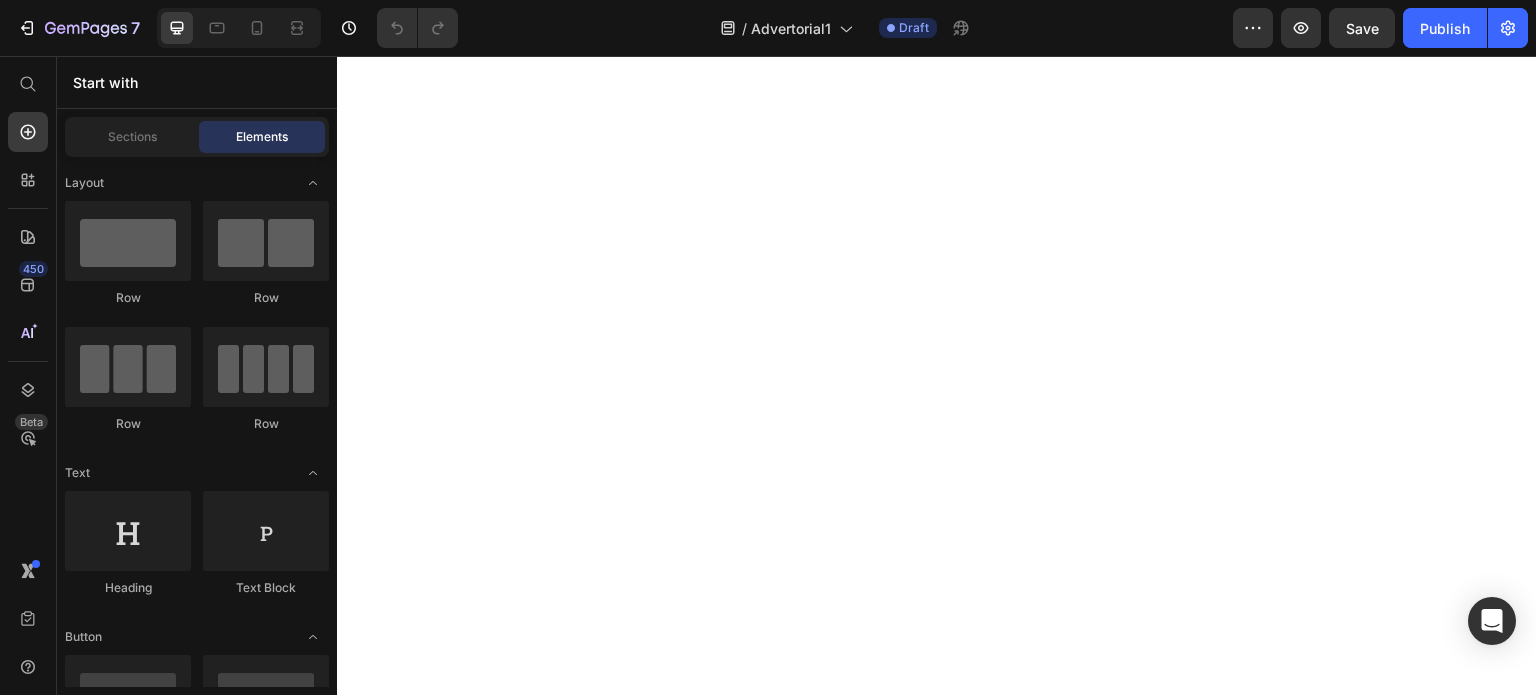 scroll, scrollTop: 0, scrollLeft: 0, axis: both 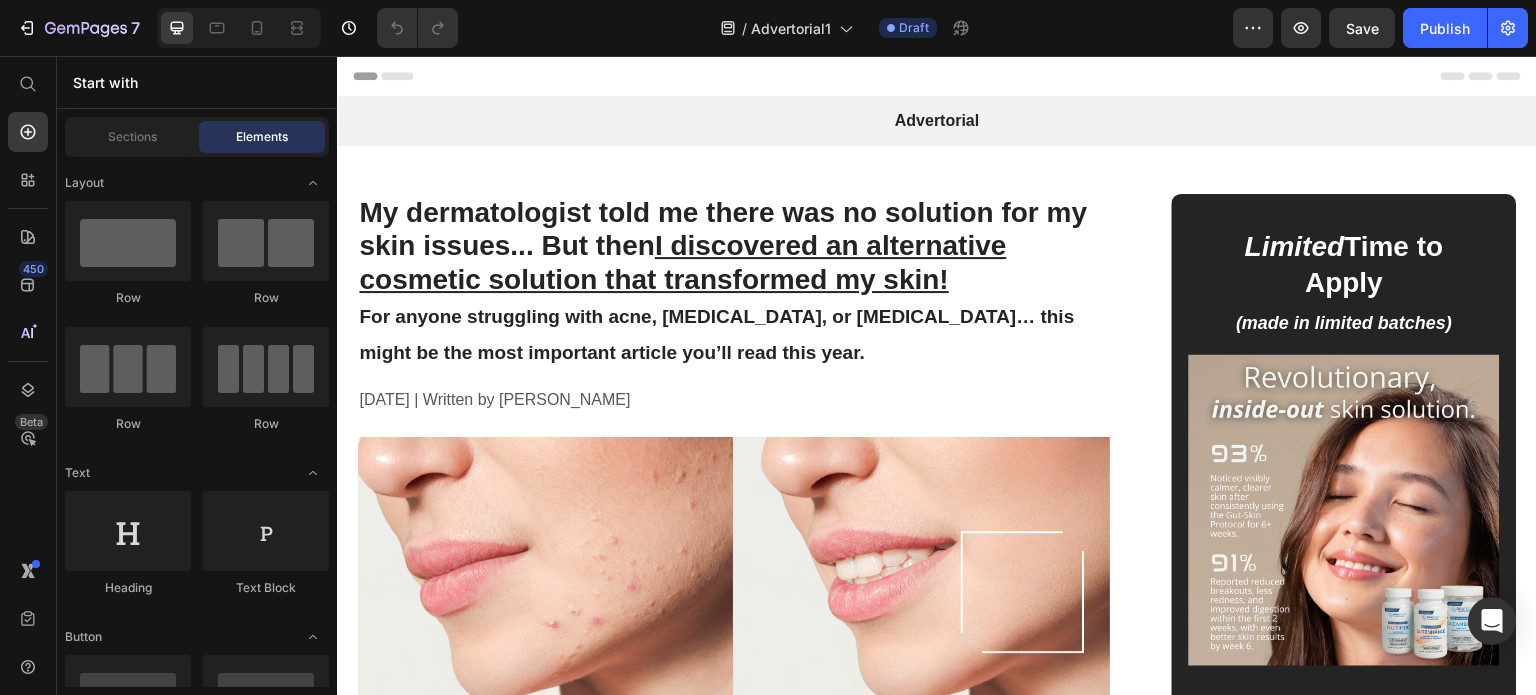 click on "7  Version history  /  Advertorial1 Draft Preview  Save   Publish" 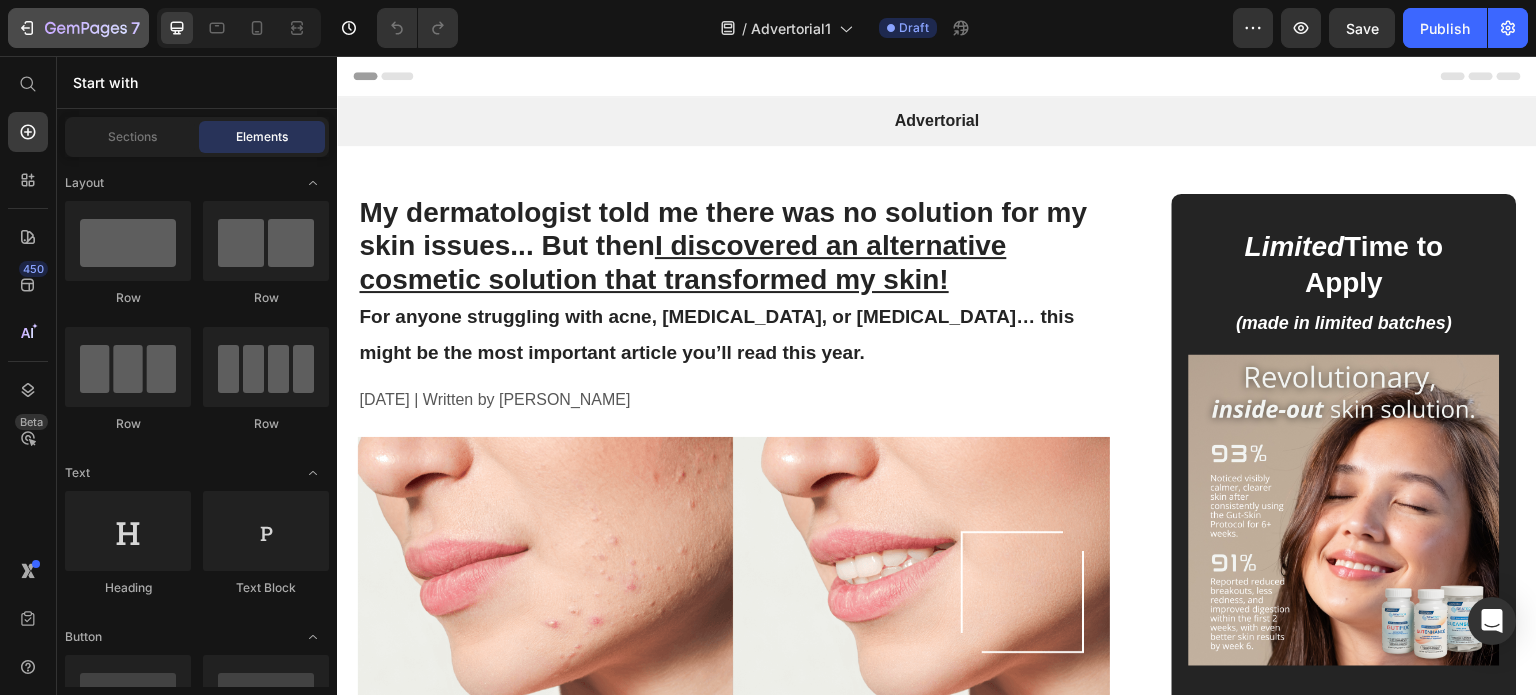 click 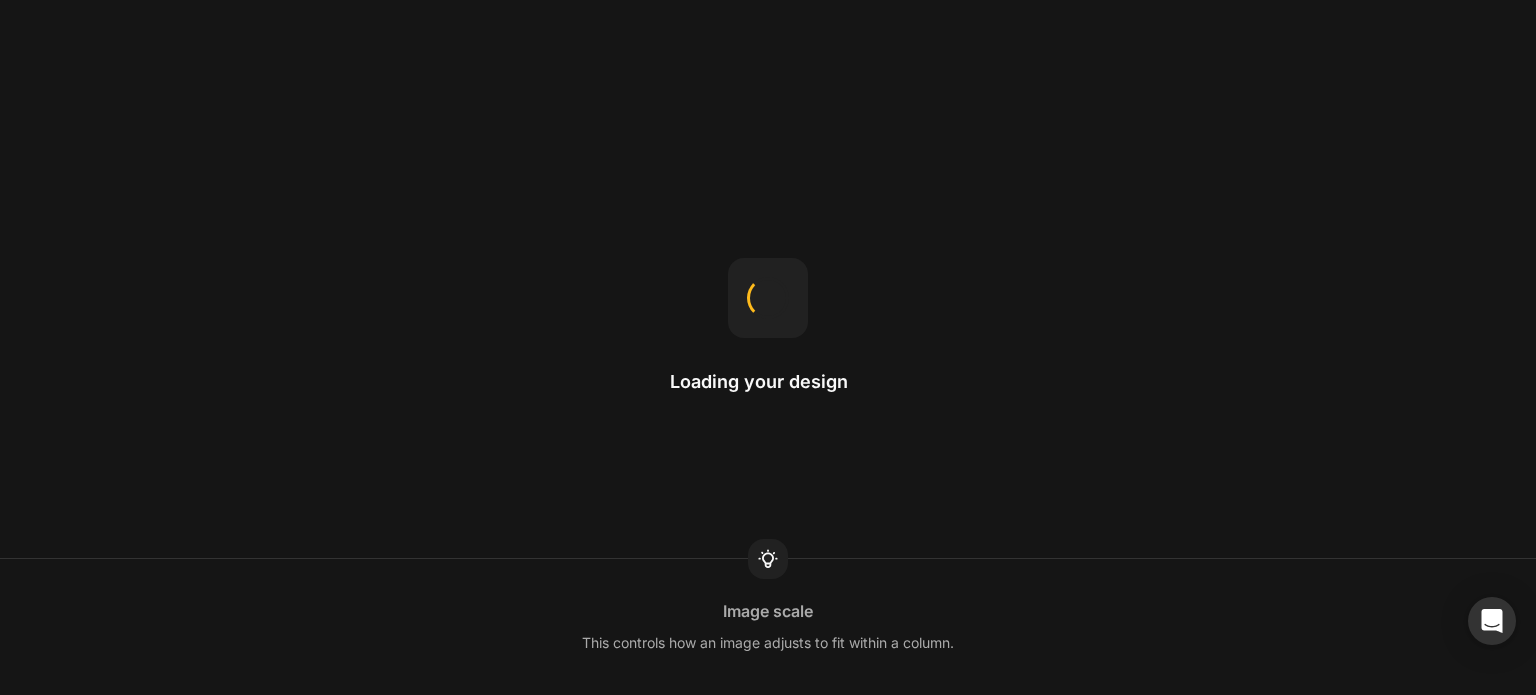 scroll, scrollTop: 0, scrollLeft: 0, axis: both 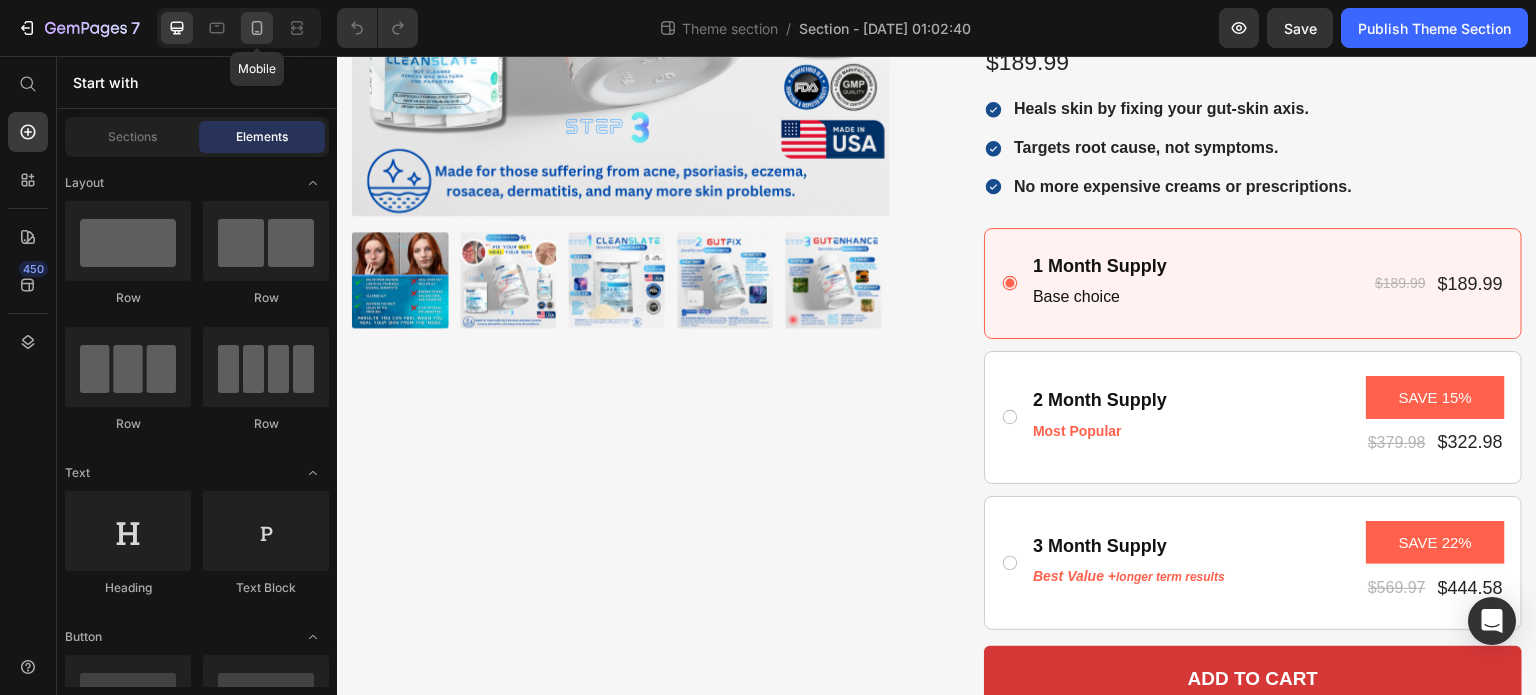 click 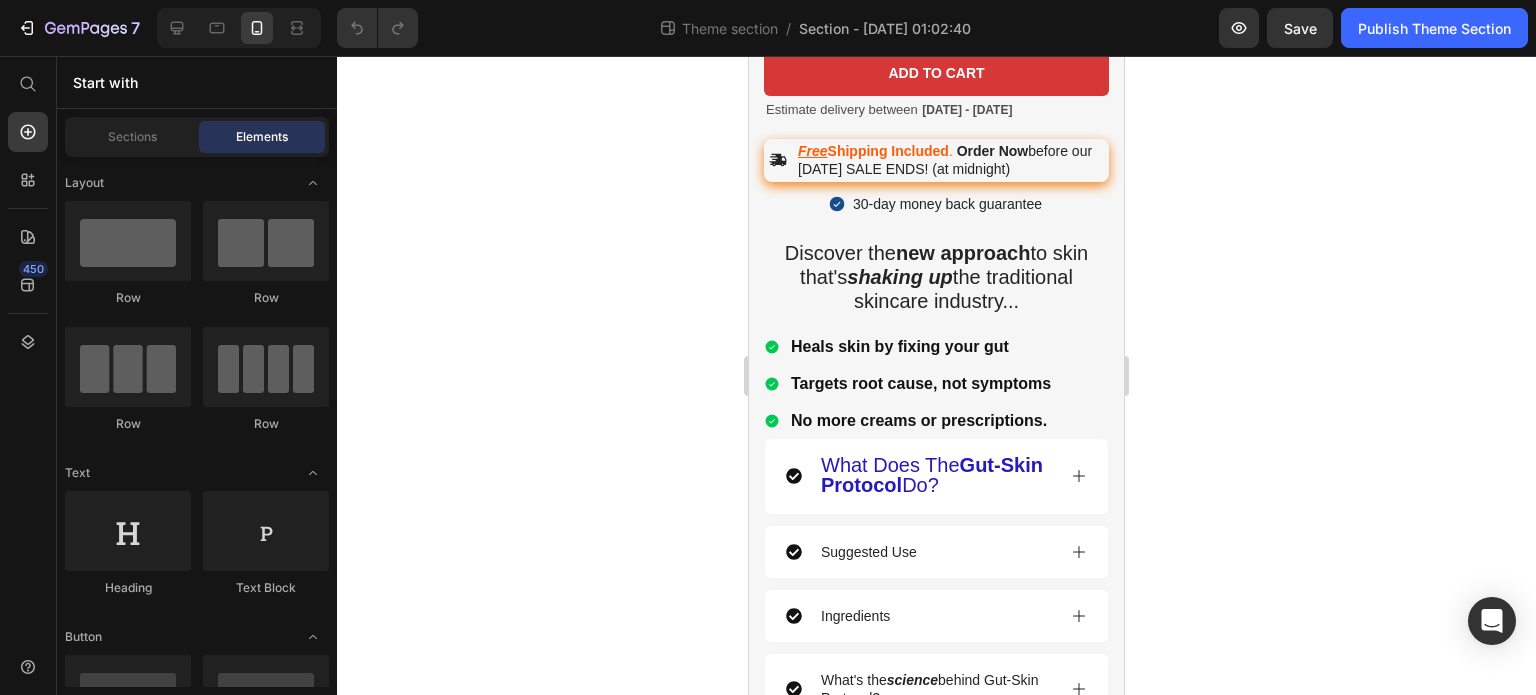 scroll, scrollTop: 948, scrollLeft: 0, axis: vertical 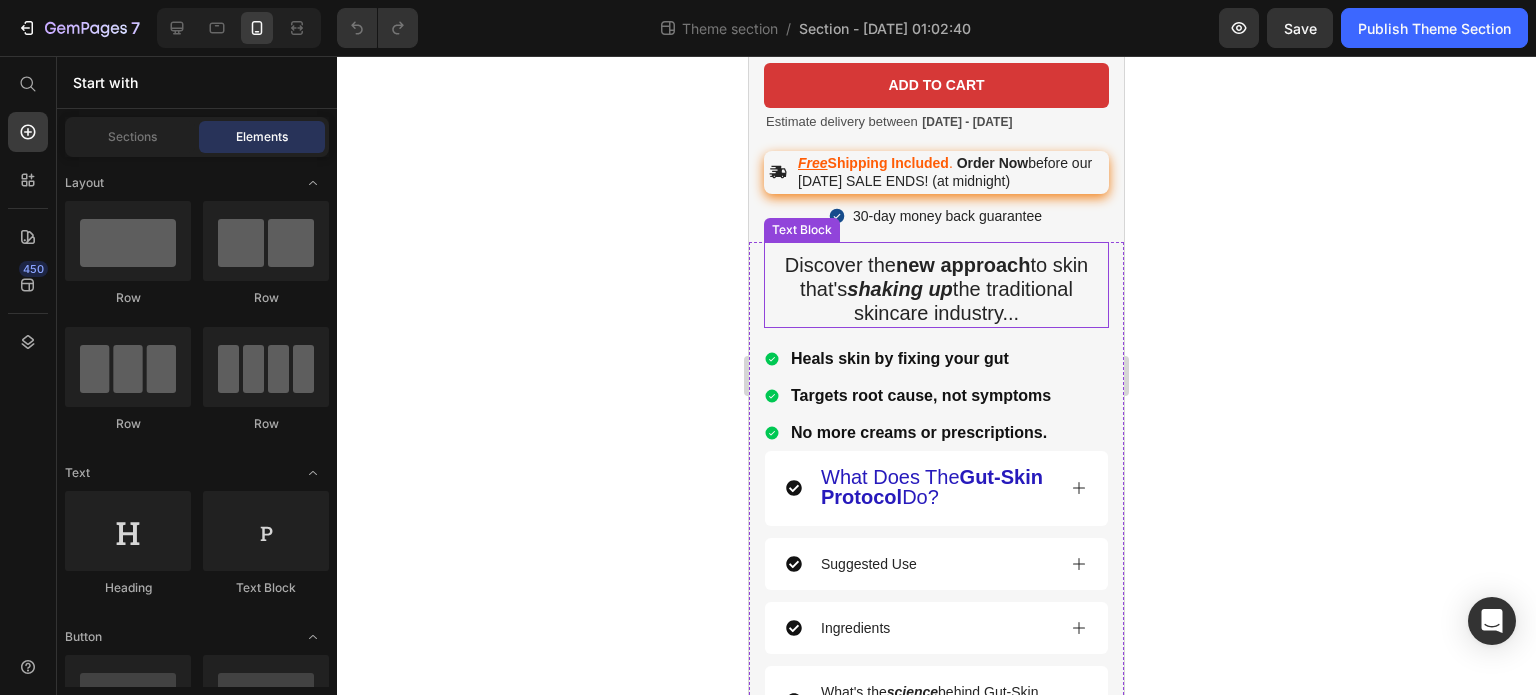 click on "Discover the  new approach  to skin that's  shaking up  the traditional skincare industry..." at bounding box center (936, 289) 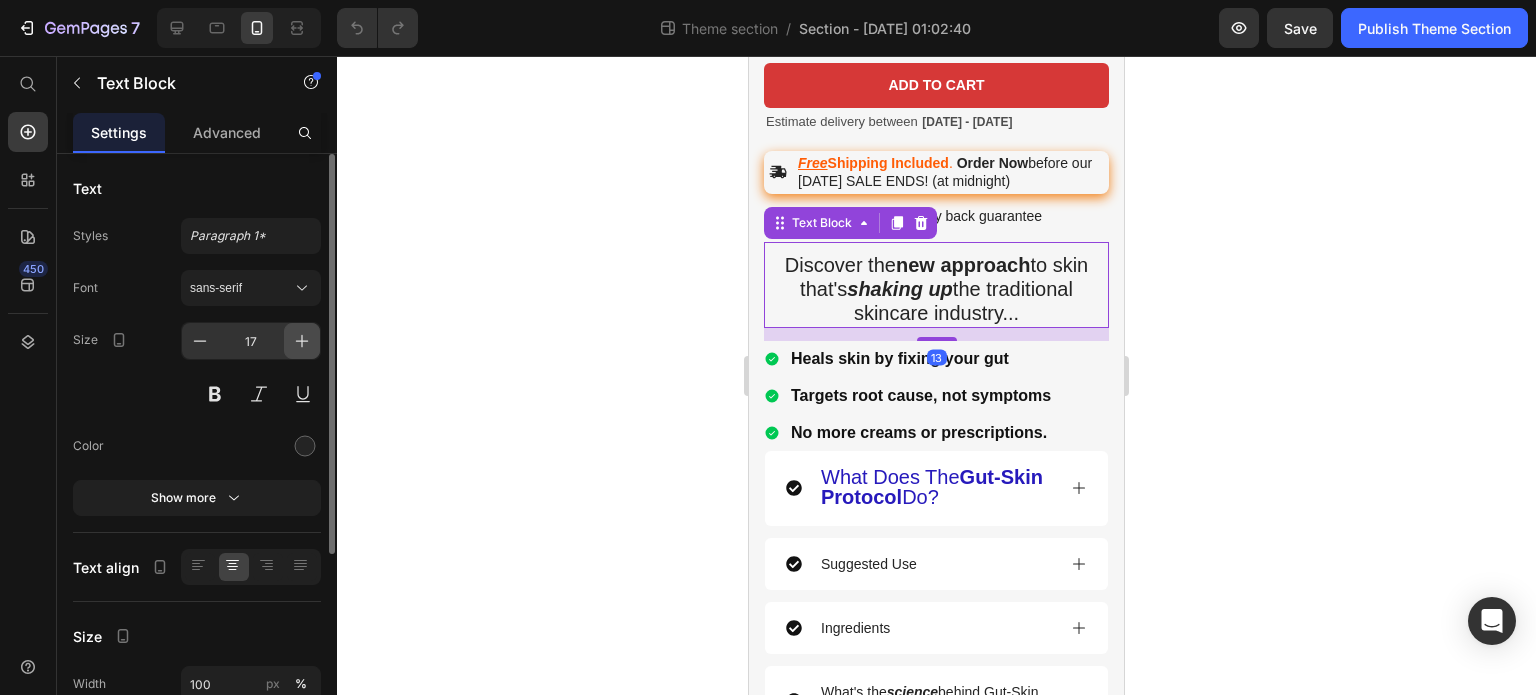 click 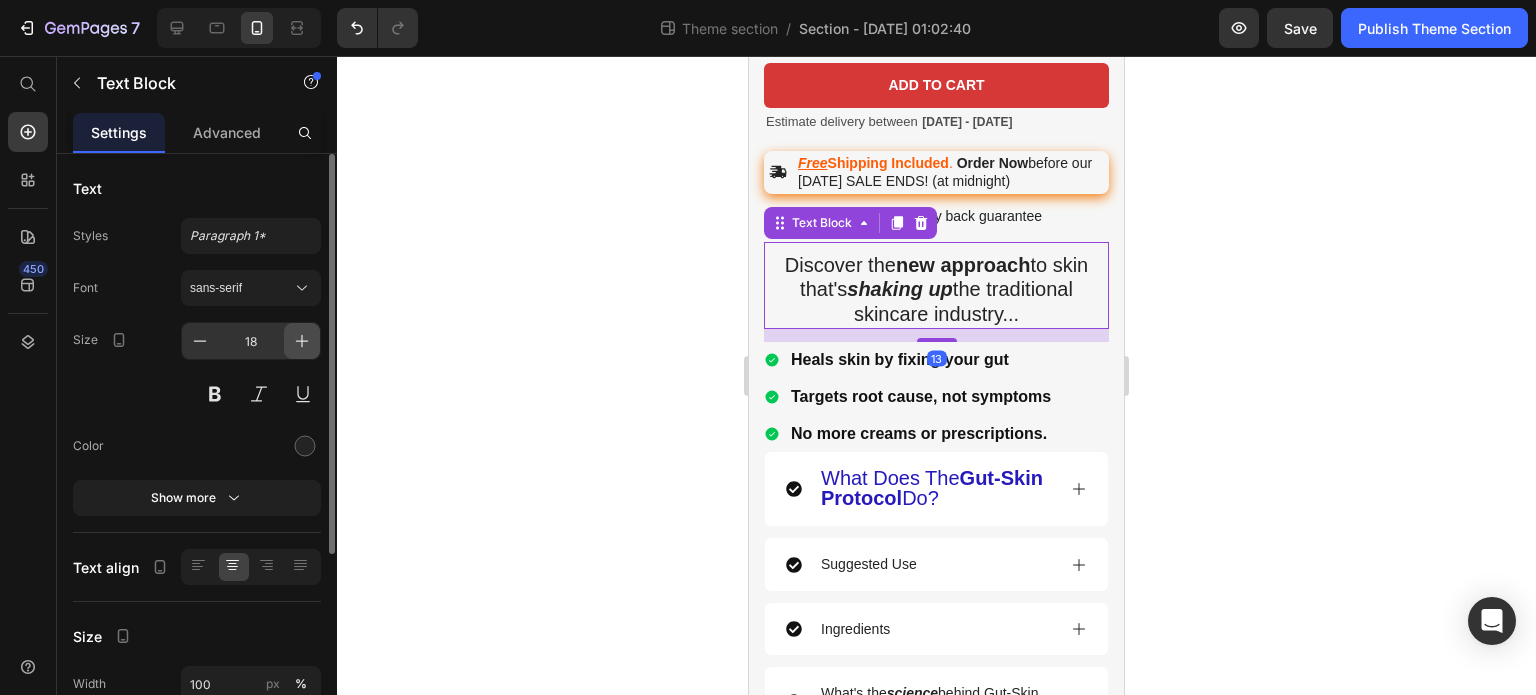 click 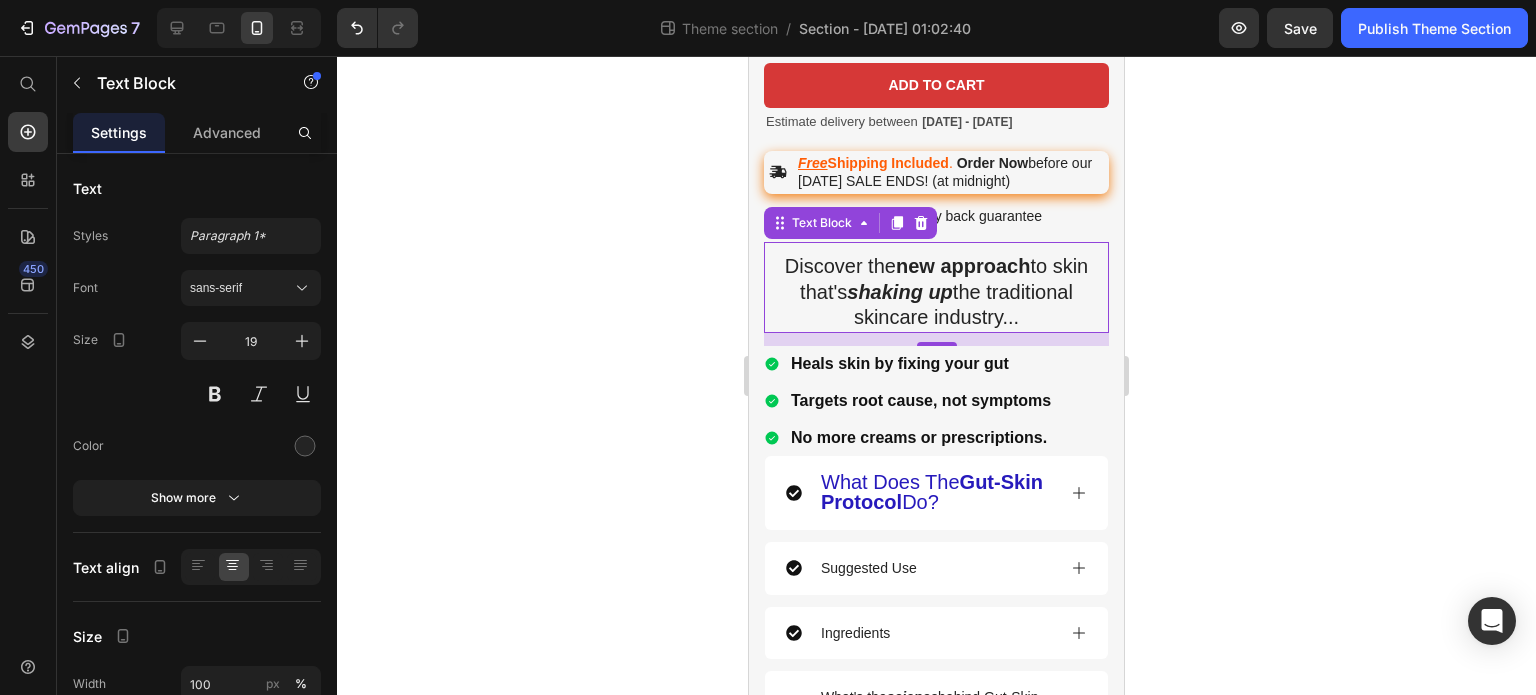 click 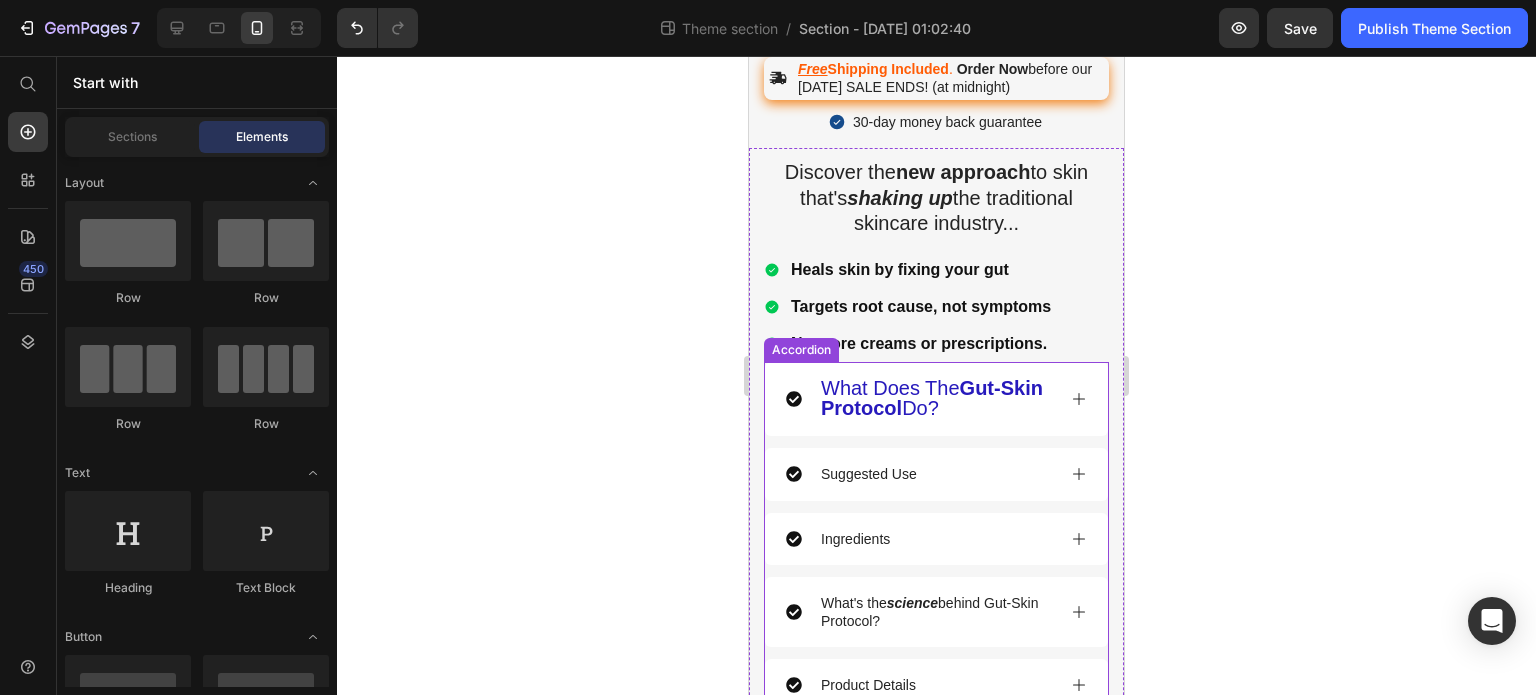 scroll, scrollTop: 1044, scrollLeft: 0, axis: vertical 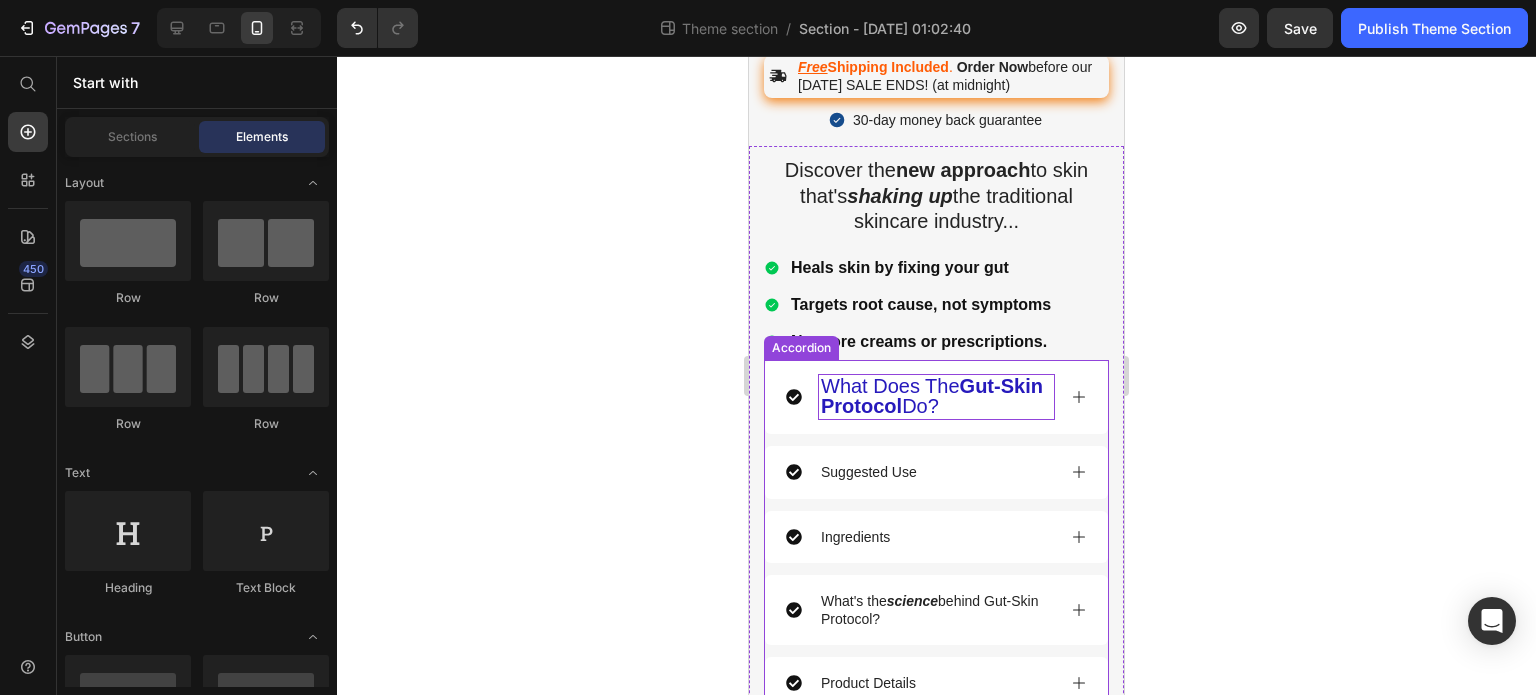 click on "What Does The  Gut-Skin Protocol  Do?" at bounding box center [932, 396] 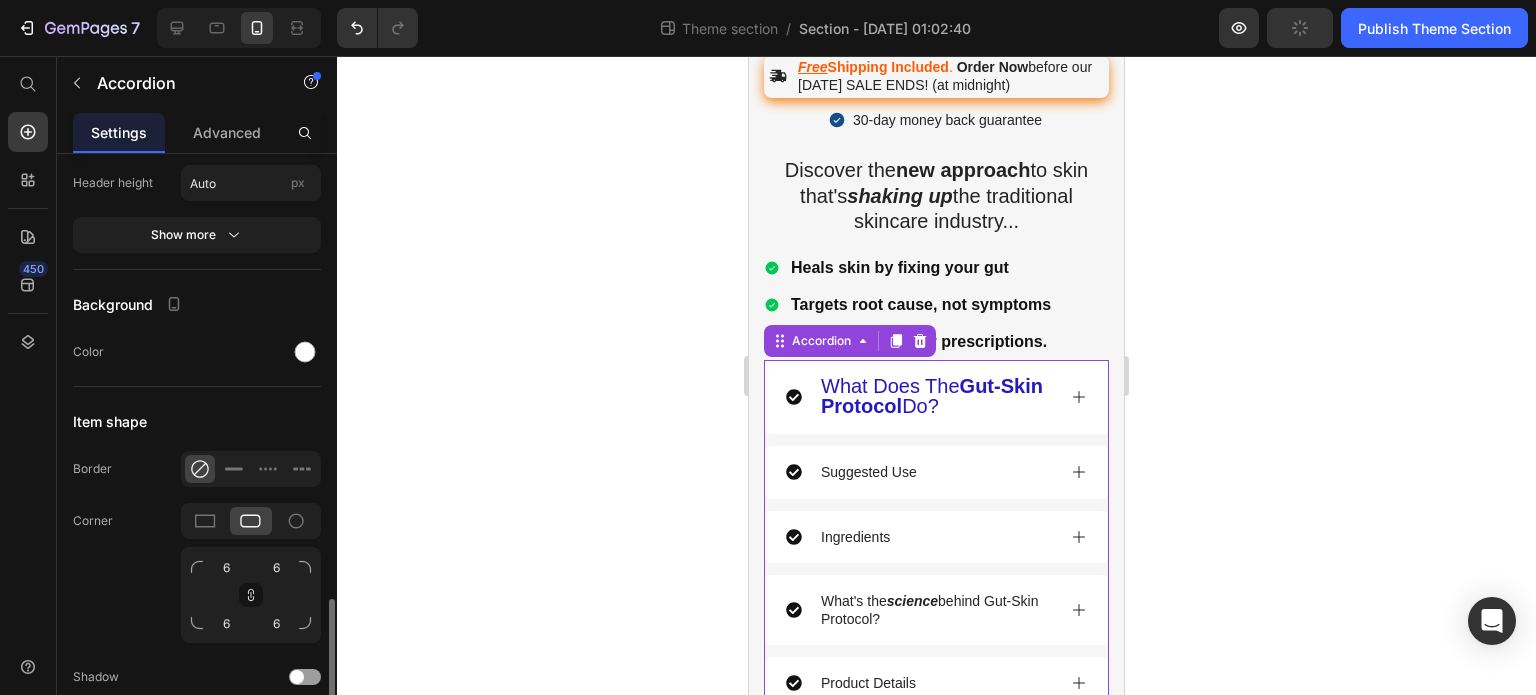 scroll, scrollTop: 2052, scrollLeft: 0, axis: vertical 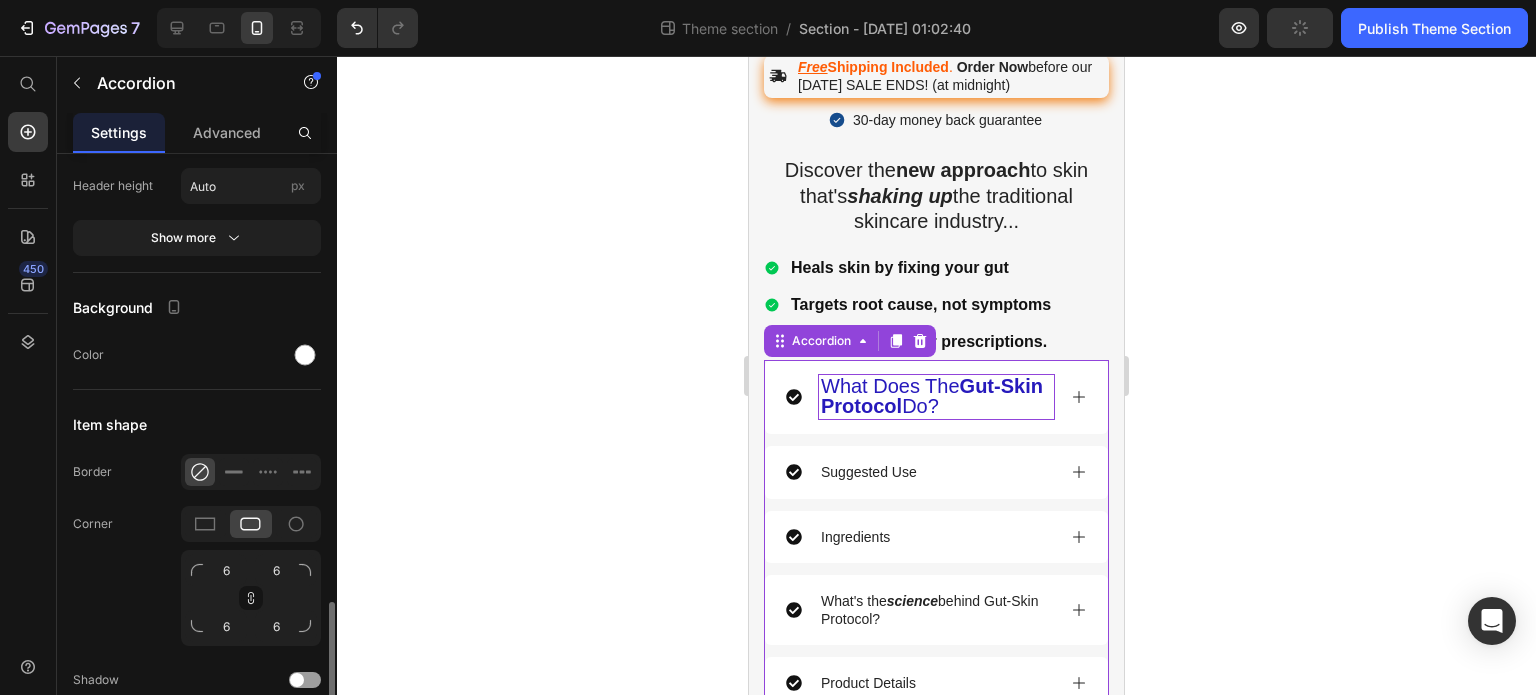 click on "Gut-Skin Protocol" at bounding box center (932, 396) 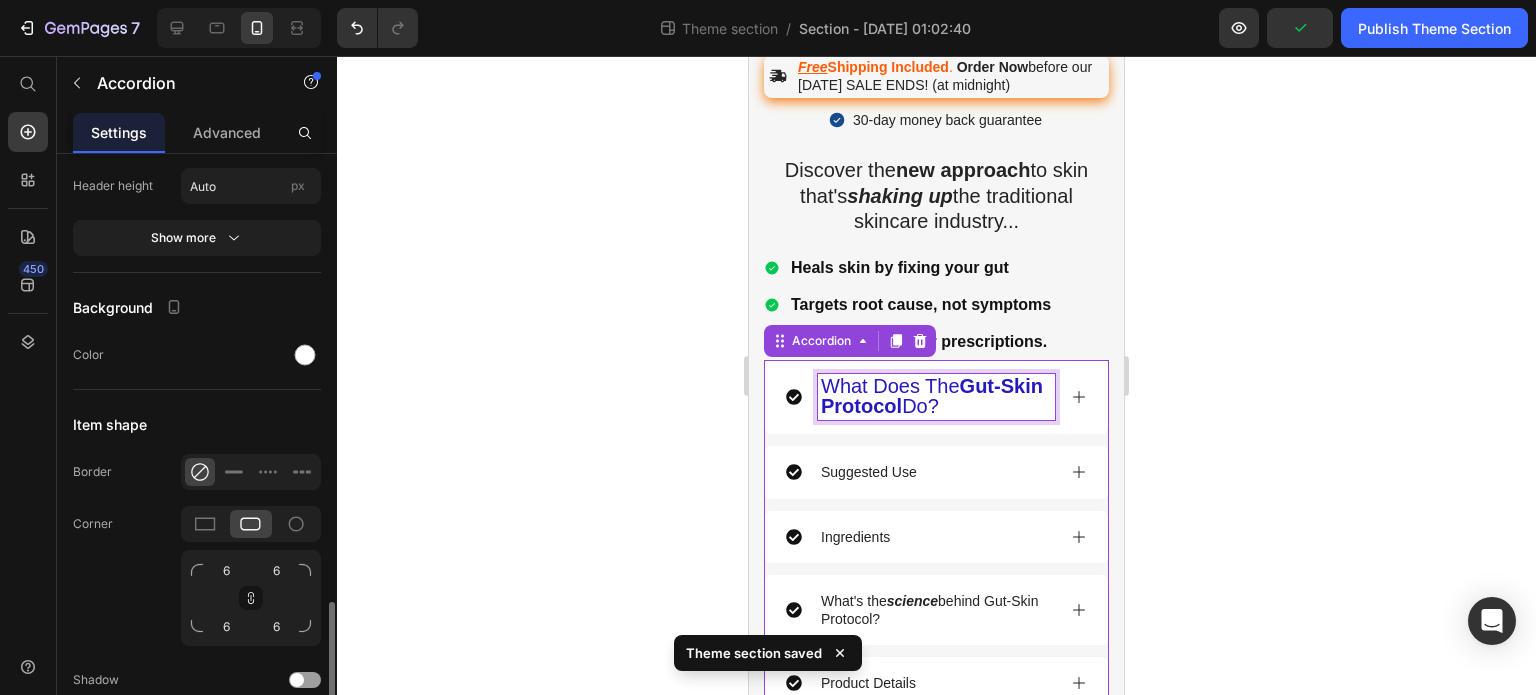 click on "Gut-Skin Protocol" at bounding box center (932, 396) 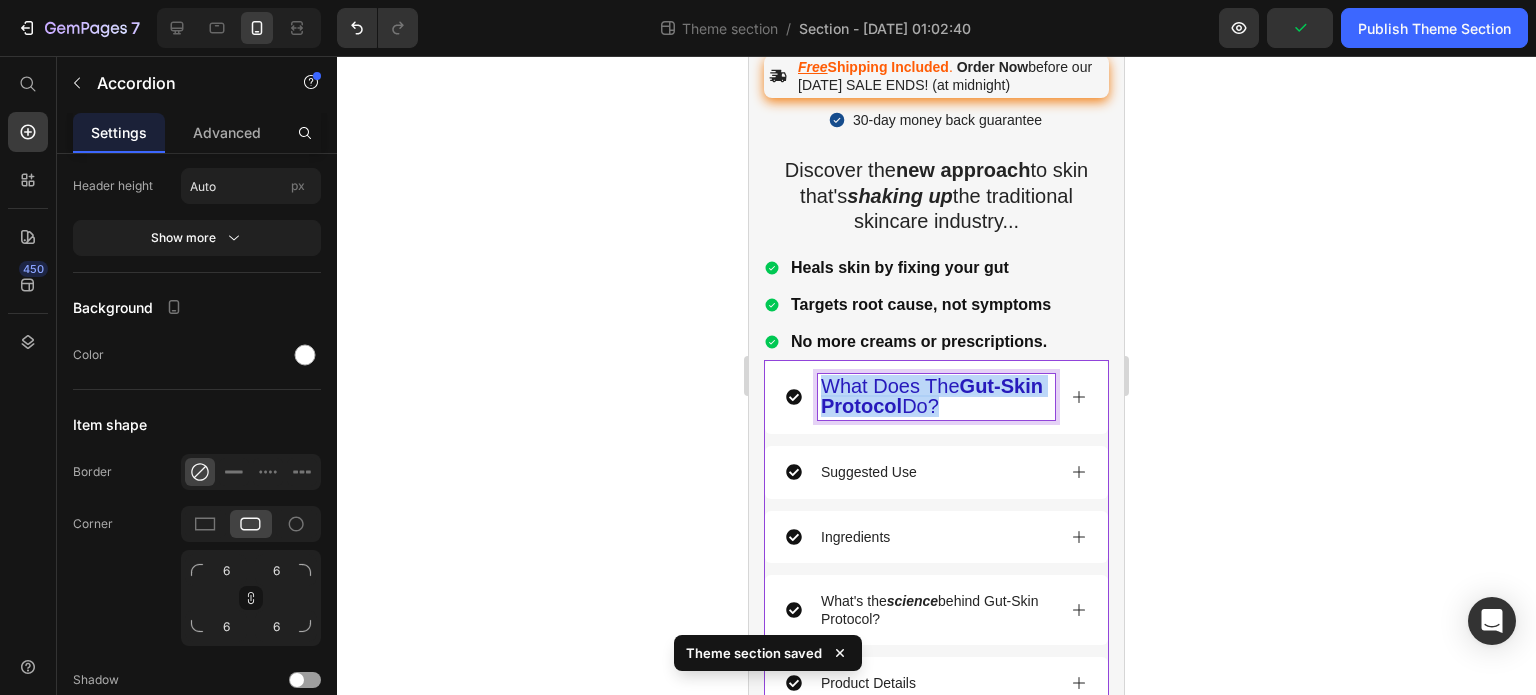 click on "Gut-Skin Protocol" at bounding box center [932, 396] 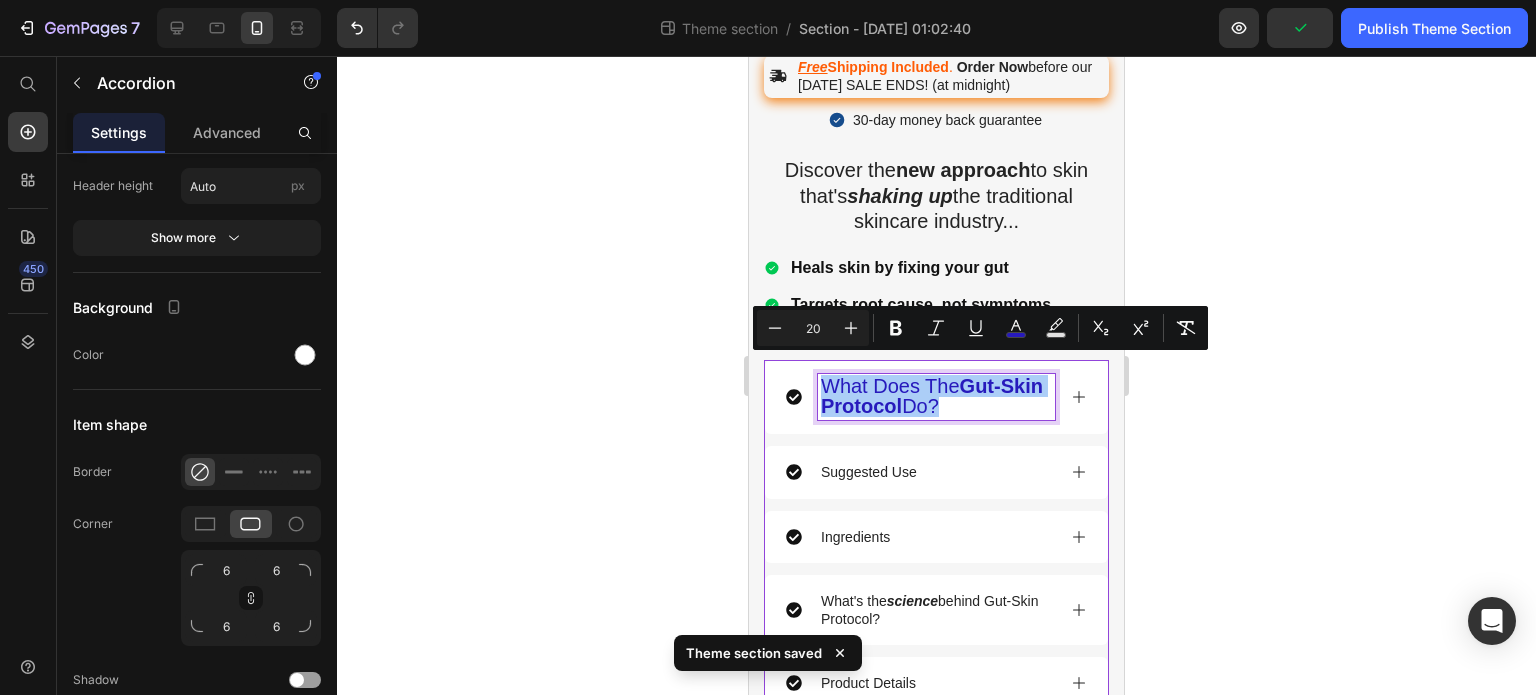 click on "Minus 20 Plus Bold Italic Underline
color
Text Background Color Subscript Superscript Remove Format" at bounding box center [980, 328] 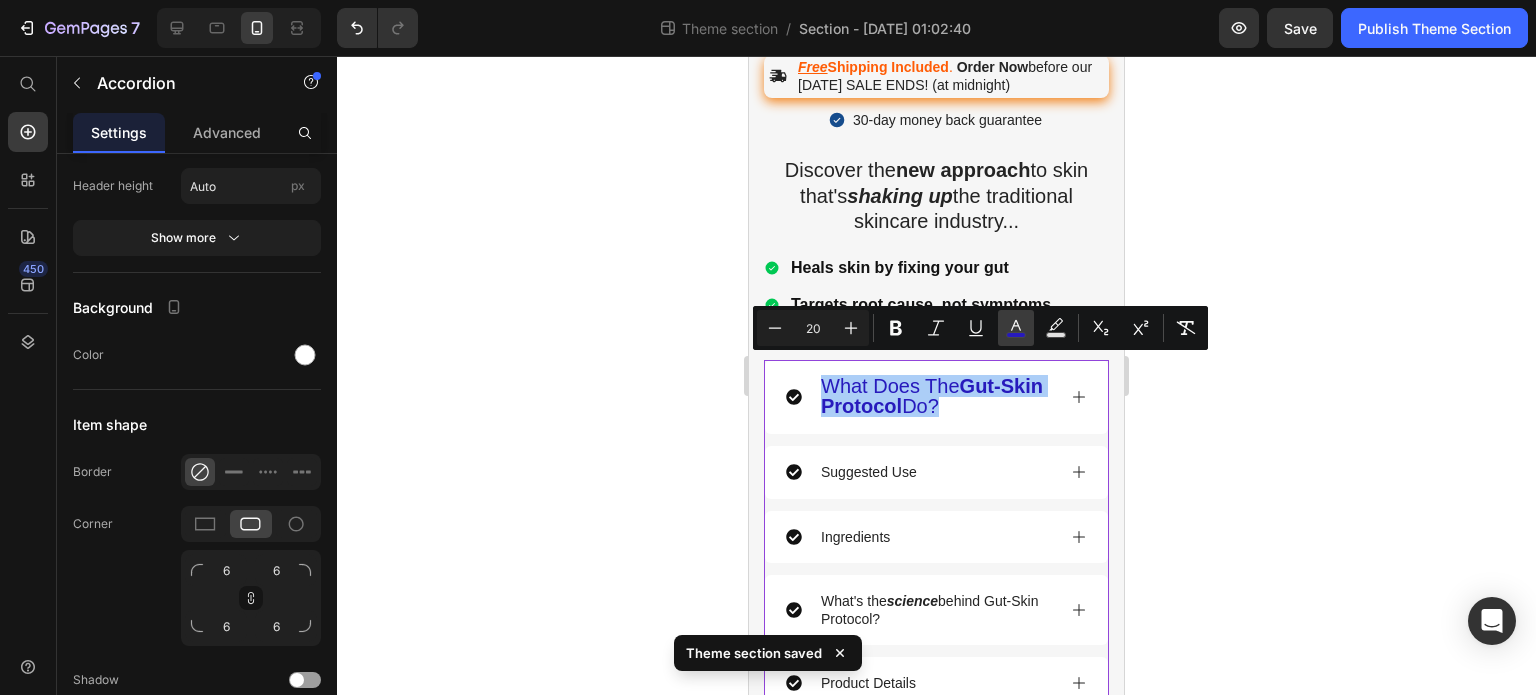 click 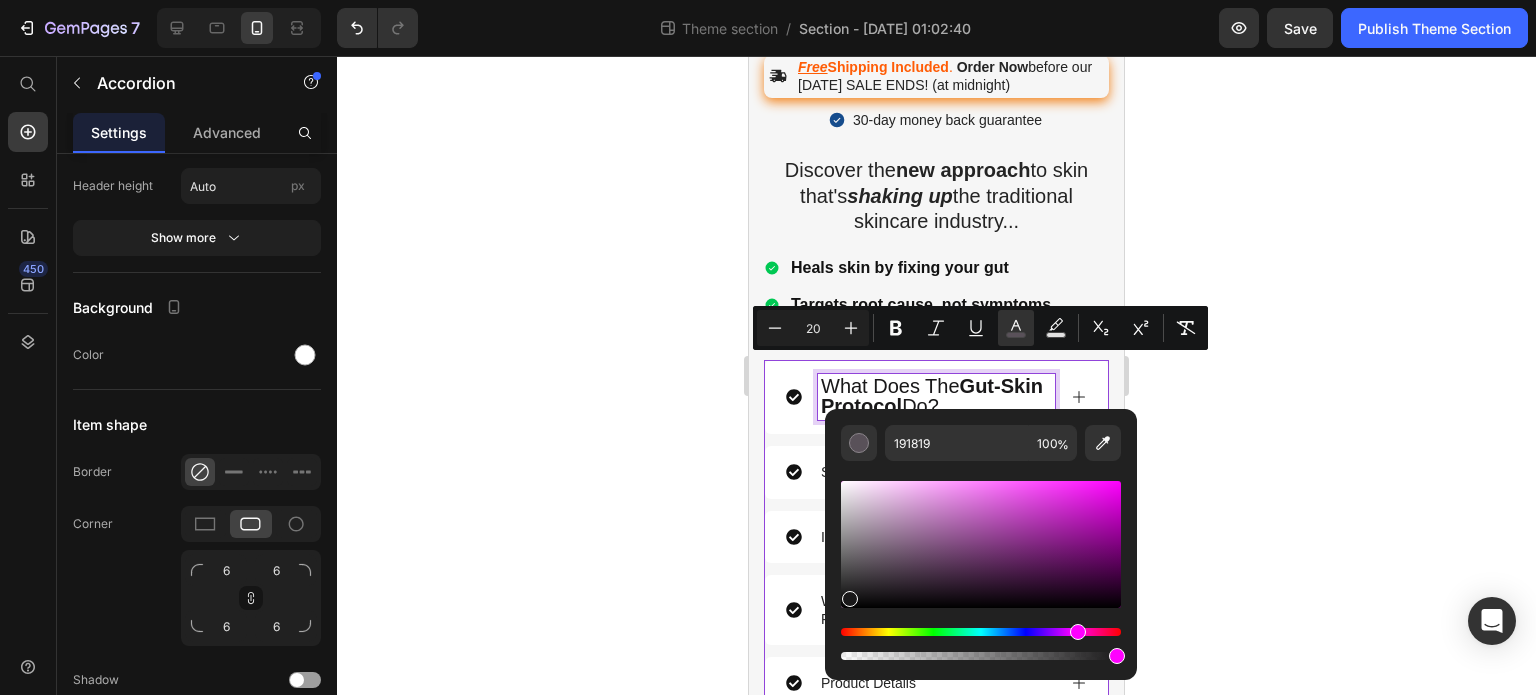 drag, startPoint x: 913, startPoint y: 571, endPoint x: 848, endPoint y: 595, distance: 69.289246 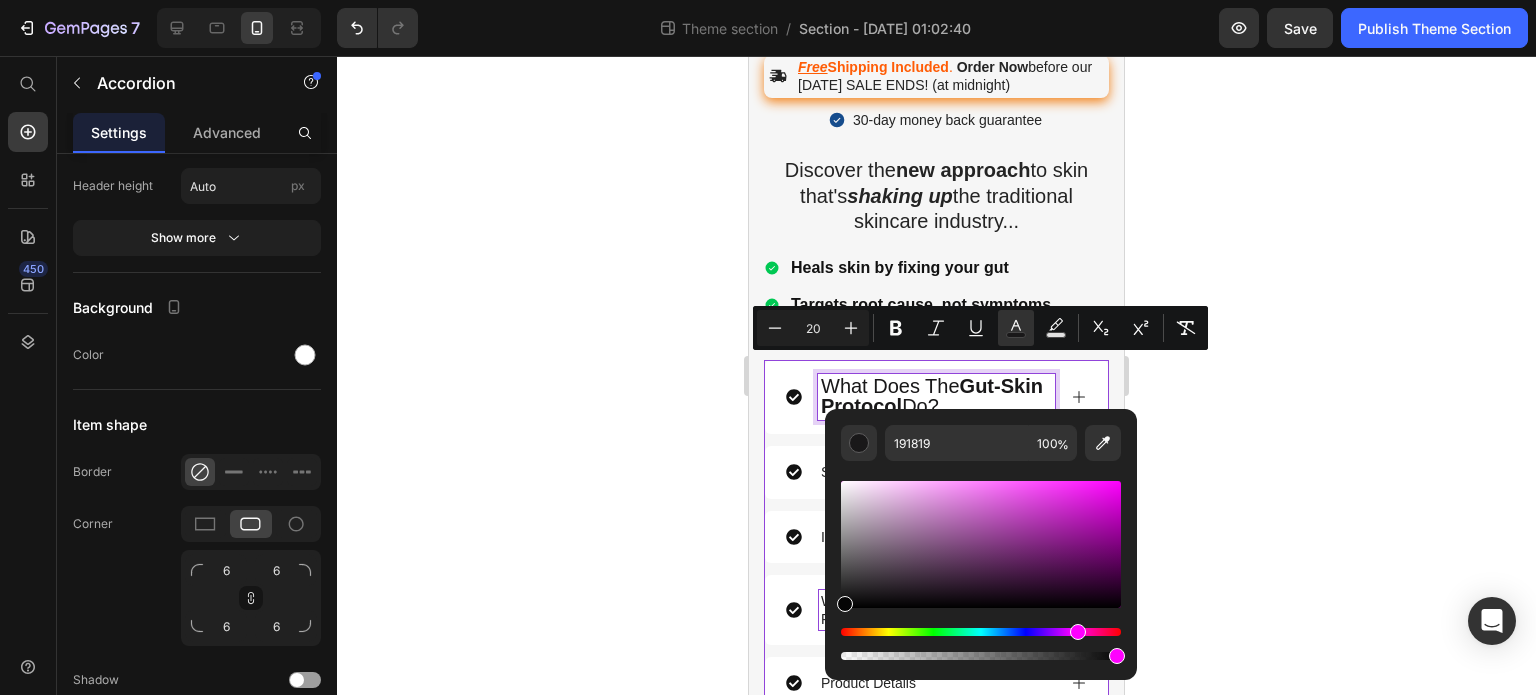 drag, startPoint x: 1607, startPoint y: 653, endPoint x: 821, endPoint y: 606, distance: 787.404 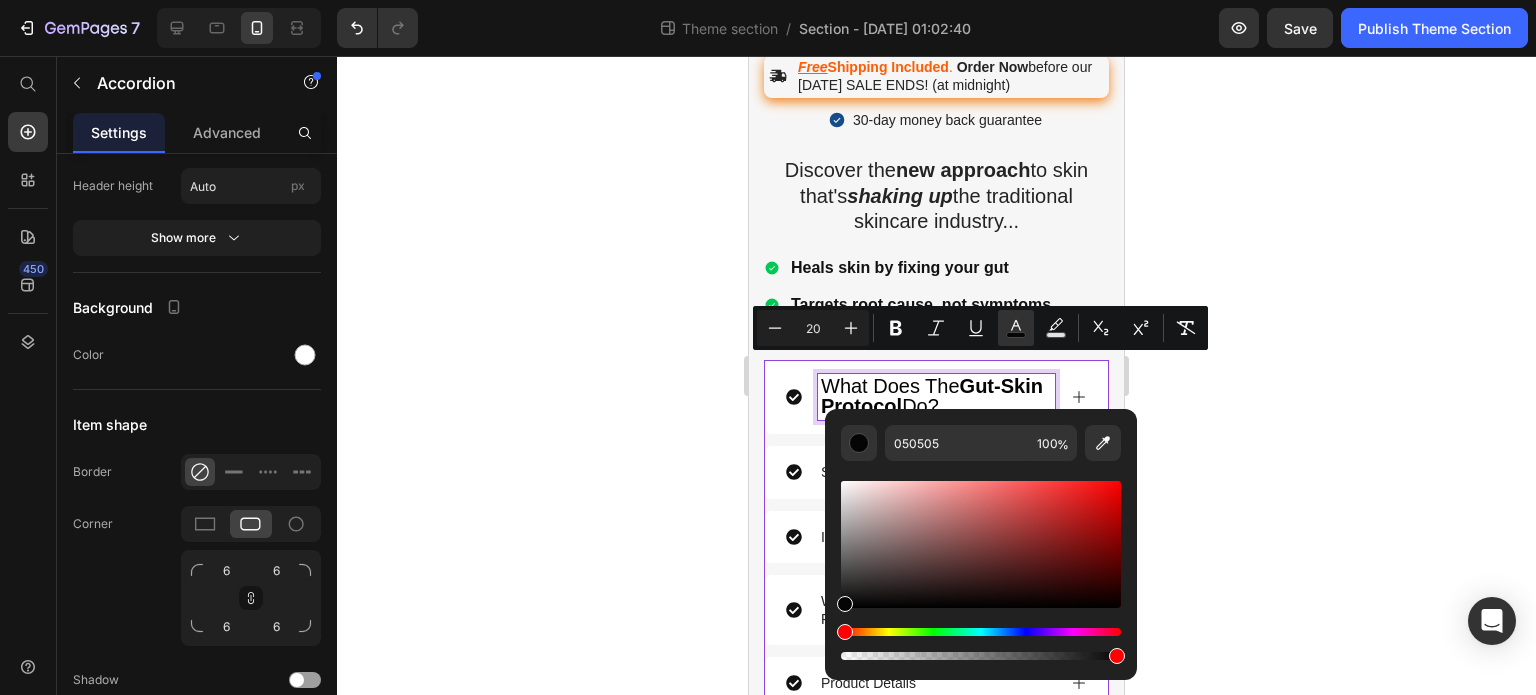 click on "Gut-Skin Protocol" at bounding box center (932, 396) 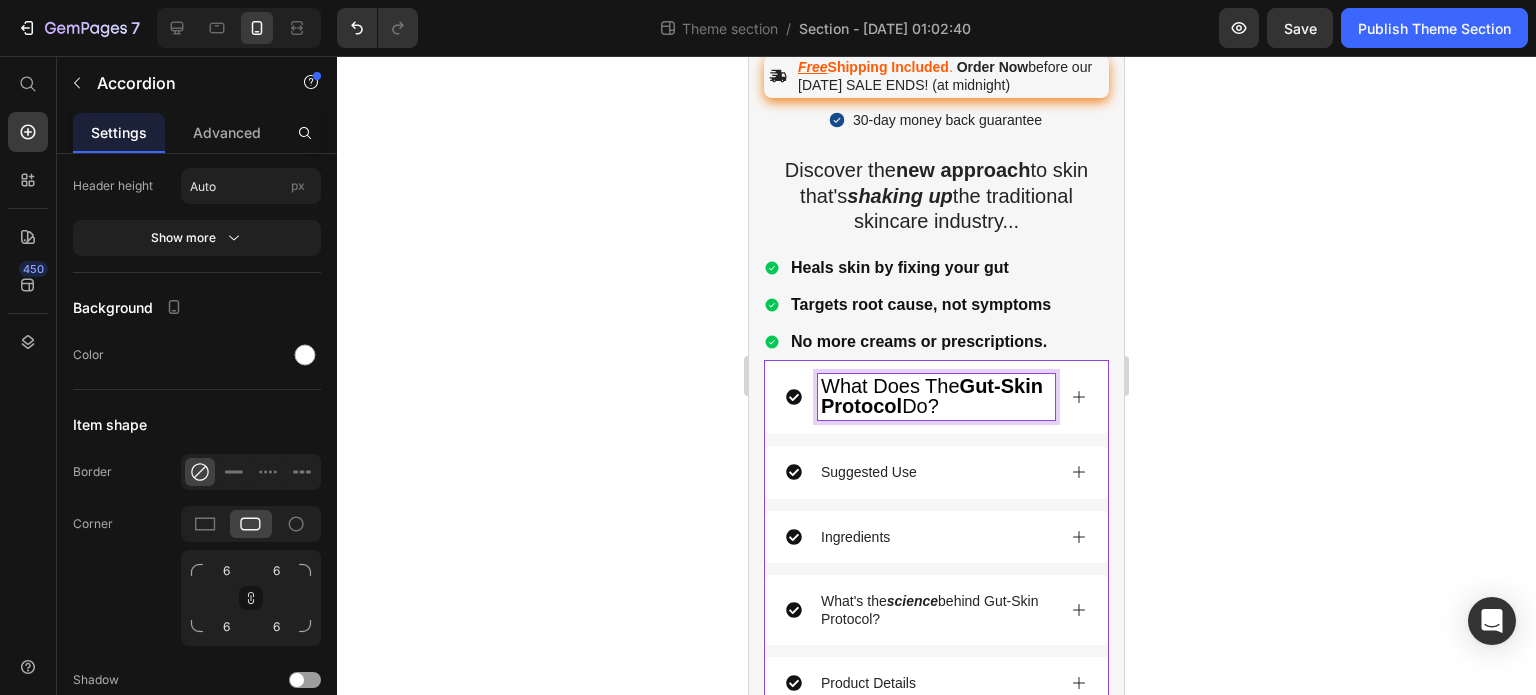 click on "Gut-Skin Protocol" at bounding box center (932, 396) 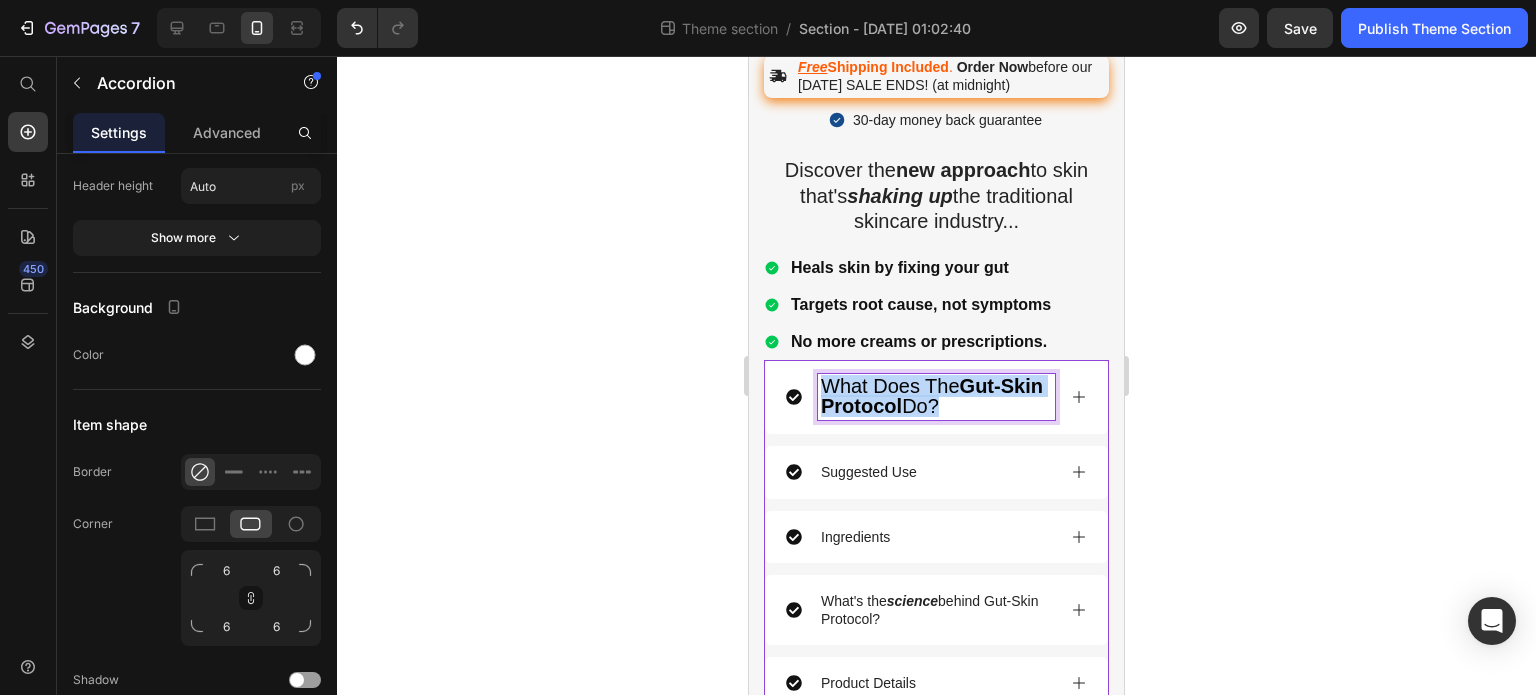 click on "Gut-Skin Protocol" at bounding box center [932, 396] 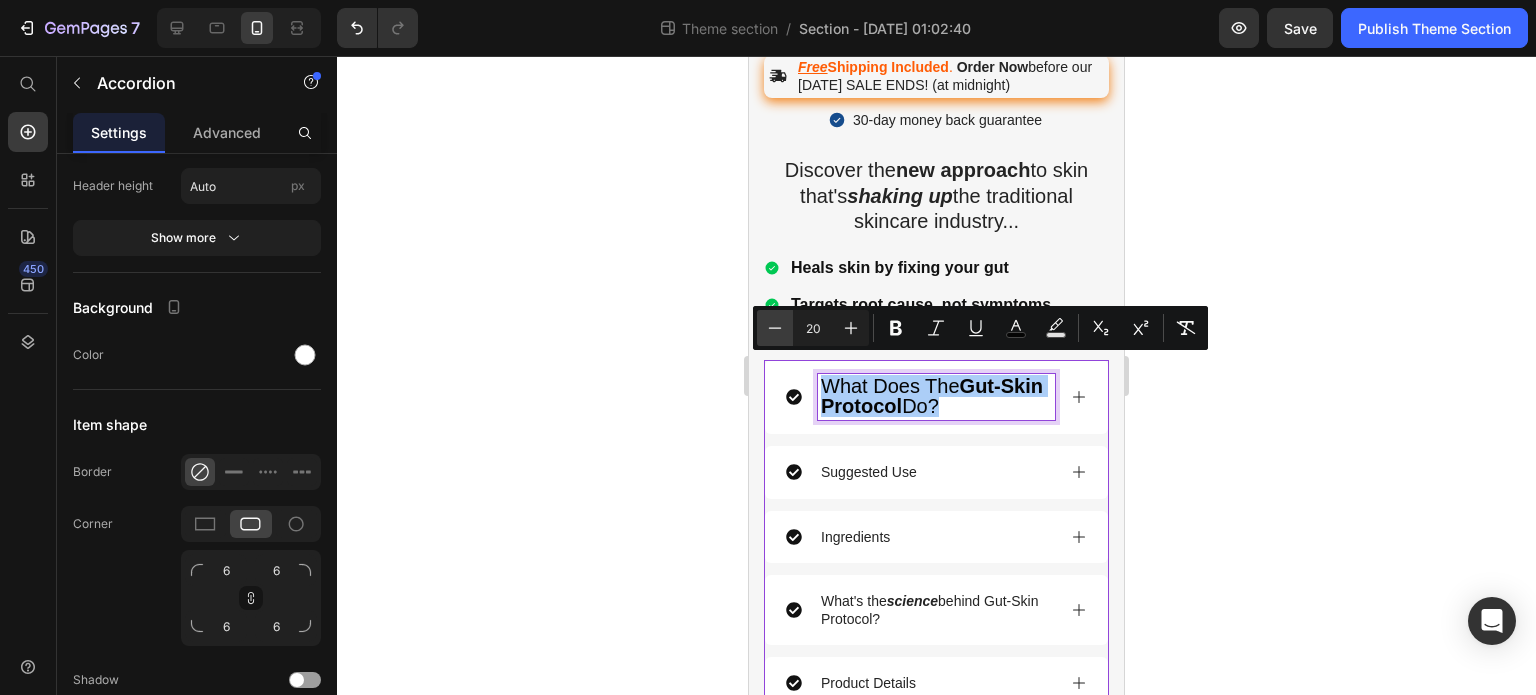 click 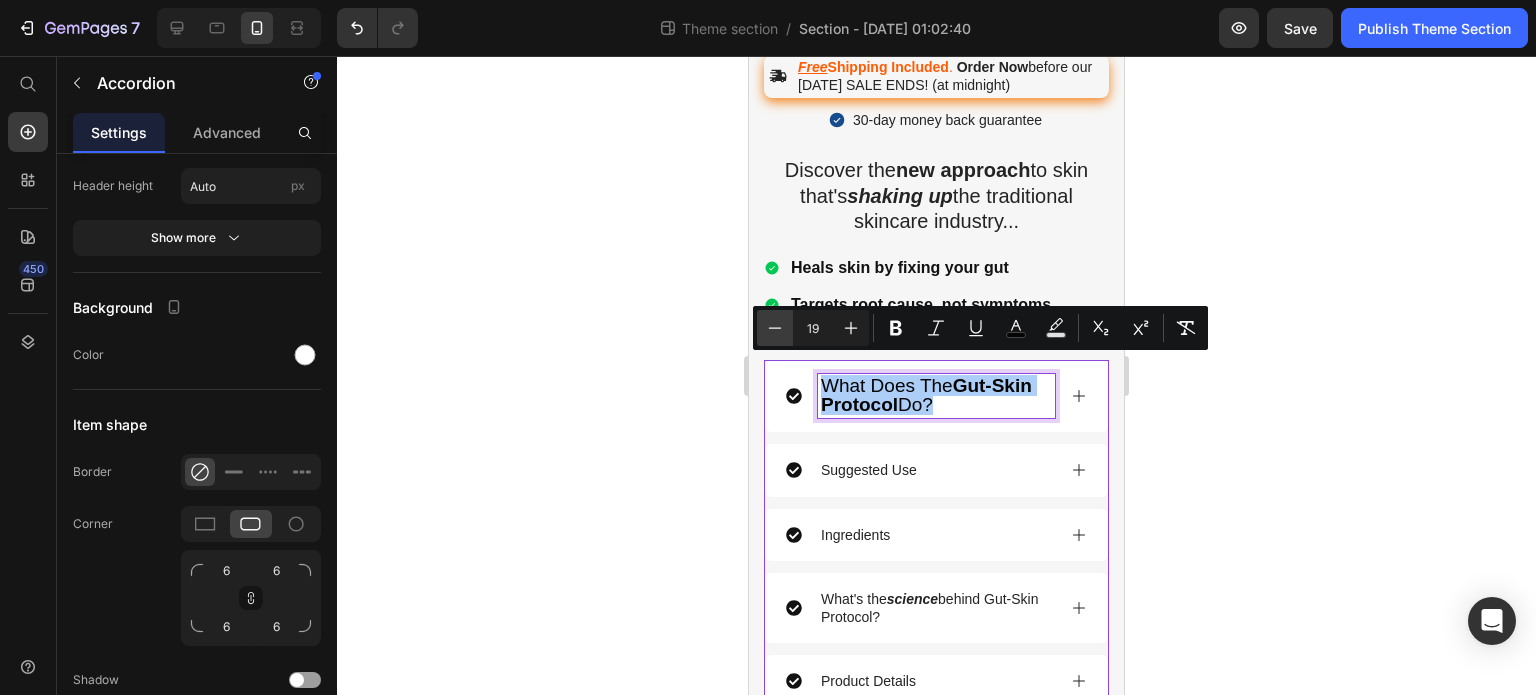 click 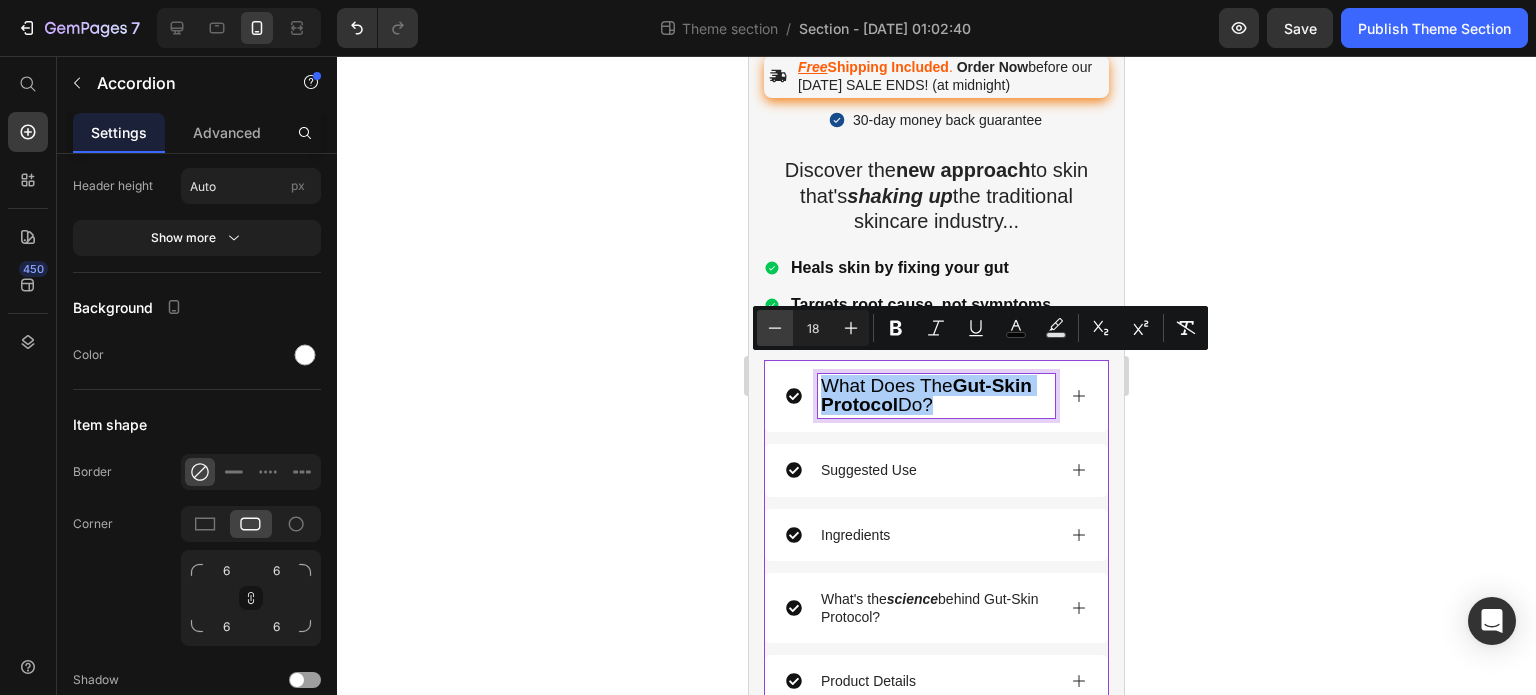 click 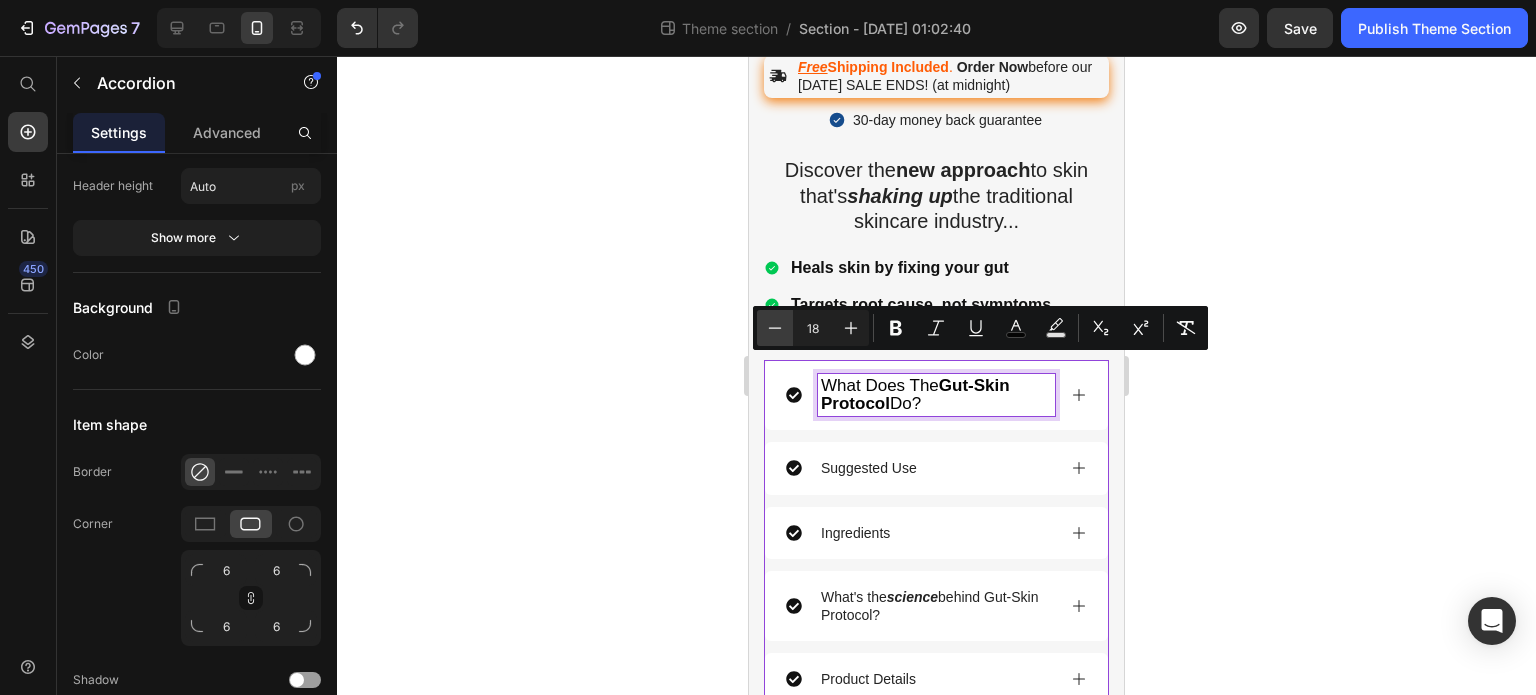 type on "17" 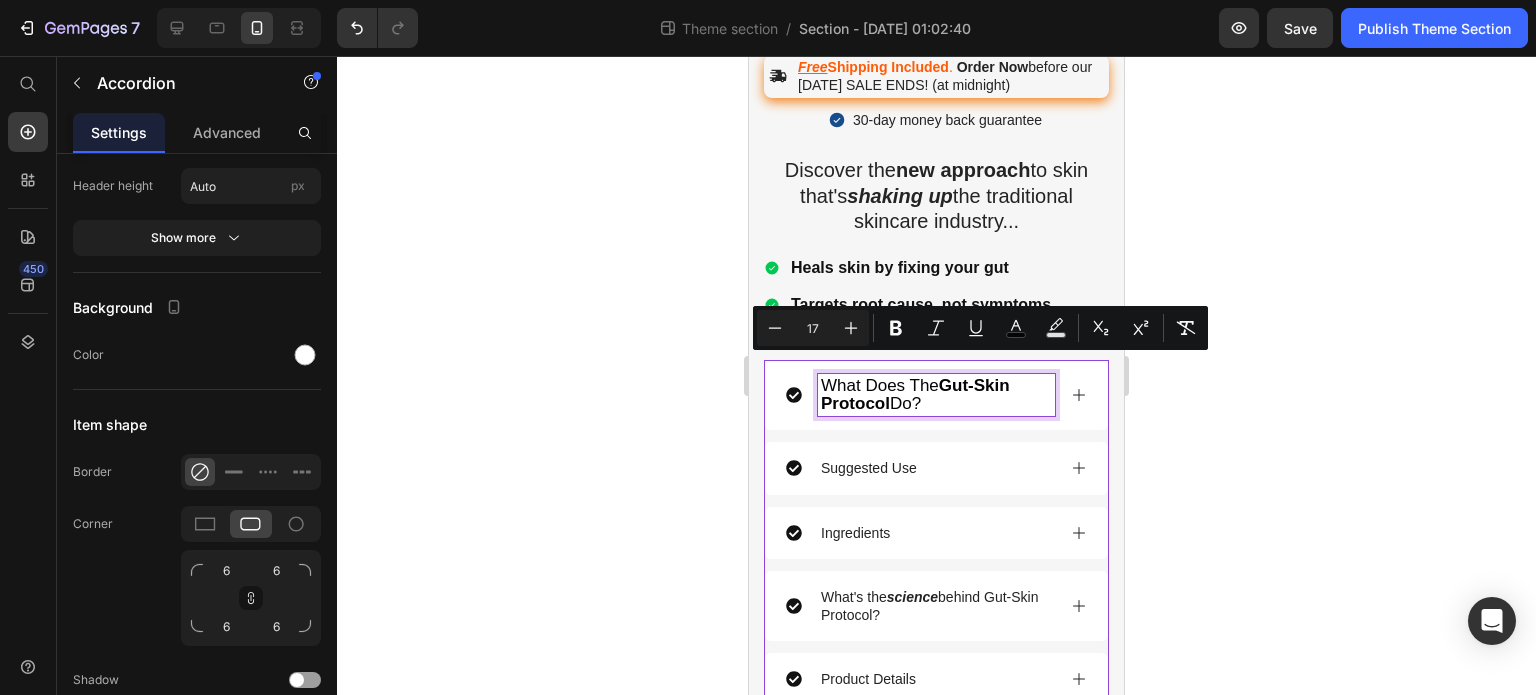 click 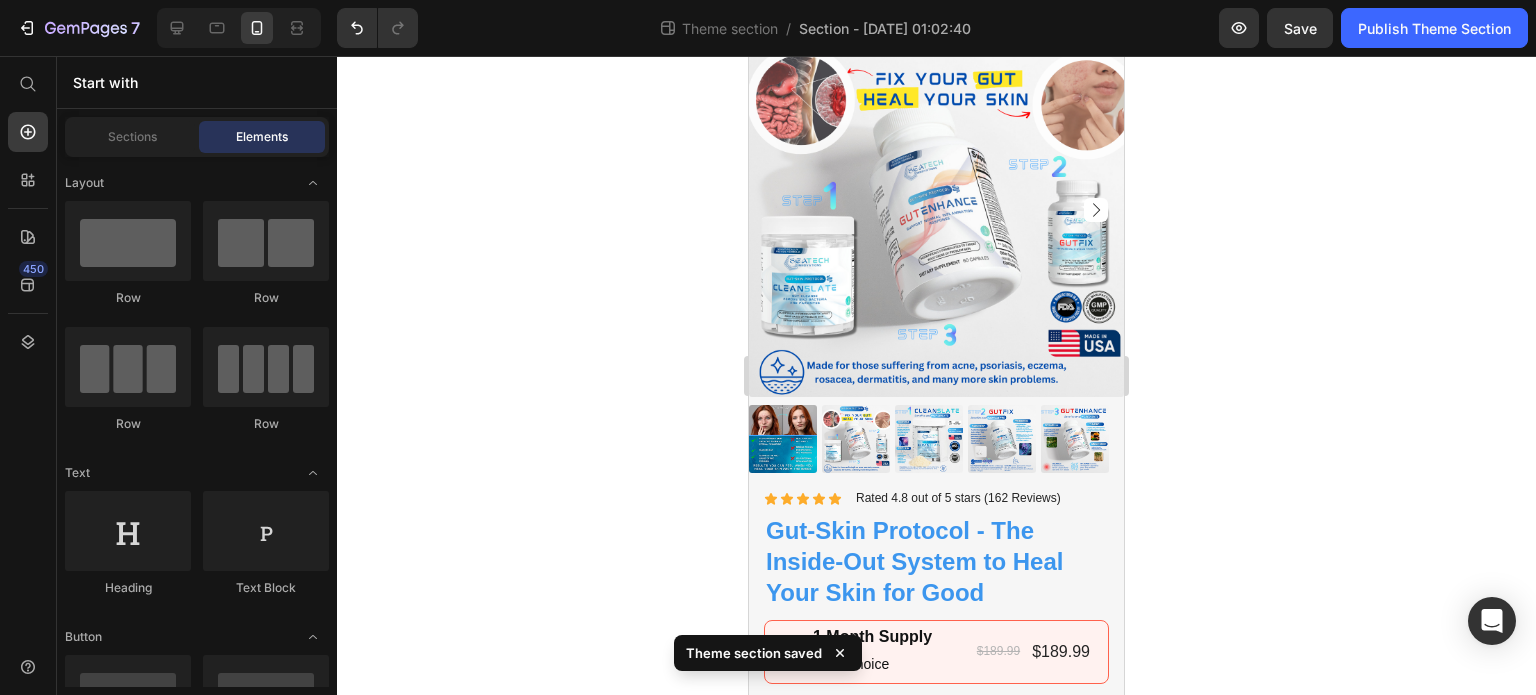 scroll, scrollTop: 0, scrollLeft: 0, axis: both 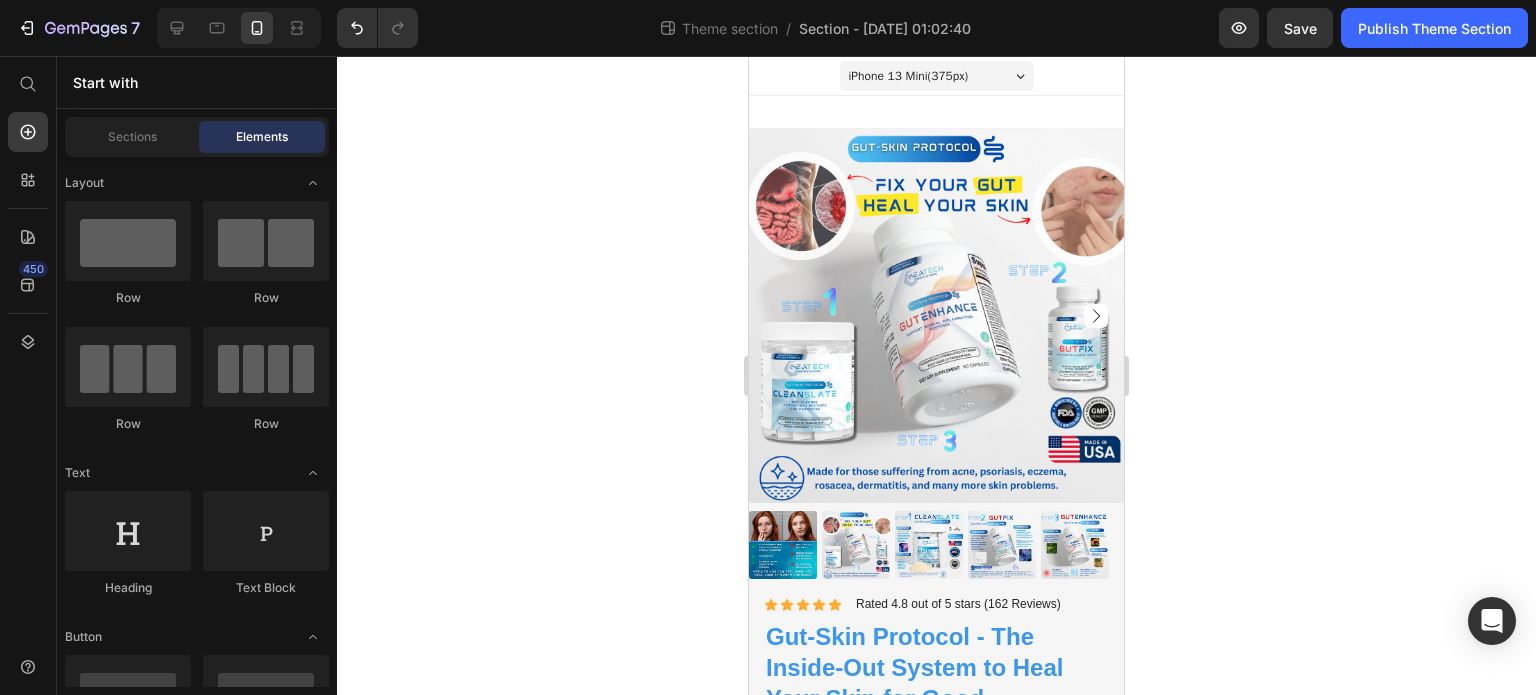 click 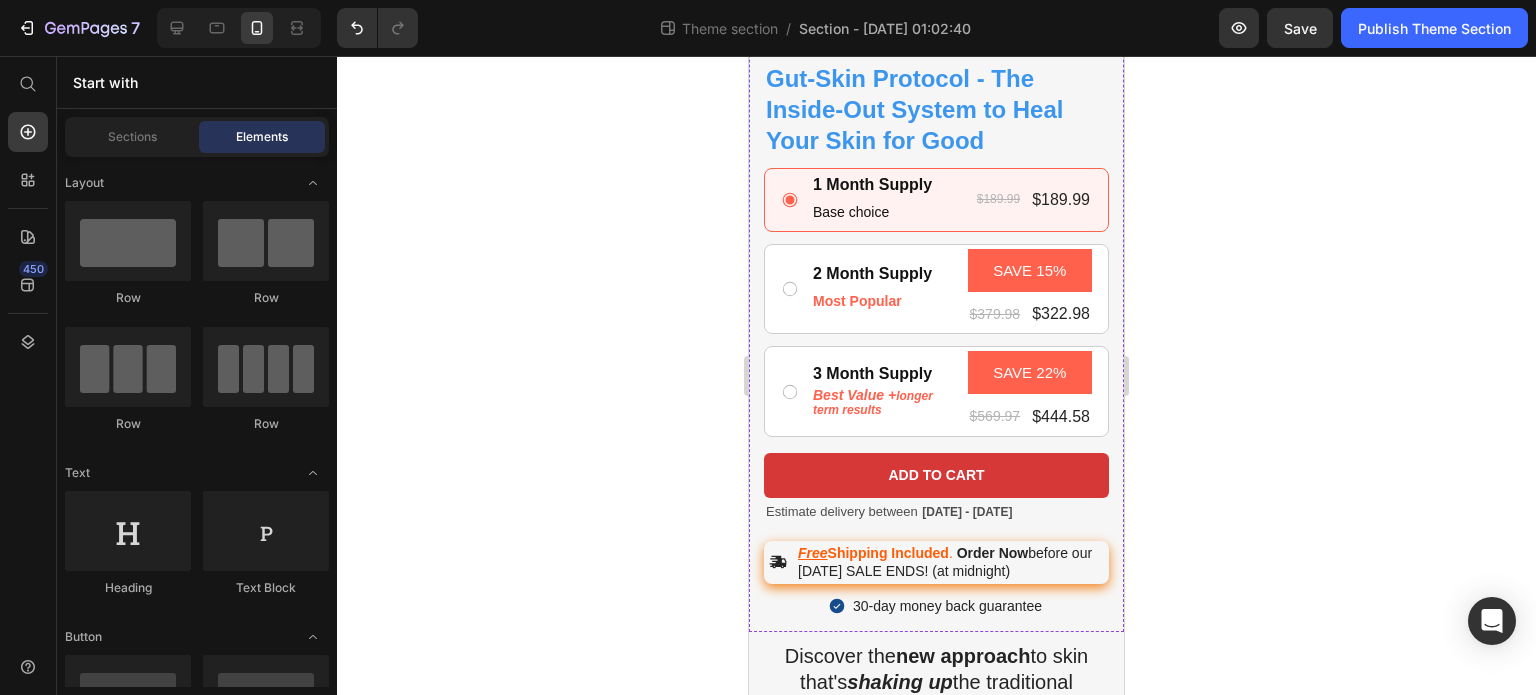 scroll, scrollTop: 559, scrollLeft: 0, axis: vertical 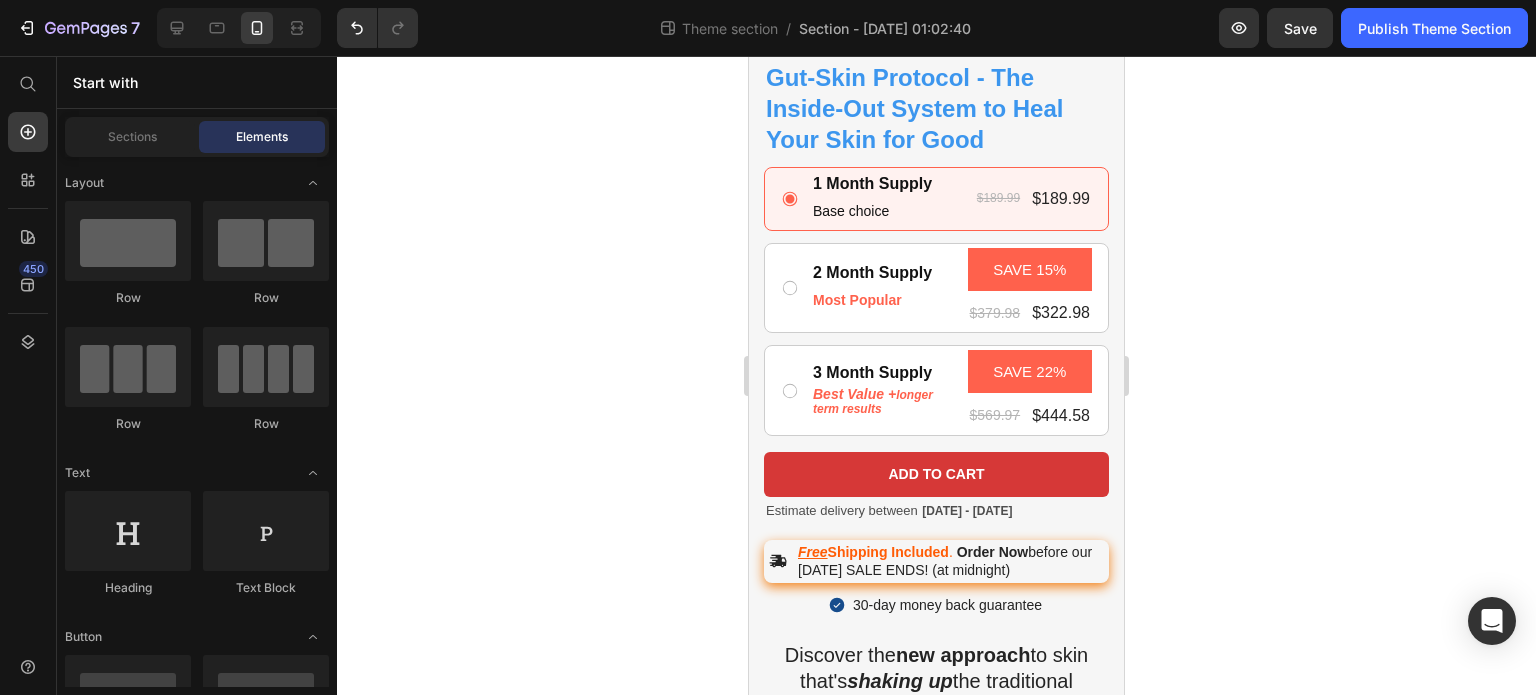 click 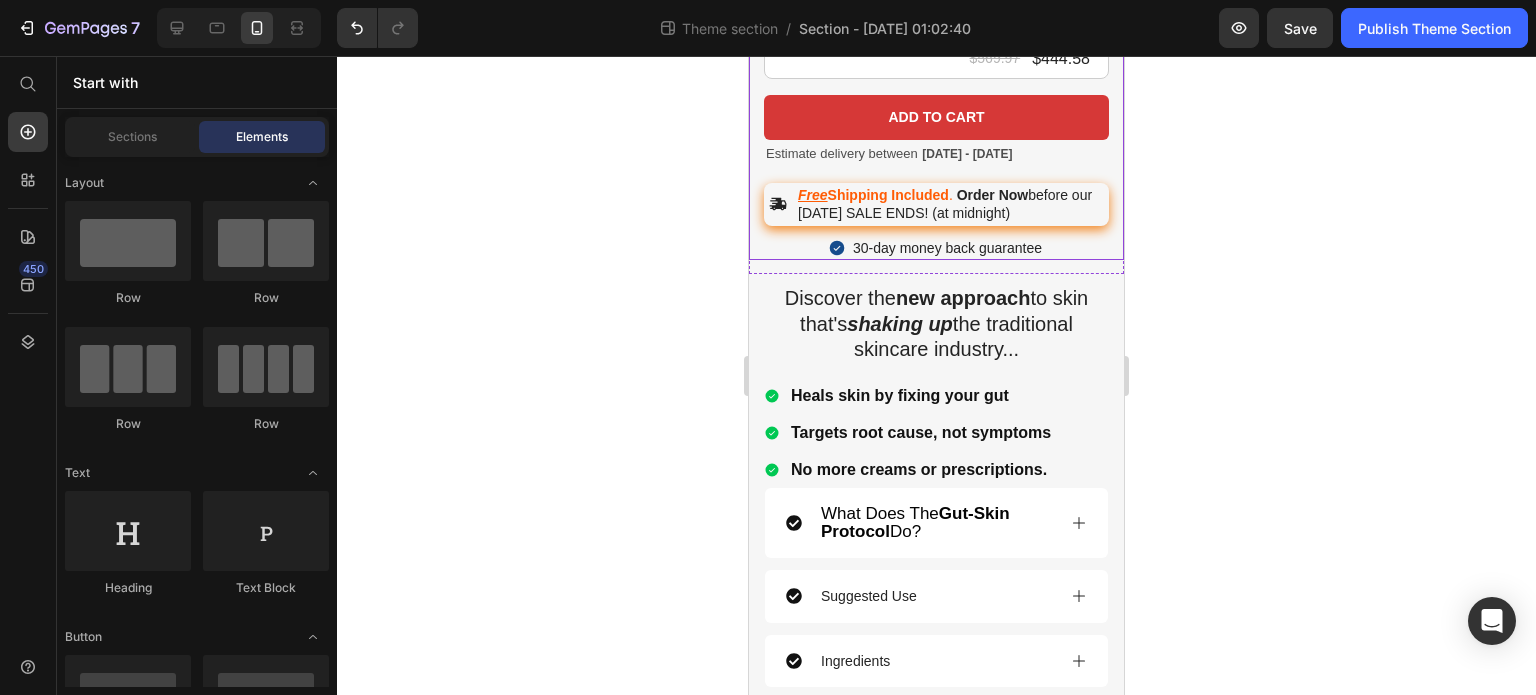 scroll, scrollTop: 915, scrollLeft: 0, axis: vertical 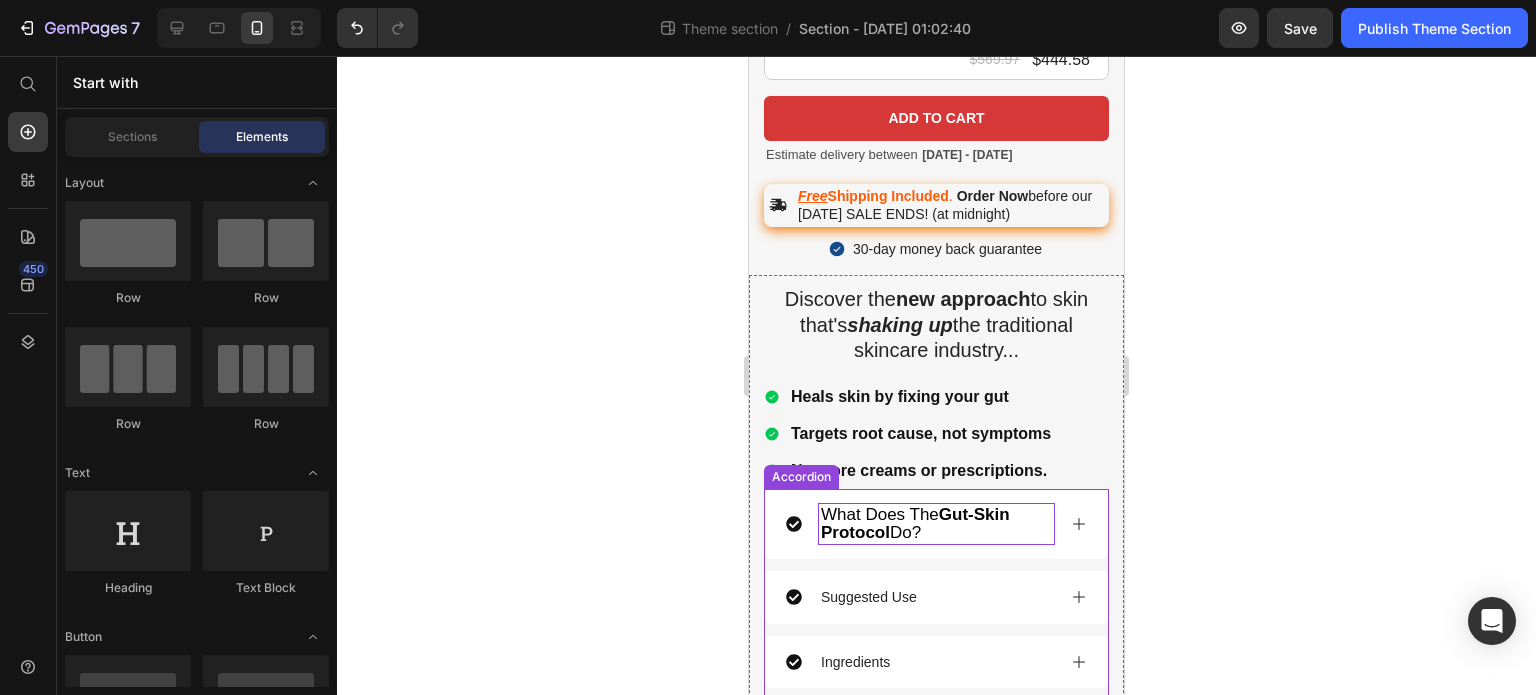 click on "What Does The  Gut-Skin Protocol  Do?" at bounding box center (915, 523) 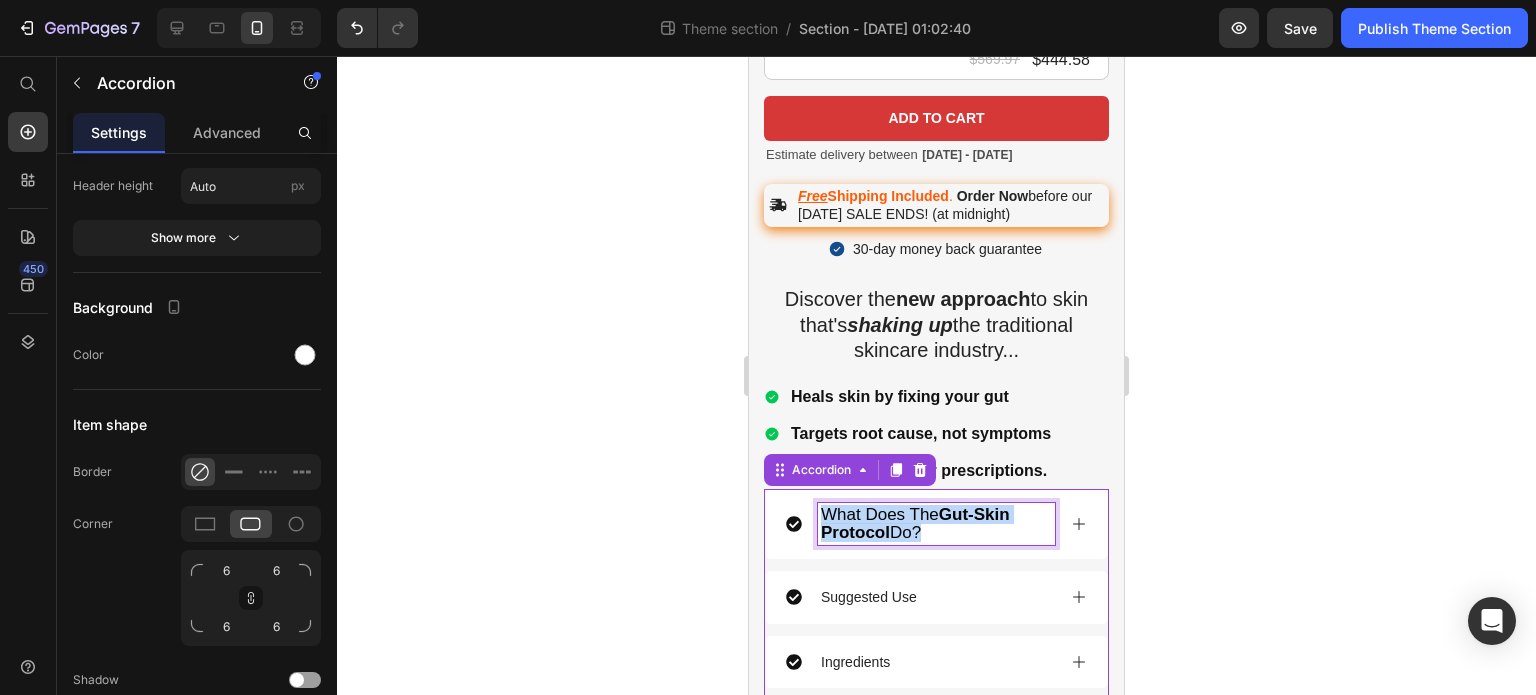 click on "What Does The  Gut-Skin Protocol  Do?" at bounding box center (915, 523) 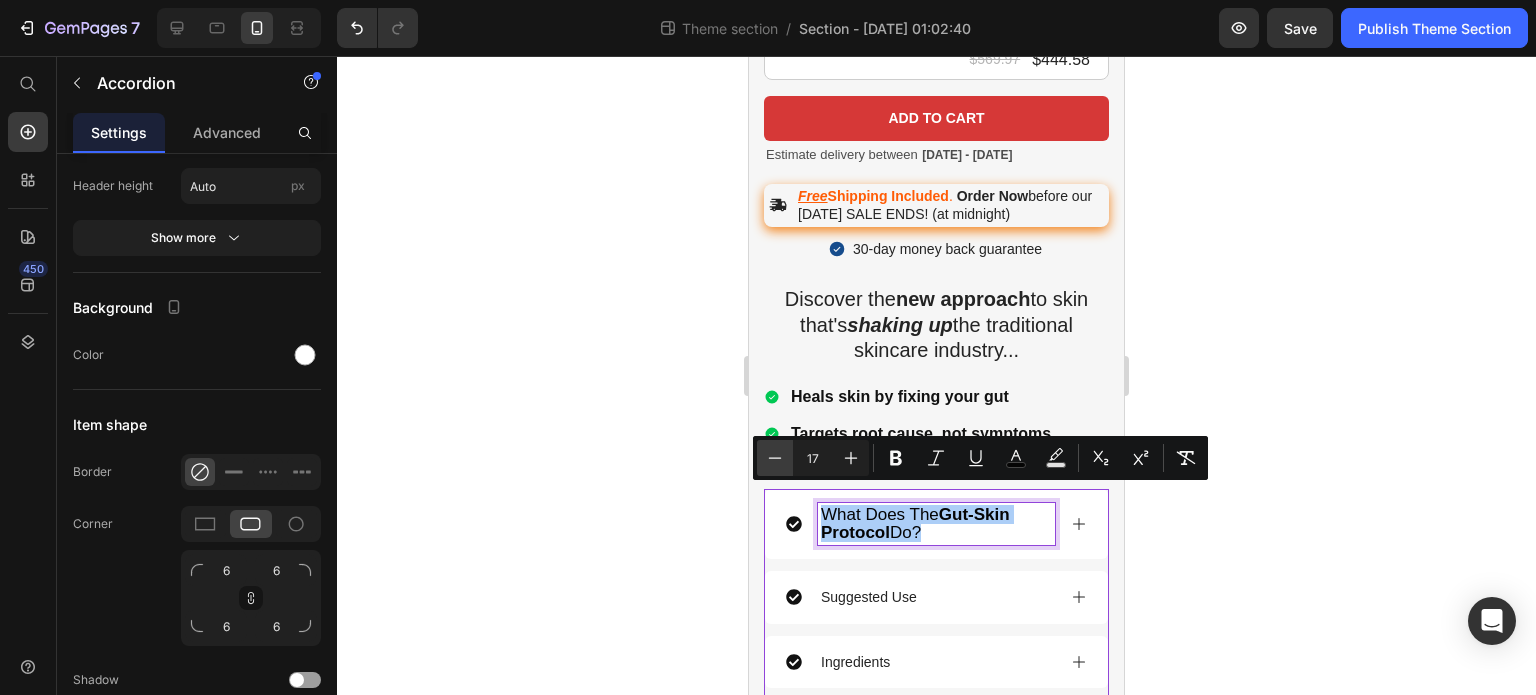 click 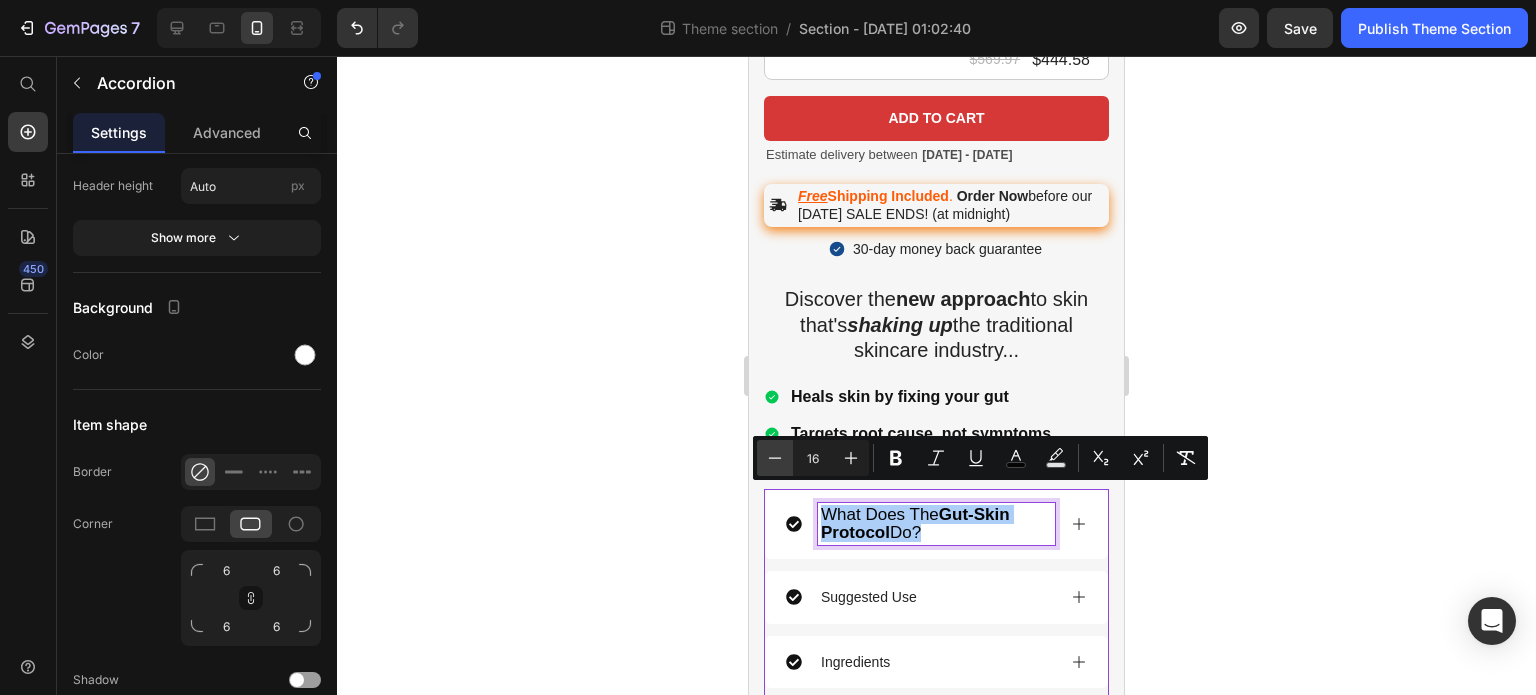 click 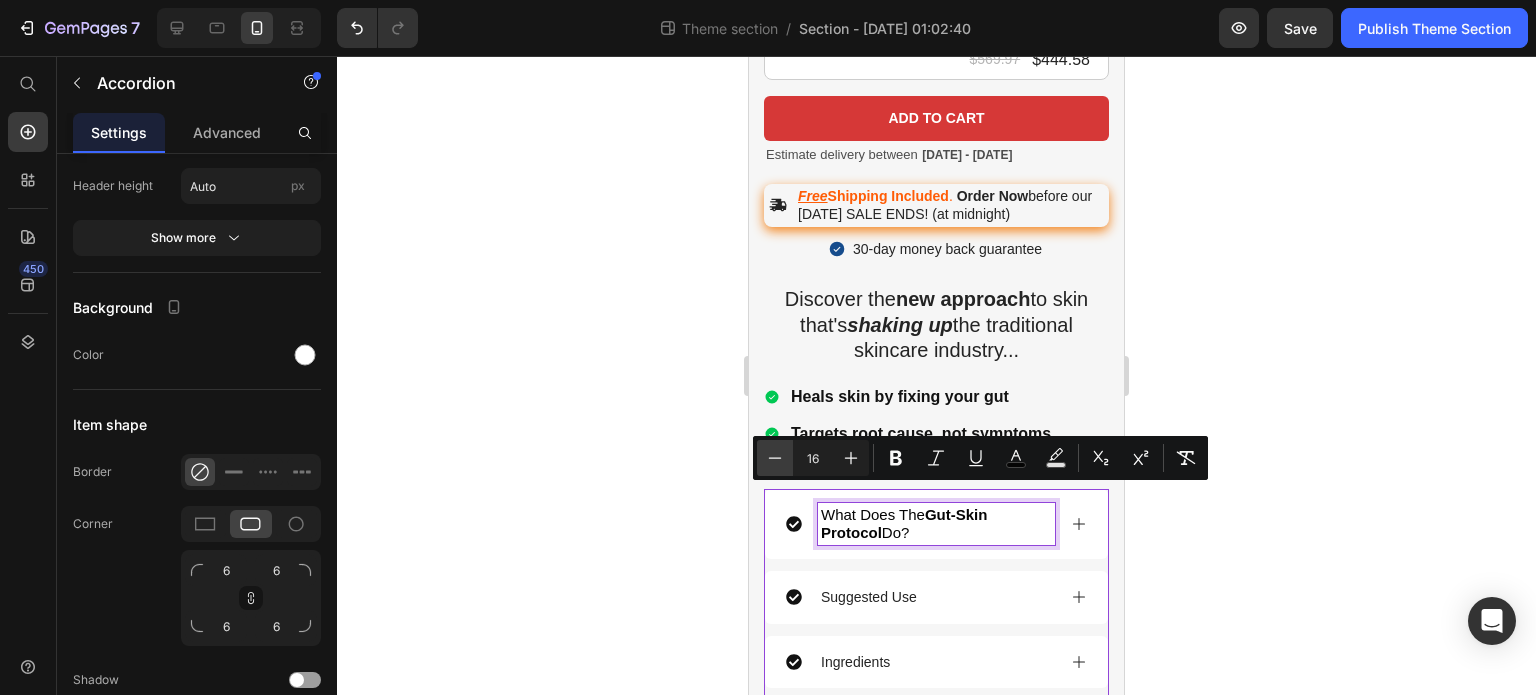 type on "15" 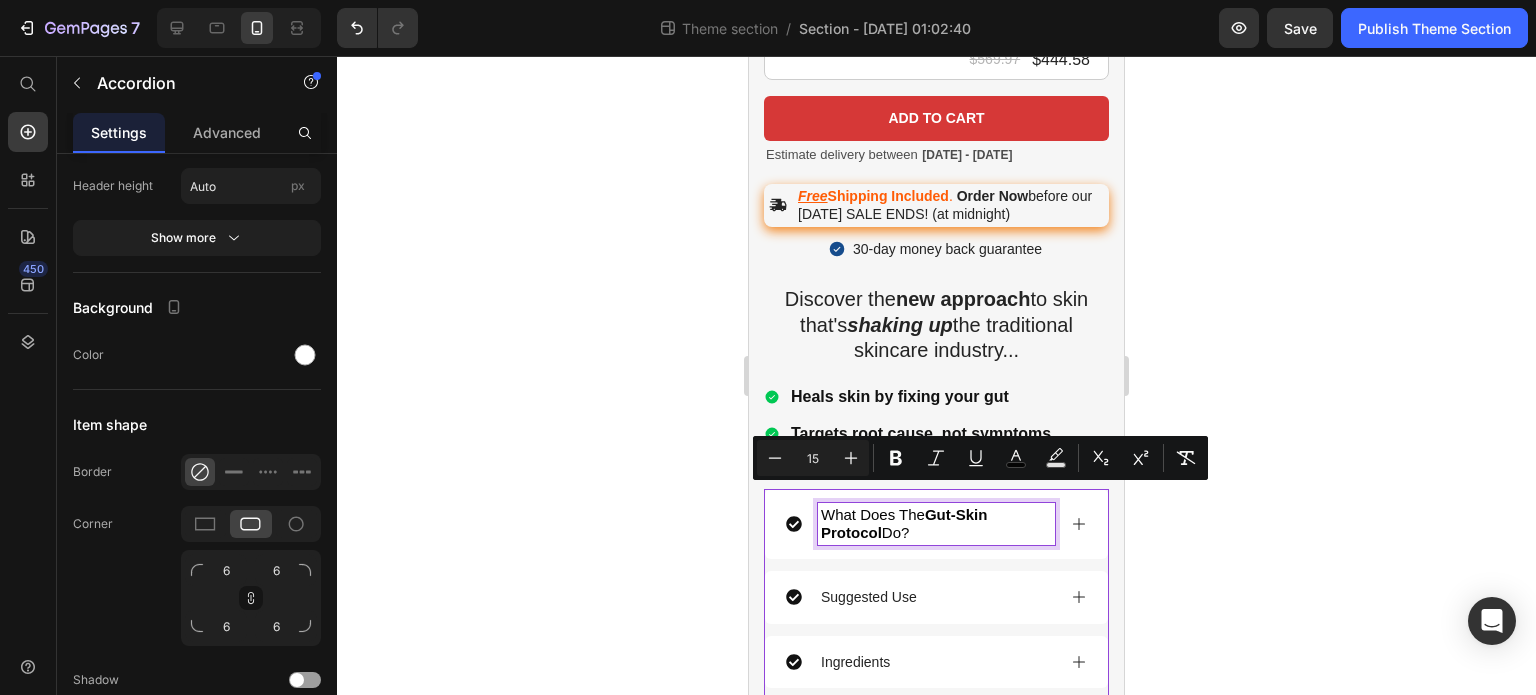 click 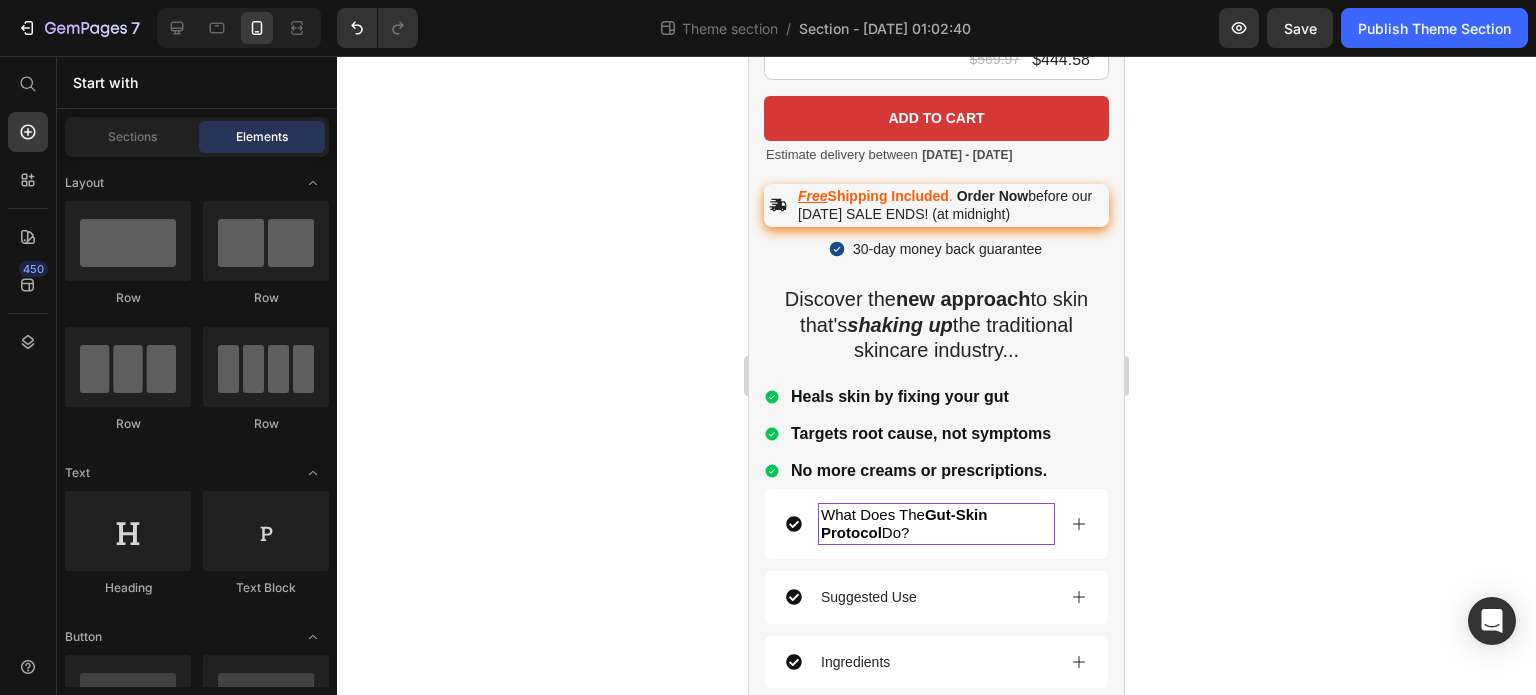 click 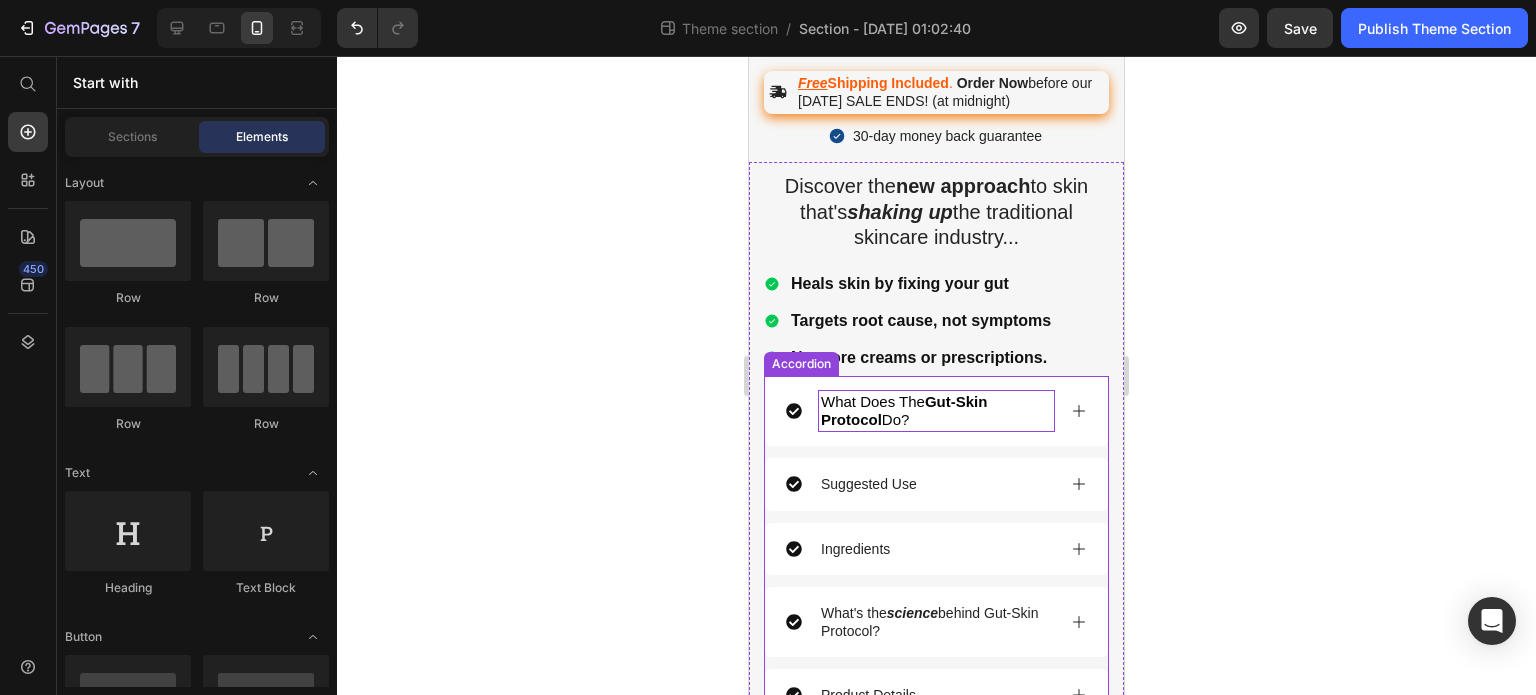 scroll, scrollTop: 1269, scrollLeft: 0, axis: vertical 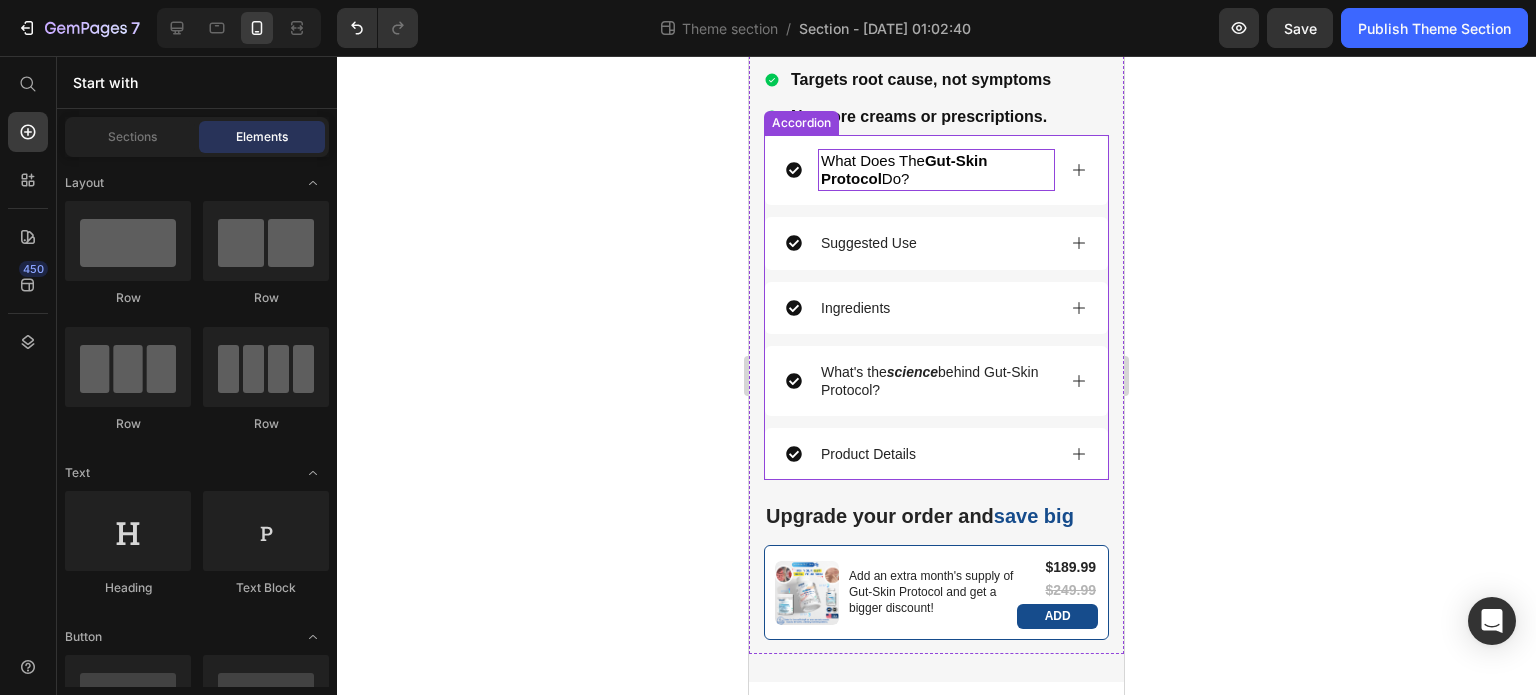click on "Suggested Use" at bounding box center (920, 243) 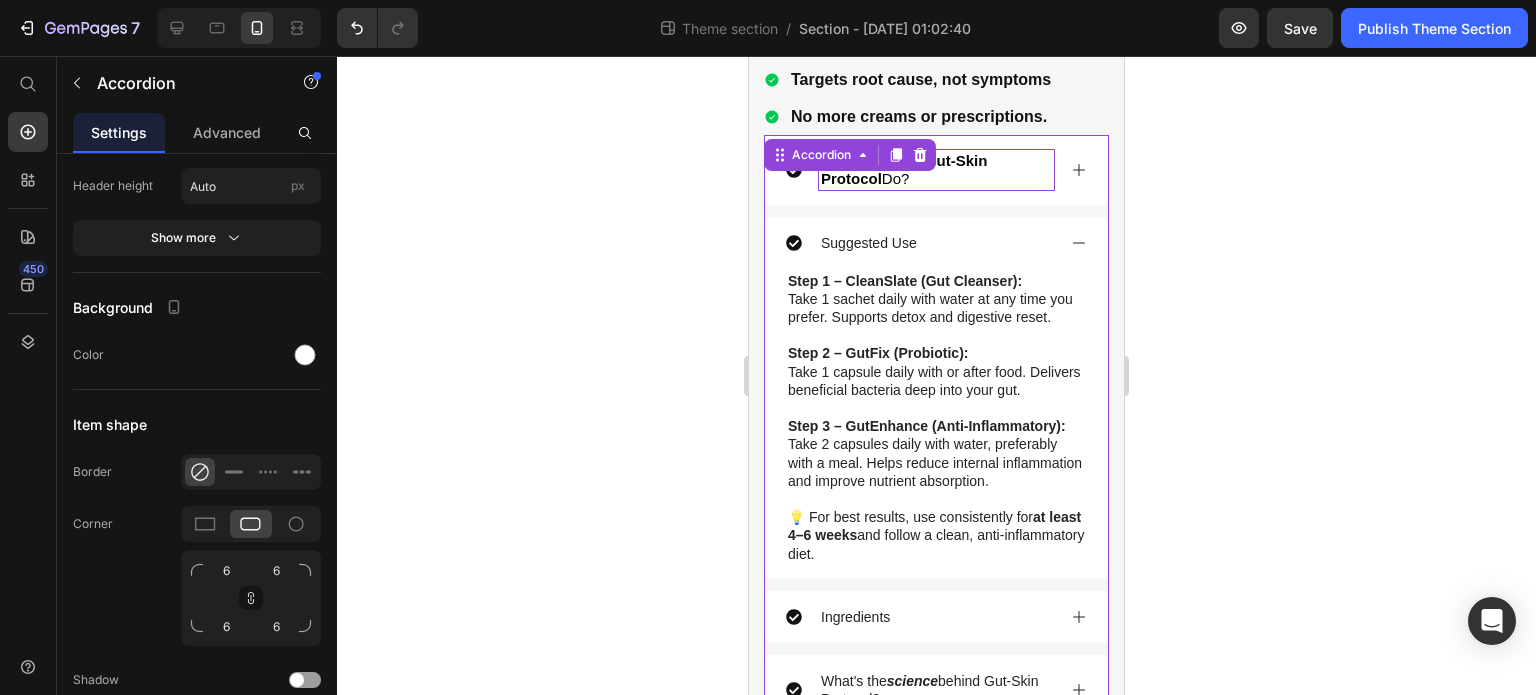 click on "Suggested Use" at bounding box center [920, 243] 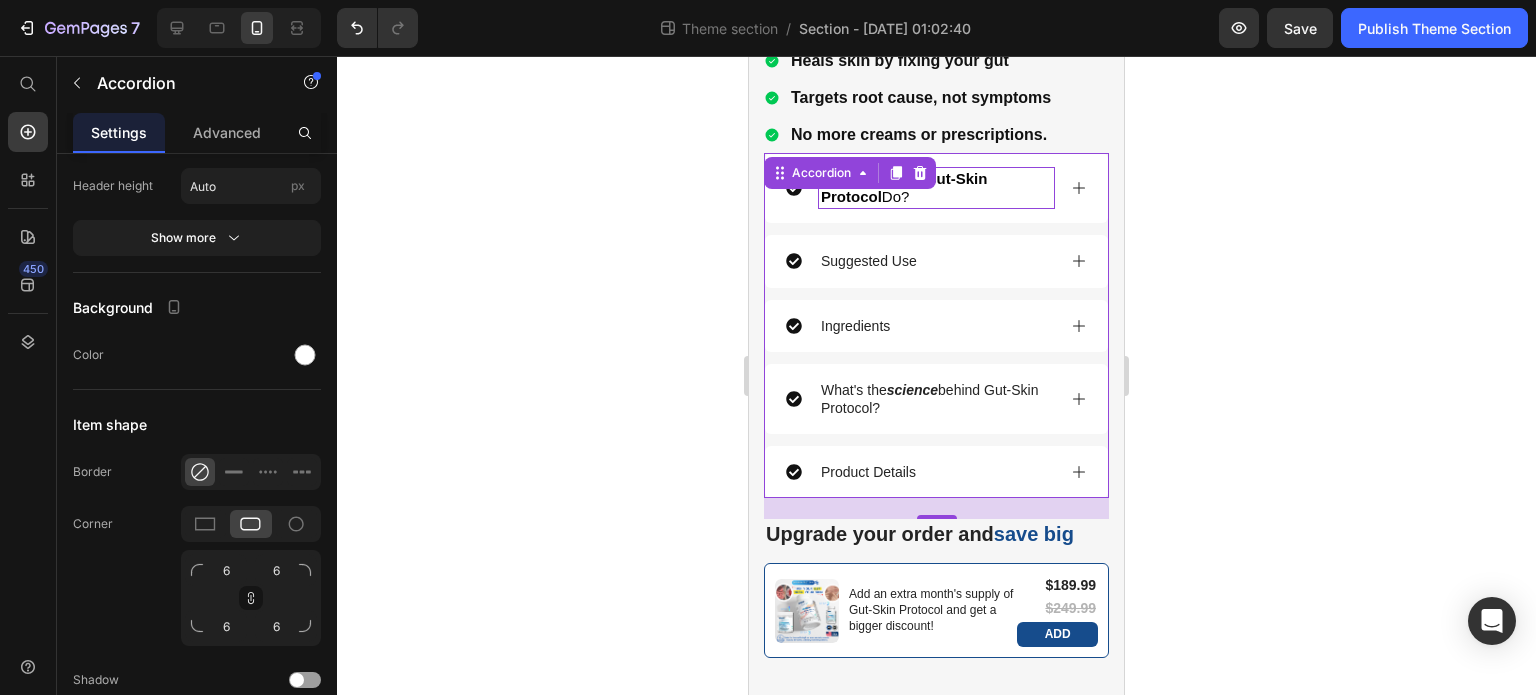 scroll, scrollTop: 1269, scrollLeft: 0, axis: vertical 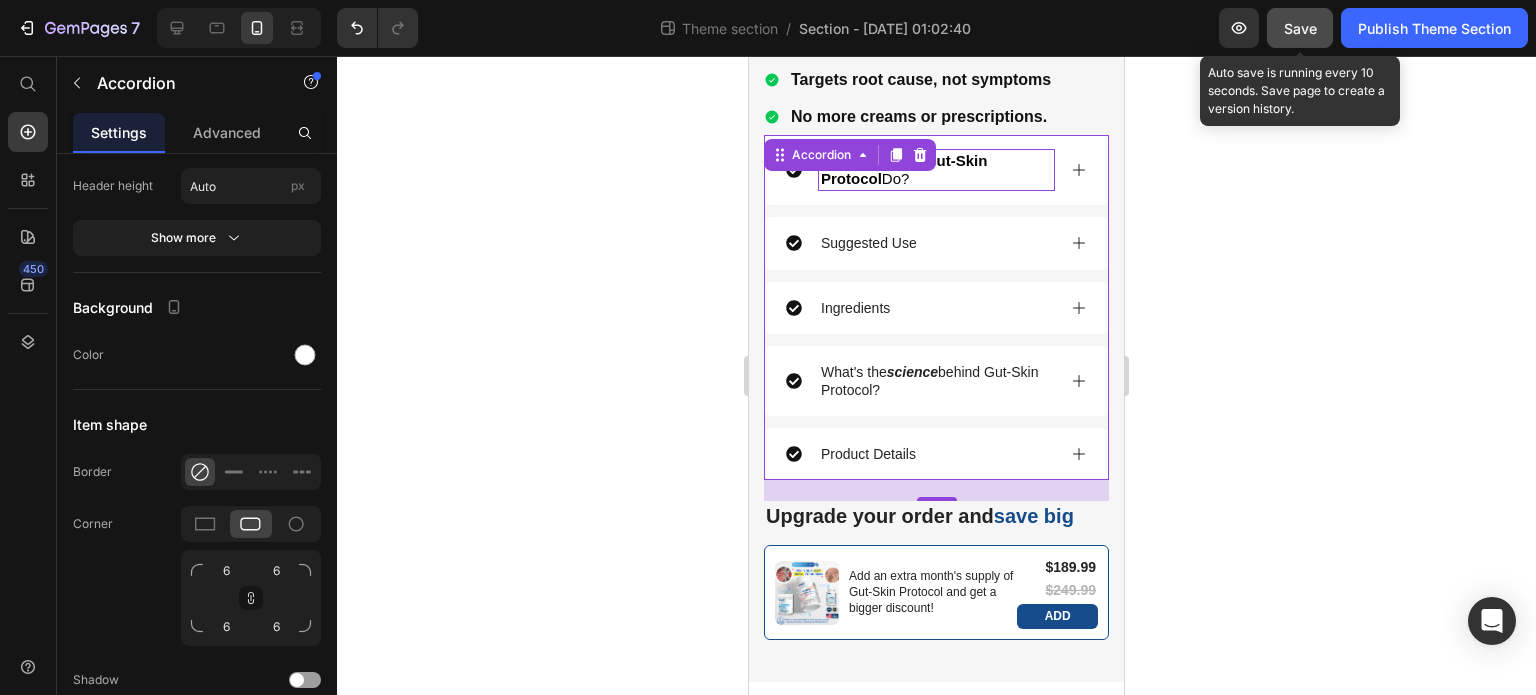 click on "Save" at bounding box center (1300, 28) 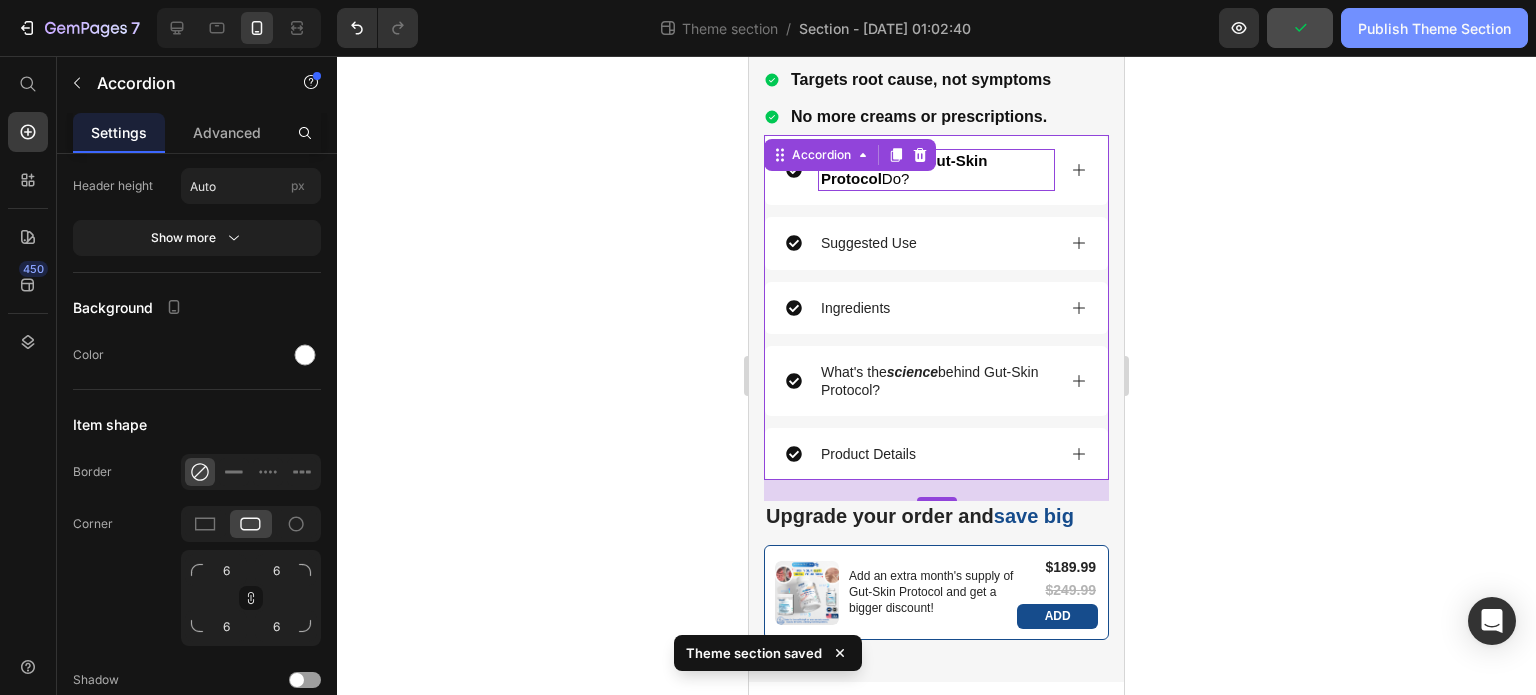 click on "Publish Theme Section" at bounding box center [1434, 28] 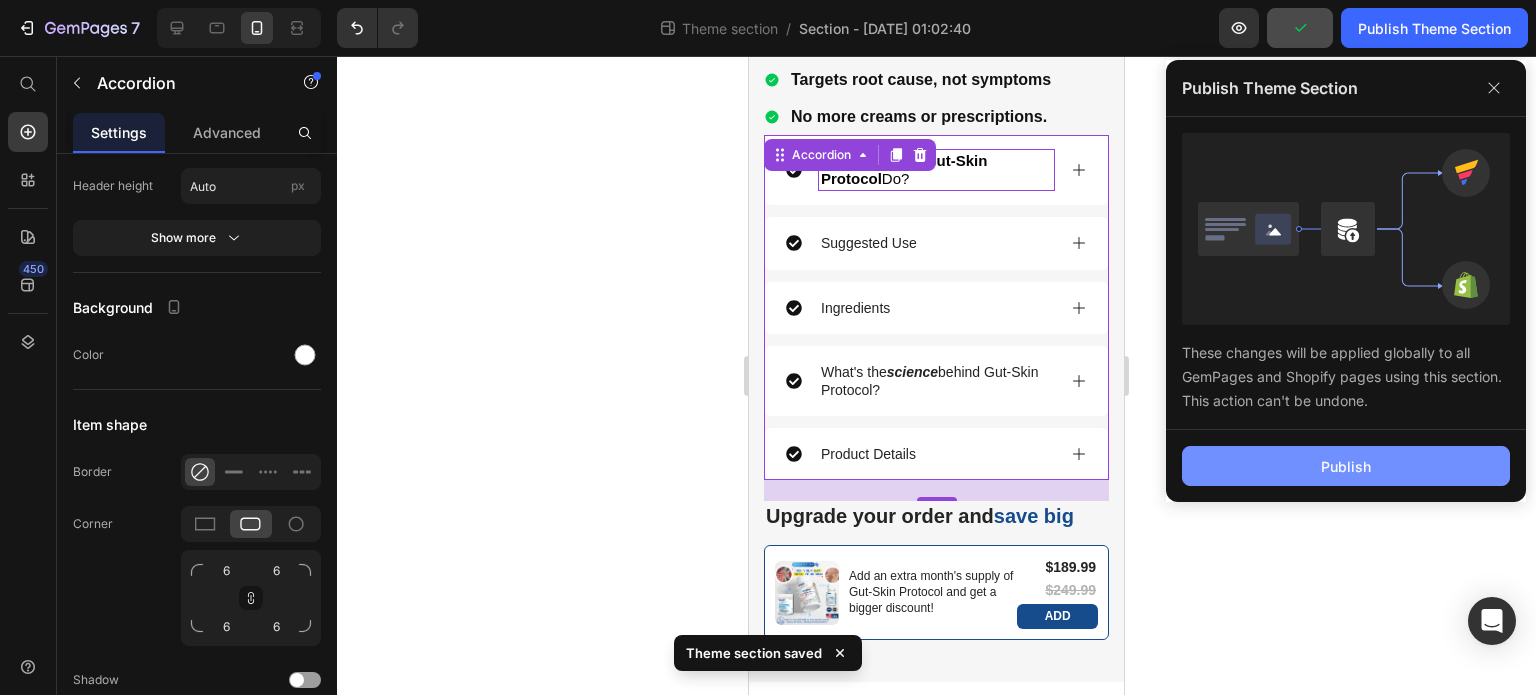 click on "Publish" 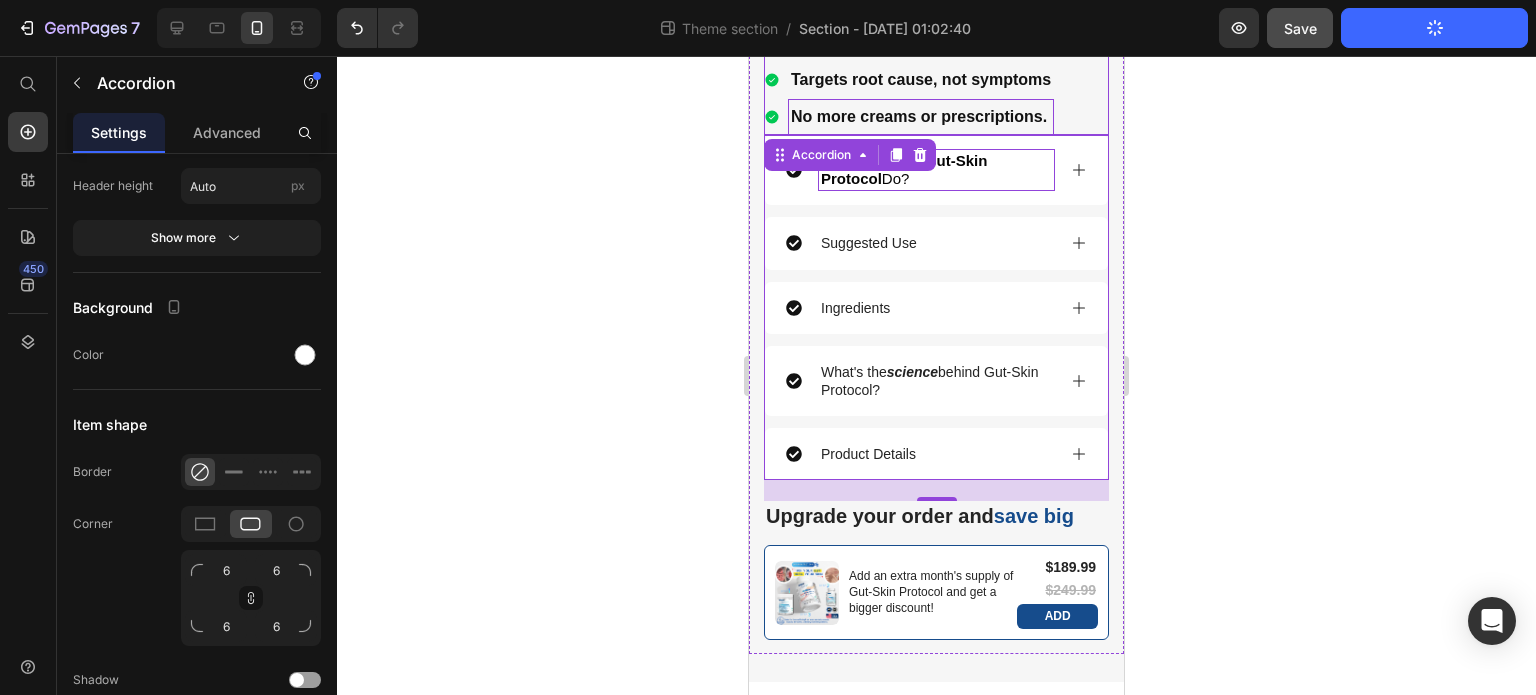 click on "No more creams or prescriptions." at bounding box center [921, 117] 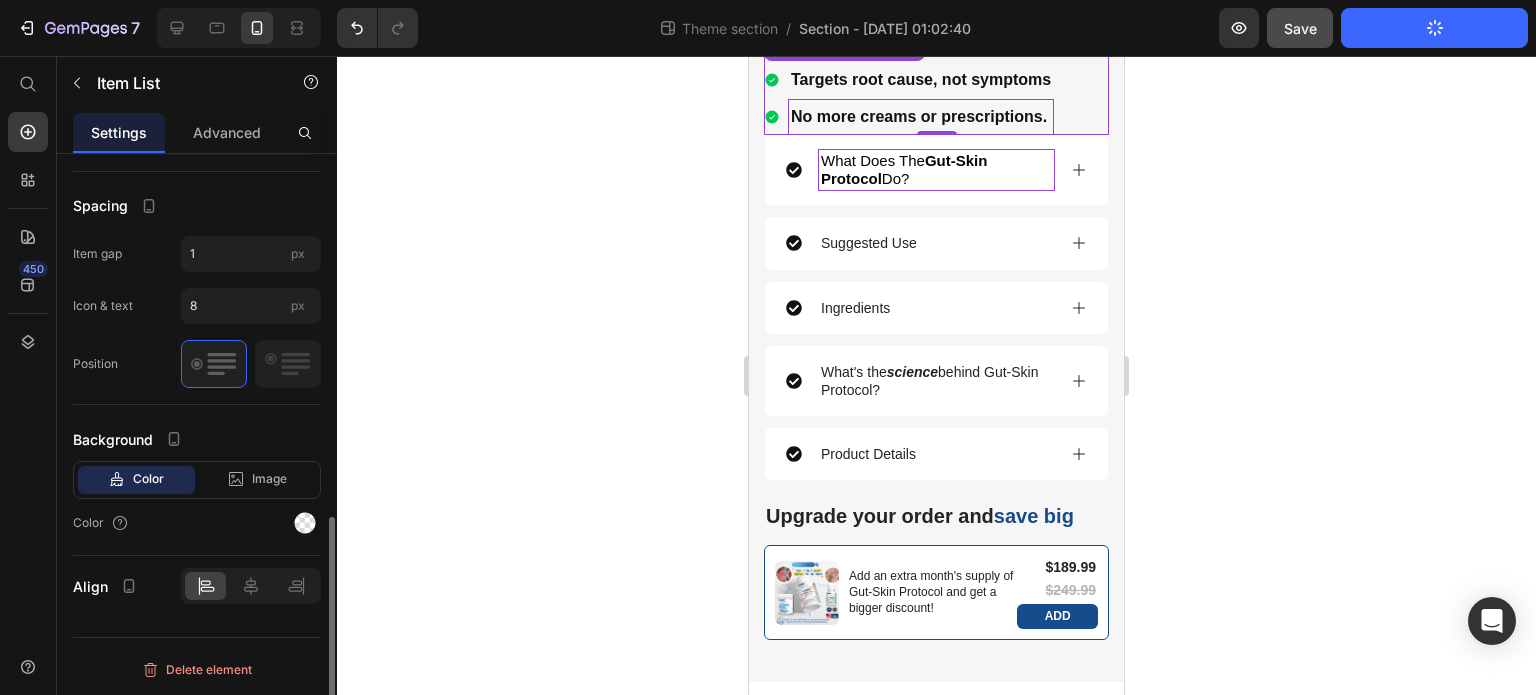 scroll, scrollTop: 0, scrollLeft: 0, axis: both 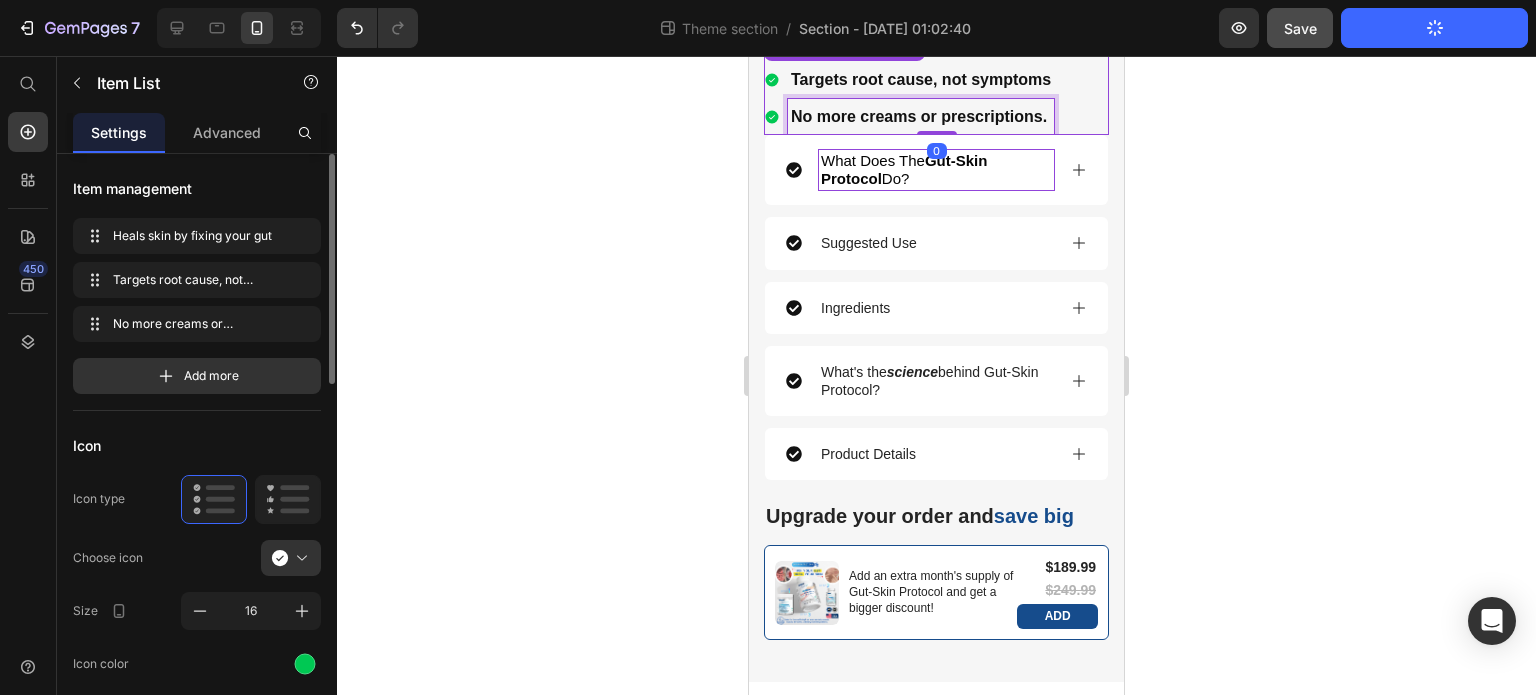 click on "No more creams or prescriptions." at bounding box center (921, 117) 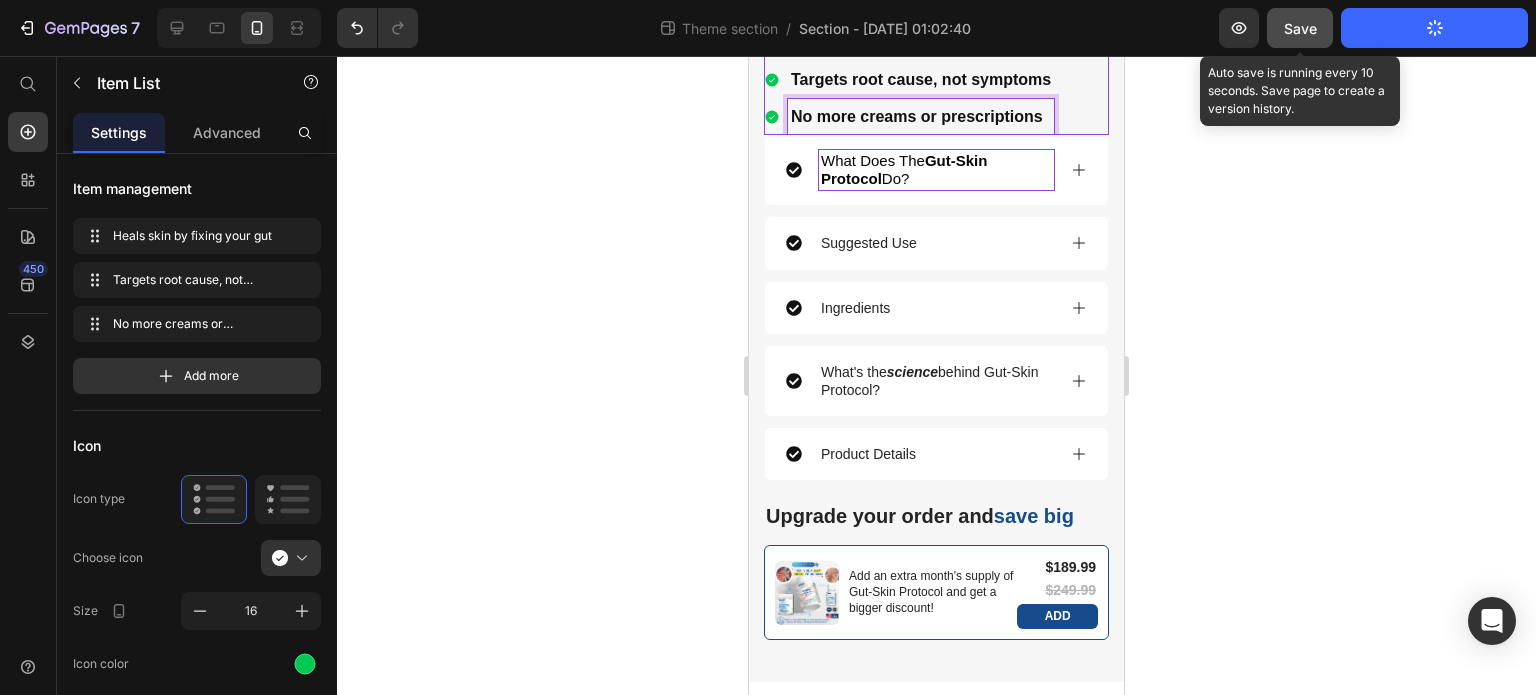 click on "Save" at bounding box center (1300, 28) 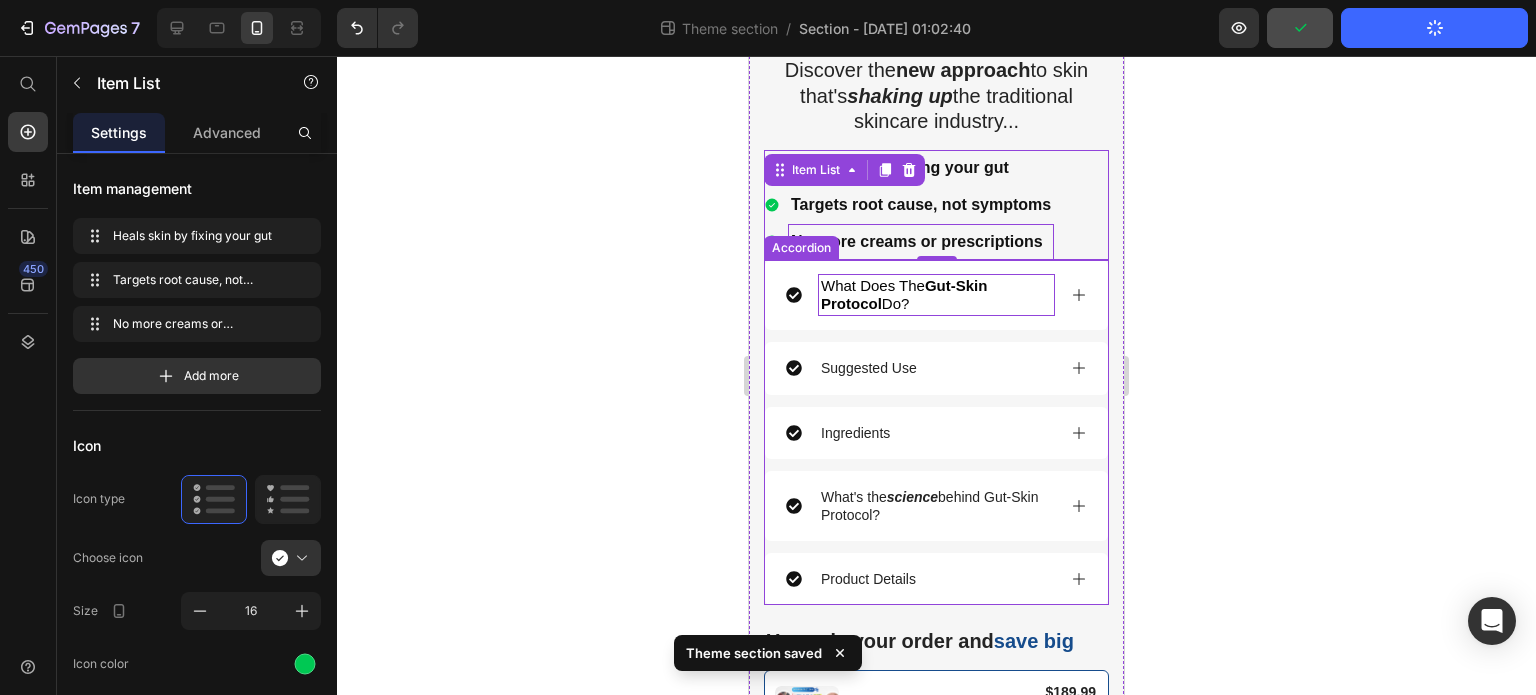 scroll, scrollTop: 1142, scrollLeft: 0, axis: vertical 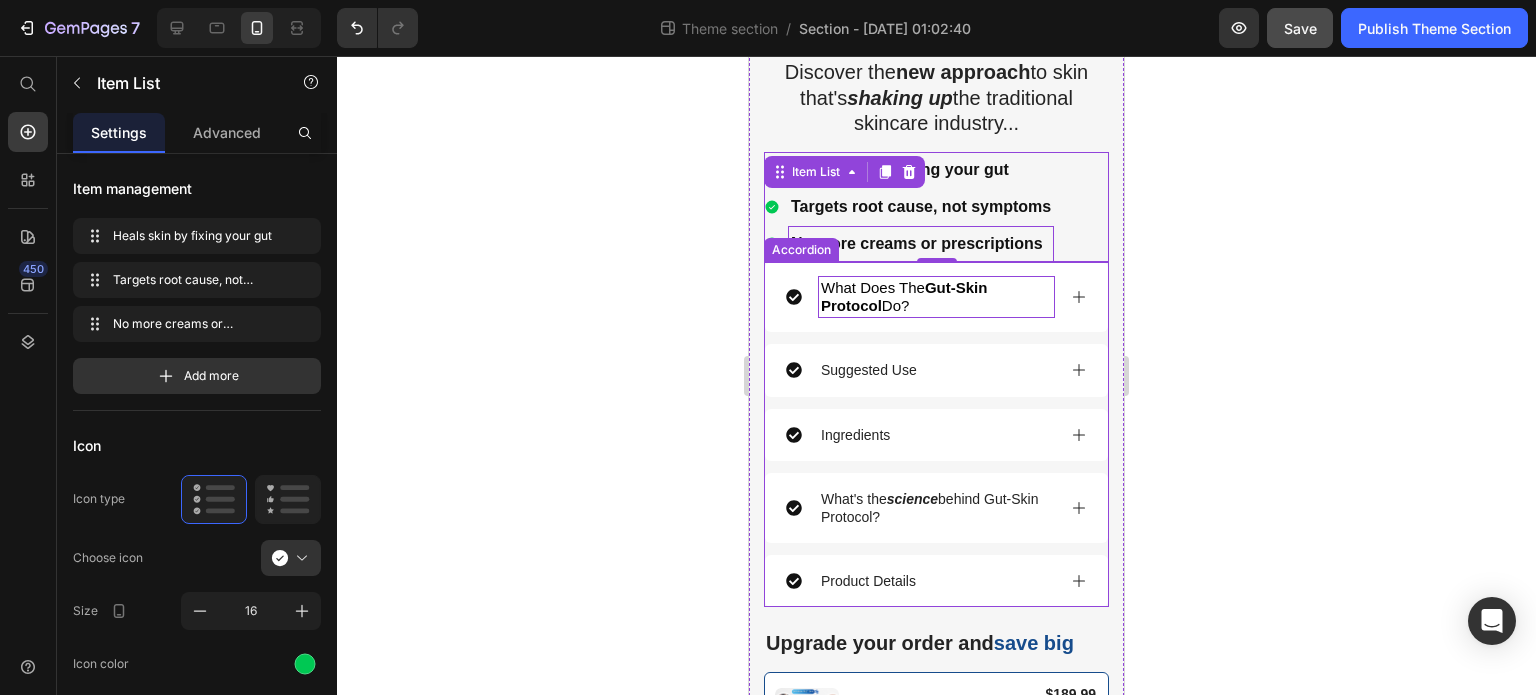 click on "What Does The  Gut-Skin Protocol  Do?" at bounding box center (904, 296) 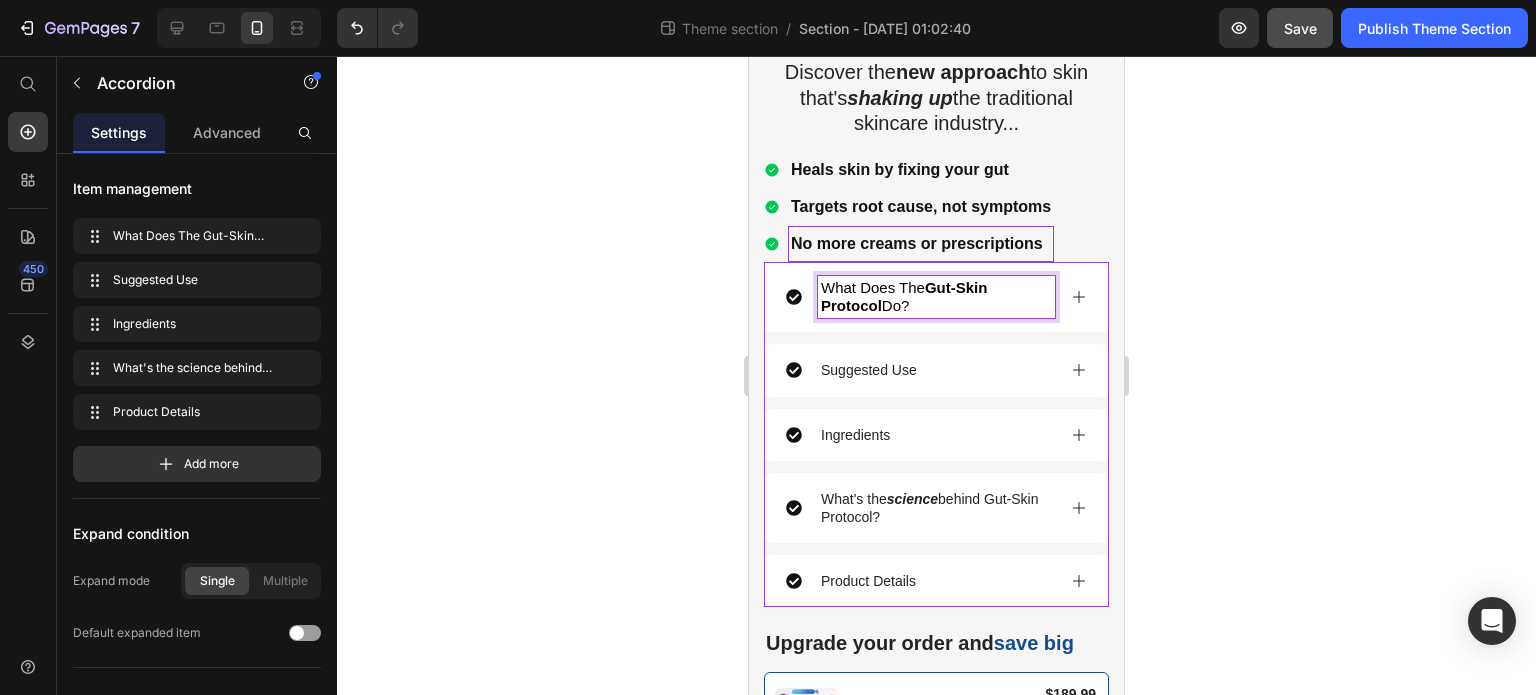 click on "What Does The  Gut-Skin Protocol  Do?" at bounding box center (904, 296) 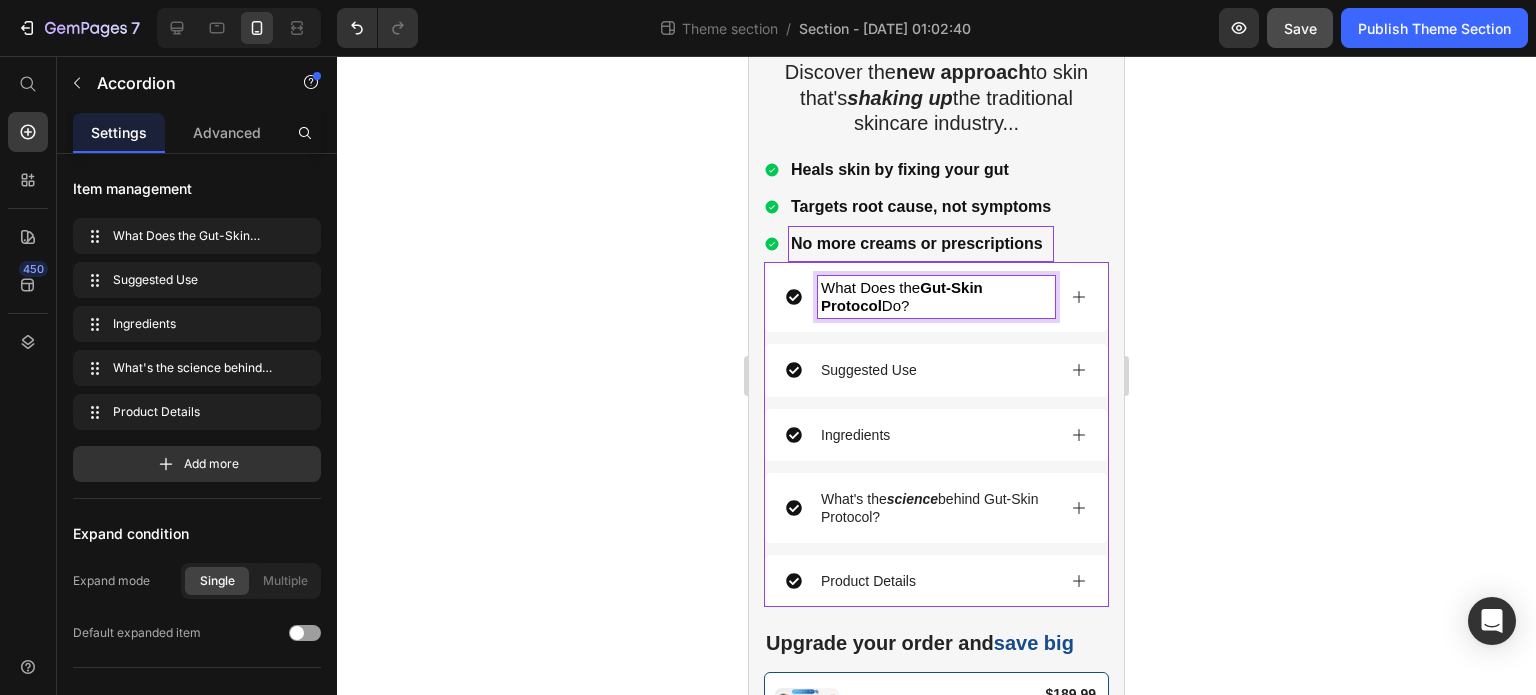 click on "What Does the  Gut-Skin Protocol  Do?" at bounding box center (902, 296) 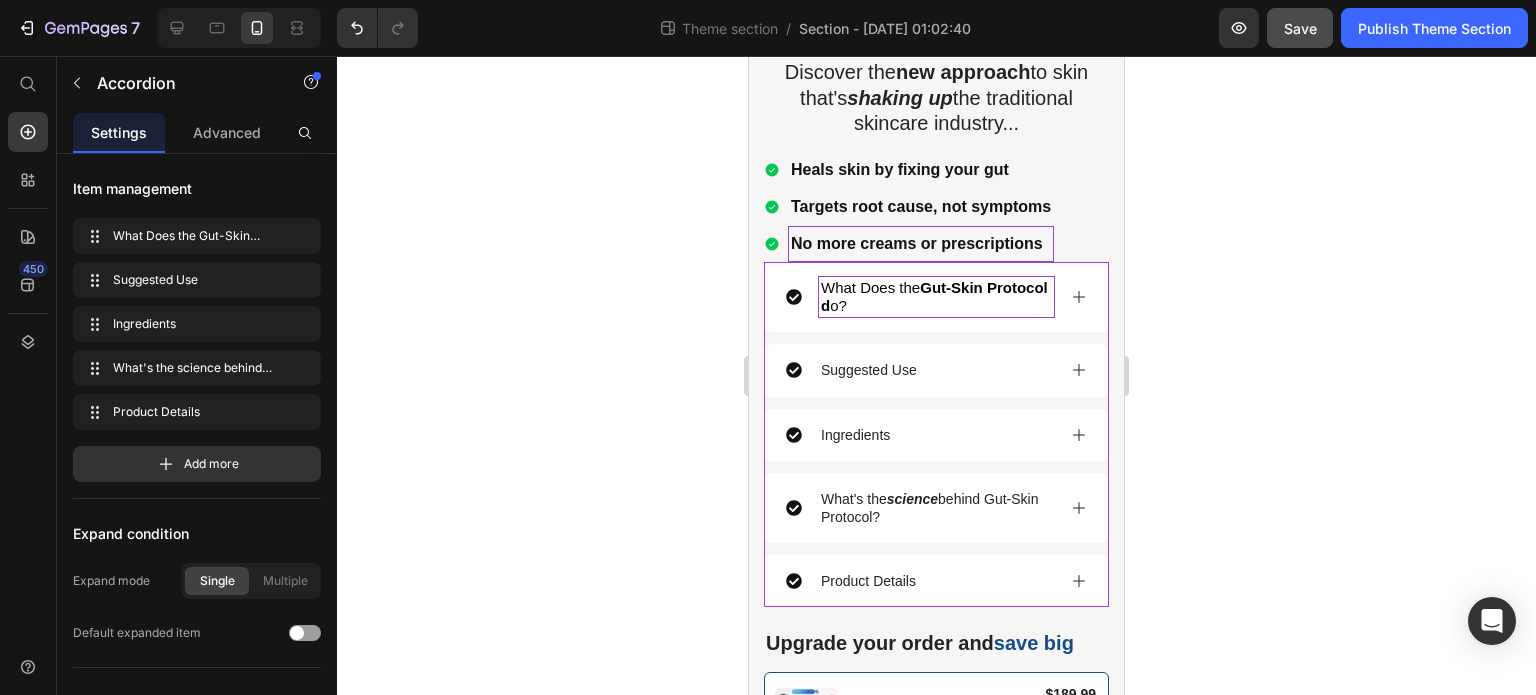 click 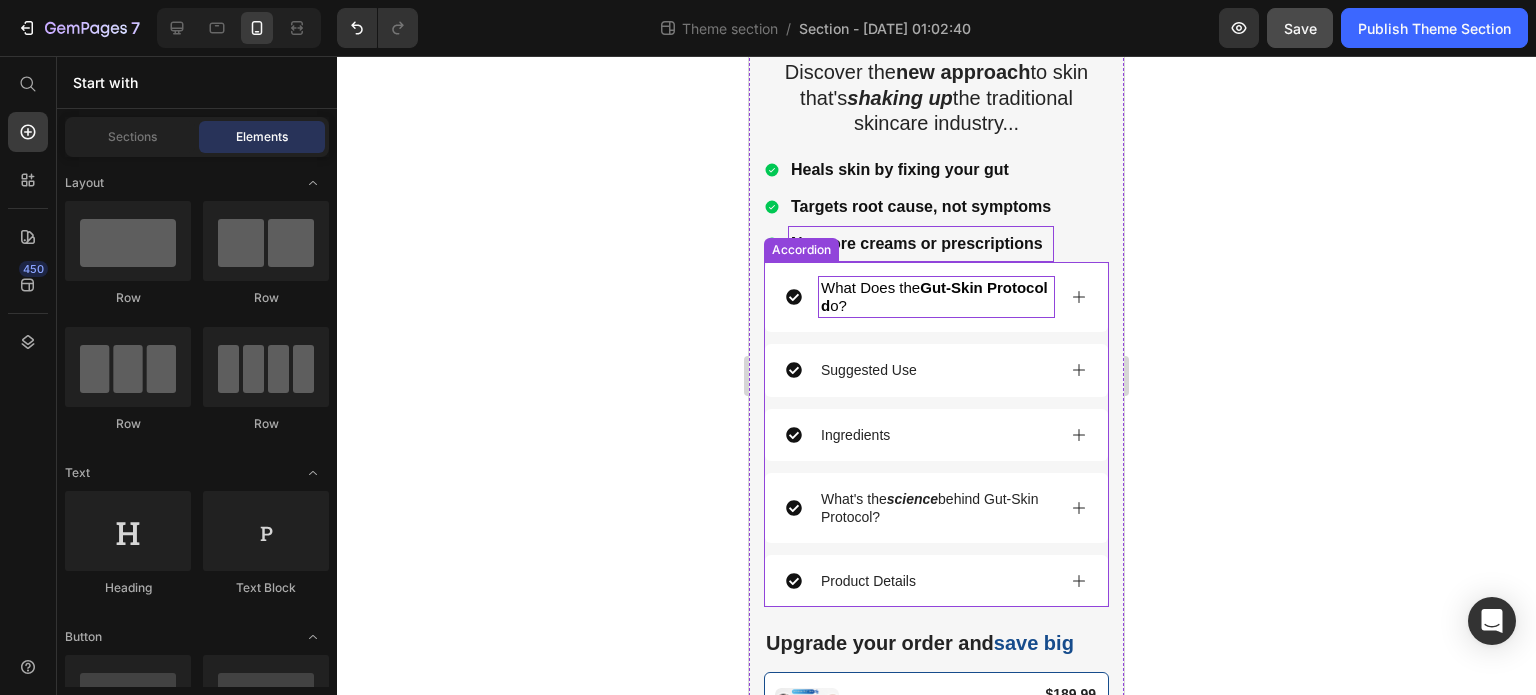 click on "What Does the  Gut-Skin Protocol d o?" at bounding box center [934, 296] 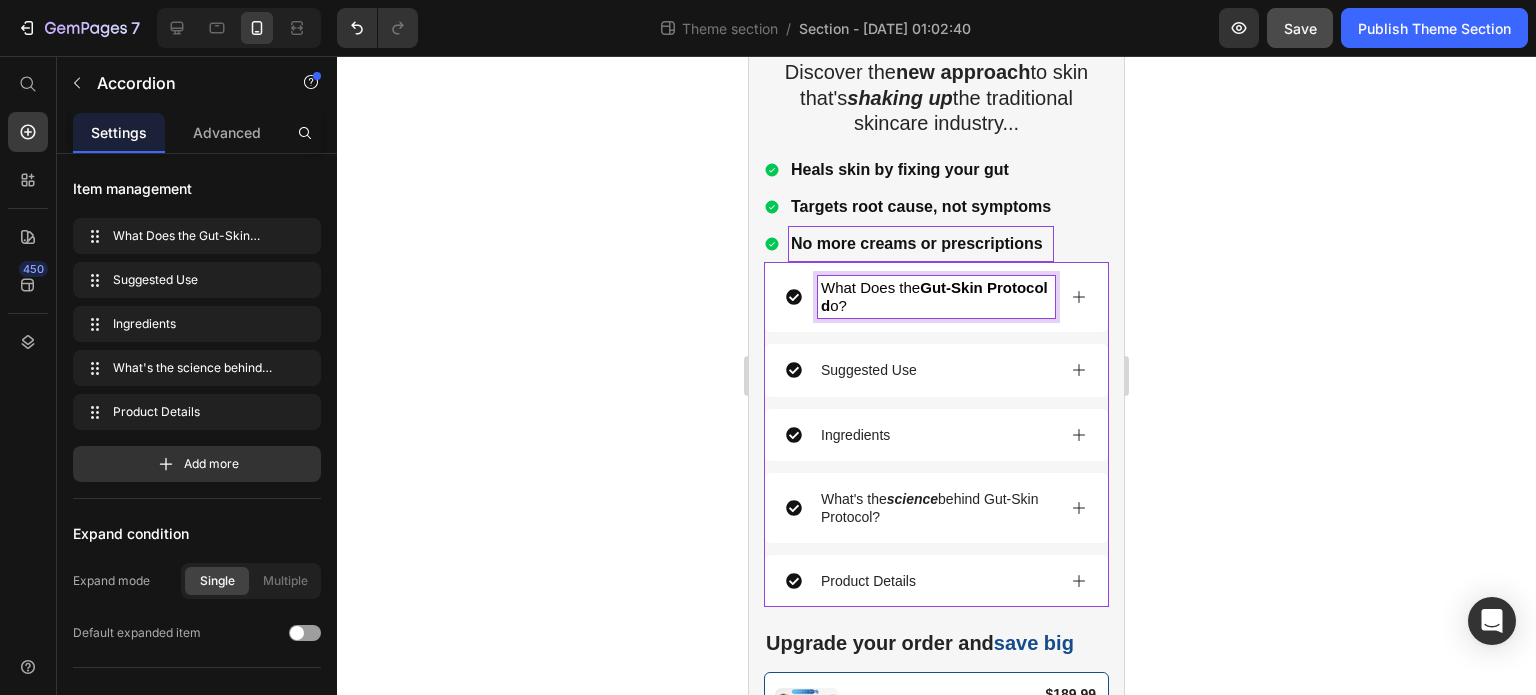 click on "What Does the  Gut-Skin Protocol d o?" at bounding box center (934, 296) 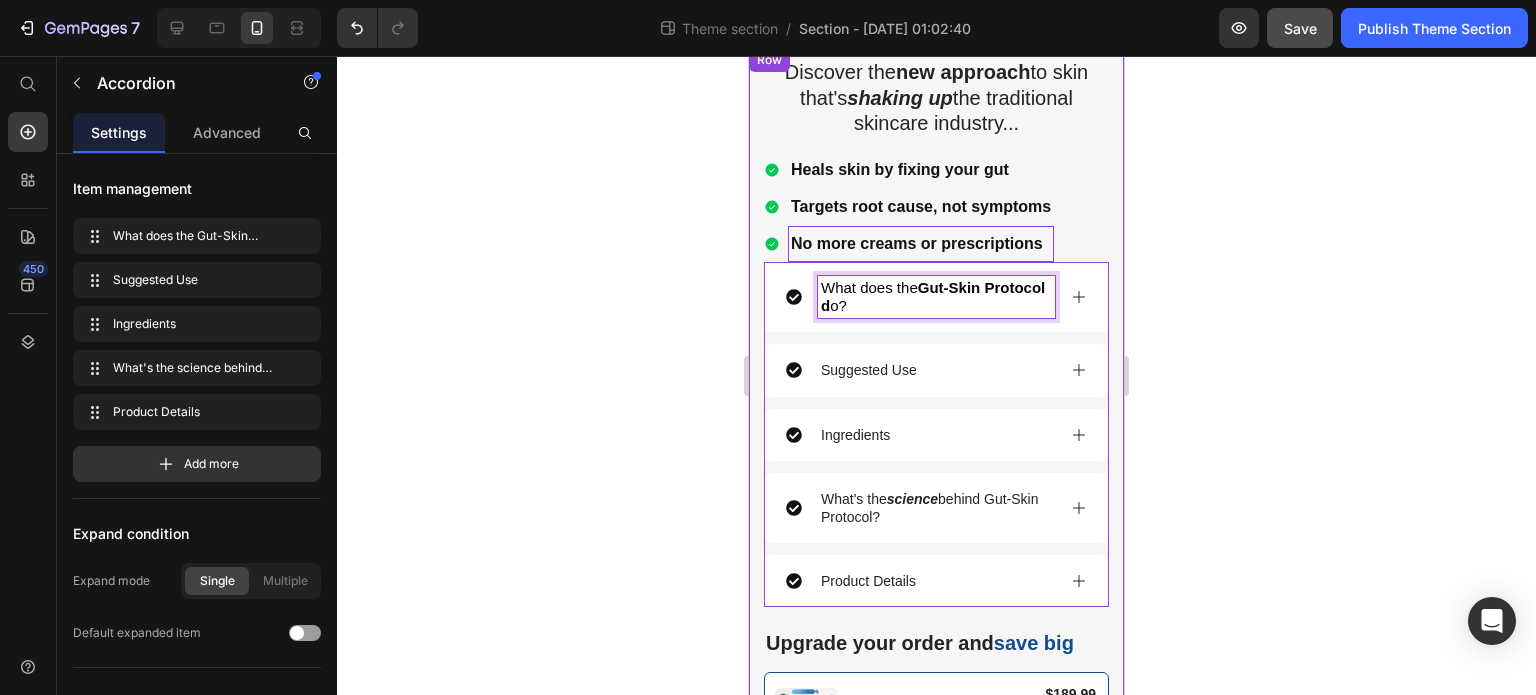 click 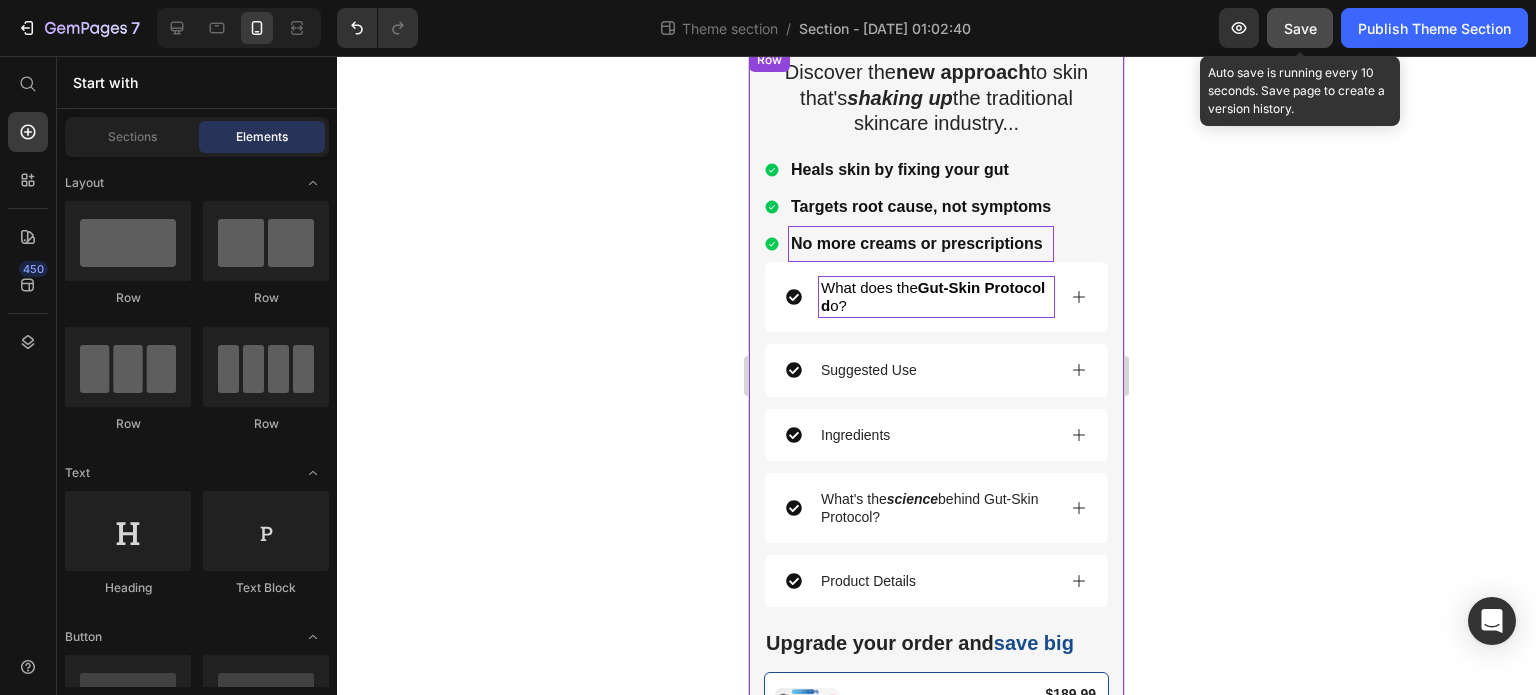 click on "Save" 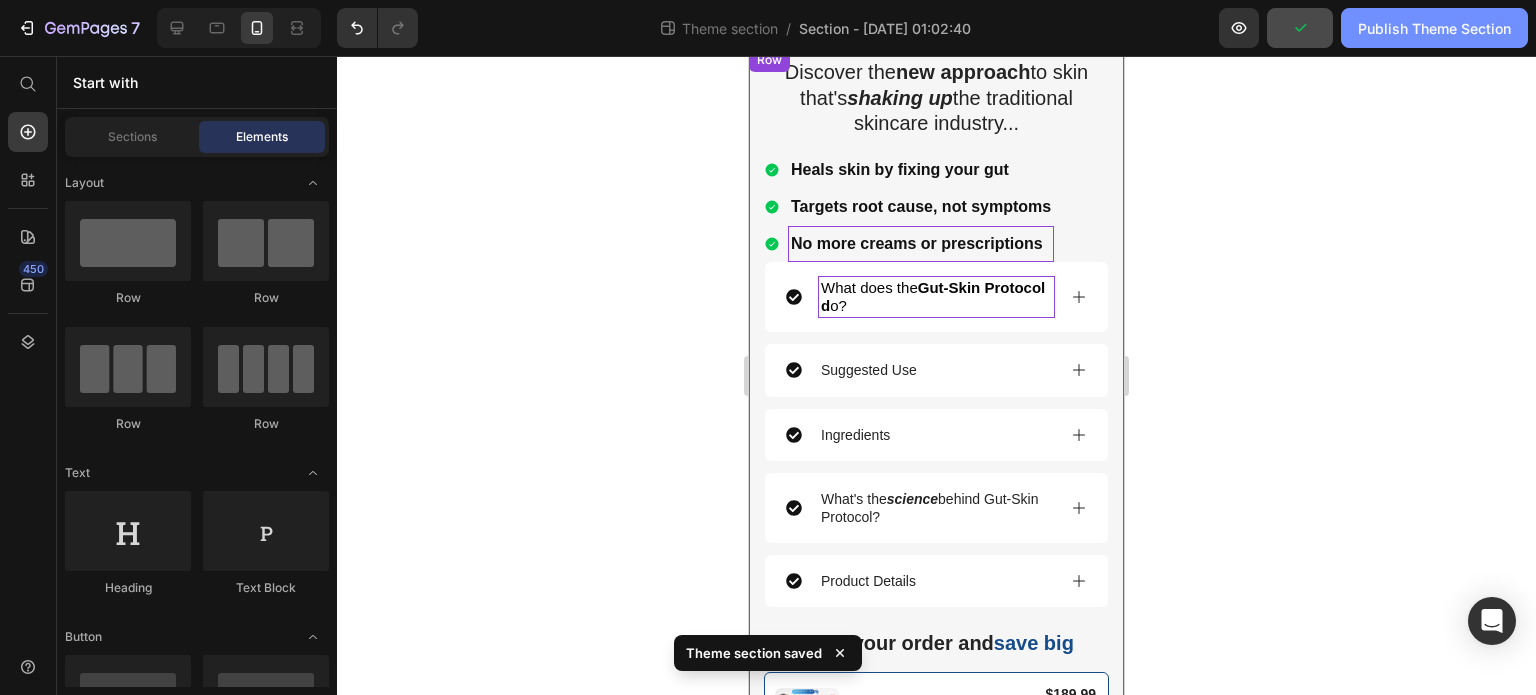 click on "Publish Theme Section" at bounding box center (1434, 28) 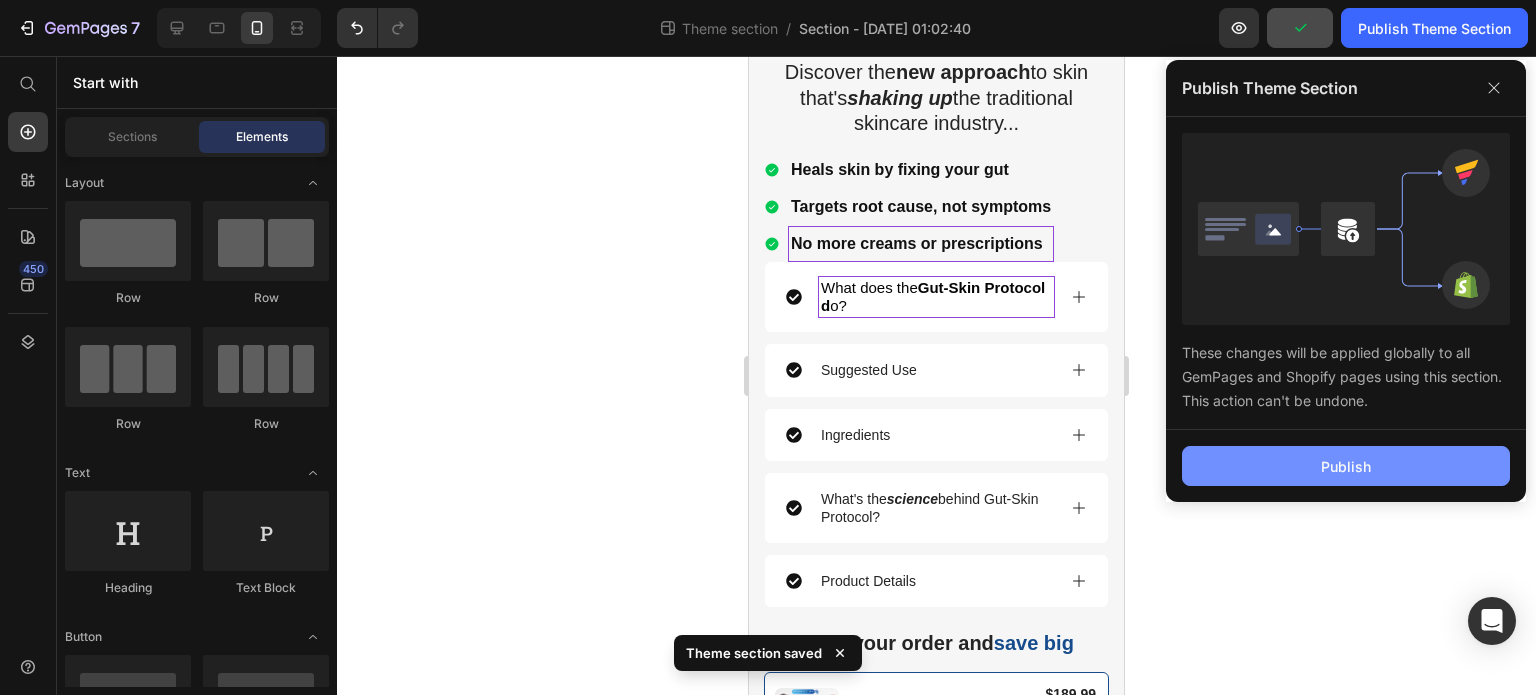 click on "Publish" 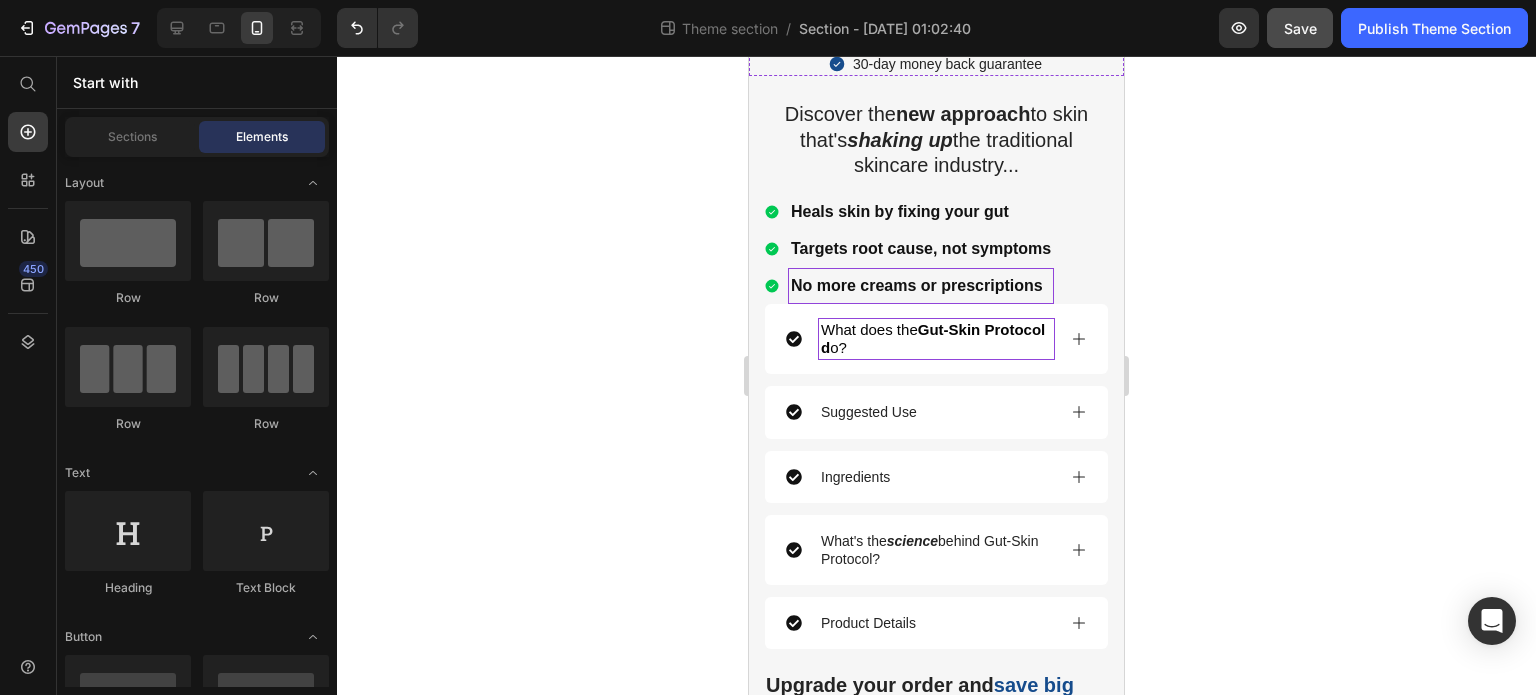 scroll, scrollTop: 1269, scrollLeft: 0, axis: vertical 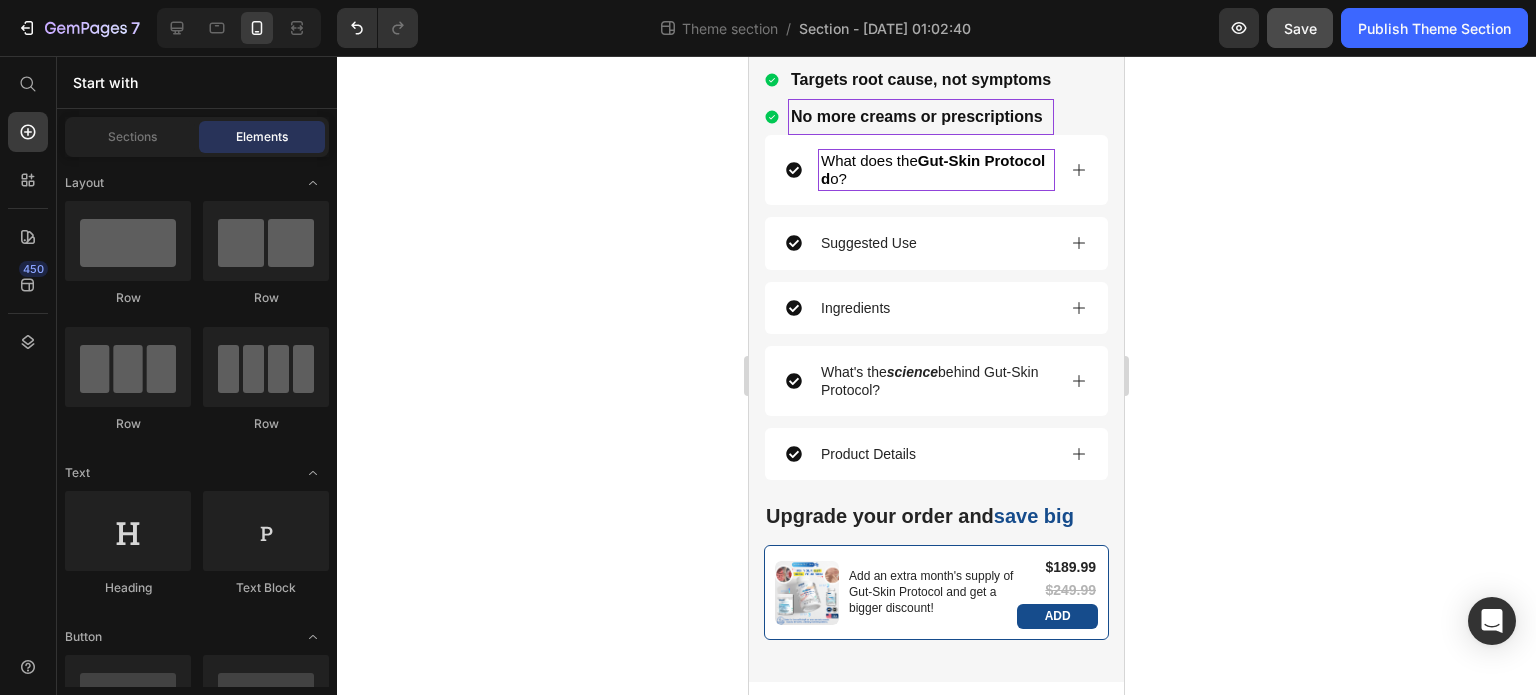 click on "7  Theme section  /  Section - May 21 01:02:40 Preview  Save   Publish Theme Section" 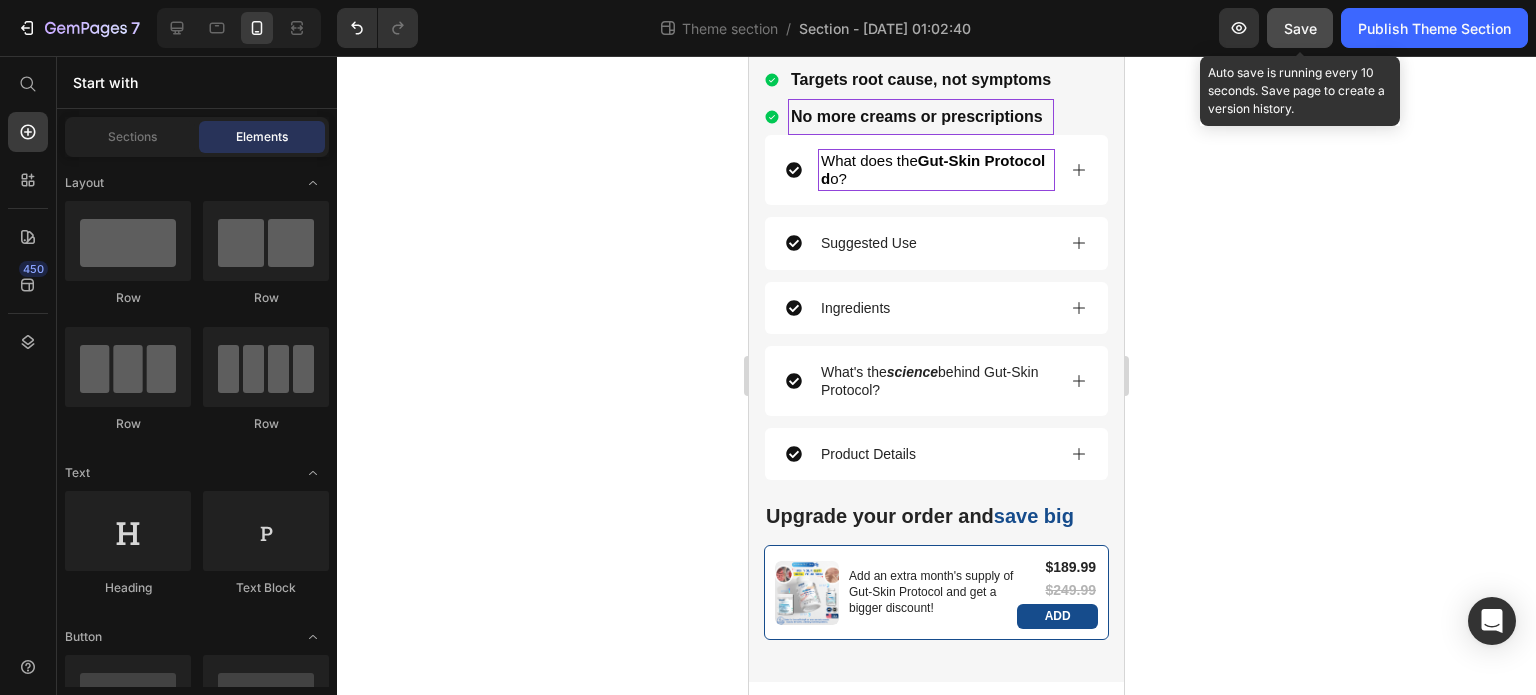 click on "Save" 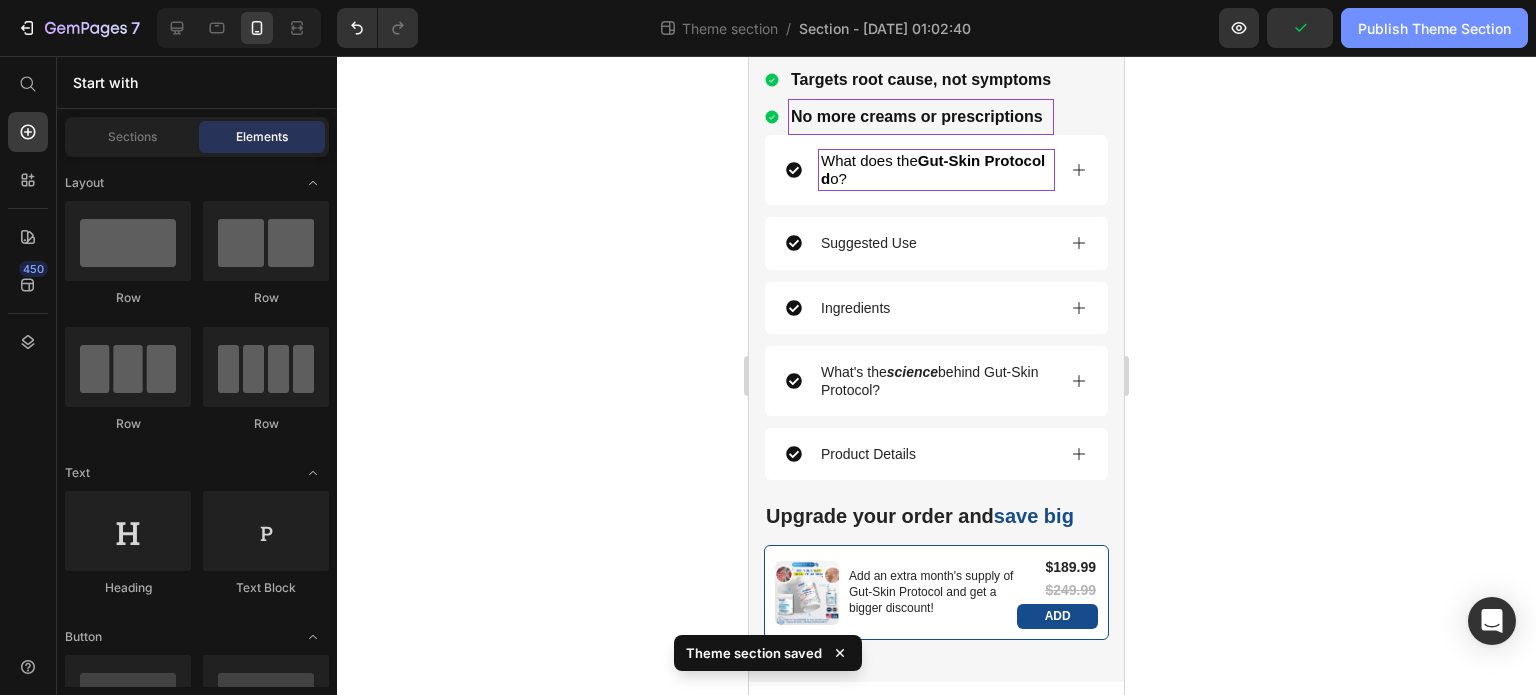 click on "Publish Theme Section" at bounding box center [1434, 28] 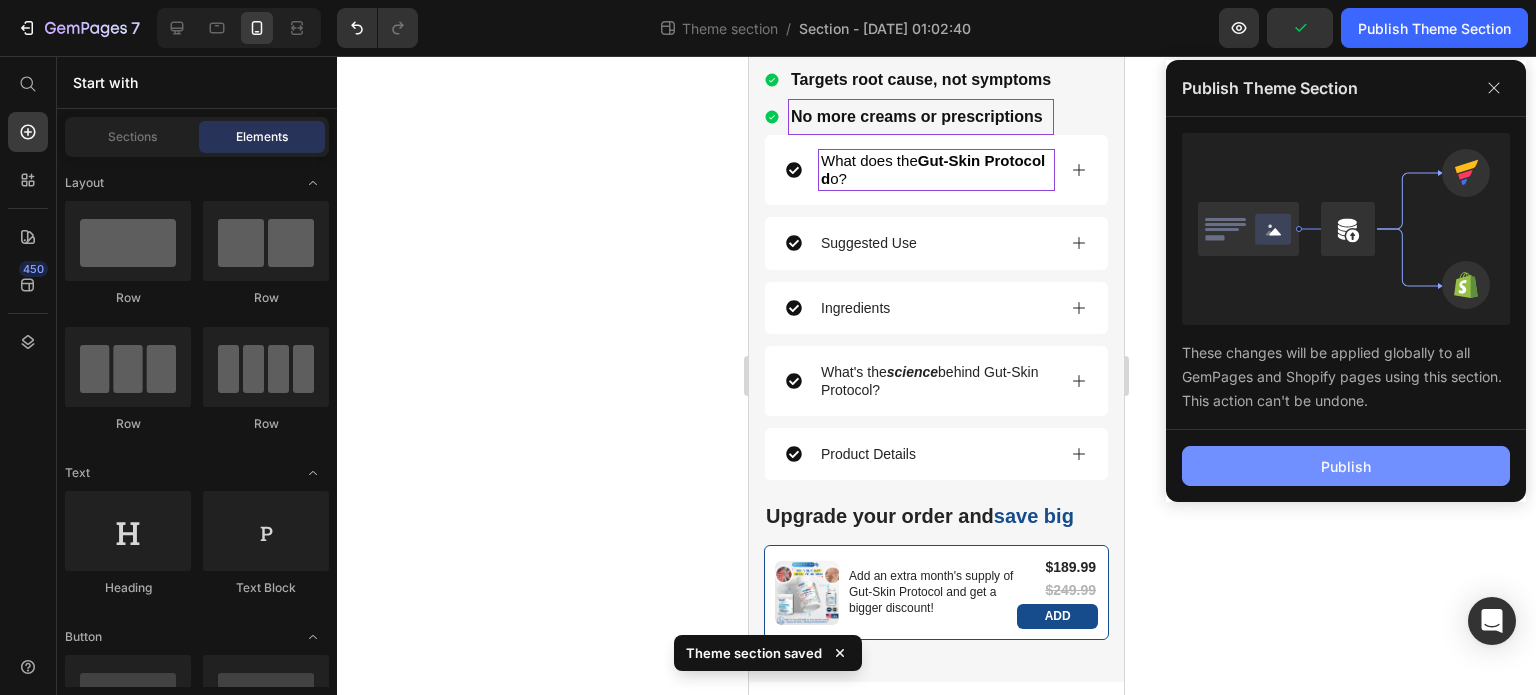 click on "Publish" 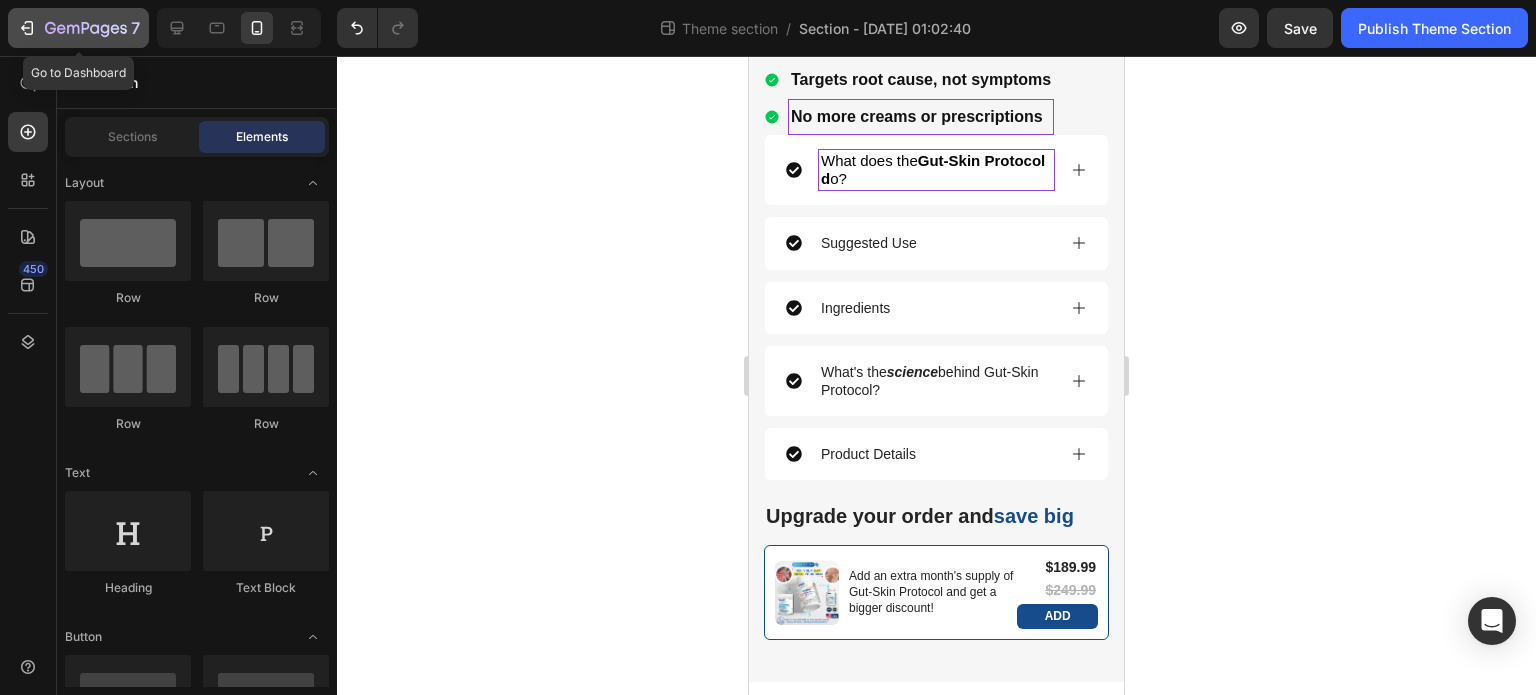 click on "7" 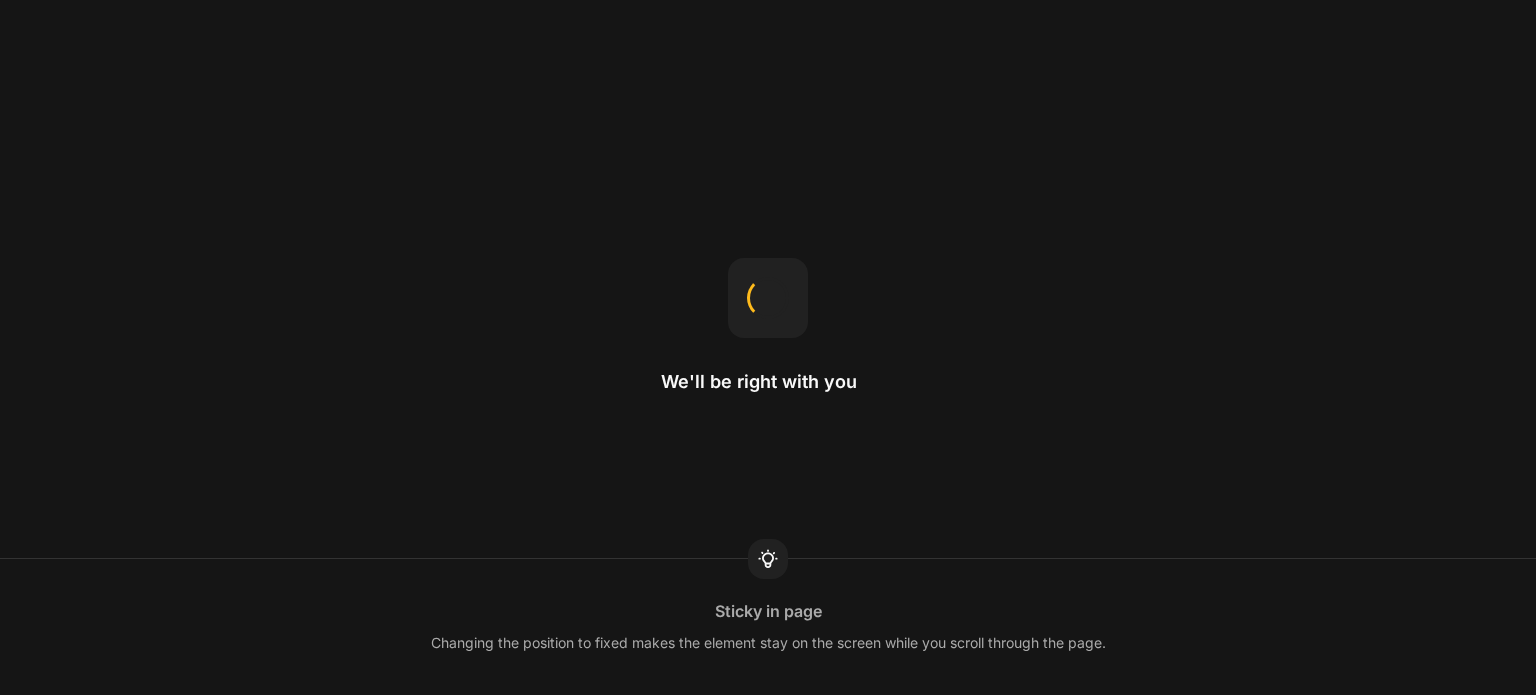 scroll, scrollTop: 0, scrollLeft: 0, axis: both 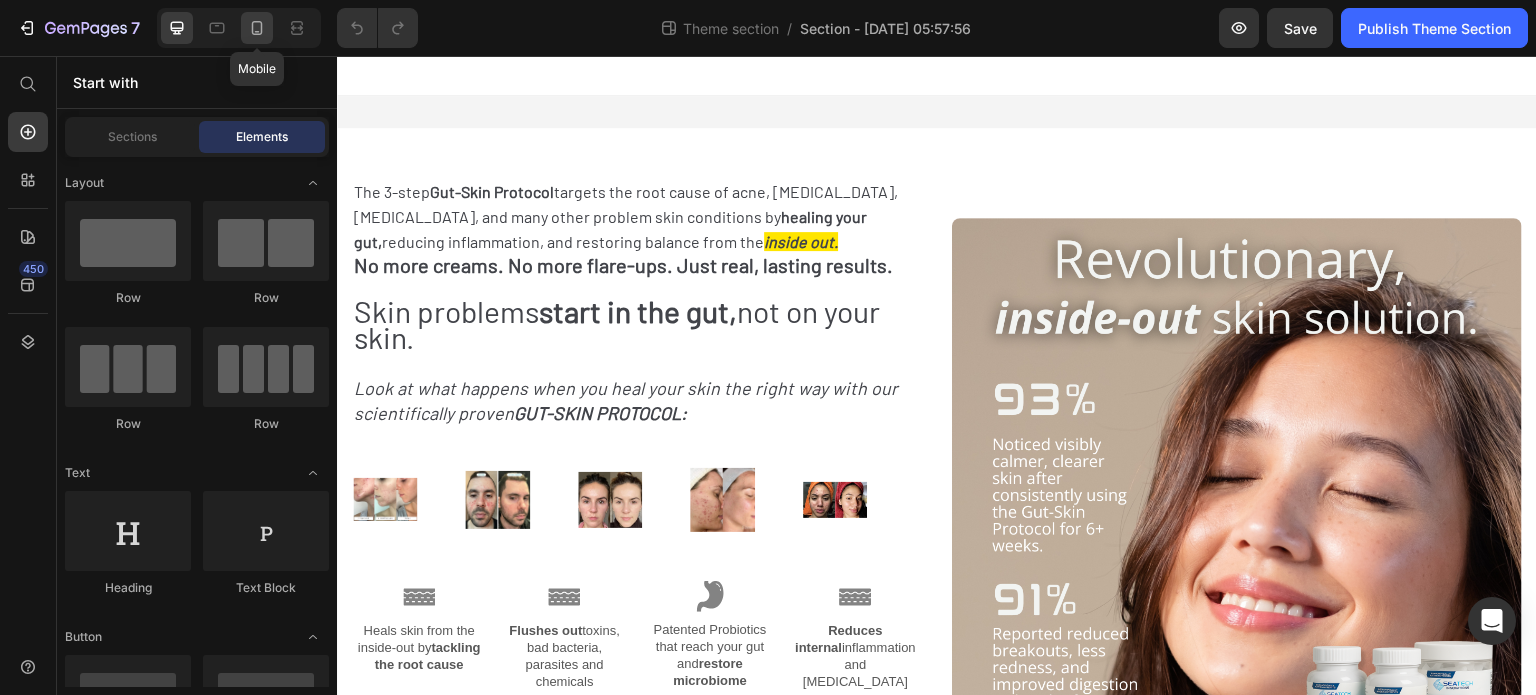 click 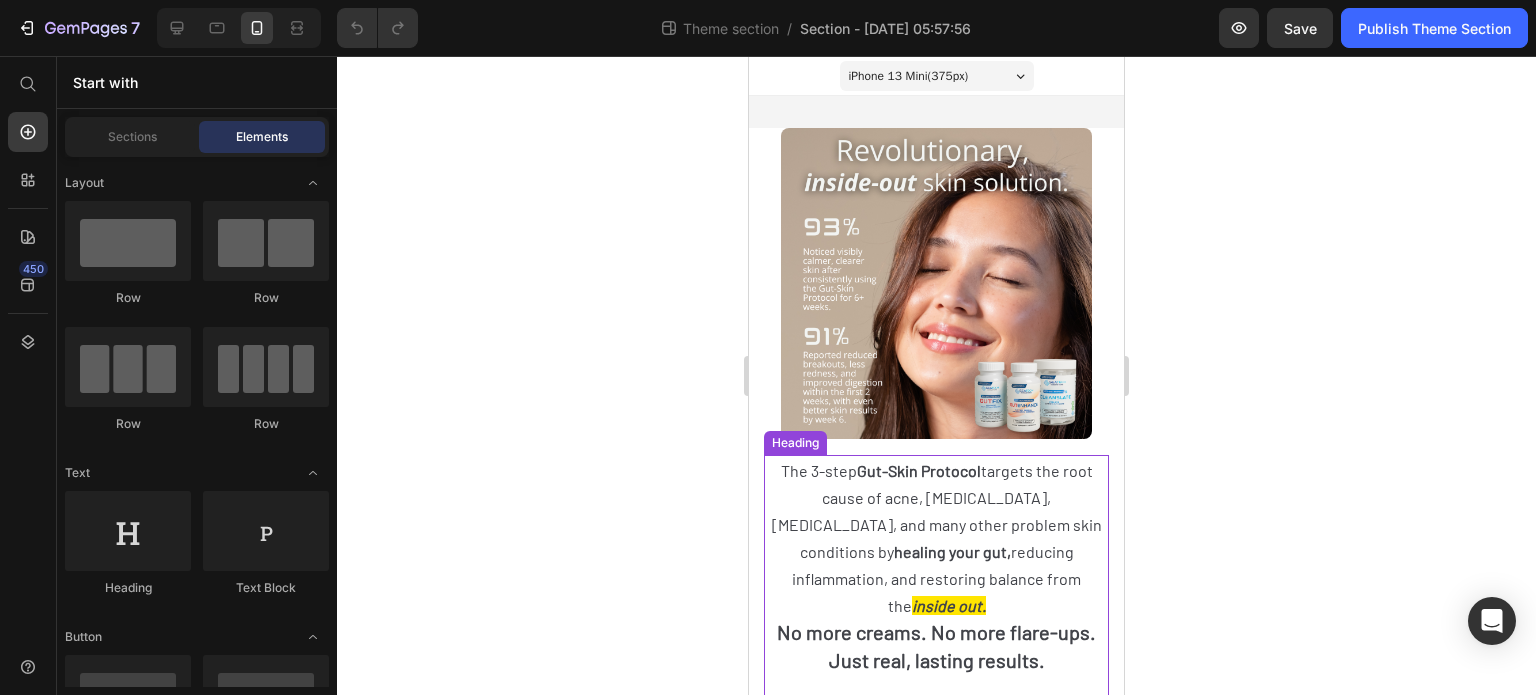 scroll, scrollTop: 328, scrollLeft: 0, axis: vertical 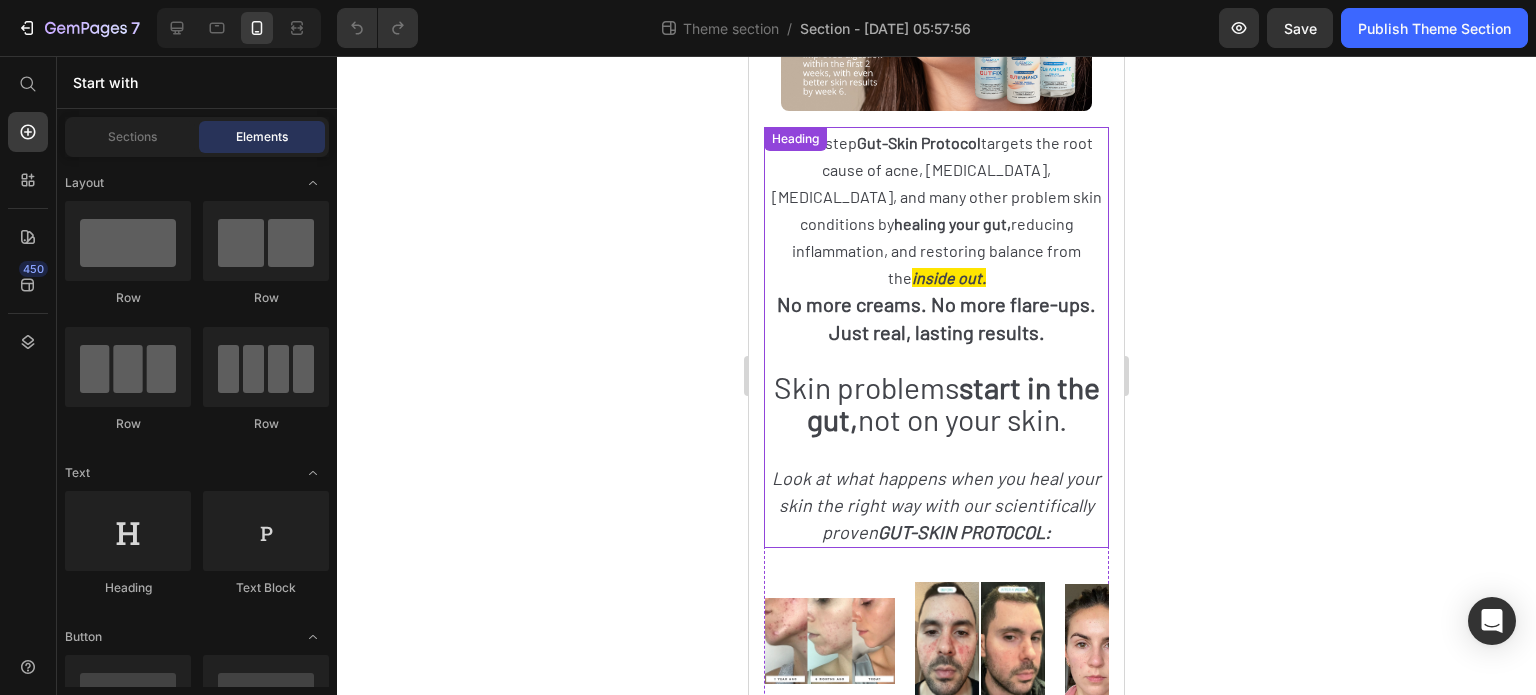 click on "Skin problems  start in the gut,  not on your skin." at bounding box center [937, 403] 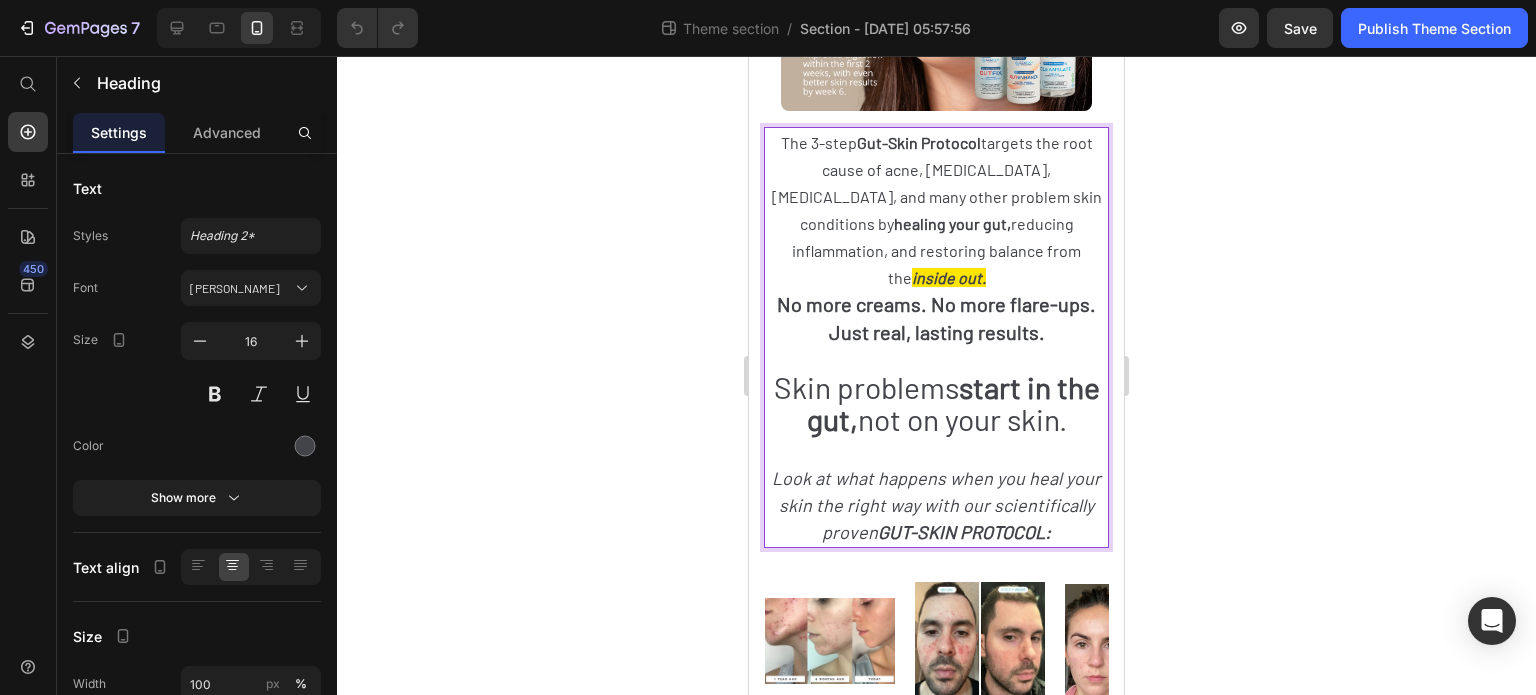 click on "The 3-step  Gut-Skin Protocol  targets the root cause of acne, eczema, psoriasis, and many other problem skin conditions by  healing your gut,  reducing inflammation, and restoring balance from the  inside out. No more creams. No more flare-ups. Just real, lasting results. Skin problems  start in the gut,  not on your skin. Look at what happens when you heal your skin the right way with our scientifically proven  GUT-SKIN PROTOCOL:" at bounding box center (936, 337) 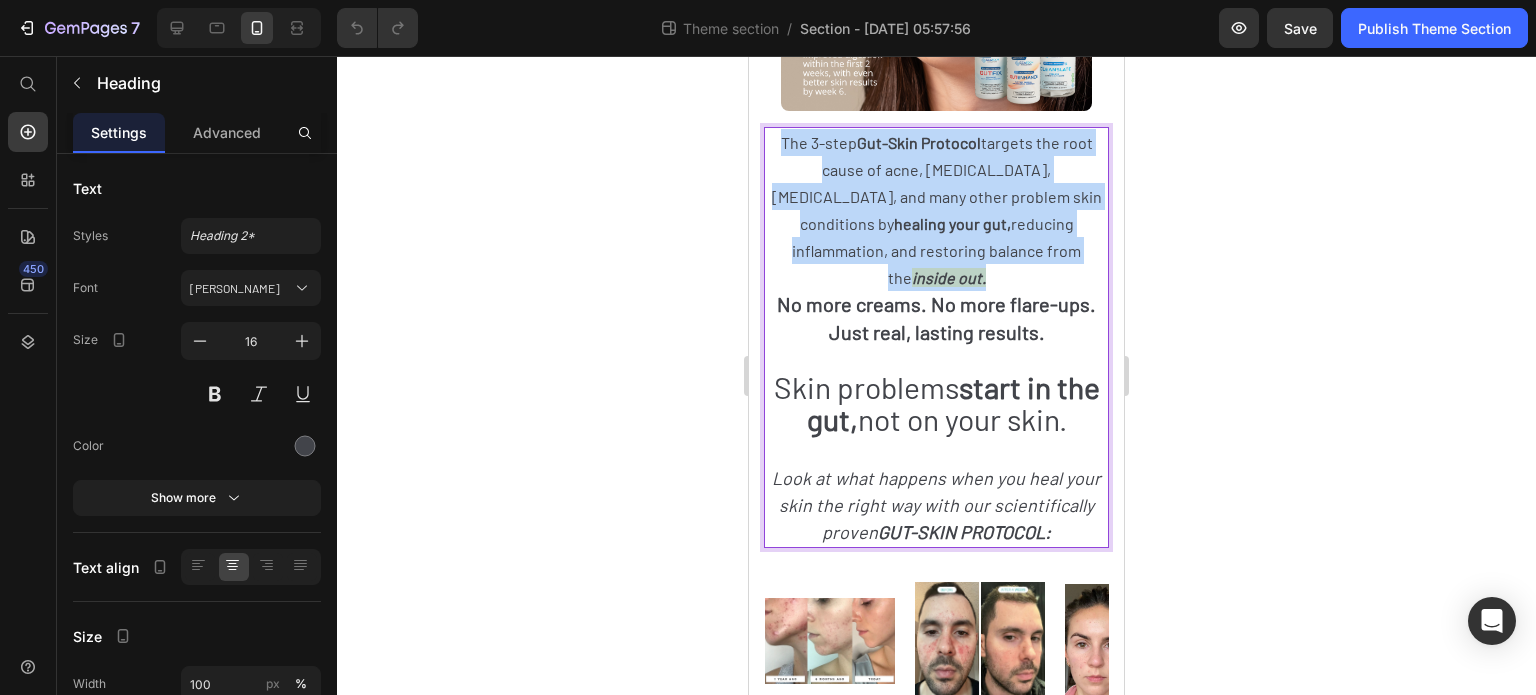 drag, startPoint x: 1044, startPoint y: 239, endPoint x: 770, endPoint y: 127, distance: 296.00674 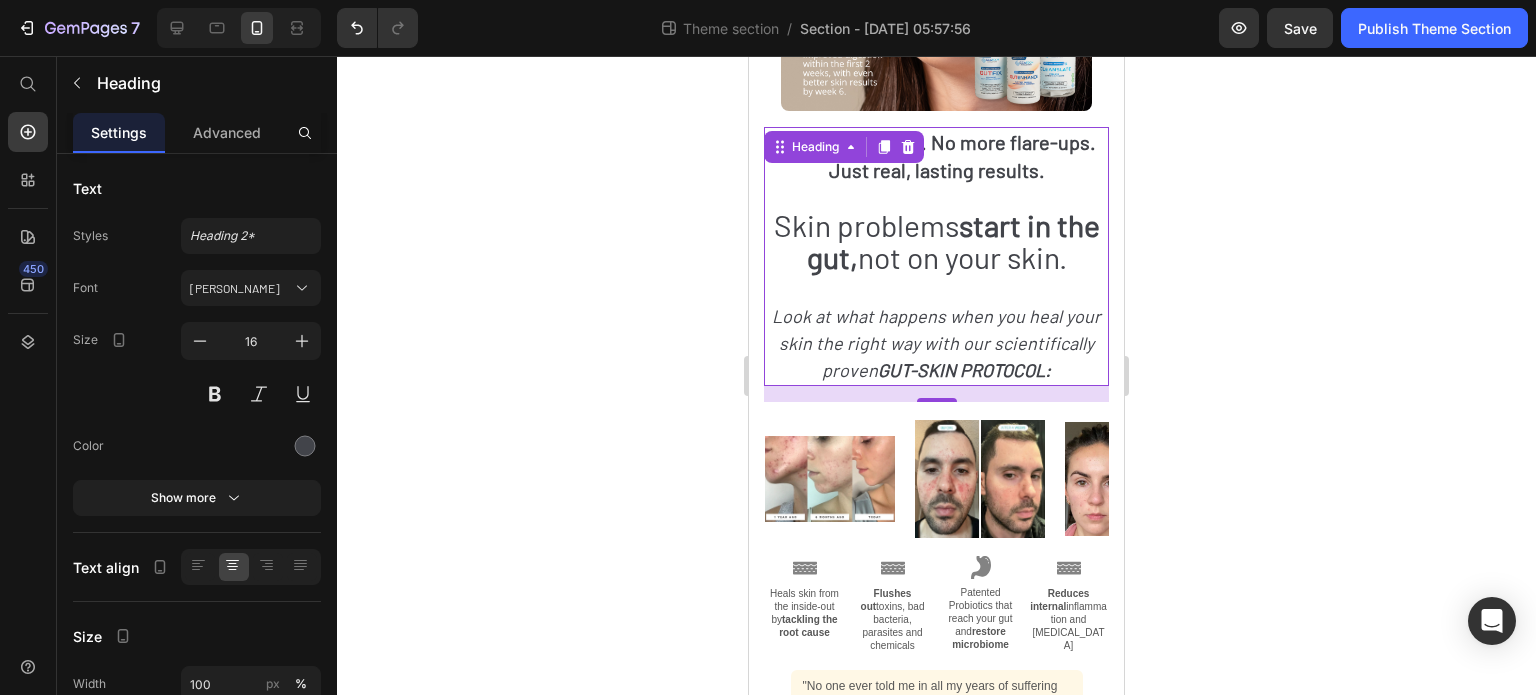 click 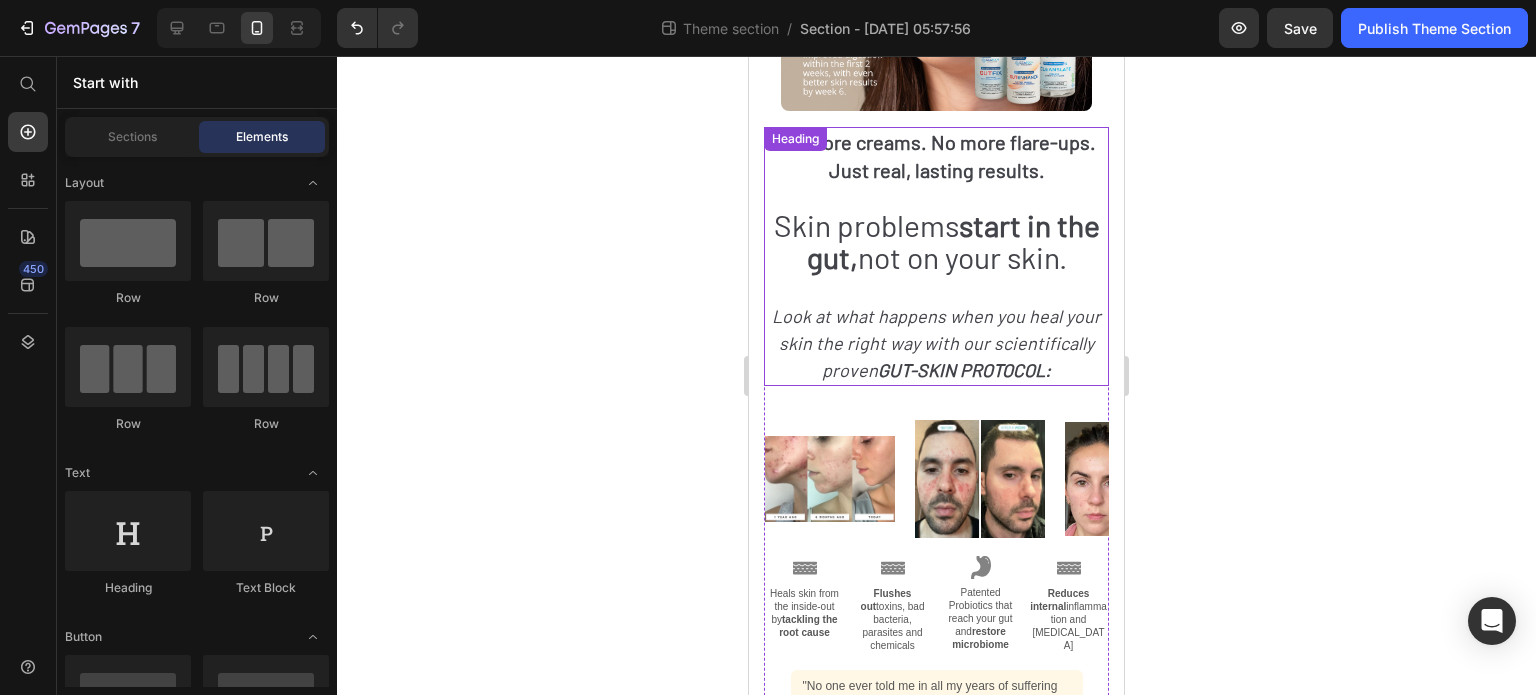 click on "⁠⁠⁠⁠⁠⁠⁠ No more creams. No more flare-ups. Just real, lasting results. Skin problems  start in the gut,  not on your skin. Look at what happens when you heal your skin the right way with our scientifically proven  GUT-SKIN PROTOCOL:" at bounding box center [936, 256] 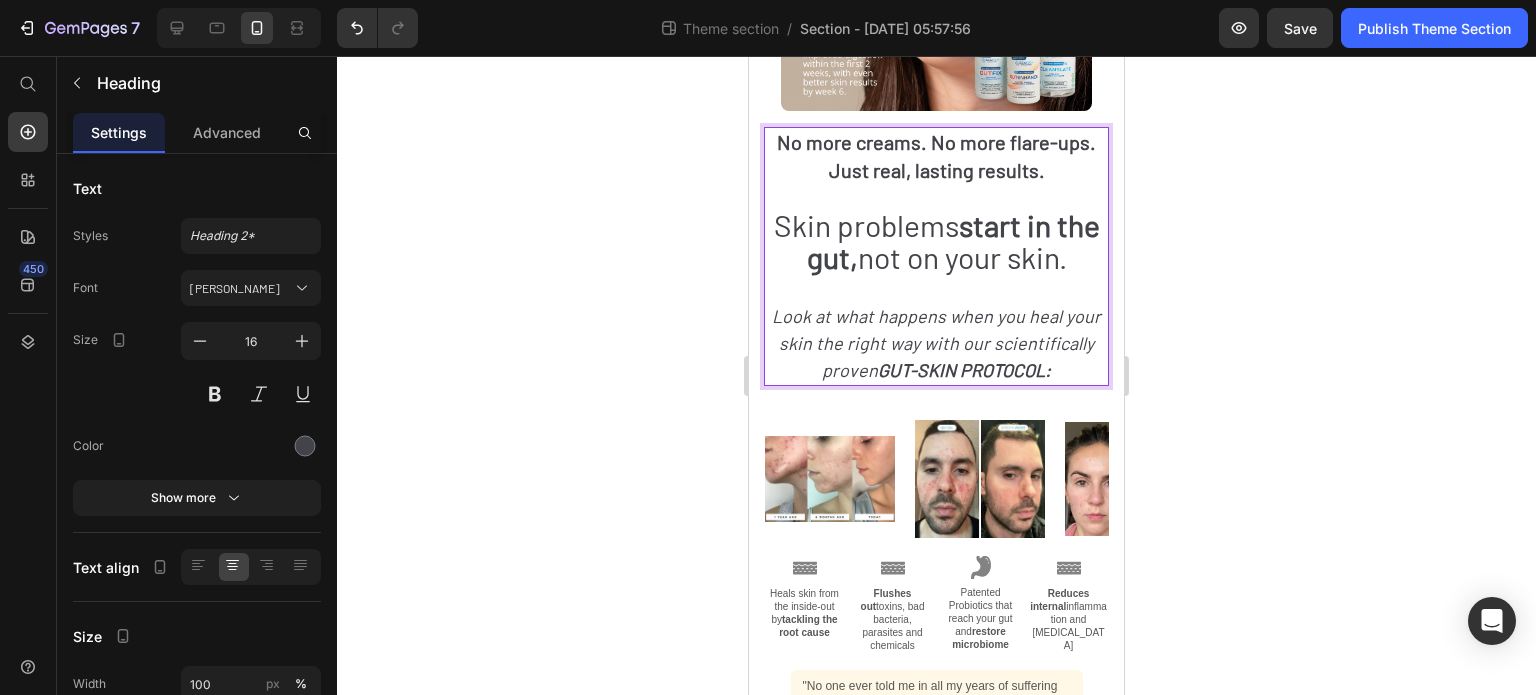 click on "No more creams. No more flare-ups. Just real, lasting results." at bounding box center [936, 156] 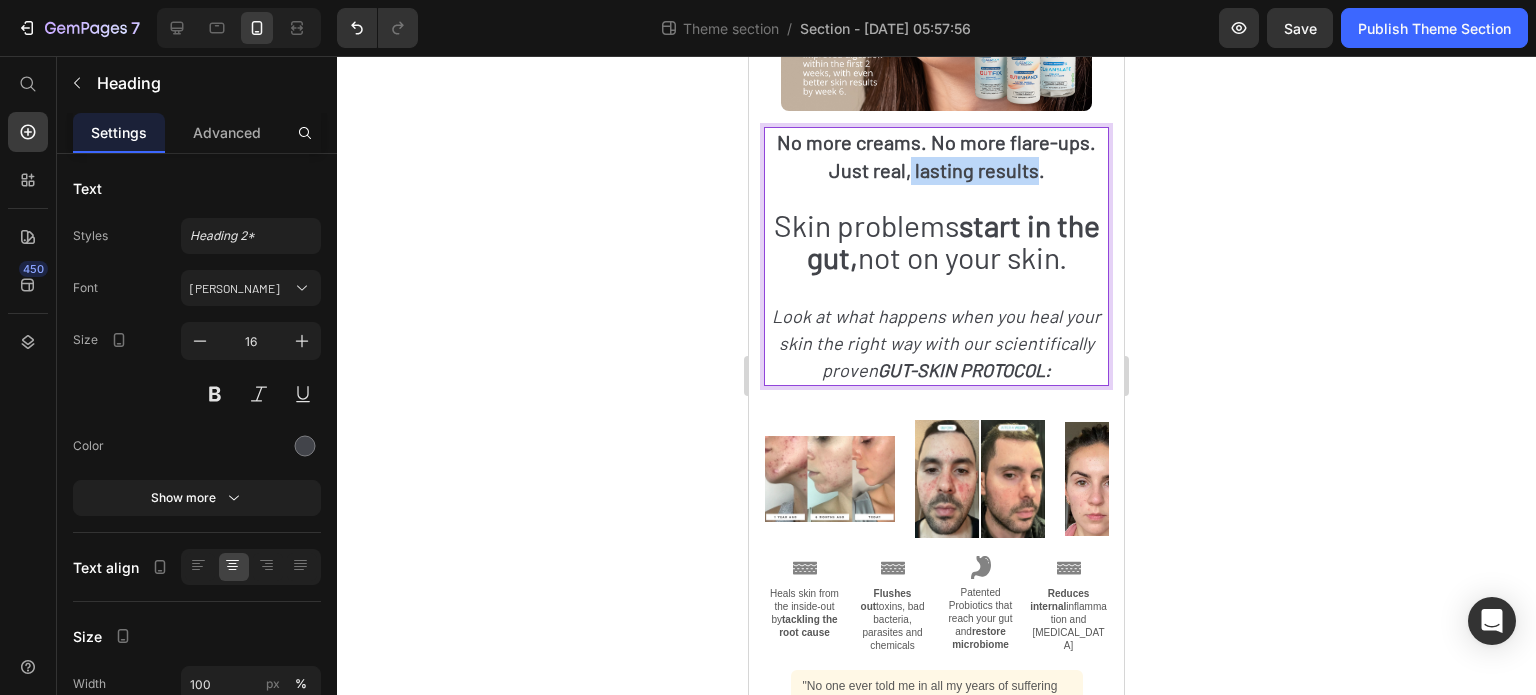drag, startPoint x: 1031, startPoint y: 162, endPoint x: 905, endPoint y: 159, distance: 126.035706 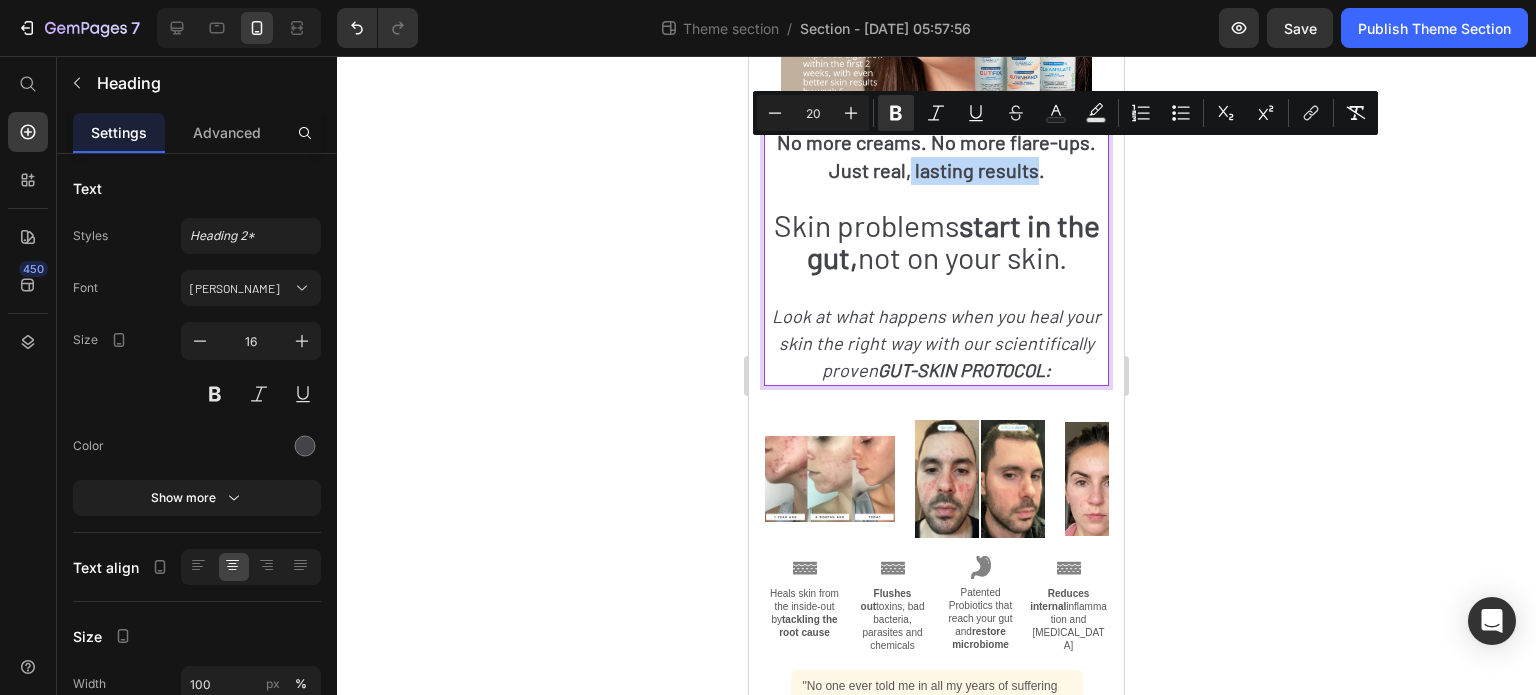 click on "No more creams. No more flare-ups. Just real, lasting results." at bounding box center (936, 156) 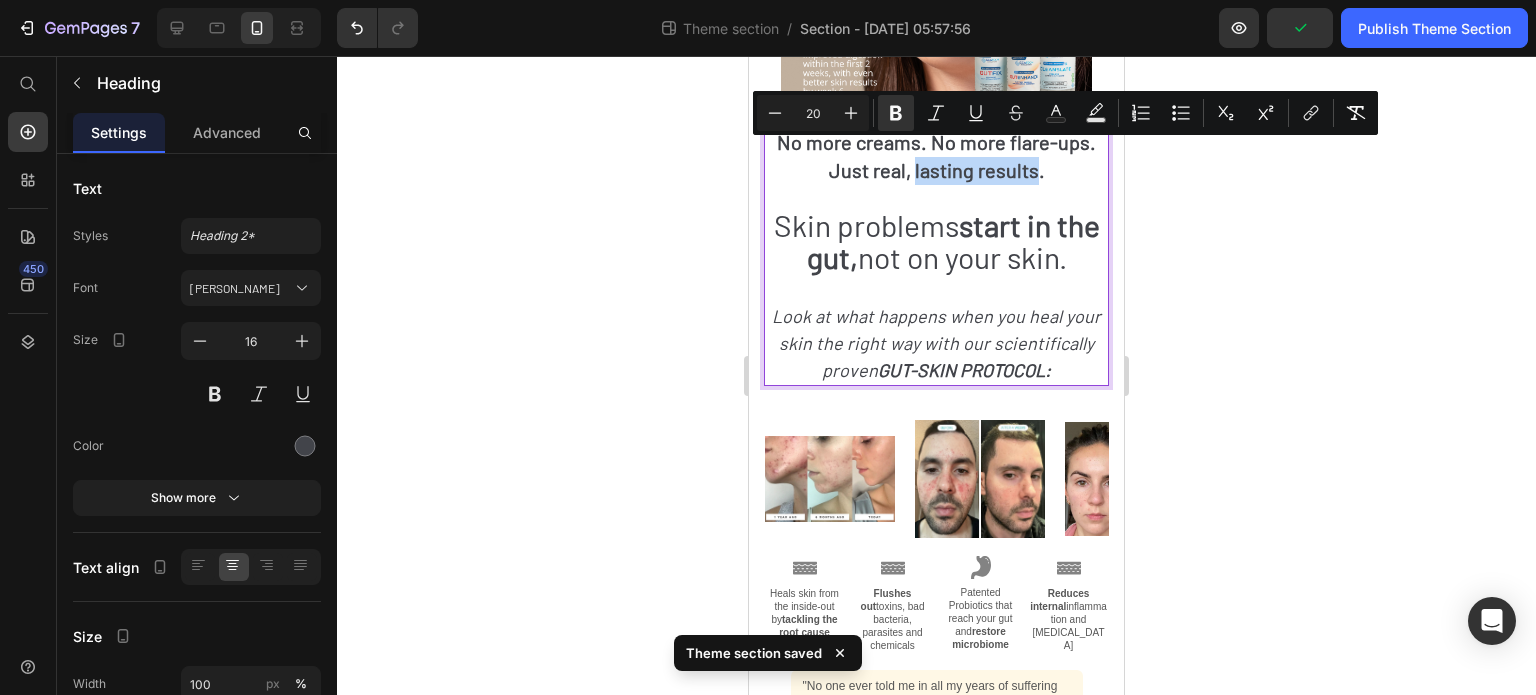 drag, startPoint x: 908, startPoint y: 155, endPoint x: 1027, endPoint y: 159, distance: 119.06721 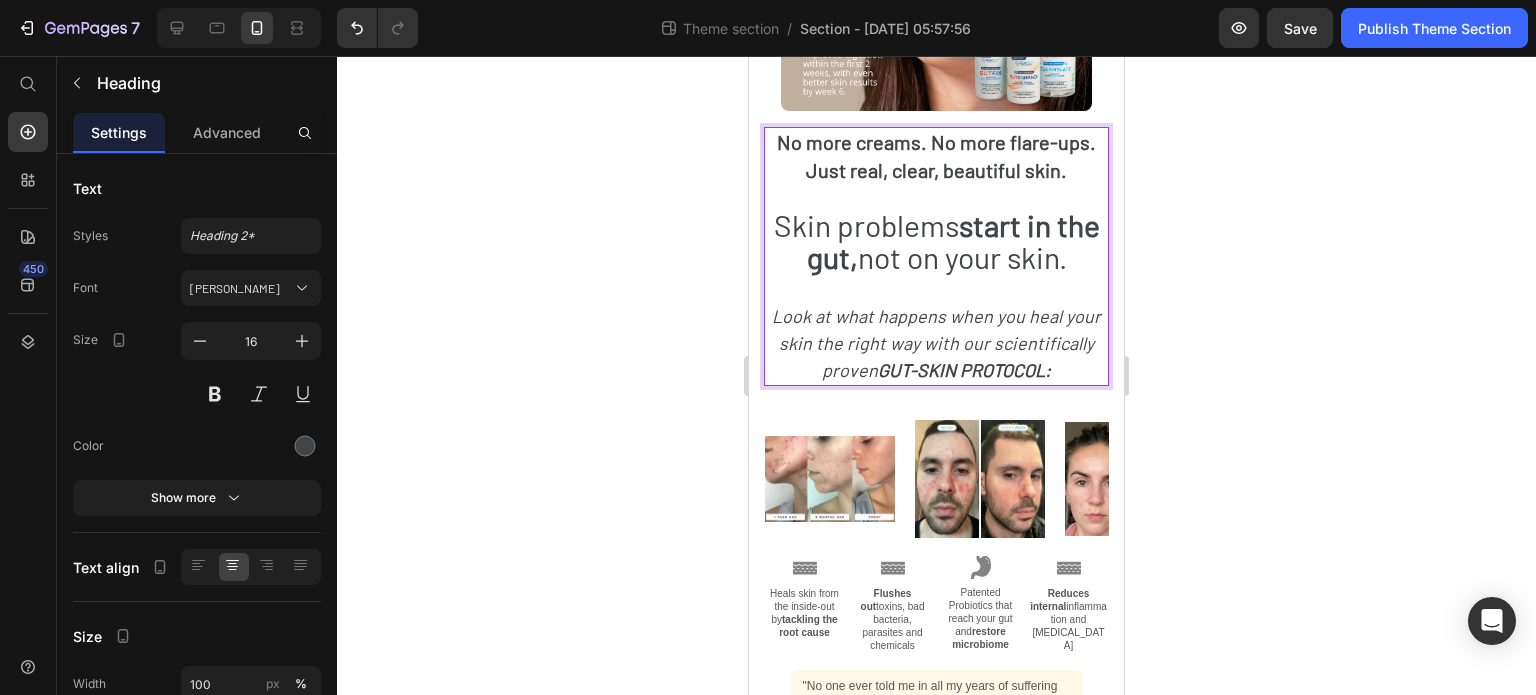 click 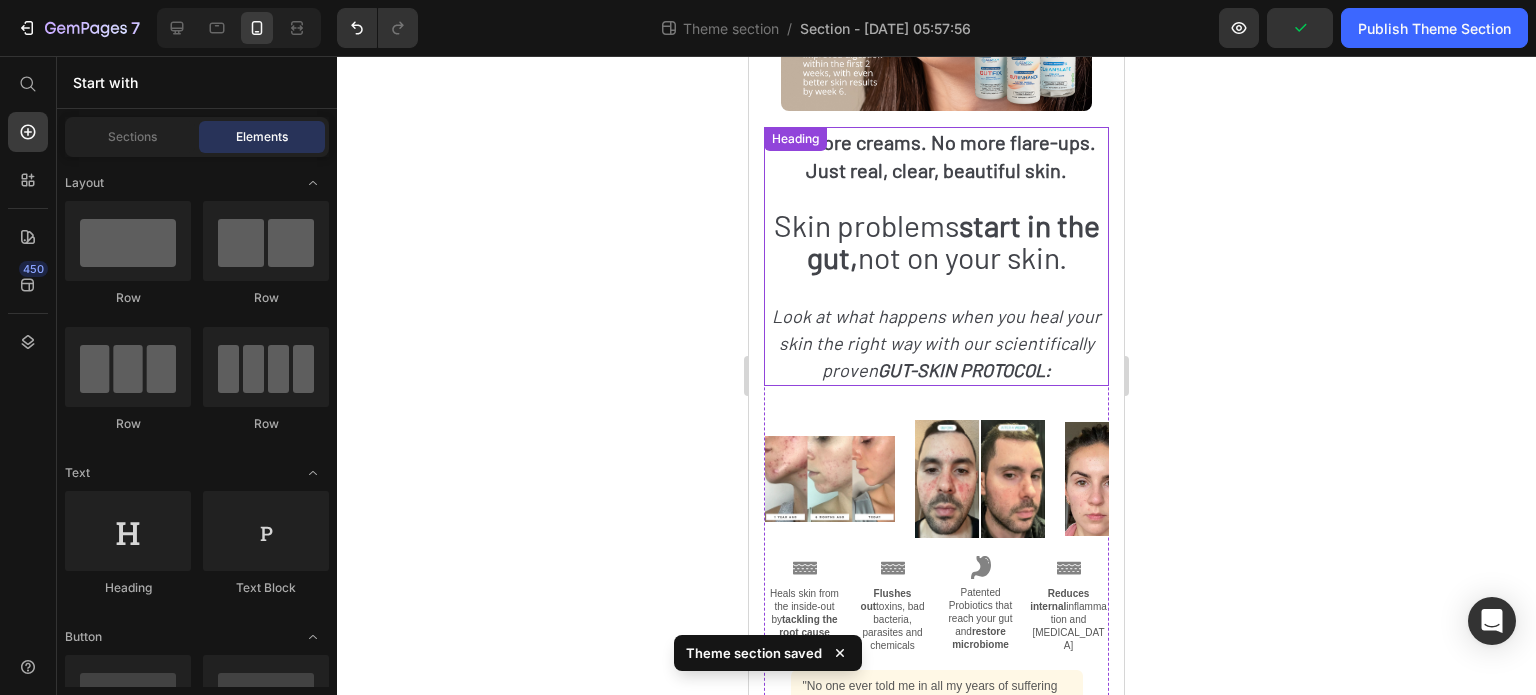 click on "No more creams. No more flare-ups. Just real, clear, beautiful skin." at bounding box center [936, 156] 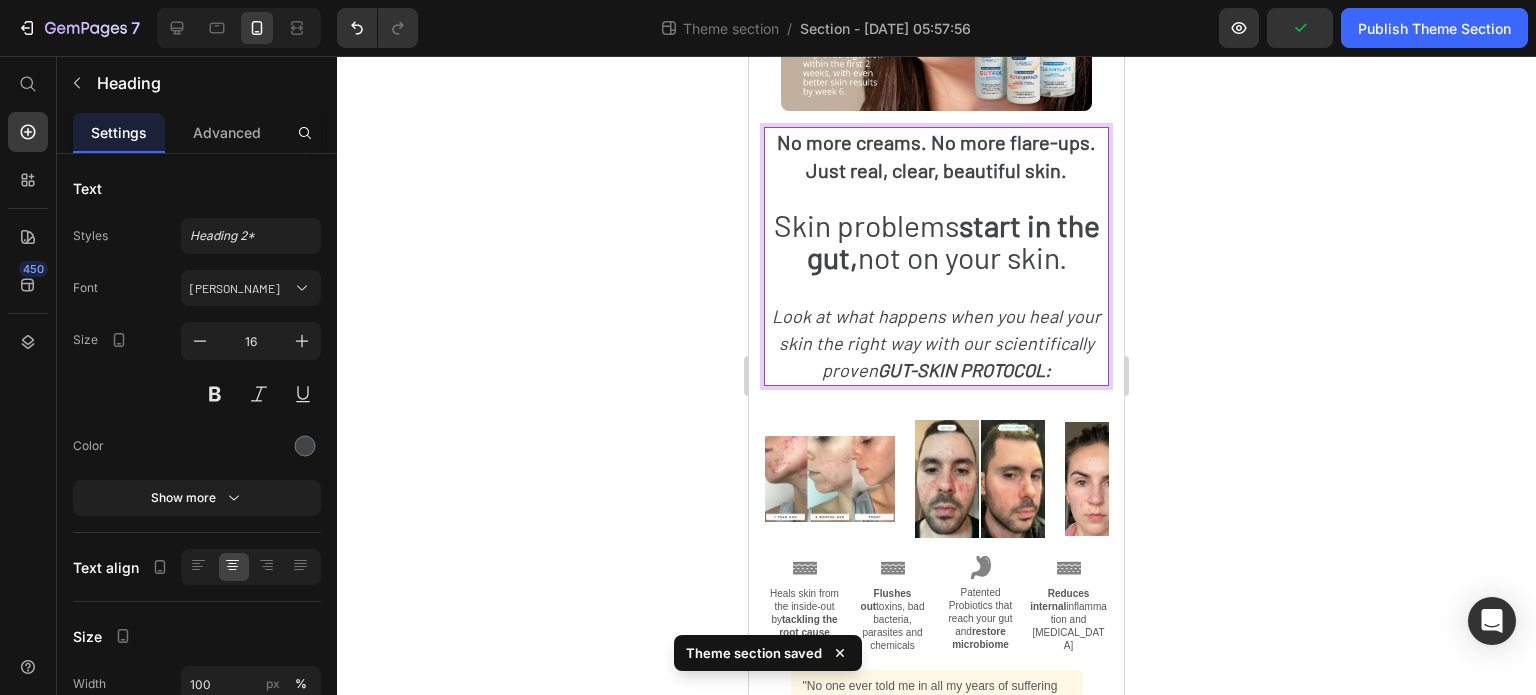 click on "No more creams. No more flare-ups. Just real, clear, beautiful skin." at bounding box center [936, 156] 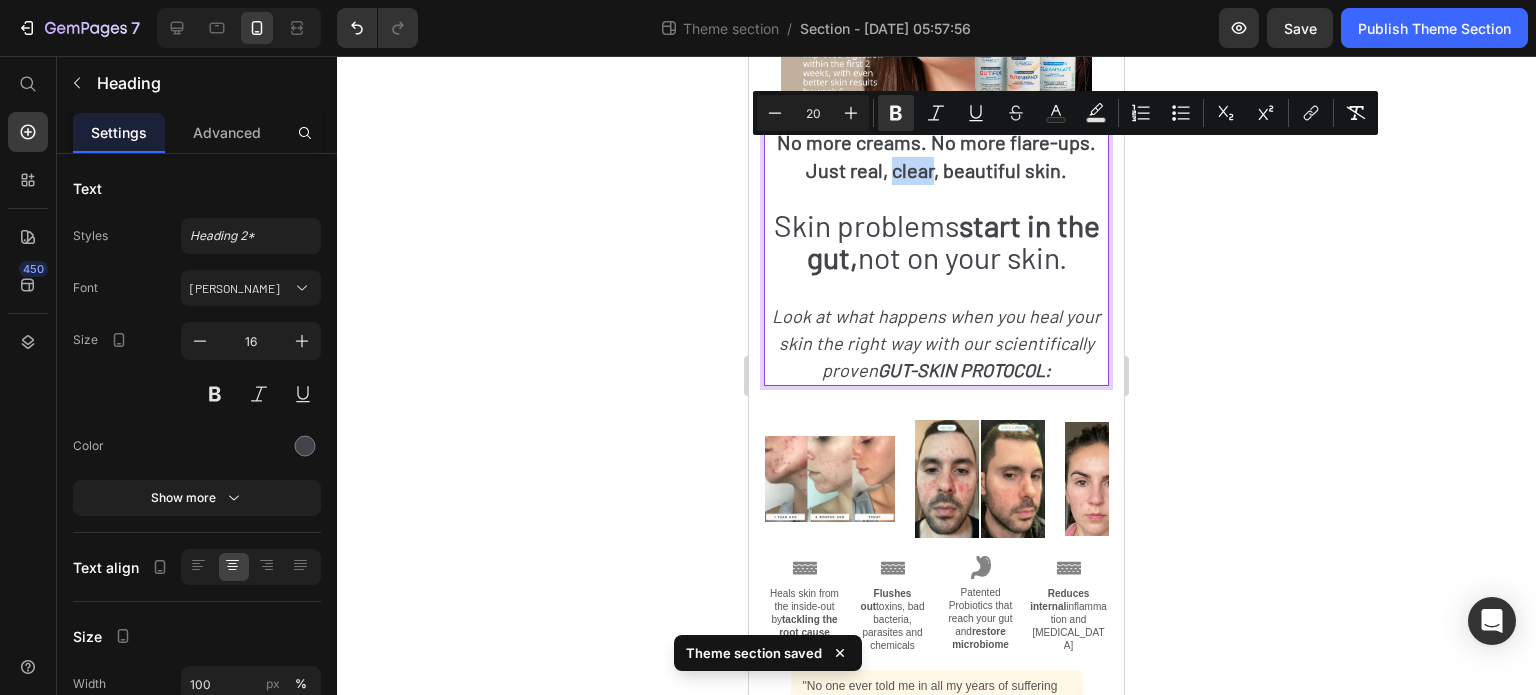 drag, startPoint x: 886, startPoint y: 161, endPoint x: 928, endPoint y: 164, distance: 42.107006 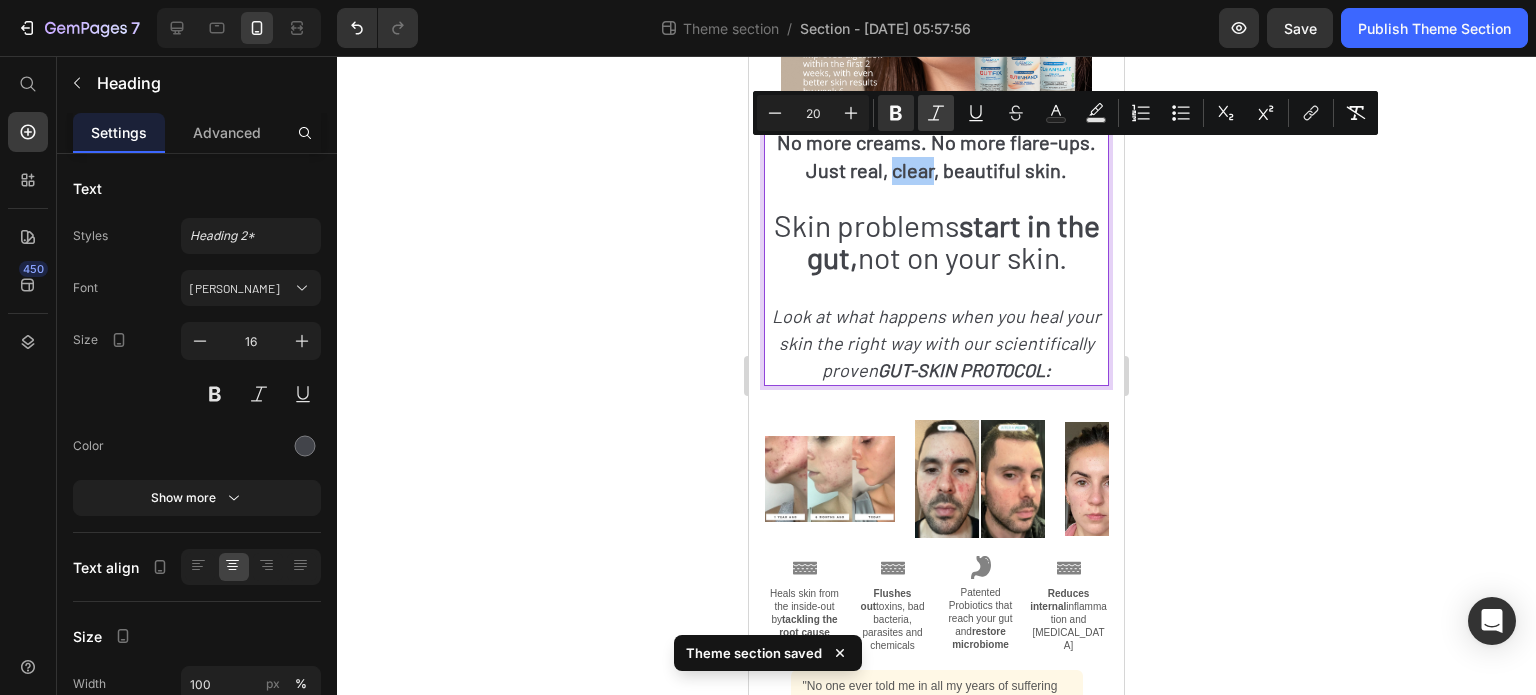 click 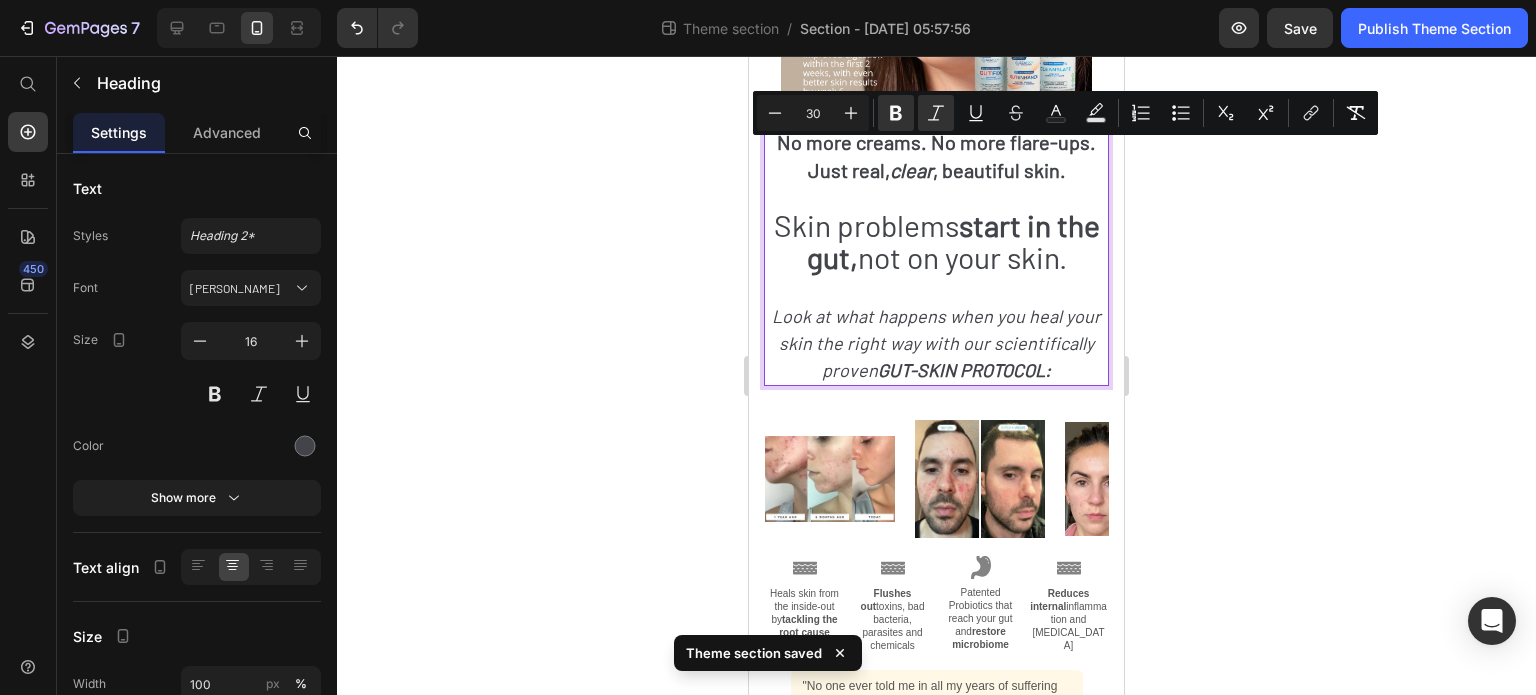 click on "Skin problems  start in the gut,  not on your skin." at bounding box center [937, 241] 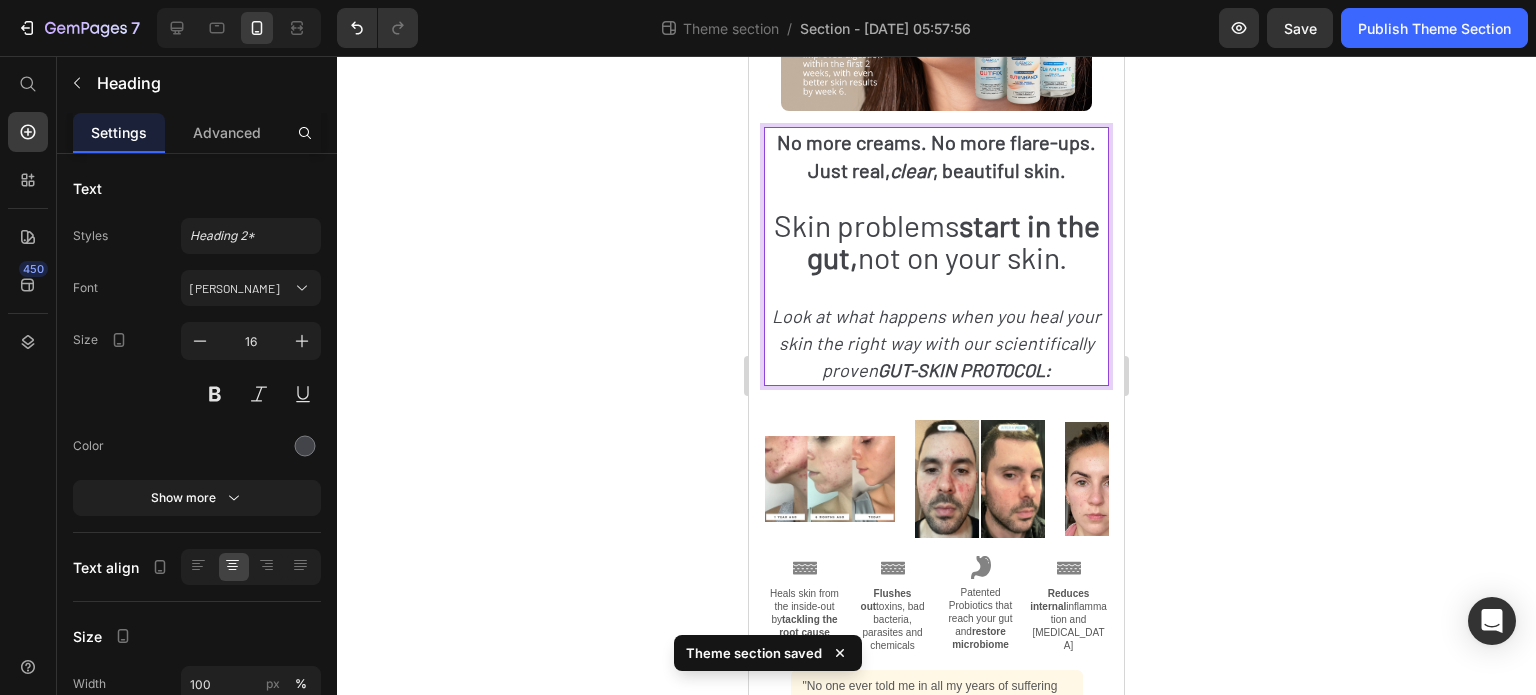click 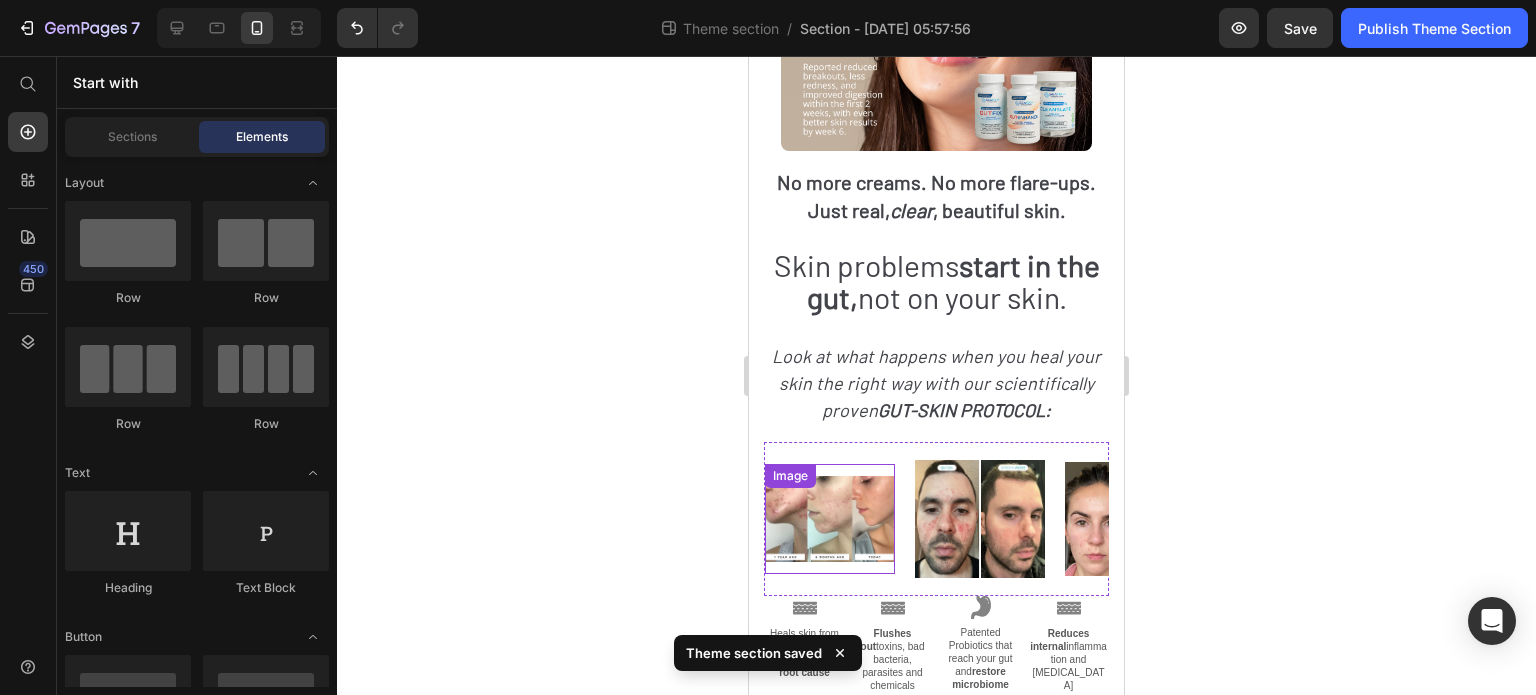 scroll, scrollTop: 286, scrollLeft: 0, axis: vertical 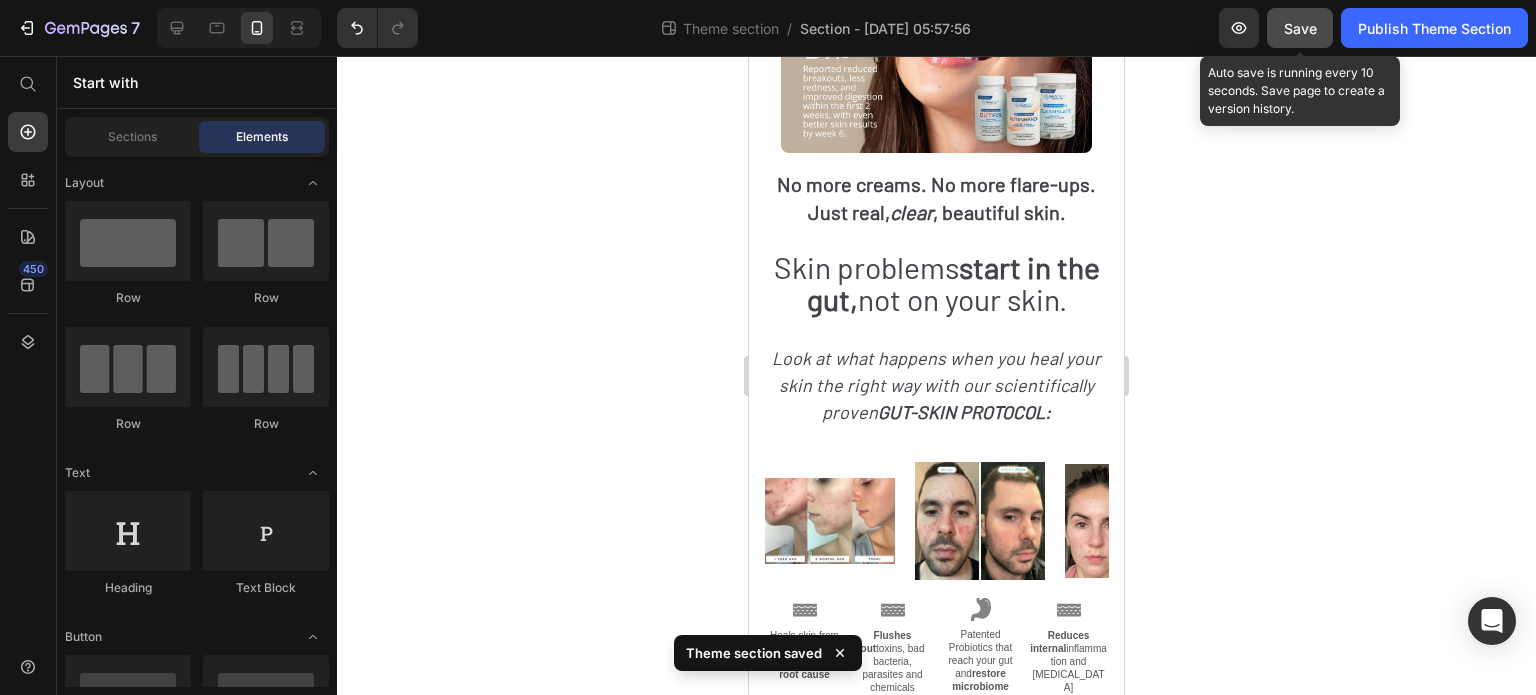click on "Save" at bounding box center [1300, 28] 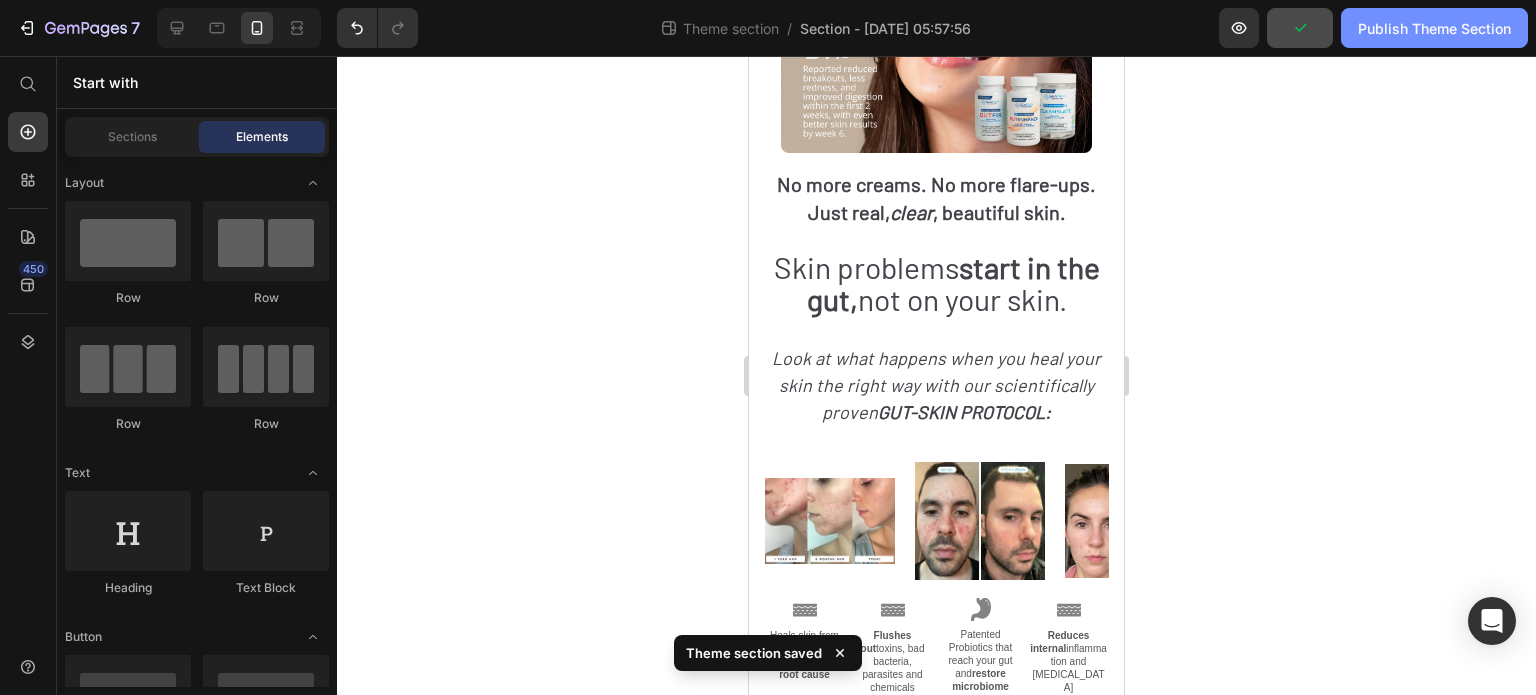 click on "Publish Theme Section" 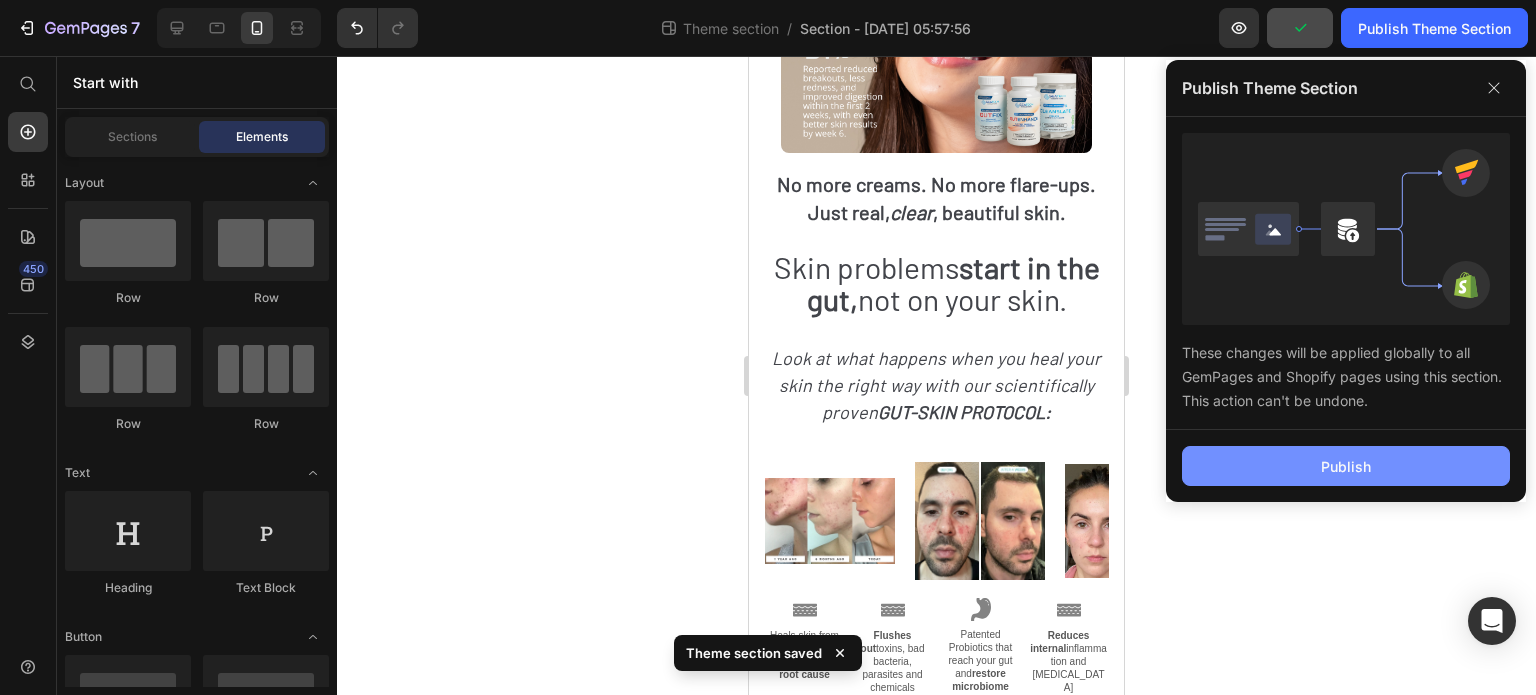 click on "Publish" at bounding box center (1346, 466) 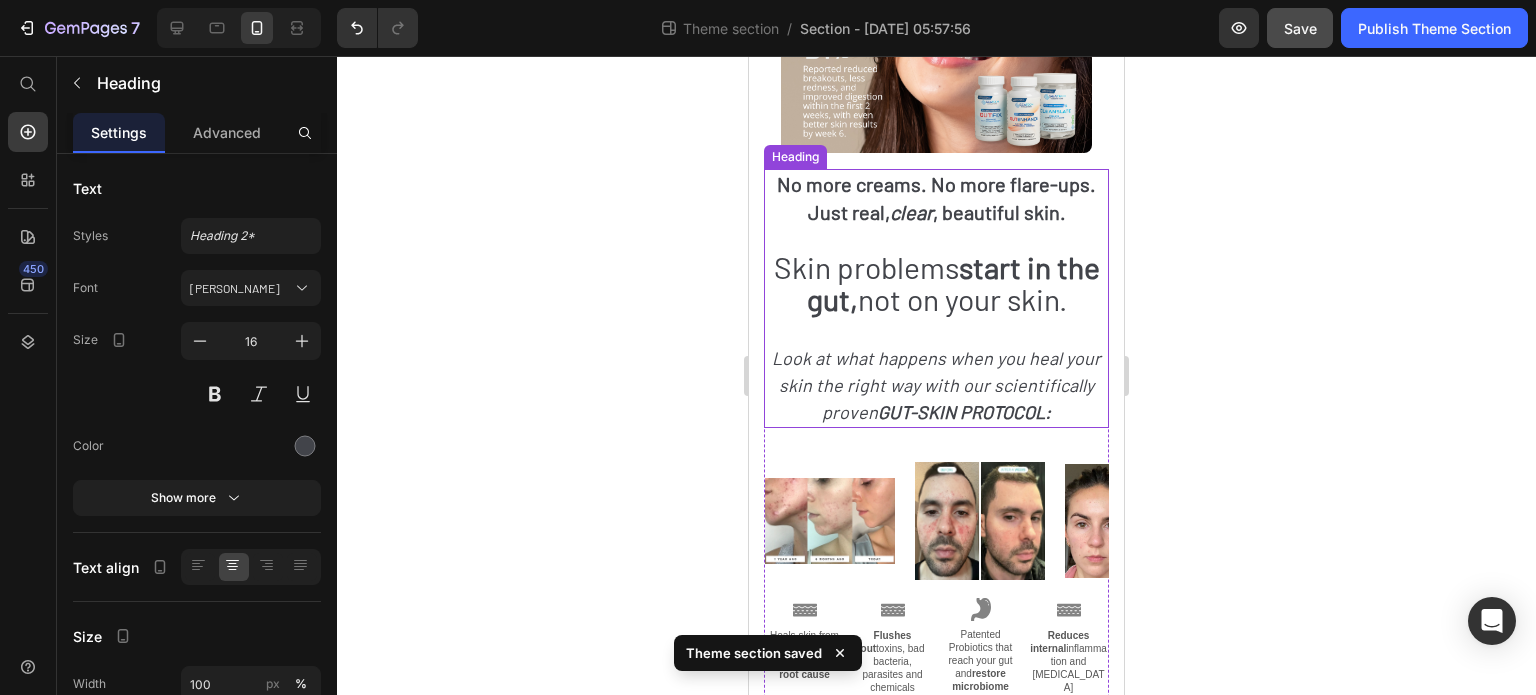 click on "Look at what happens when you heal your skin the right way with our scientifically proven  GUT-SKIN PROTOCOL:" at bounding box center [936, 385] 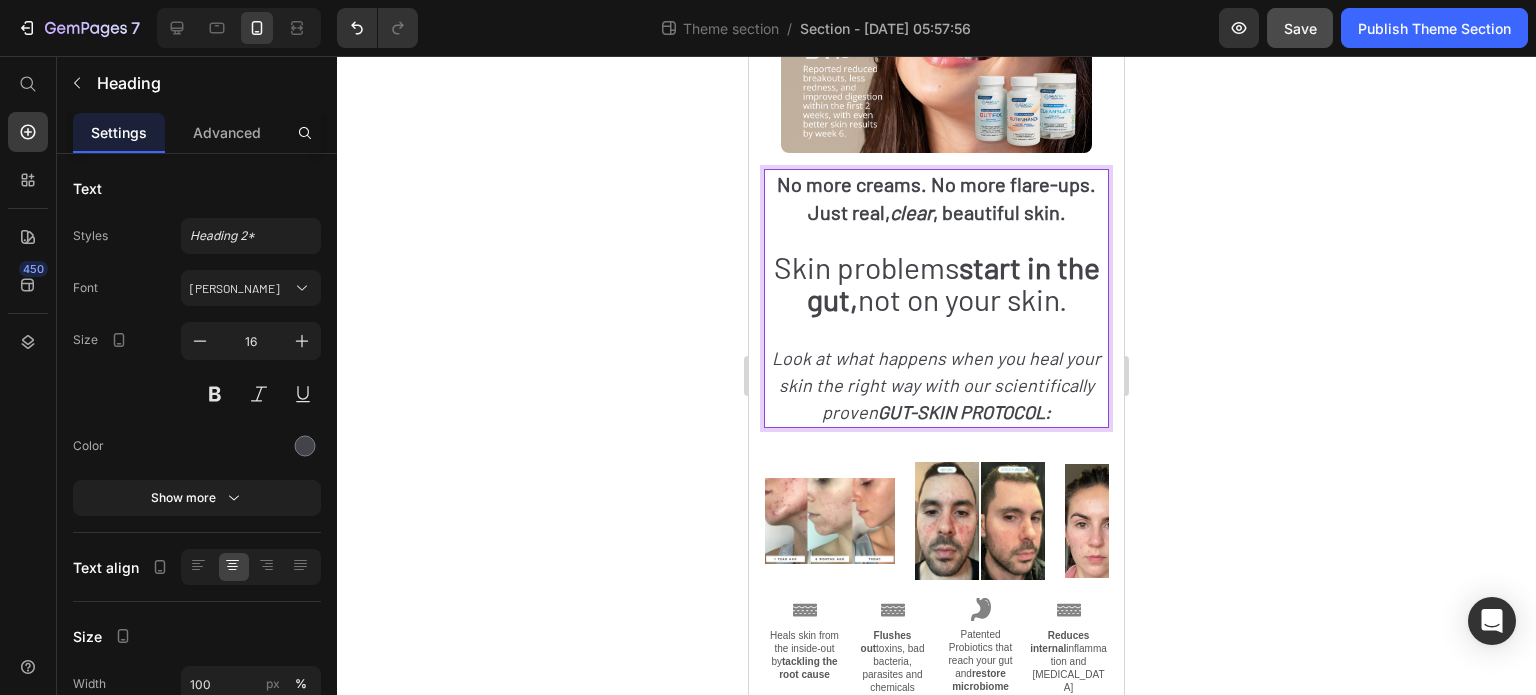 click on "No more creams. No more flare-ups. Just real,  clear , beautiful skin. Skin problems  start in the gut,  not on your skin. Look at what happens when you heal your skin the right way with our scientifically proven  GUT-SKIN PROTOCOL:" at bounding box center [936, 298] 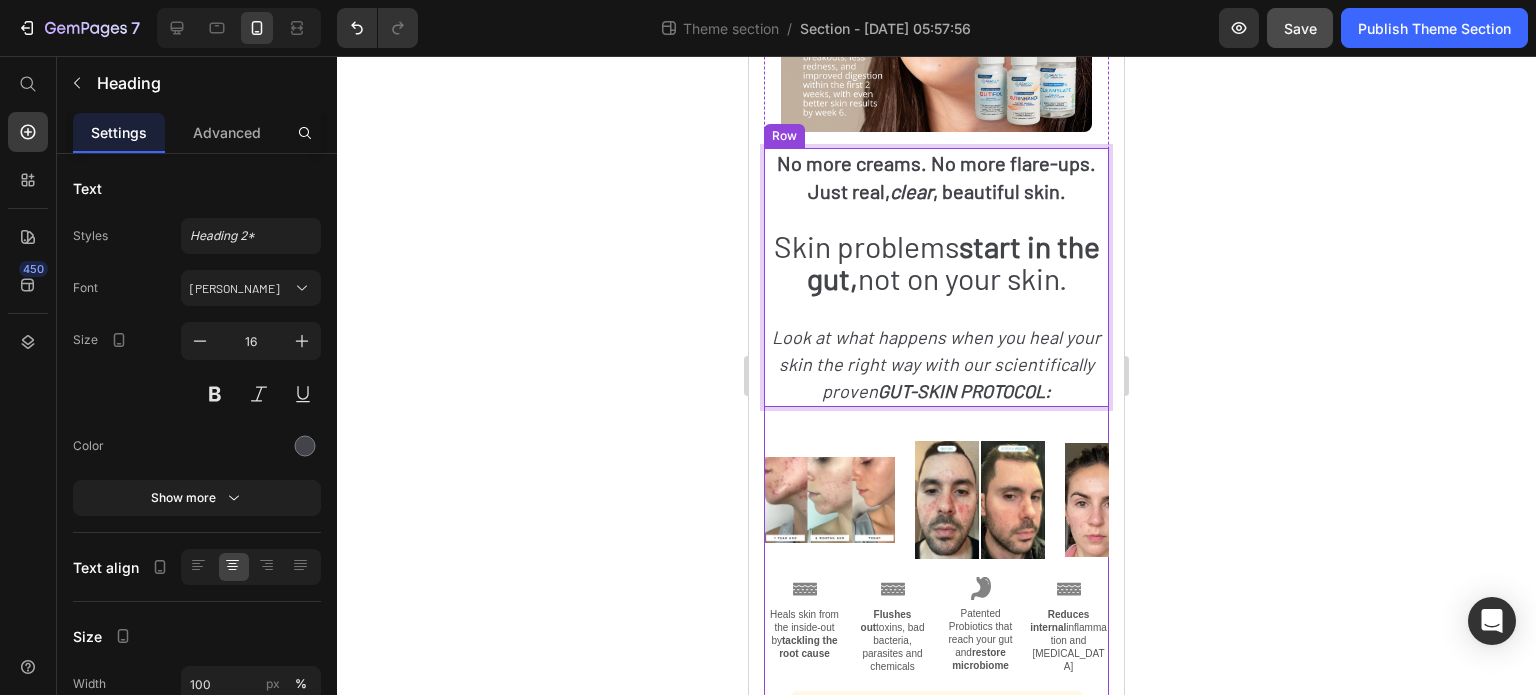 scroll, scrollTop: 306, scrollLeft: 0, axis: vertical 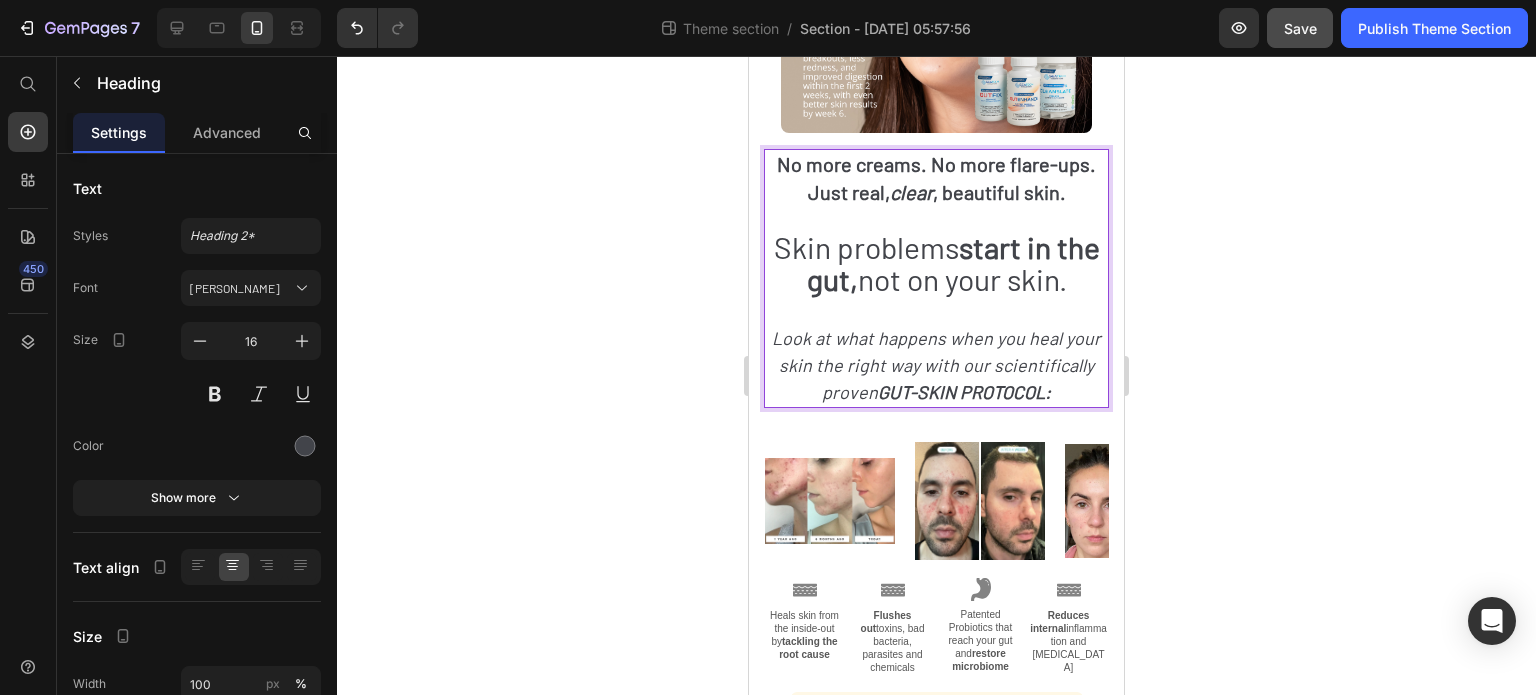 click on "No more creams. No more flare-ups. Just real,  clear , beautiful skin. Skin problems  start in the gut,  not on your skin. Look at what happens when you heal your skin the right way with our scientifically proven  GUT-SKIN PROTOCOL:" at bounding box center (936, 278) 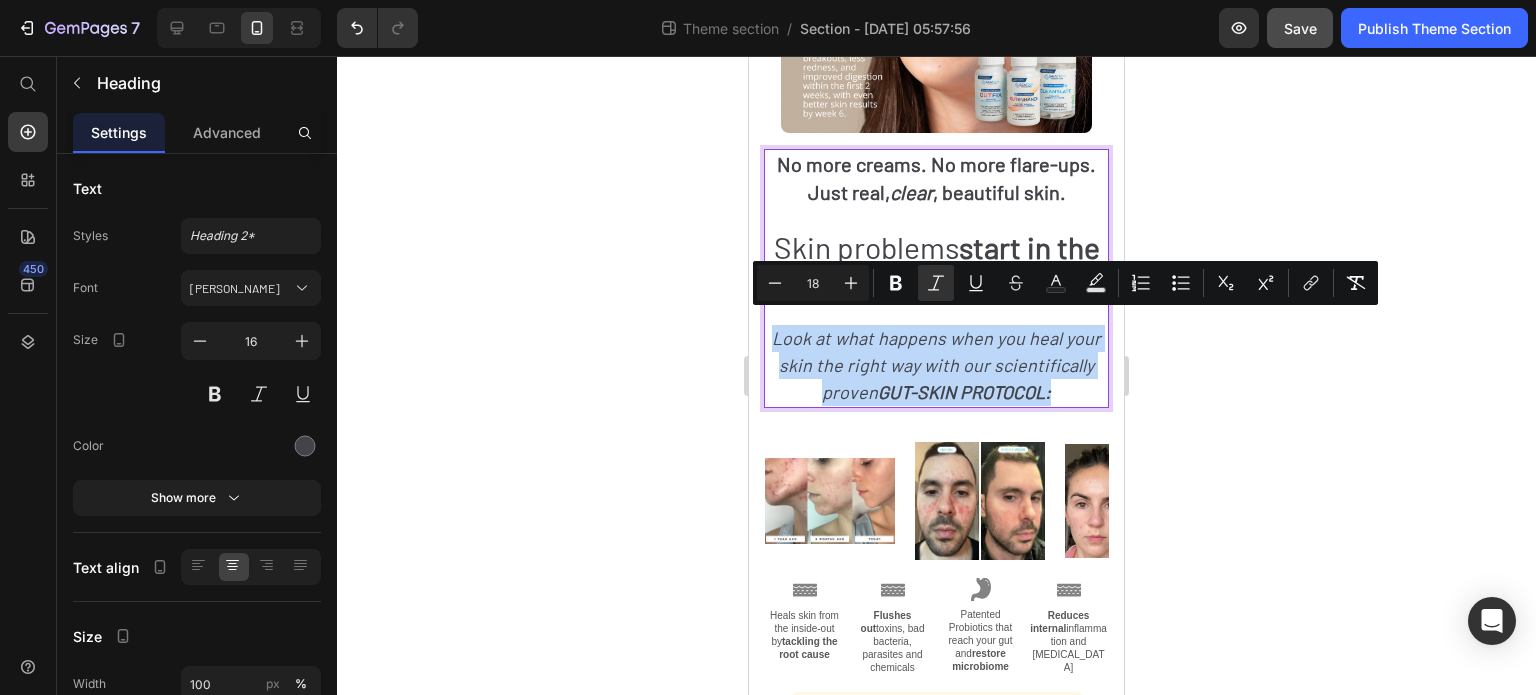 drag, startPoint x: 1054, startPoint y: 383, endPoint x: 769, endPoint y: 335, distance: 289.01385 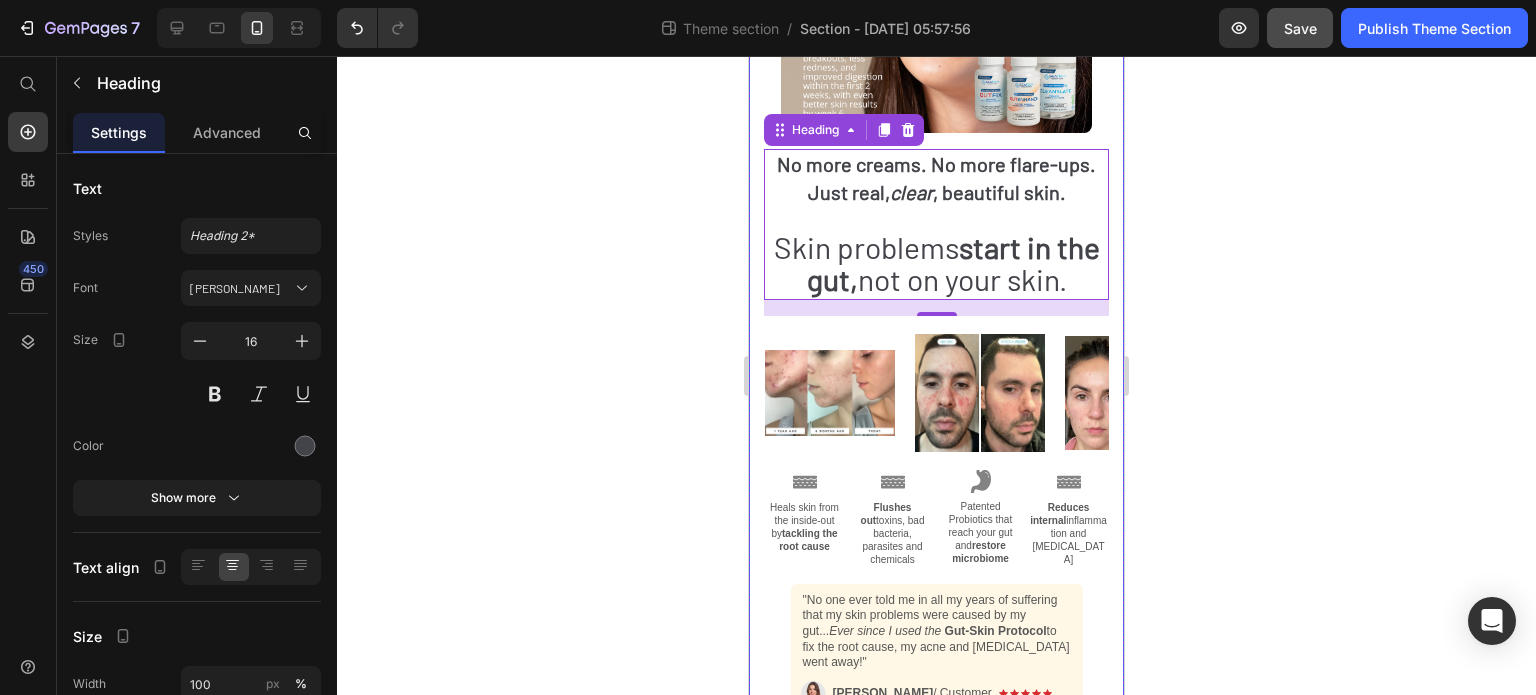 click 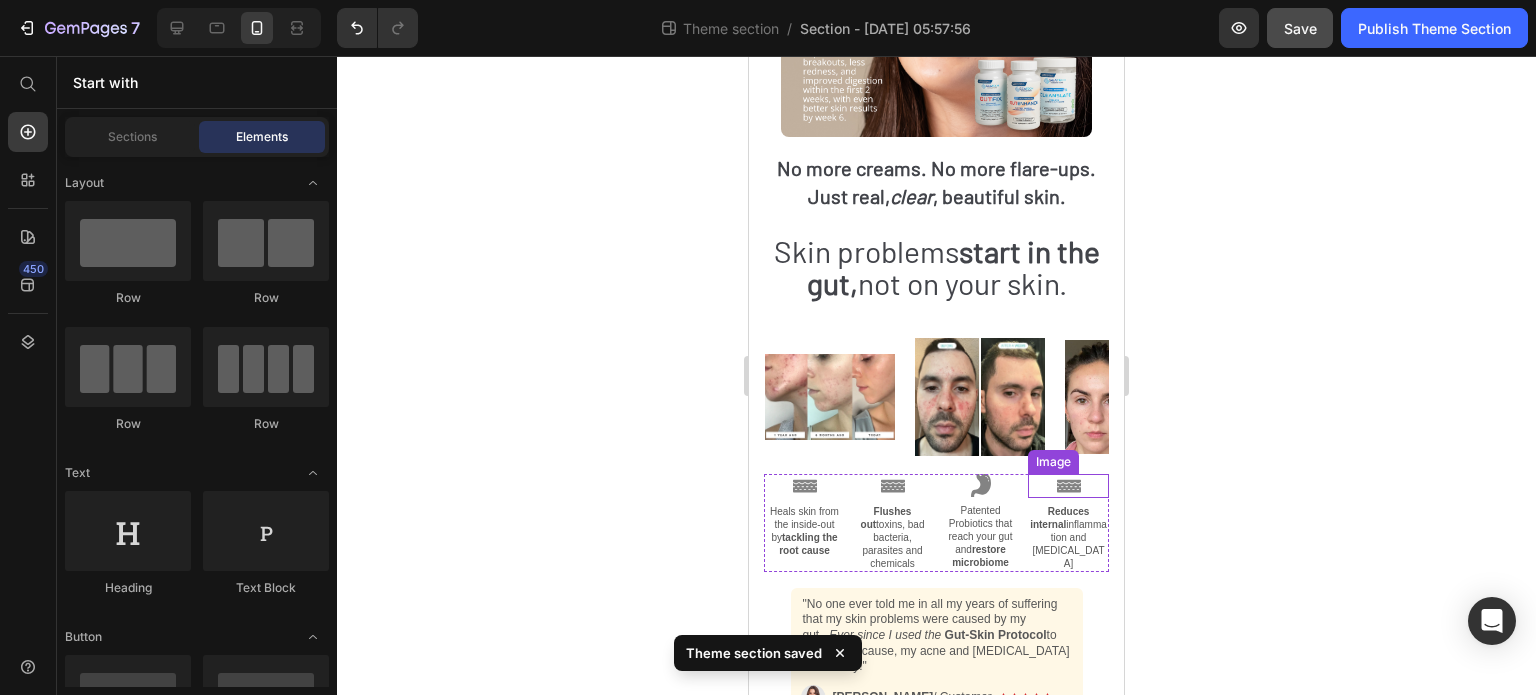 scroll, scrollTop: 300, scrollLeft: 0, axis: vertical 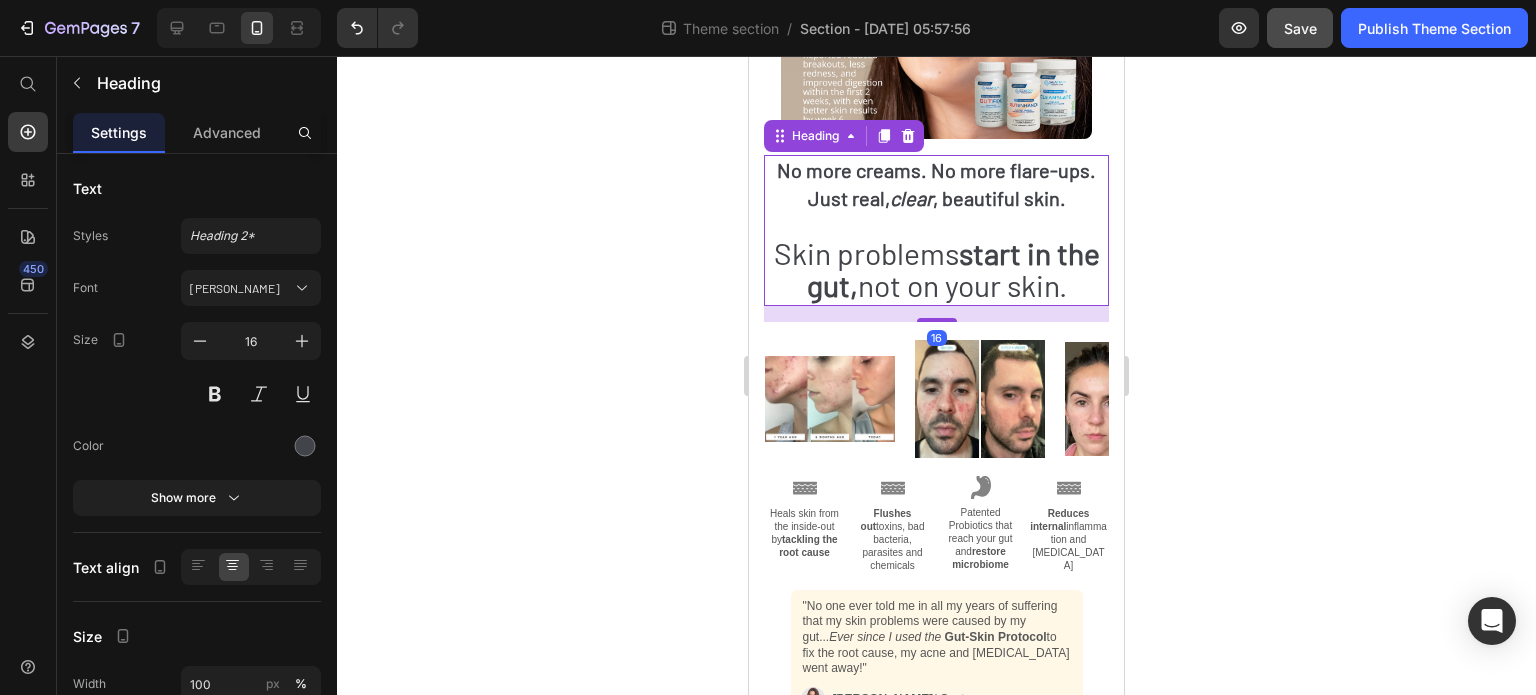 click on "Skin problems  start in the gut,  not on your skin." at bounding box center (937, 269) 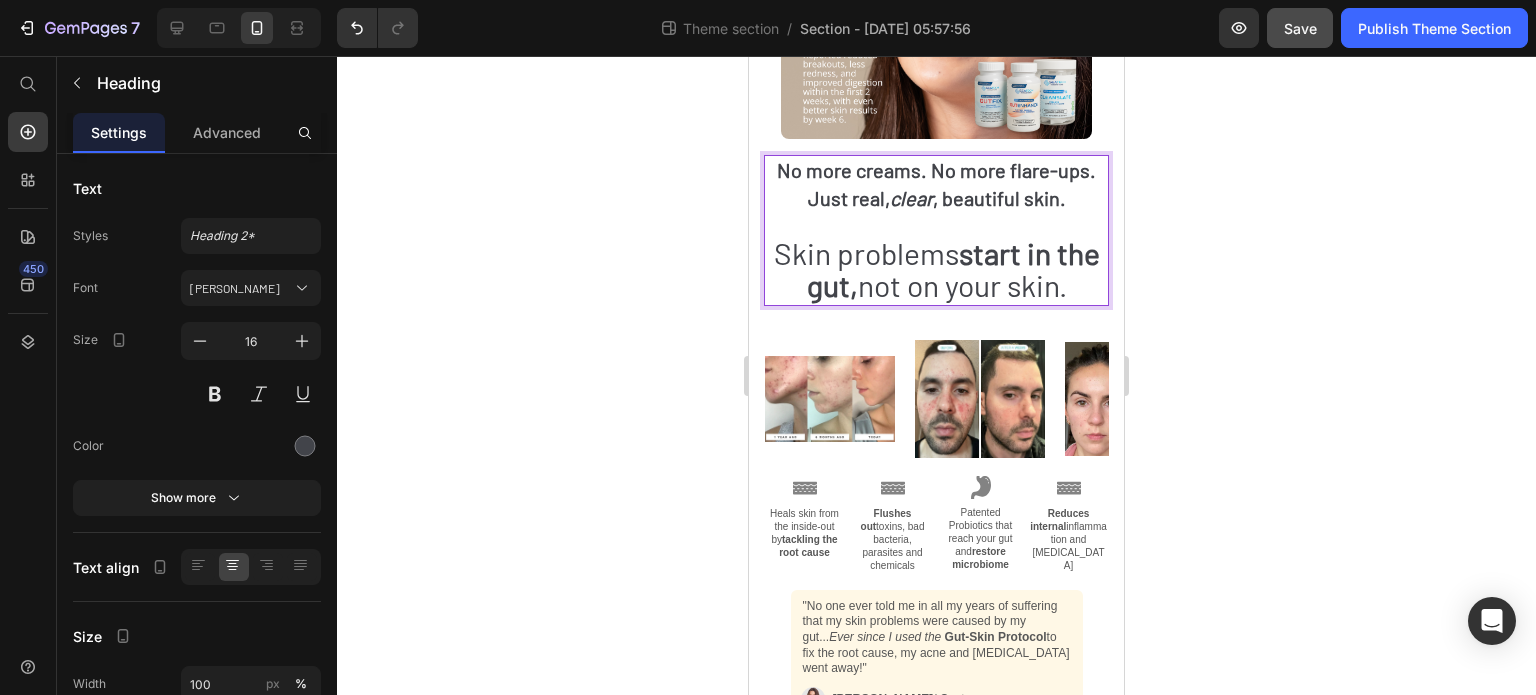 click on "Skin problems  start in the gut,  not on your skin." at bounding box center [937, 269] 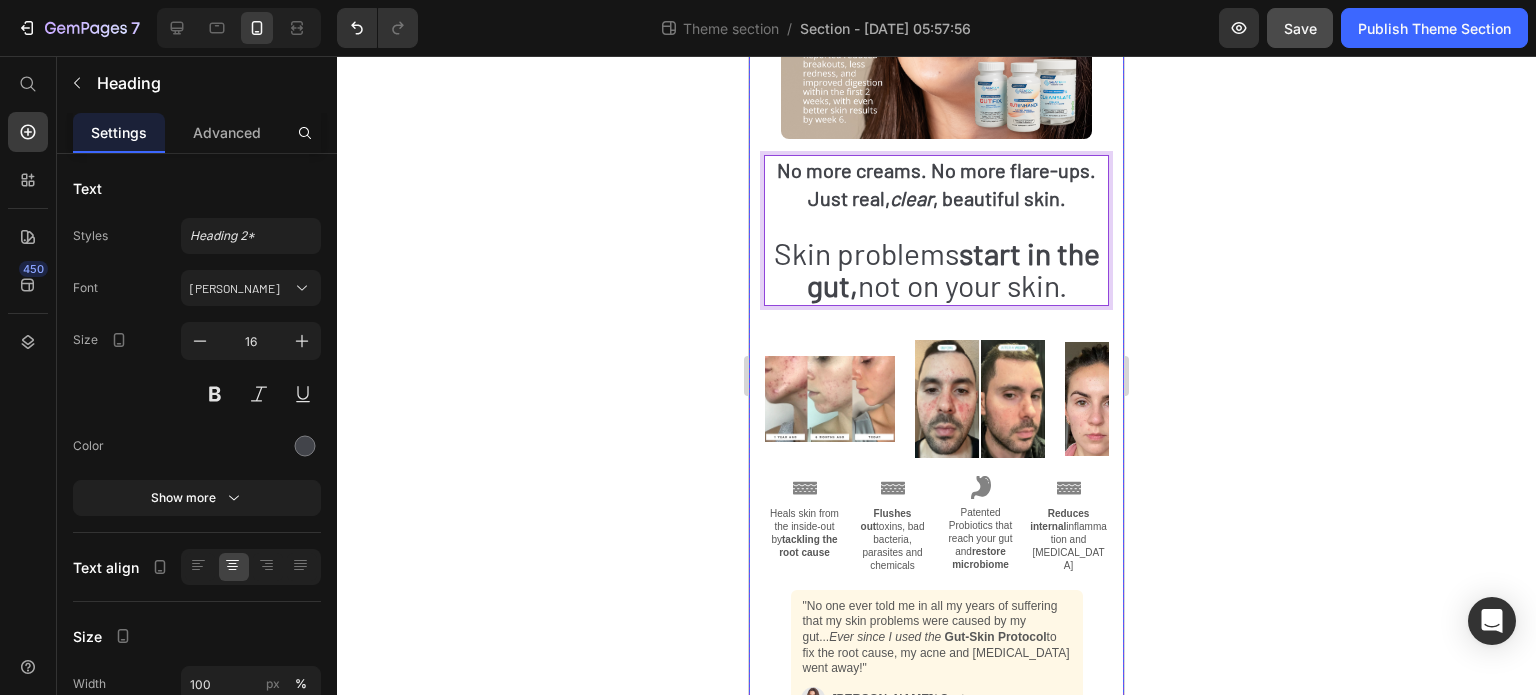 drag, startPoint x: 1027, startPoint y: 269, endPoint x: 1104, endPoint y: 275, distance: 77.23341 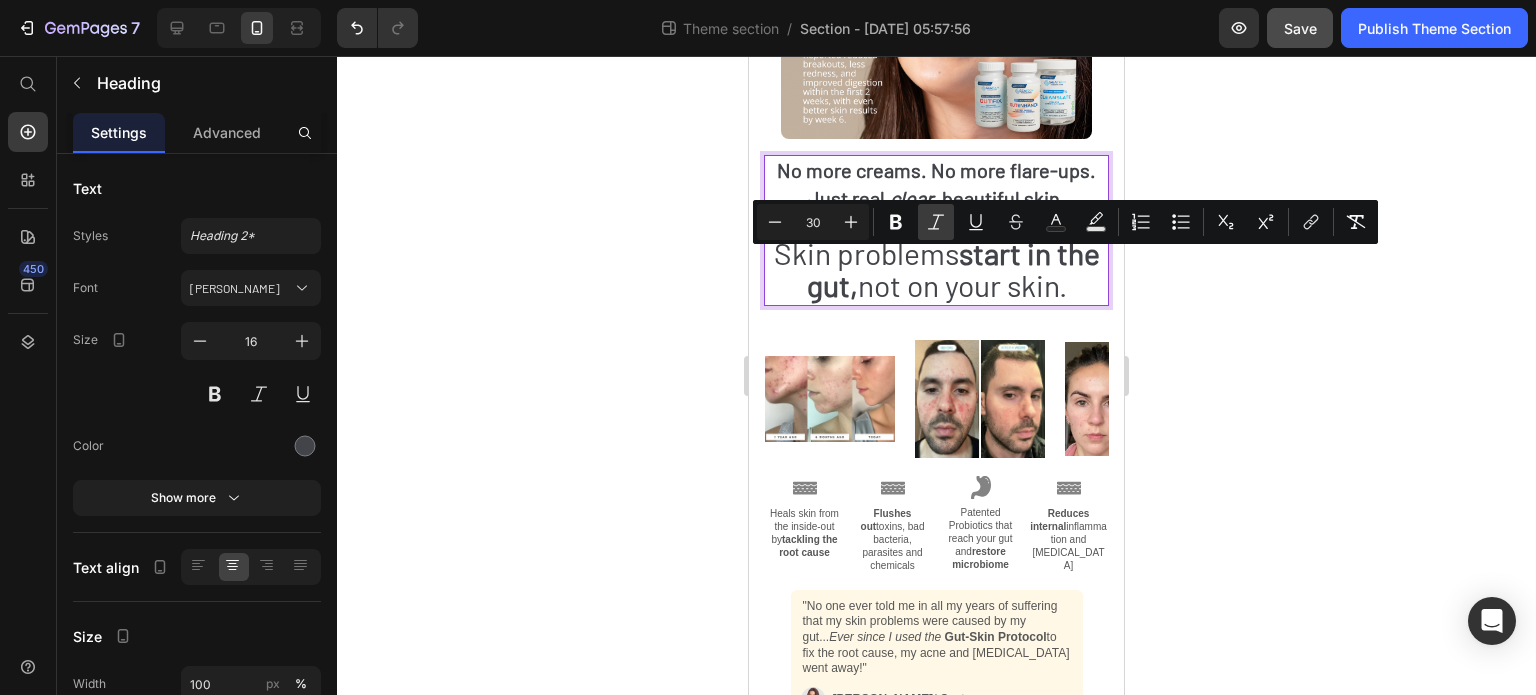 click 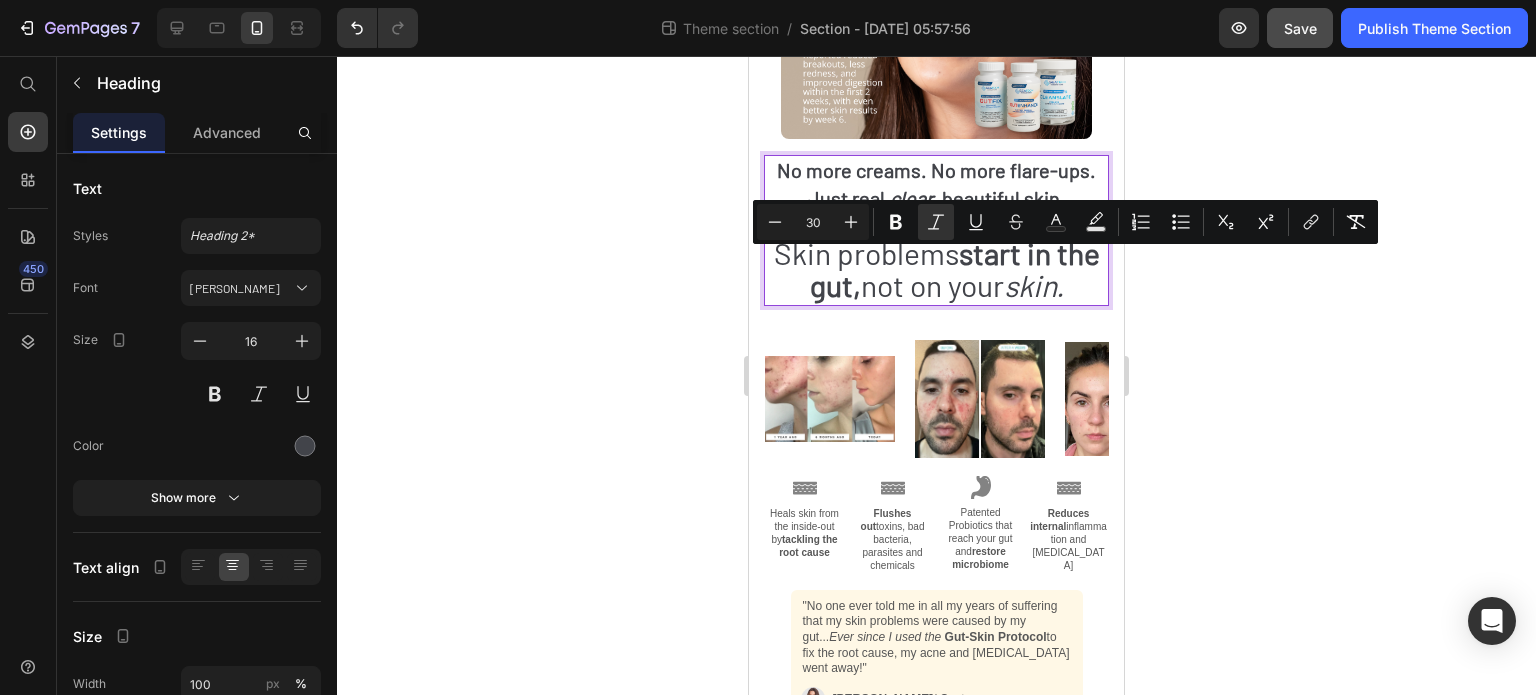 click 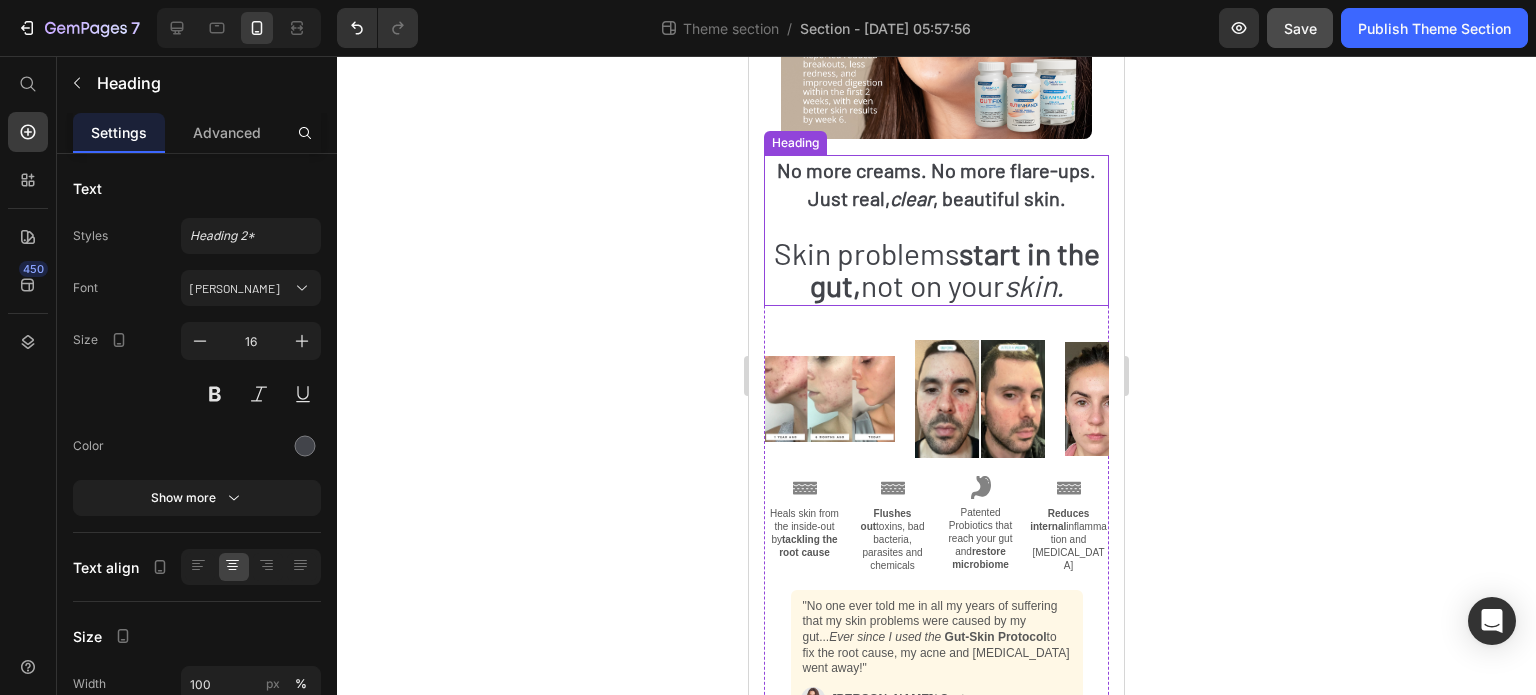 click on "skin." at bounding box center (1034, 285) 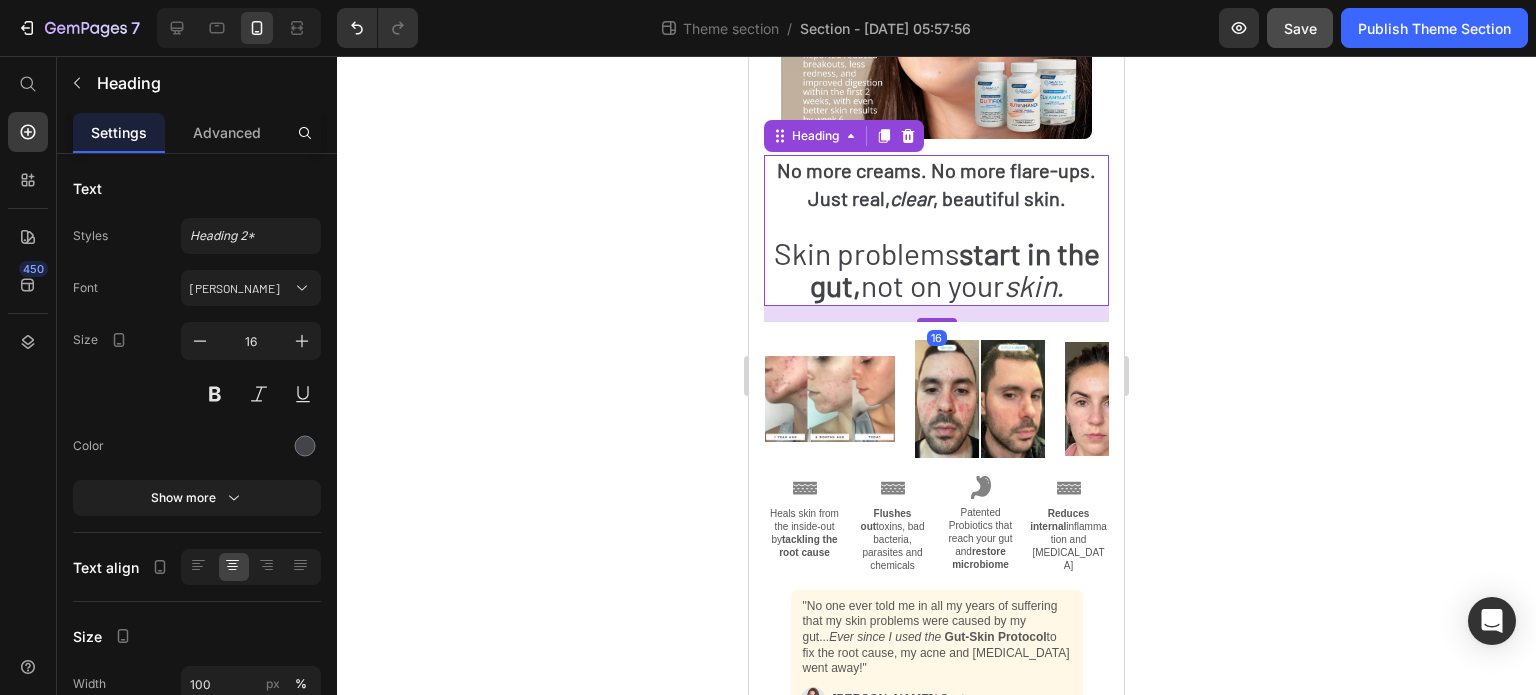 click 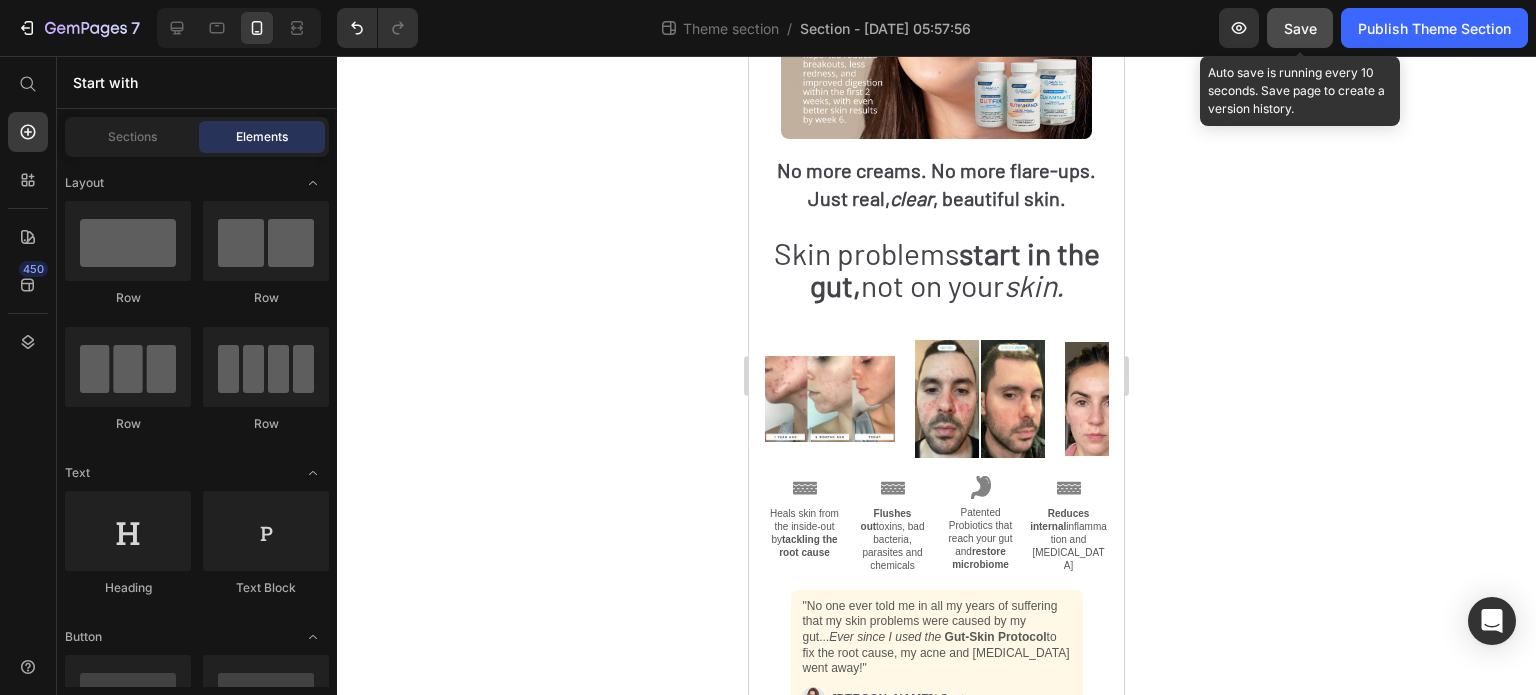 click on "Save" 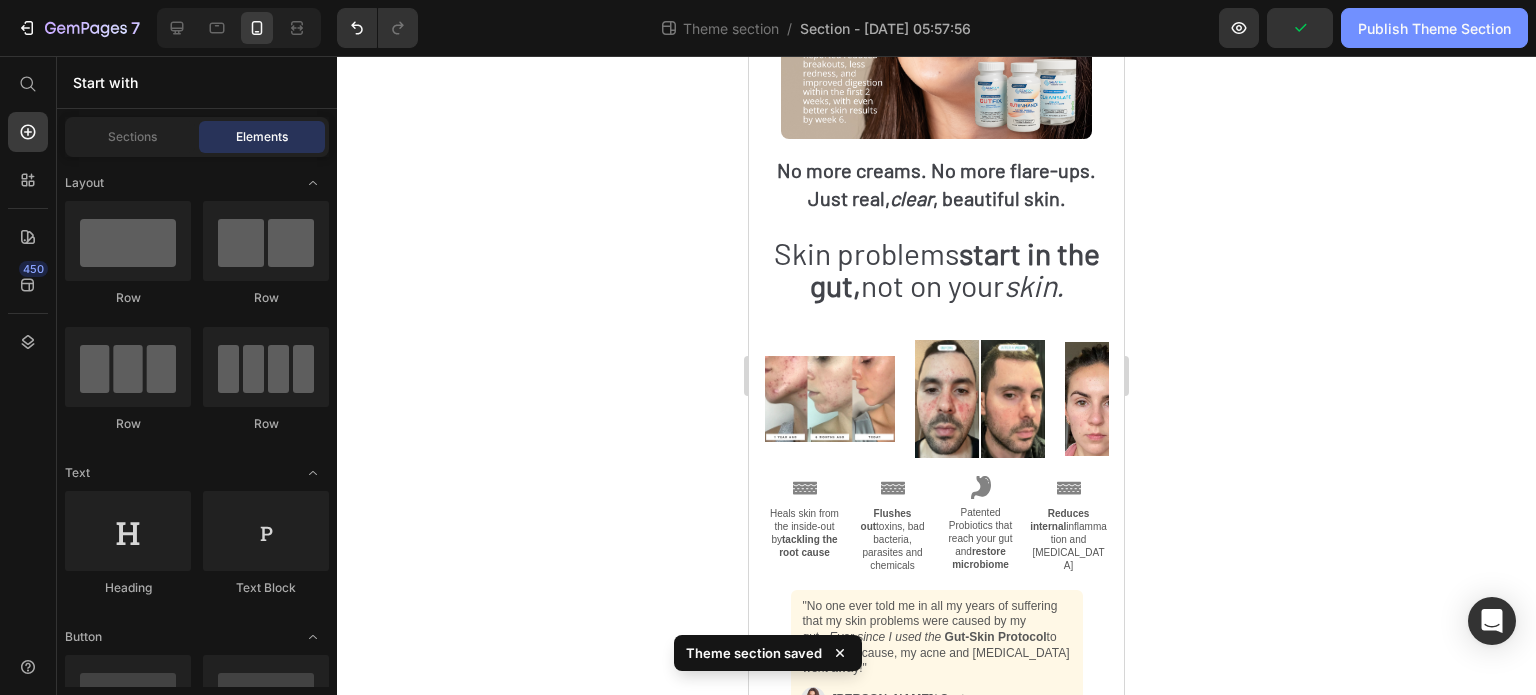 click on "Publish Theme Section" at bounding box center (1434, 28) 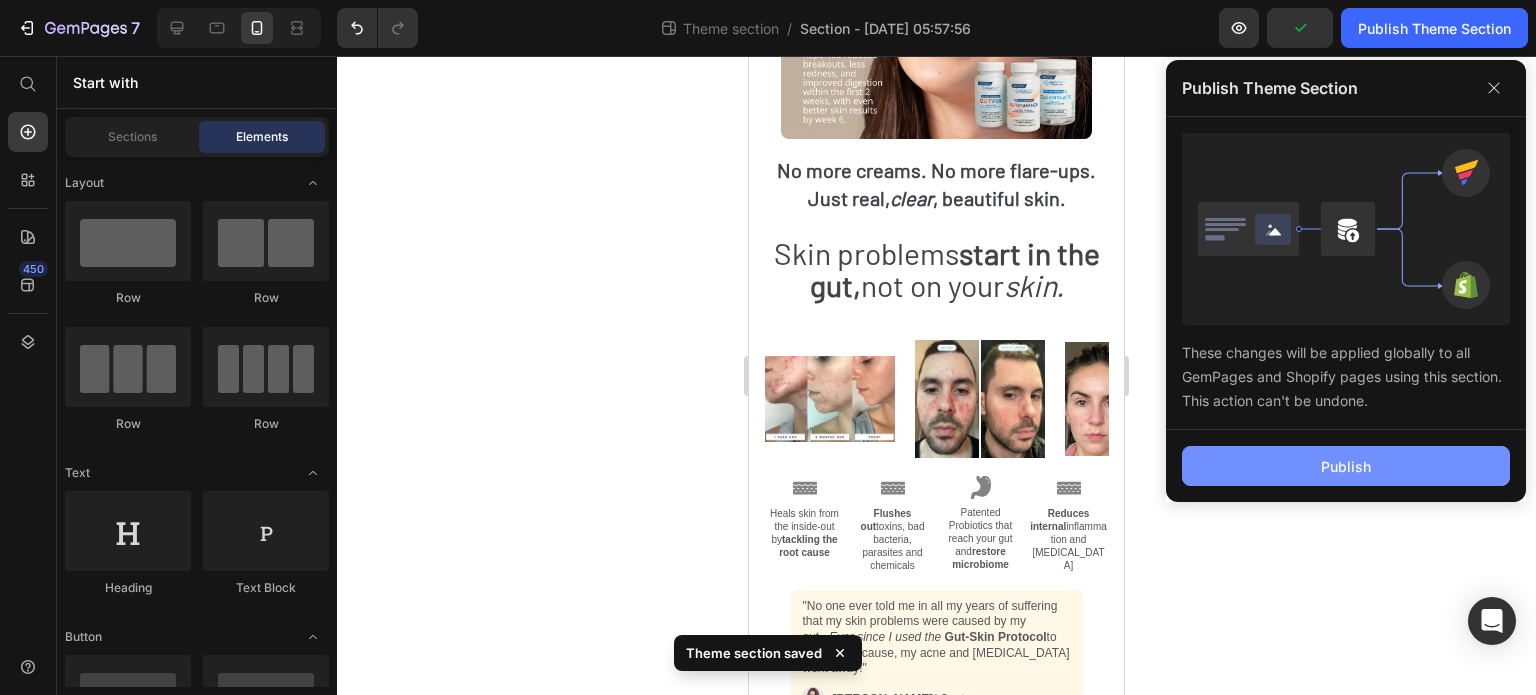 click on "Publish" 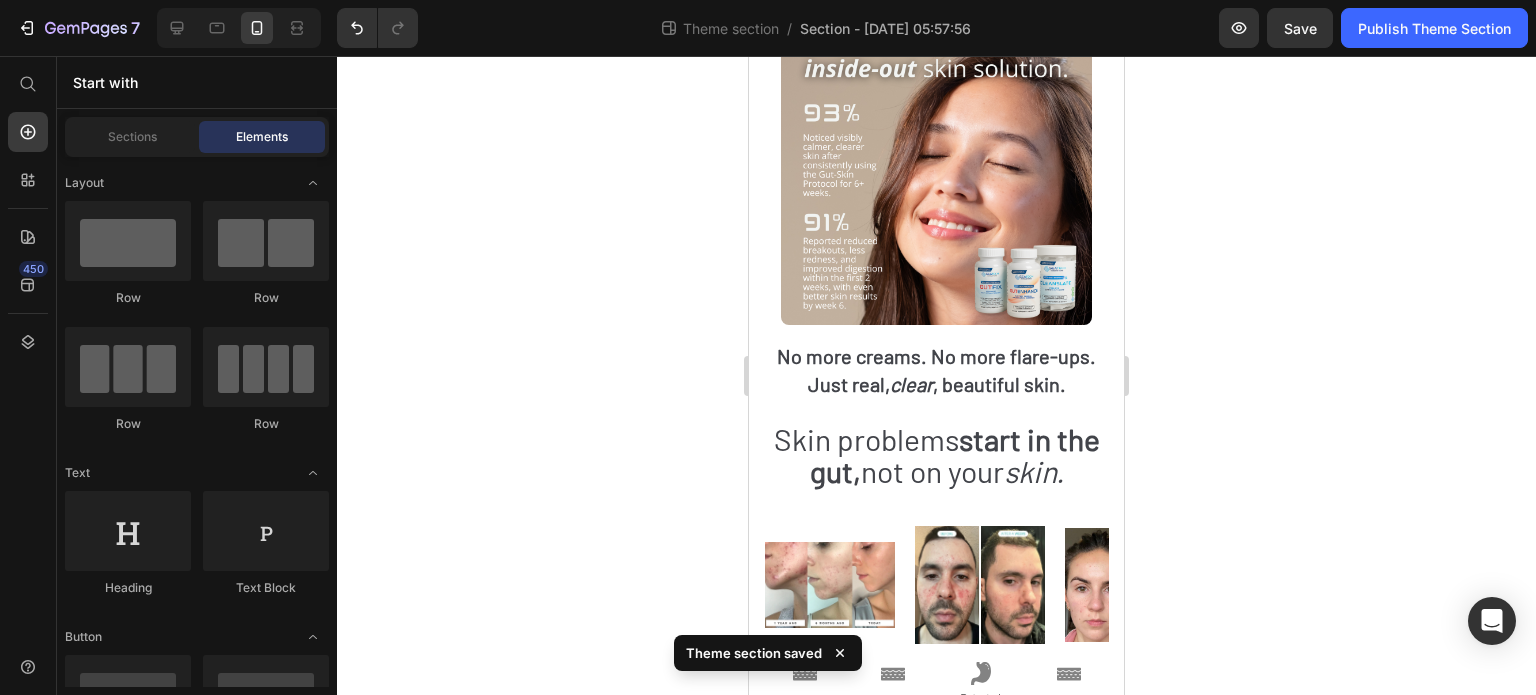 scroll, scrollTop: 0, scrollLeft: 0, axis: both 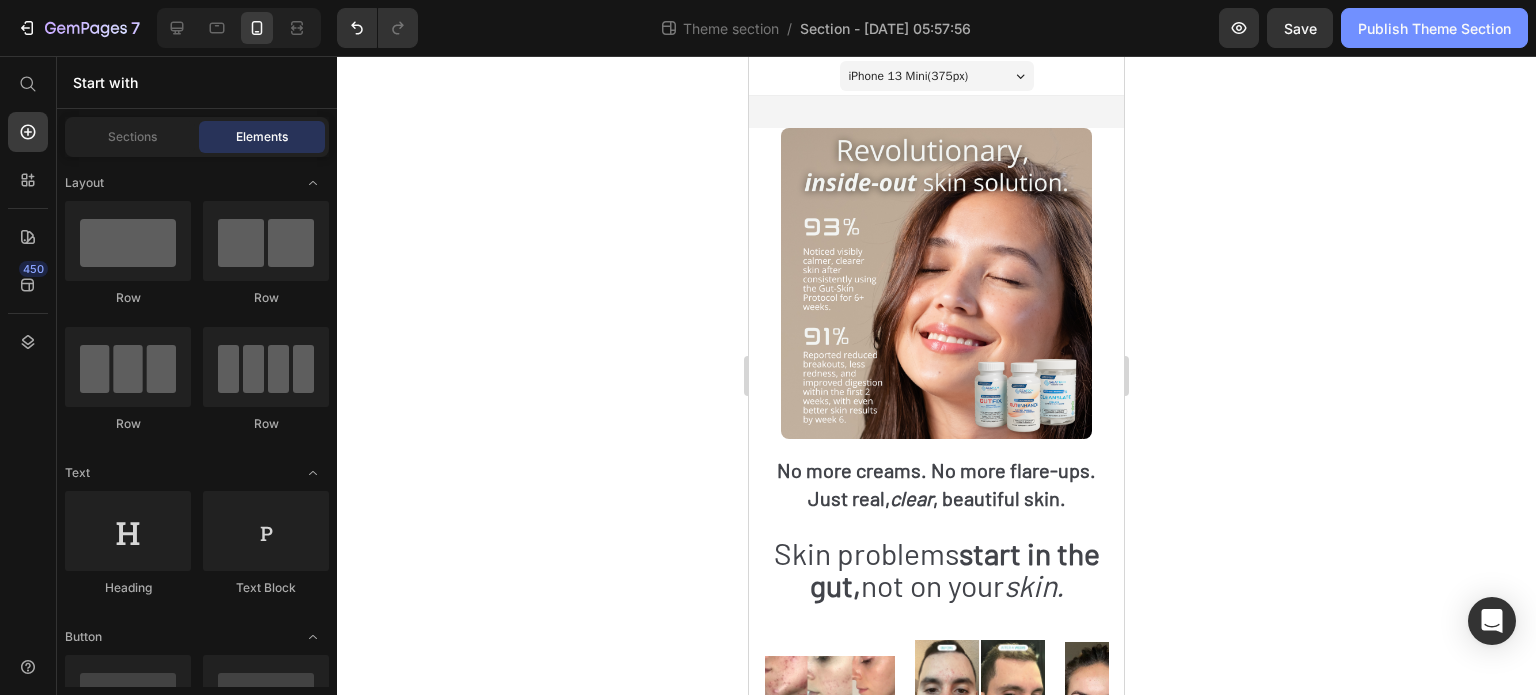 click on "Publish Theme Section" at bounding box center (1434, 28) 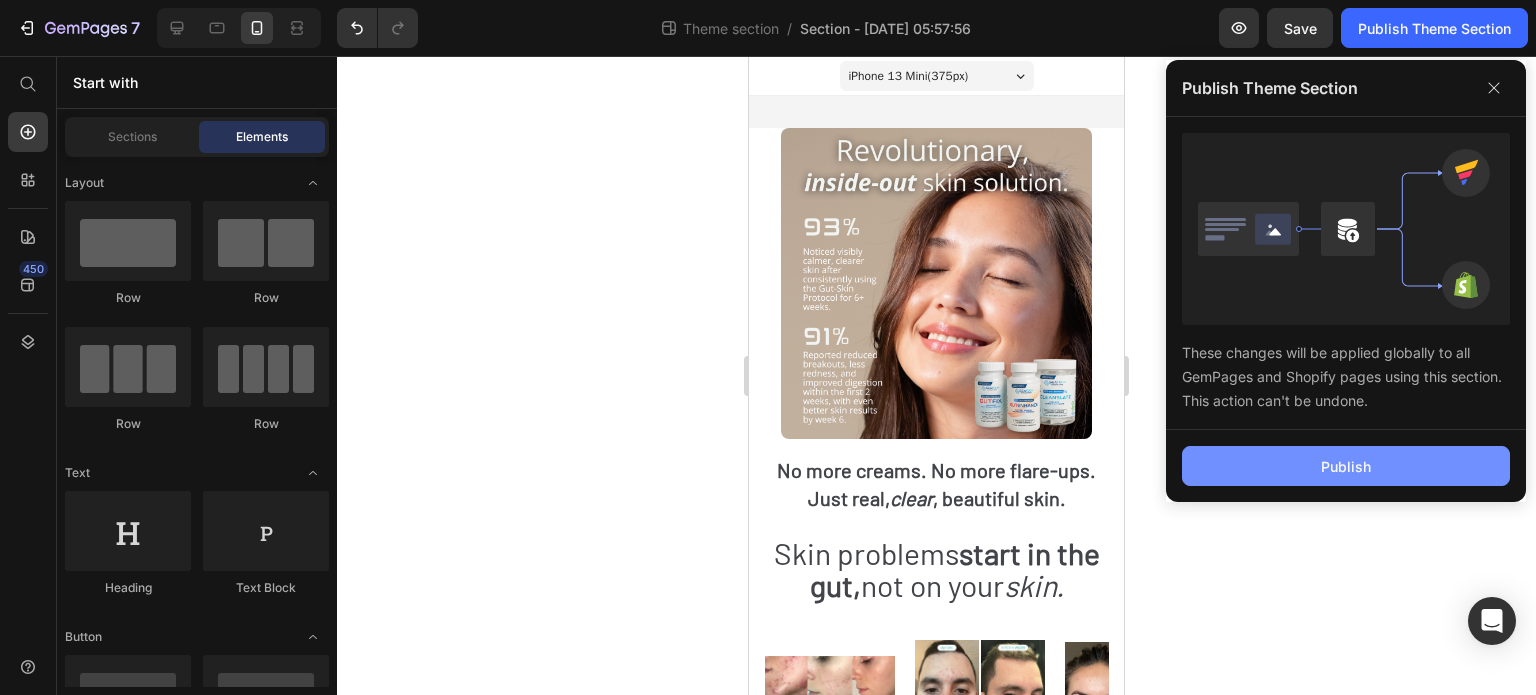 click on "Publish" at bounding box center [1346, 466] 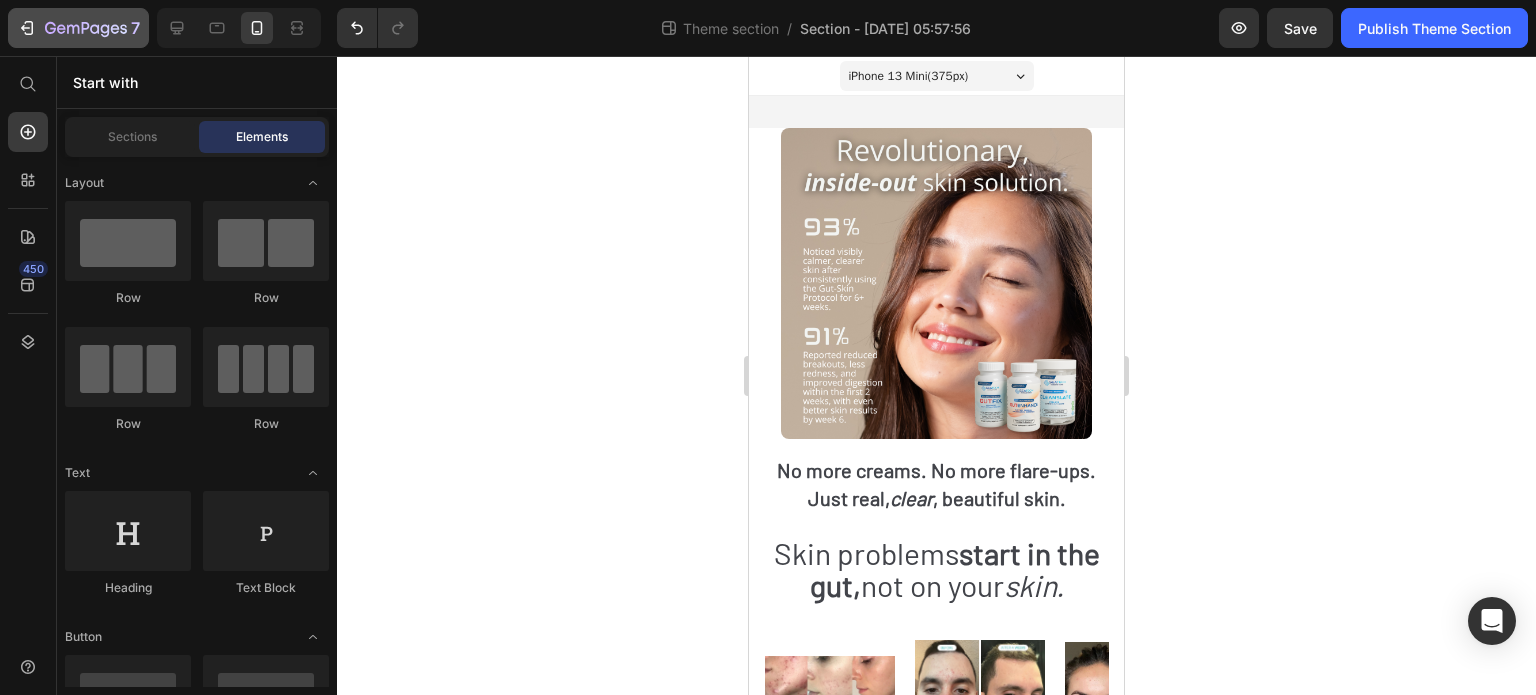 click on "7" at bounding box center (78, 28) 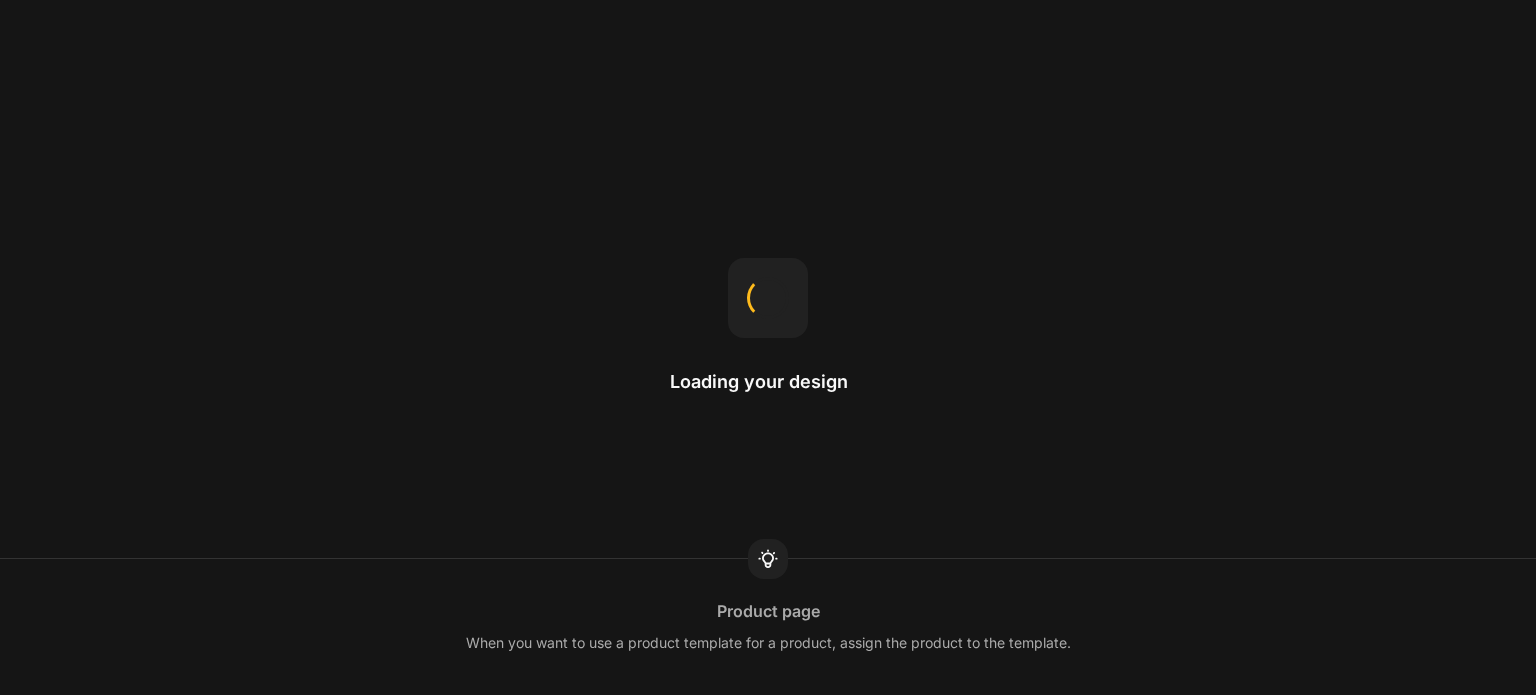 scroll, scrollTop: 0, scrollLeft: 0, axis: both 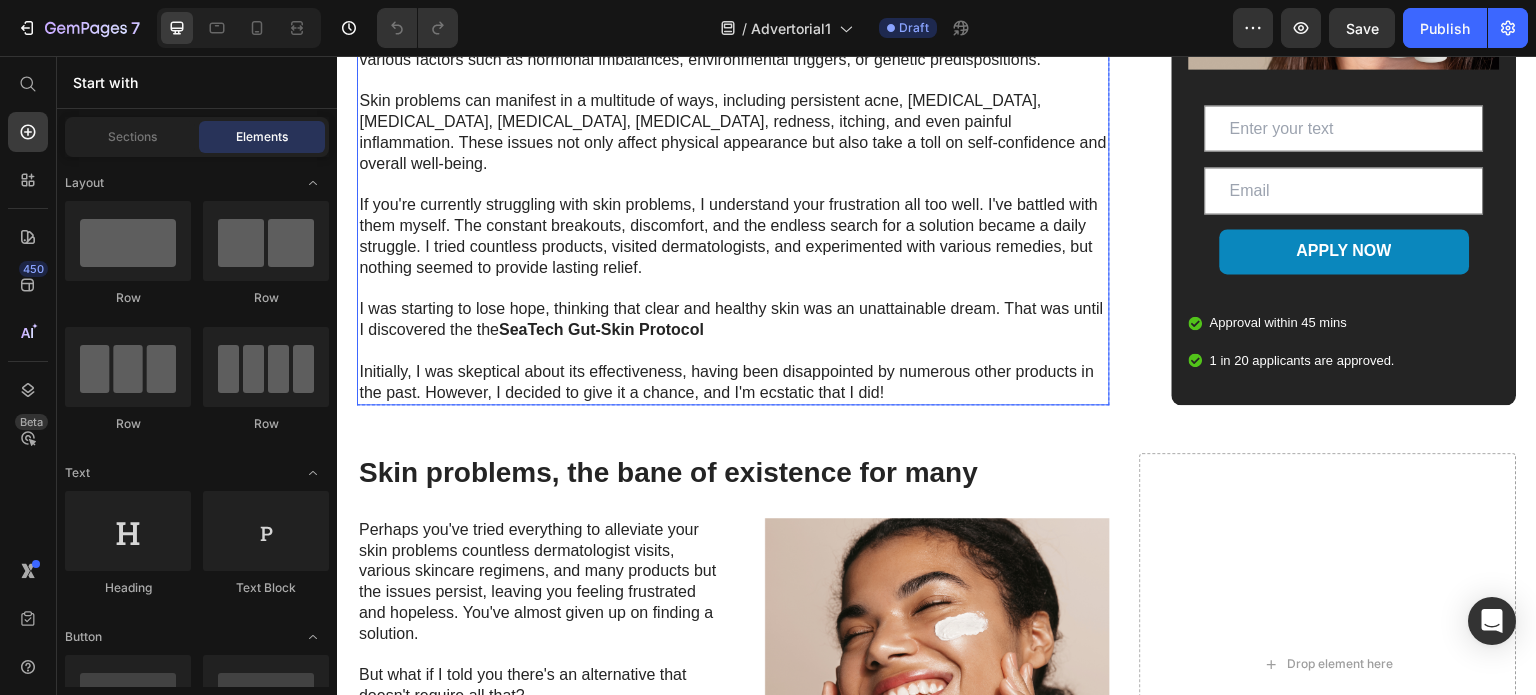 click on "Their products are designed to mask symptoms temporarily so that you keep buying more. Creams, steroid ointments, and “miracle” moisturizers don’t go below the surface, which is why your condition always comes back." at bounding box center [733, -127] 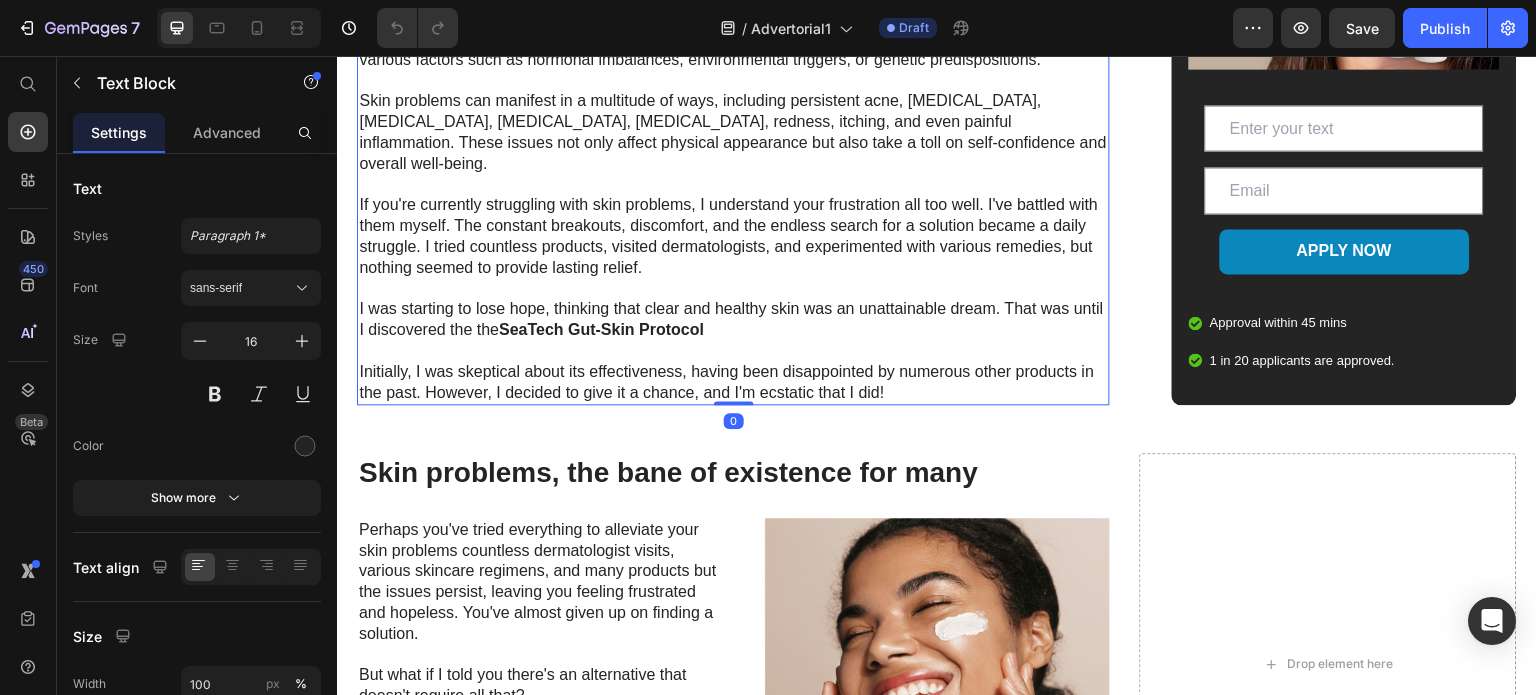 click on "Their products are designed to mask symptoms temporarily so that you keep buying more. Creams, steroid ointments, and “miracle” moisturizers don’t go below the surface, which is why your condition always comes back." at bounding box center (733, -127) 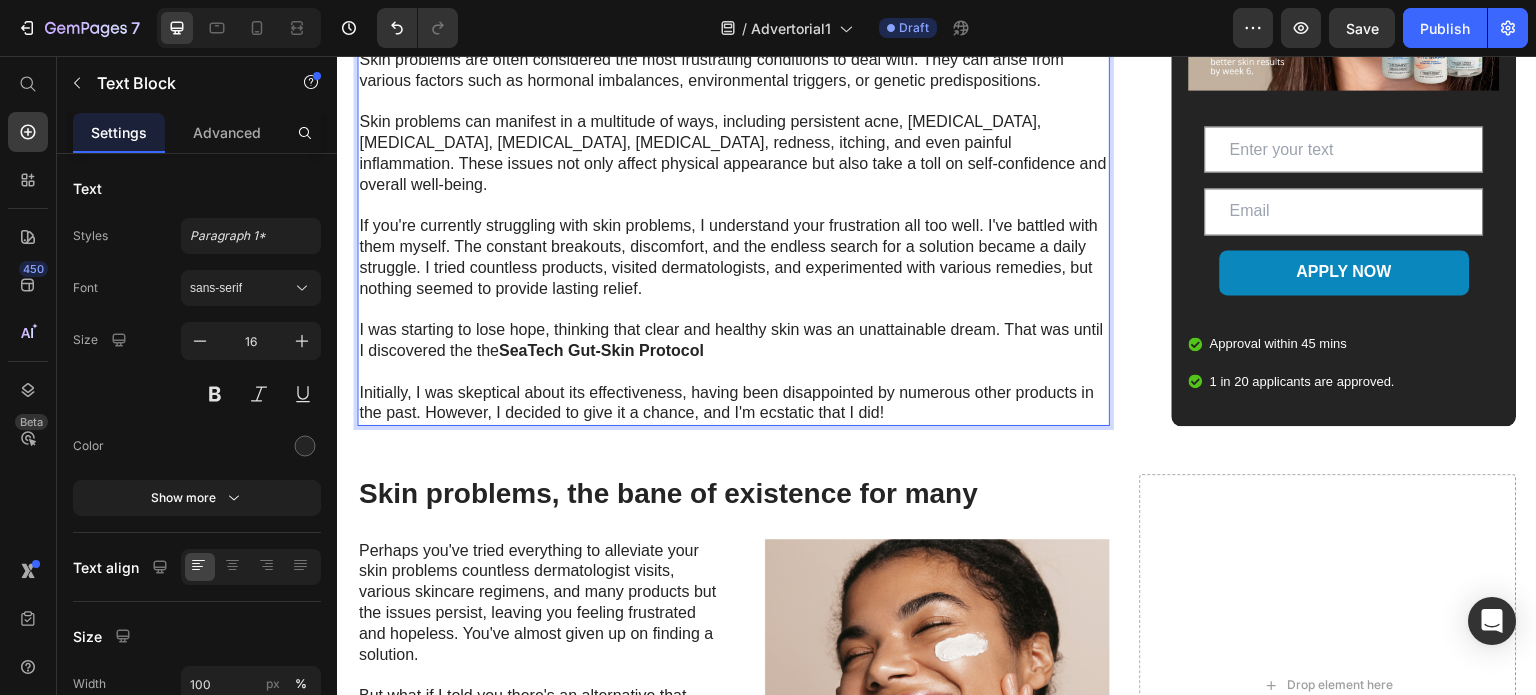 click on "That’s exactly why SeaTech was created — to  break the cycle ." at bounding box center [733, -44] 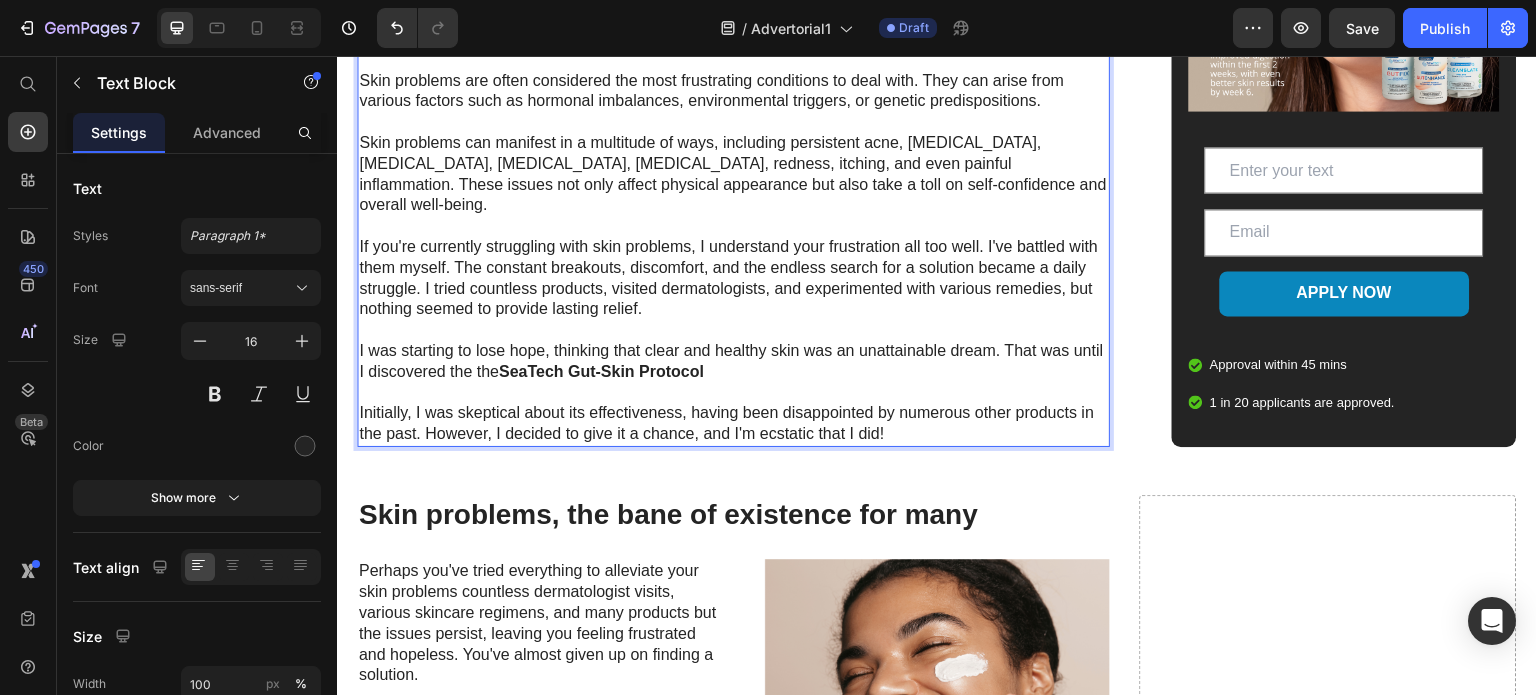 click on "Let’s be honest — most skincare companies don’t actually want to heal you. Big pharma and beauty giants make billions by keeping you stuck in a  cycle of dependency  — promising relief but never addressing the real cause." at bounding box center [733, -190] 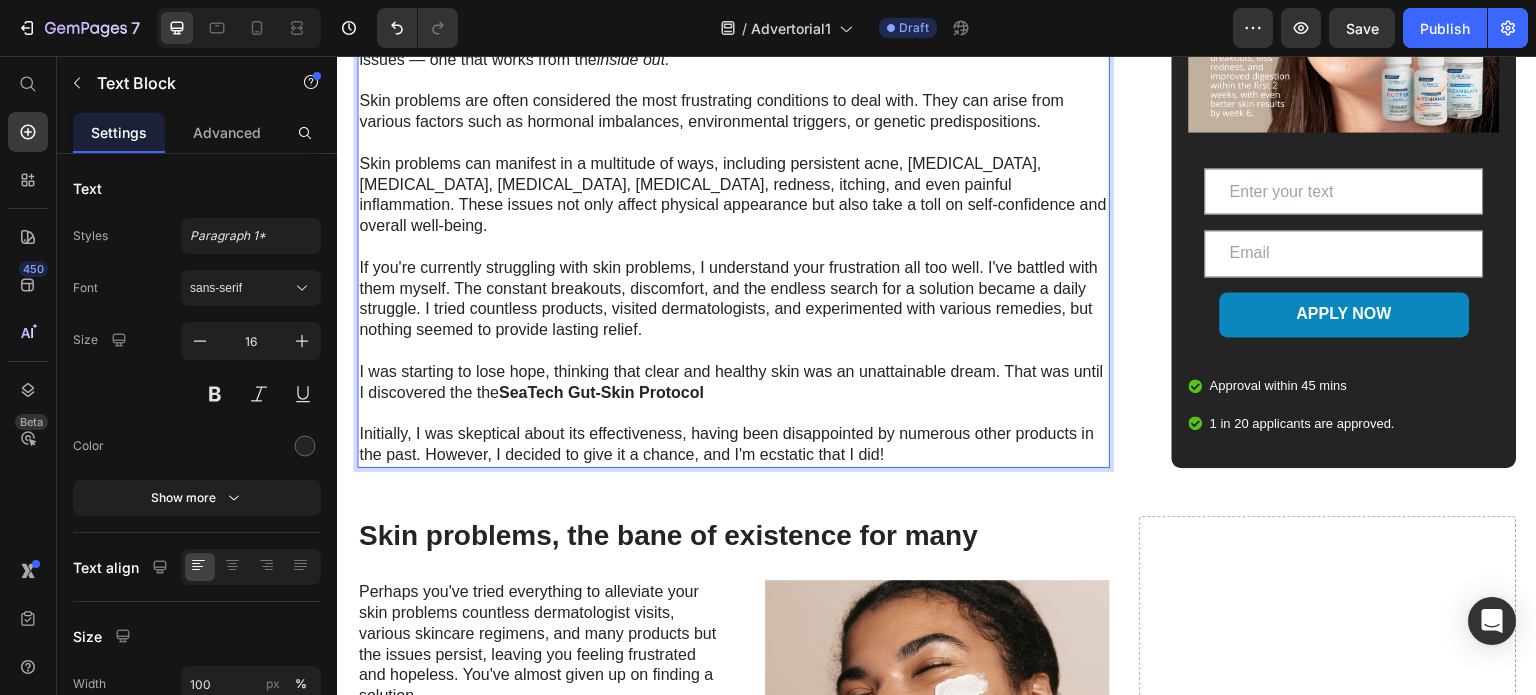 click on "💊 Why Modern Skincare Keeps You Sick" at bounding box center [733, -233] 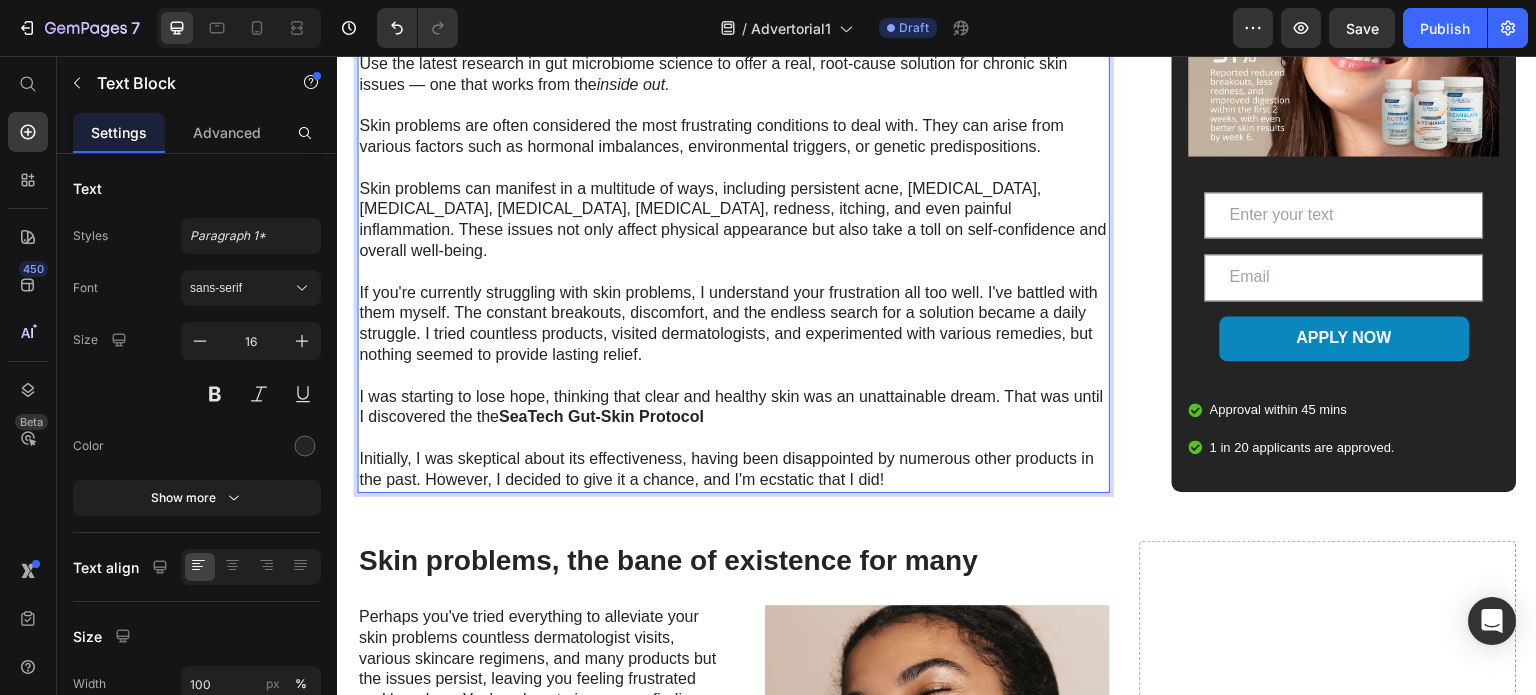 click on "Their products are designed to mask symptoms temporarily so that you keep buying more. Creams, steroid ointments, and “miracle” moisturizers don’t go below the surface, which is why your condition always comes back." at bounding box center (733, -82) 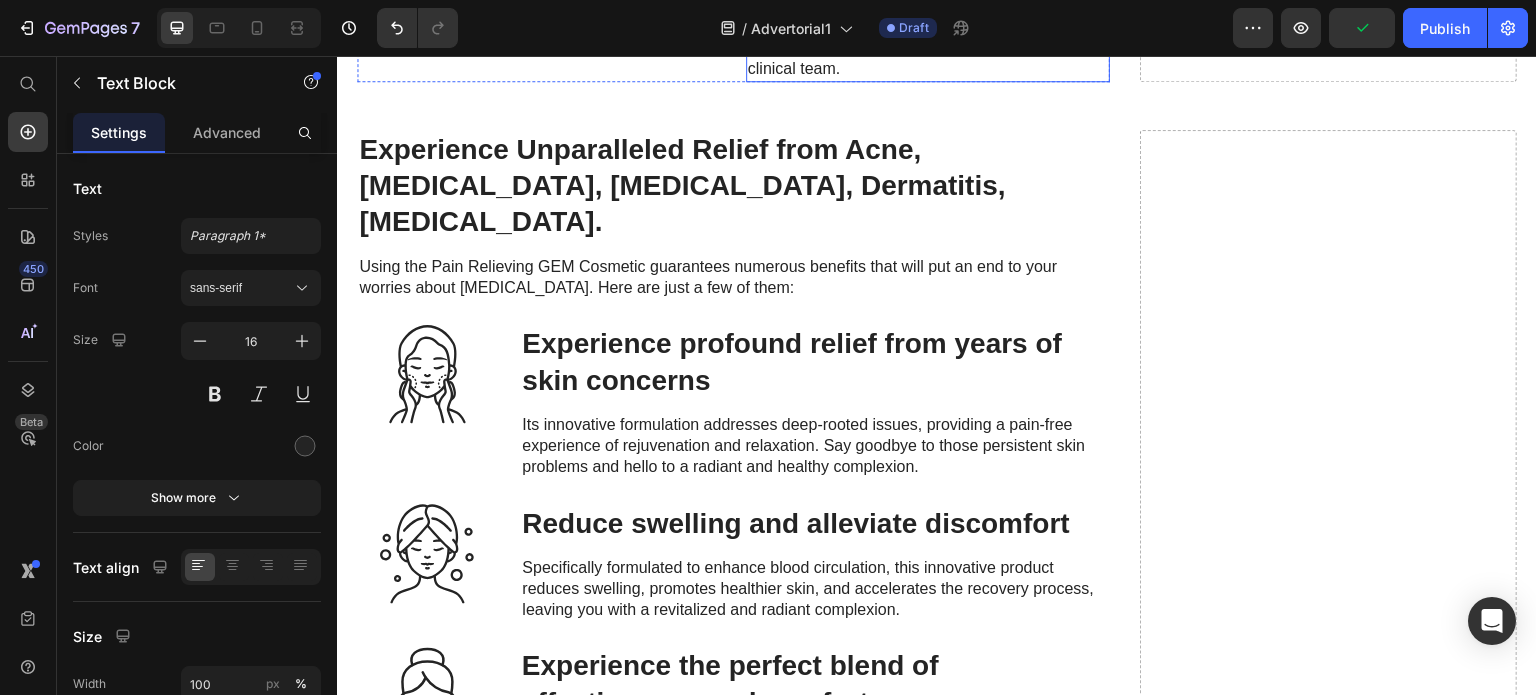 scroll, scrollTop: 4467, scrollLeft: 0, axis: vertical 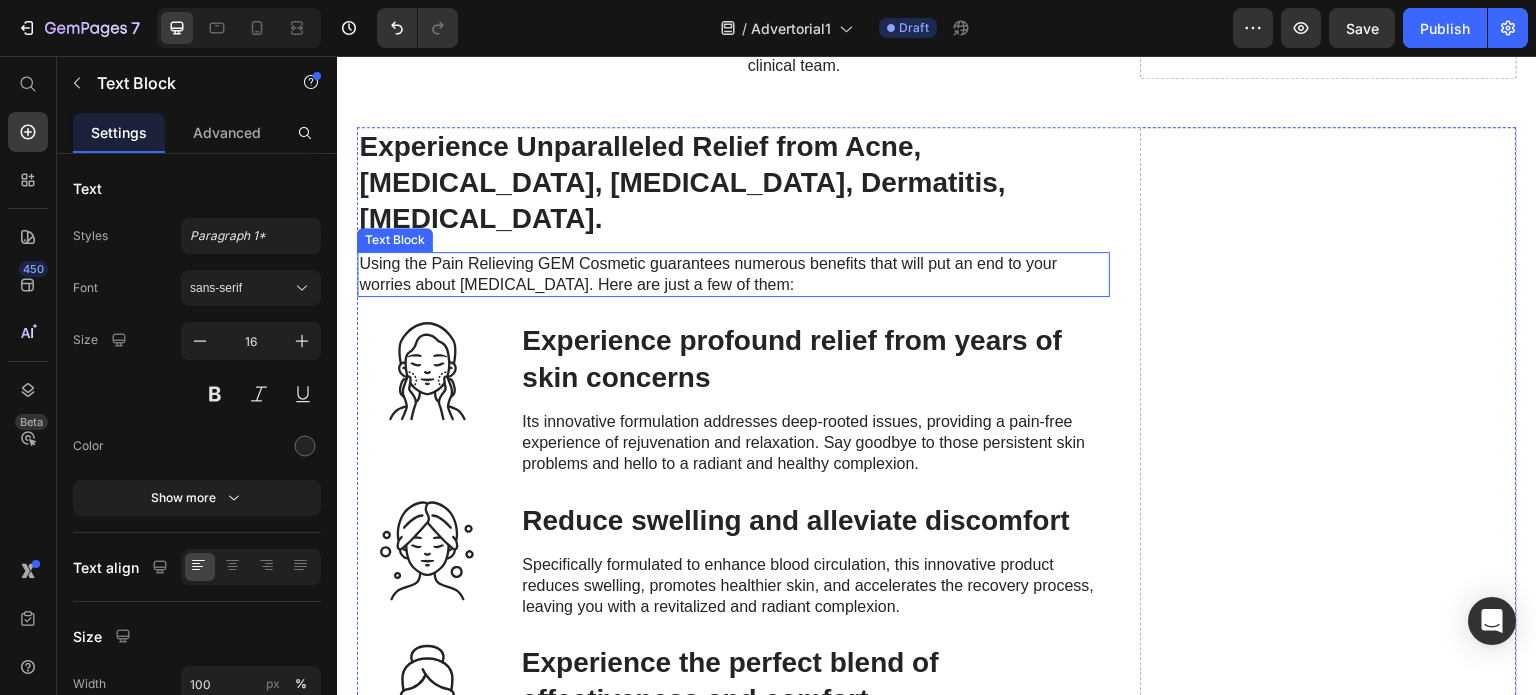 click on "Using the Pain Relieving GEM Cosmetic guarantees numerous benefits that will put an end to your worries about neuropathy. Here are just a few of them:" at bounding box center [733, 275] 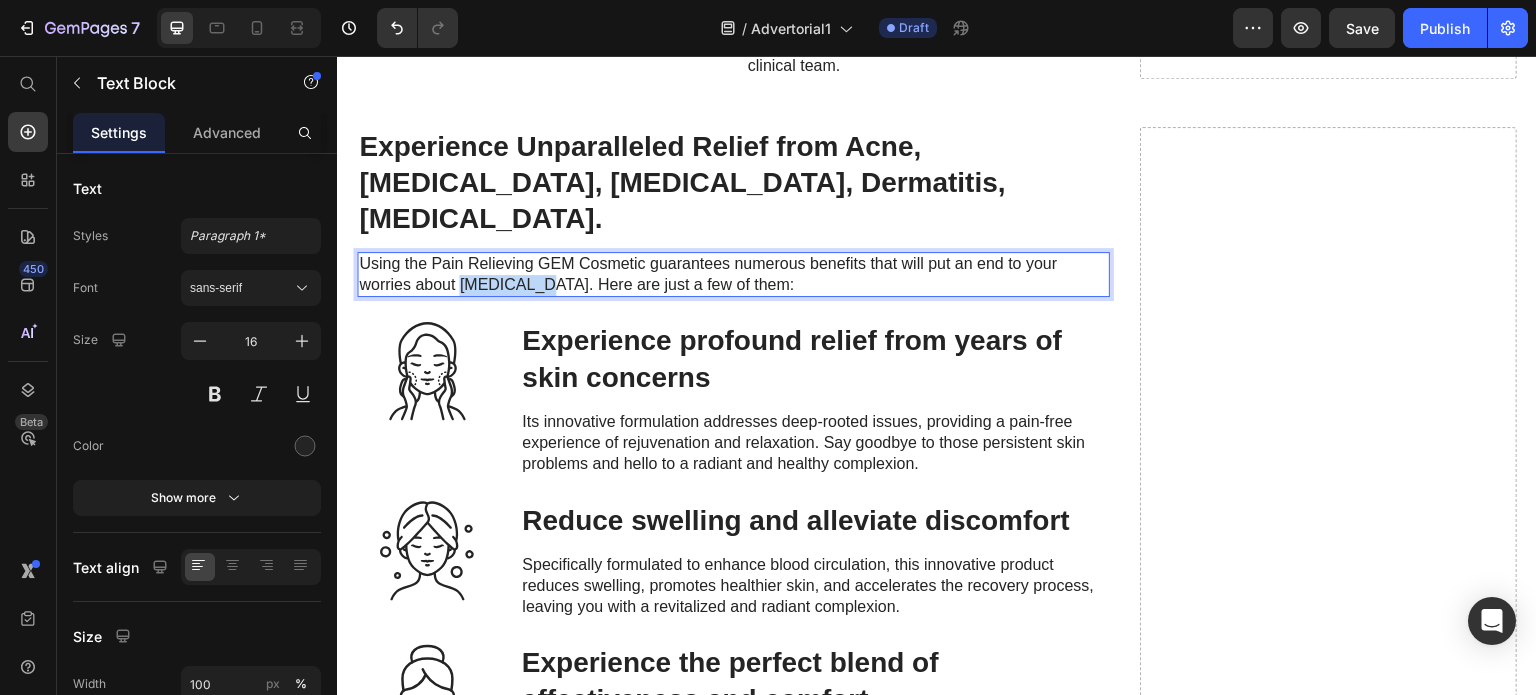 click on "Using the Pain Relieving GEM Cosmetic guarantees numerous benefits that will put an end to your worries about neuropathy. Here are just a few of them:" at bounding box center [733, 275] 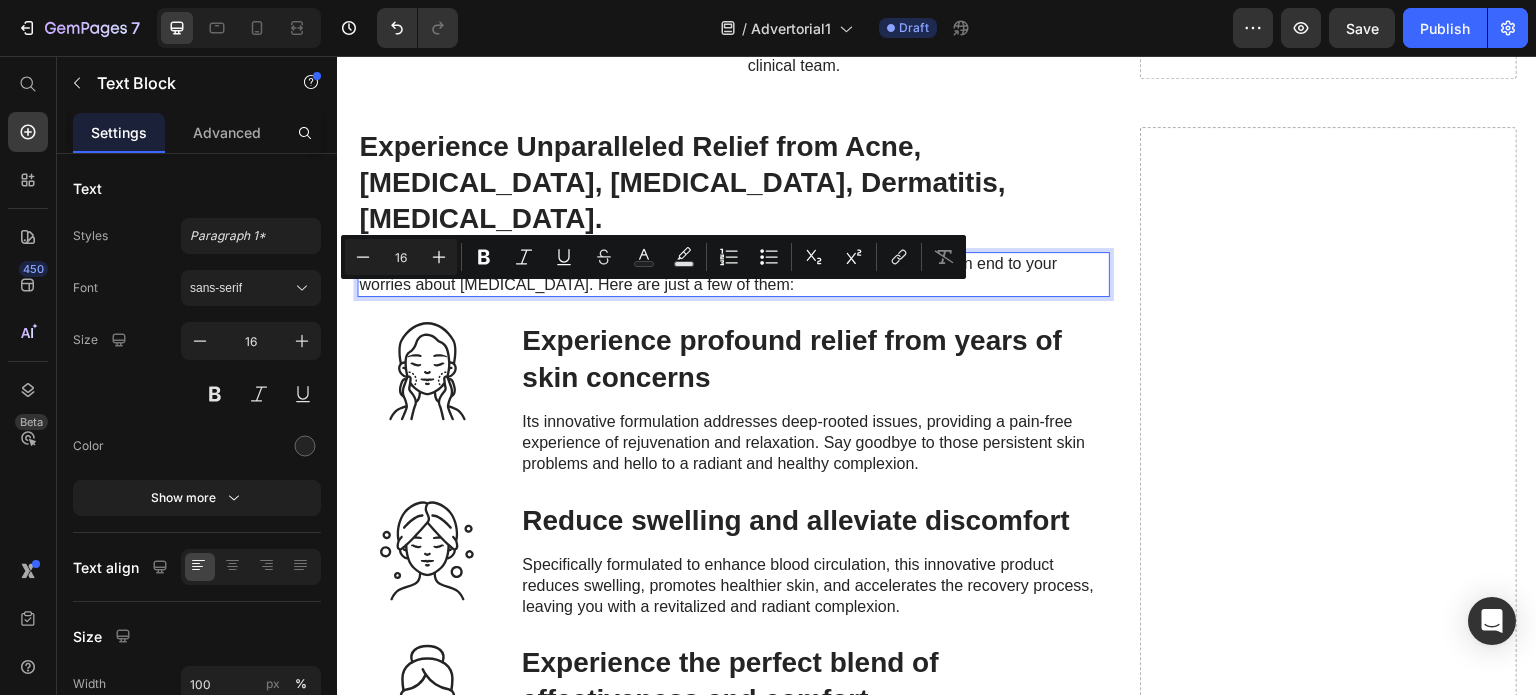 click on "Using the Pain Relieving GEM Cosmetic guarantees numerous benefits that will put an end to your worries about neuropathy. Here are just a few of them:" at bounding box center [733, 275] 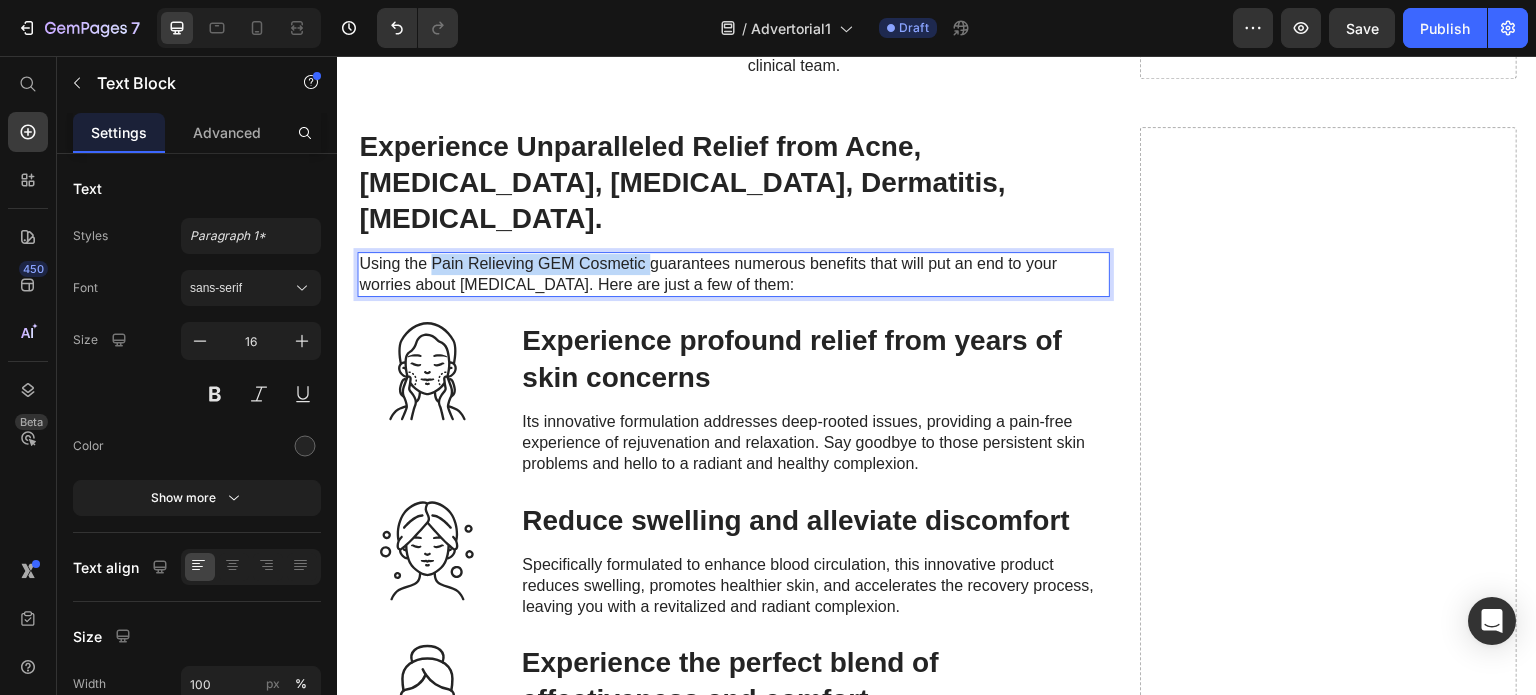 drag, startPoint x: 432, startPoint y: 271, endPoint x: 648, endPoint y: 286, distance: 216.5202 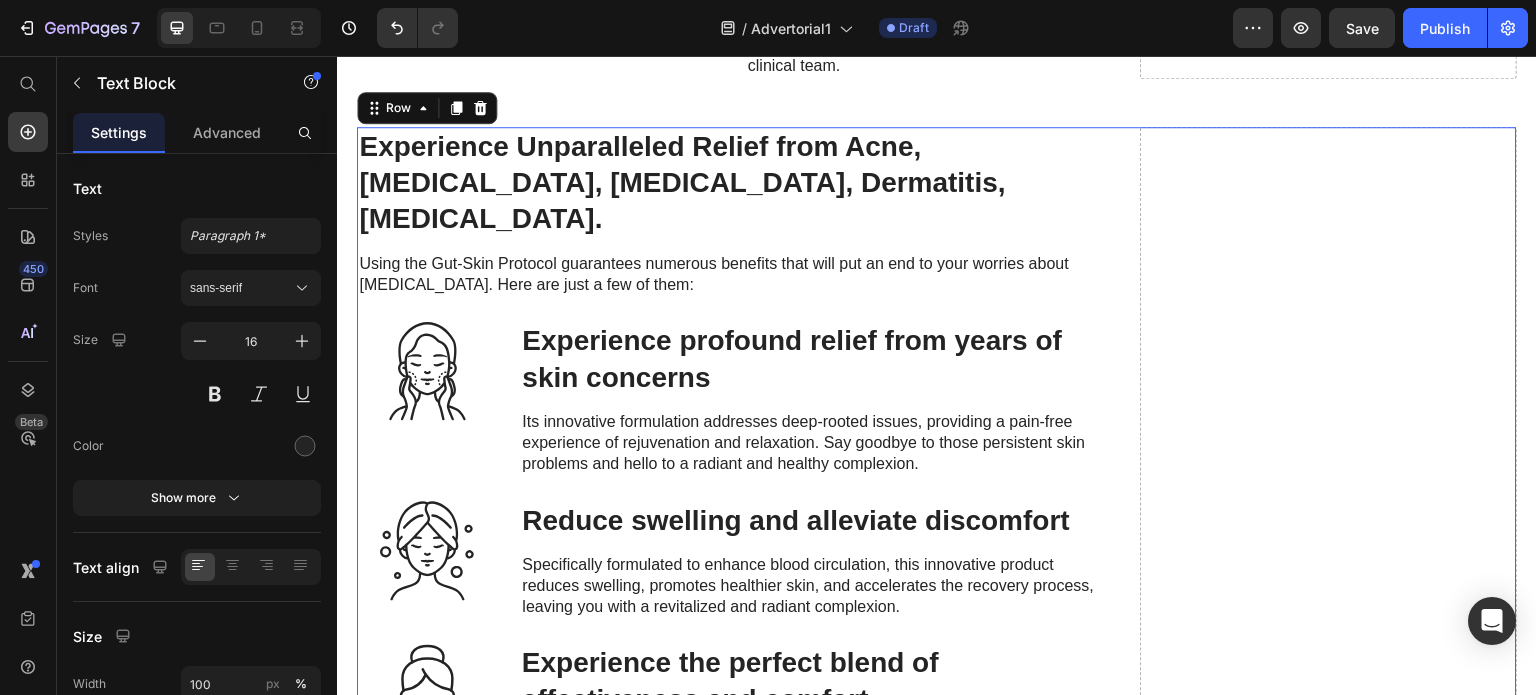 click on "Experience Unparalleled Relief from Acne, Psoriasis, Eczema, Dermatitis, Dandruff. Heading Using the Gut-Skin Protocol guarantees numerous benefits that will put an end to your worries about neuropathy. Here are just a few of them: Text Block
Icon Experience profound relief from years of skin concerns Heading Its innovative formulation addresses deep-rooted issues, providing a pain-free experience of rejuvenation and relaxation. Say goodbye to those persistent skin problems and hello to a radiant and healthy complexion. Text Block Row
Icon Reduce swelling and alleviate discomfort Heading Specifically formulated to enhance blood circulation, this innovative product reduces swelling, promotes healthier skin, and accelerates the recovery process, leaving you with a revitalized and radiant complexion. Text Block Row
Icon Experience the perfect blend of effectiveness and comfort. Heading Text Block Row" at bounding box center [733, 718] 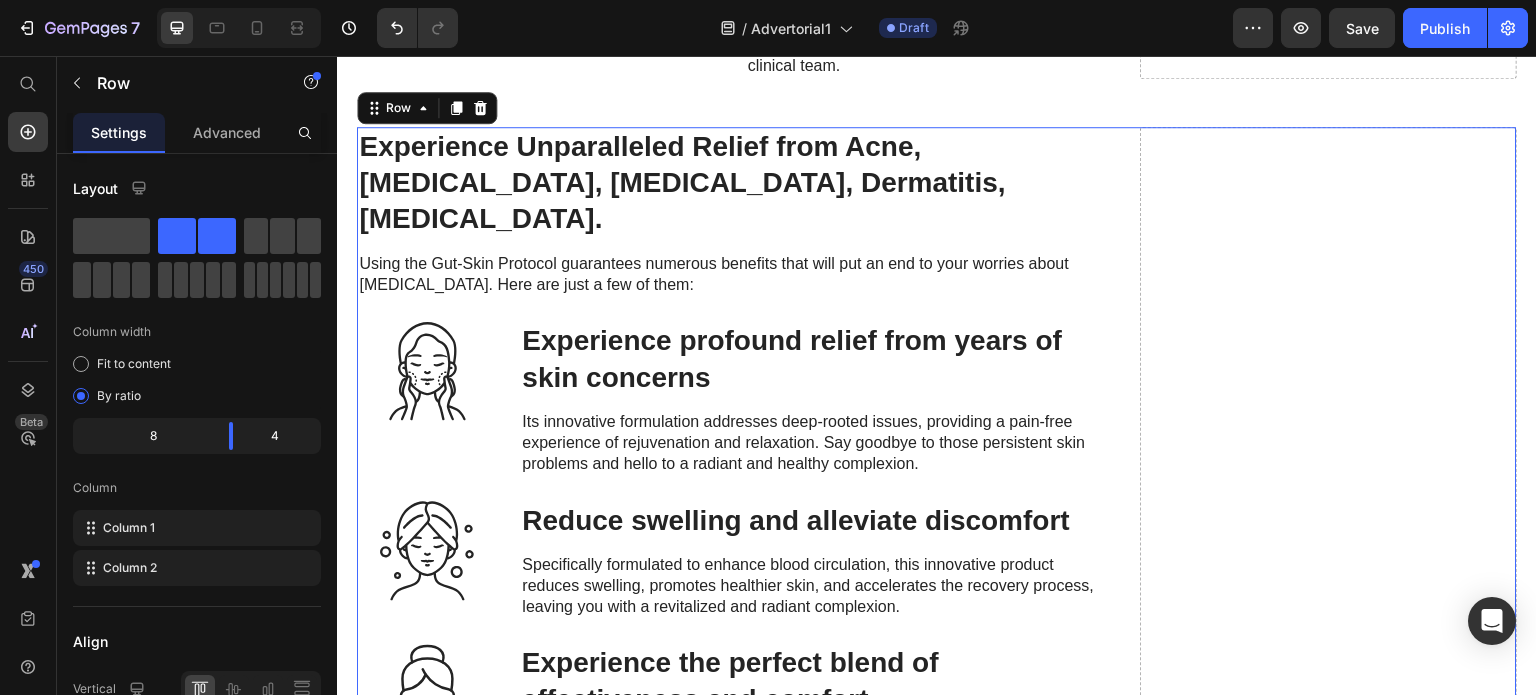 click on "Experience profound relief from years of skin concerns" at bounding box center [815, 359] 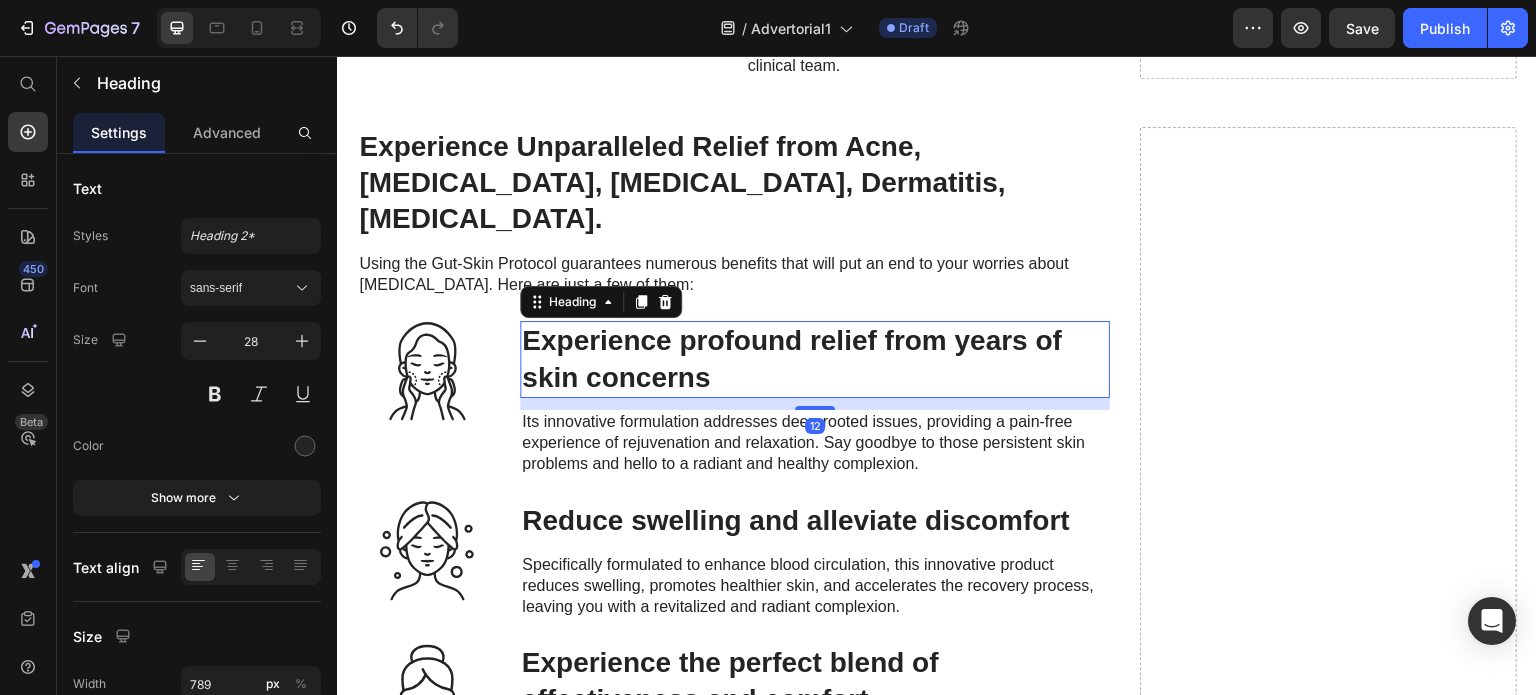 scroll, scrollTop: 4587, scrollLeft: 0, axis: vertical 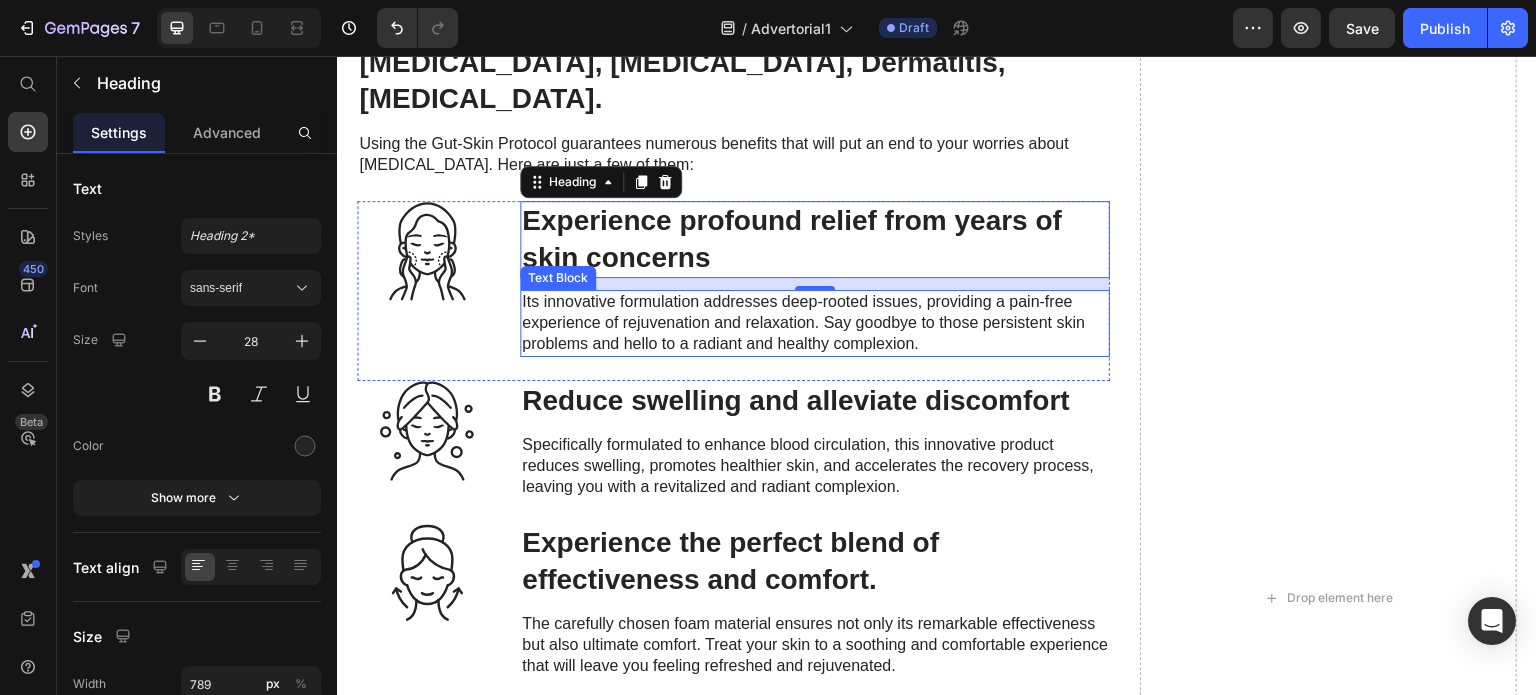 click on "Its innovative formulation addresses deep-rooted issues, providing a pain-free experience of rejuvenation and relaxation. Say goodbye to those persistent skin problems and hello to a radiant and healthy complexion." at bounding box center [815, 323] 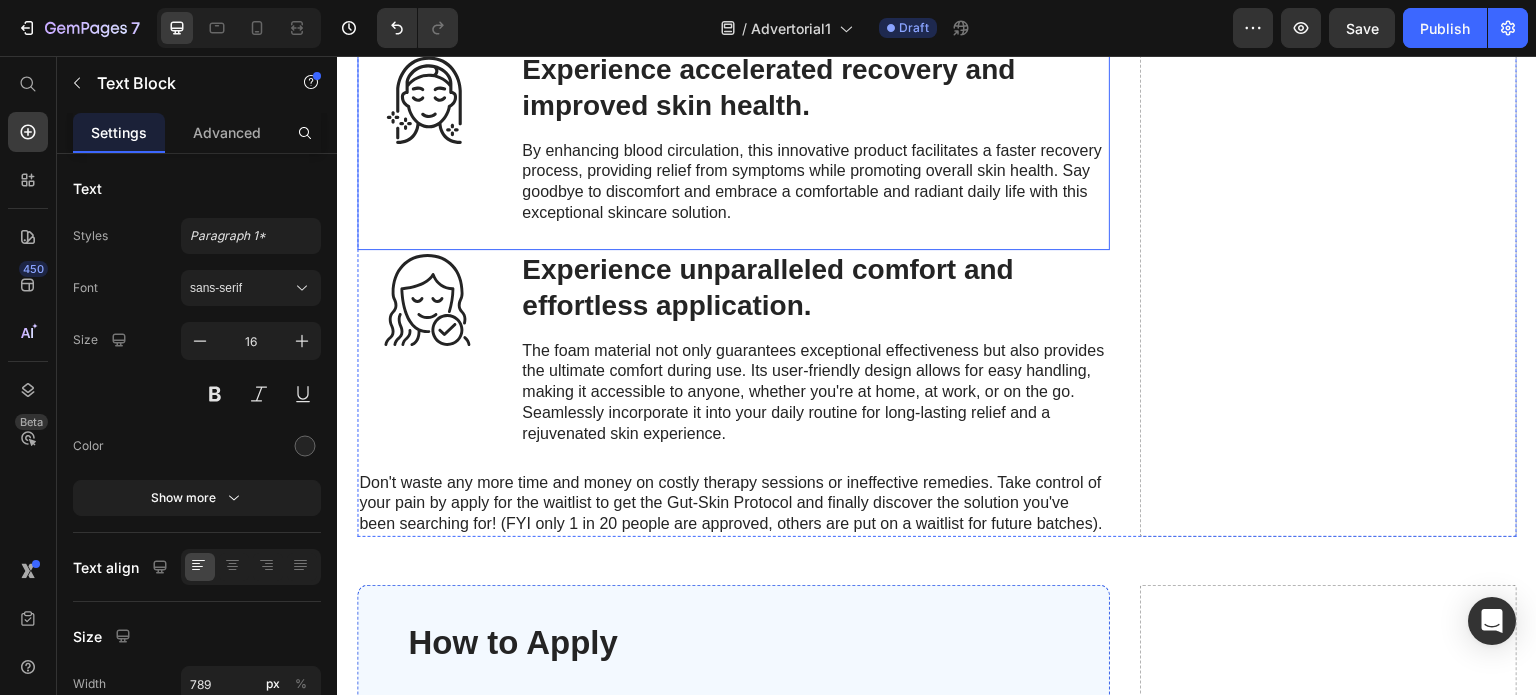 scroll, scrollTop: 5264, scrollLeft: 0, axis: vertical 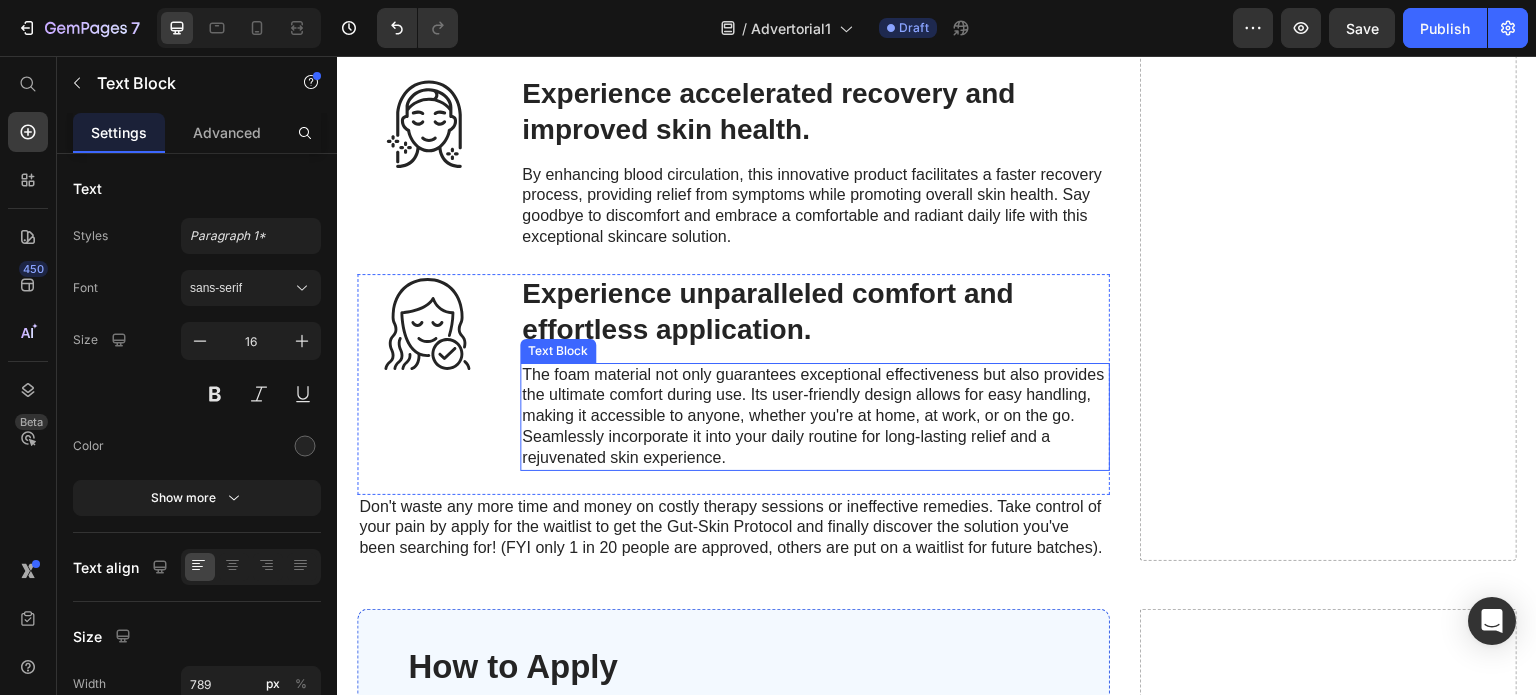 click on "Experience unparalleled comfort and effortless application. Heading The foam material not only guarantees exceptional effectiveness but also provides the ultimate comfort during use. Its user-friendly design allows for easy handling, making it accessible to anyone, whether you're at home, at work, or on the go. Seamlessly incorporate it into your daily routine for long-lasting relief and a rejuvenated skin experience. Text Block" at bounding box center [815, 372] 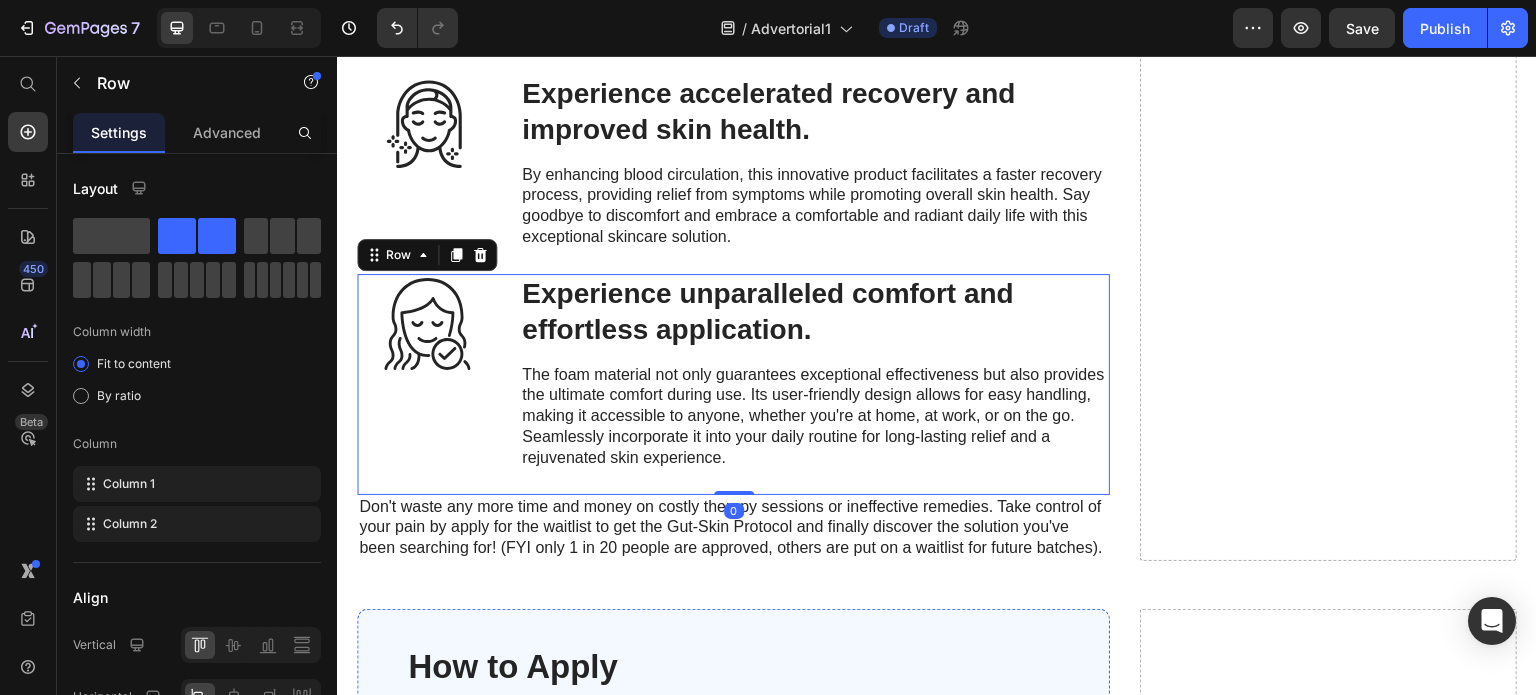 click on "Experience unparalleled comfort and effortless application. Heading The foam material not only guarantees exceptional effectiveness but also provides the ultimate comfort during use. Its user-friendly design allows for easy handling, making it accessible to anyone, whether you're at home, at work, or on the go. Seamlessly incorporate it into your daily routine for long-lasting relief and a rejuvenated skin experience. Text Block" at bounding box center (815, 372) 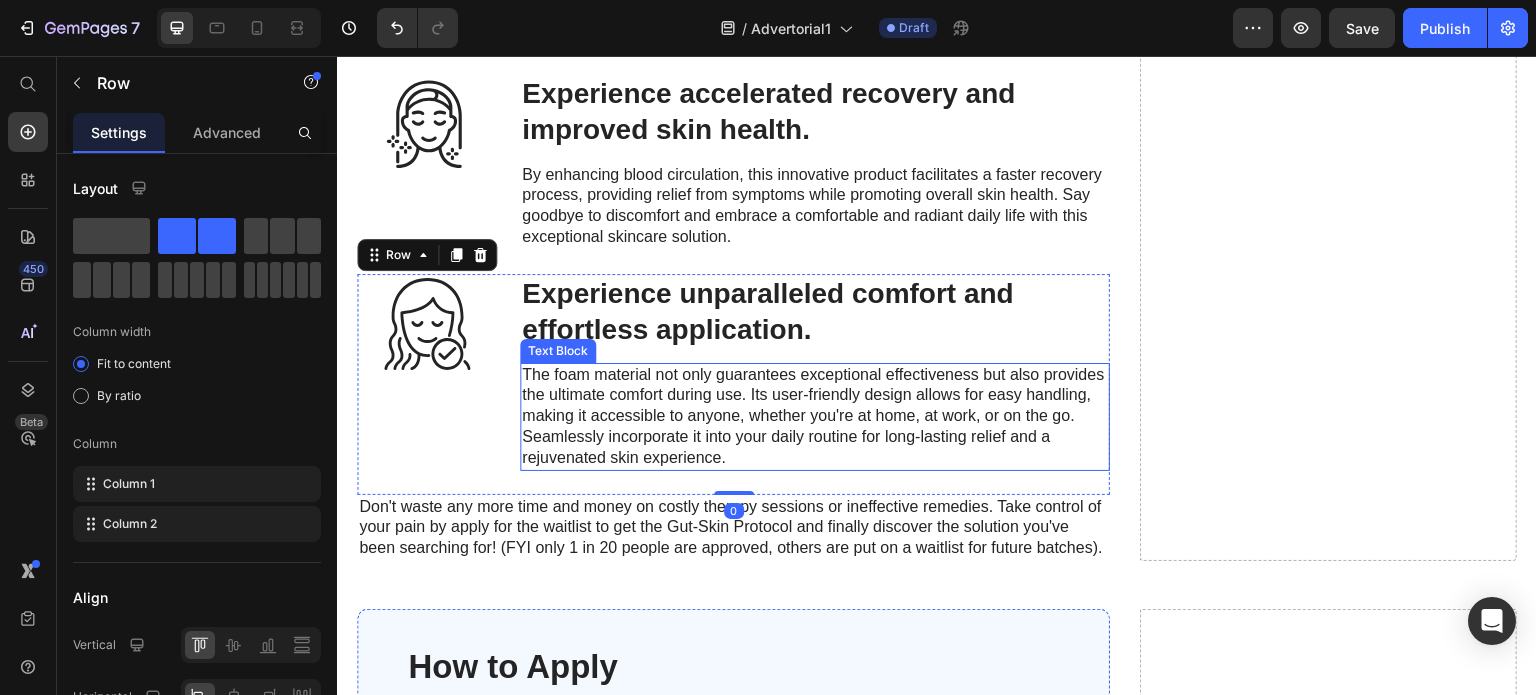 click on "The foam material not only guarantees exceptional effectiveness but also provides the ultimate comfort during use. Its user-friendly design allows for easy handling, making it accessible to anyone, whether you're at home, at work, or on the go. Seamlessly incorporate it into your daily routine for long-lasting relief and a rejuvenated skin experience." at bounding box center [815, 417] 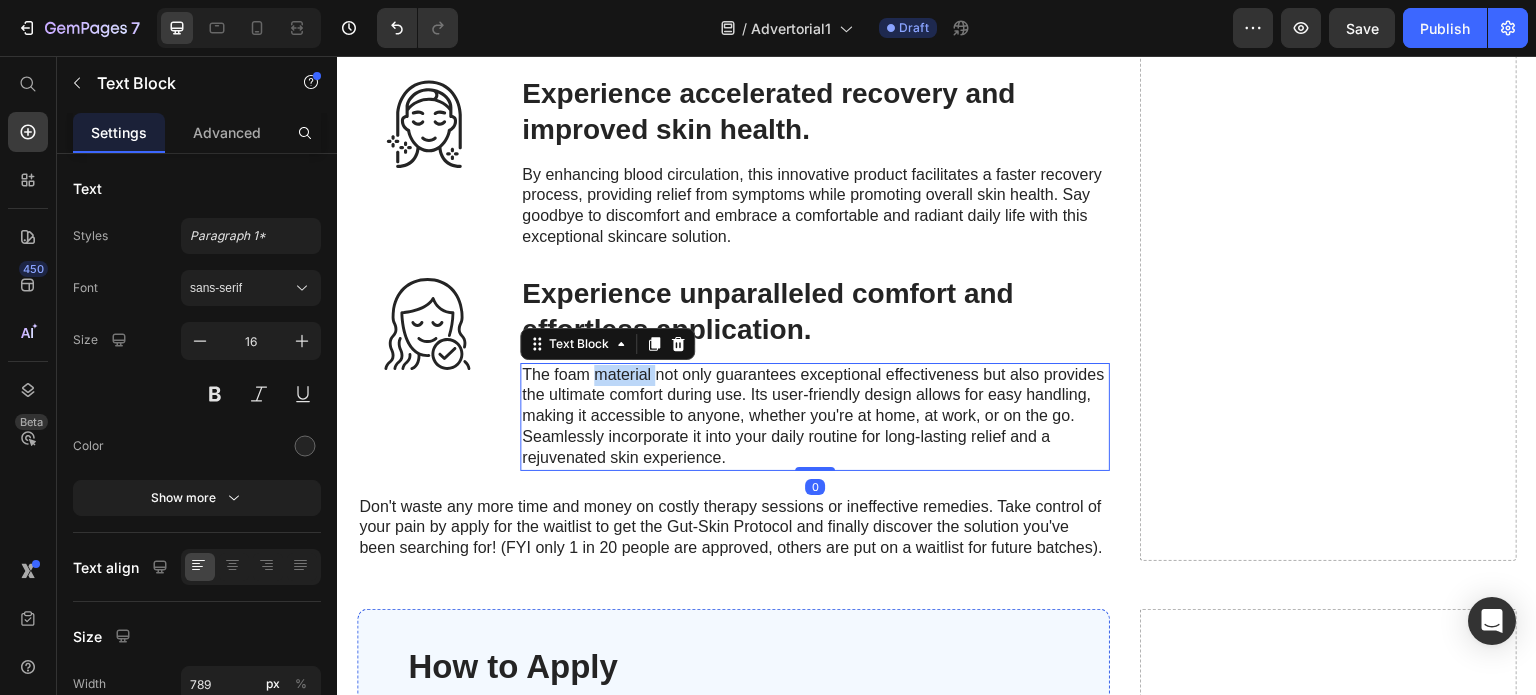 click on "The foam material not only guarantees exceptional effectiveness but also provides the ultimate comfort during use. Its user-friendly design allows for easy handling, making it accessible to anyone, whether you're at home, at work, or on the go. Seamlessly incorporate it into your daily routine for long-lasting relief and a rejuvenated skin experience." at bounding box center (815, 417) 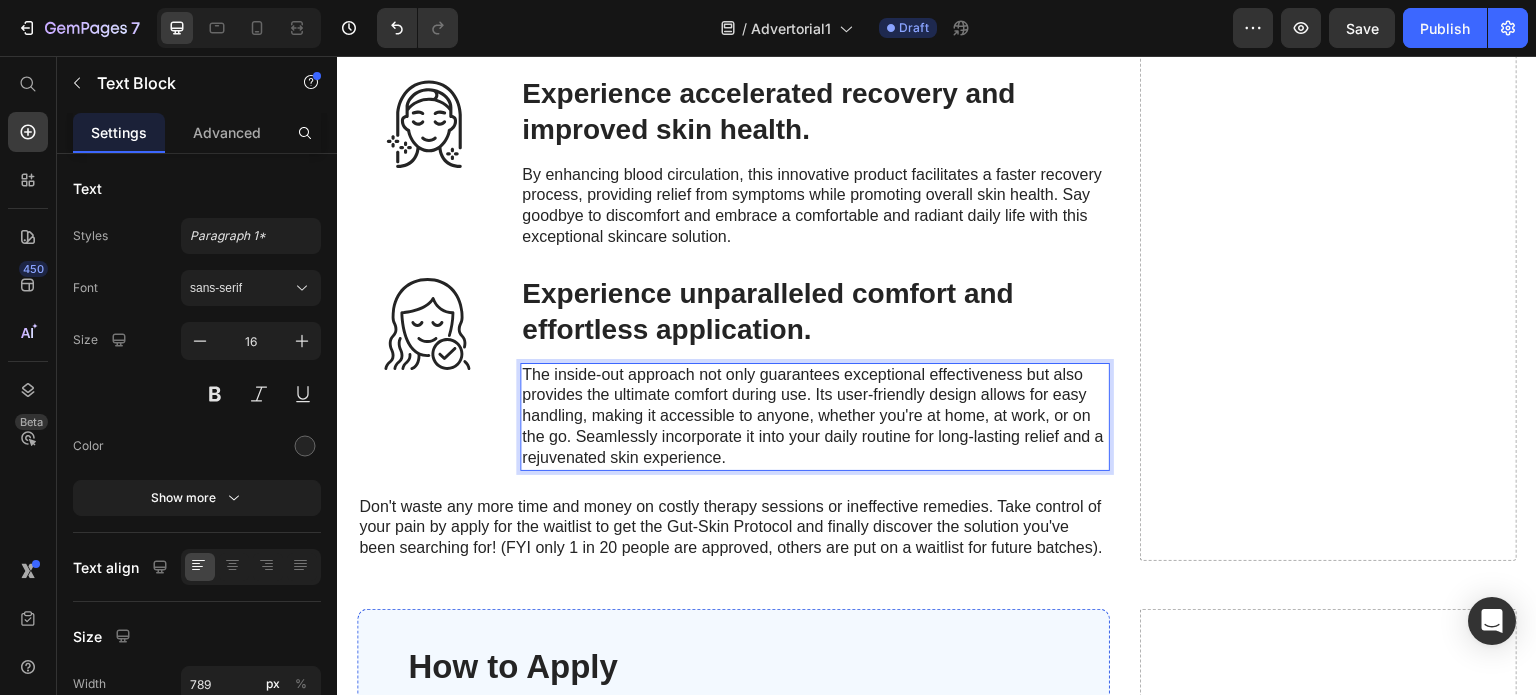 click on "The inside-out approach not only guarantees exceptional effectiveness but also provides the ultimate comfort during use. Its user-friendly design allows for easy handling, making it accessible to anyone, whether you're at home, at work, or on the go. Seamlessly incorporate it into your daily routine for long-lasting relief and a rejuvenated skin experience." at bounding box center [815, 417] 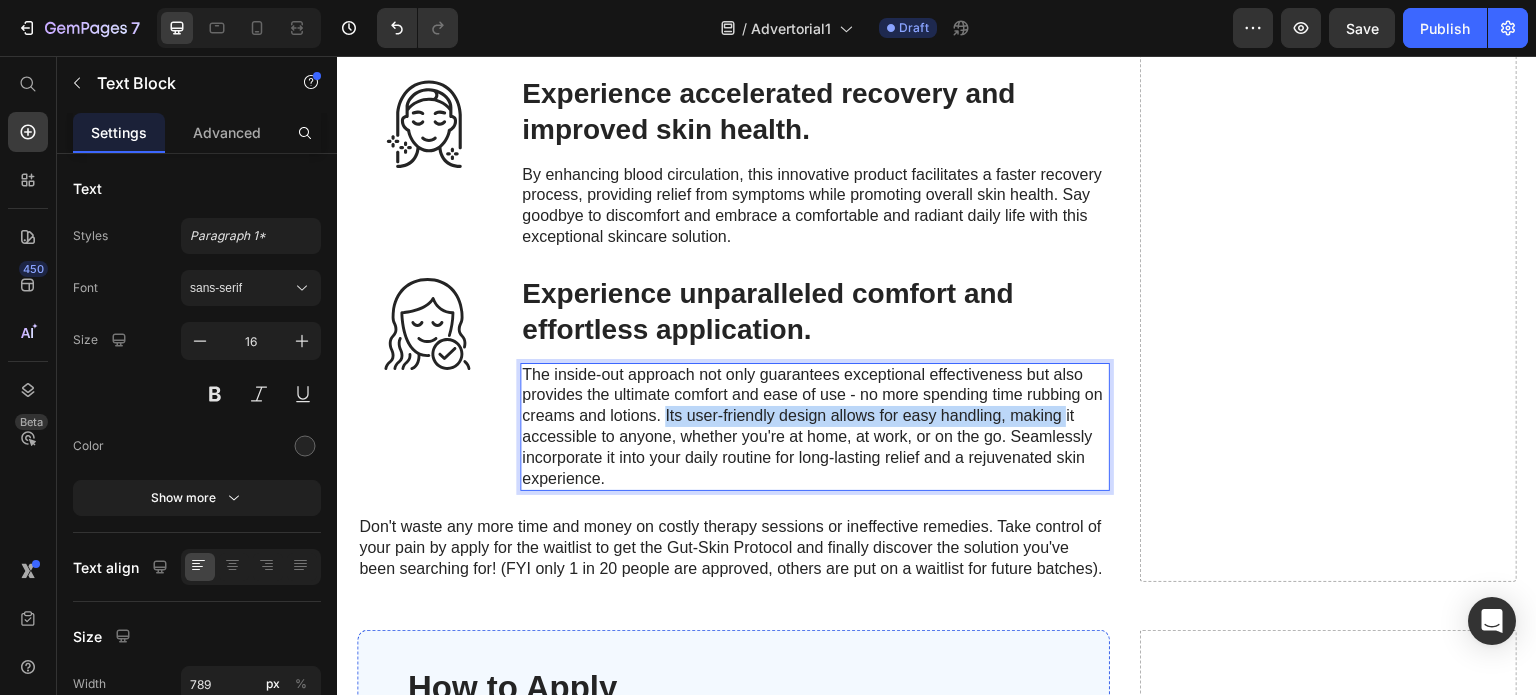 drag, startPoint x: 688, startPoint y: 381, endPoint x: 1088, endPoint y: 385, distance: 400.02 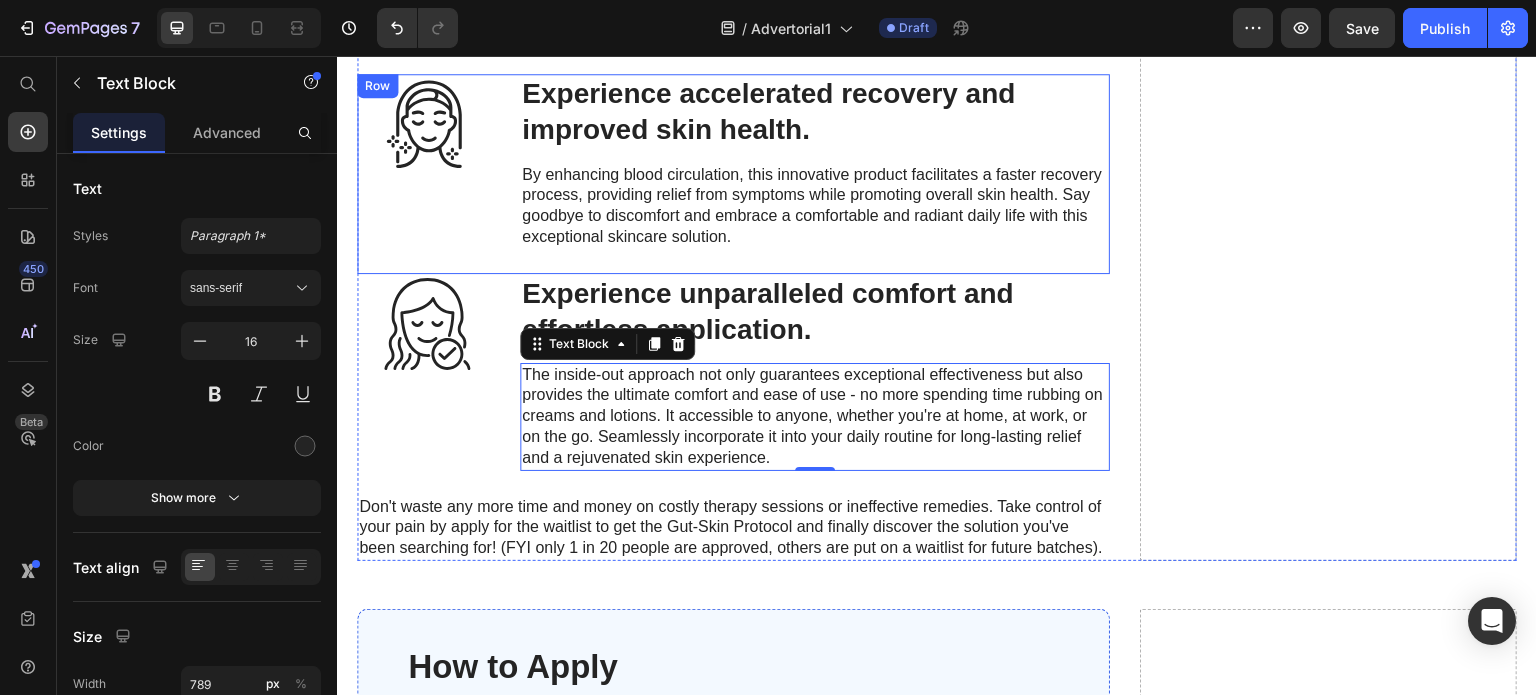 click on "Icon" at bounding box center (426, 162) 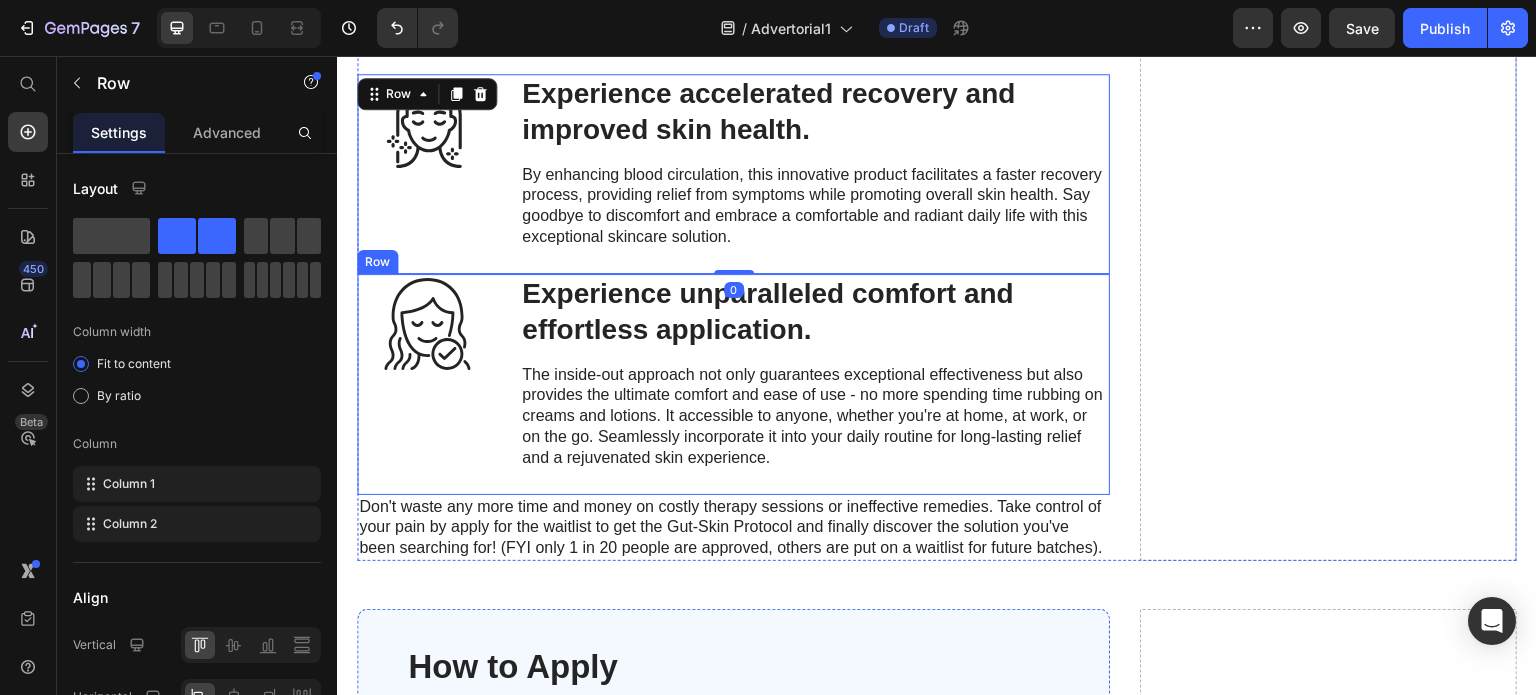 click on "The inside-out approach not only guarantees exceptional effectiveness but also provides the ultimate comfort and ease of use - no more spending time rubbing on creams and lotions. It accessible to anyone, whether you're at home, at work, or on the go. Seamlessly incorporate it into your daily routine for long-lasting relief and a rejuvenated skin experience." at bounding box center (815, 417) 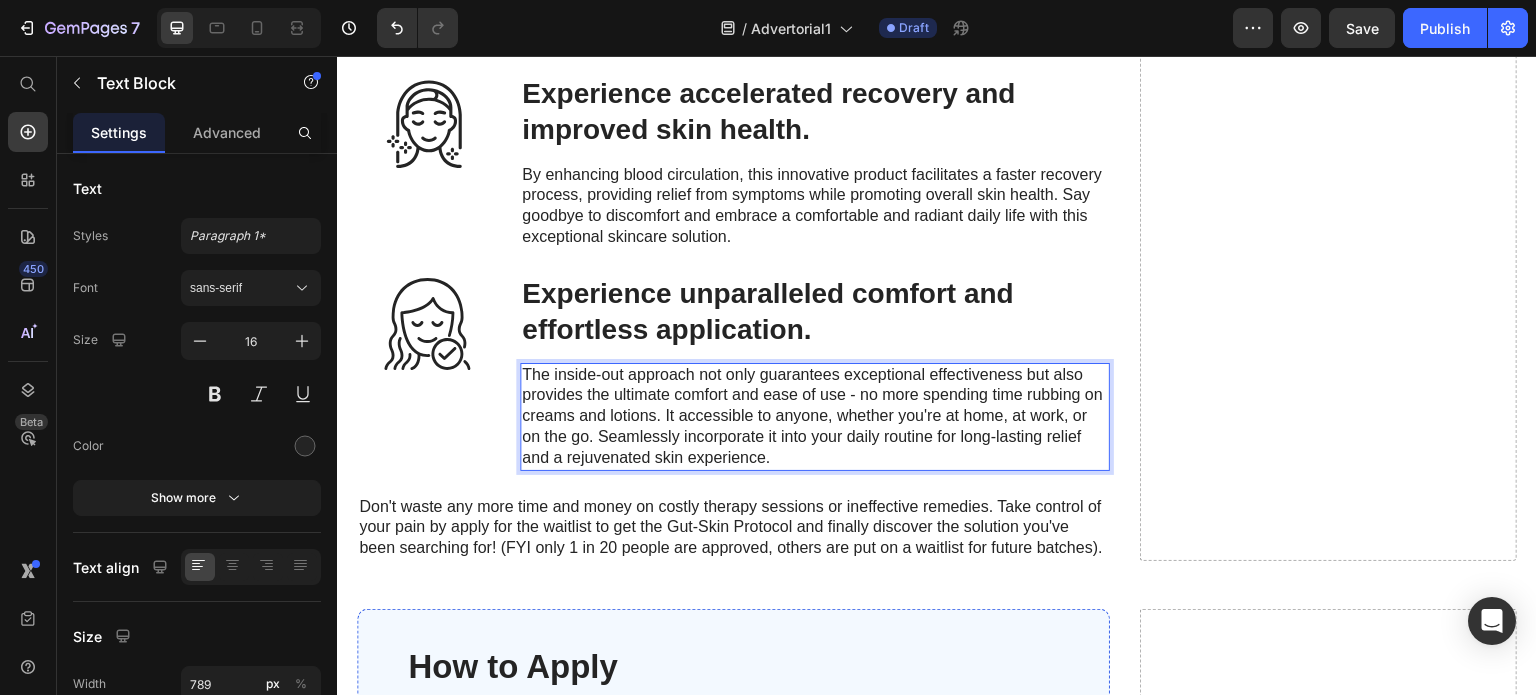 click on "The inside-out approach not only guarantees exceptional effectiveness but also provides the ultimate comfort and ease of use - no more spending time rubbing on creams and lotions. It accessible to anyone, whether you're at home, at work, or on the go. Seamlessly incorporate it into your daily routine for long-lasting relief and a rejuvenated skin experience." at bounding box center (815, 417) 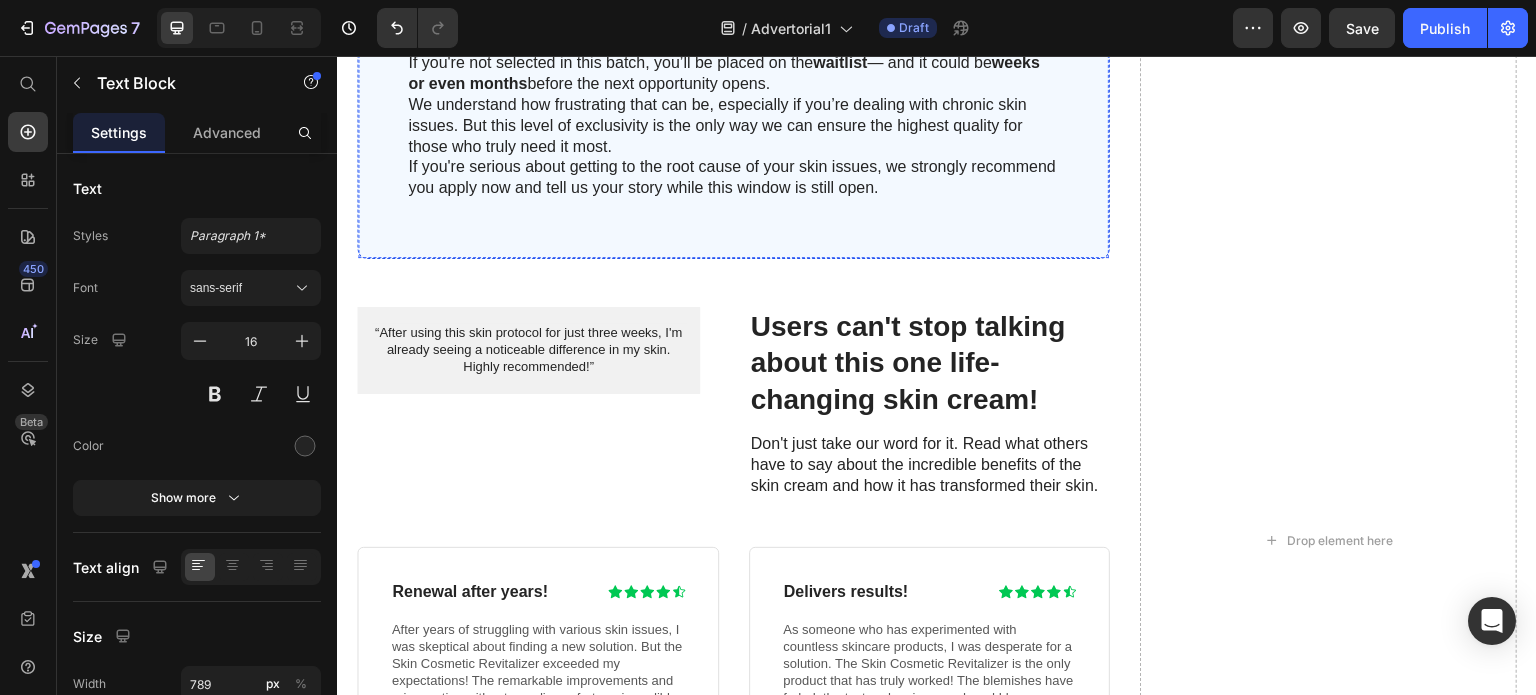 scroll, scrollTop: 6636, scrollLeft: 0, axis: vertical 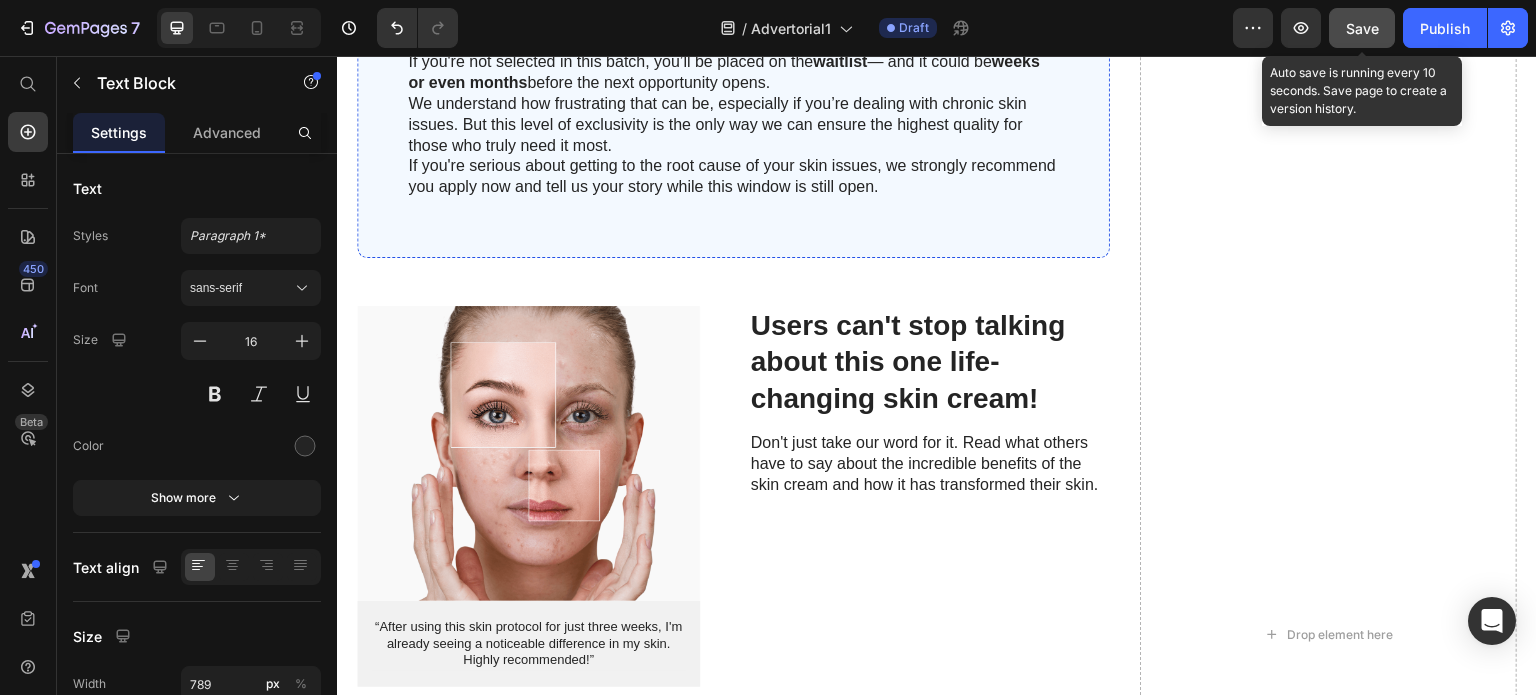 click on "Save" at bounding box center [1362, 28] 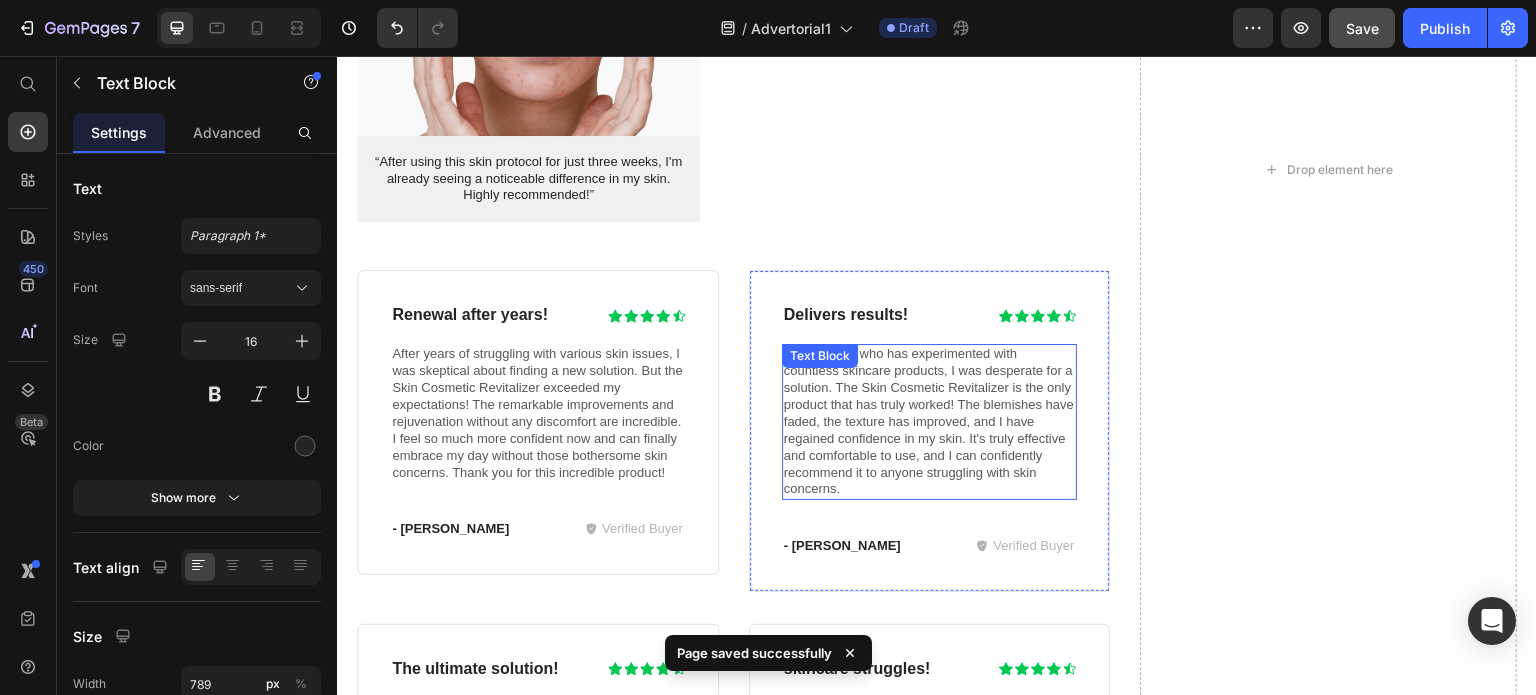 scroll, scrollTop: 7021, scrollLeft: 0, axis: vertical 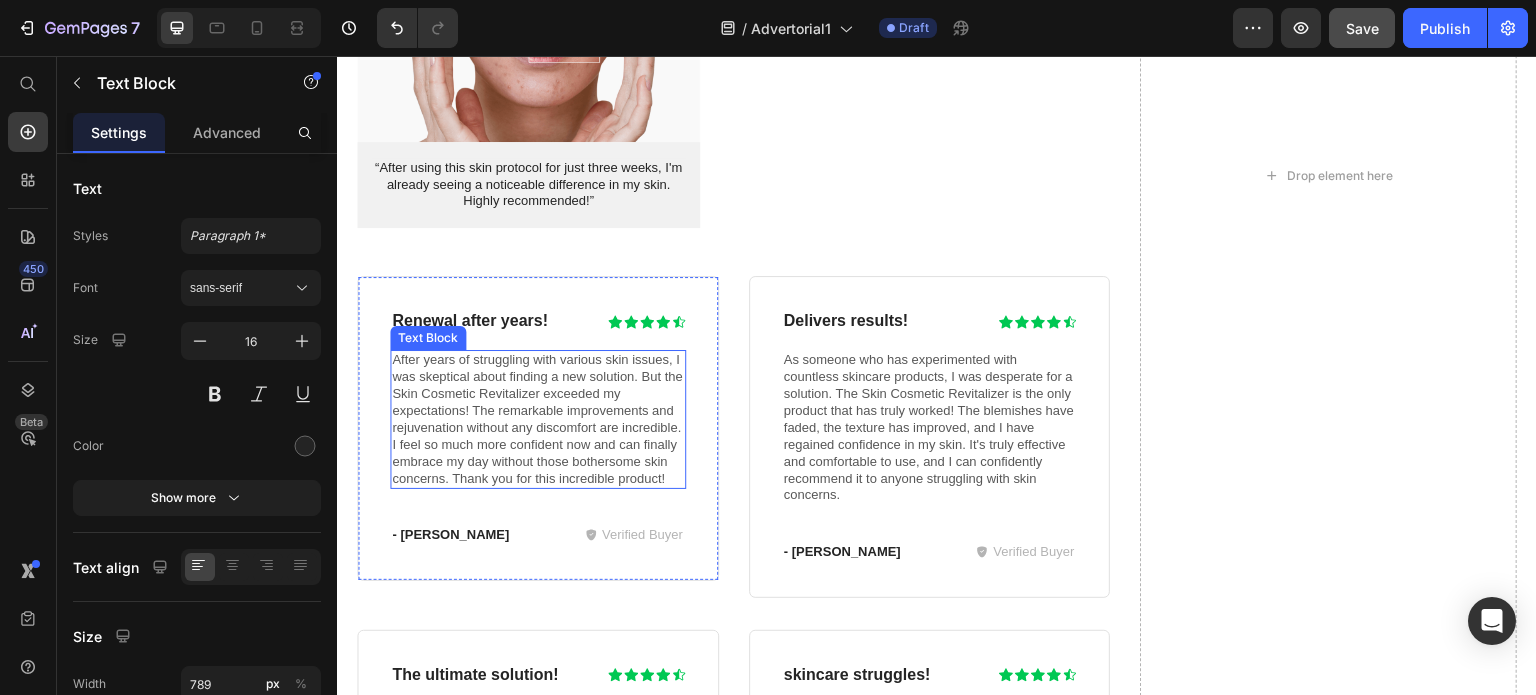click on "After years of struggling with various skin issues, I was skeptical about finding a new solution. But the Skin Cosmetic Revitalizer exceeded my expectations! The remarkable improvements and rejuvenation without any discomfort are incredible. I feel so much more confident now and can finally embrace my day without those bothersome skin concerns. Thank you for this incredible product!" at bounding box center (538, 419) 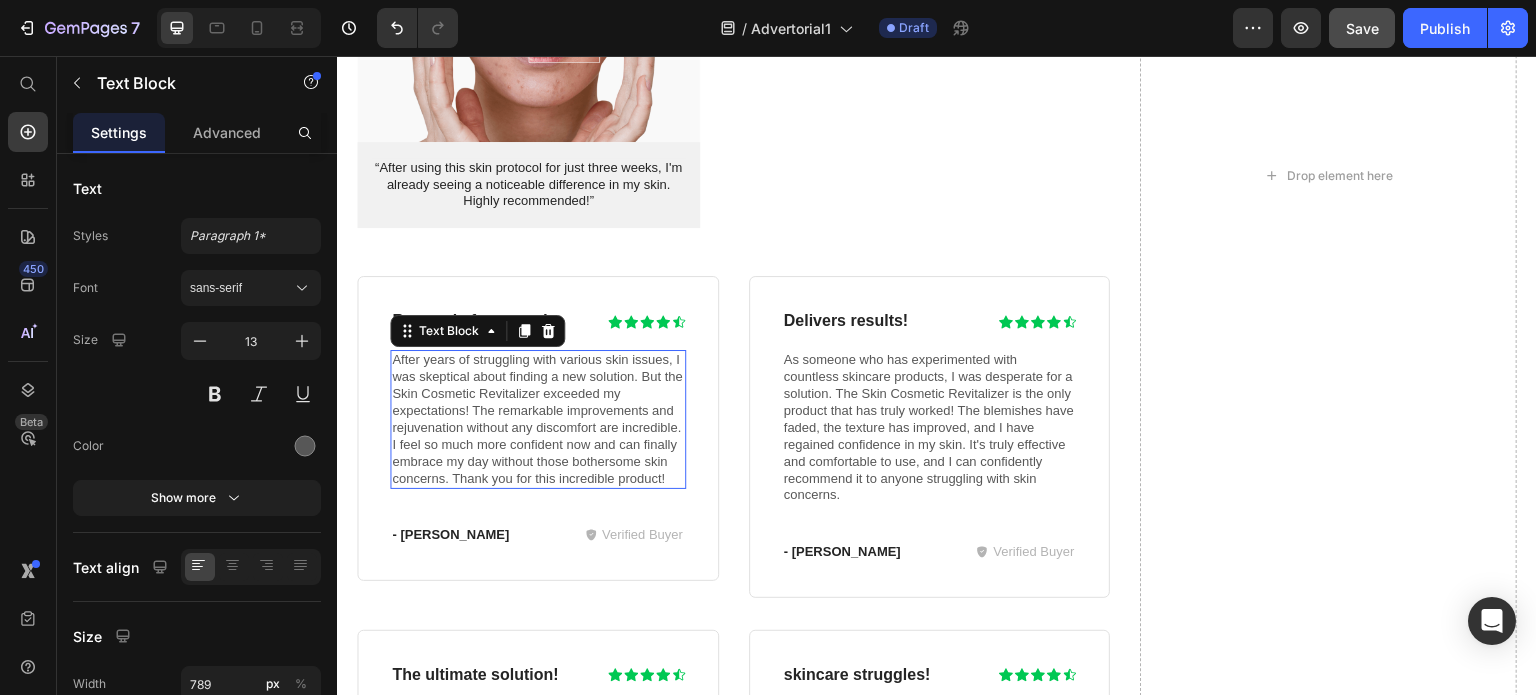 click on "After years of struggling with various skin issues, I was skeptical about finding a new solution. But the Skin Cosmetic Revitalizer exceeded my expectations! The remarkable improvements and rejuvenation without any discomfort are incredible. I feel so much more confident now and can finally embrace my day without those bothersome skin concerns. Thank you for this incredible product!" at bounding box center (538, 419) 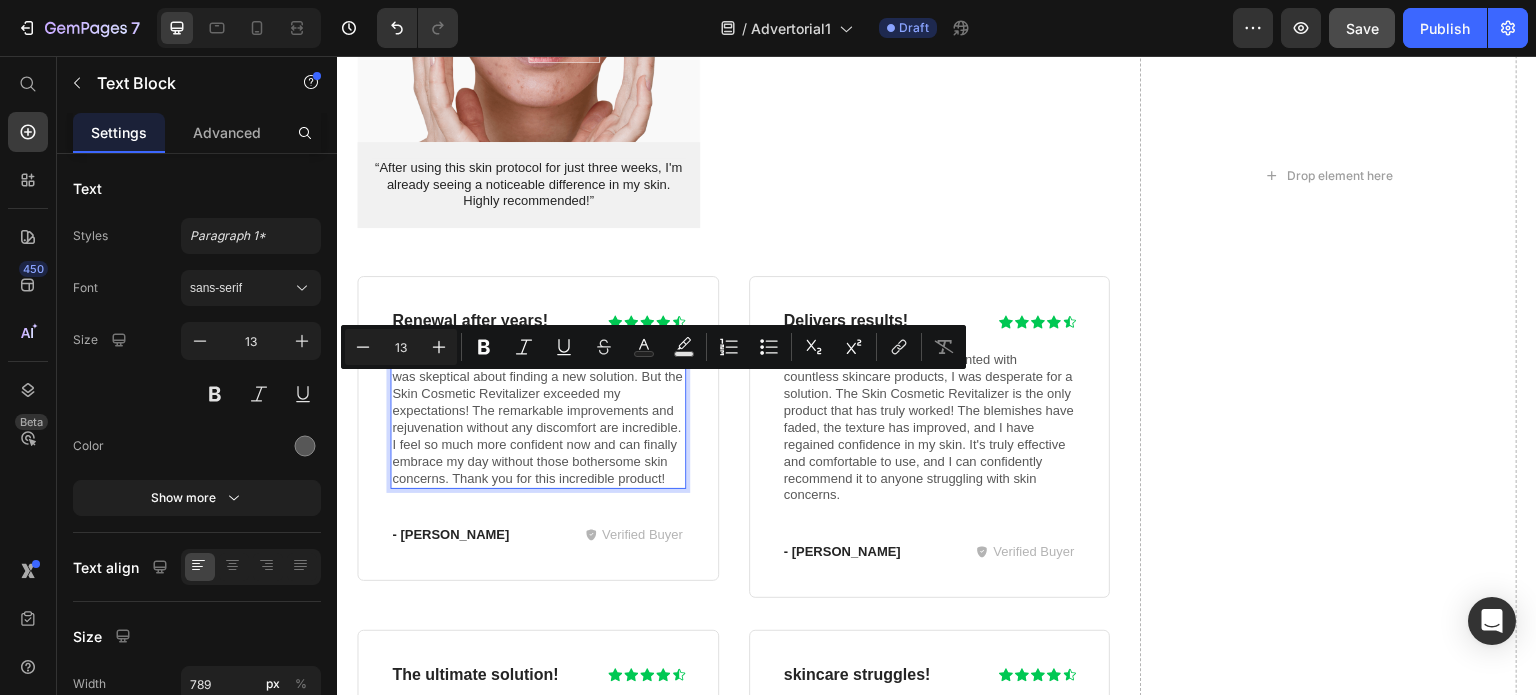 click on "After years of struggling with various skin issues, I was skeptical about finding a new solution. But the Skin Cosmetic Revitalizer exceeded my expectations! The remarkable improvements and rejuvenation without any discomfort are incredible. I feel so much more confident now and can finally embrace my day without those bothersome skin concerns. Thank you for this incredible product!" at bounding box center (538, 419) 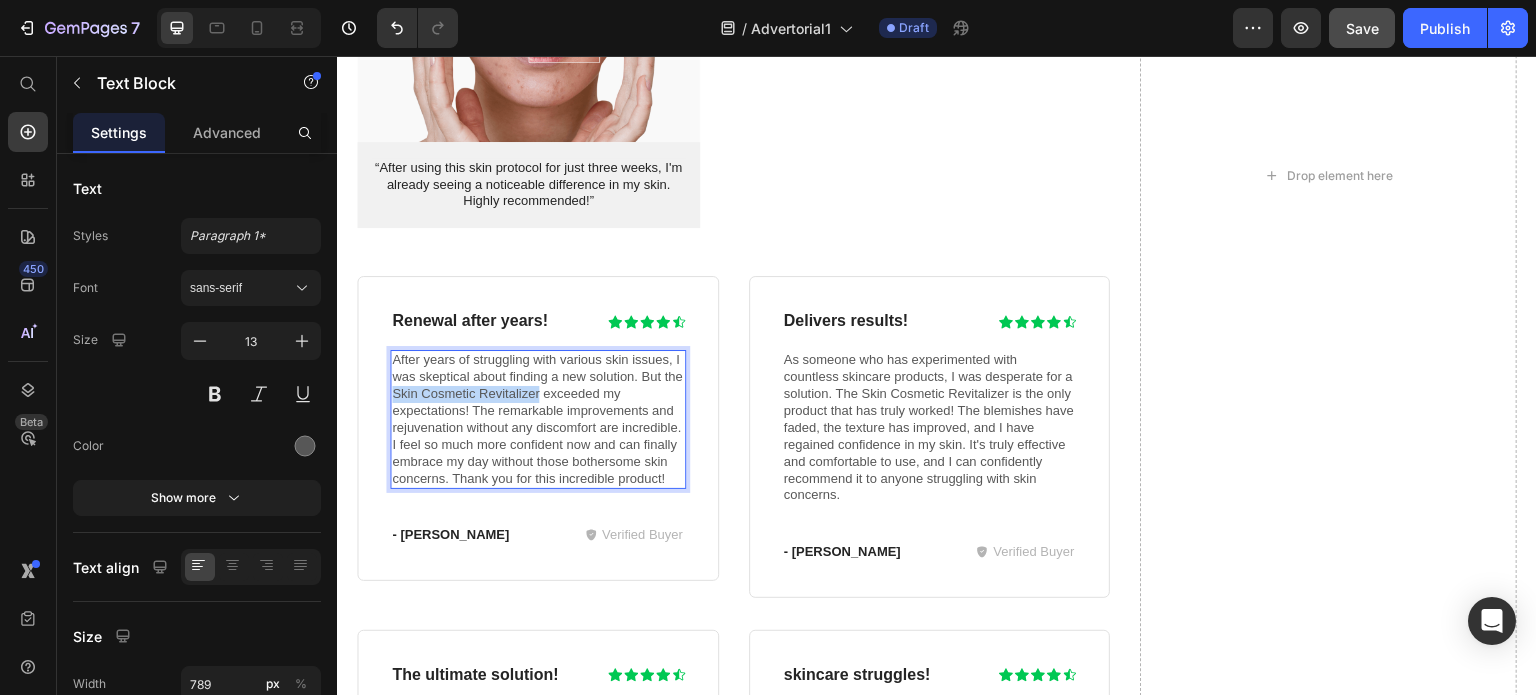 drag, startPoint x: 416, startPoint y: 387, endPoint x: 560, endPoint y: 388, distance: 144.00348 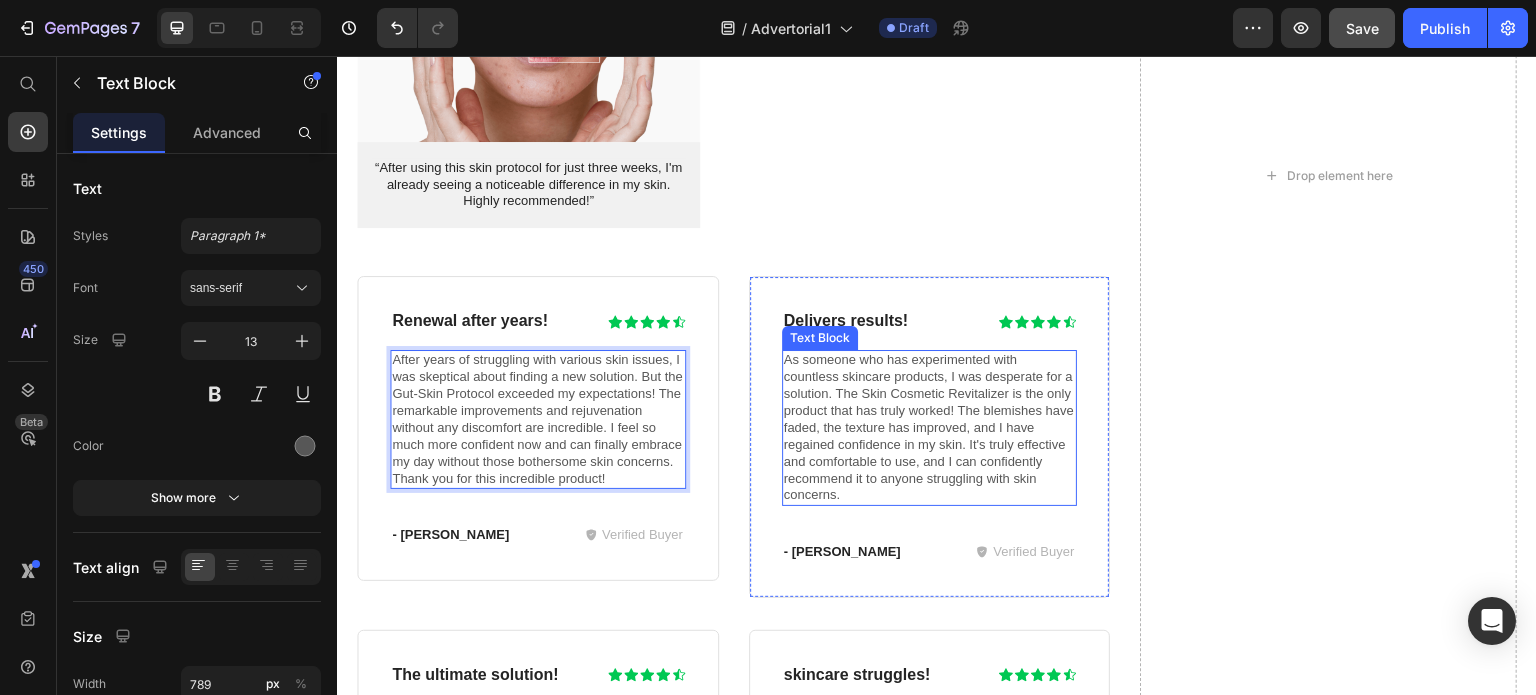 click on "As someone who has experimented with countless skincare products, I was desperate for a solution. The Skin Cosmetic Revitalizer is the only product that has truly worked! The blemishes have faded, the texture has improved, and I have regained confidence in my skin. It's truly effective and comfortable to use, and I can confidently recommend it to anyone struggling with skin concerns." at bounding box center (930, 428) 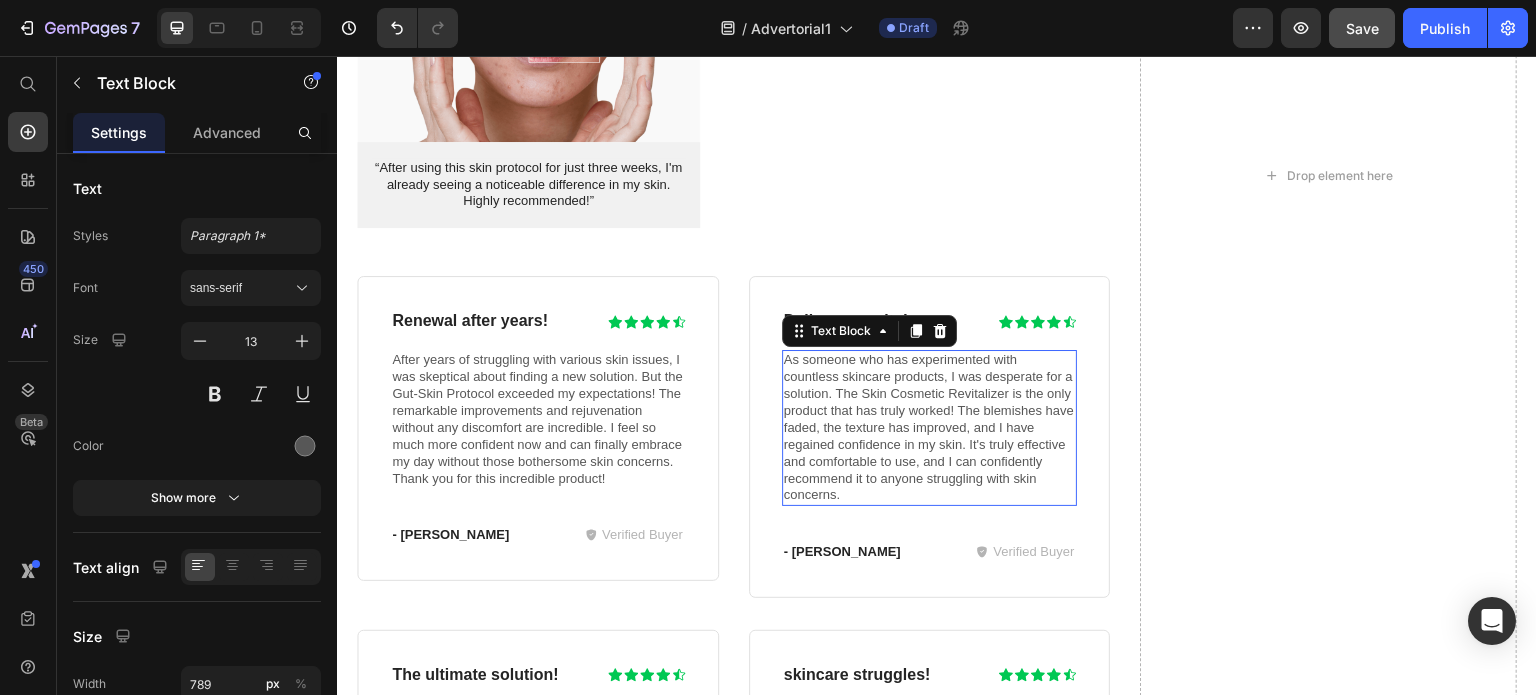 click on "As someone who has experimented with countless skincare products, I was desperate for a solution. The Skin Cosmetic Revitalizer is the only product that has truly worked! The blemishes have faded, the texture has improved, and I have regained confidence in my skin. It's truly effective and comfortable to use, and I can confidently recommend it to anyone struggling with skin concerns." at bounding box center (930, 428) 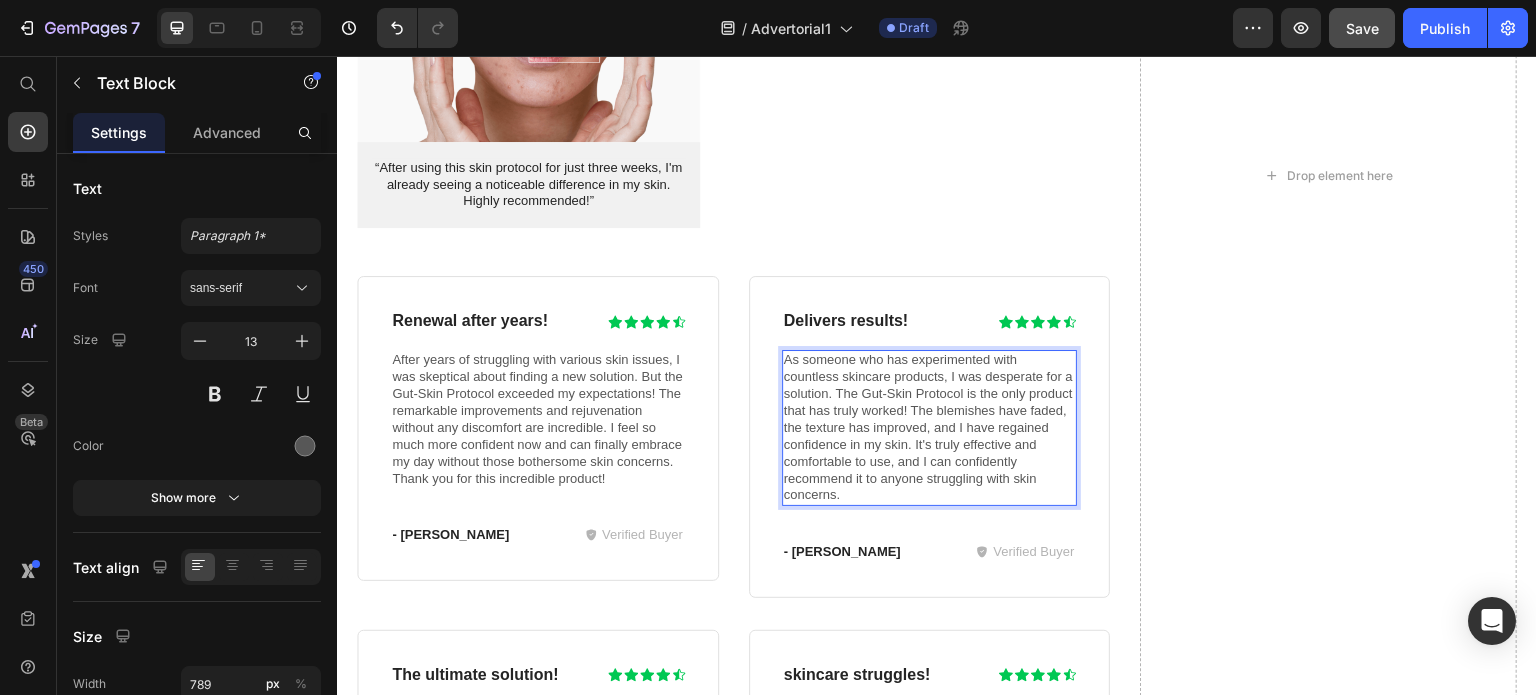 click on "As someone who has experimented with countless skincare products, I was desperate for a solution. The Gut-Skin Protocol is the only product that has truly worked! The blemishes have faded, the texture has improved, and I have regained confidence in my skin. It's truly effective and comfortable to use, and I can confidently recommend it to anyone struggling with skin concerns." at bounding box center [930, 428] 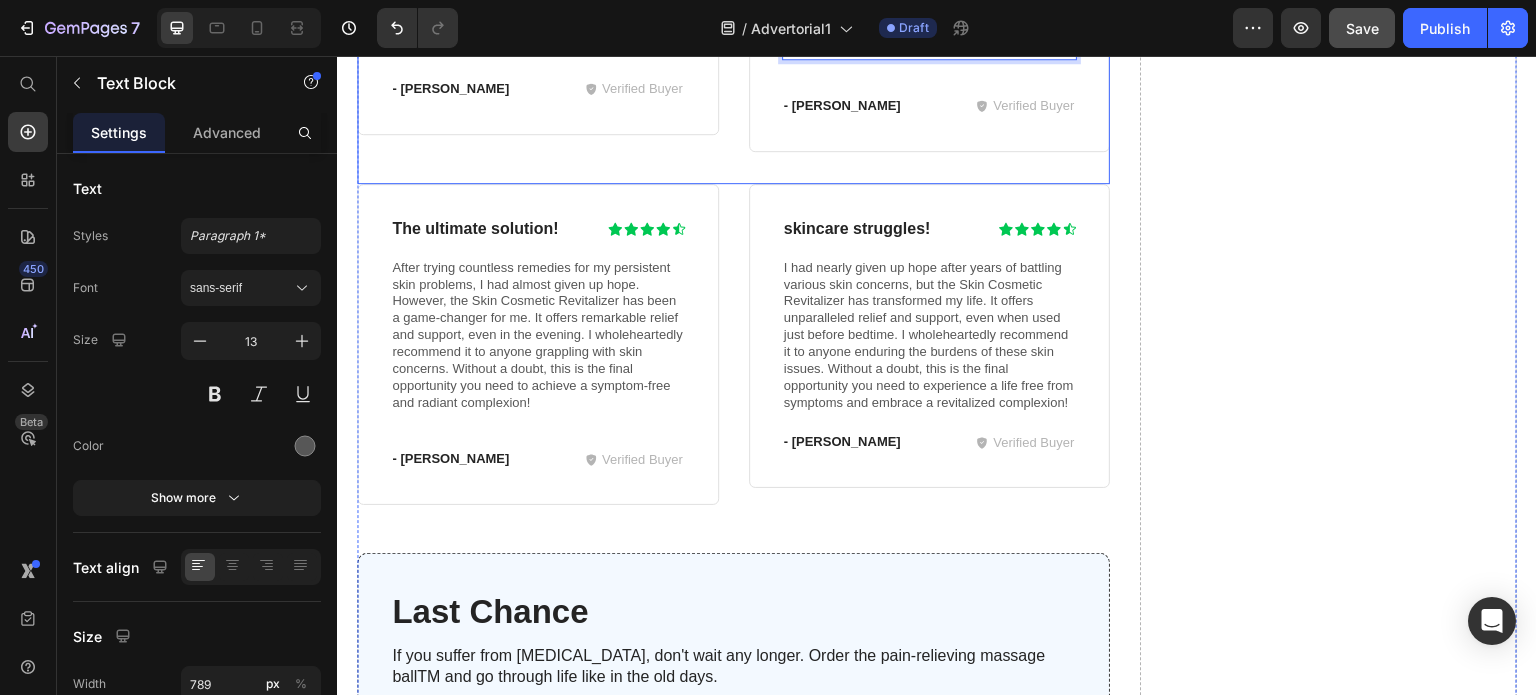 scroll, scrollTop: 7468, scrollLeft: 0, axis: vertical 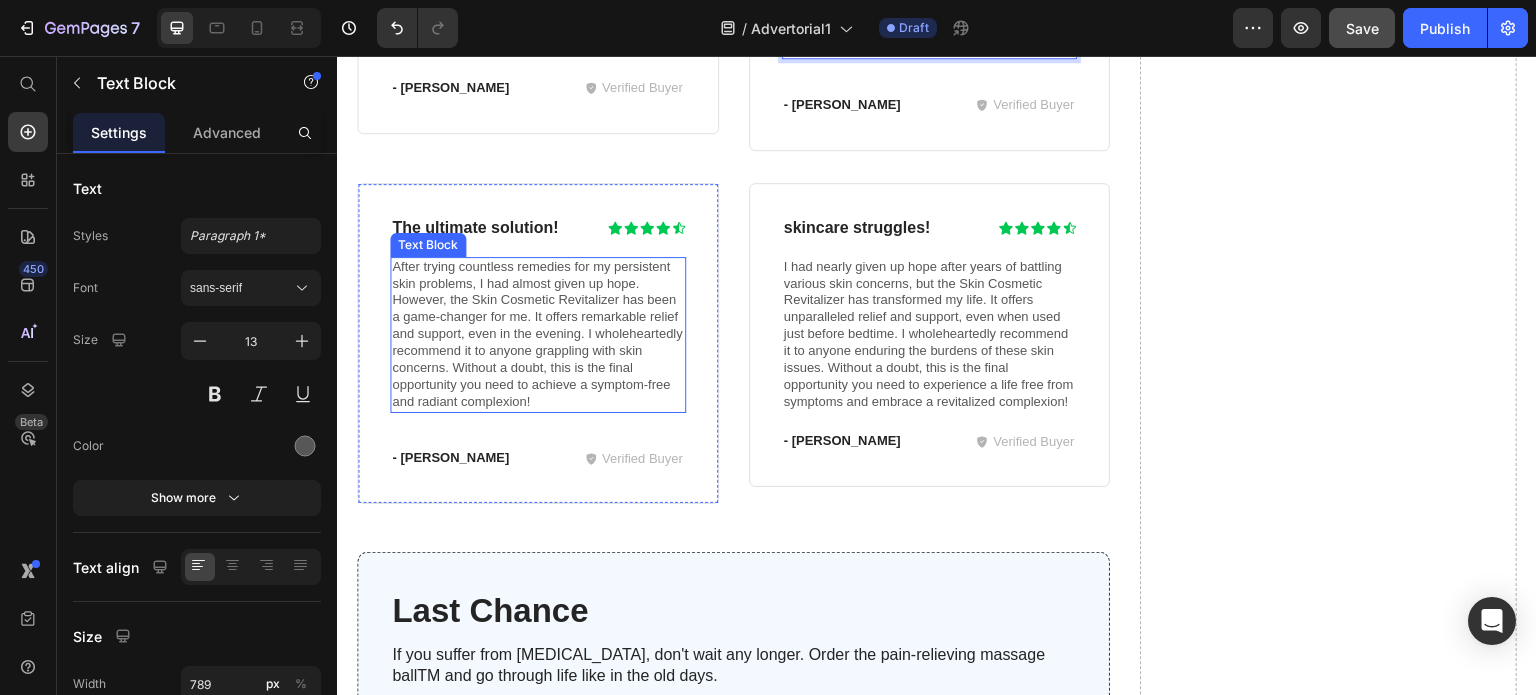 click on "After trying countless remedies for my persistent skin problems, I had almost given up hope. However, the Skin Cosmetic Revitalizer has been a game-changer for me. It offers remarkable relief and support, even in the evening. I wholeheartedly recommend it to anyone grappling with skin concerns. Without a doubt, this is the final opportunity you need to achieve a symptom-free and radiant complexion!" at bounding box center [538, 335] 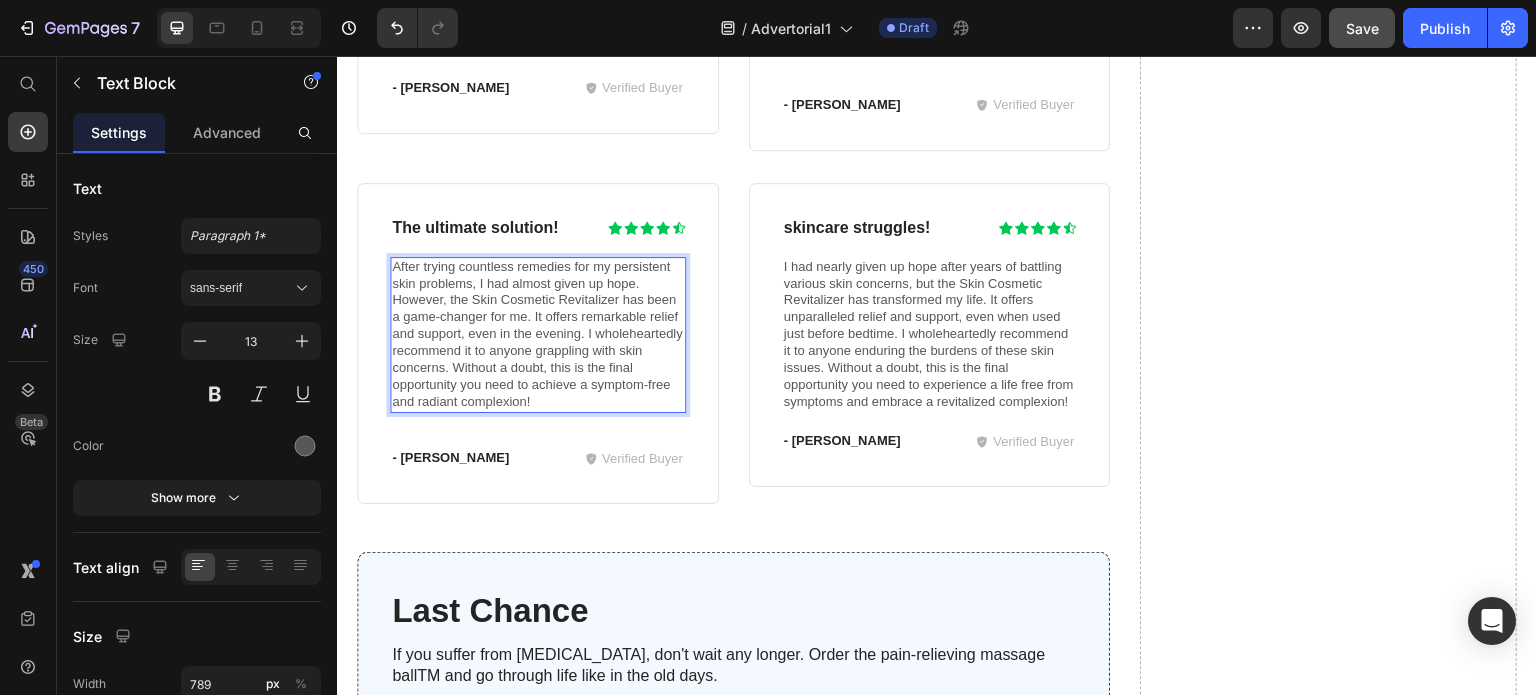 click on "After trying countless remedies for my persistent skin problems, I had almost given up hope. However, the Skin Cosmetic Revitalizer has been a game-changer for me. It offers remarkable relief and support, even in the evening. I wholeheartedly recommend it to anyone grappling with skin concerns. Without a doubt, this is the final opportunity you need to achieve a symptom-free and radiant complexion!" at bounding box center [538, 335] 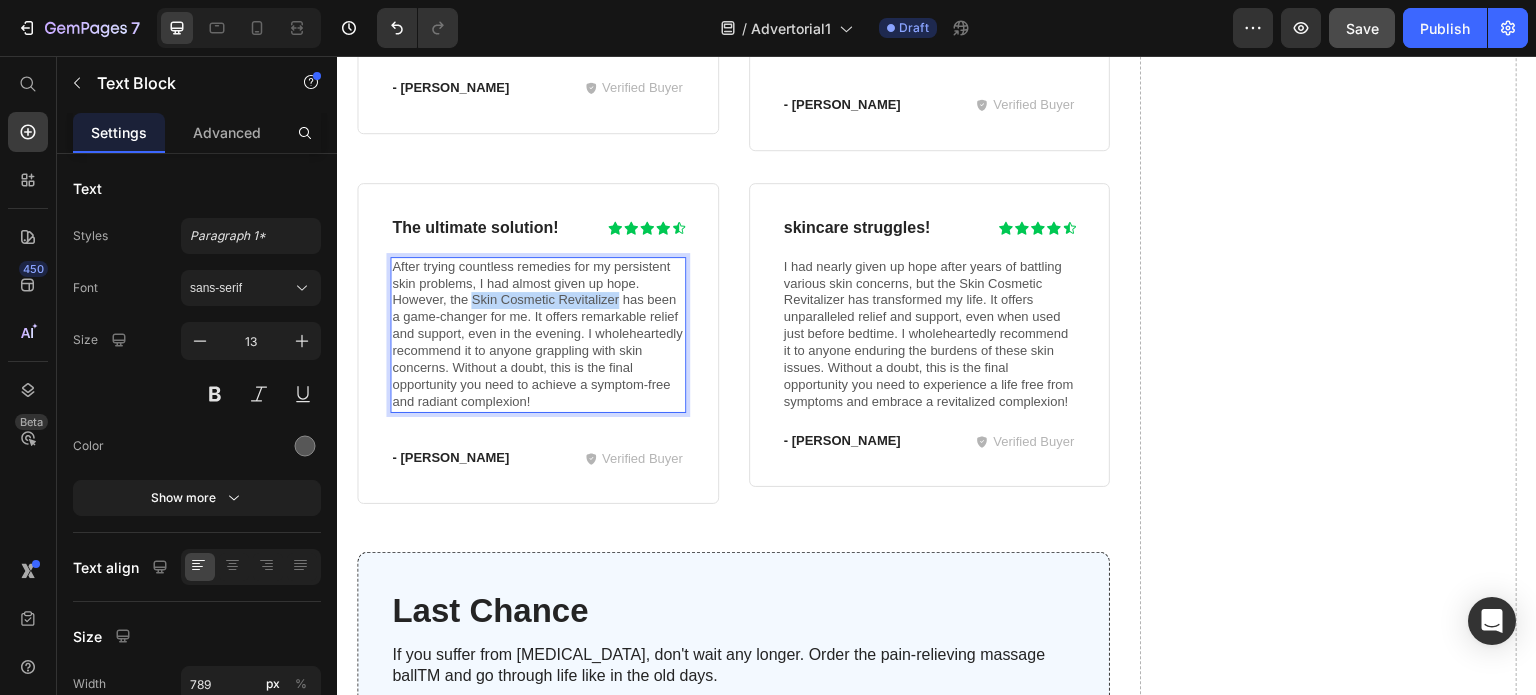 drag, startPoint x: 472, startPoint y: 291, endPoint x: 619, endPoint y: 295, distance: 147.05441 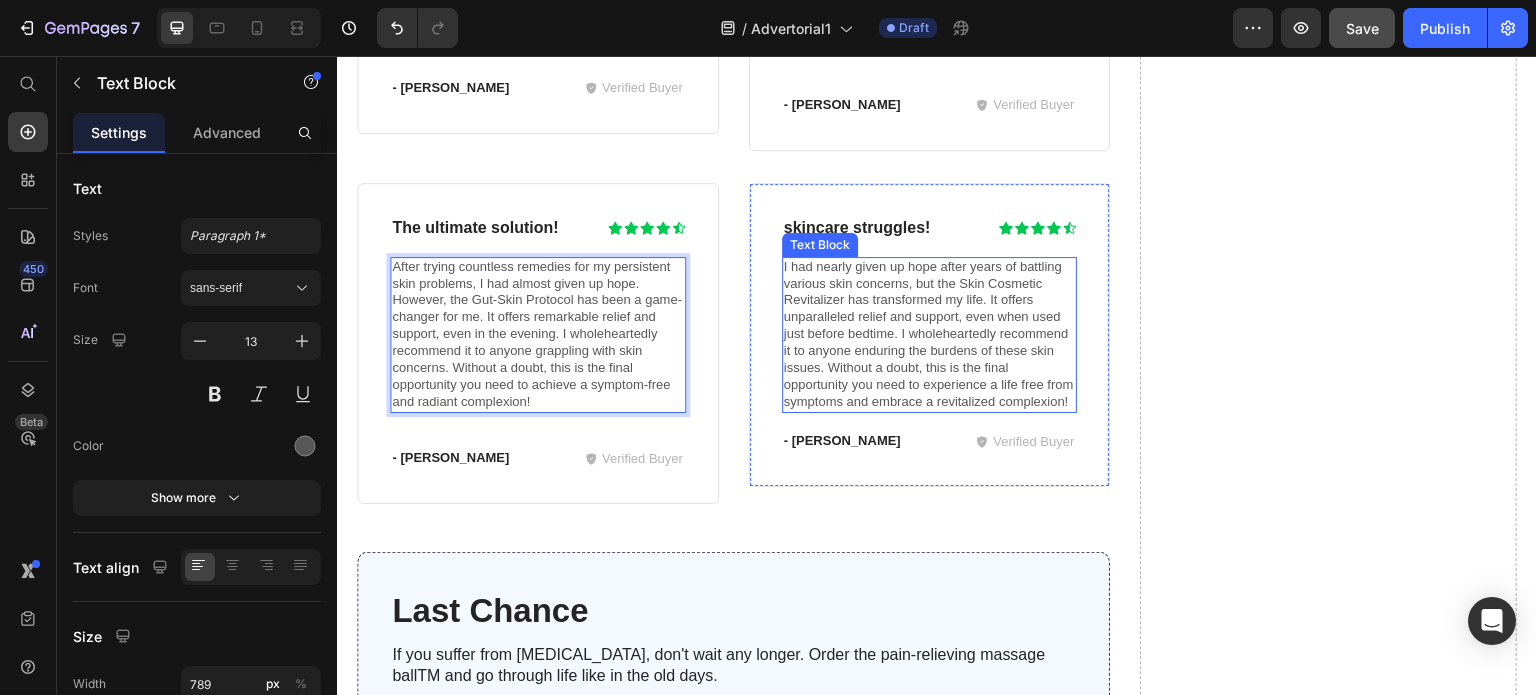 click on "I had nearly given up hope after years of battling various skin concerns, but the Skin Cosmetic Revitalizer has transformed my life. It offers unparalleled relief and support, even when used just before bedtime. I wholeheartedly recommend it to anyone enduring the burdens of these skin issues. Without a doubt, this is the final opportunity you need to experience a life free from symptoms and embrace a revitalized complexion!" at bounding box center [930, 335] 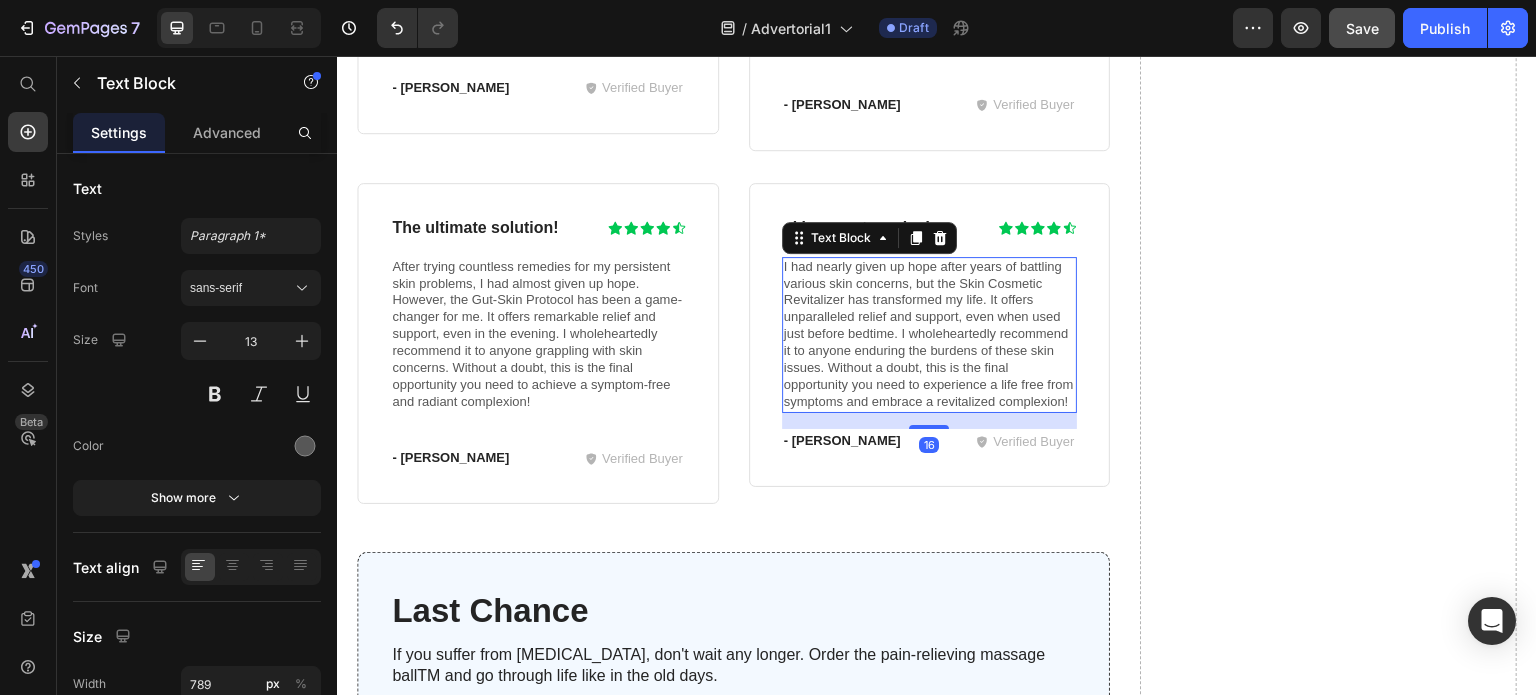 click on "I had nearly given up hope after years of battling various skin concerns, but the Skin Cosmetic Revitalizer has transformed my life. It offers unparalleled relief and support, even when used just before bedtime. I wholeheartedly recommend it to anyone enduring the burdens of these skin issues. Without a doubt, this is the final opportunity you need to experience a life free from symptoms and embrace a revitalized complexion!" at bounding box center (930, 335) 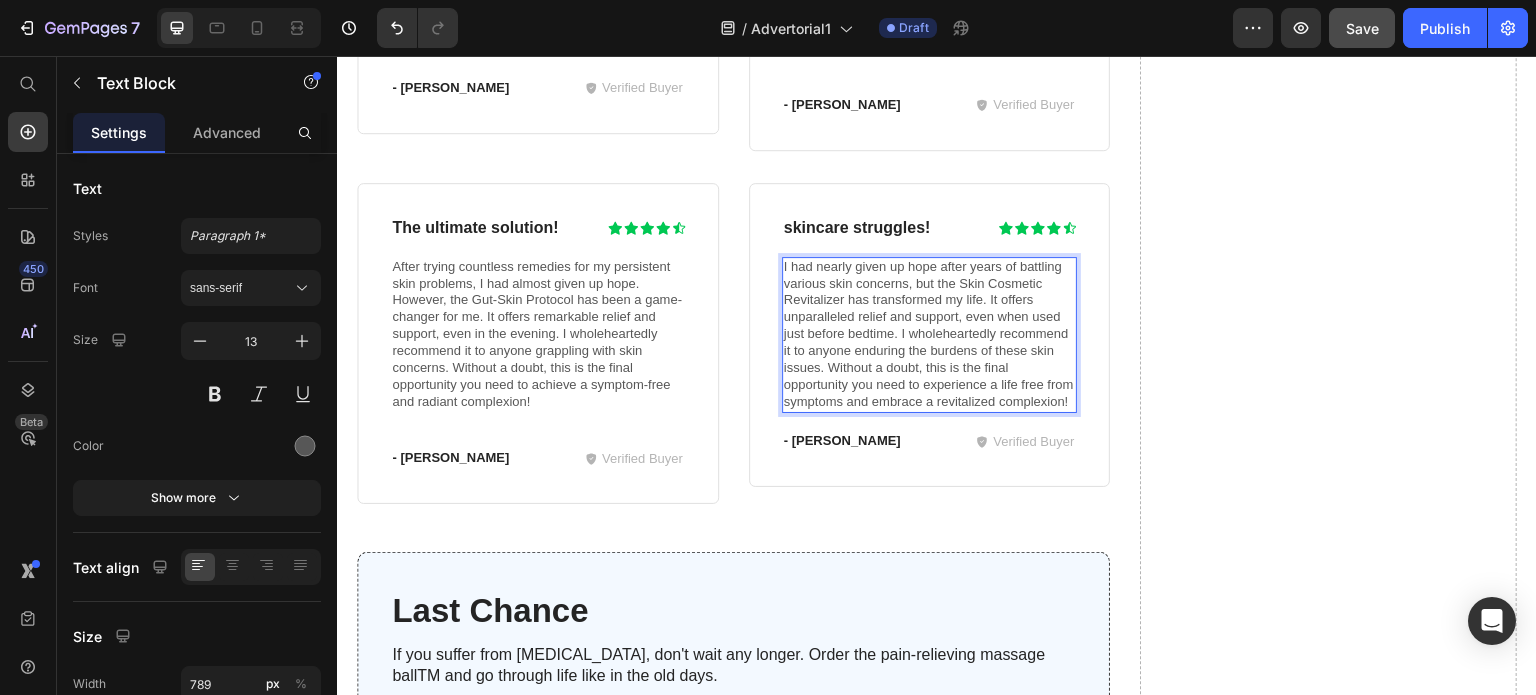 click on "I had nearly given up hope after years of battling various skin concerns, but the Skin Cosmetic Revitalizer has transformed my life. It offers unparalleled relief and support, even when used just before bedtime. I wholeheartedly recommend it to anyone enduring the burdens of these skin issues. Without a doubt, this is the final opportunity you need to experience a life free from symptoms and embrace a revitalized complexion!" at bounding box center [930, 335] 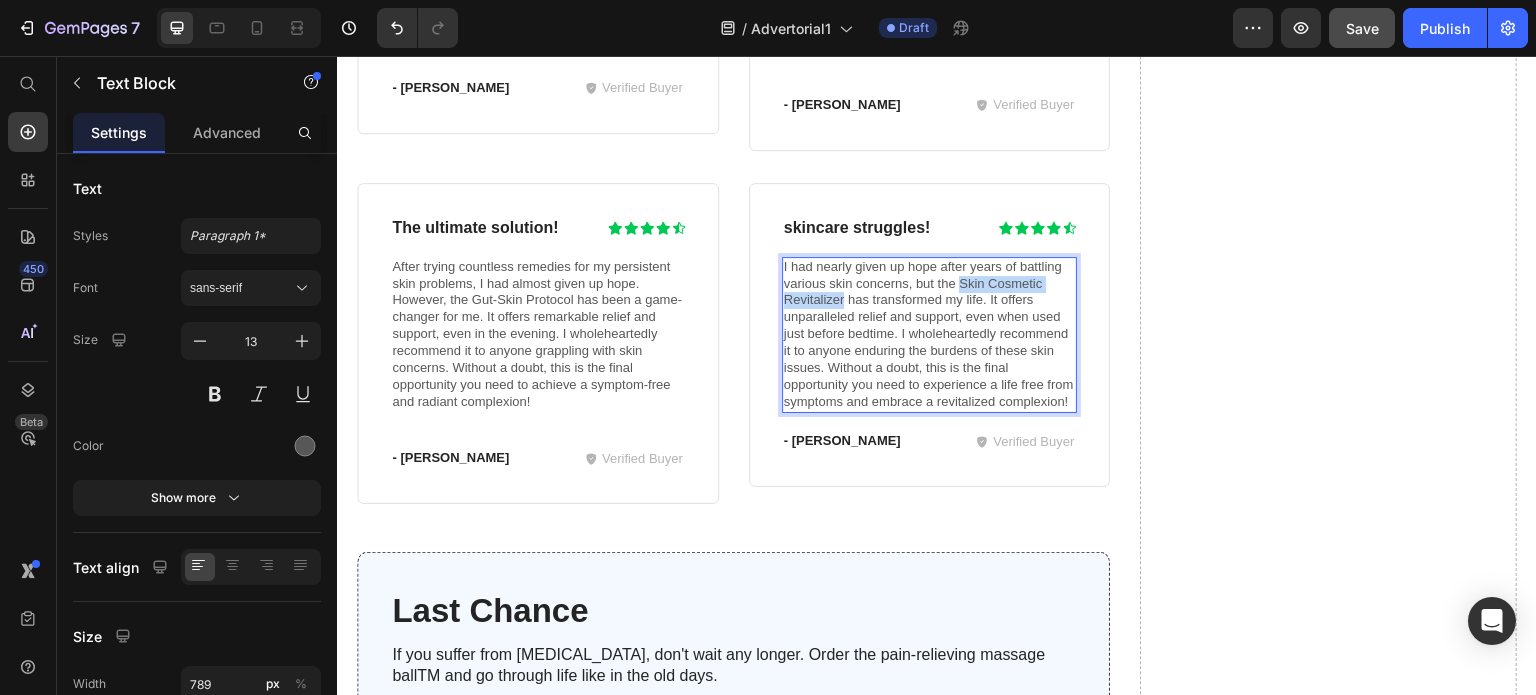drag, startPoint x: 955, startPoint y: 275, endPoint x: 836, endPoint y: 291, distance: 120.070816 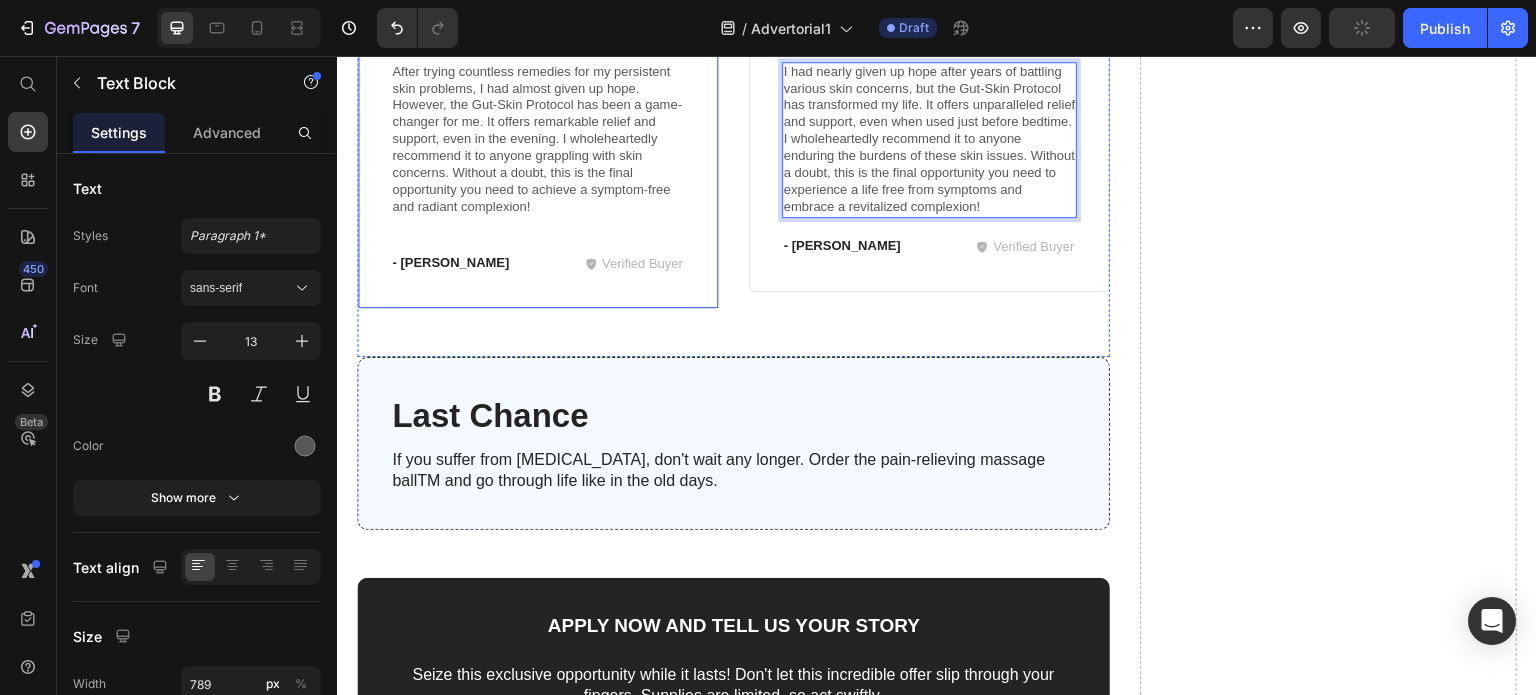 scroll, scrollTop: 7665, scrollLeft: 0, axis: vertical 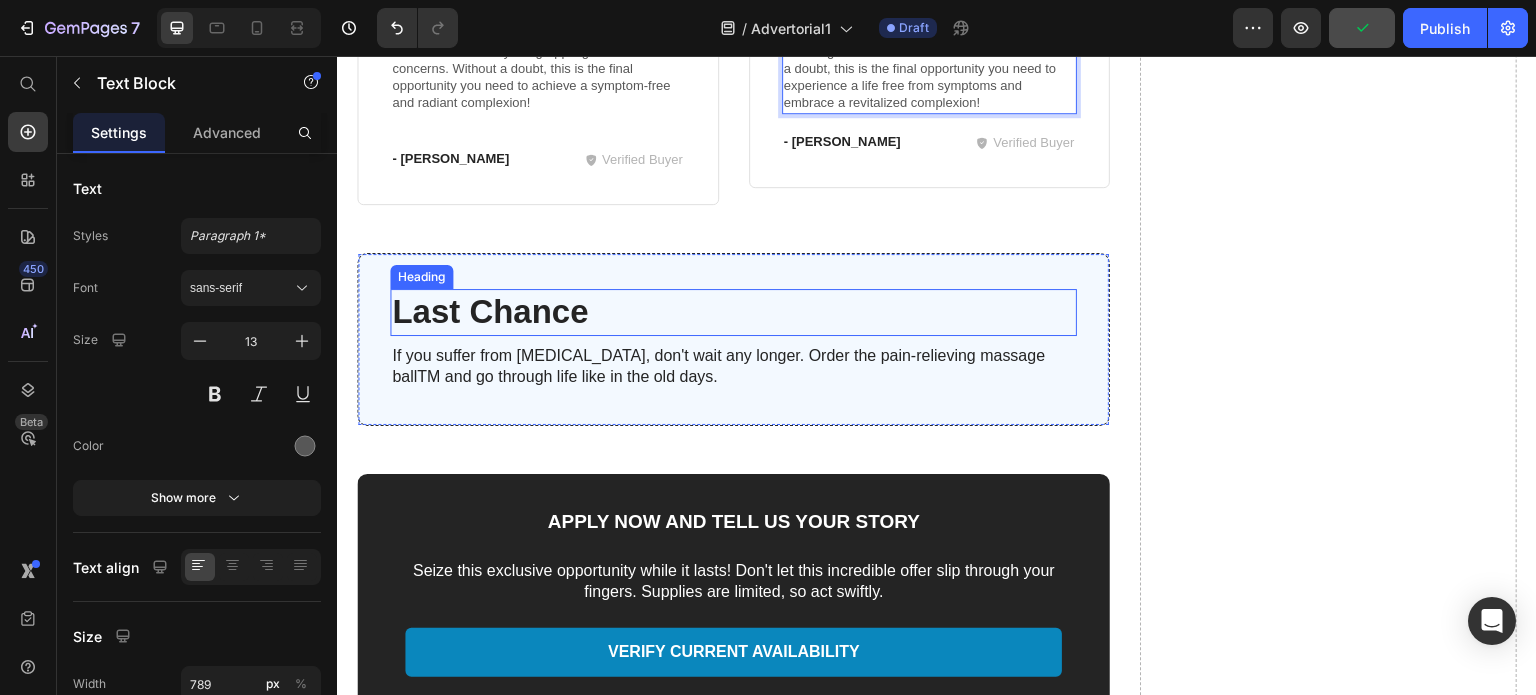 click on "Last Chance" at bounding box center (733, 312) 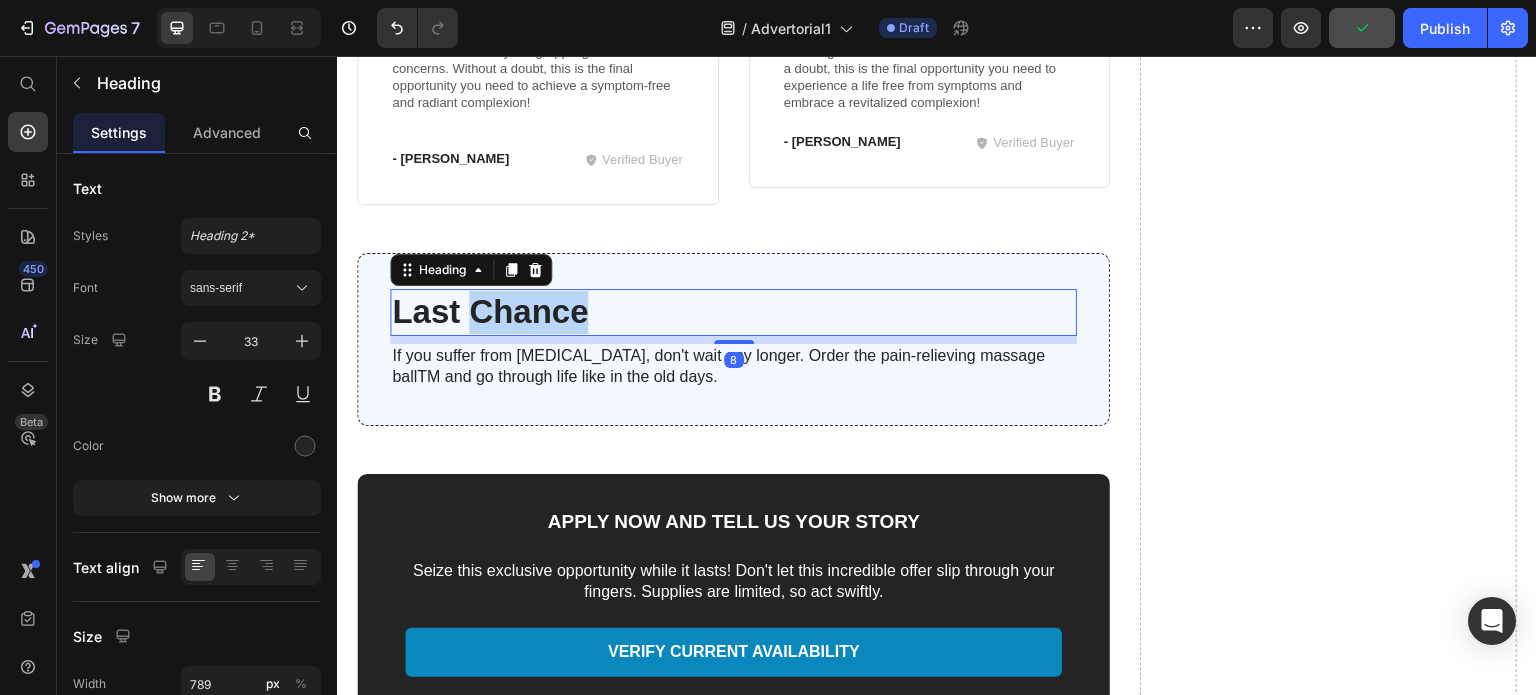 click on "Last Chance" at bounding box center [733, 312] 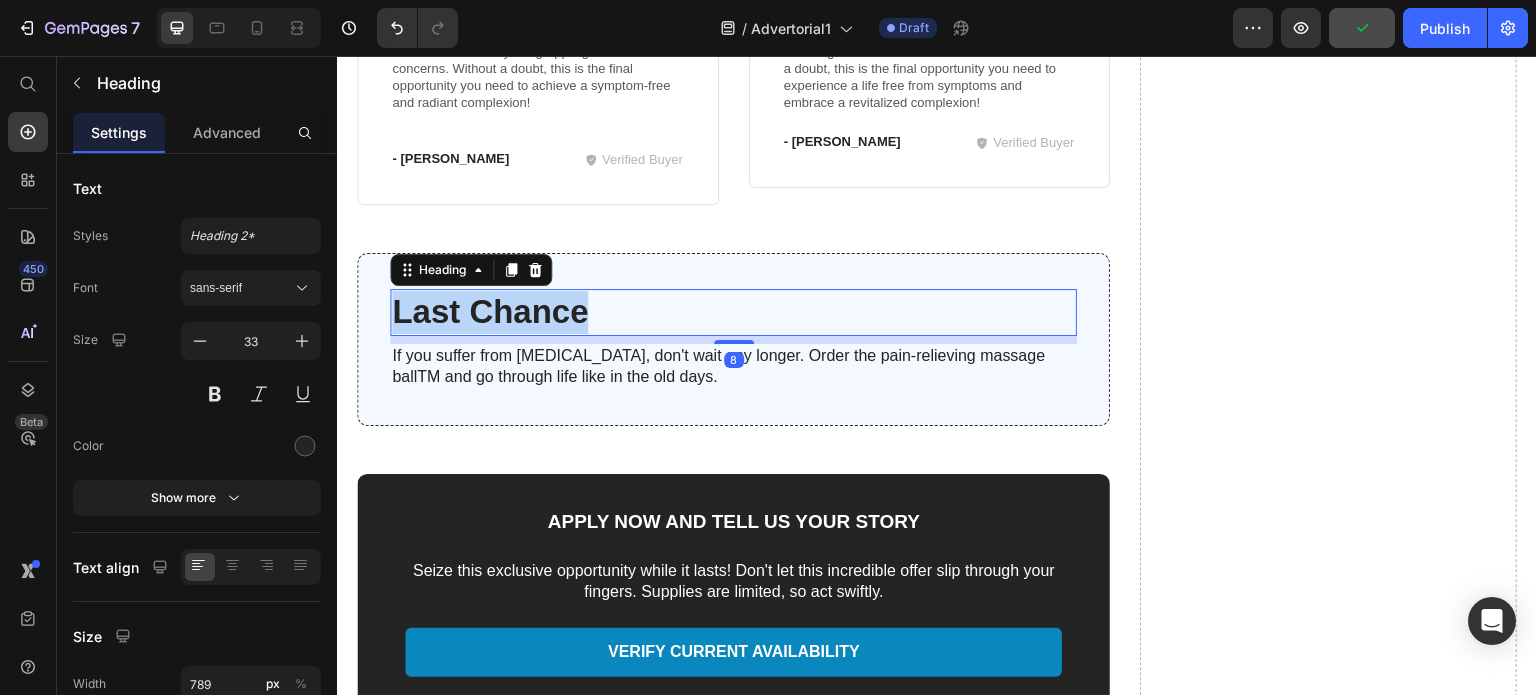 click on "Last Chance" at bounding box center (733, 312) 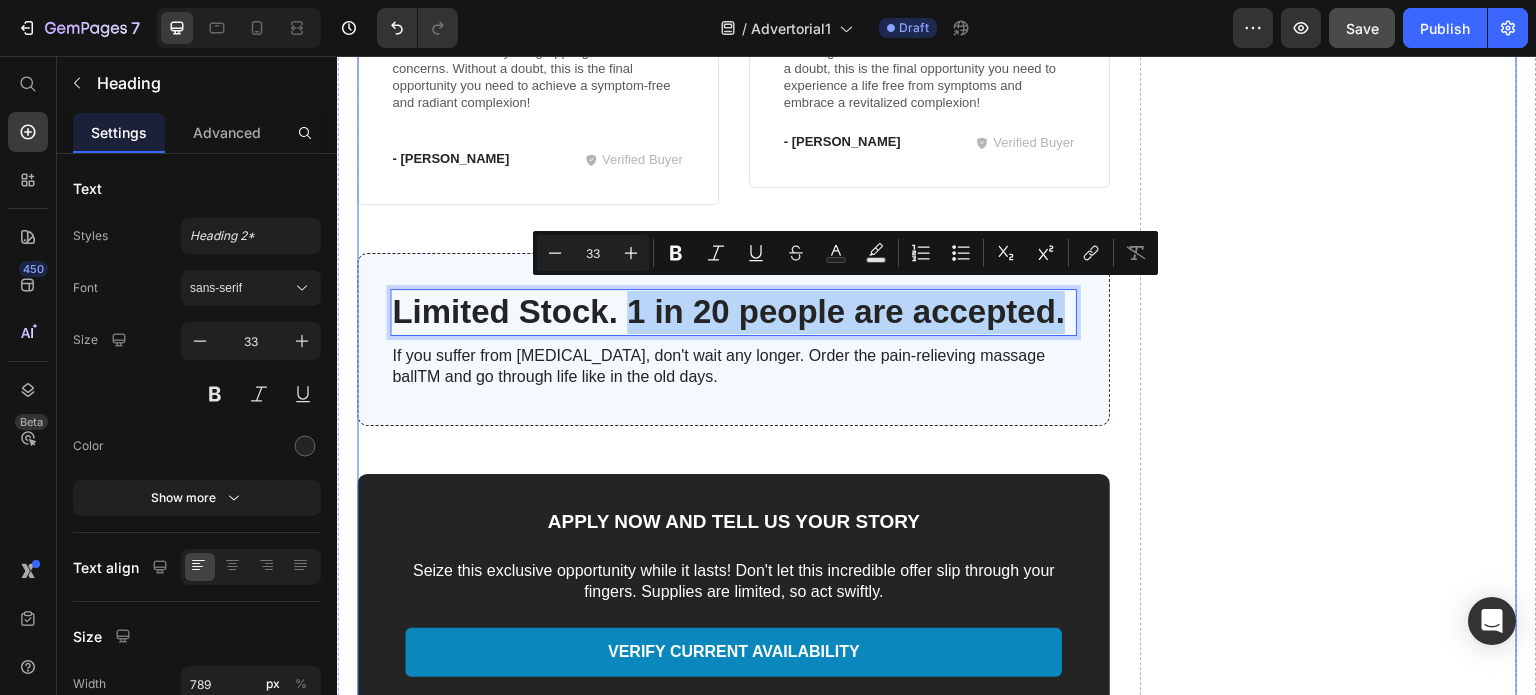 drag, startPoint x: 628, startPoint y: 307, endPoint x: 1071, endPoint y: 304, distance: 443.01016 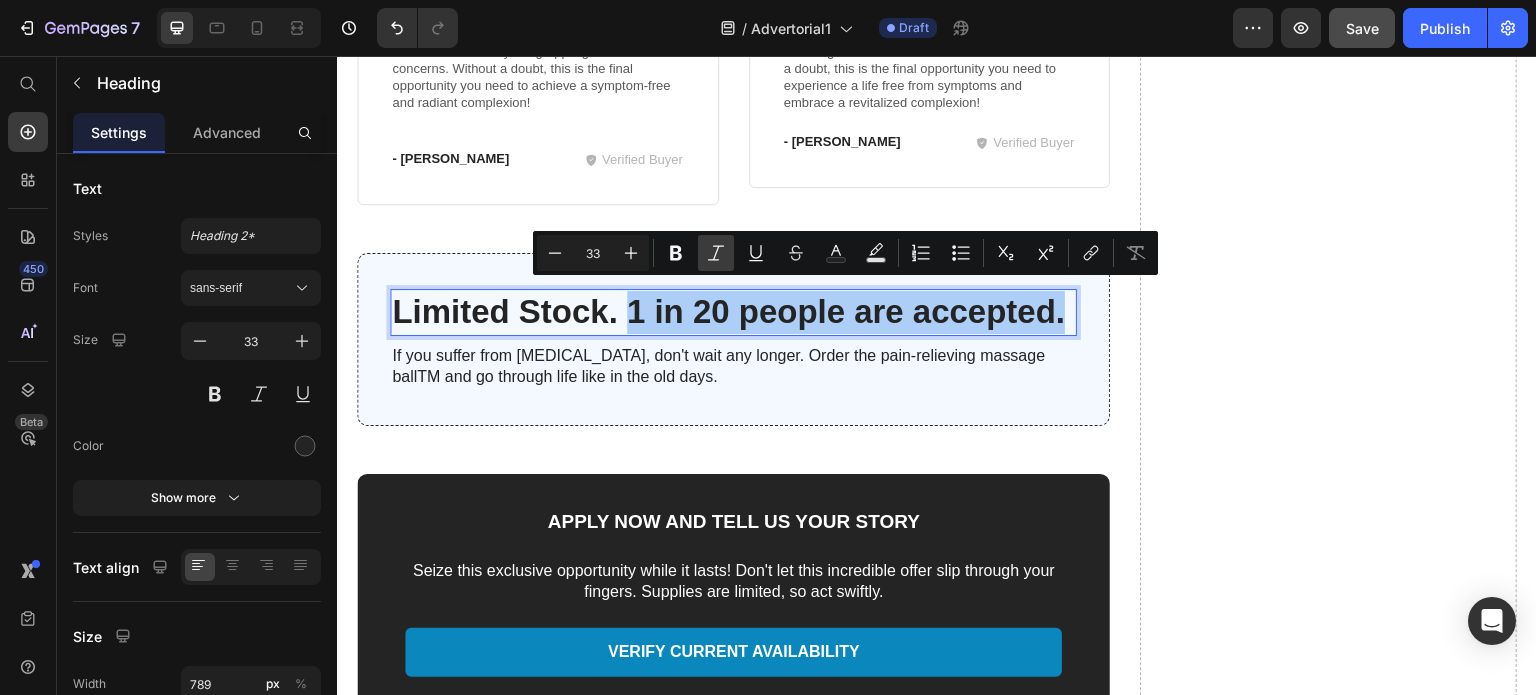 click 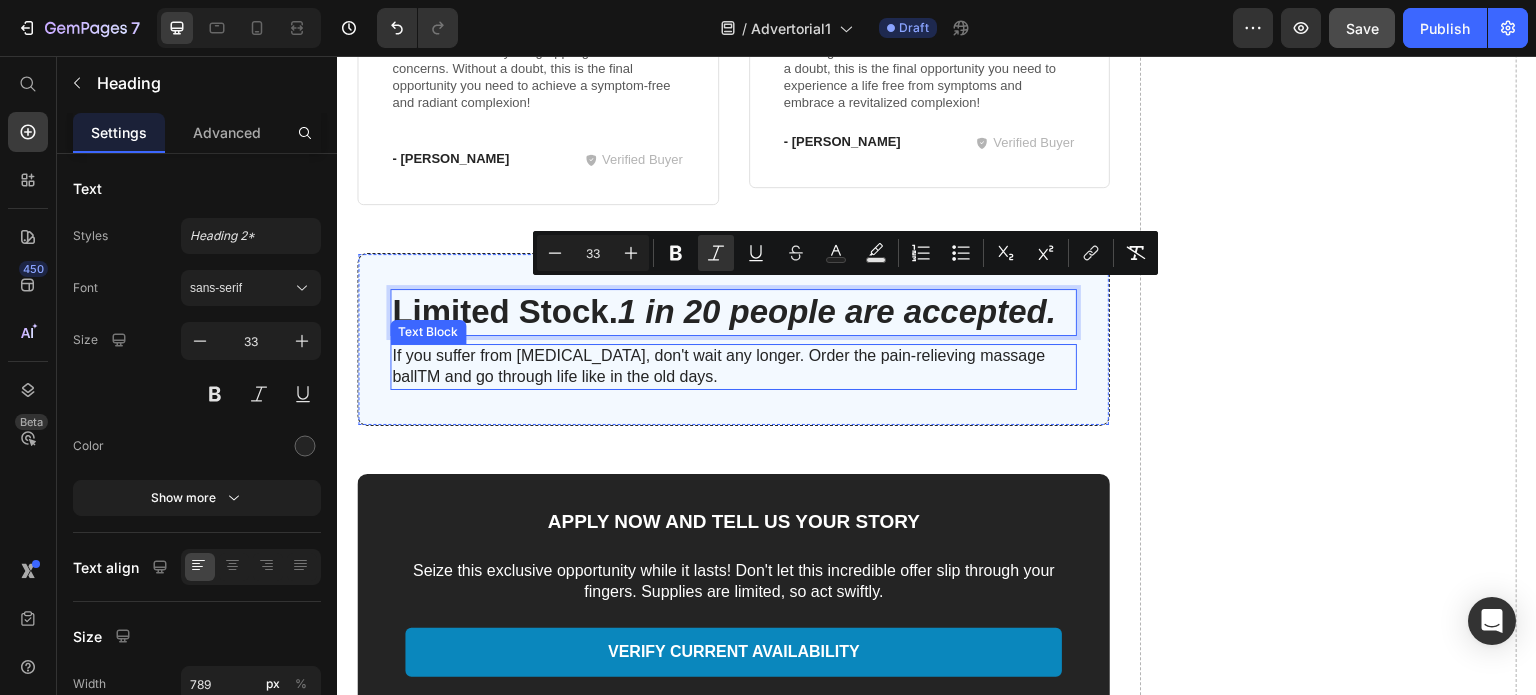 click on "If you suffer from neuropathy, don't wait any longer. Order the pain-relieving massage ballTM and go through life like in the old days." at bounding box center (733, 367) 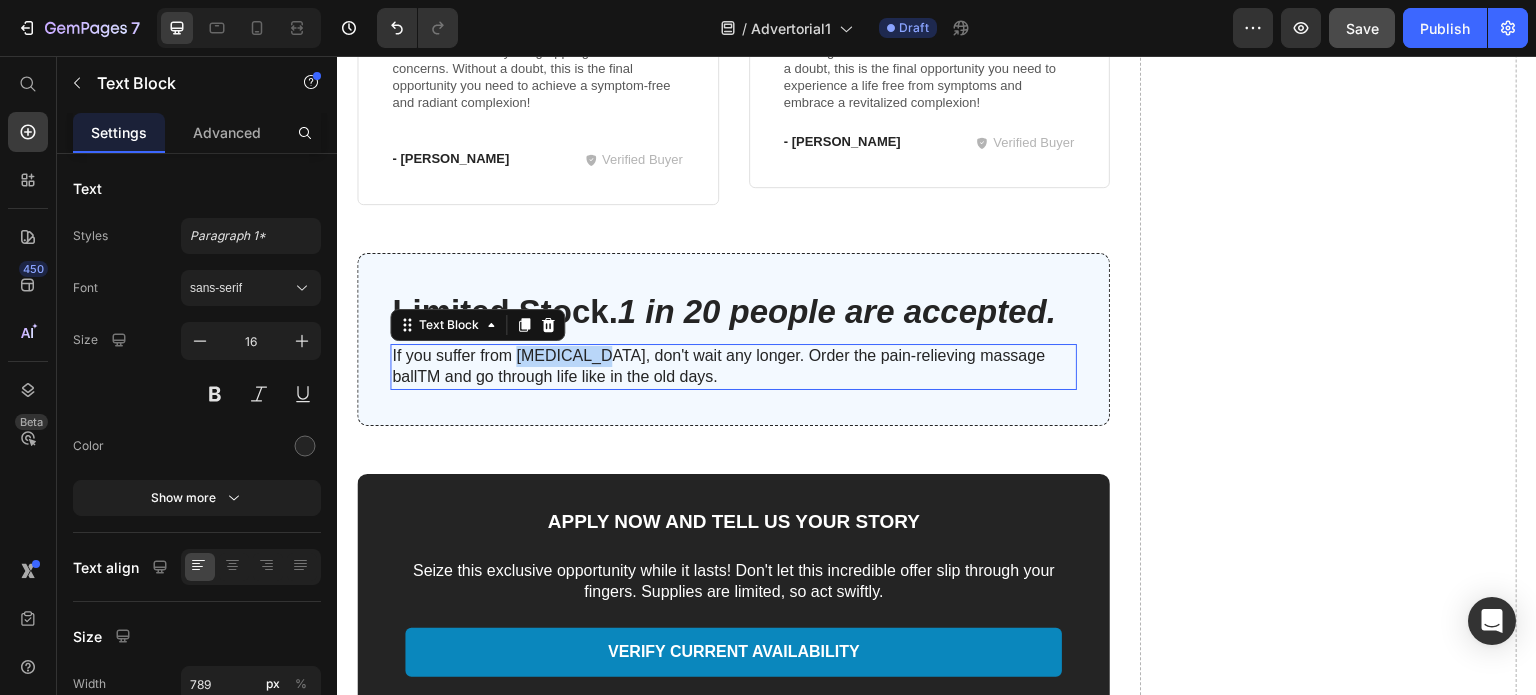 click on "If you suffer from neuropathy, don't wait any longer. Order the pain-relieving massage ballTM and go through life like in the old days." at bounding box center (733, 367) 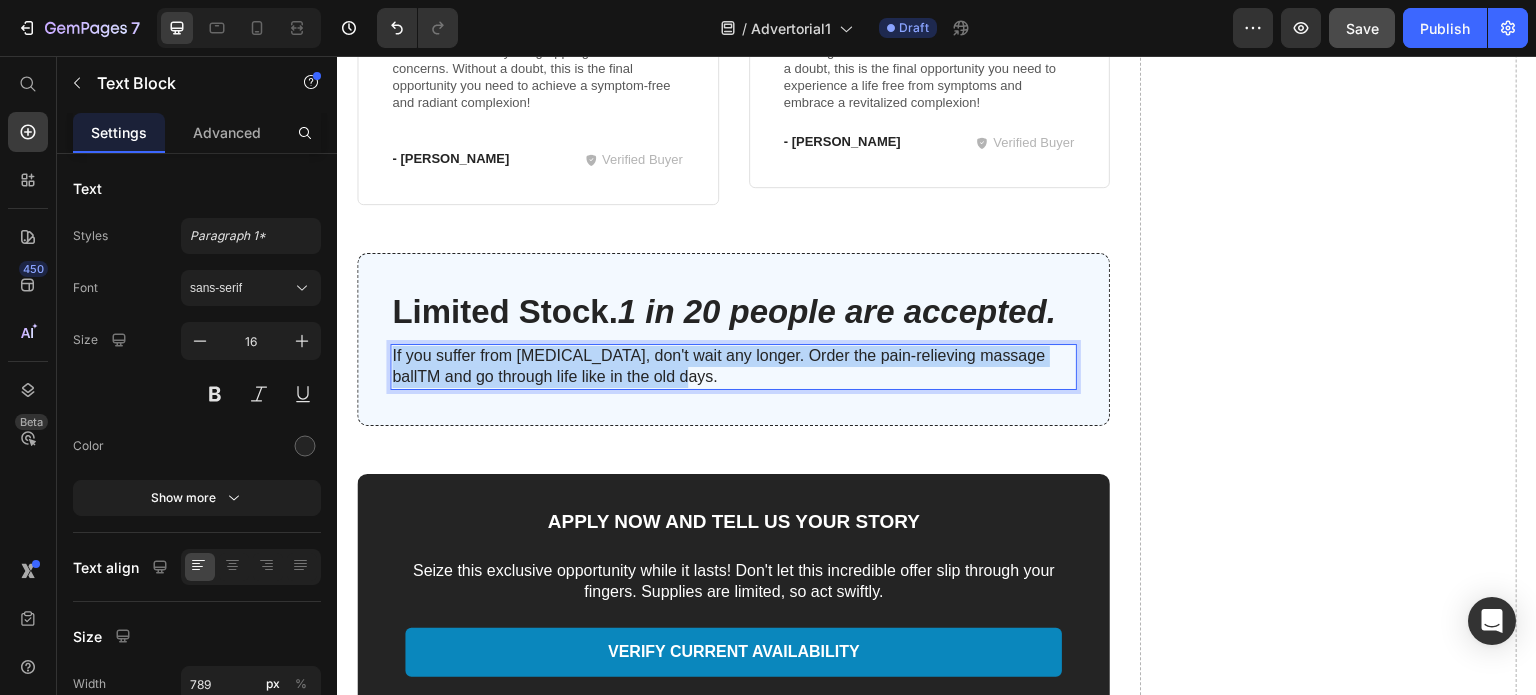 click on "If you suffer from neuropathy, don't wait any longer. Order the pain-relieving massage ballTM and go through life like in the old days." at bounding box center (733, 367) 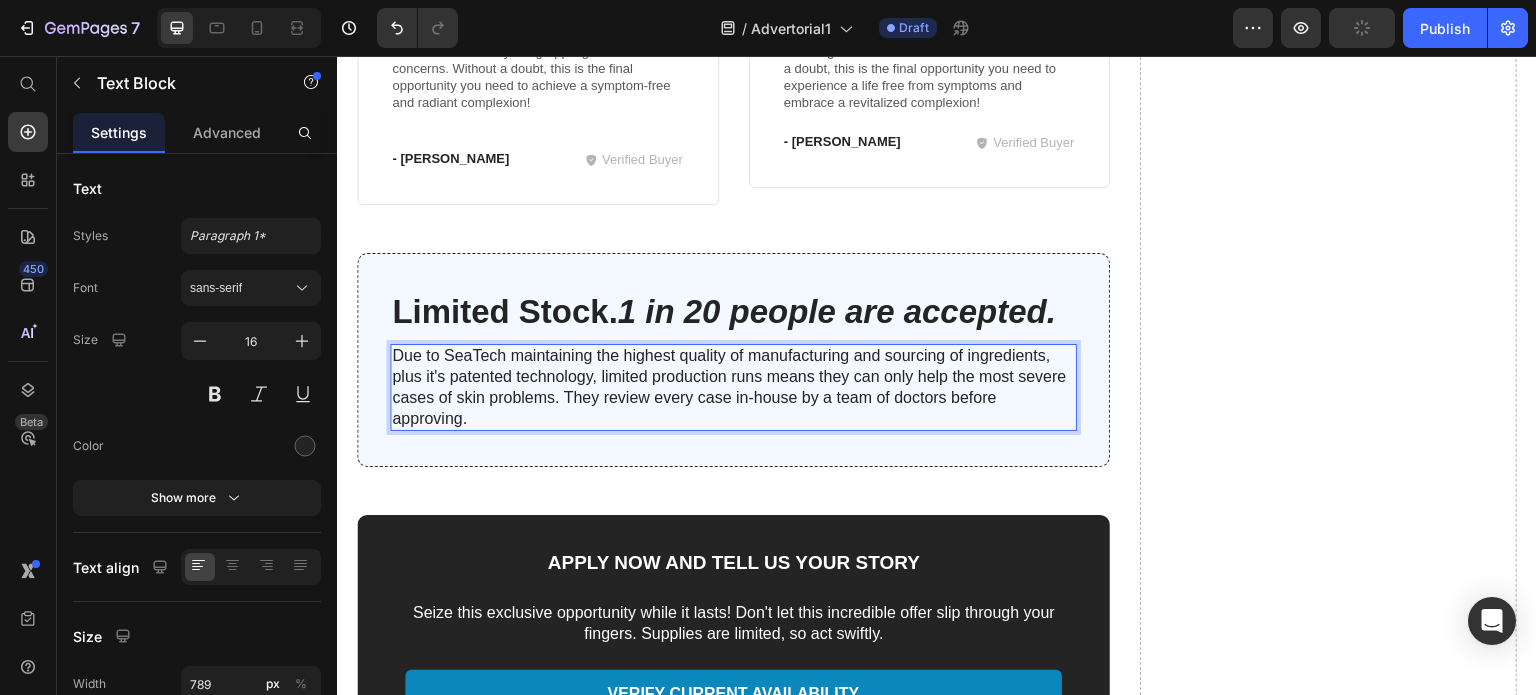 click on "Due to SeaTech maintaining the highest quality of manufacturing and sourcing of ingredients, plus it's patented technology, limited production runs means they can only help the most severe cases of skin problems. They review every case in-house by a team of doctors before approving." at bounding box center (733, 387) 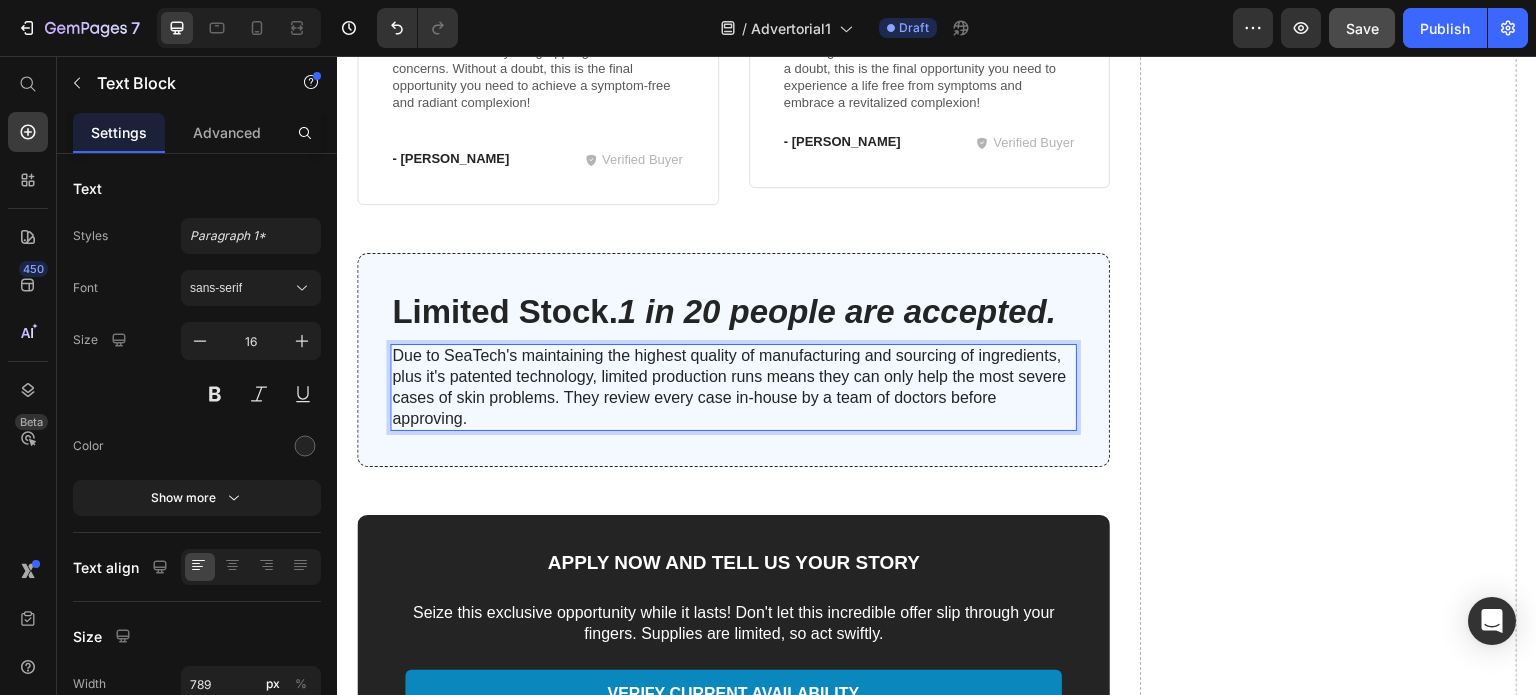 click on "Due to SeaTech's maintaining the highest quality of manufacturing and sourcing of ingredients, plus it's patented technology, limited production runs means they can only help the most severe cases of skin problems. They review every case in-house by a team of doctors before approving." at bounding box center (733, 387) 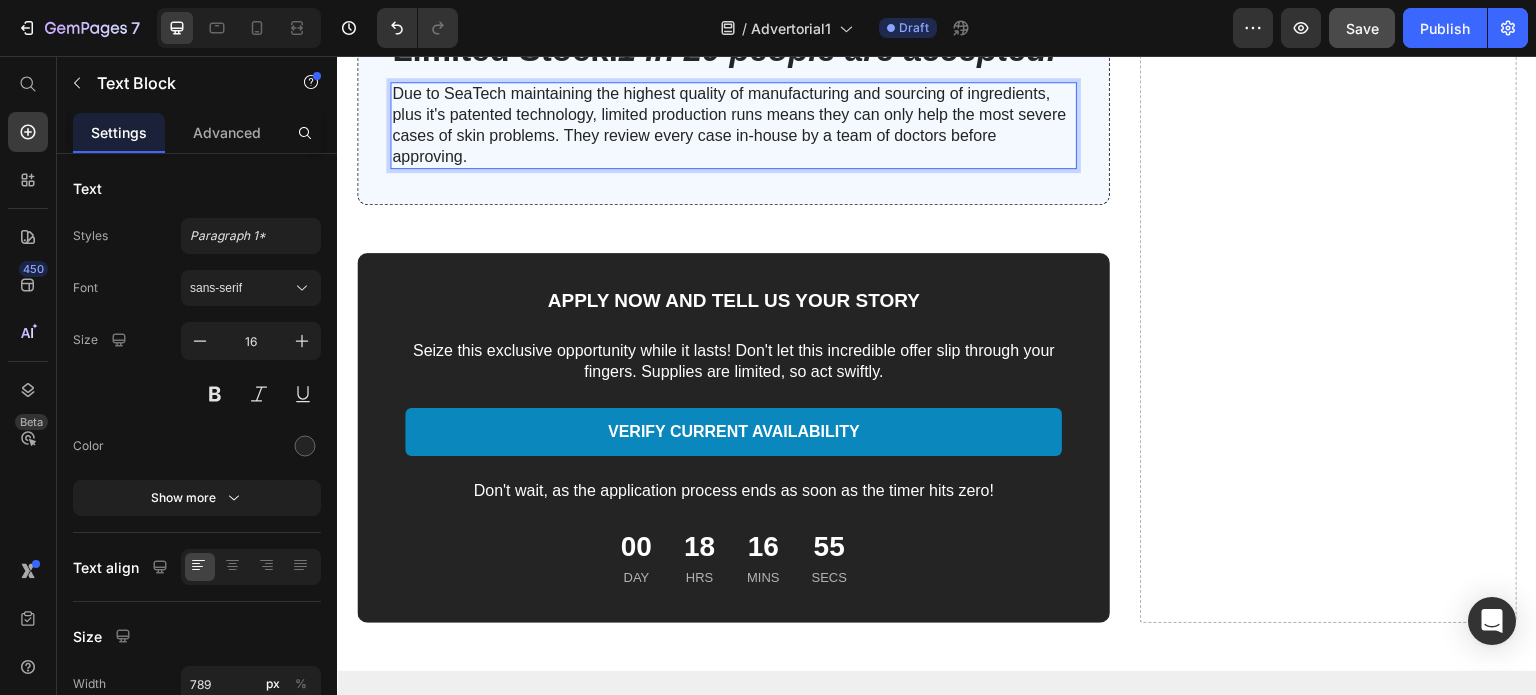 scroll, scrollTop: 8030, scrollLeft: 0, axis: vertical 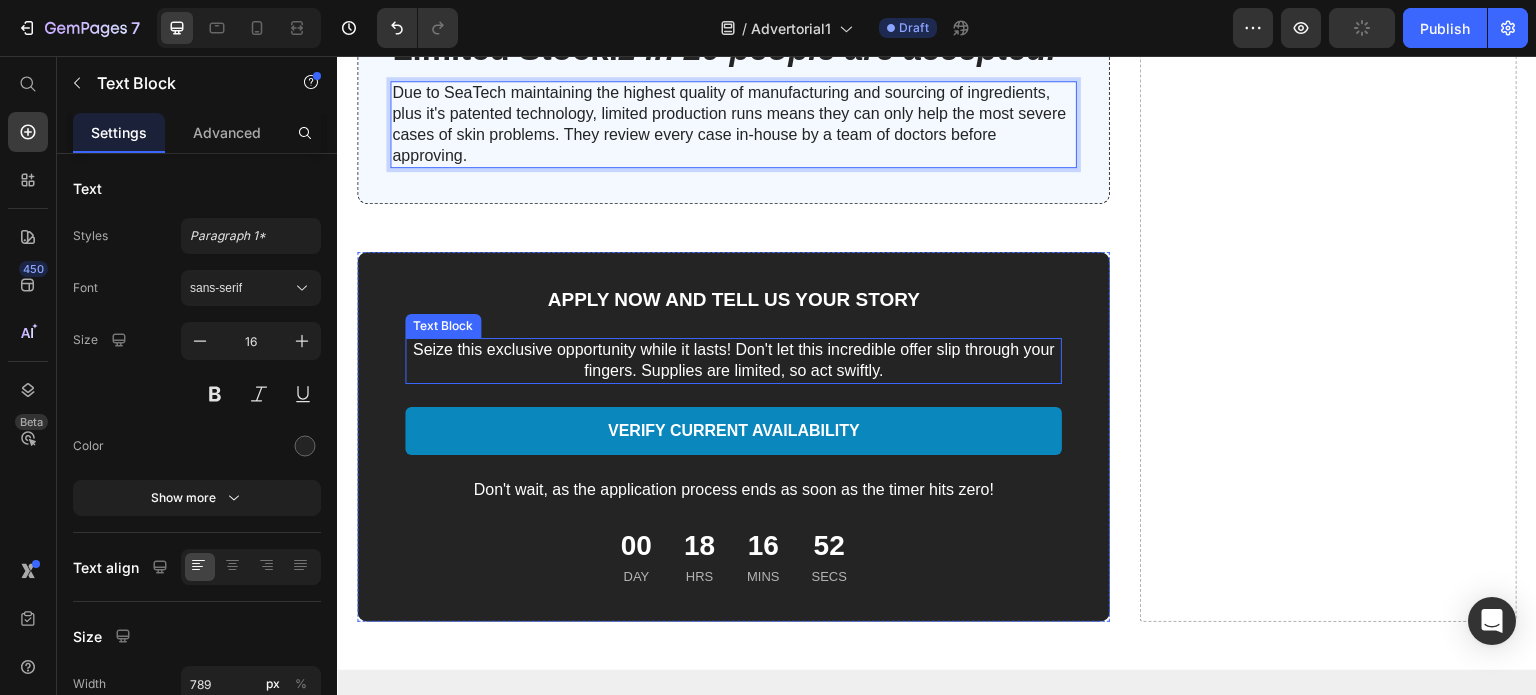 click on "Seize this exclusive opportunity while it lasts! Don't let this incredible offer slip through your fingers. Supplies are limited, so act swiftly." at bounding box center [733, 361] 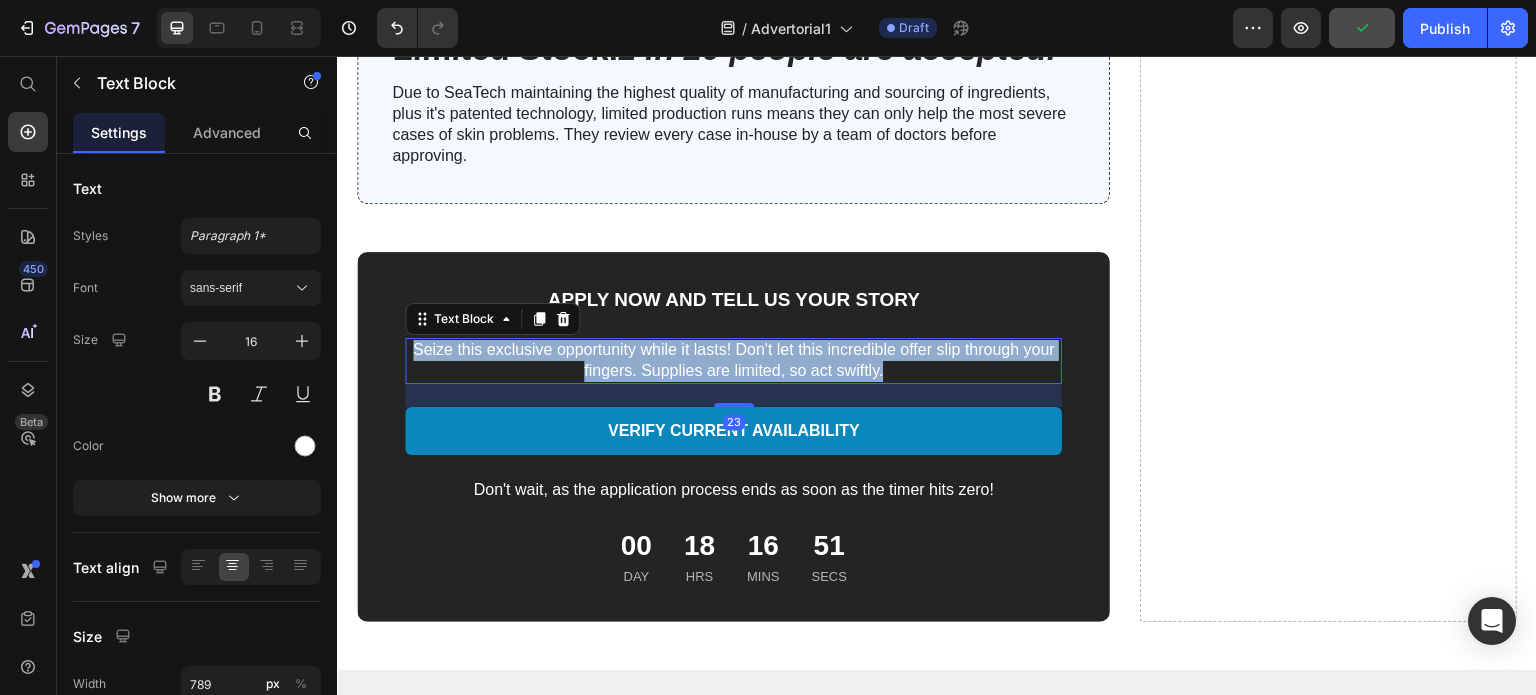 click on "Seize this exclusive opportunity while it lasts! Don't let this incredible offer slip through your fingers. Supplies are limited, so act swiftly." at bounding box center (733, 361) 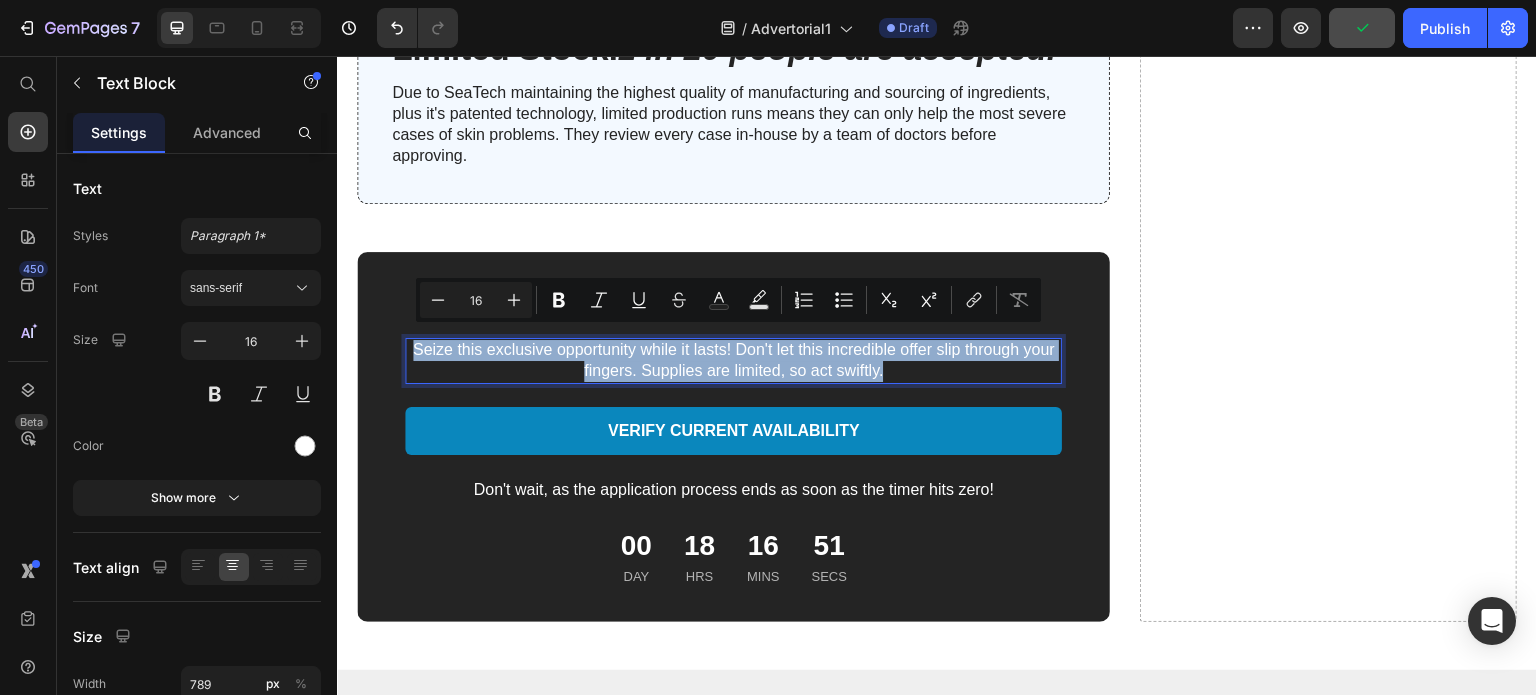 click on "Seize this exclusive opportunity while it lasts! Don't let this incredible offer slip through your fingers. Supplies are limited, so act swiftly." at bounding box center [733, 361] 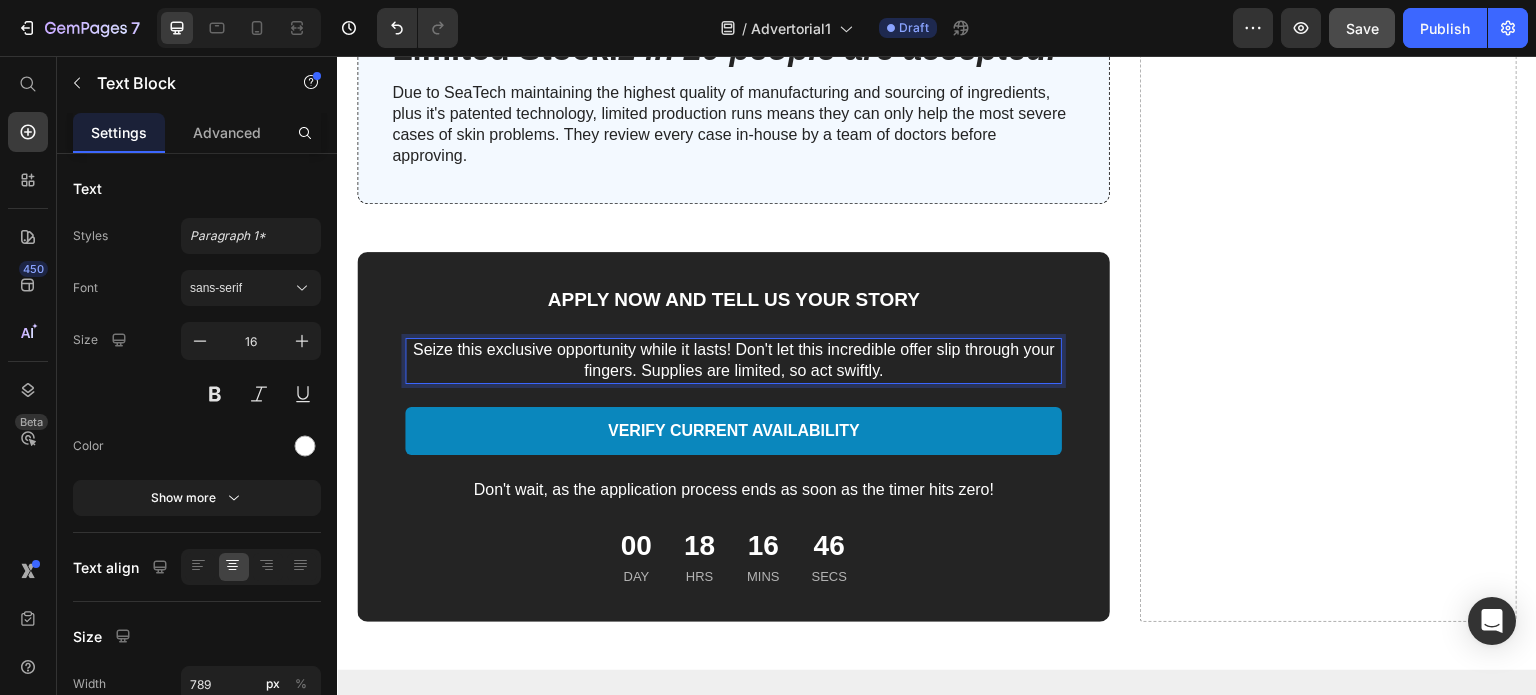 click on "Seize this exclusive opportunity while it lasts! Don't let this incredible offer slip through your fingers. Supplies are limited, so act swiftly." at bounding box center (733, 361) 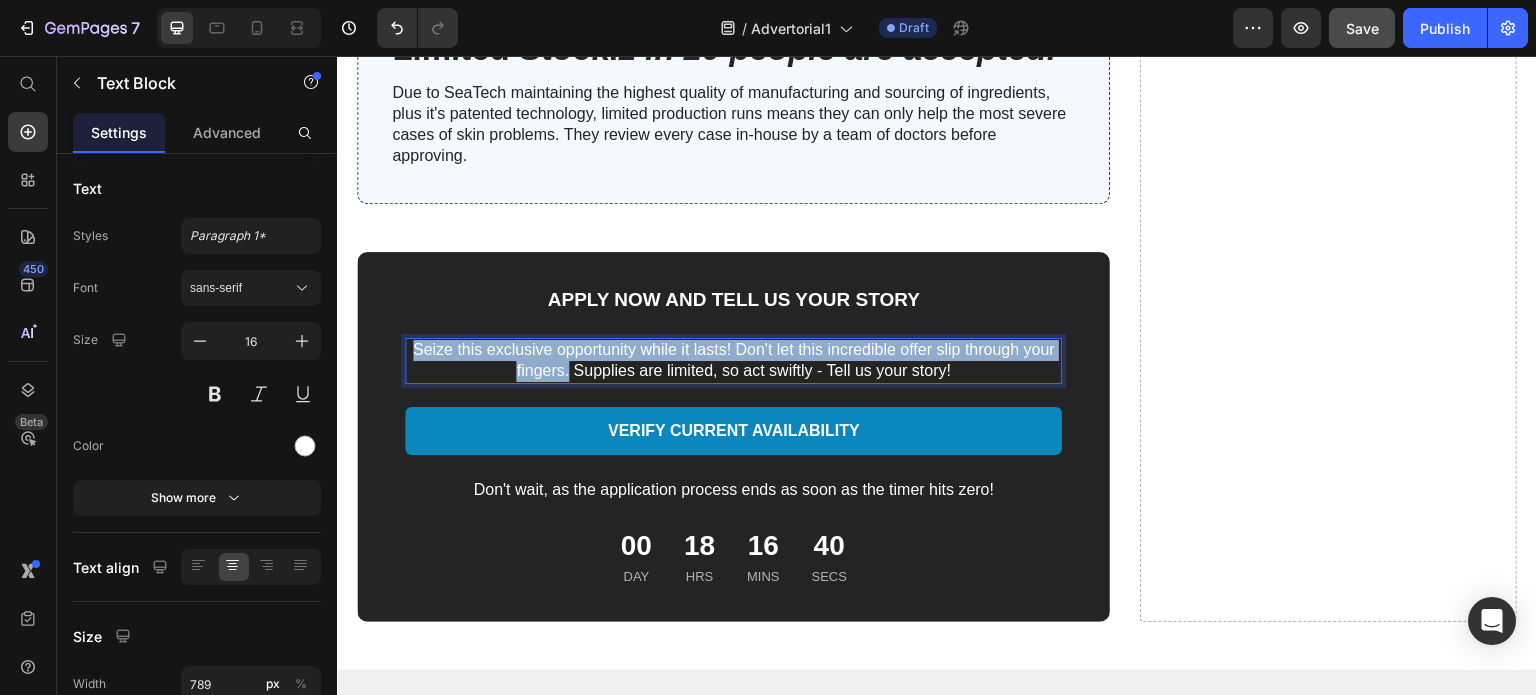 drag, startPoint x: 561, startPoint y: 361, endPoint x: 408, endPoint y: 342, distance: 154.17523 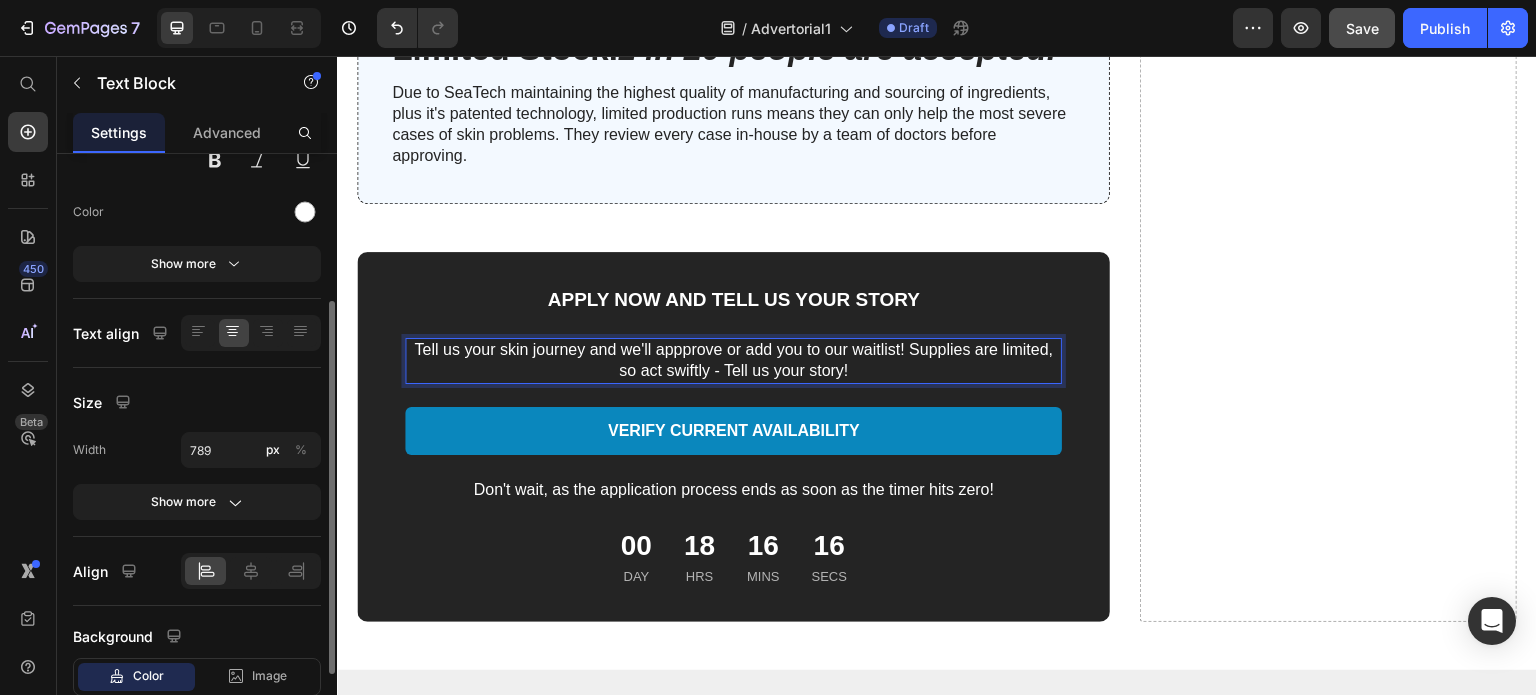 scroll, scrollTop: 236, scrollLeft: 0, axis: vertical 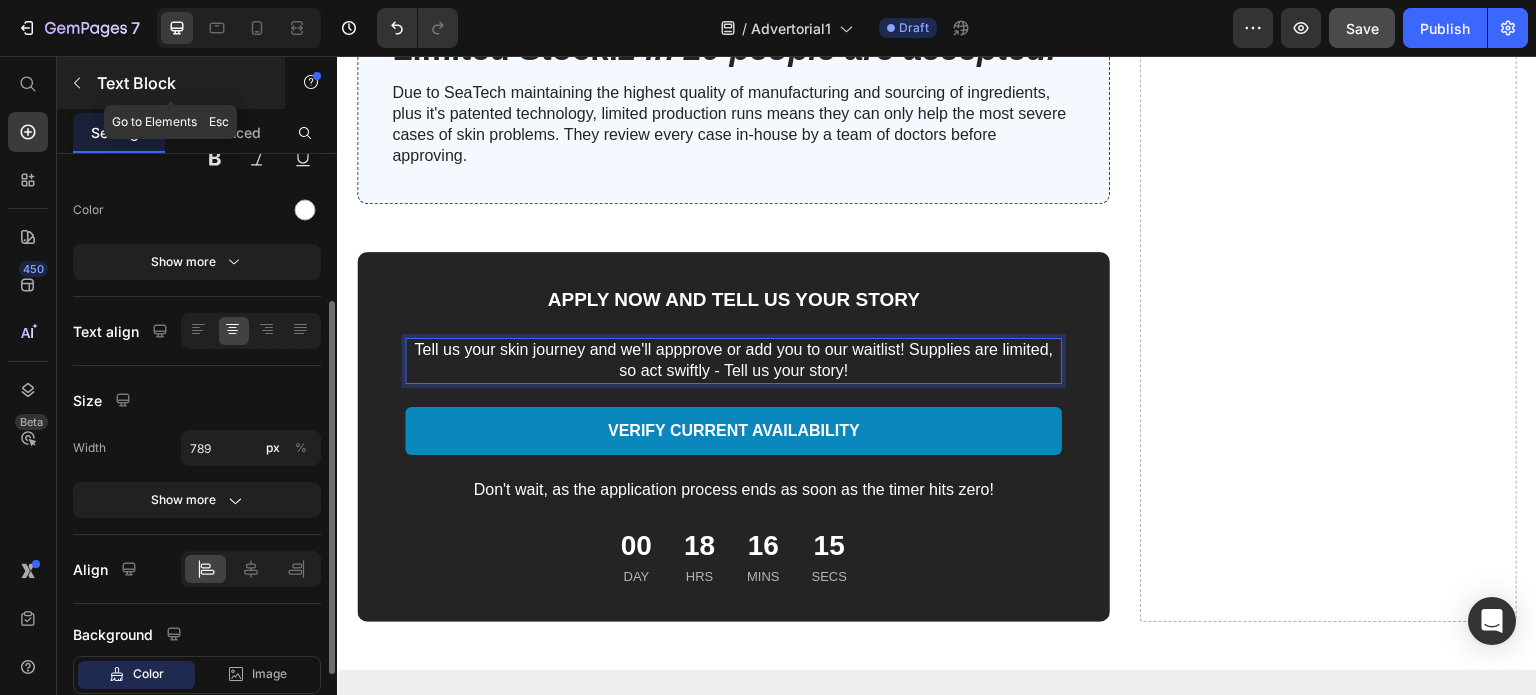 click 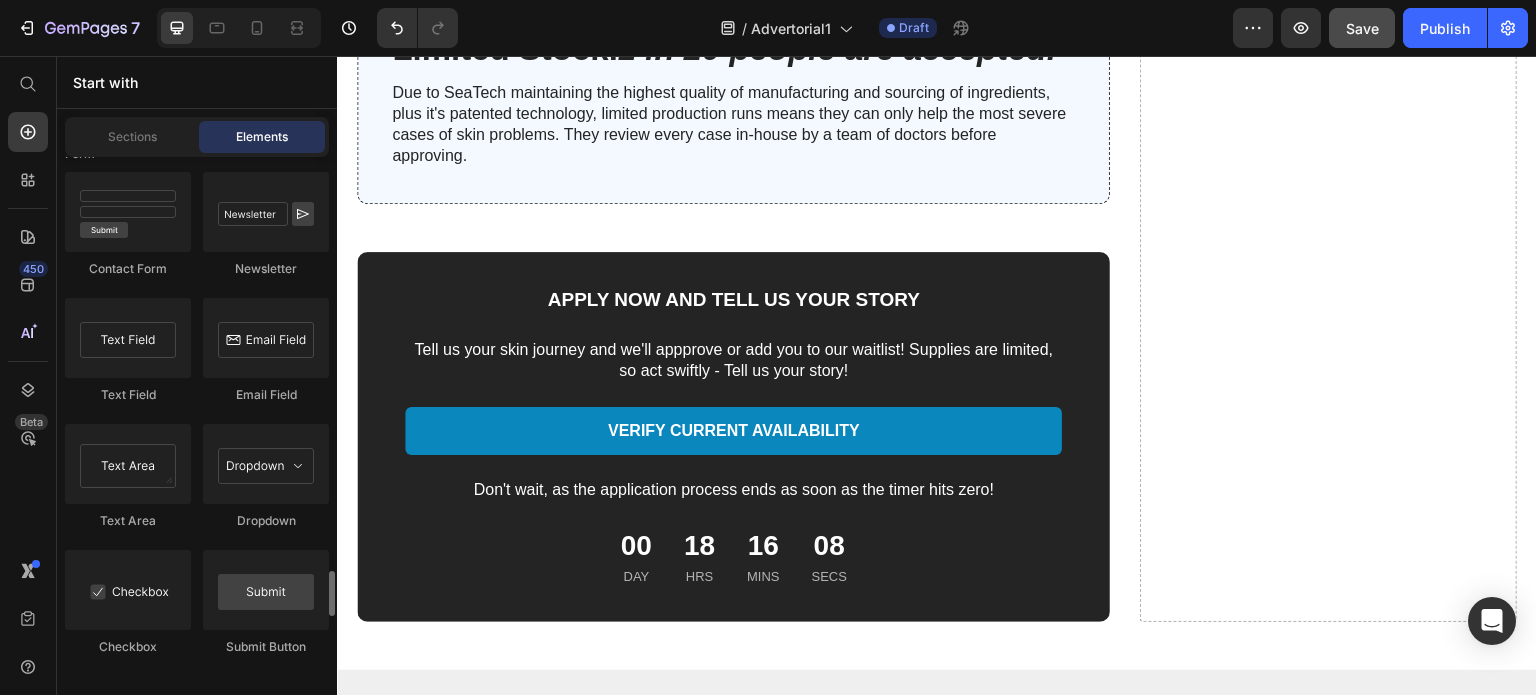 scroll, scrollTop: 4784, scrollLeft: 0, axis: vertical 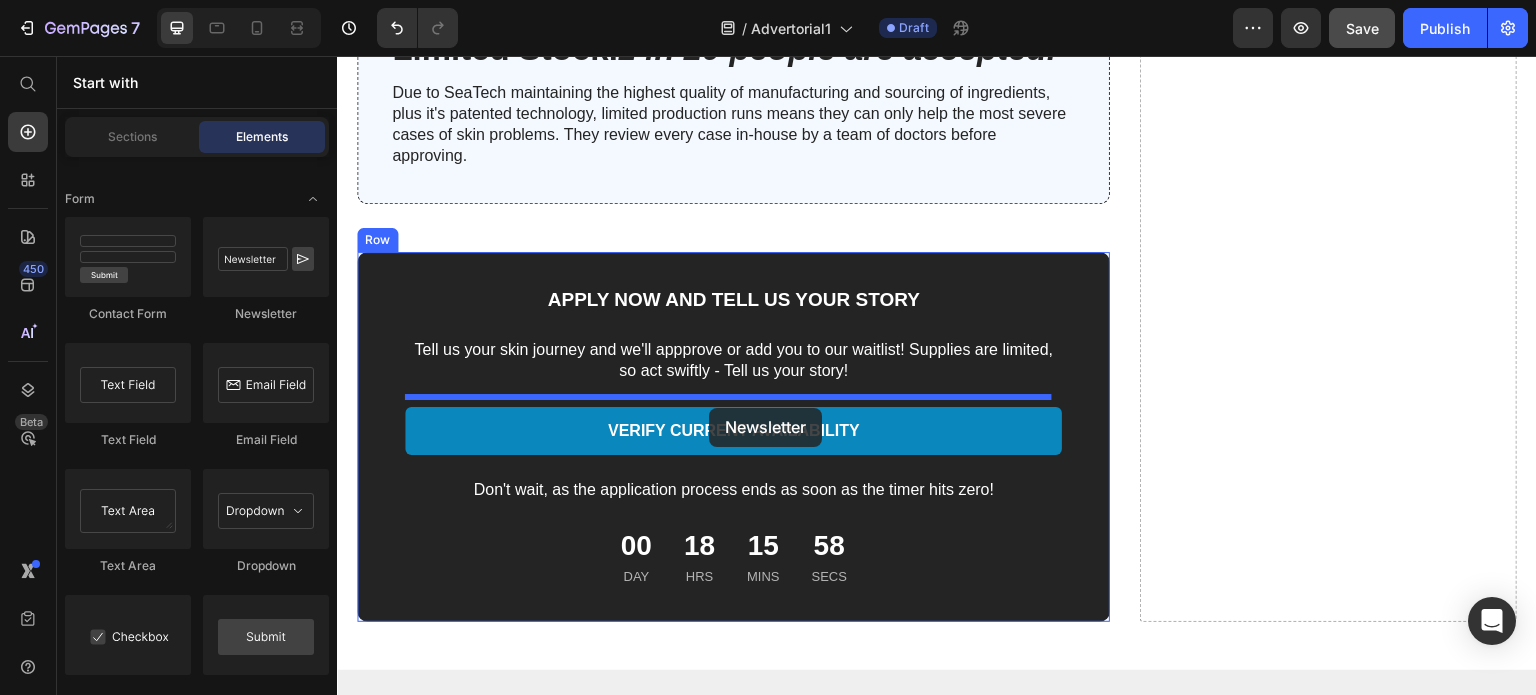 drag, startPoint x: 577, startPoint y: 285, endPoint x: 709, endPoint y: 408, distance: 180.4245 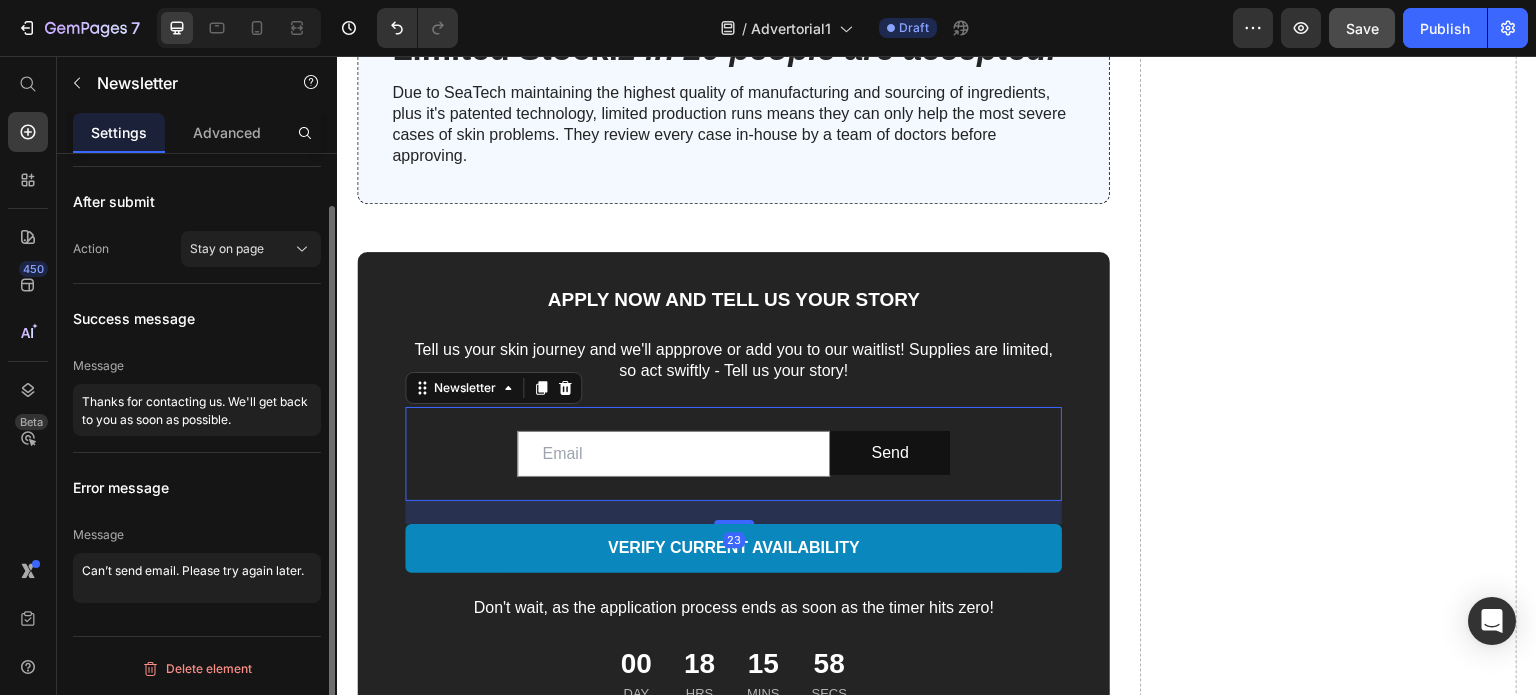 scroll, scrollTop: 0, scrollLeft: 0, axis: both 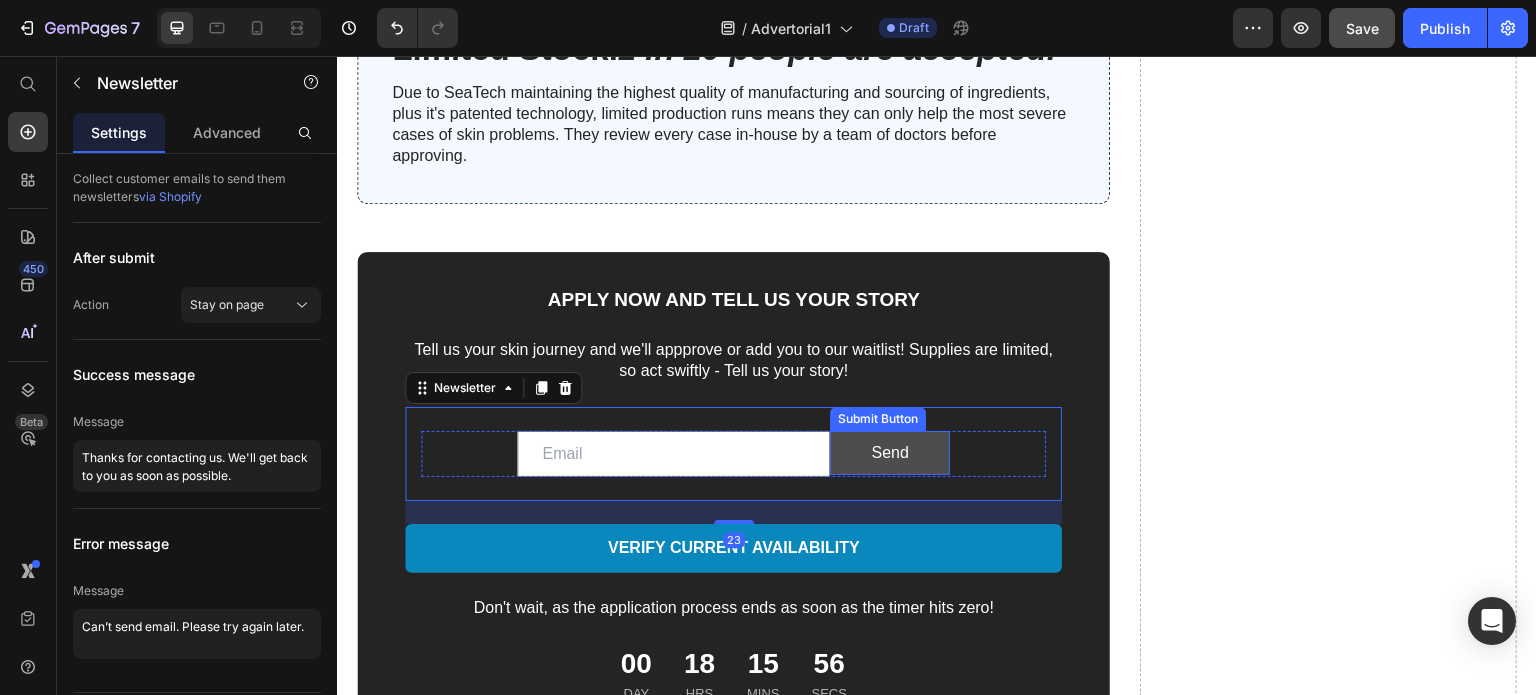 click on "Send" at bounding box center [890, 453] 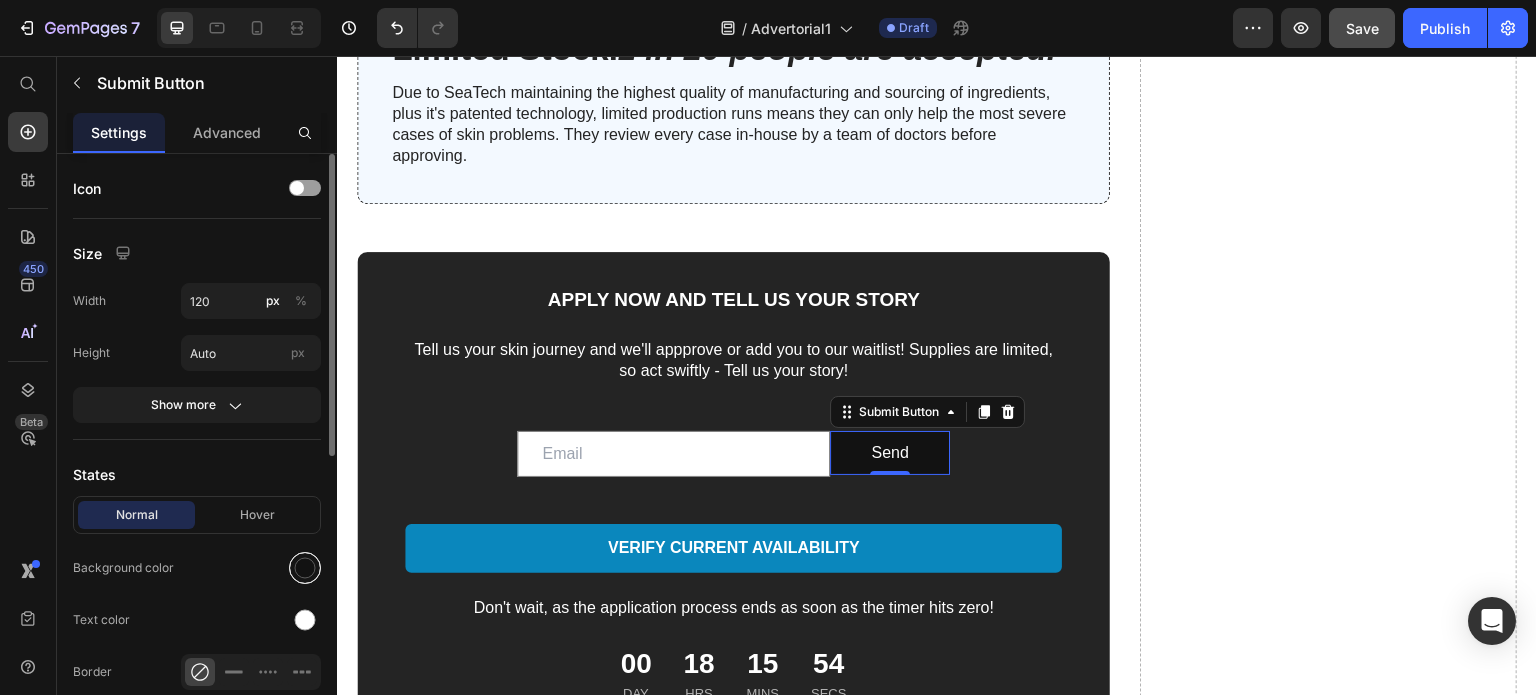 click at bounding box center [305, 568] 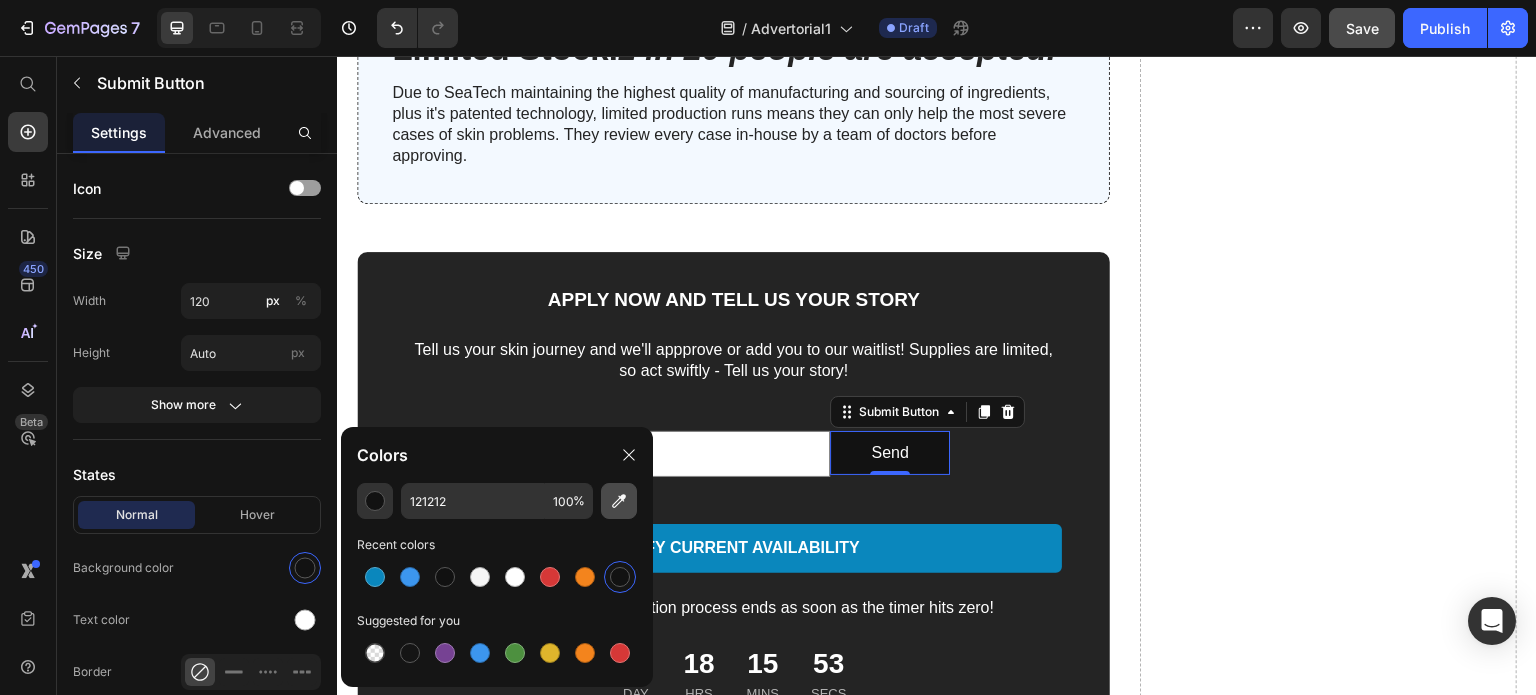 click 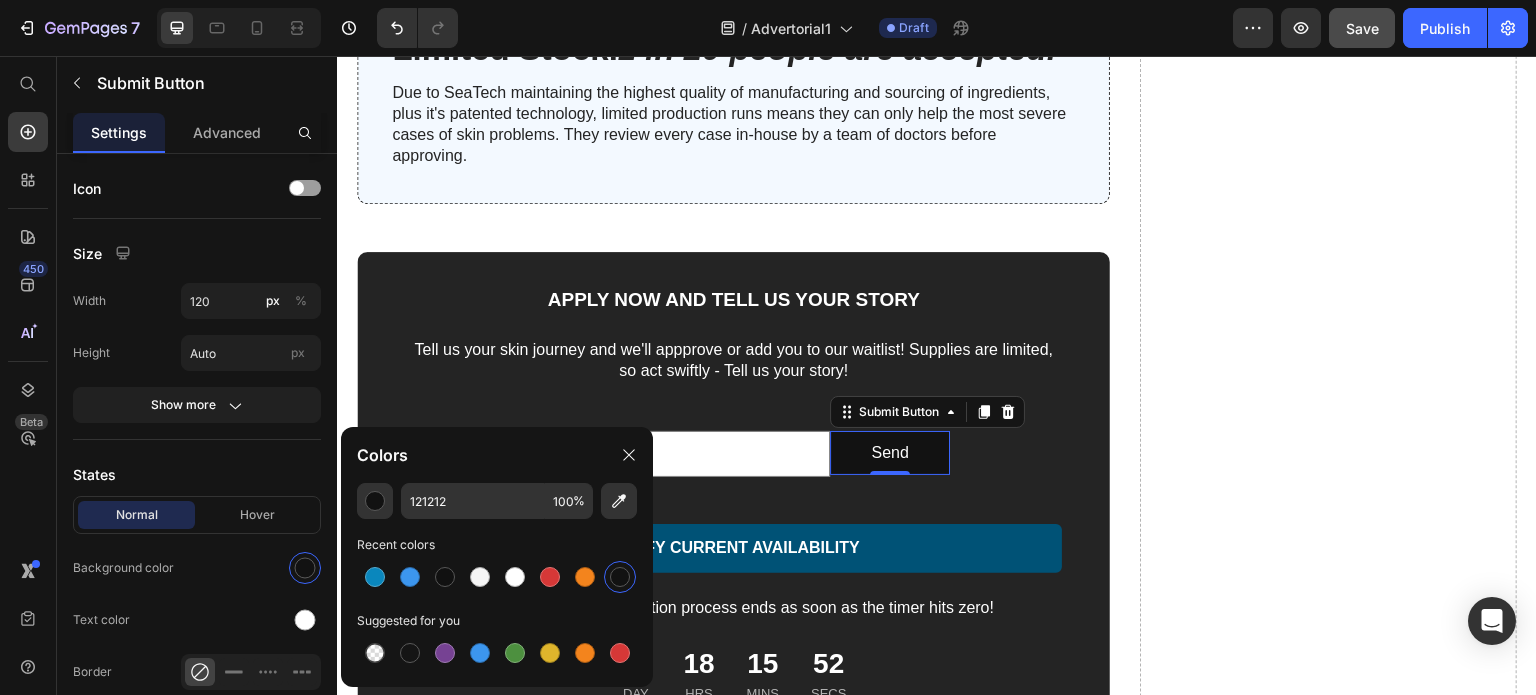 type on "0A87BD" 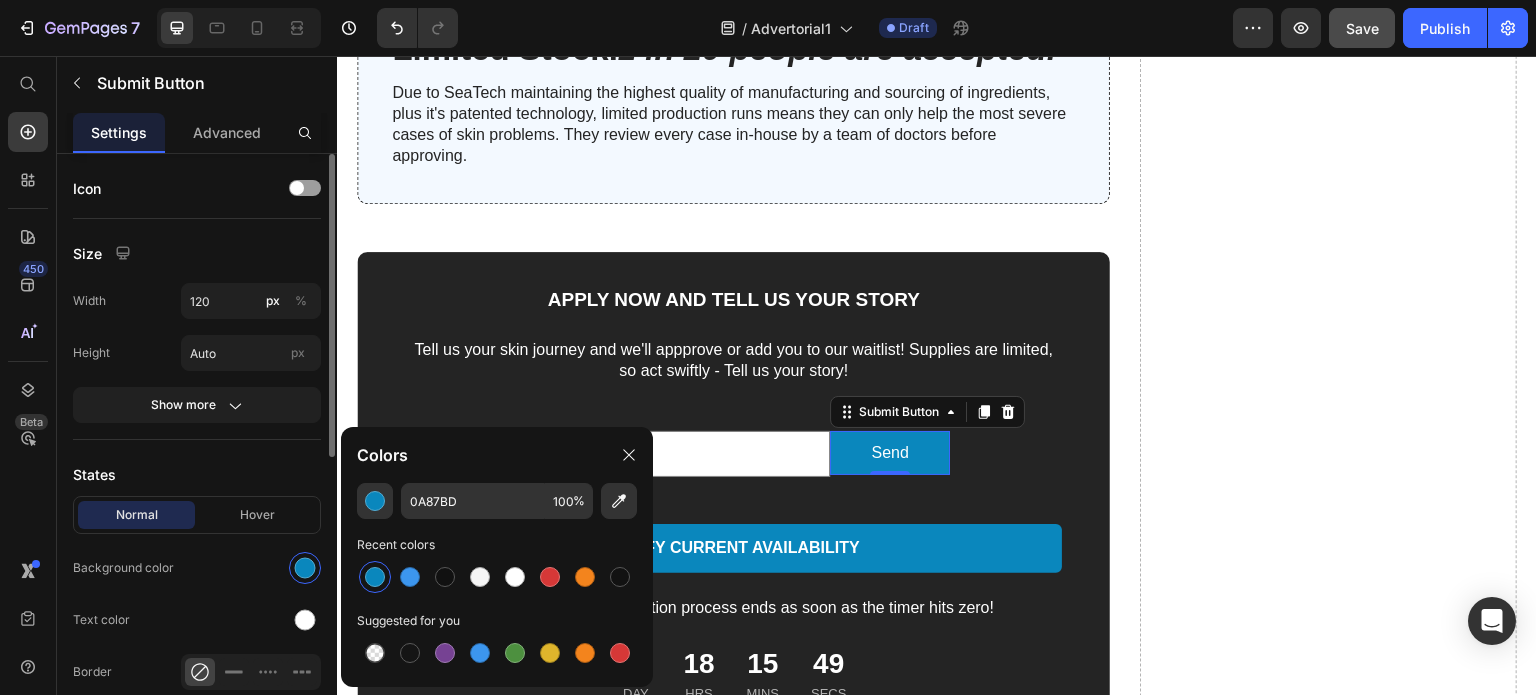 click on "Size" at bounding box center [197, 253] 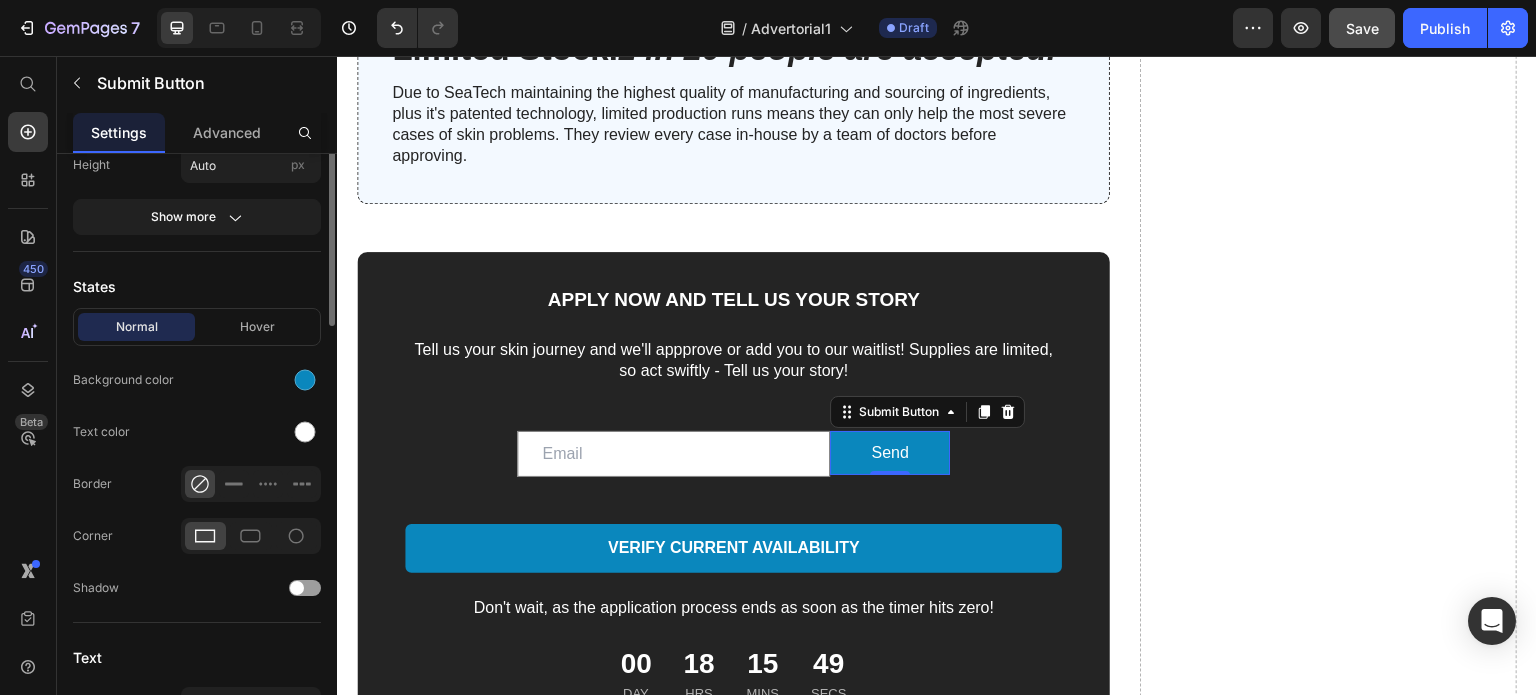 scroll, scrollTop: 195, scrollLeft: 0, axis: vertical 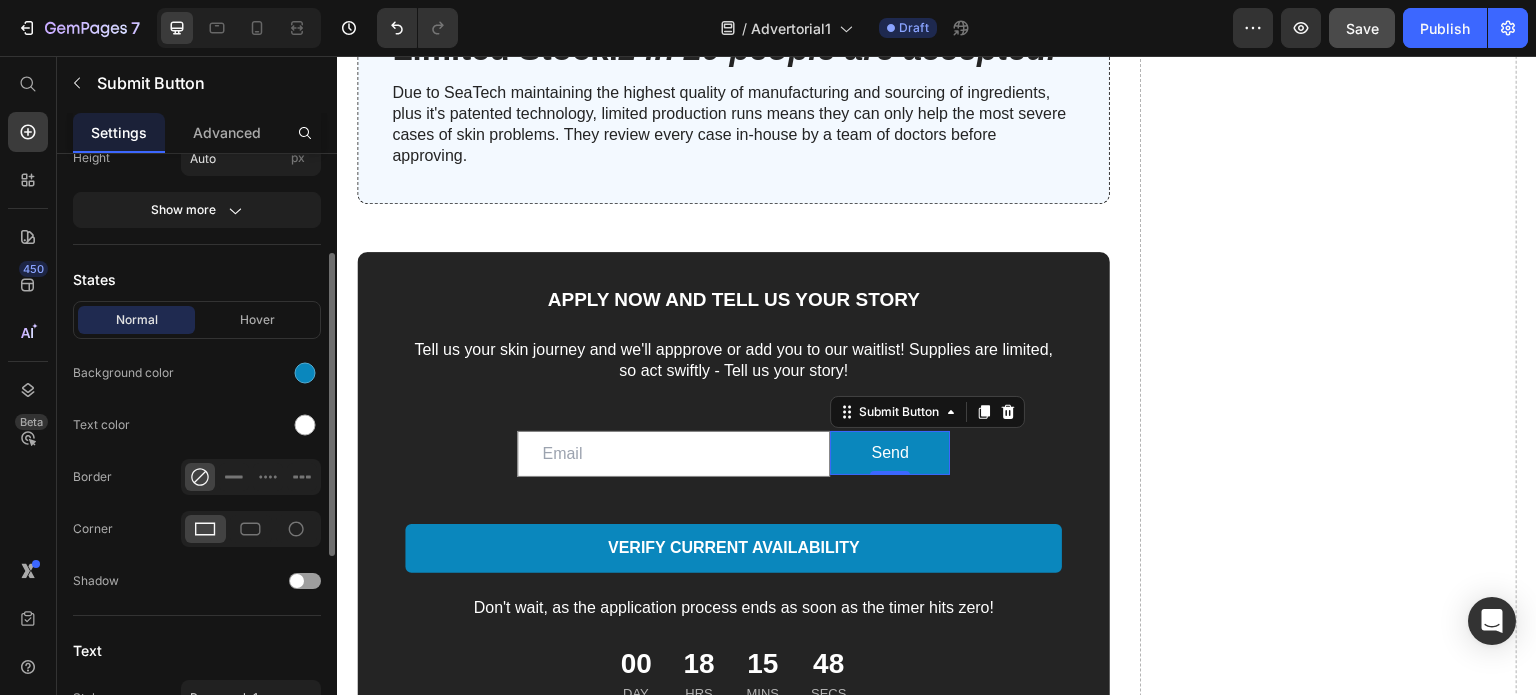 click 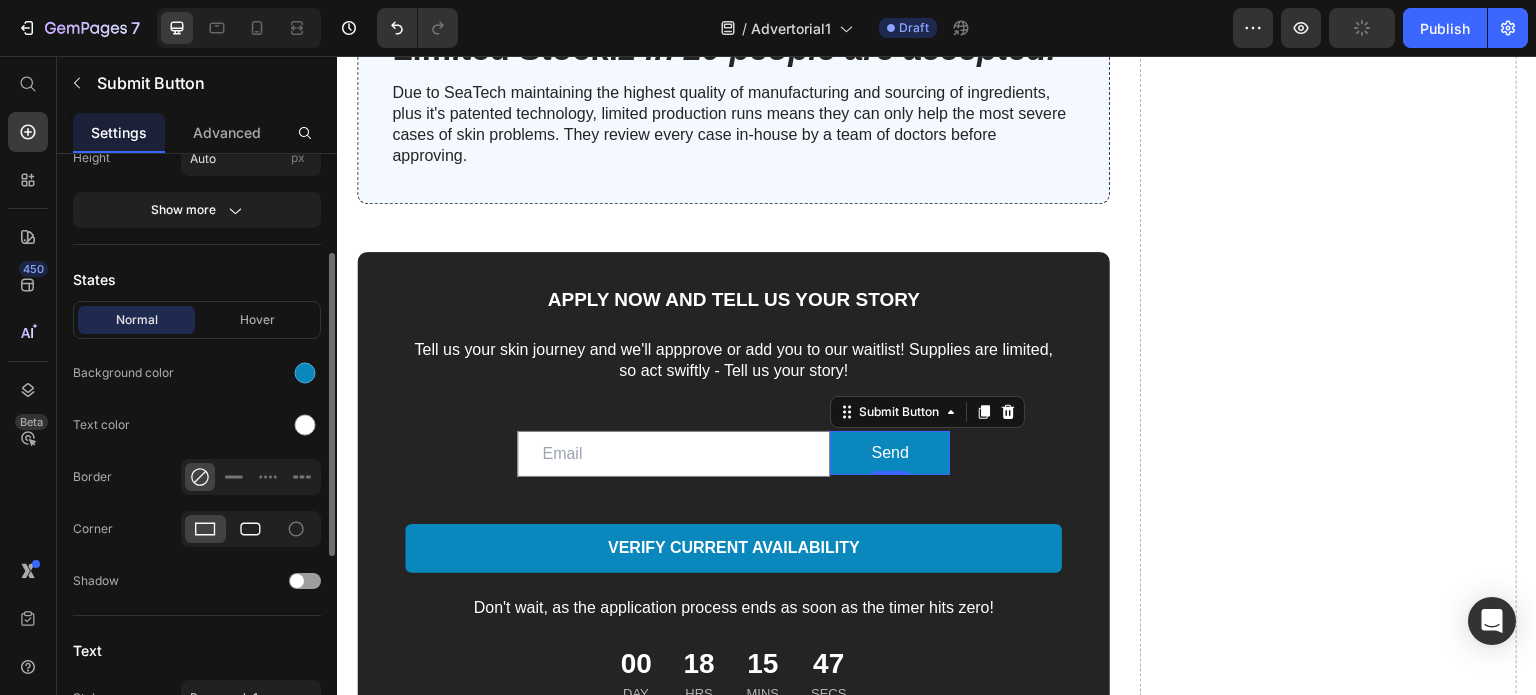 click 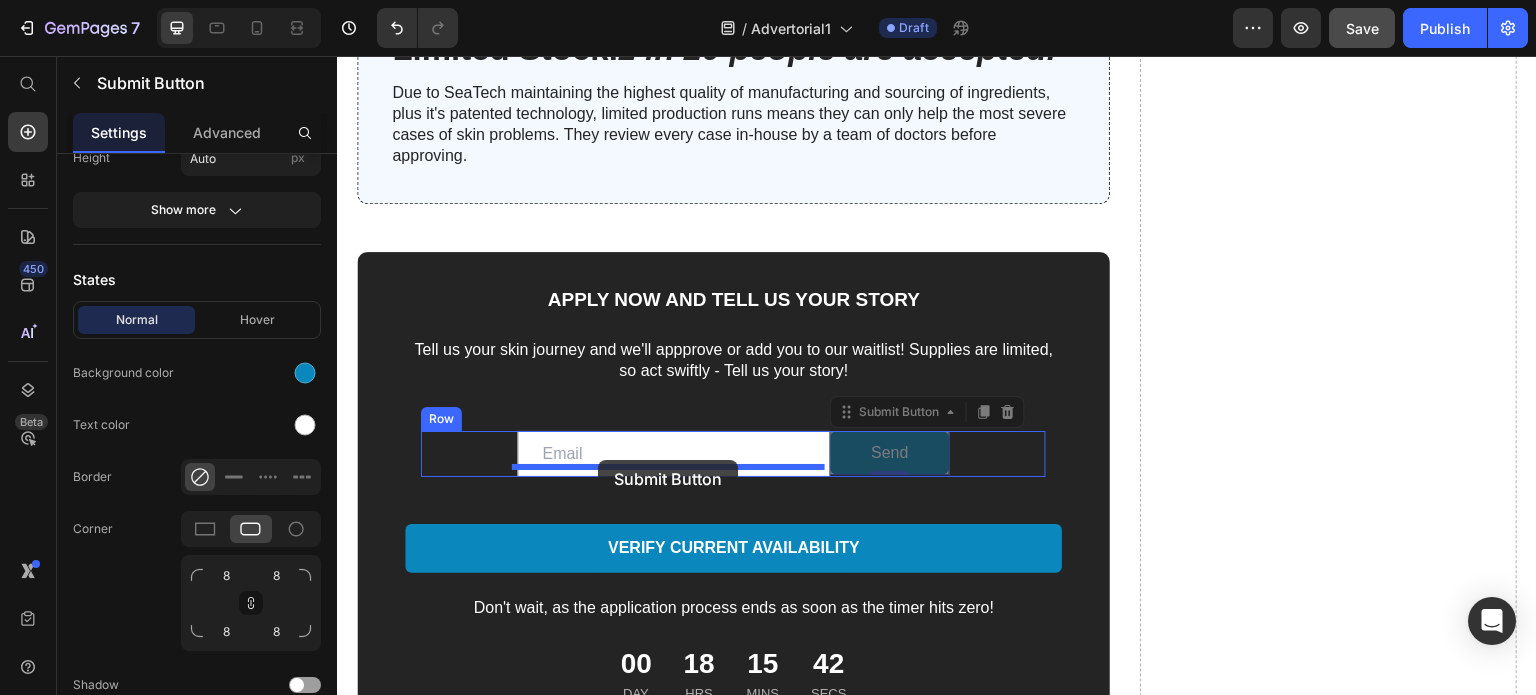 drag, startPoint x: 849, startPoint y: 400, endPoint x: 598, endPoint y: 460, distance: 258.0717 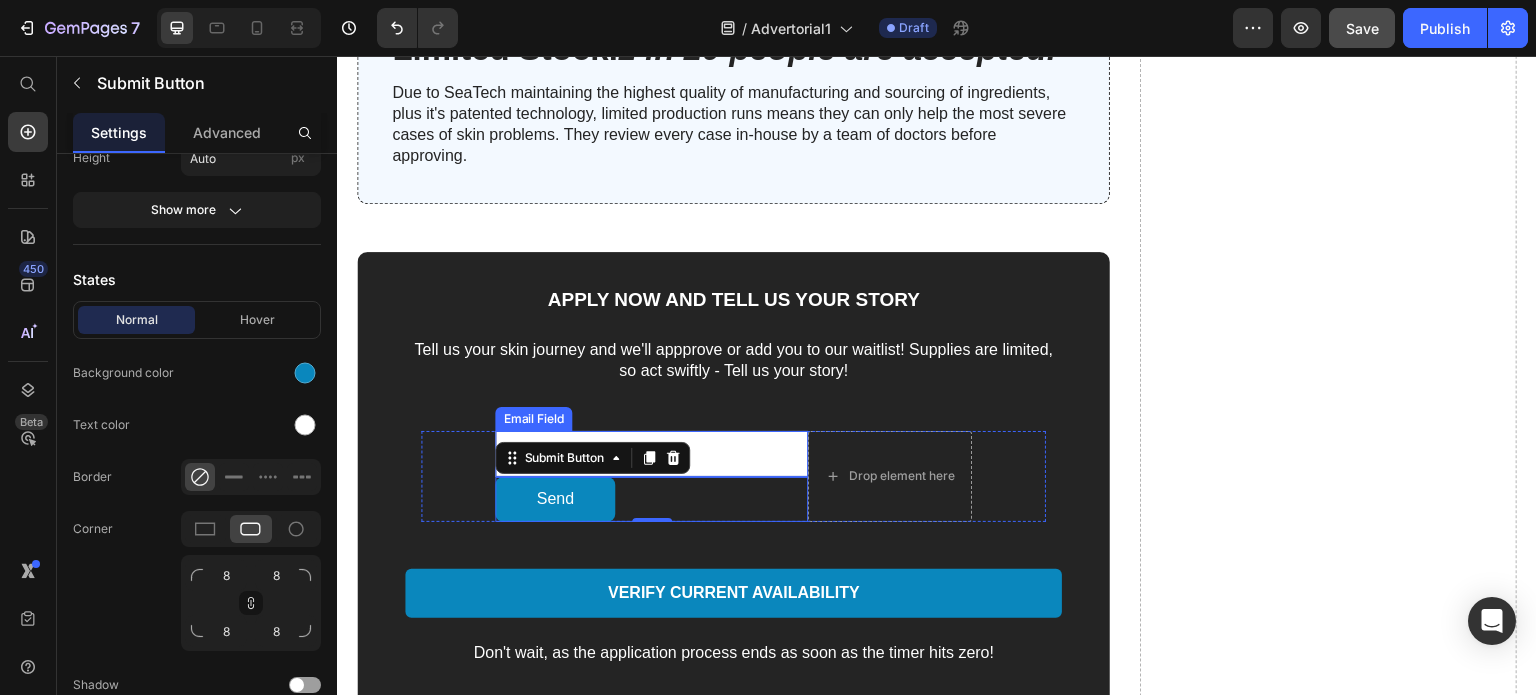 click at bounding box center [651, 454] 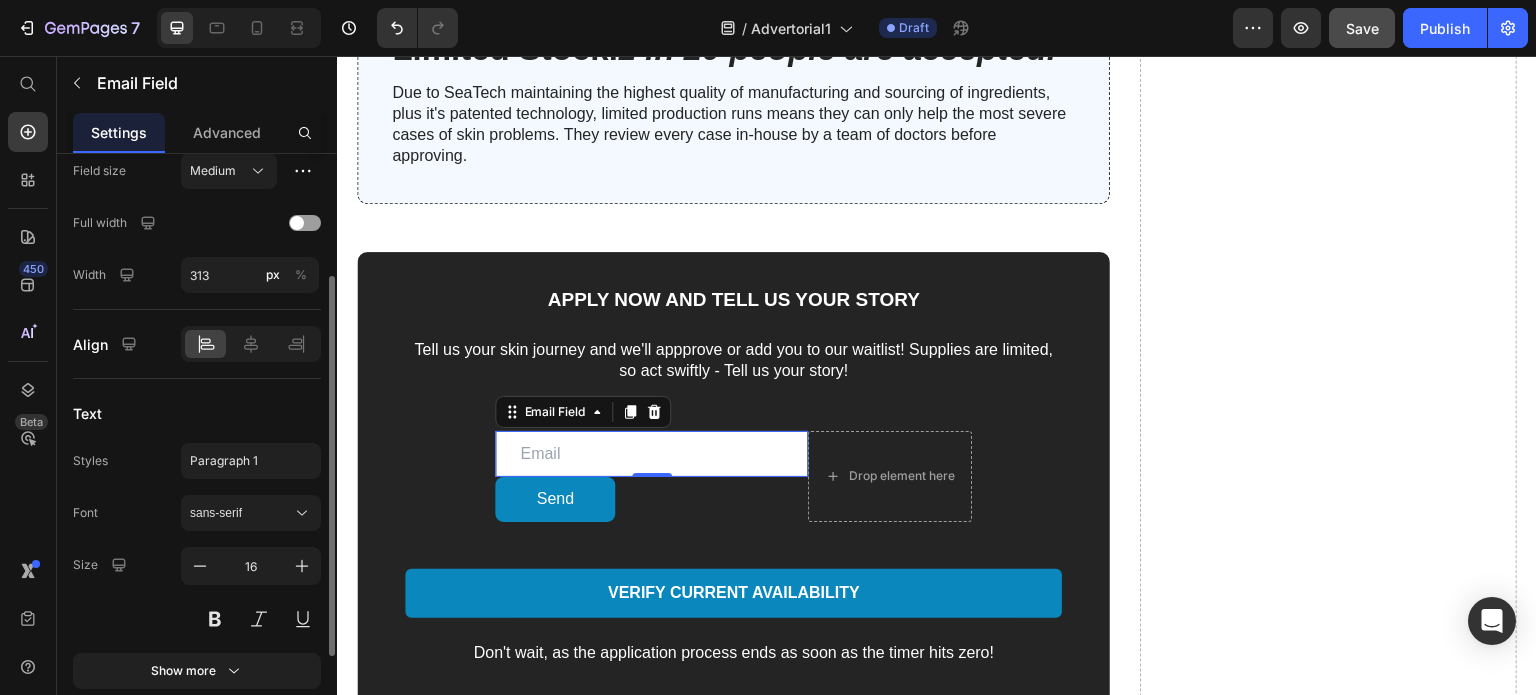 scroll, scrollTop: 0, scrollLeft: 0, axis: both 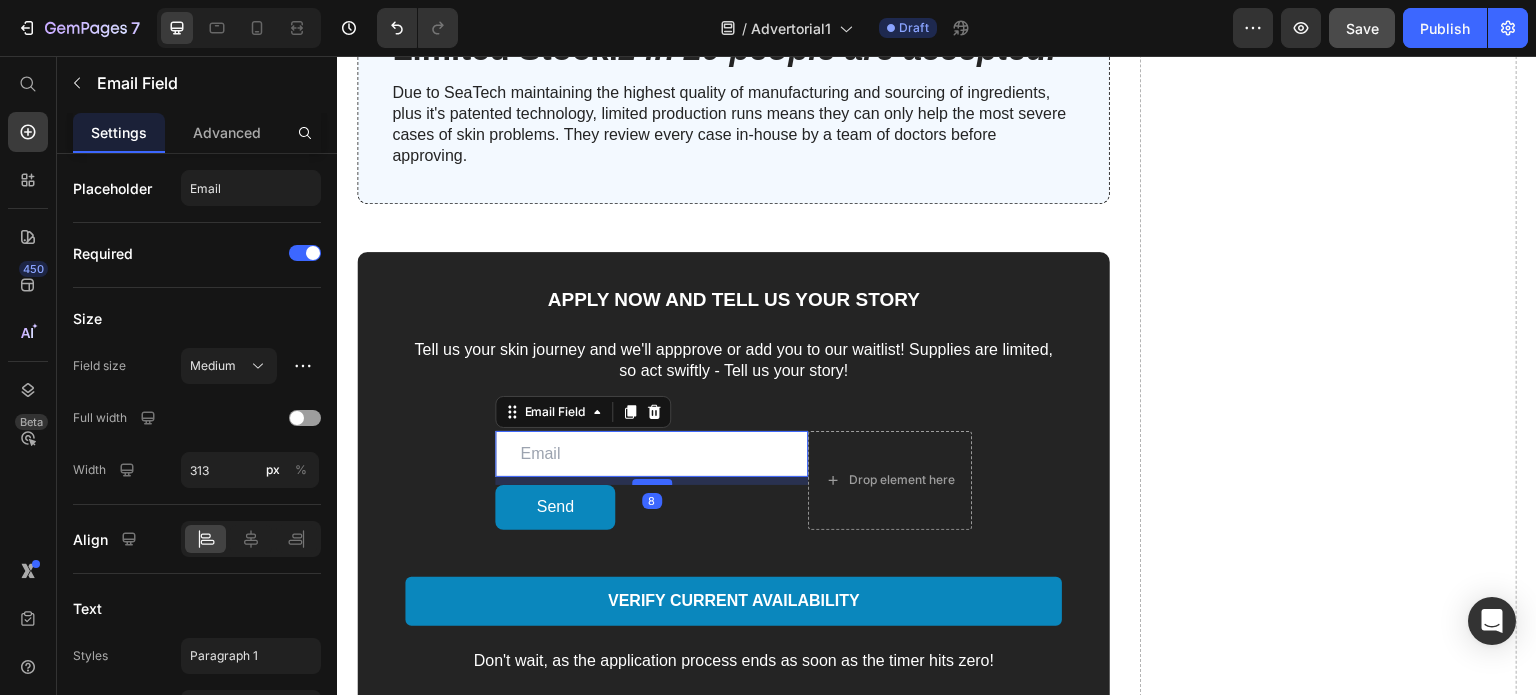 click at bounding box center (652, 482) 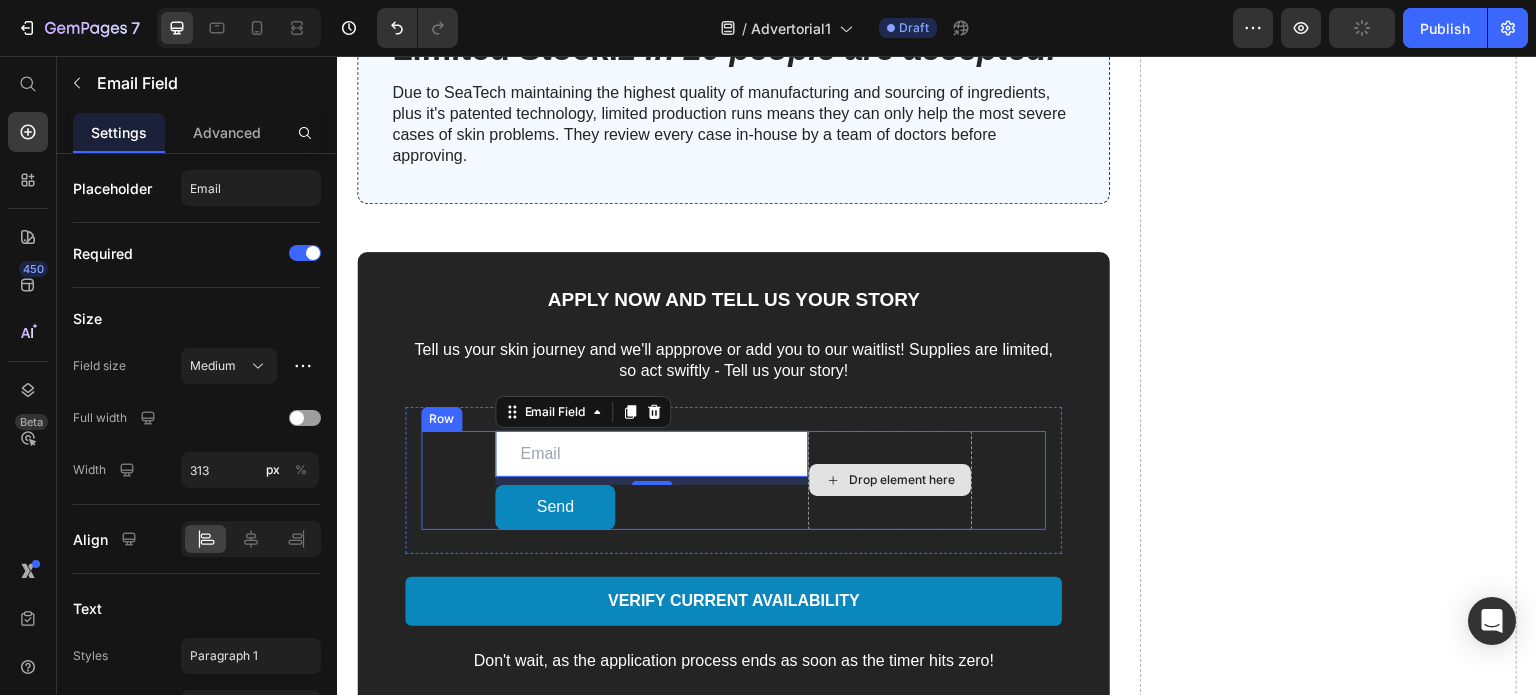 click on "Drop element here" at bounding box center [890, 481] 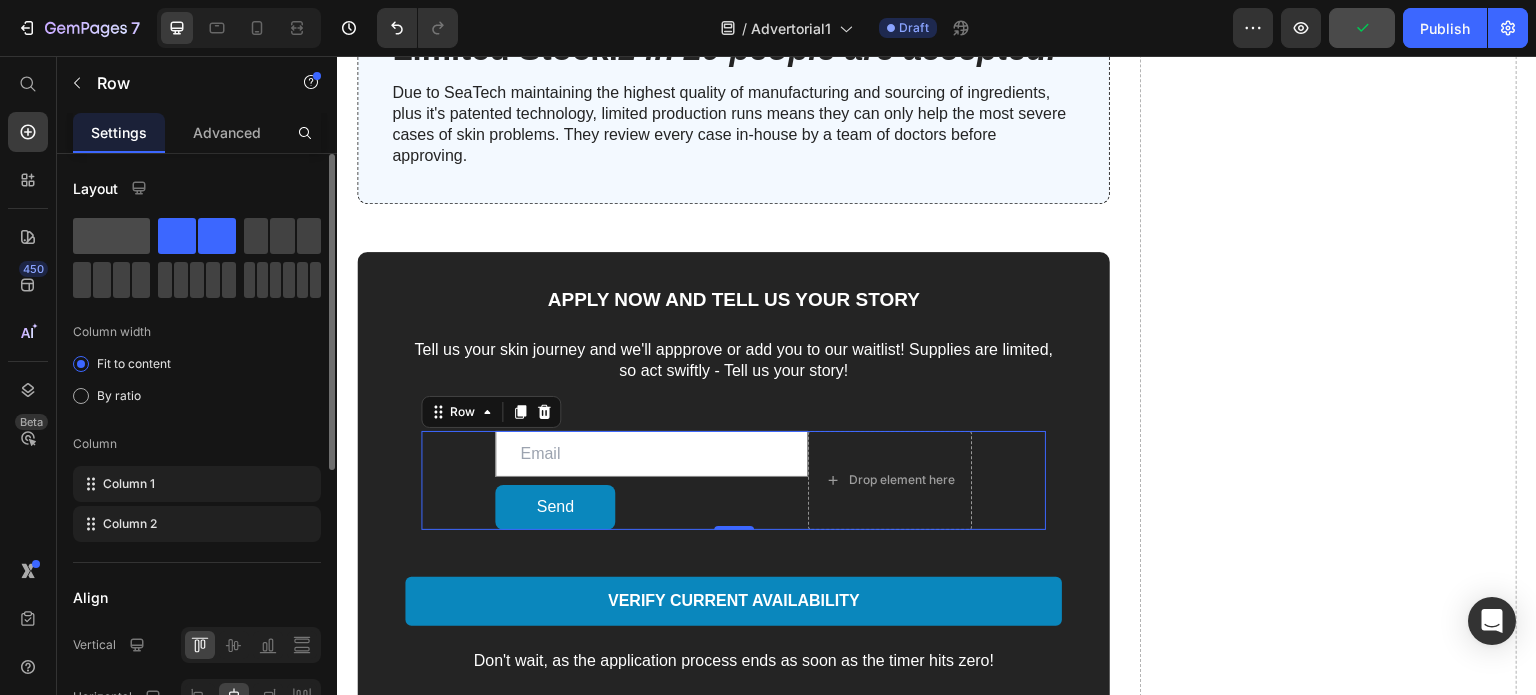 click 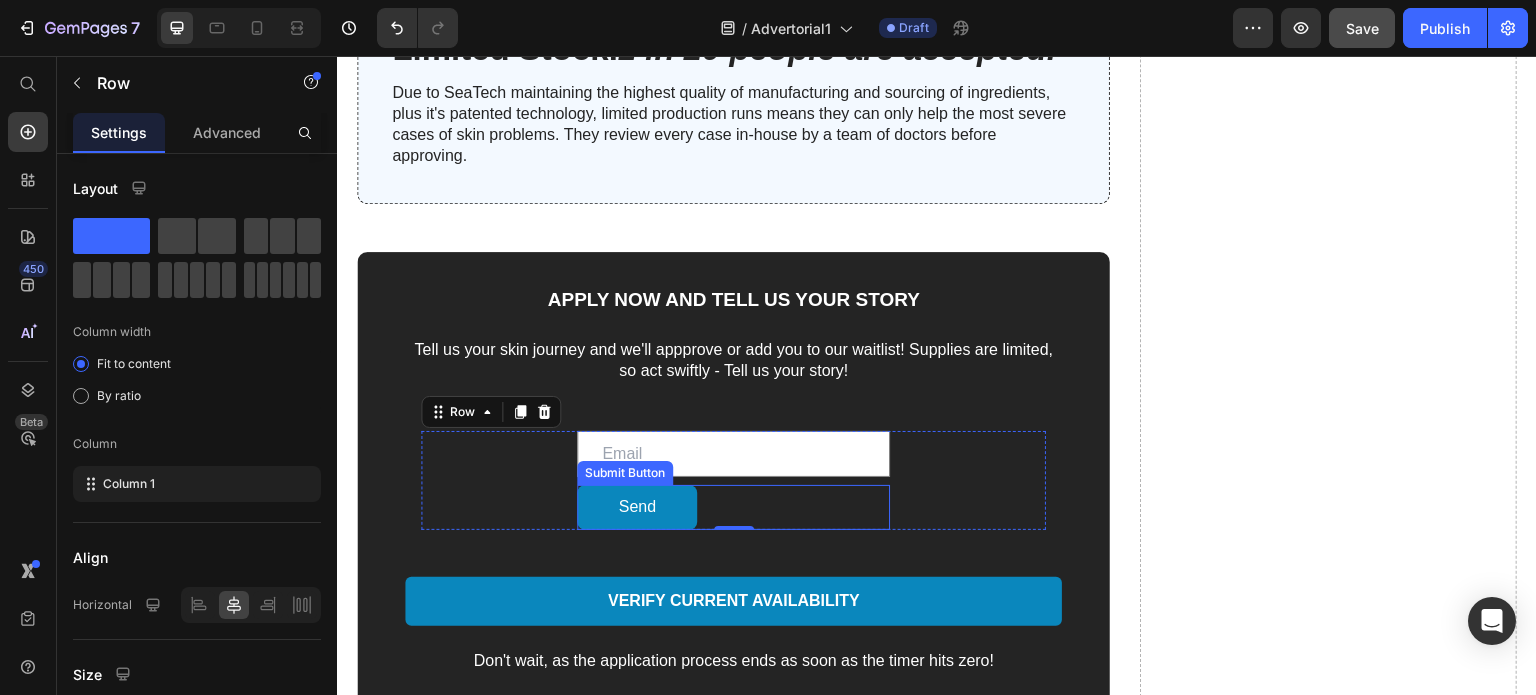 click on "Send Submit Button" at bounding box center (733, 507) 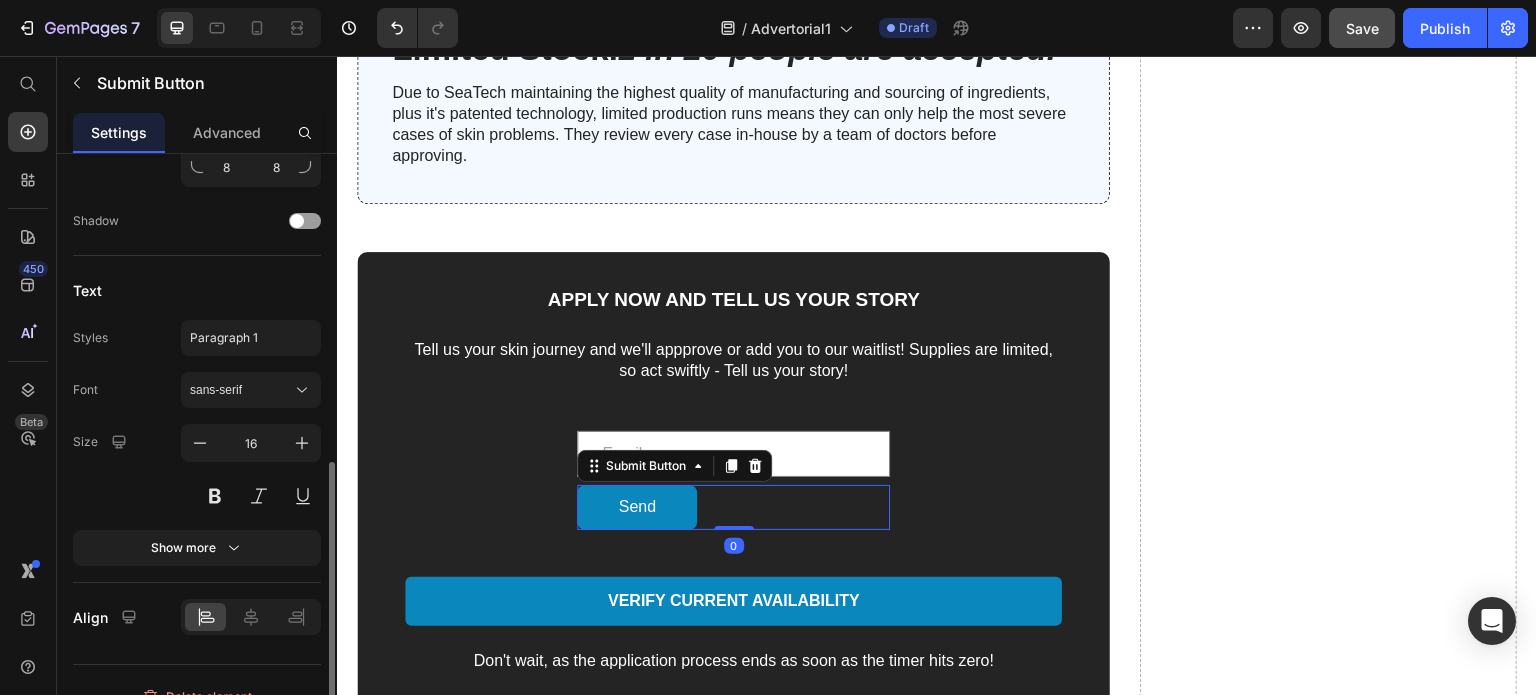 scroll, scrollTop: 684, scrollLeft: 0, axis: vertical 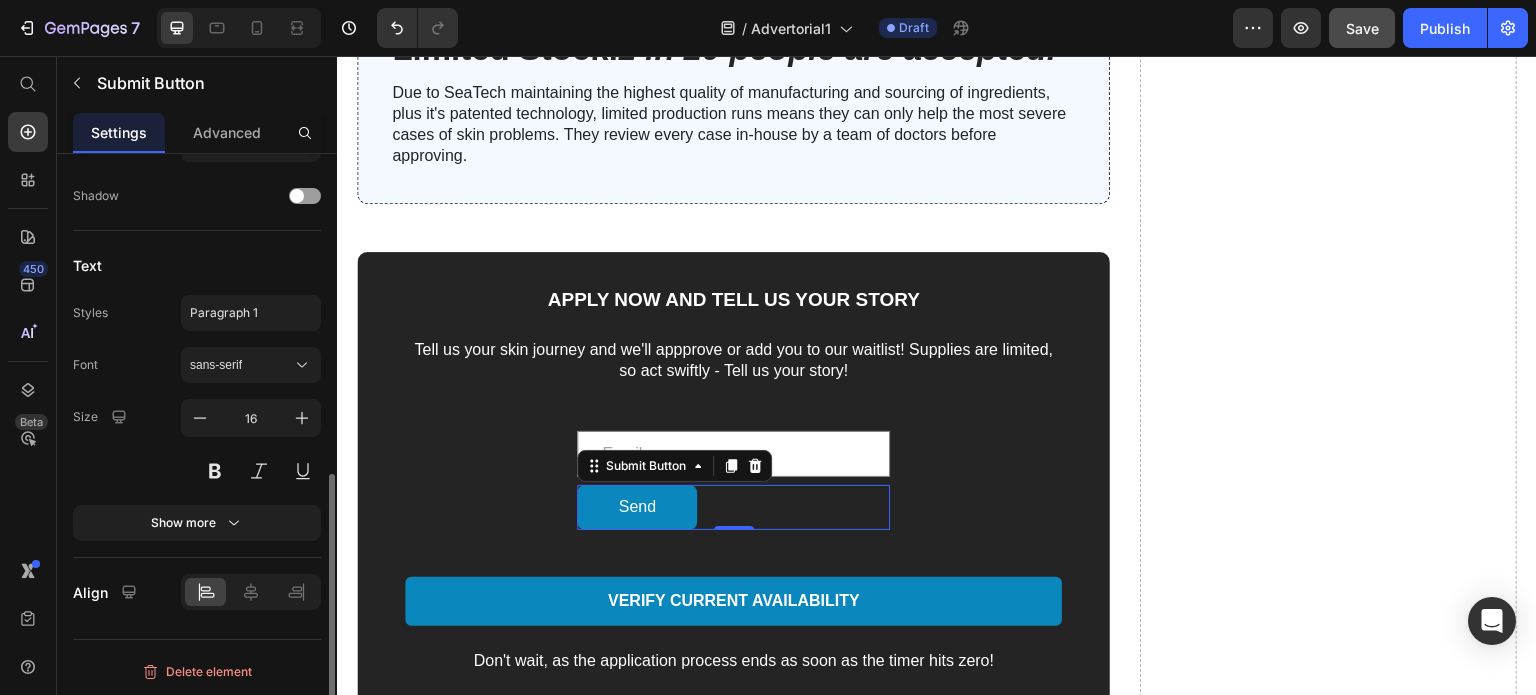 click 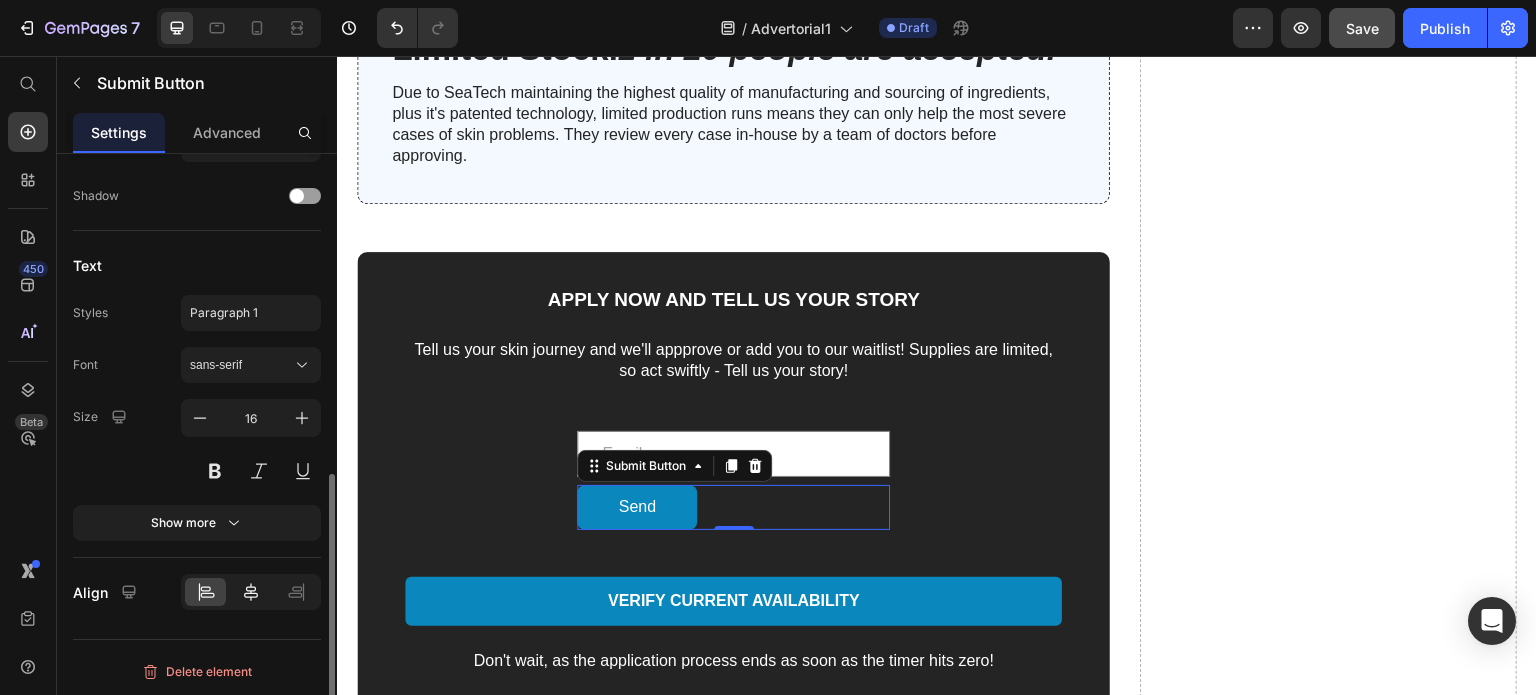 click 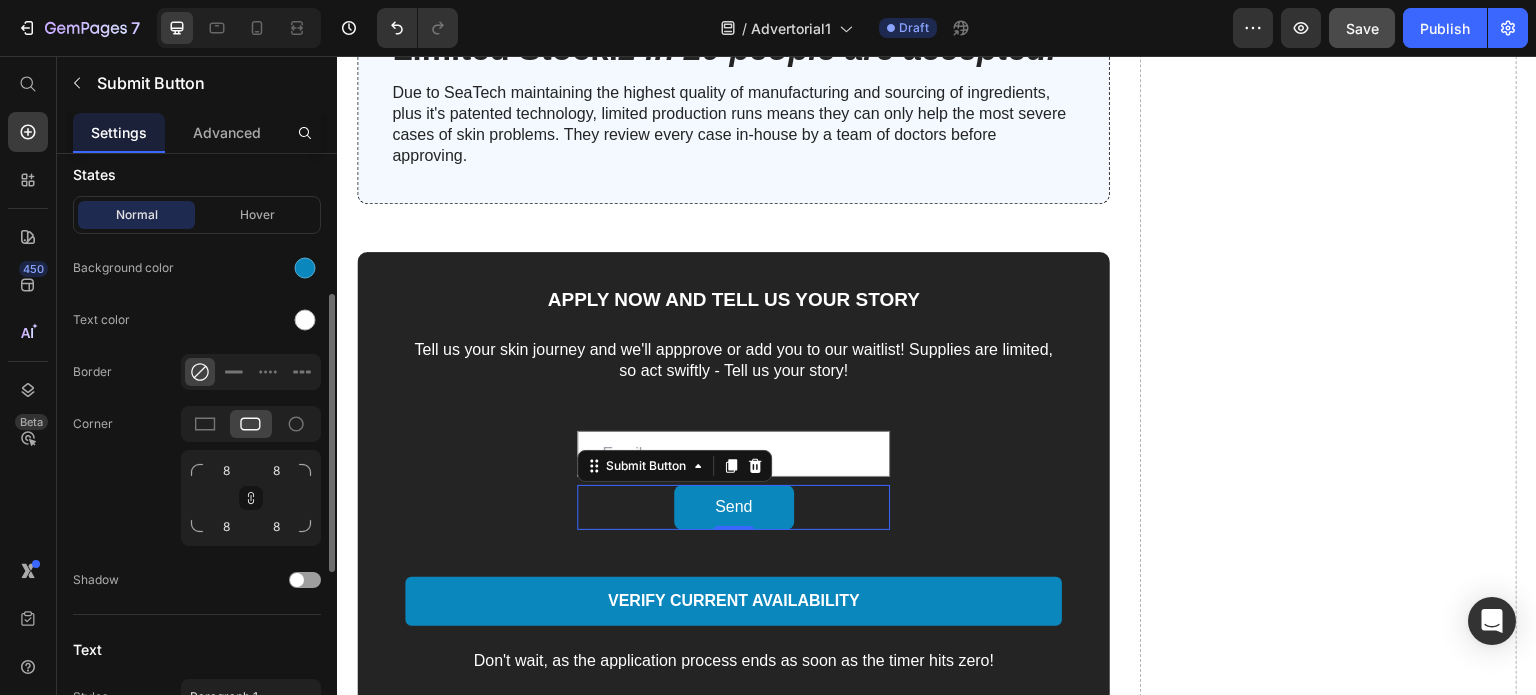 scroll, scrollTop: 0, scrollLeft: 0, axis: both 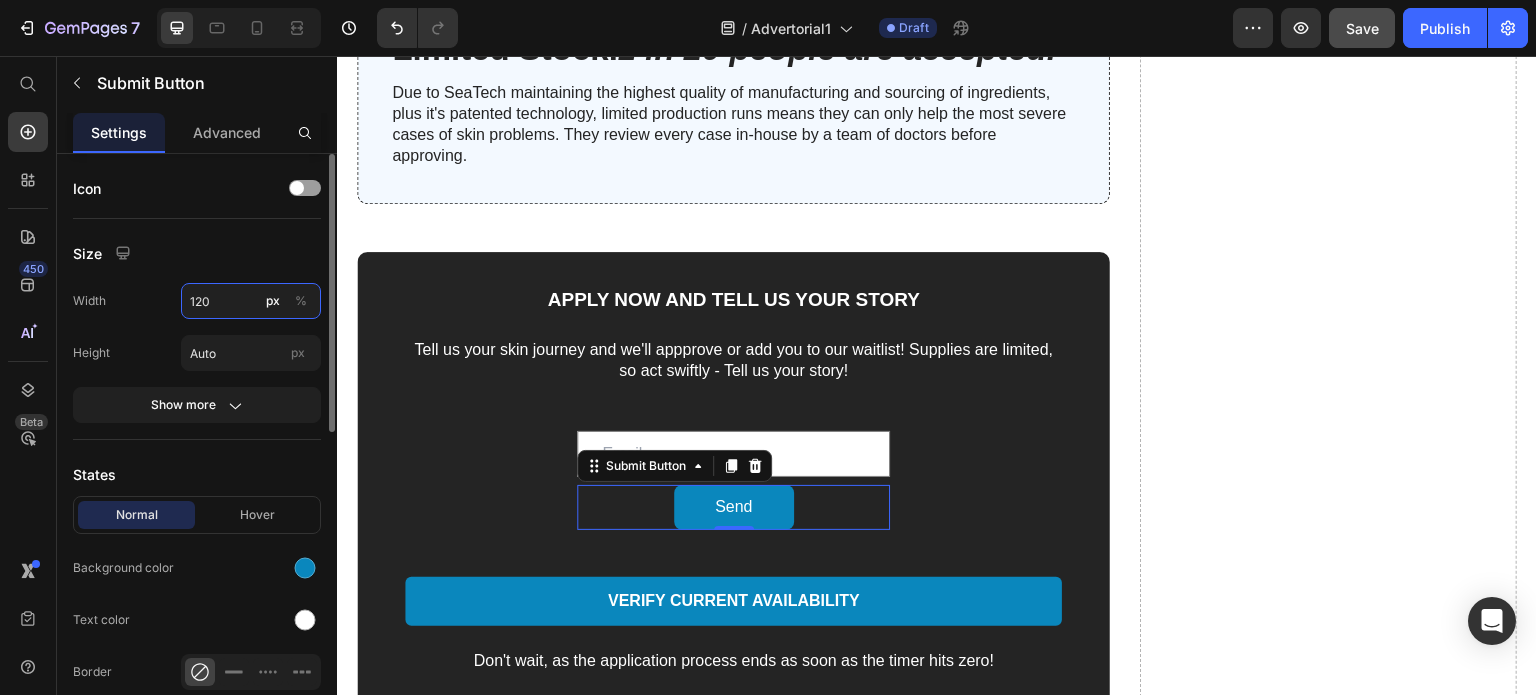 click on "120" at bounding box center [251, 301] 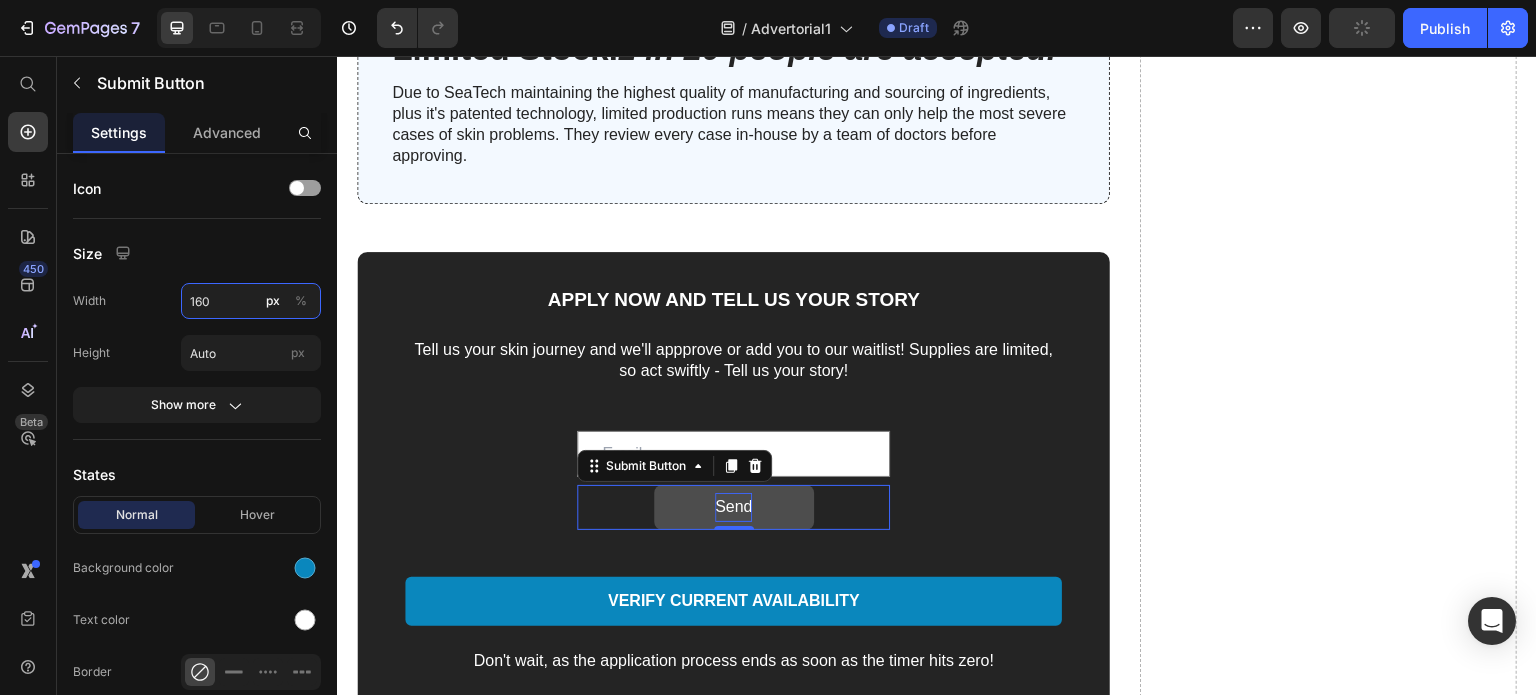 type on "160" 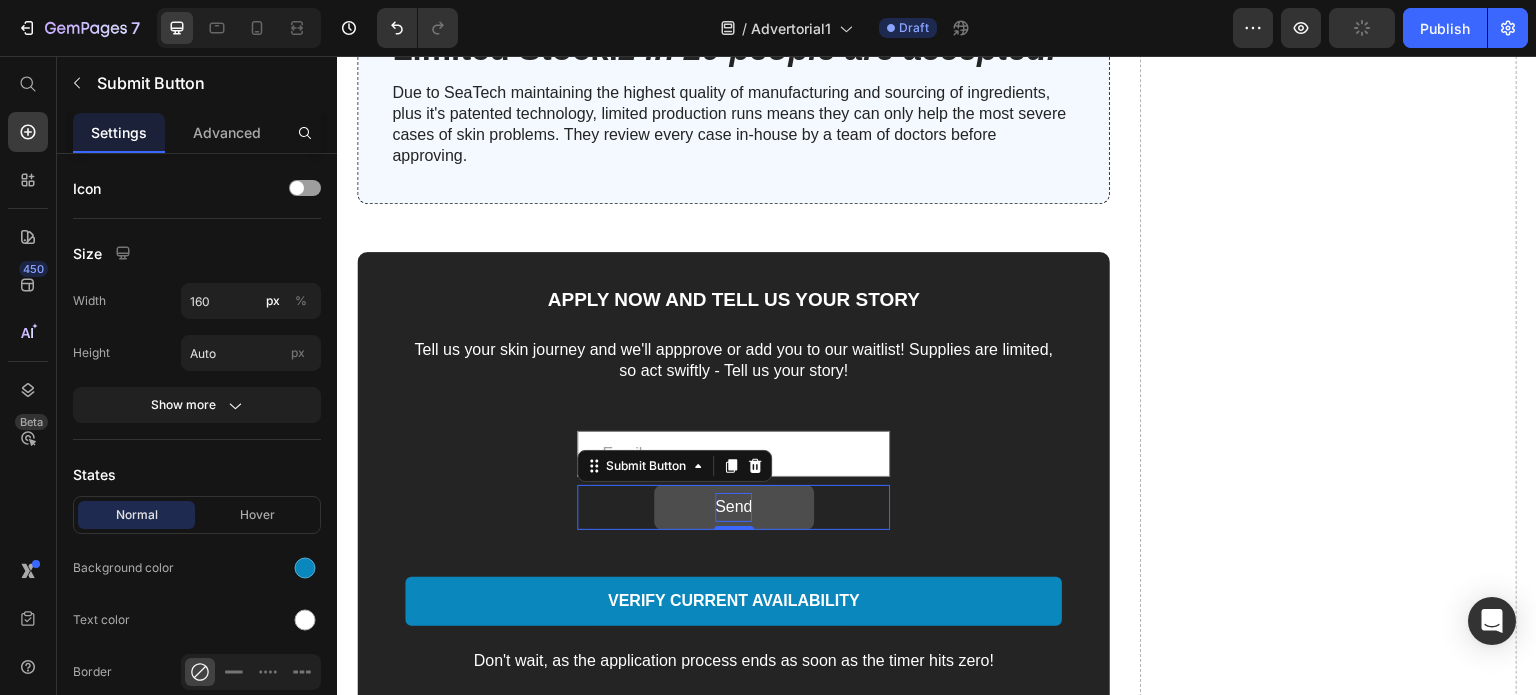 click on "Send" at bounding box center [733, 507] 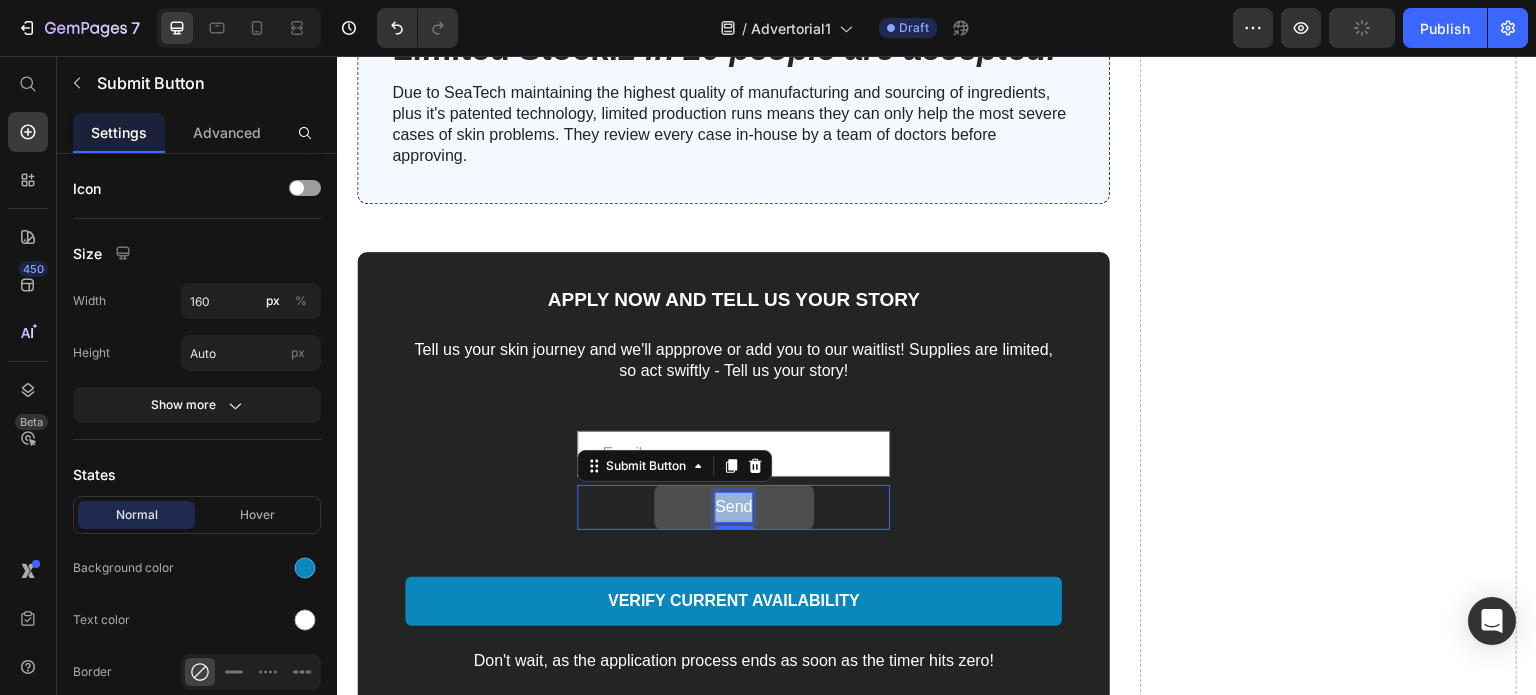 click on "Send" at bounding box center [733, 507] 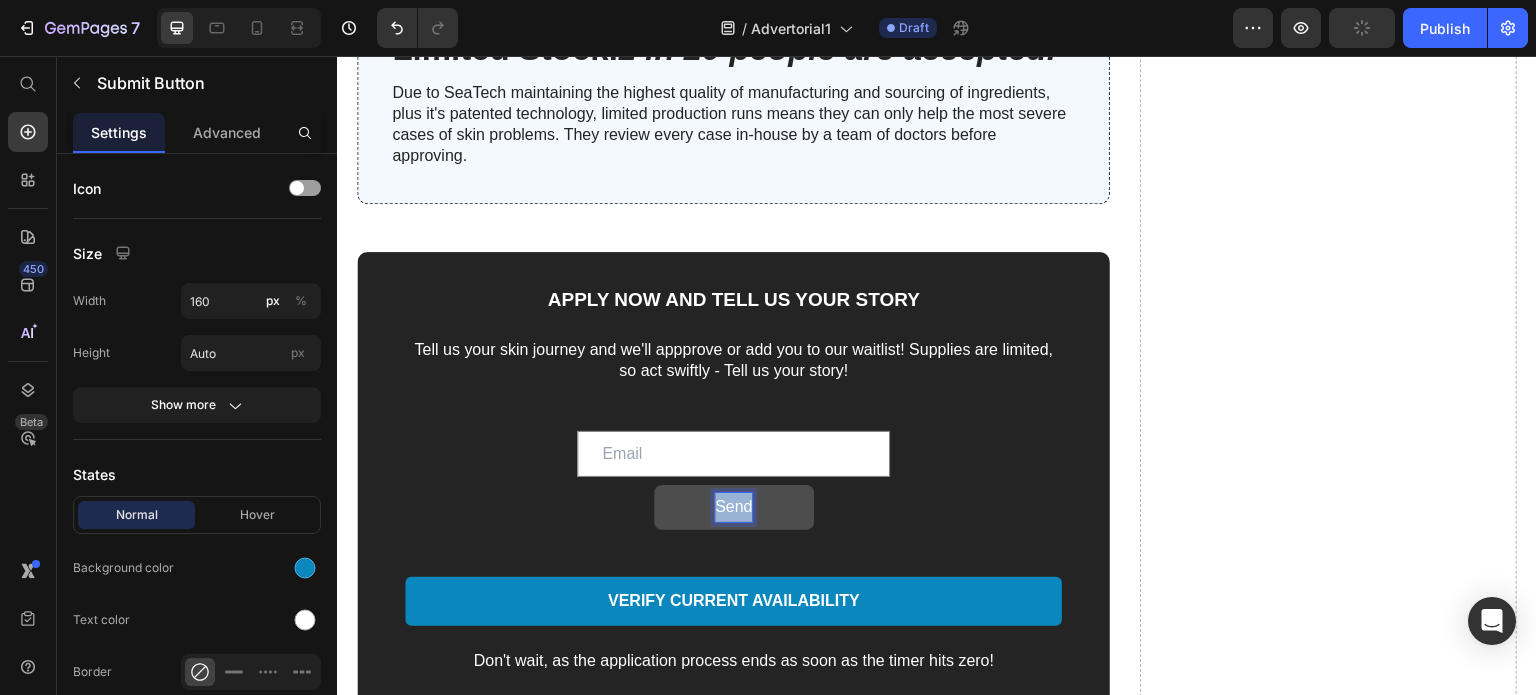 click on "Send" at bounding box center [733, 507] 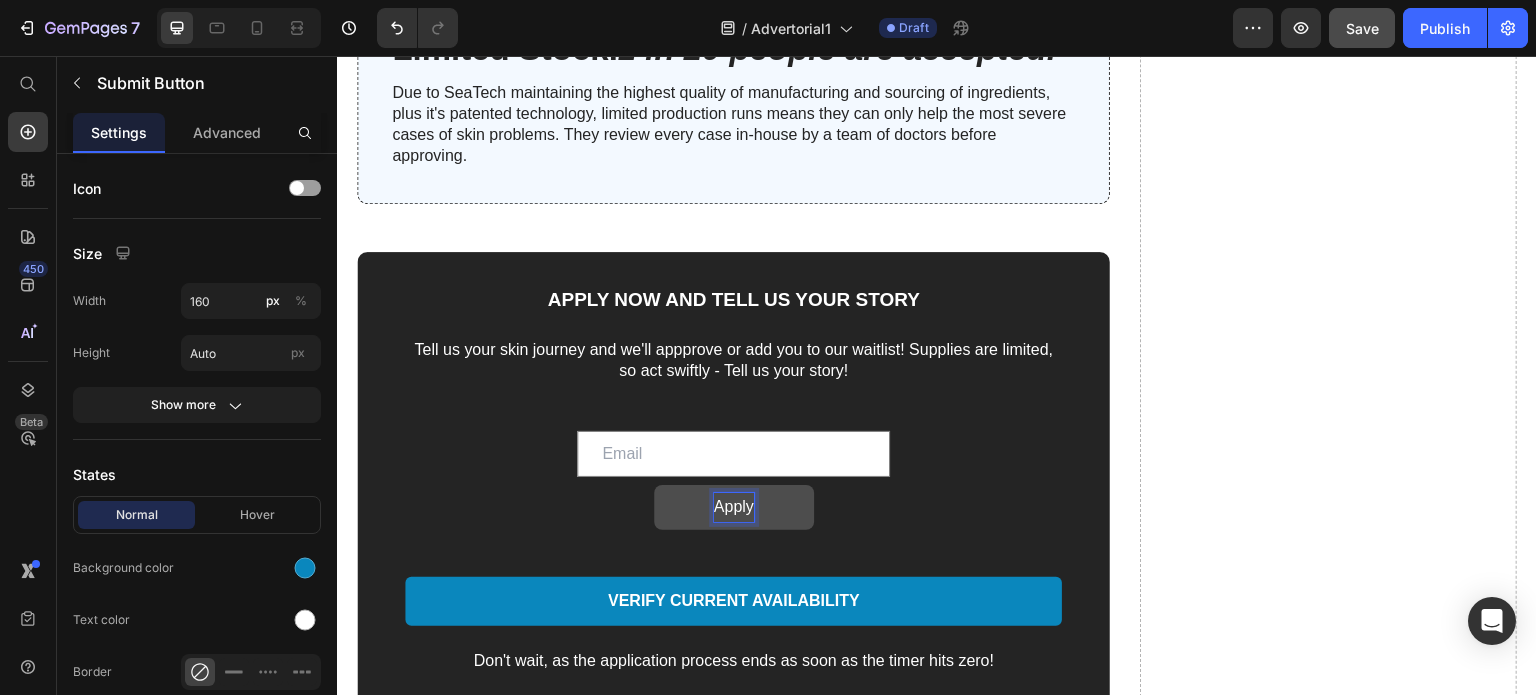 click on "Apply" at bounding box center [734, 507] 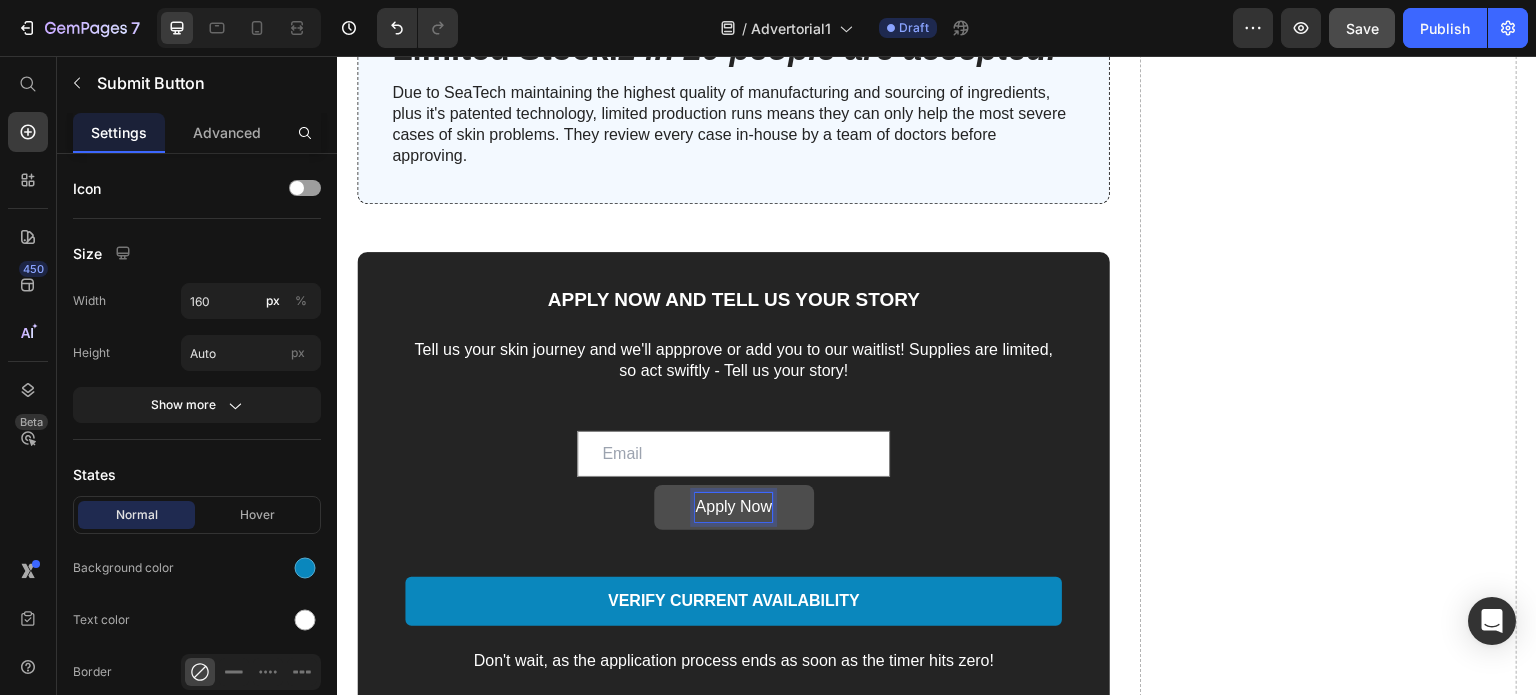 click on "Apply Now" at bounding box center (734, 507) 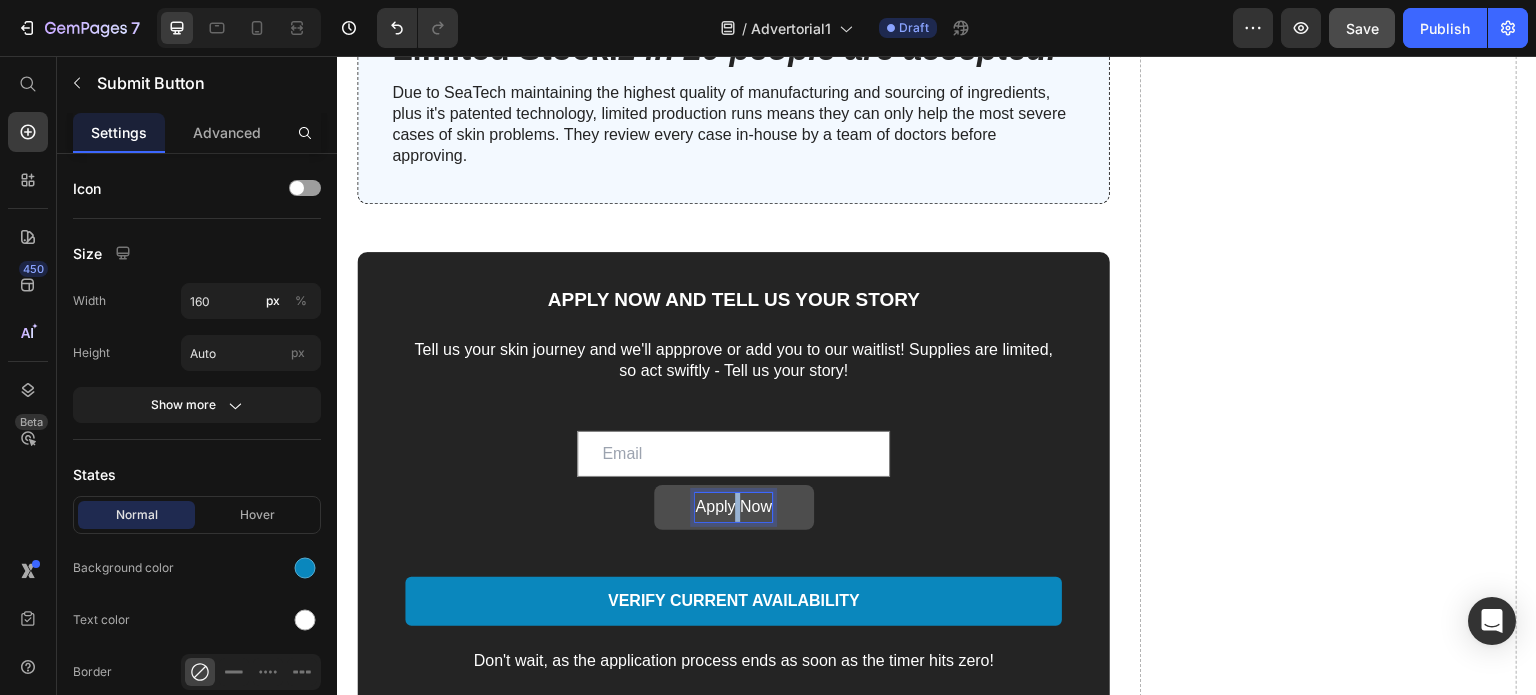 click on "Apply Now" at bounding box center [733, 507] 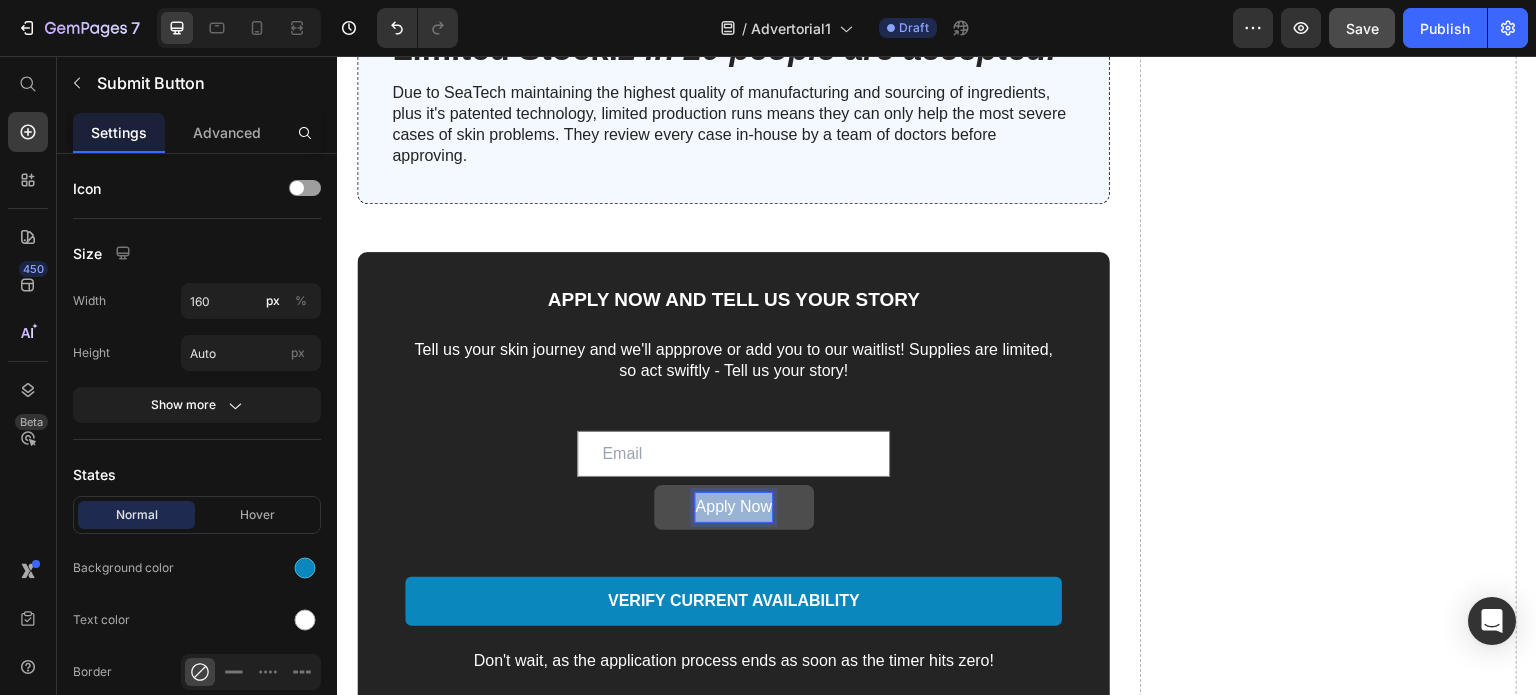 click on "Apply Now" at bounding box center [733, 507] 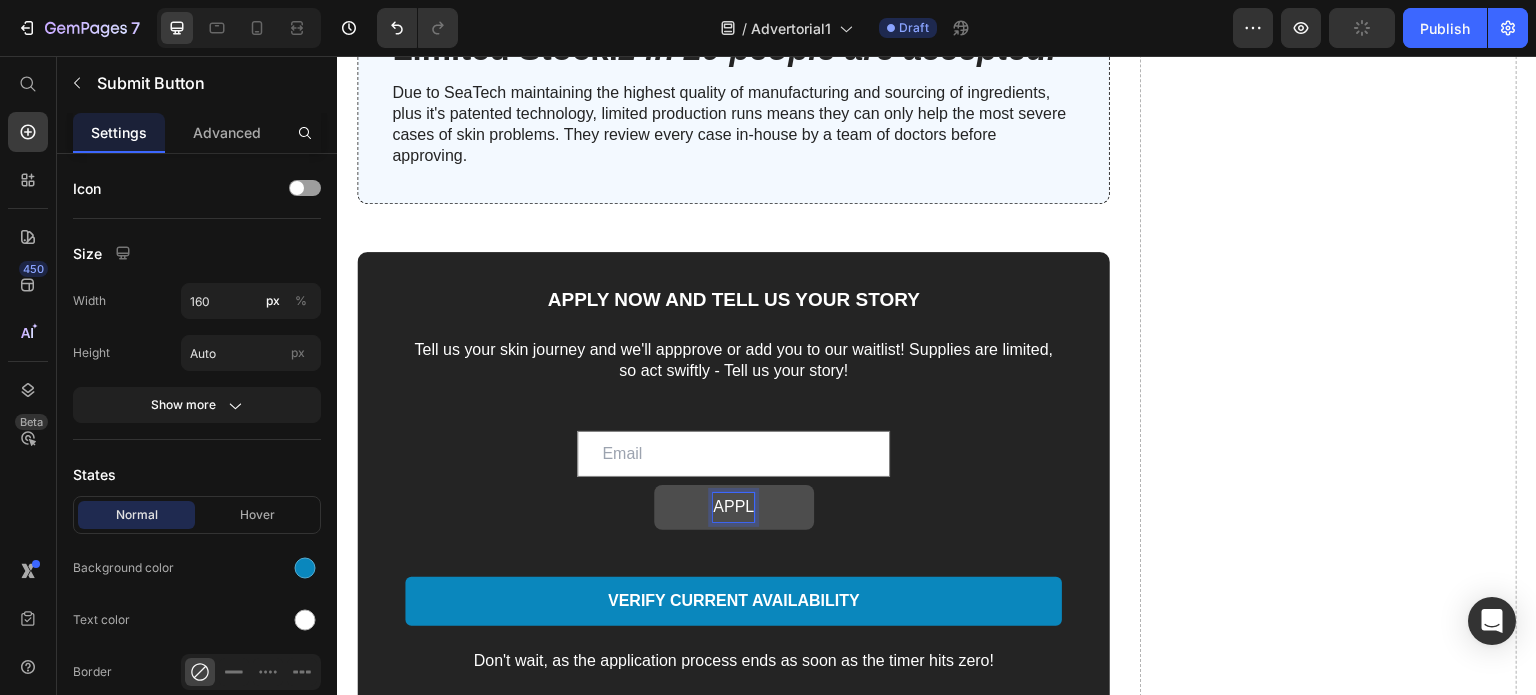 click on "APPL" at bounding box center (734, 507) 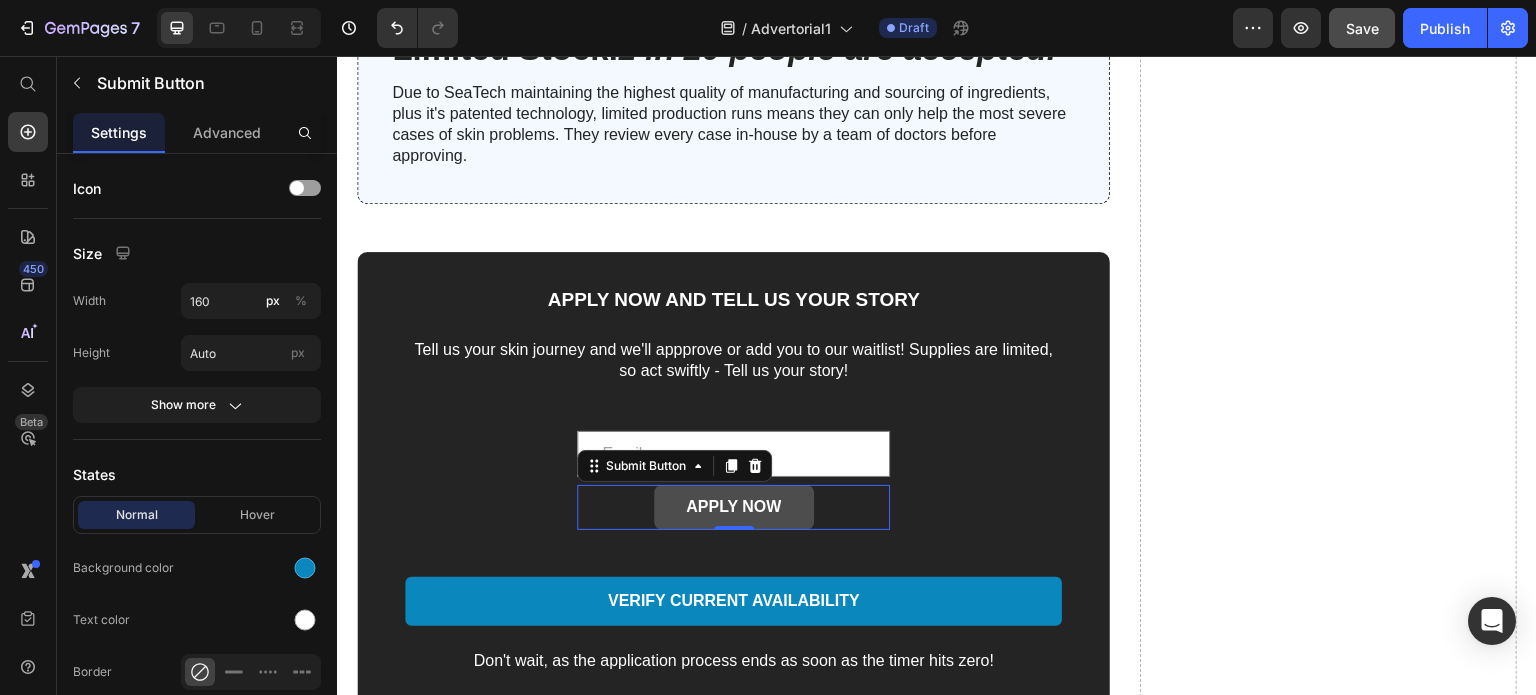click on "APPLY NOW" at bounding box center [734, 507] 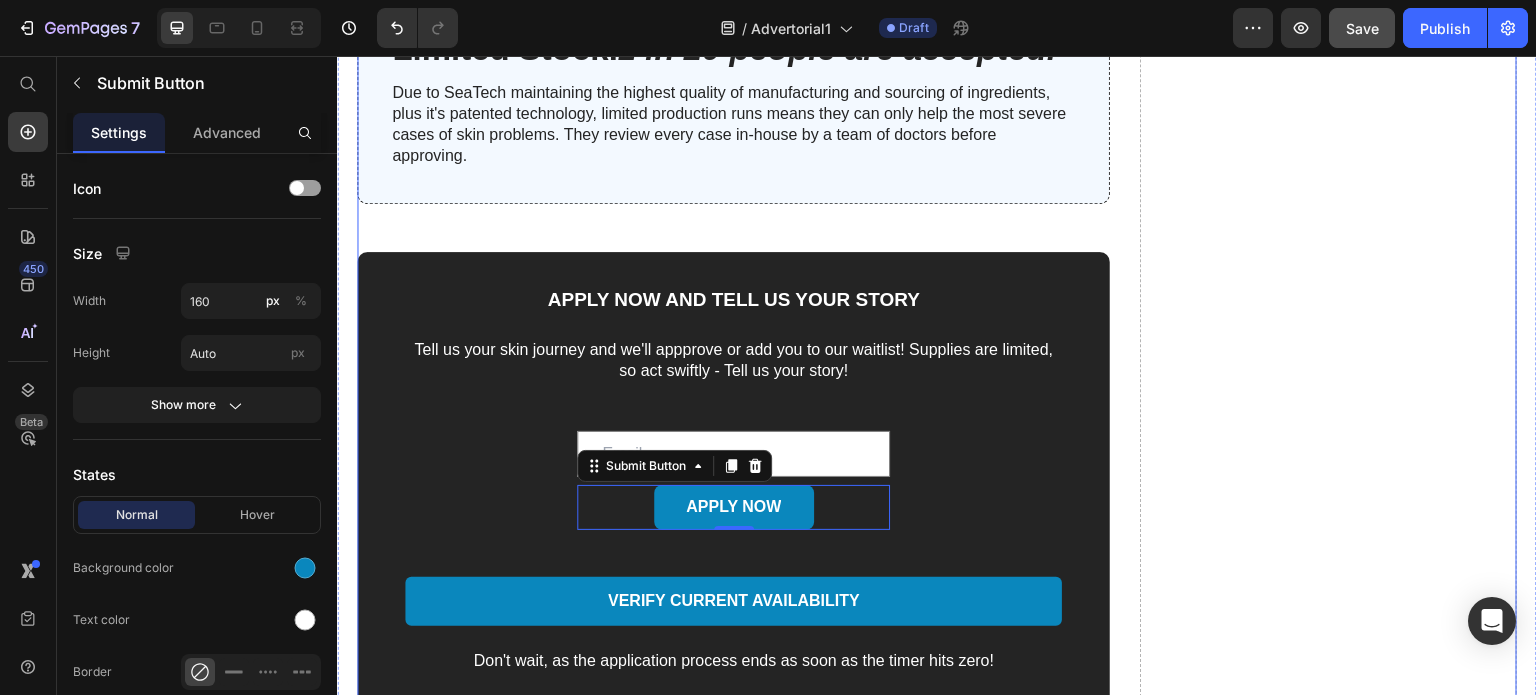 click on "Drop element here" at bounding box center [1328, -728] 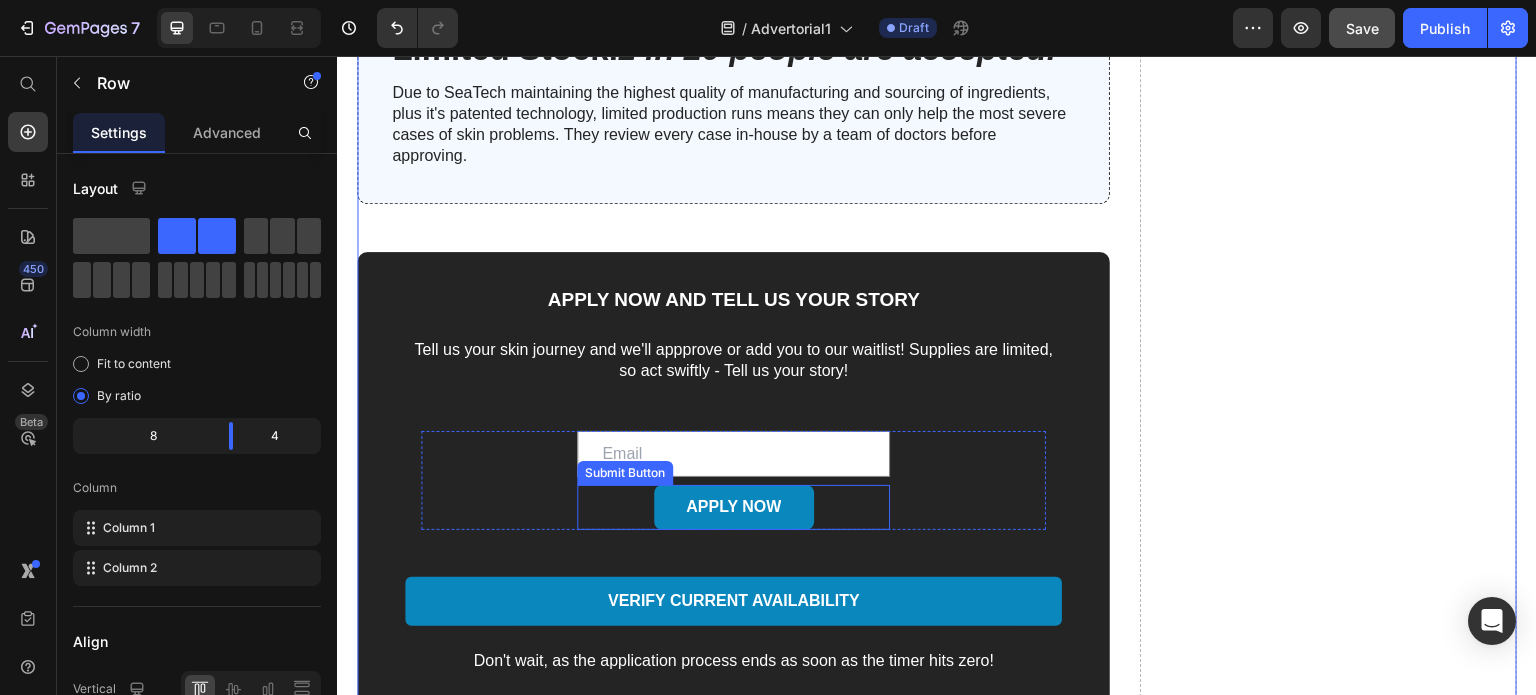 click on "APPLY NOW Submit Button" at bounding box center [733, 507] 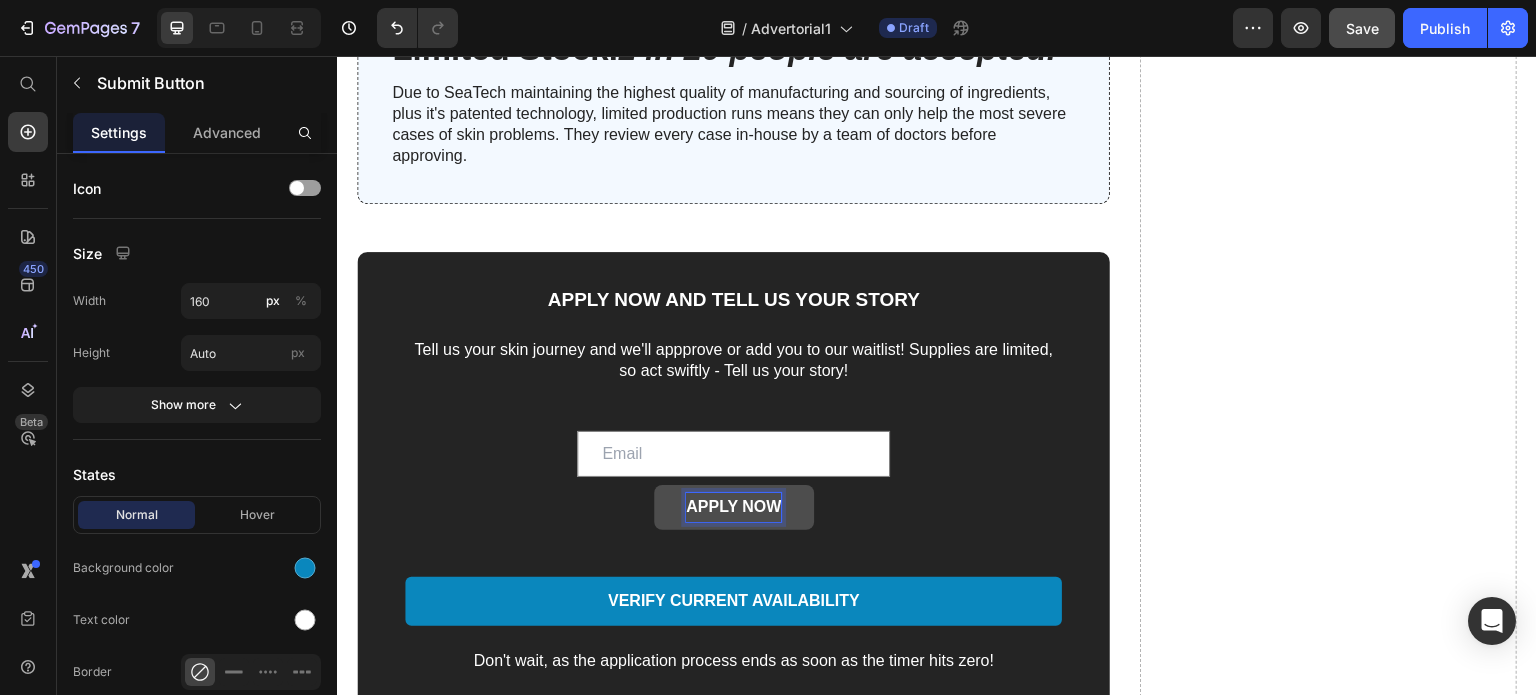 click on "APPLY NOW" at bounding box center [734, 507] 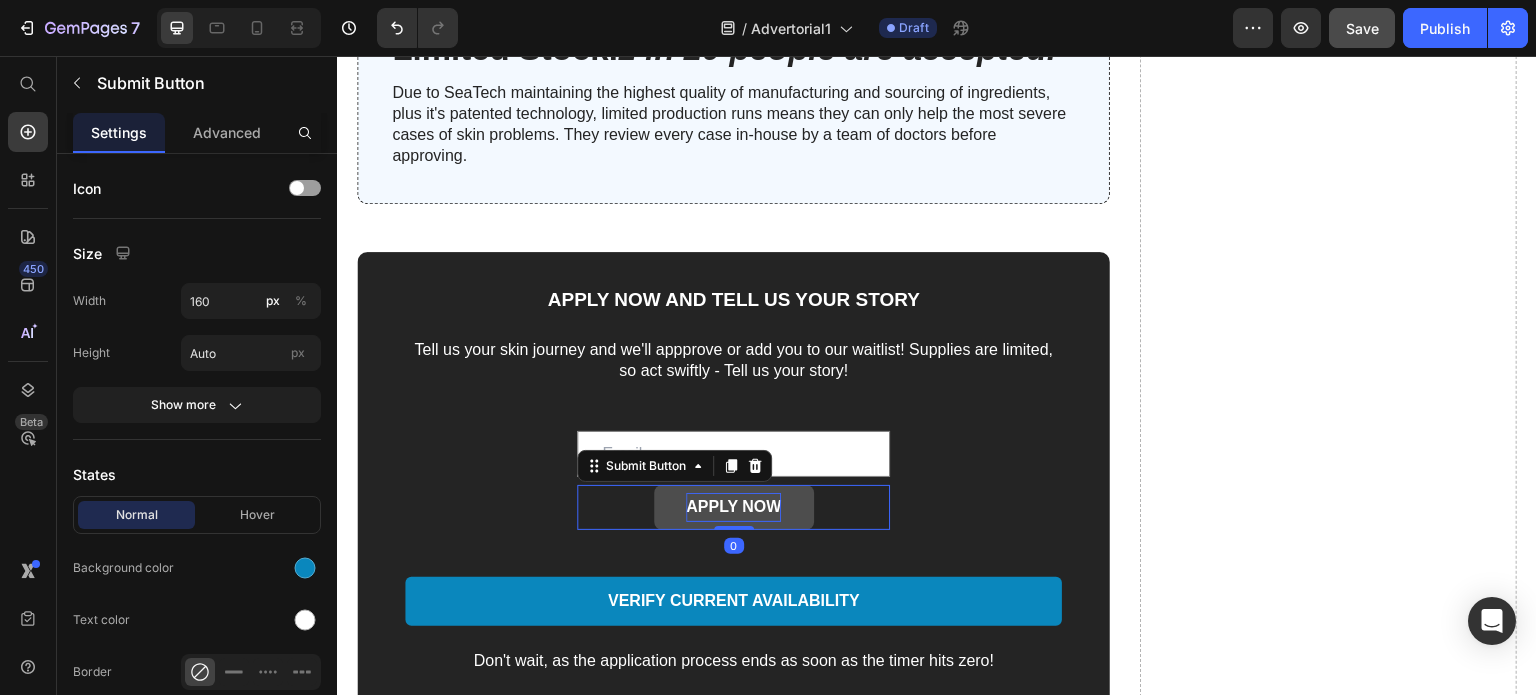 click on "APPLY NOW" at bounding box center (734, 507) 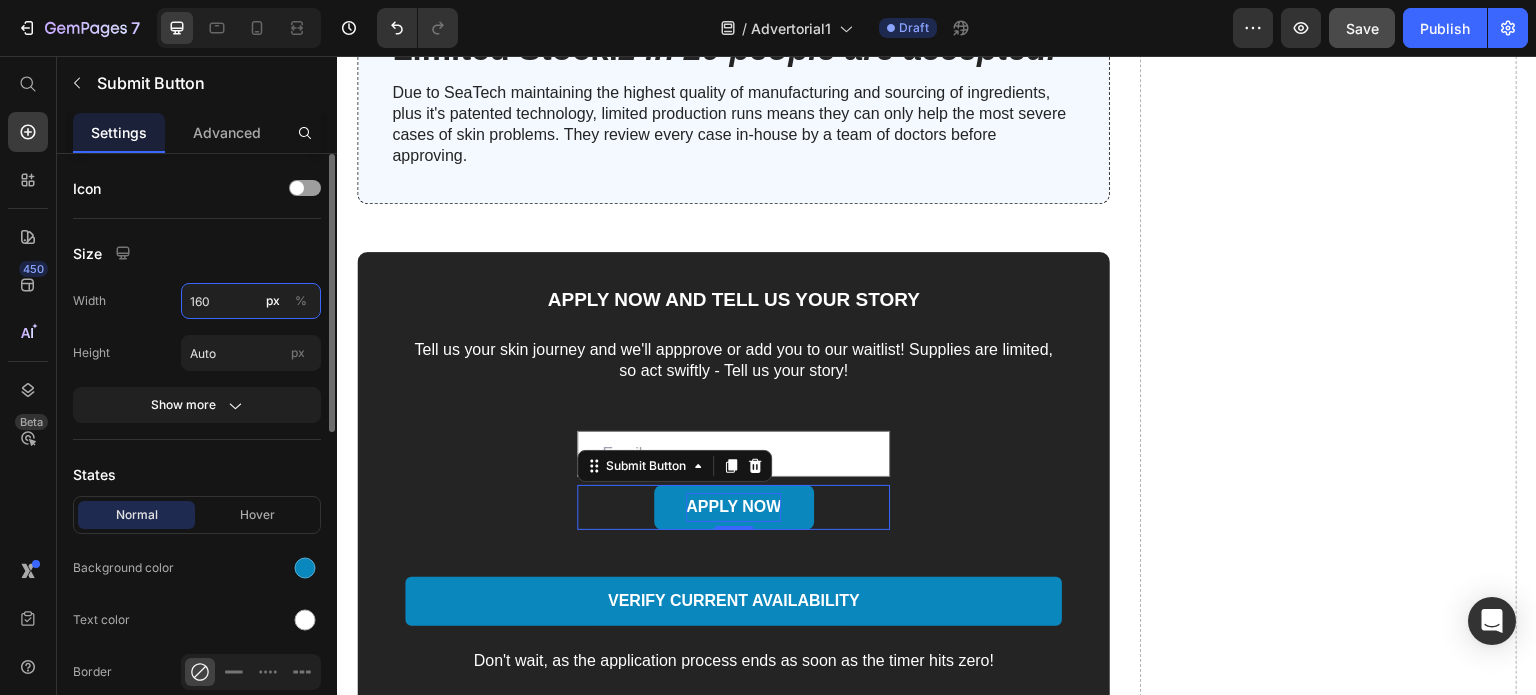 click on "160" at bounding box center (251, 301) 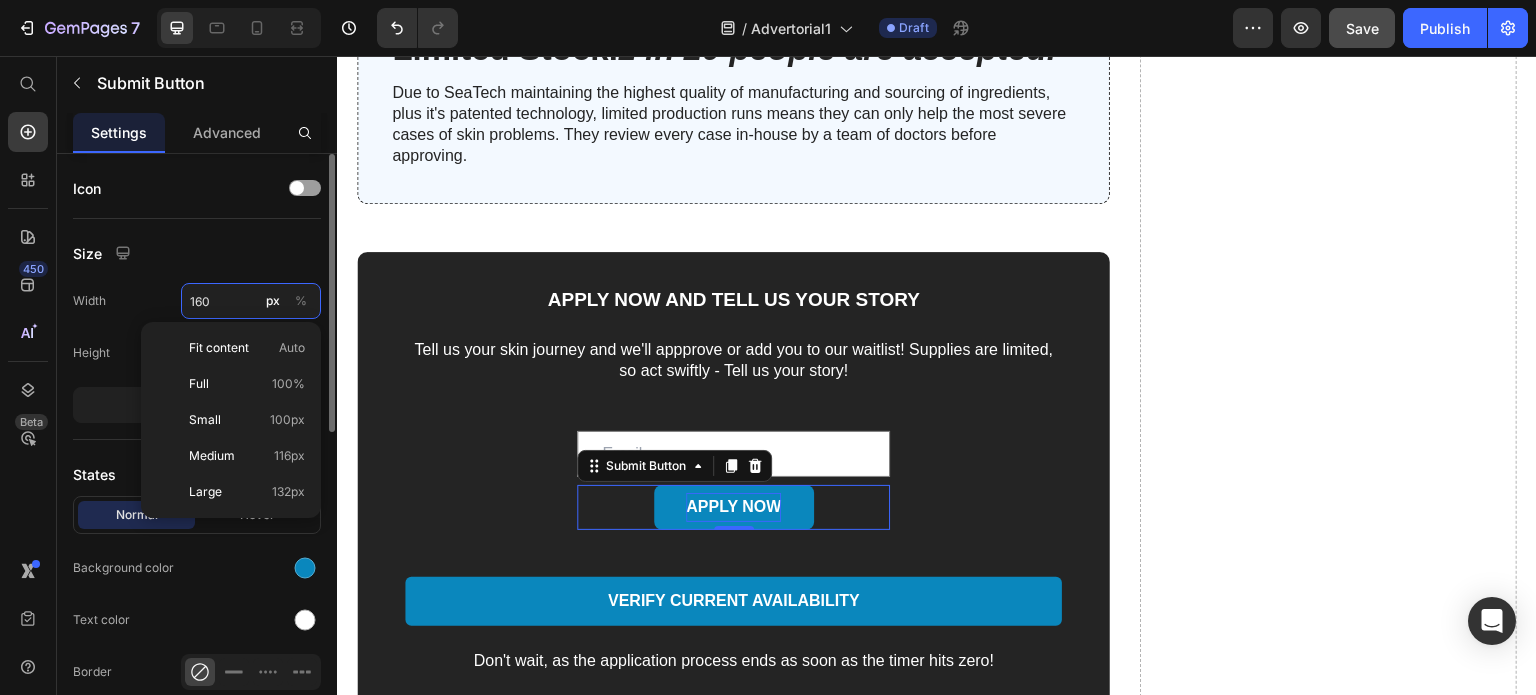 click on "160" at bounding box center (251, 301) 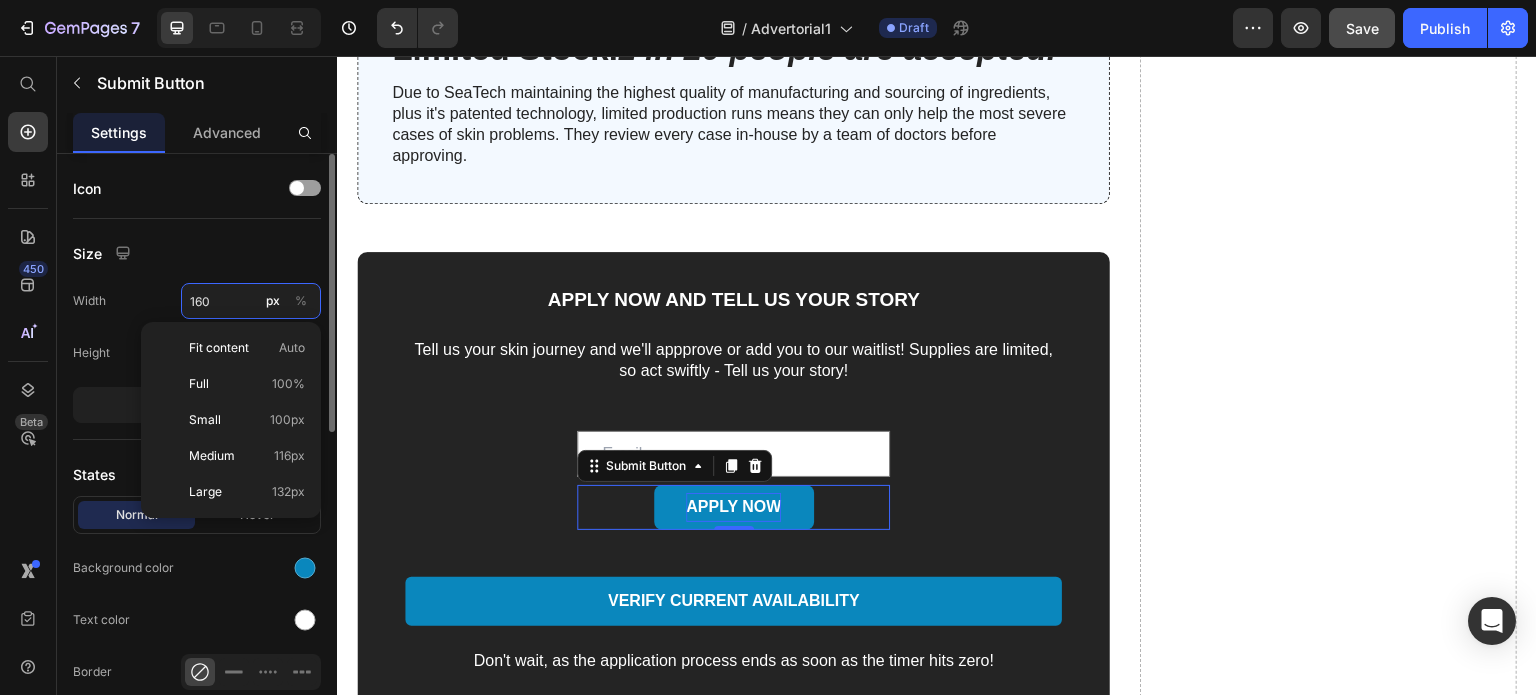 click on "160" at bounding box center [251, 301] 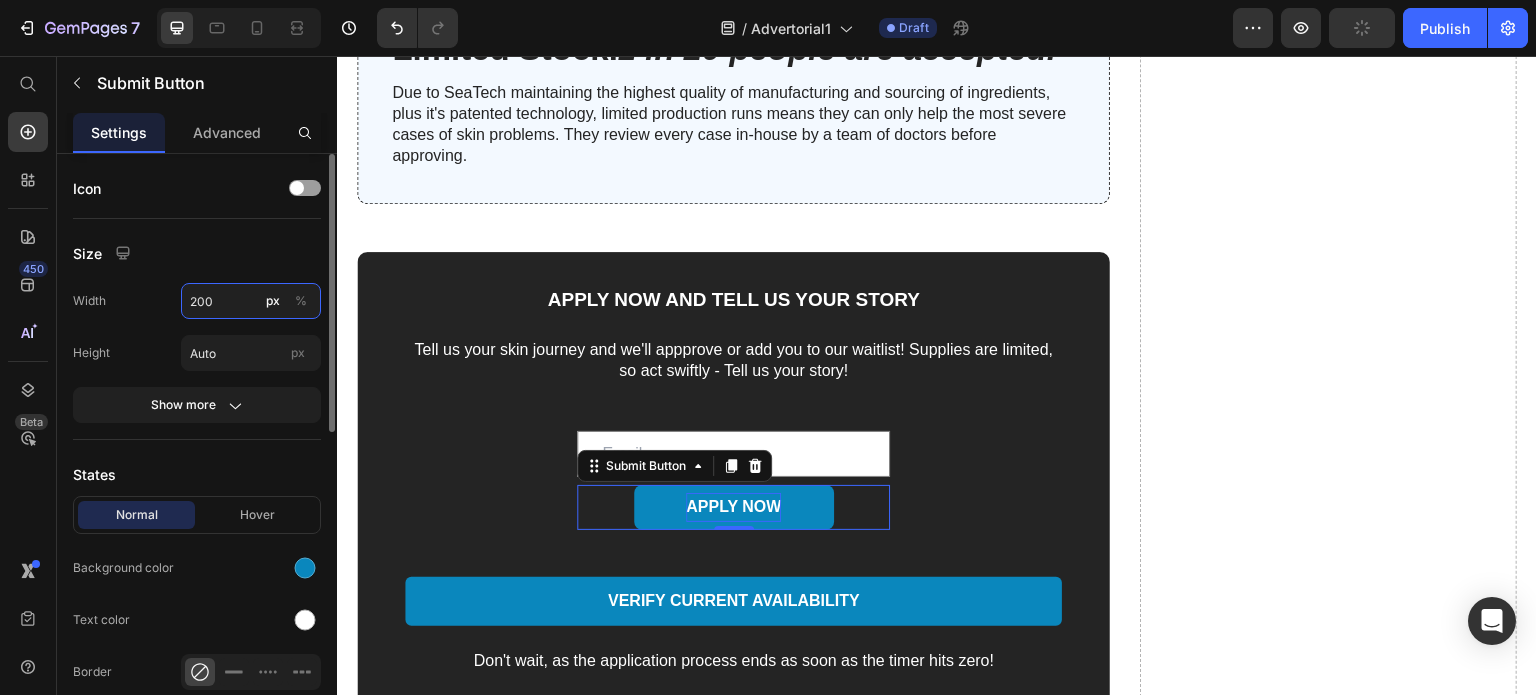 click on "200" at bounding box center (251, 301) 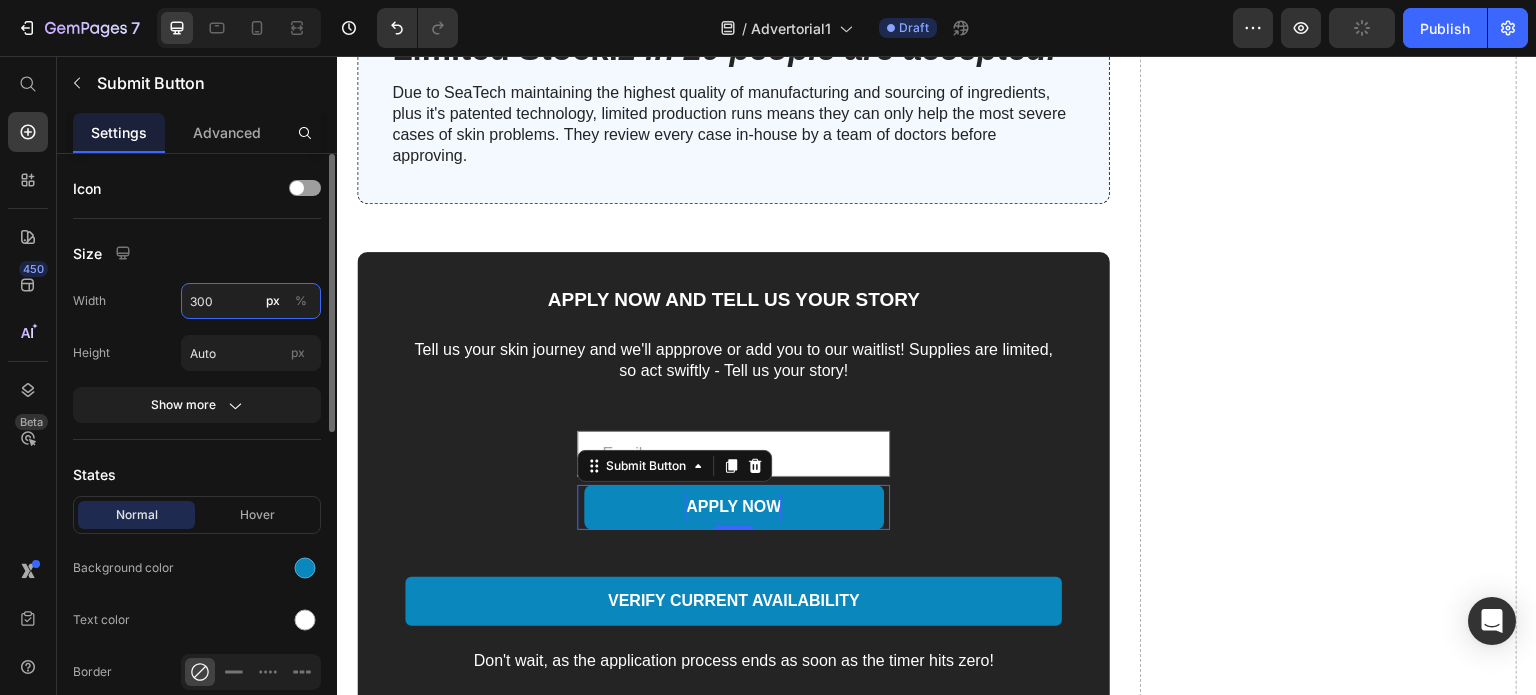 type on "300" 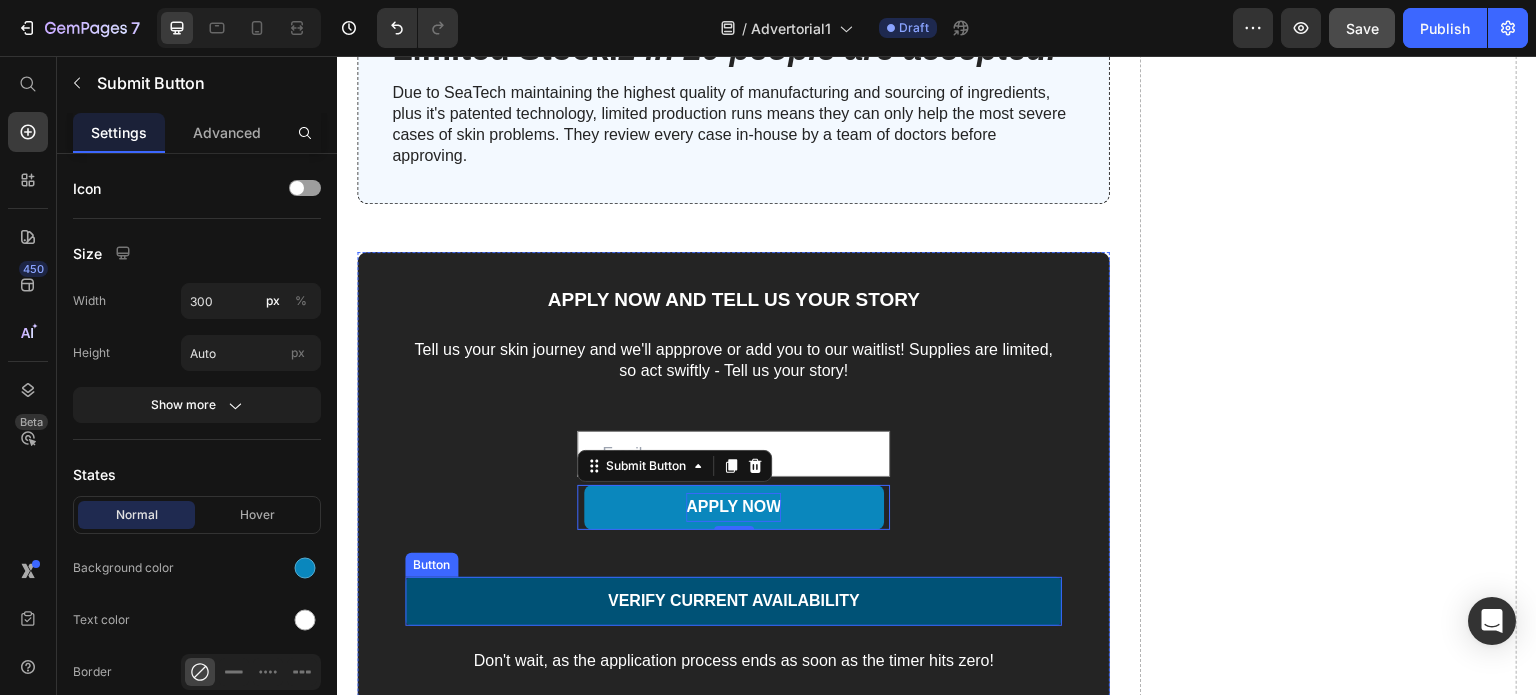 click on "Verify current availability" at bounding box center [733, 601] 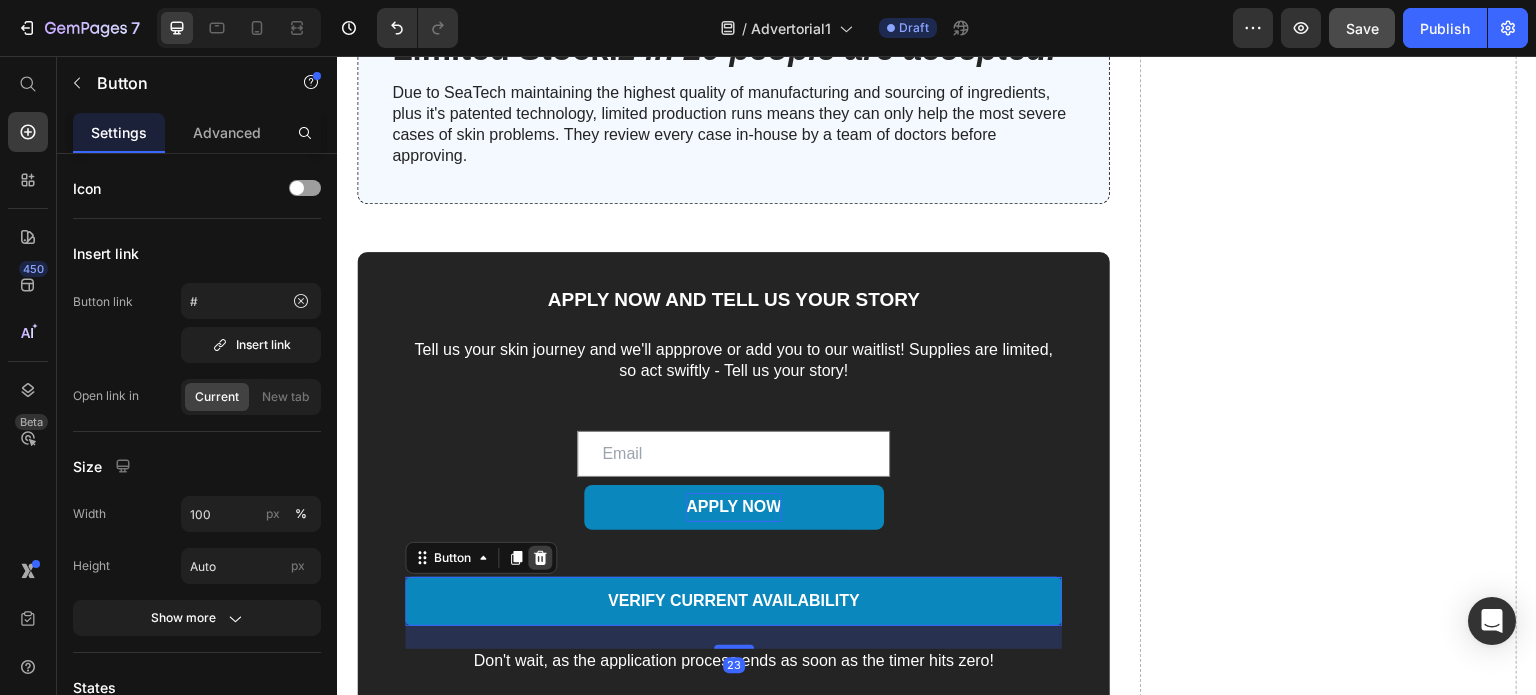 click at bounding box center [540, 558] 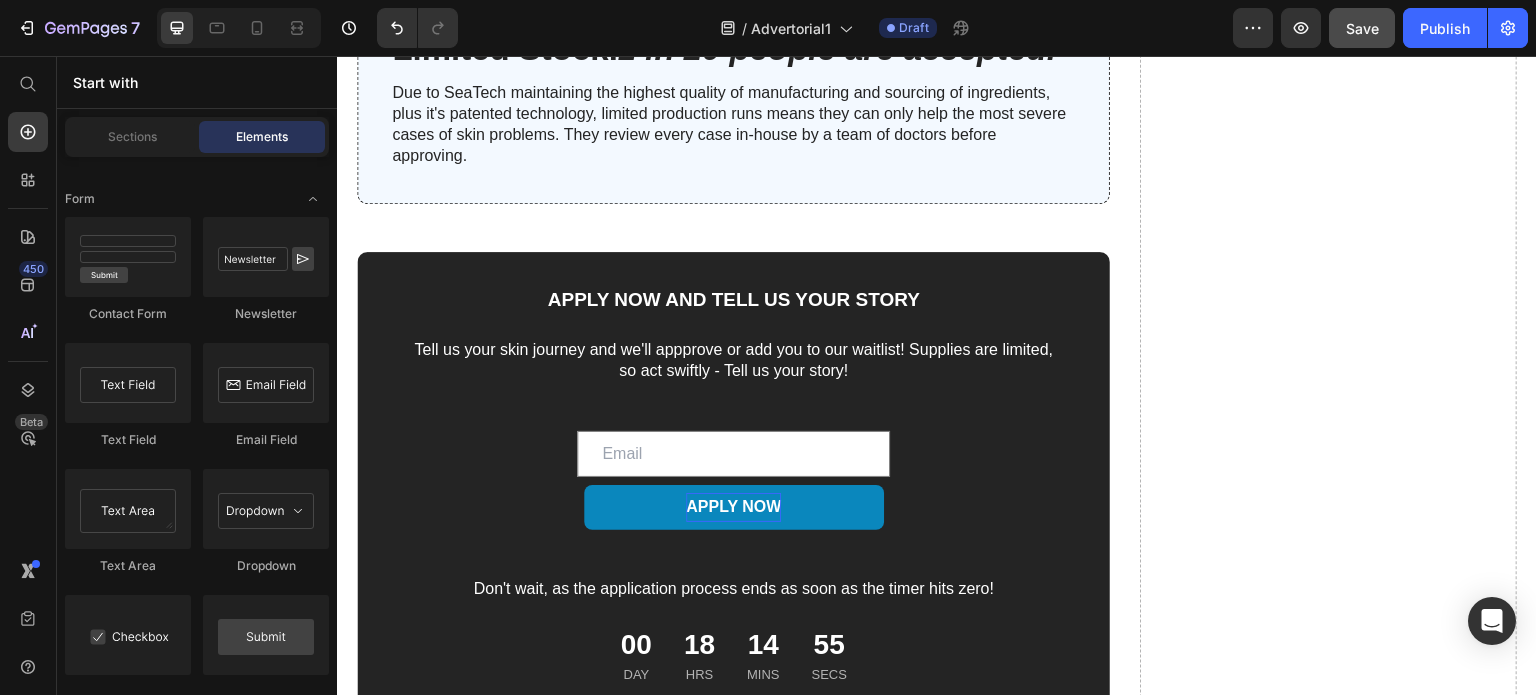 scroll, scrollTop: 4633, scrollLeft: 0, axis: vertical 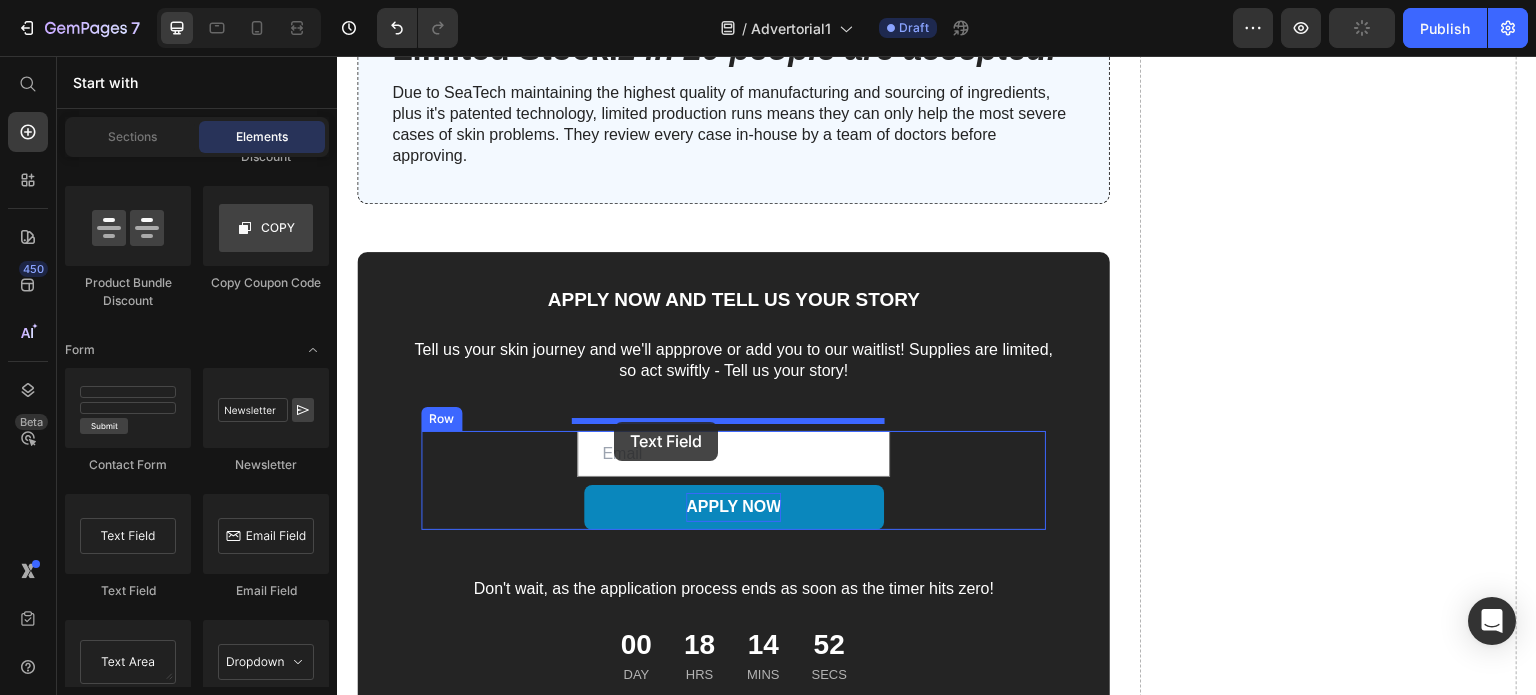 drag, startPoint x: 461, startPoint y: 605, endPoint x: 614, endPoint y: 422, distance: 238.53302 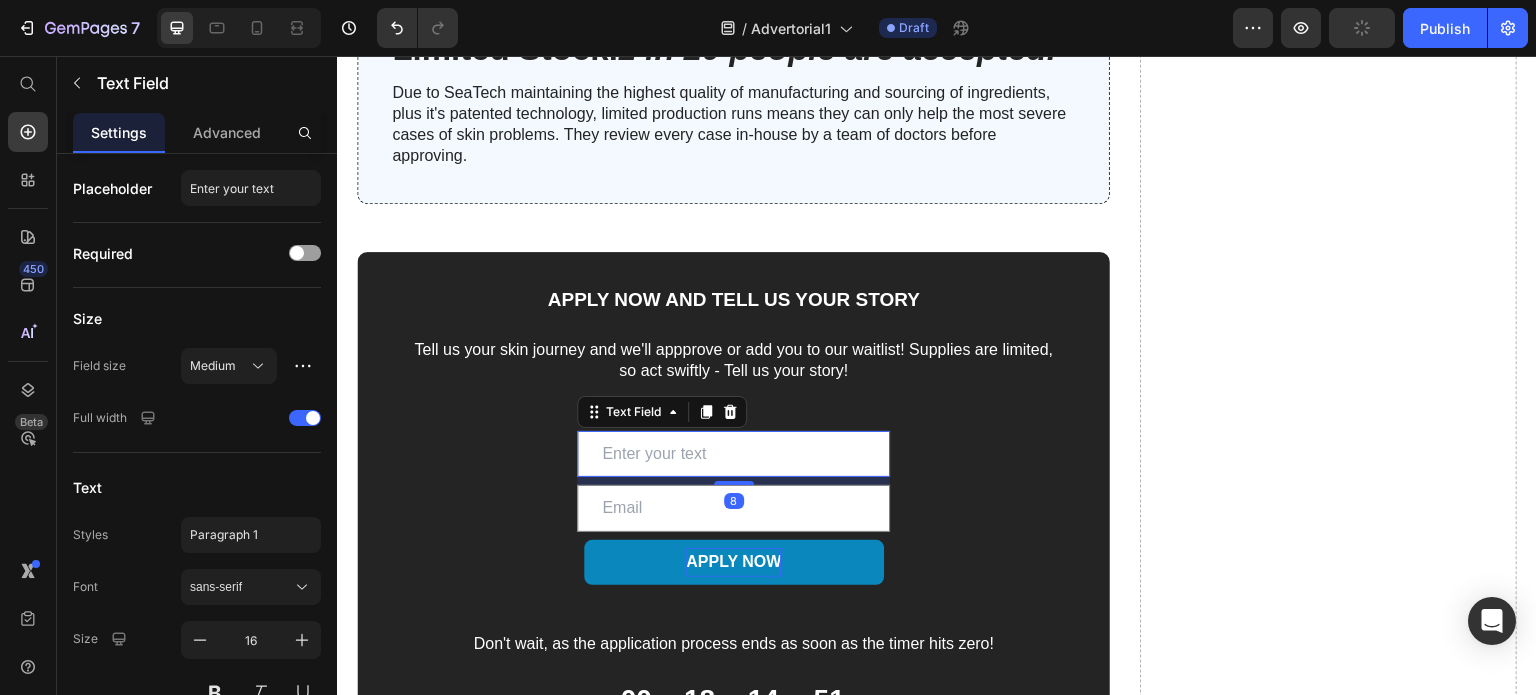 click at bounding box center (733, 454) 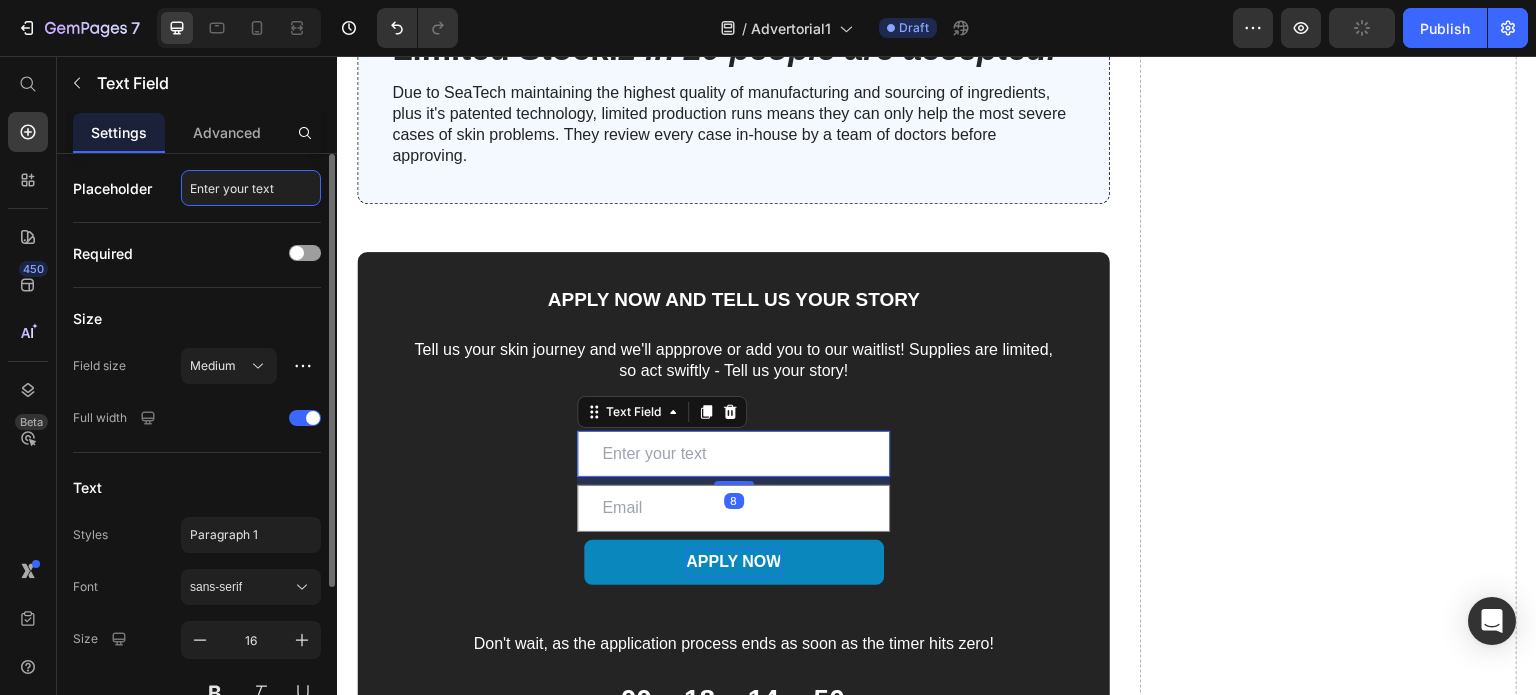 click on "Enter your text" 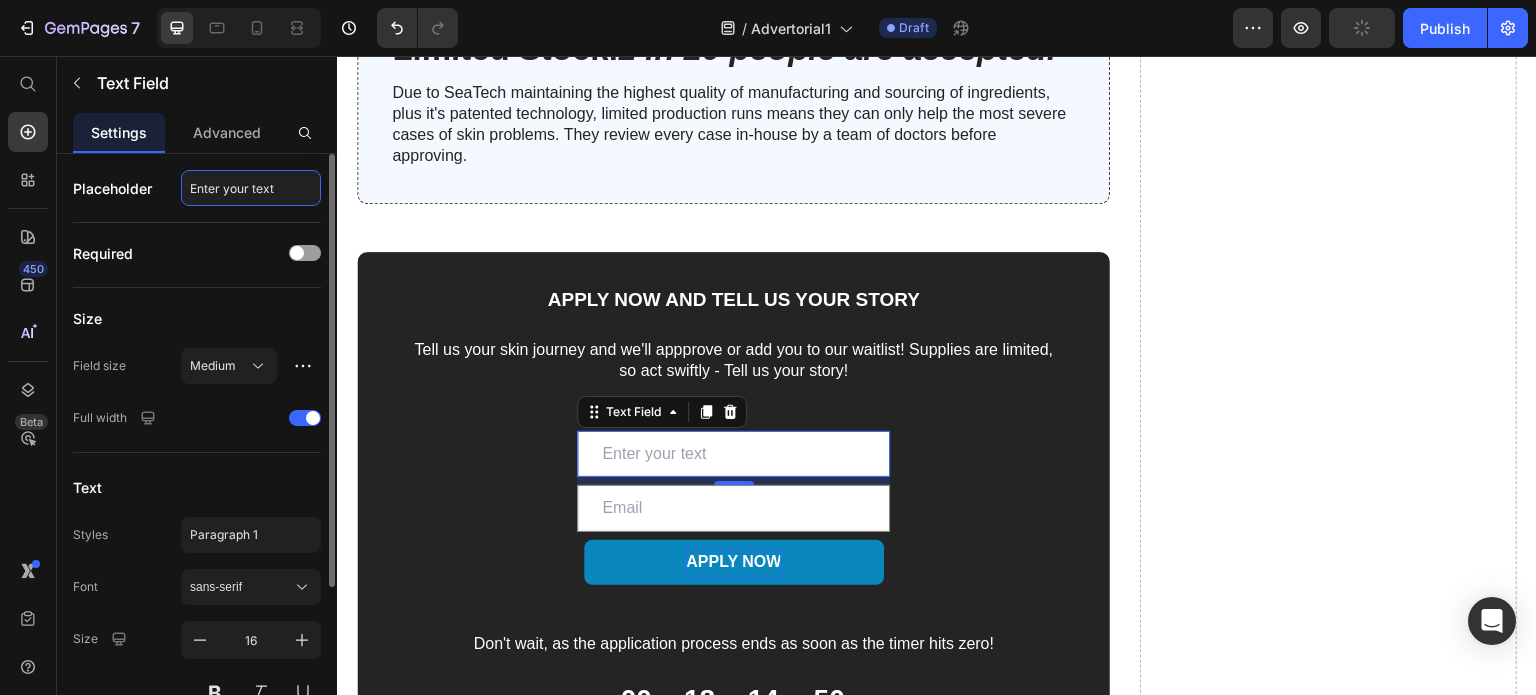 click on "Enter your text" 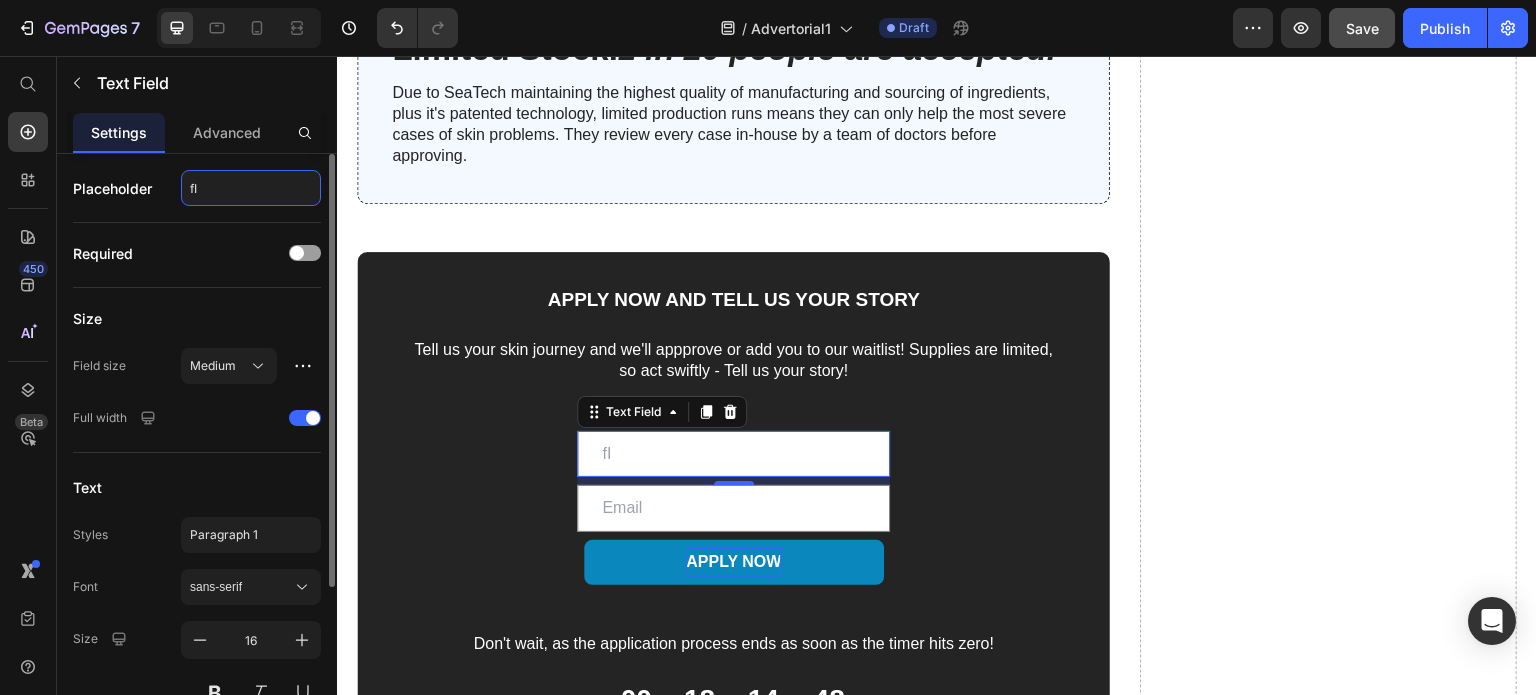 type on "f" 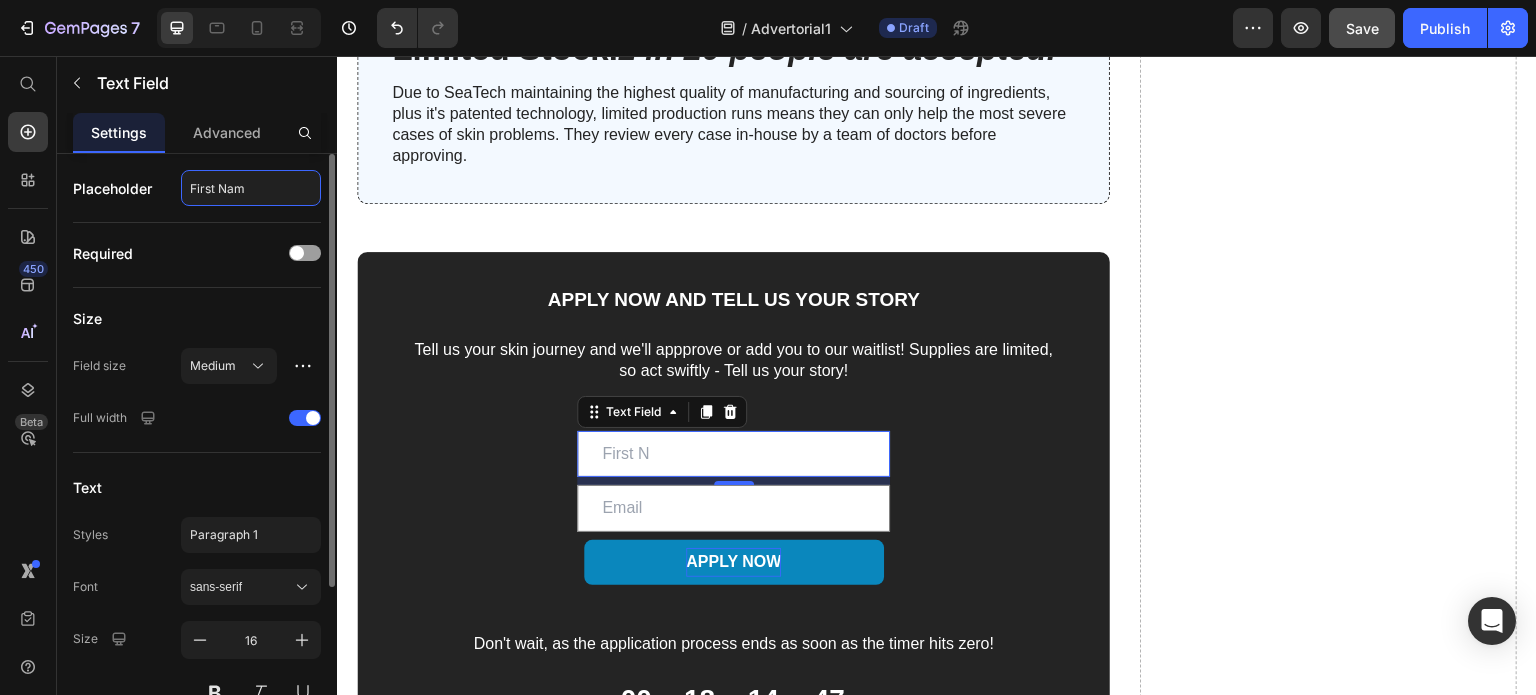 type on "First Name" 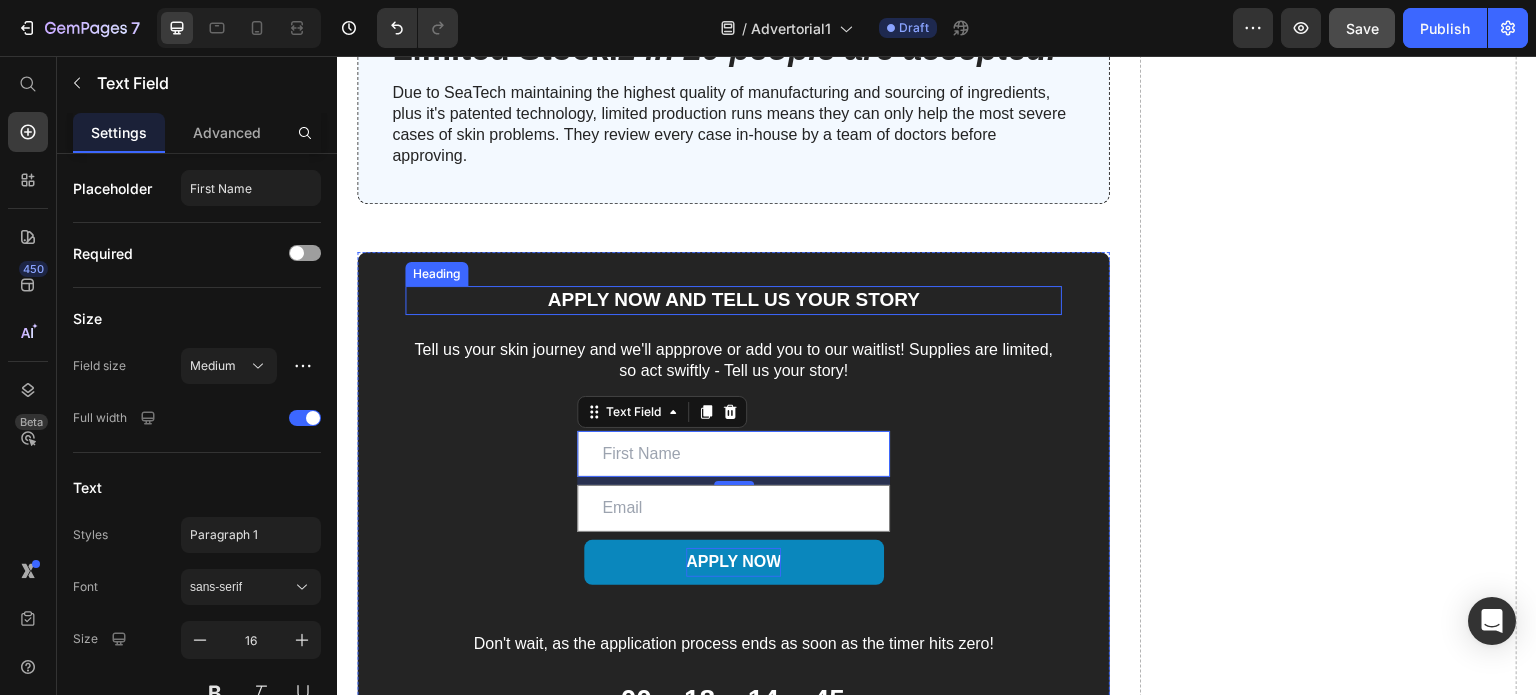 click on "APPLY NOW AND TELL US YOUR STORY" at bounding box center [733, 300] 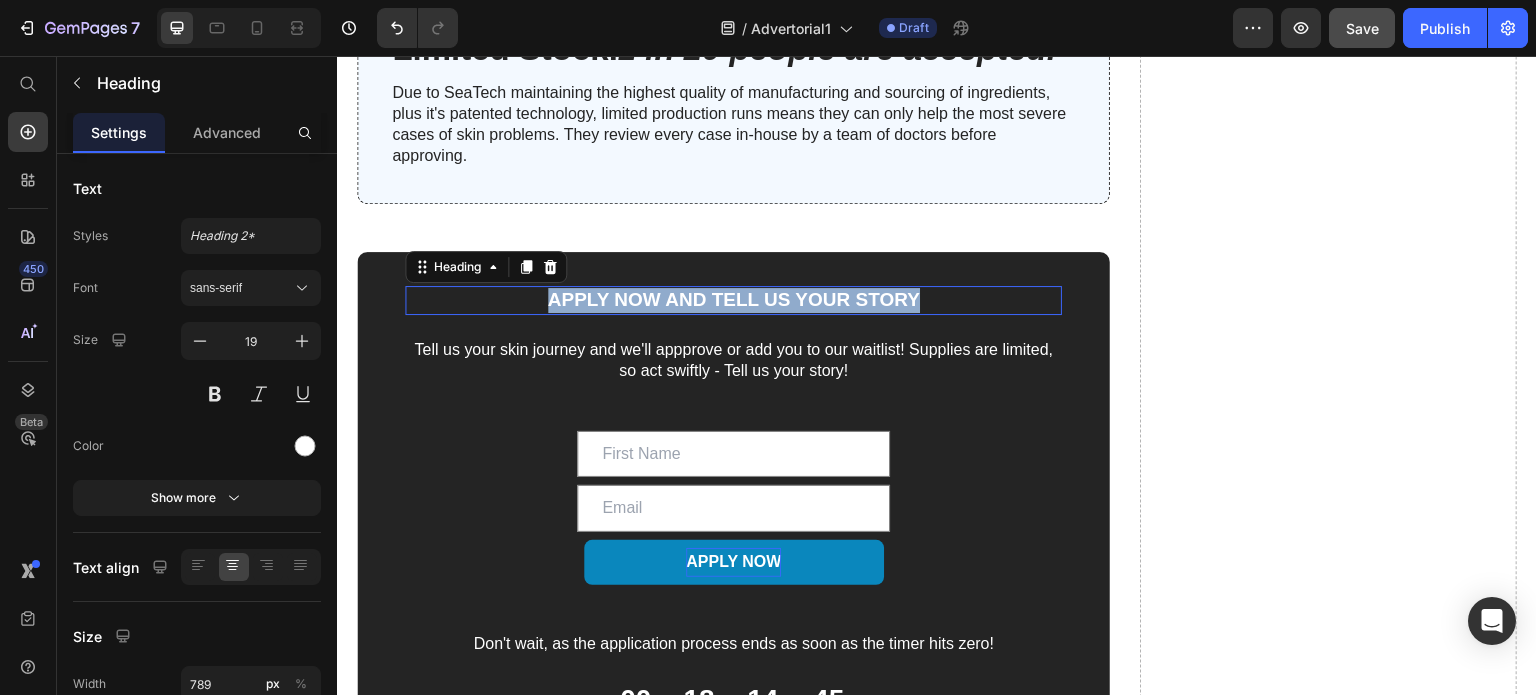 click on "APPLY NOW AND TELL US YOUR STORY" at bounding box center [733, 300] 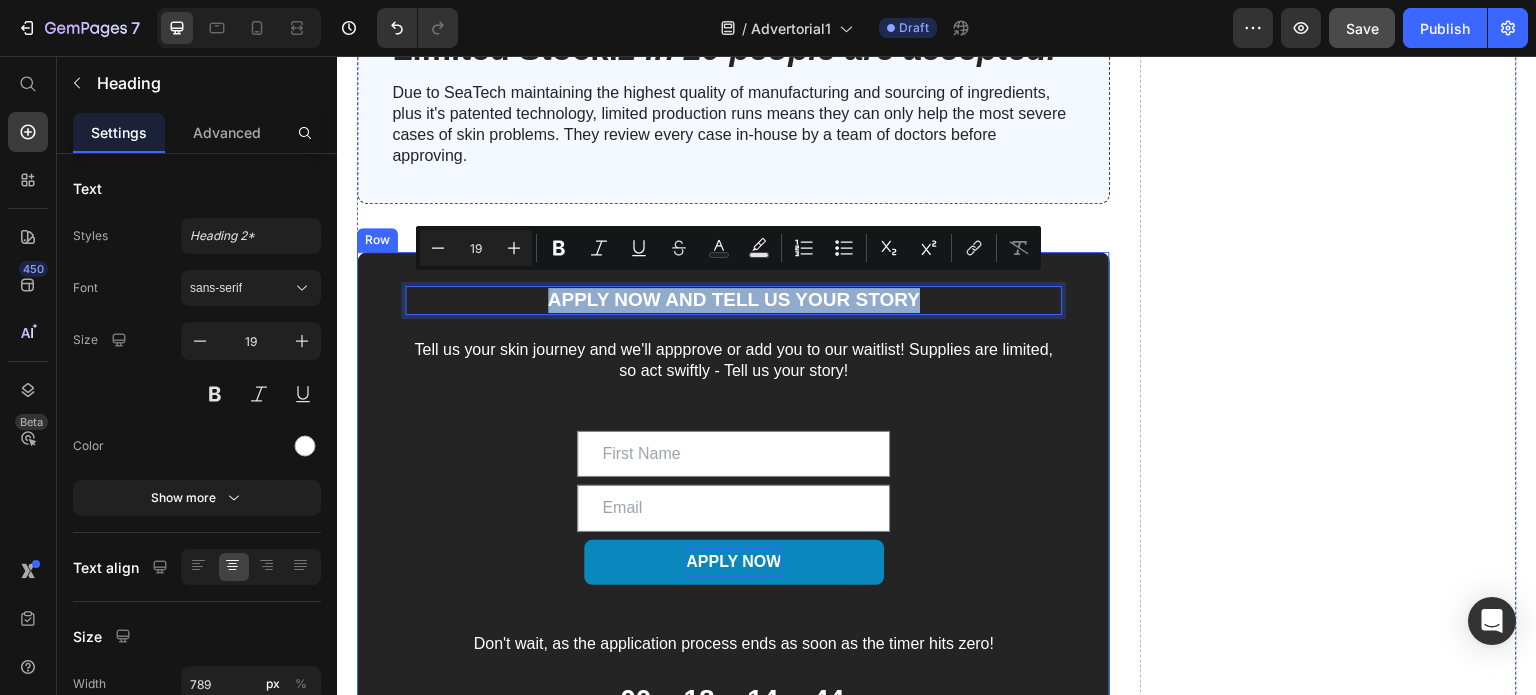 click on "Text Field Email Field APPLY NOW Submit Button Row Newsletter" at bounding box center (733, 508) 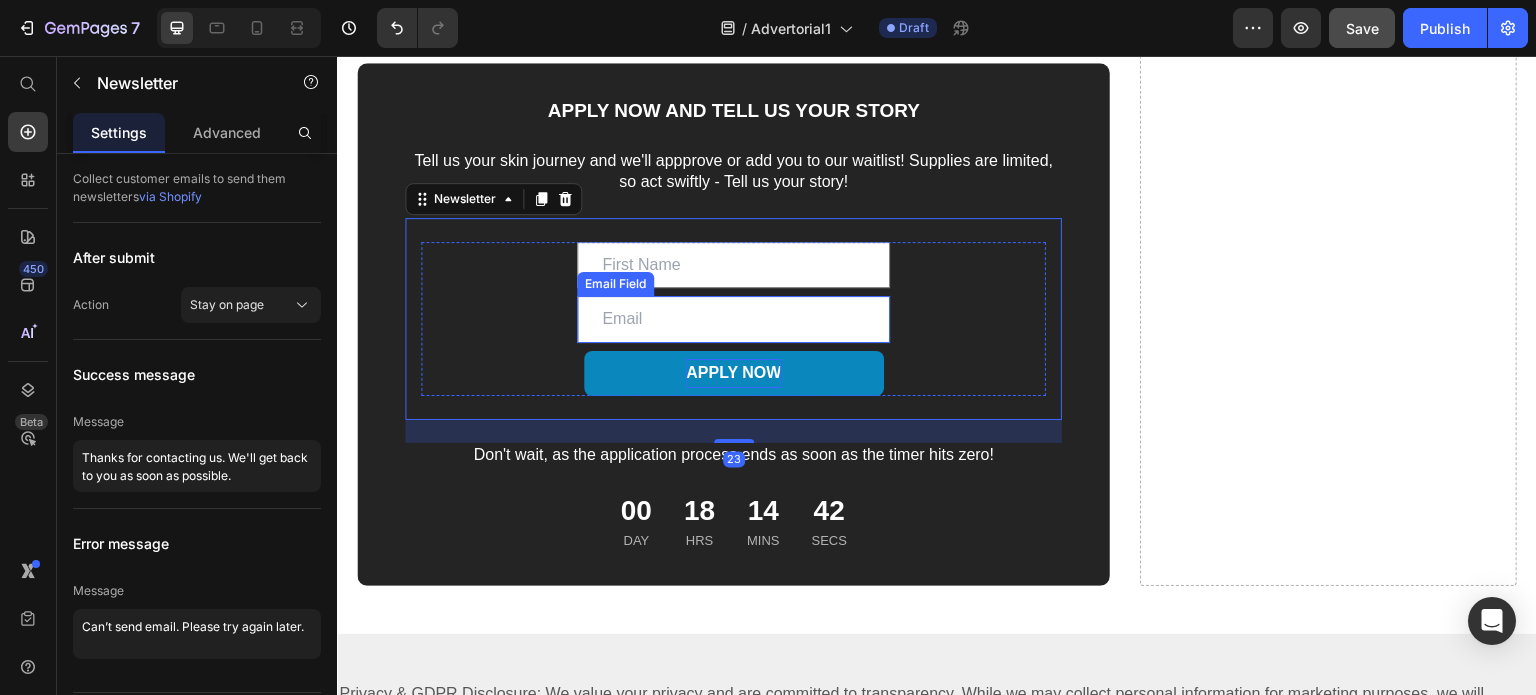 scroll, scrollTop: 8220, scrollLeft: 0, axis: vertical 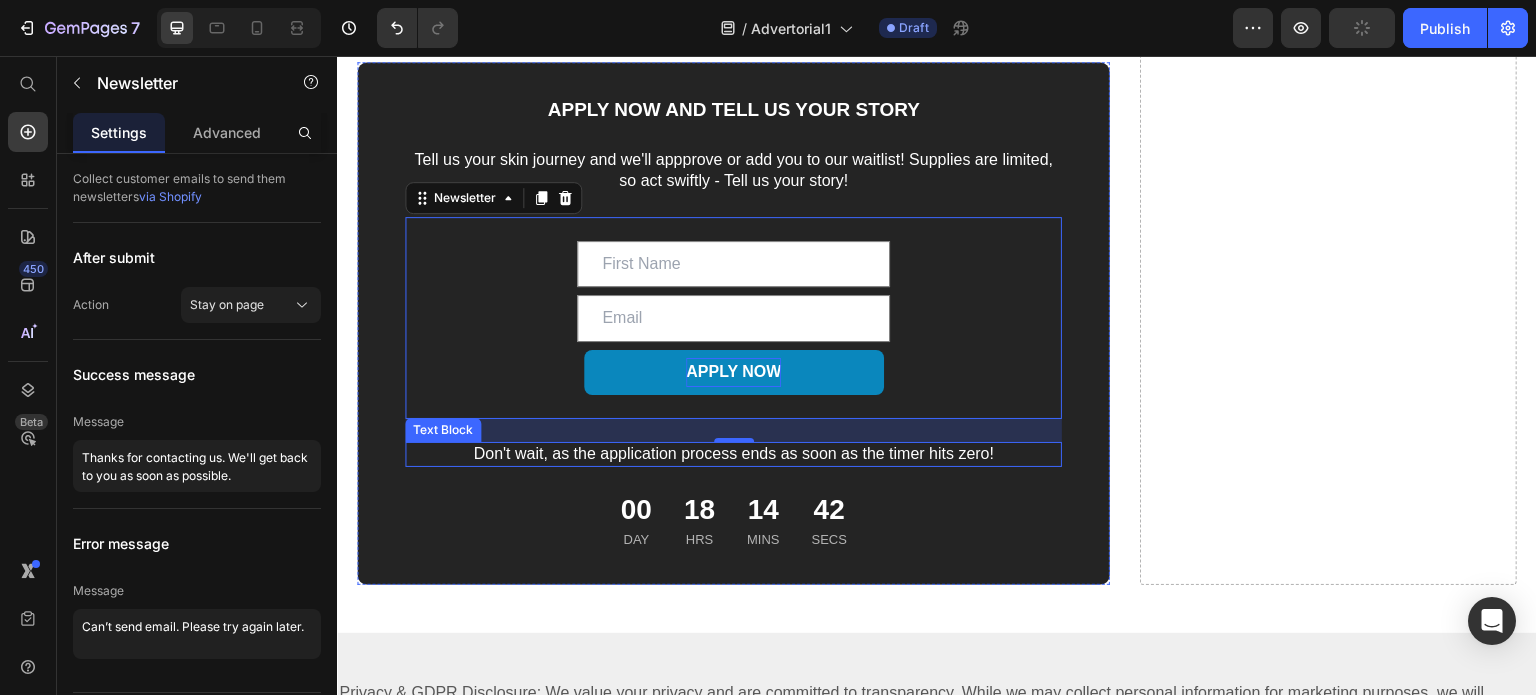 click on "Don't wait, as the application process ends as soon as the timer hits zero!" at bounding box center [733, 454] 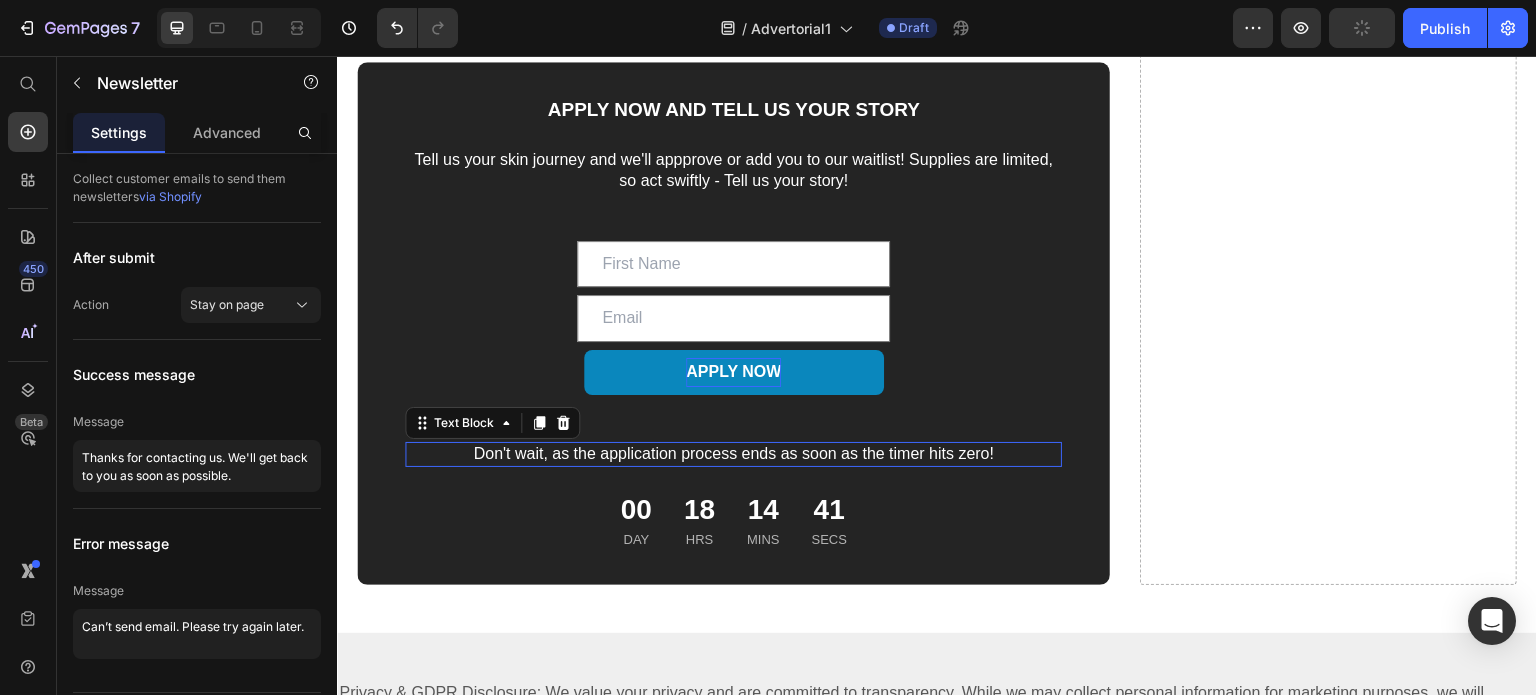 click on "Don't wait, as the application process ends as soon as the timer hits zero!" at bounding box center [733, 454] 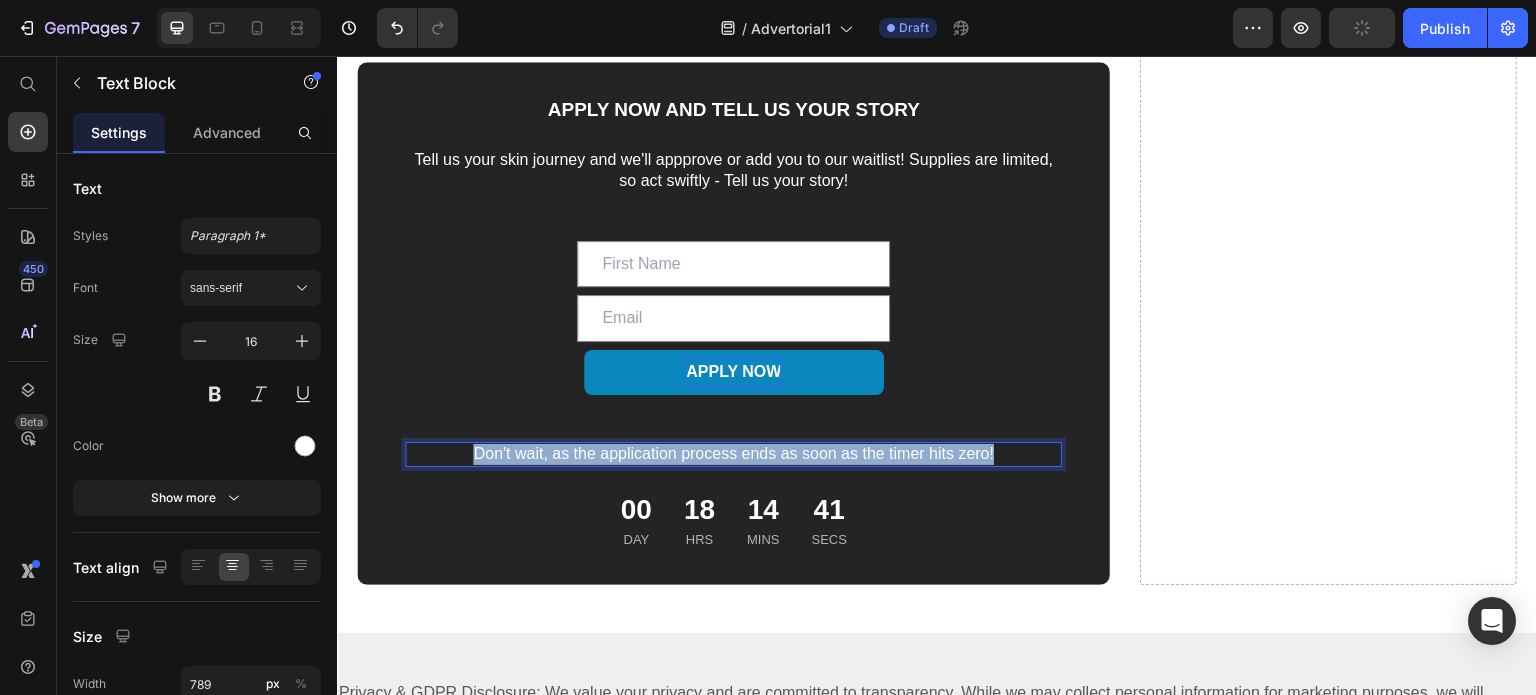 click on "Don't wait, as the application process ends as soon as the timer hits zero!" at bounding box center (733, 454) 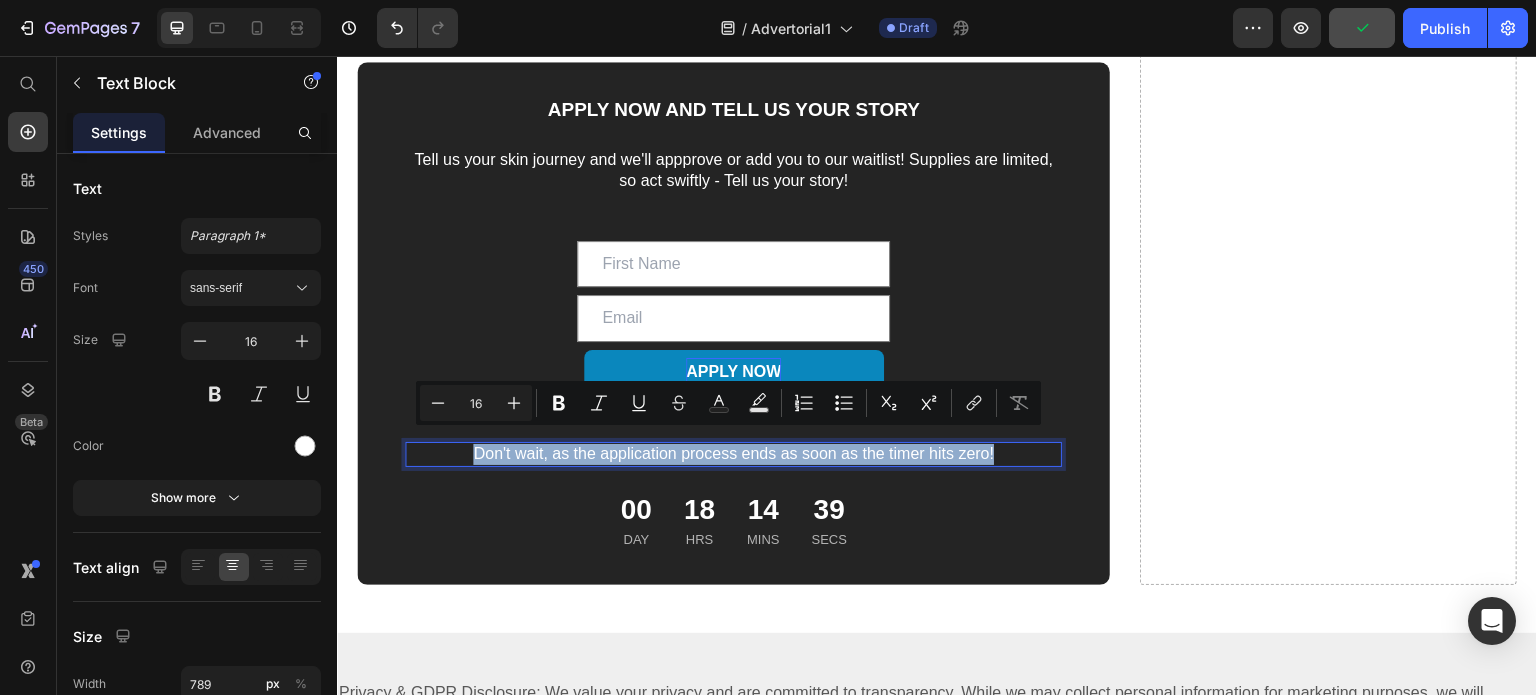 click on "Don't wait, as the application process ends as soon as the timer hits zero!" at bounding box center [733, 454] 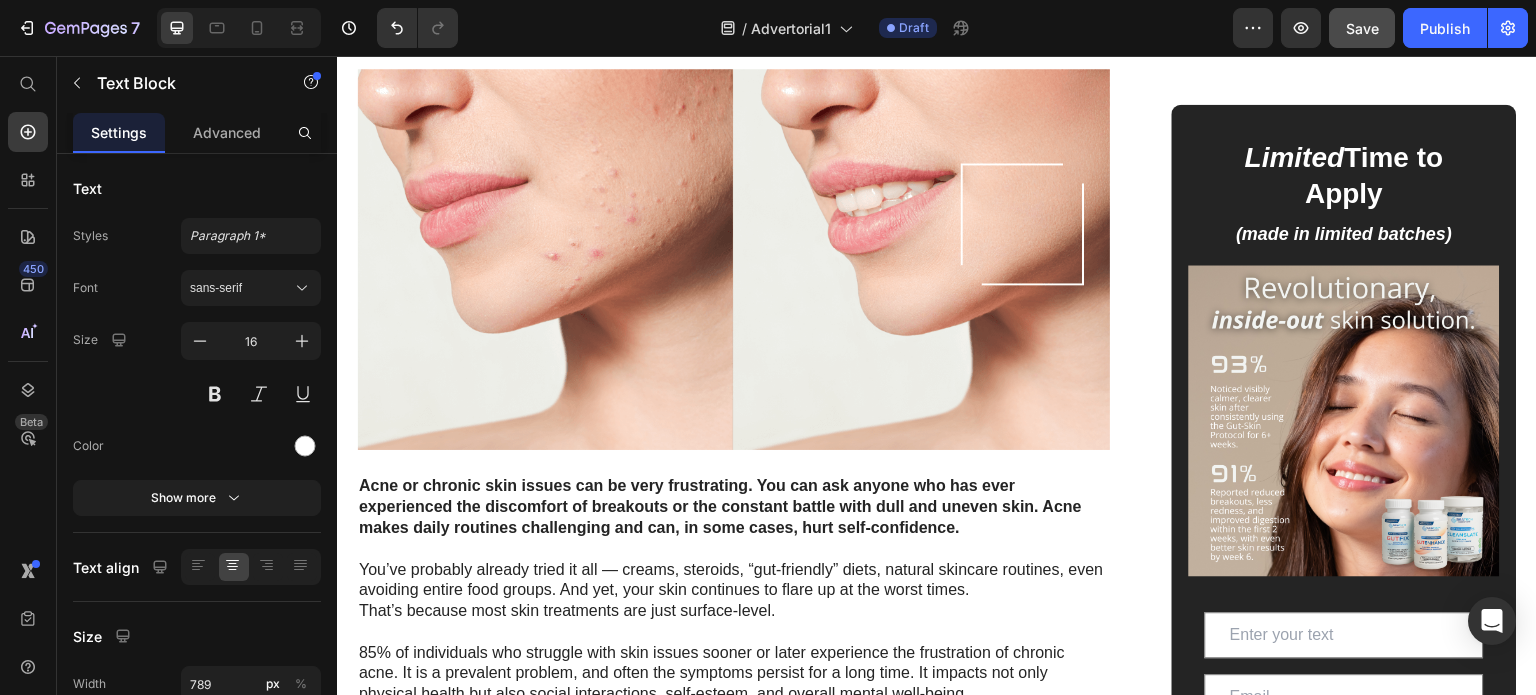 scroll, scrollTop: 0, scrollLeft: 0, axis: both 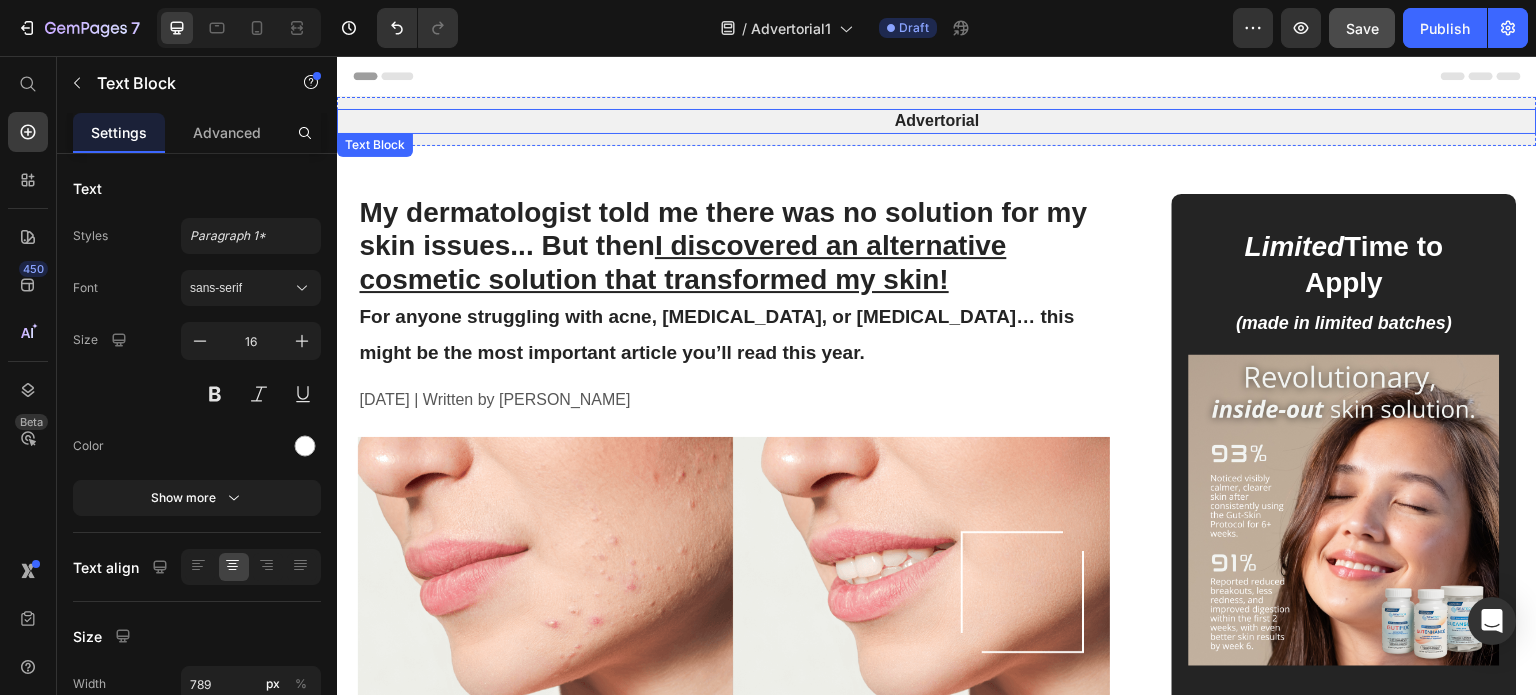 click on "Advertorial" at bounding box center [937, 121] 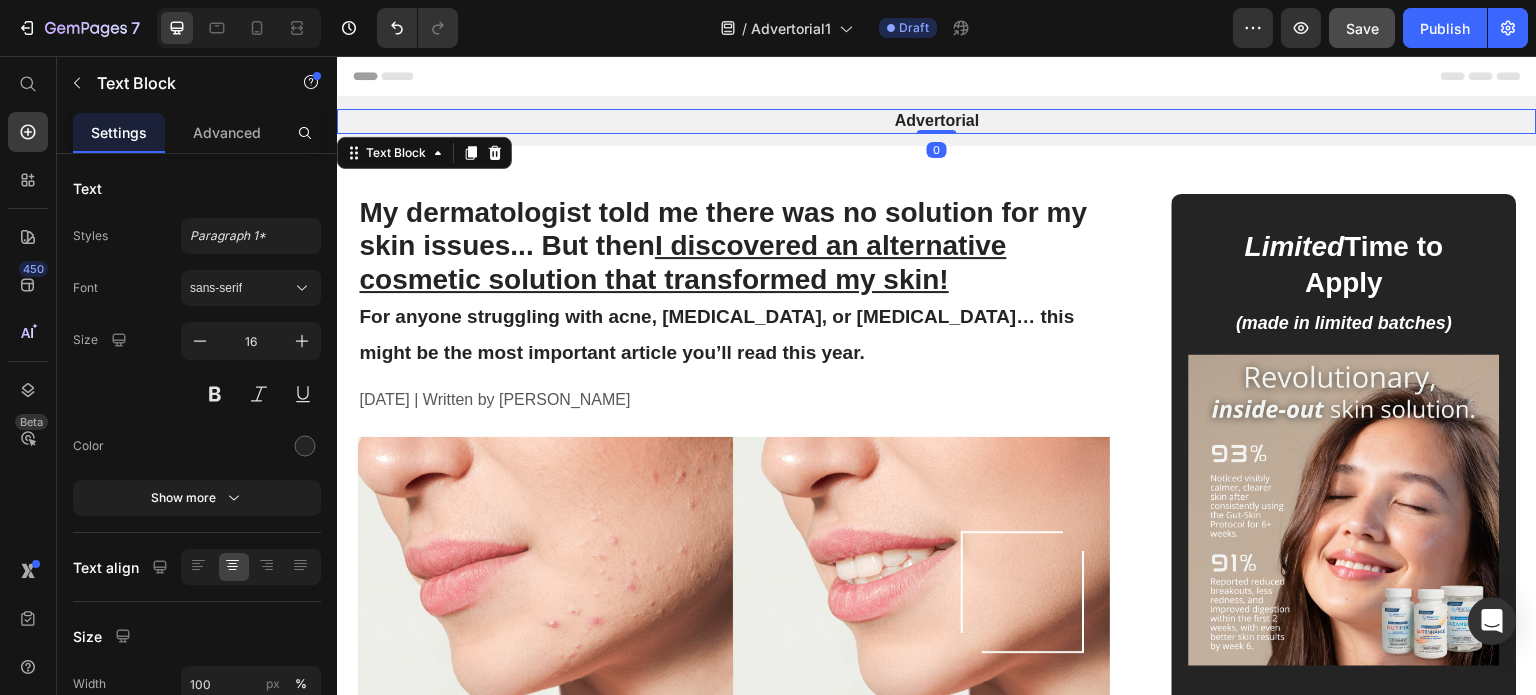 click on "Advertorial" at bounding box center (937, 121) 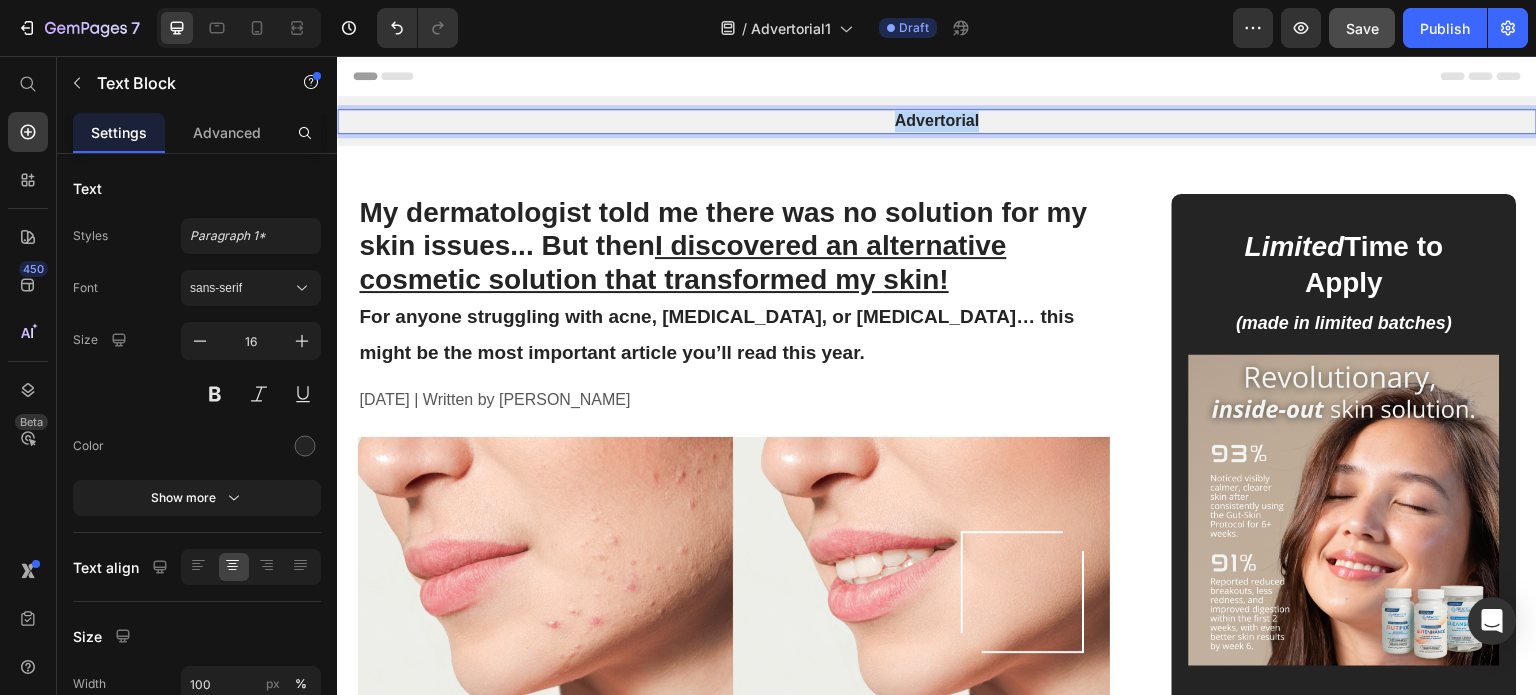 click on "Advertorial" at bounding box center [937, 121] 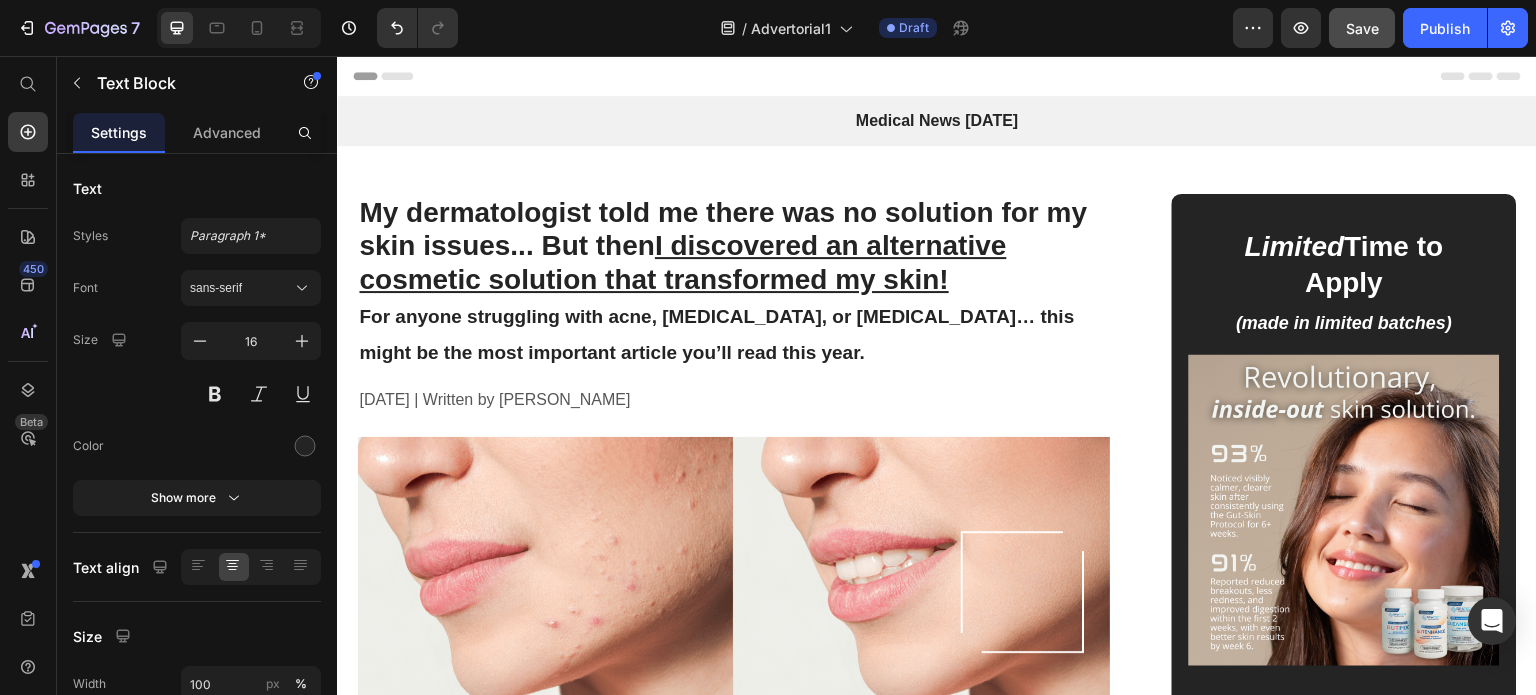 click on "Header" at bounding box center (937, 76) 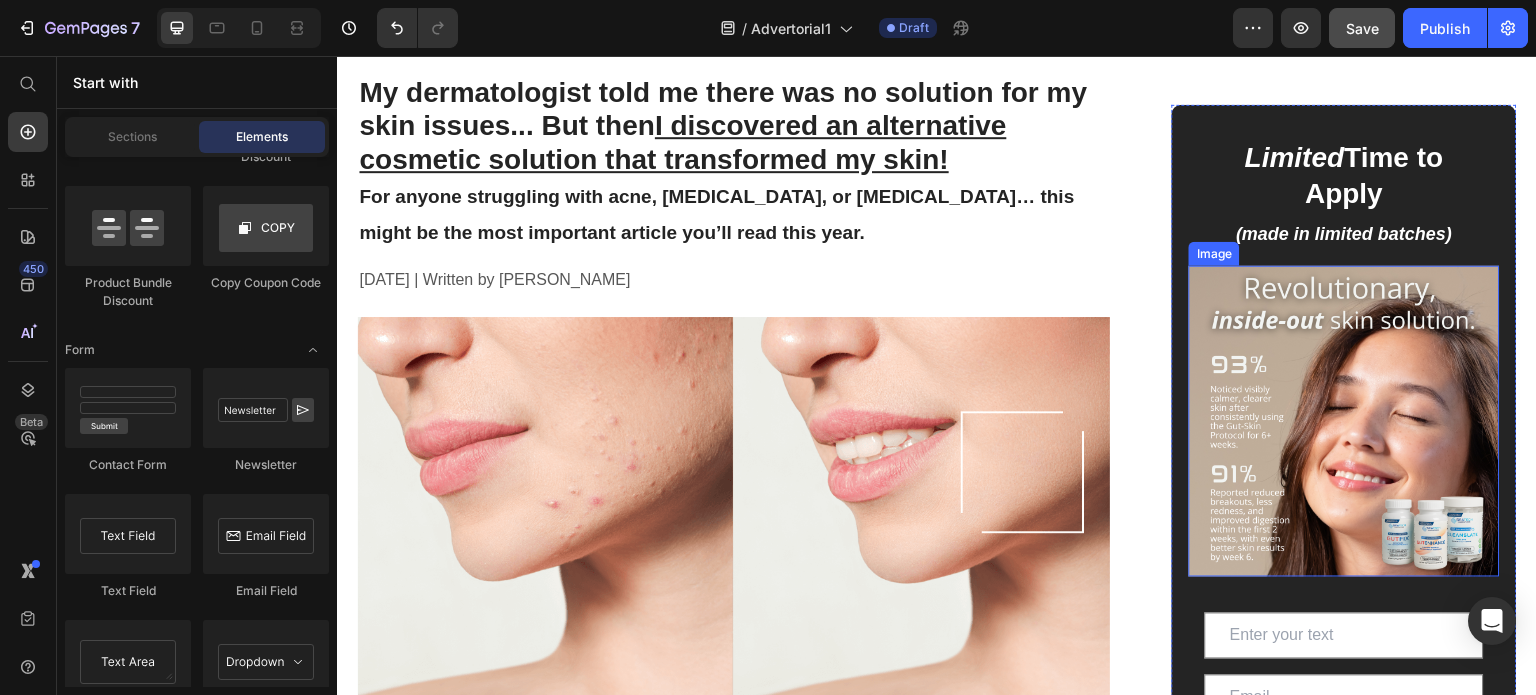 scroll, scrollTop: 0, scrollLeft: 0, axis: both 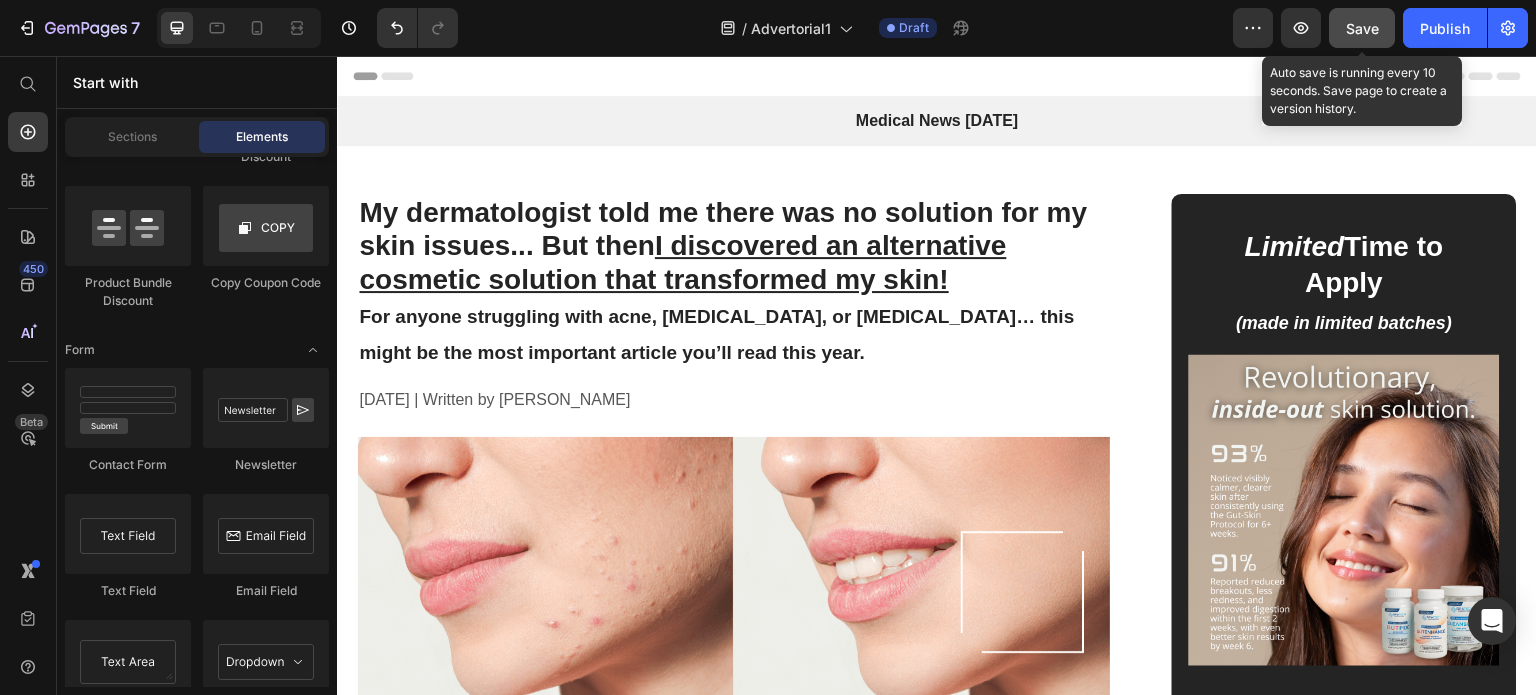 click on "Save" 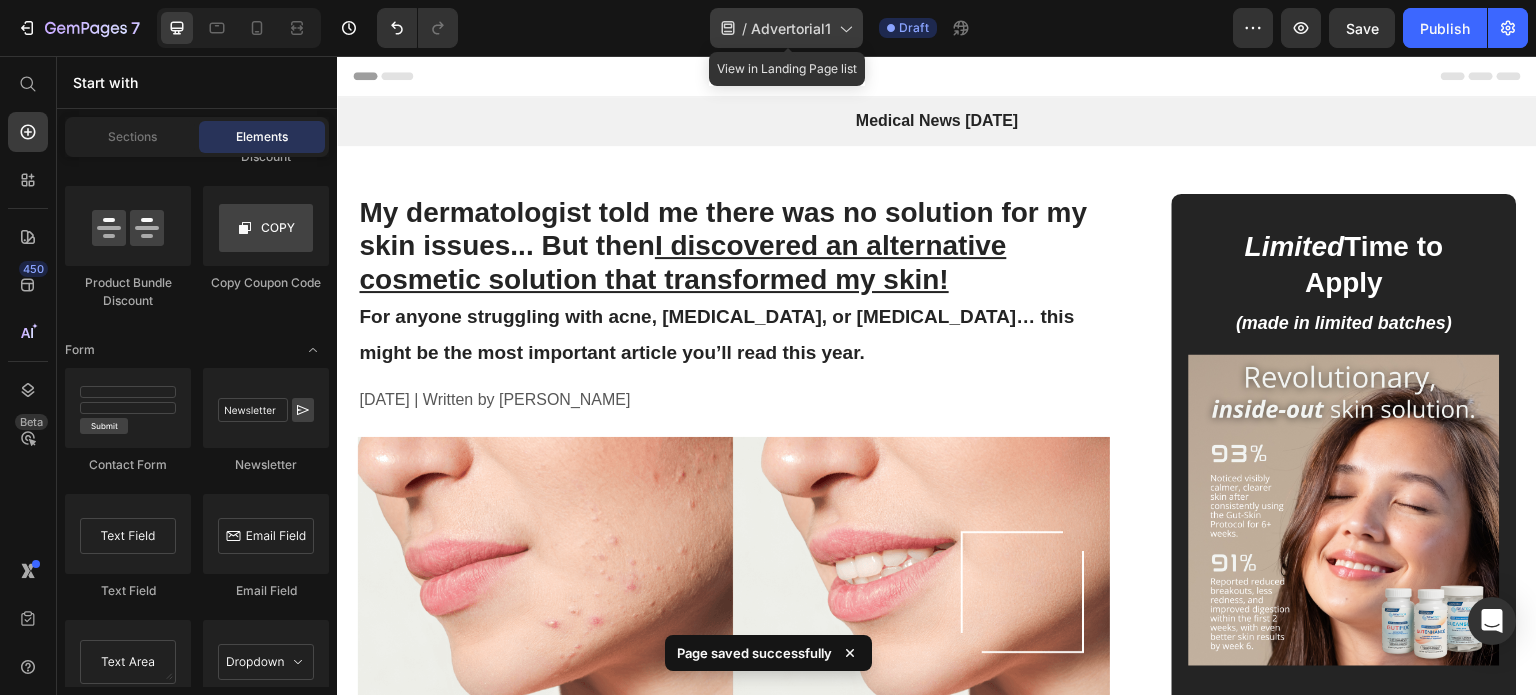 click 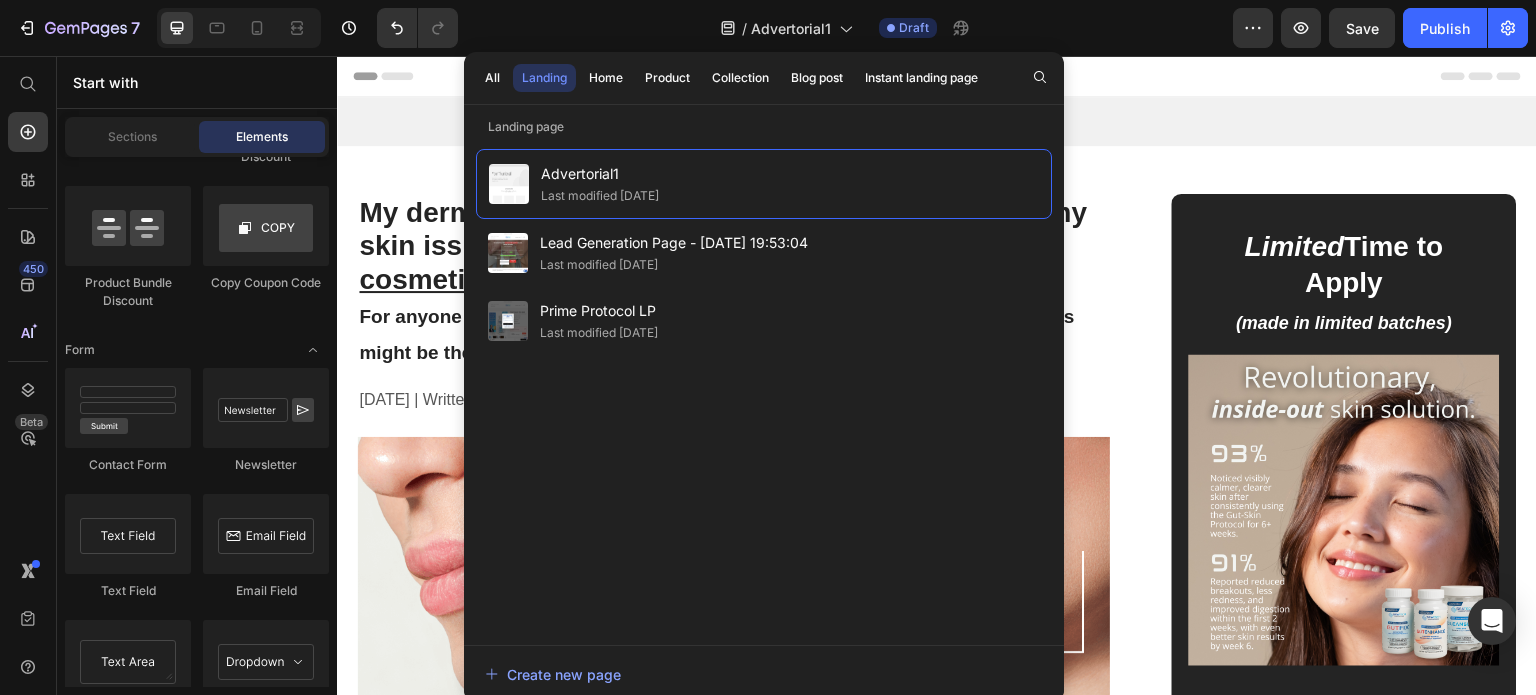 click on "/  Advertorial1 Draft" 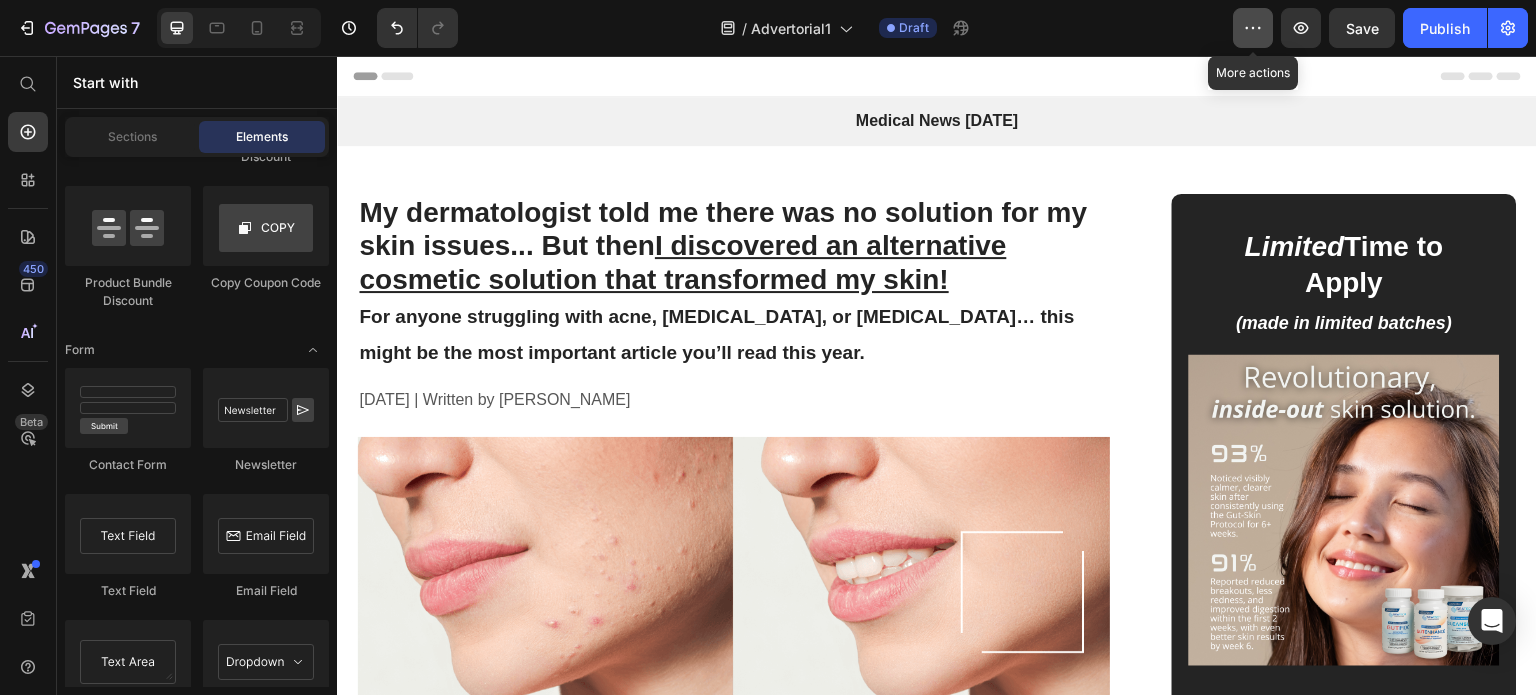 click 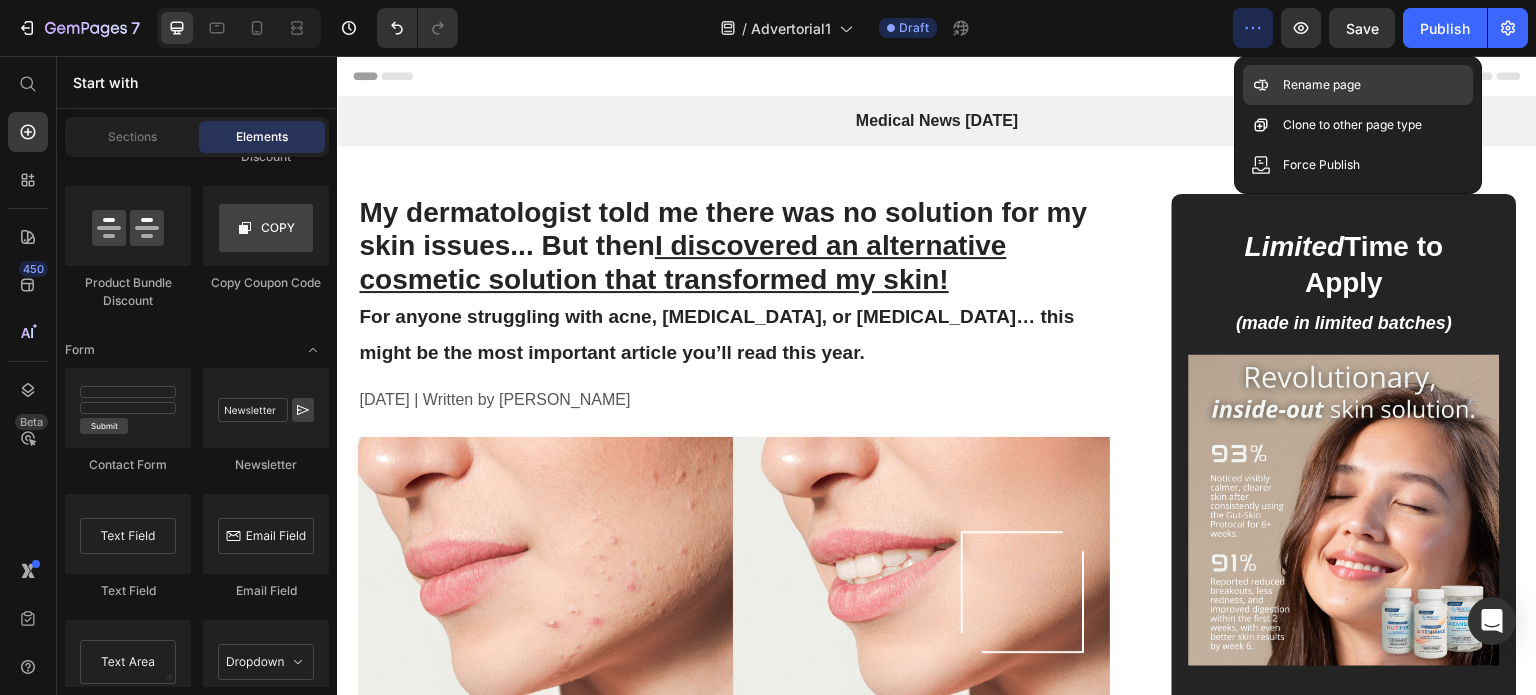 click on "Rename page" at bounding box center [1322, 85] 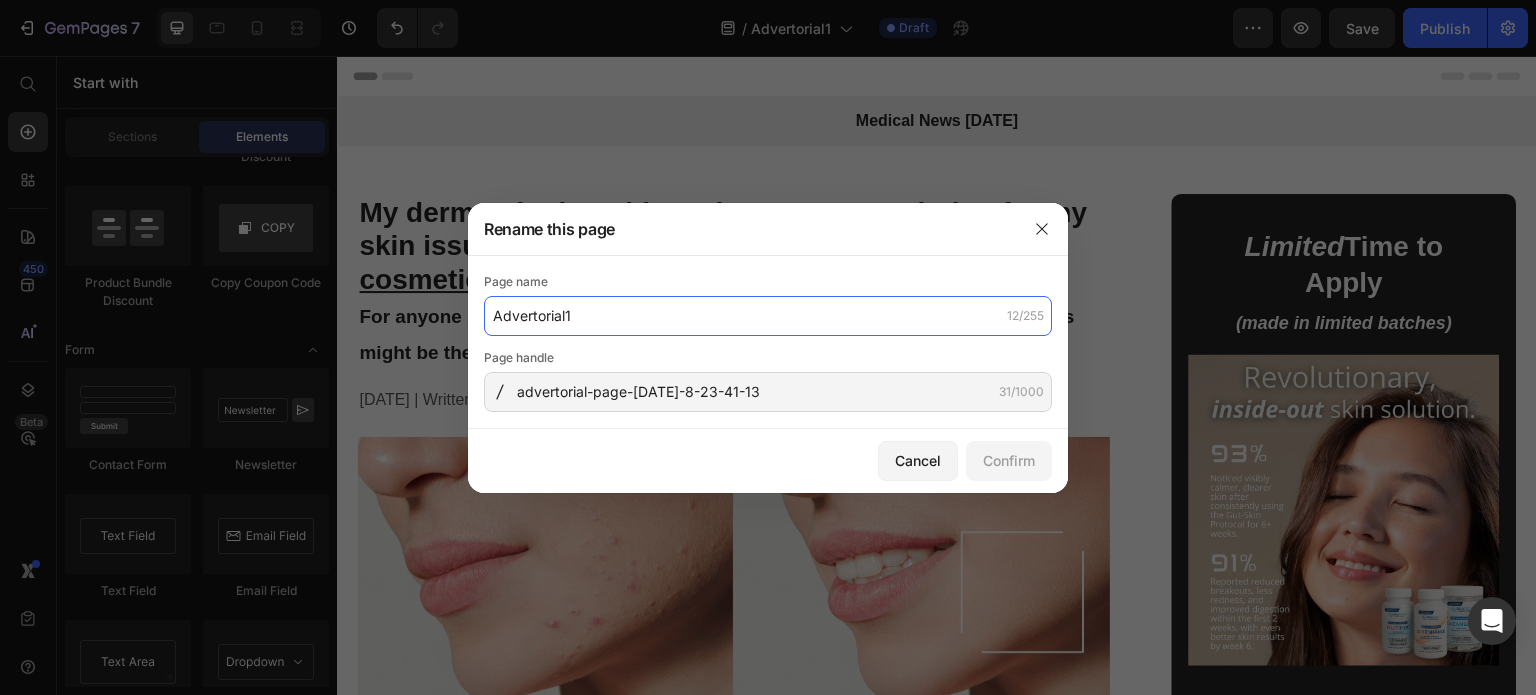 click on "Advertorial1" 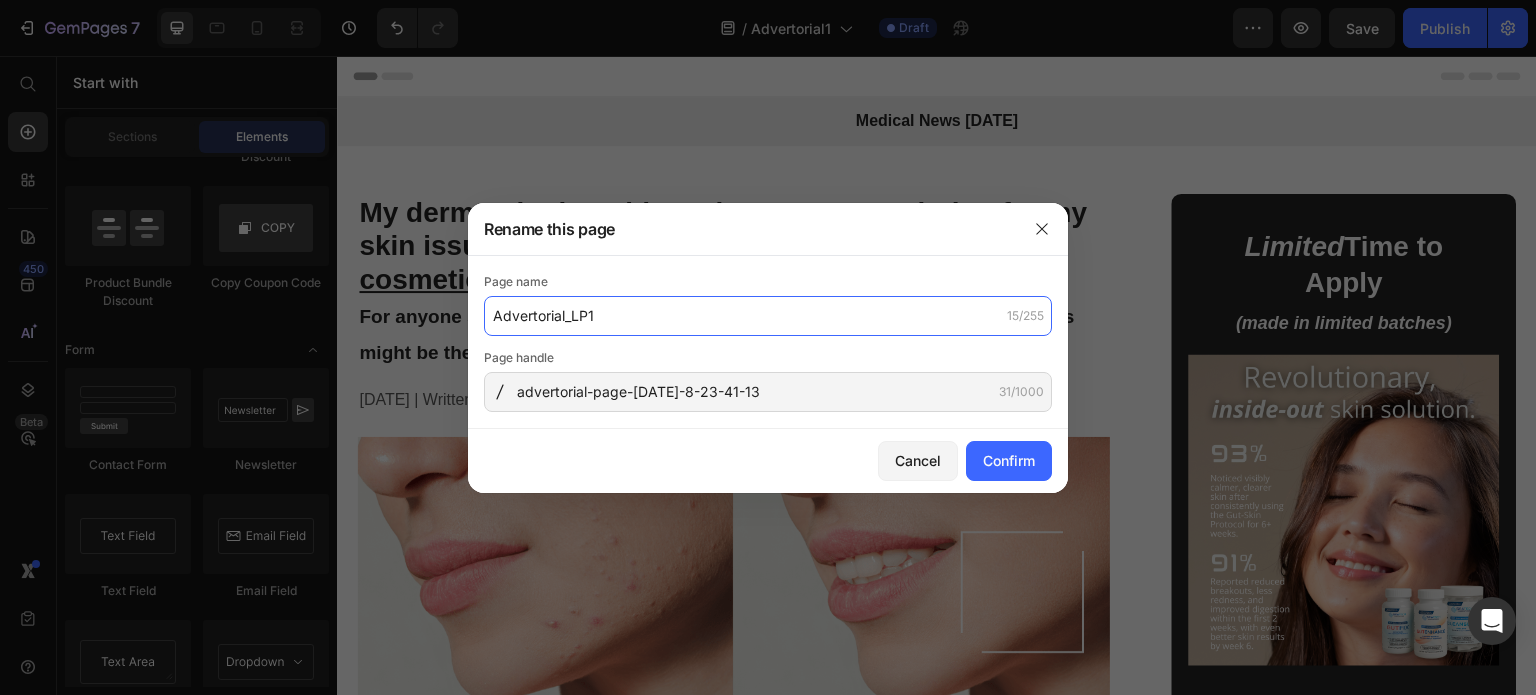 type on "Advertorial_LP1" 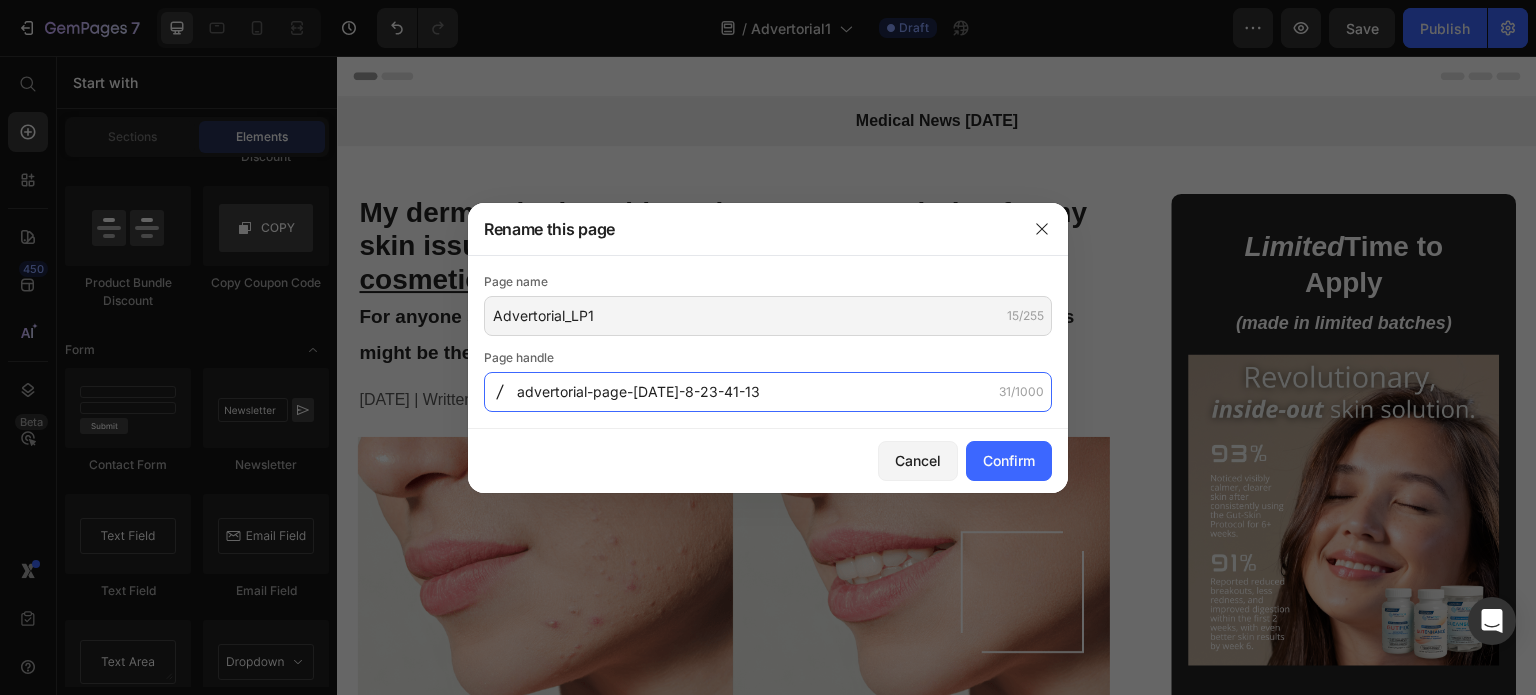 click on "advertorial-page-jul-8-23-41-13" 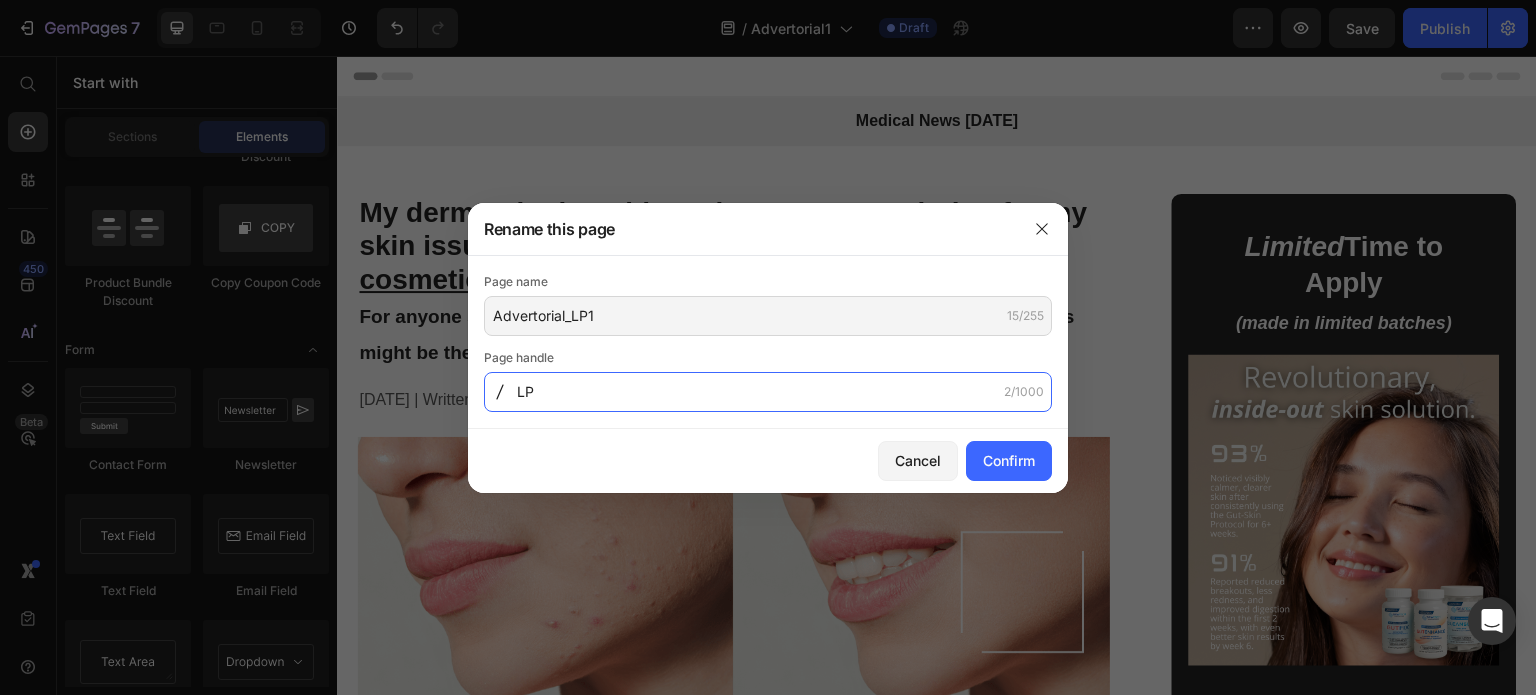 type on "L" 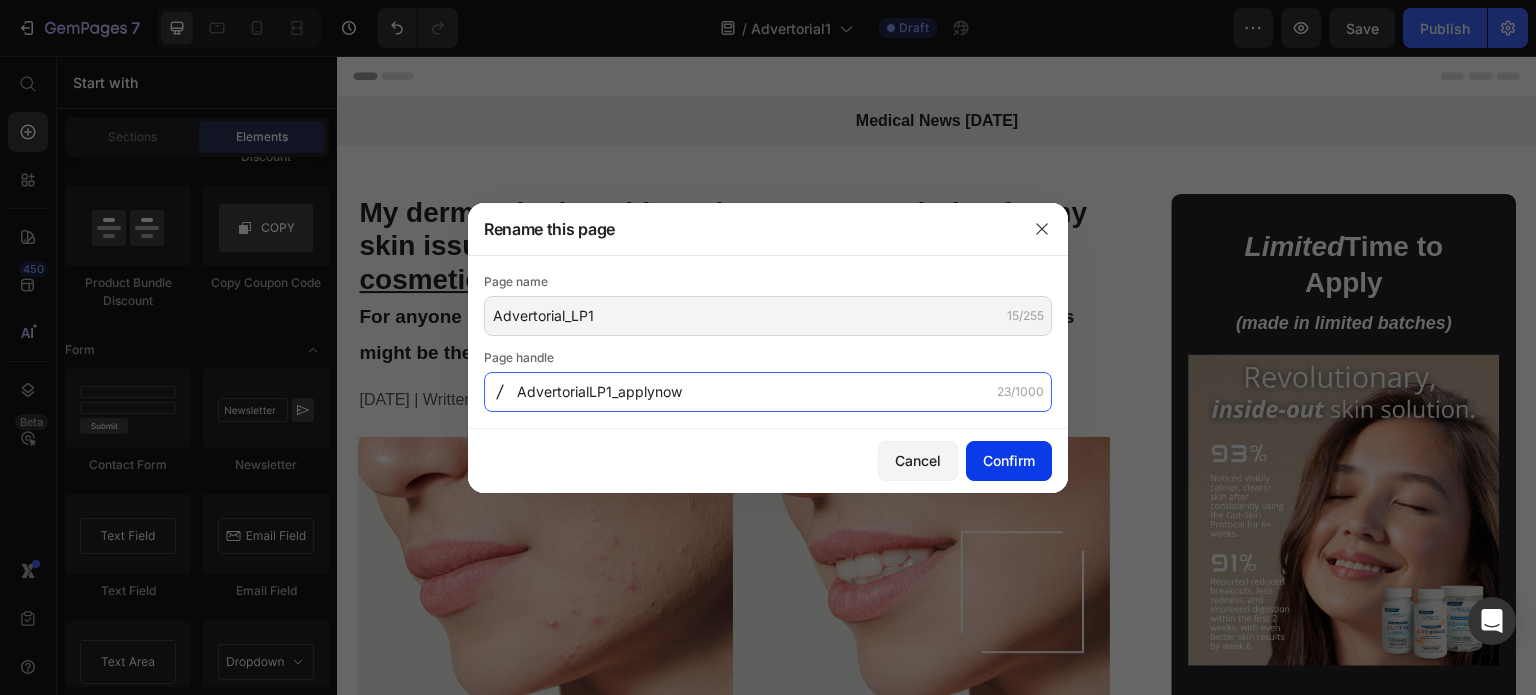 type on "AdvertorialLP1_applynow" 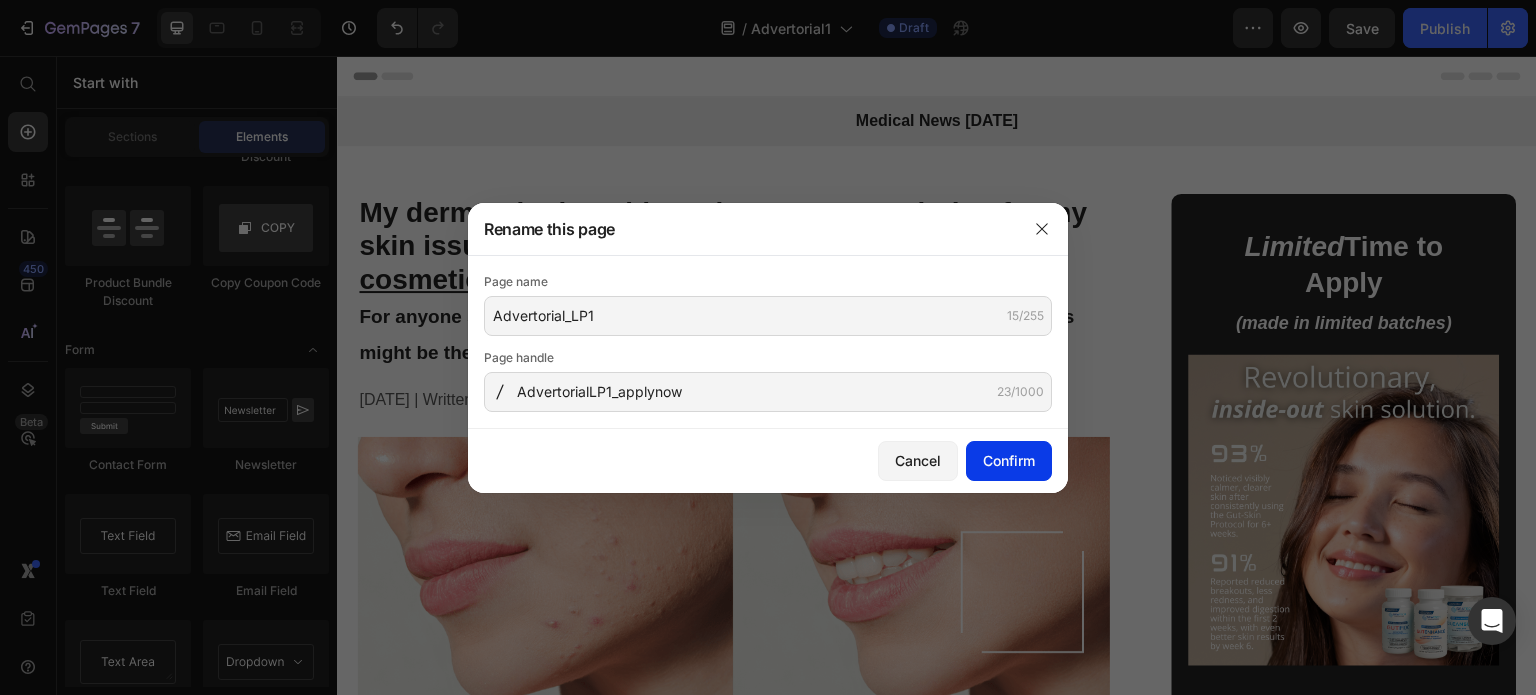 click on "Confirm" 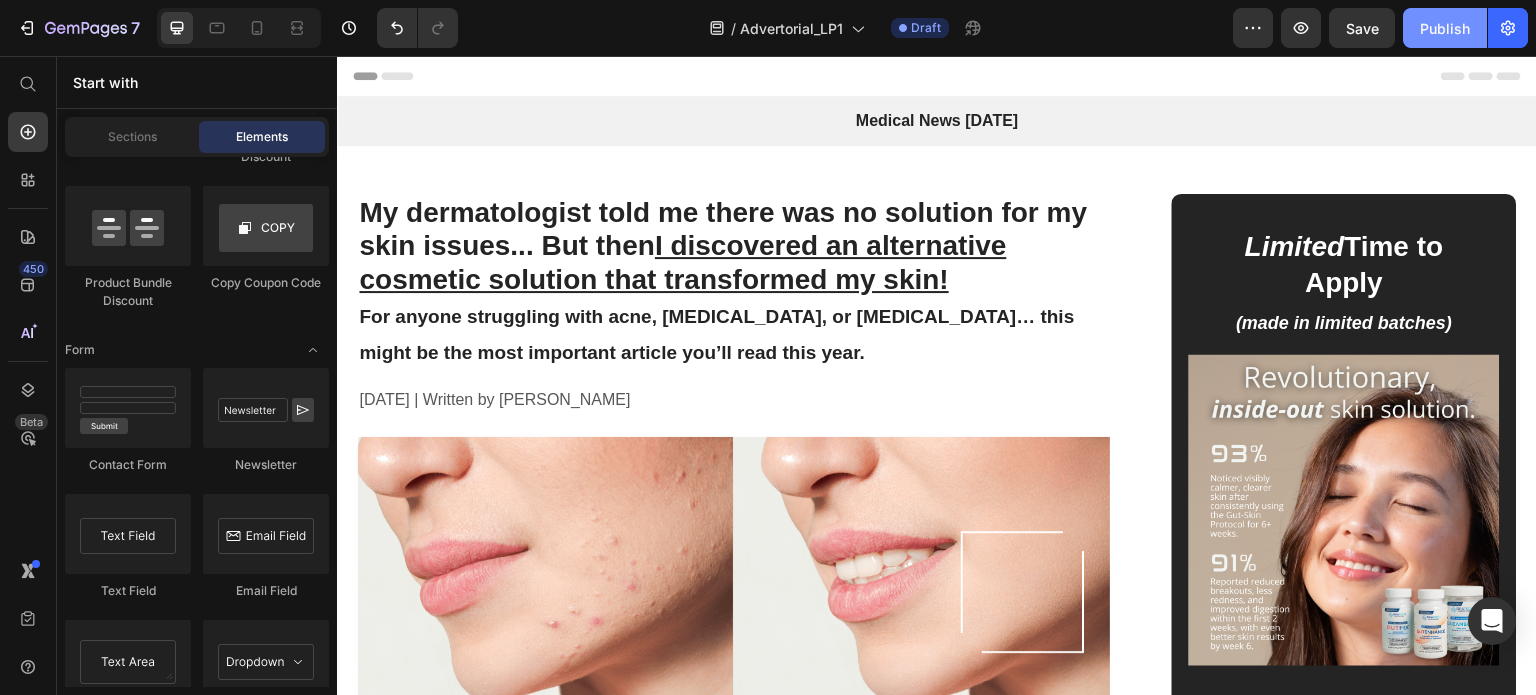 click on "Publish" 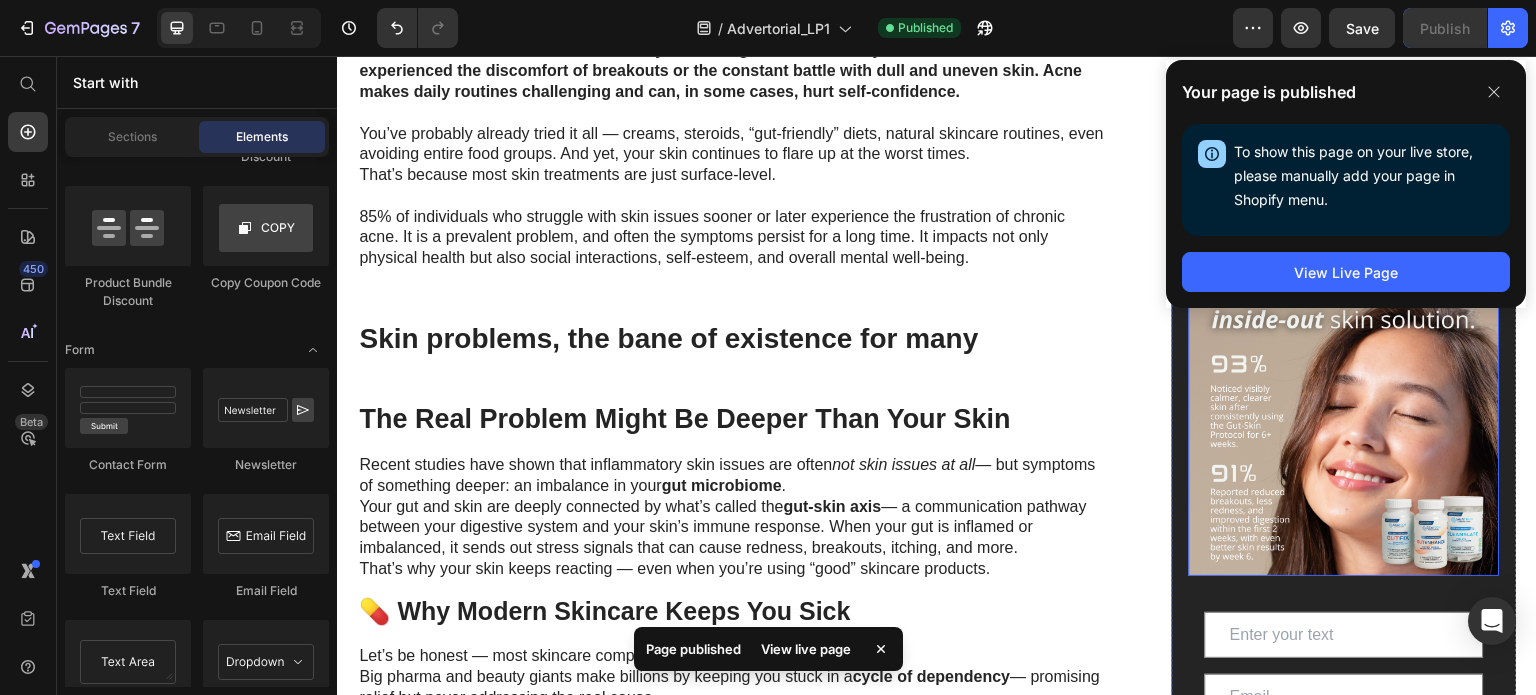 scroll, scrollTop: 796, scrollLeft: 0, axis: vertical 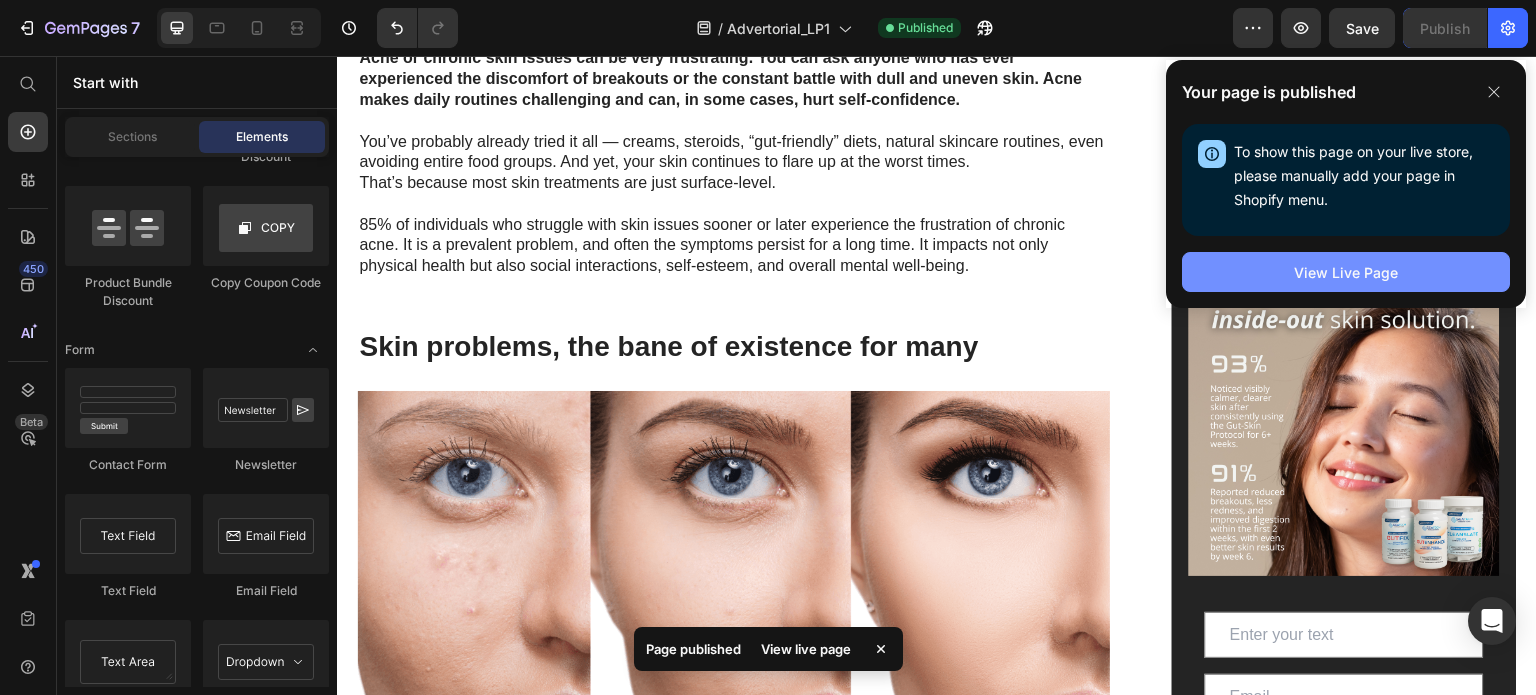 click on "View Live Page" at bounding box center [1346, 272] 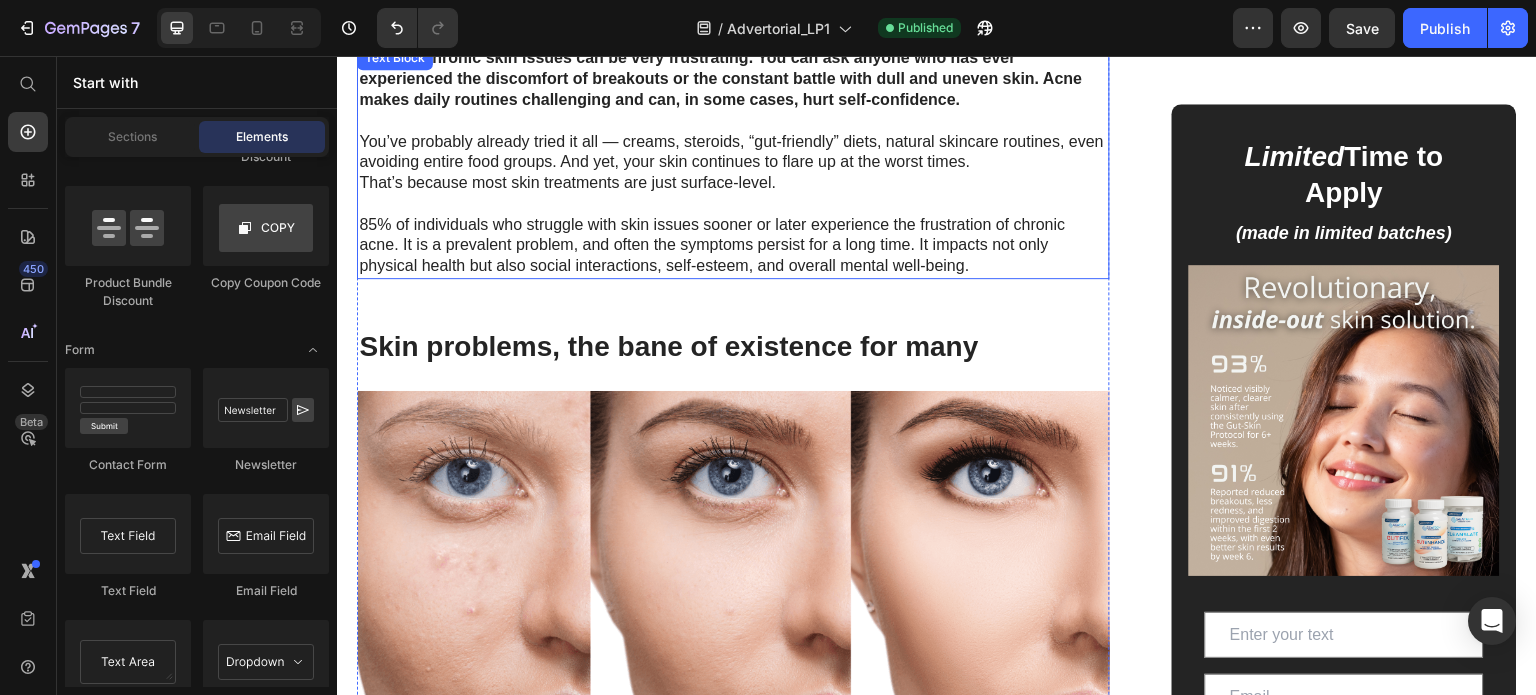 click on "That’s because most skin treatments are just surface-level. 85% of individuals who struggle with skin issues sooner or later experience the frustration of chronic acne. It is a prevalent problem, and often the symptoms persist for a long time. It impacts not only physical health but also social interactions, self-esteem, and overall mental well-being." at bounding box center (733, 225) 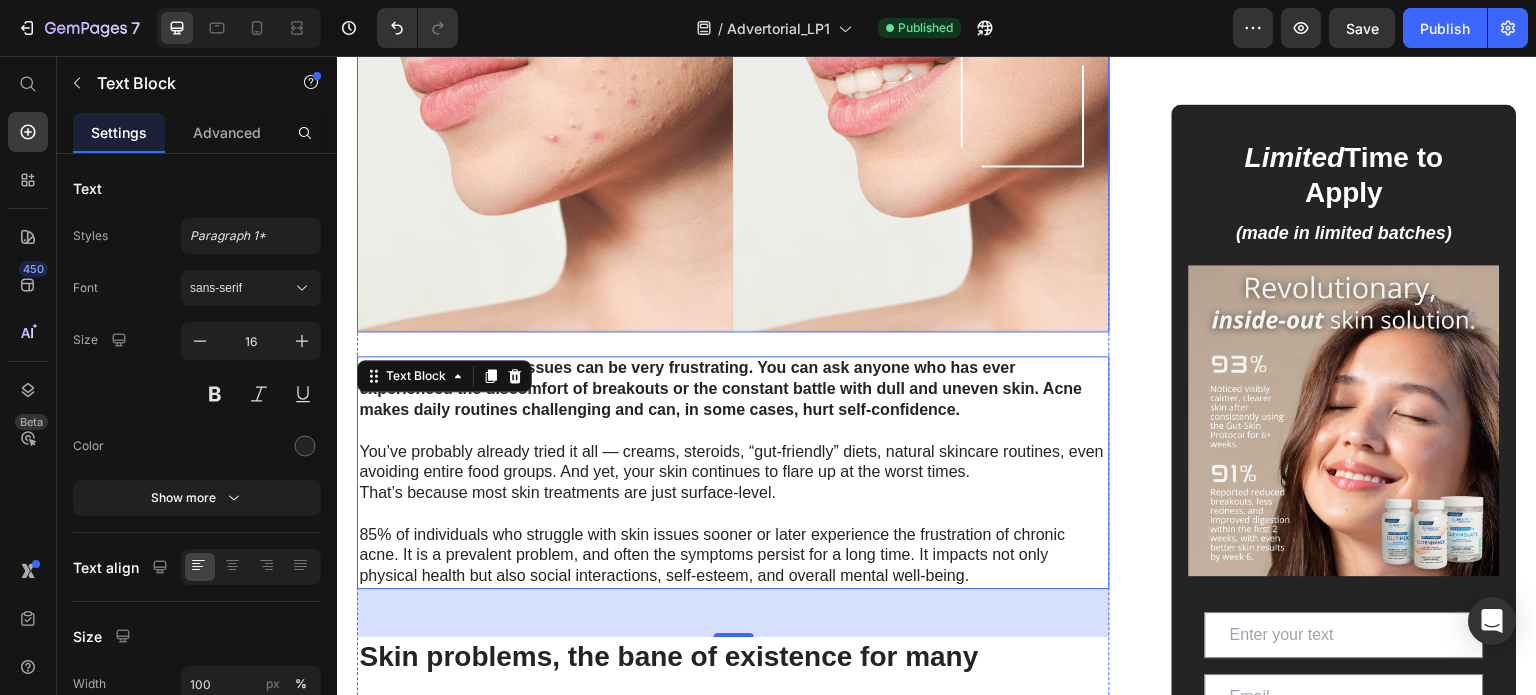scroll, scrollTop: 0, scrollLeft: 0, axis: both 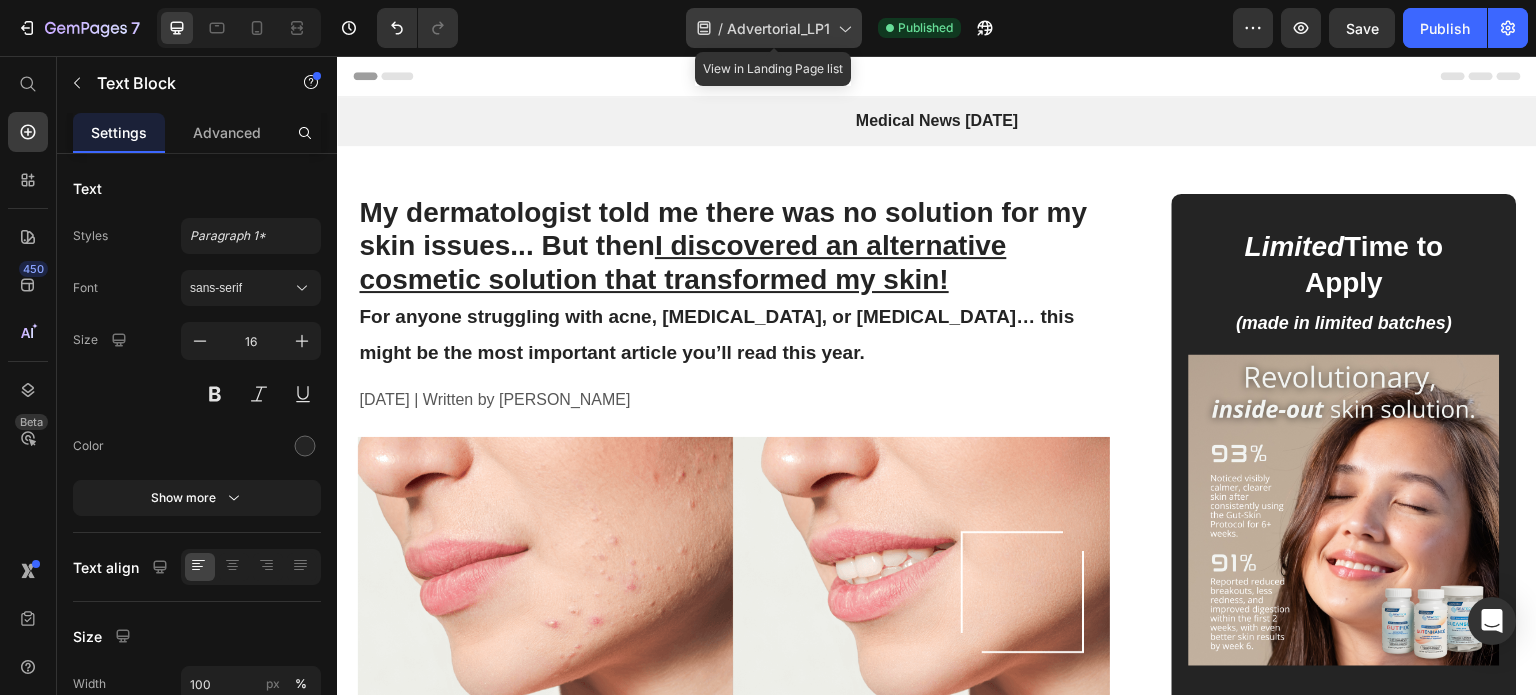 click 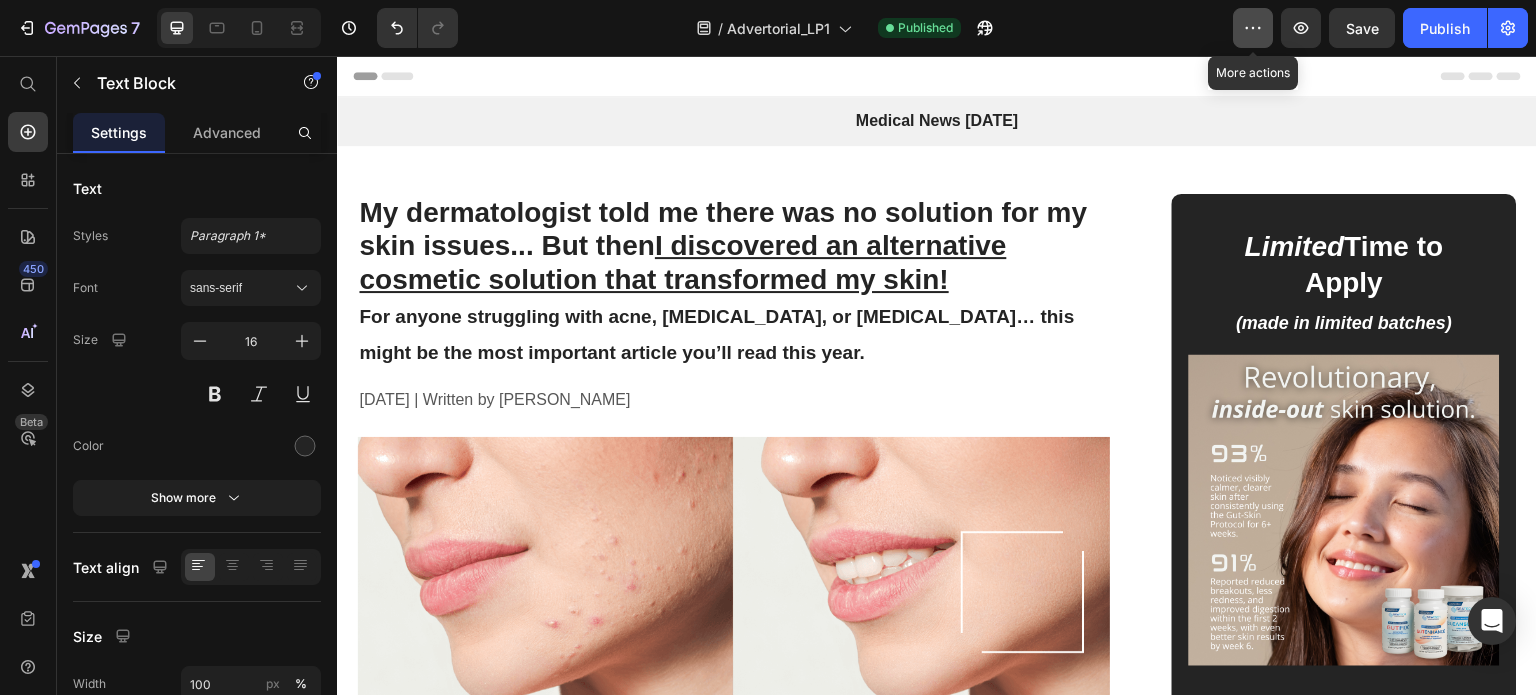 click 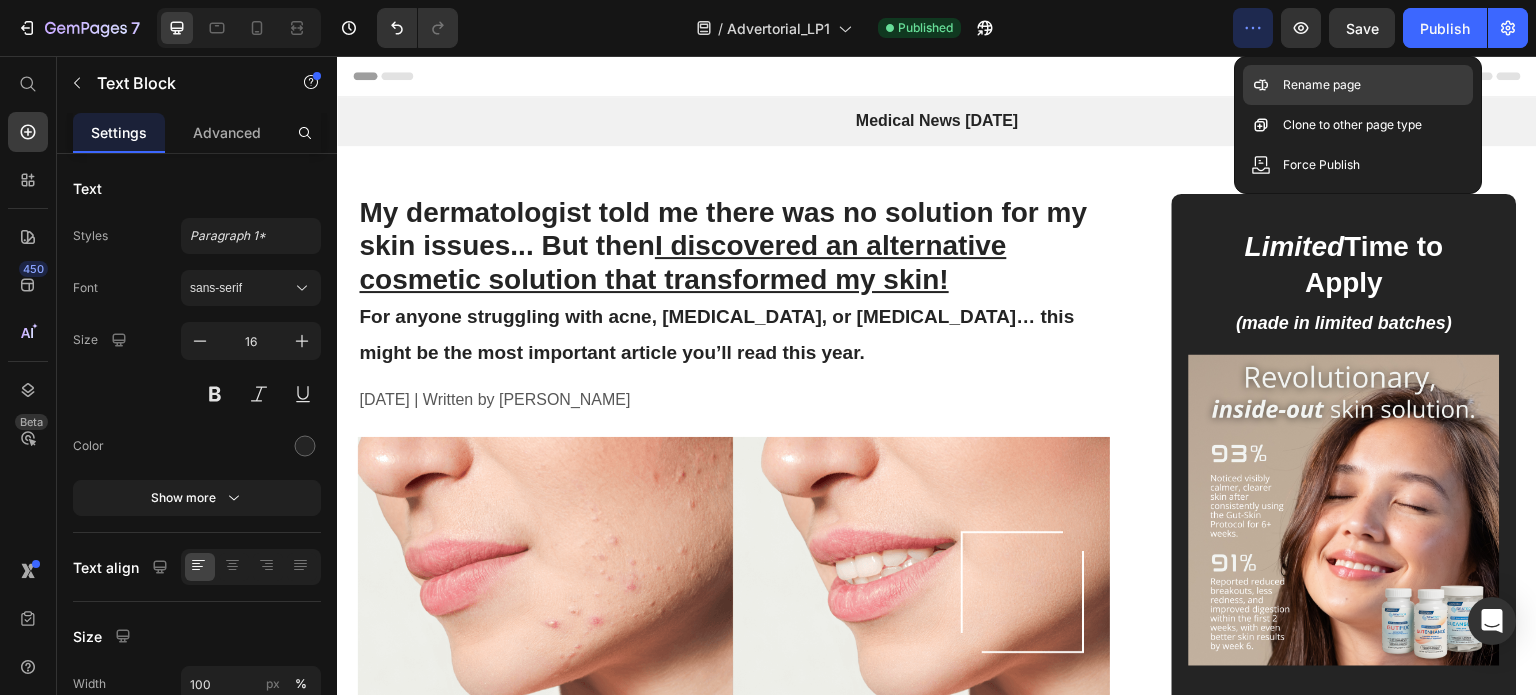 click on "Rename page" 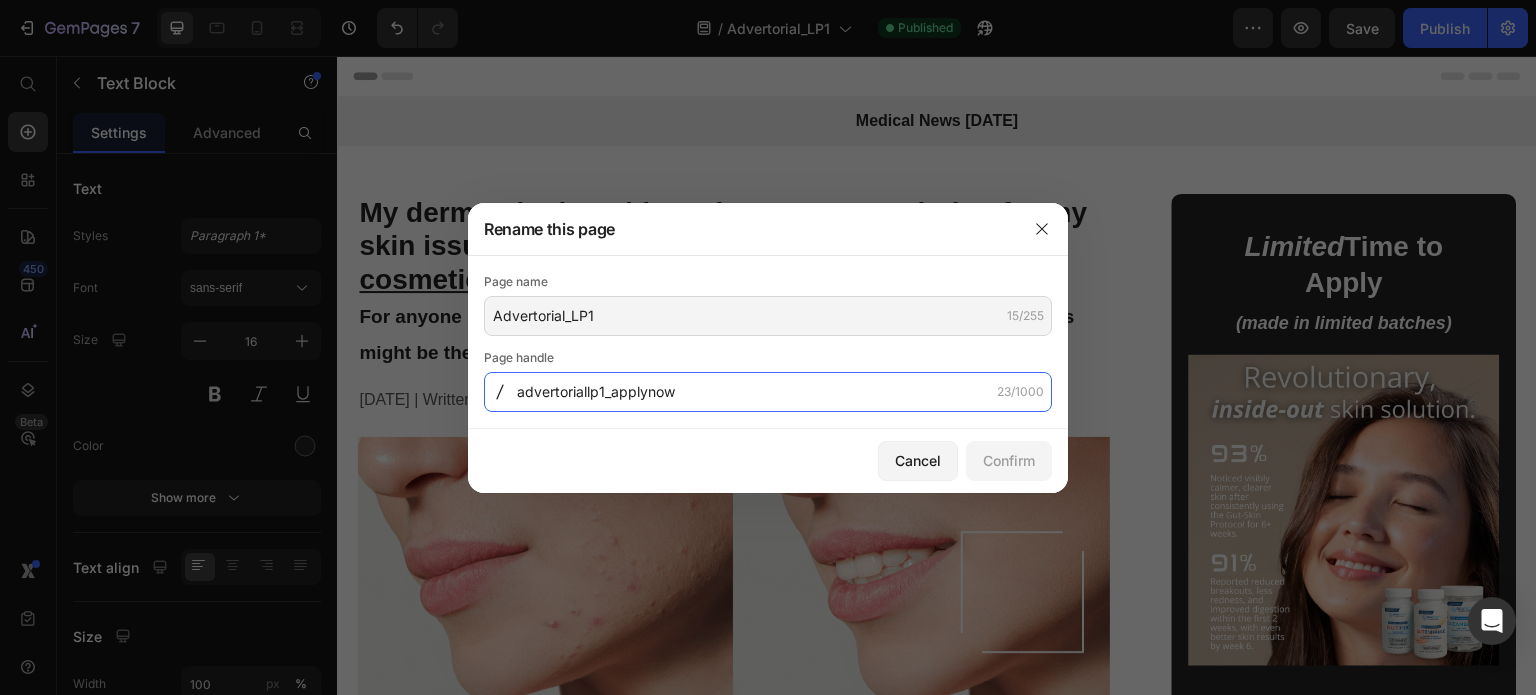 click on "advertoriallp1_applynow" 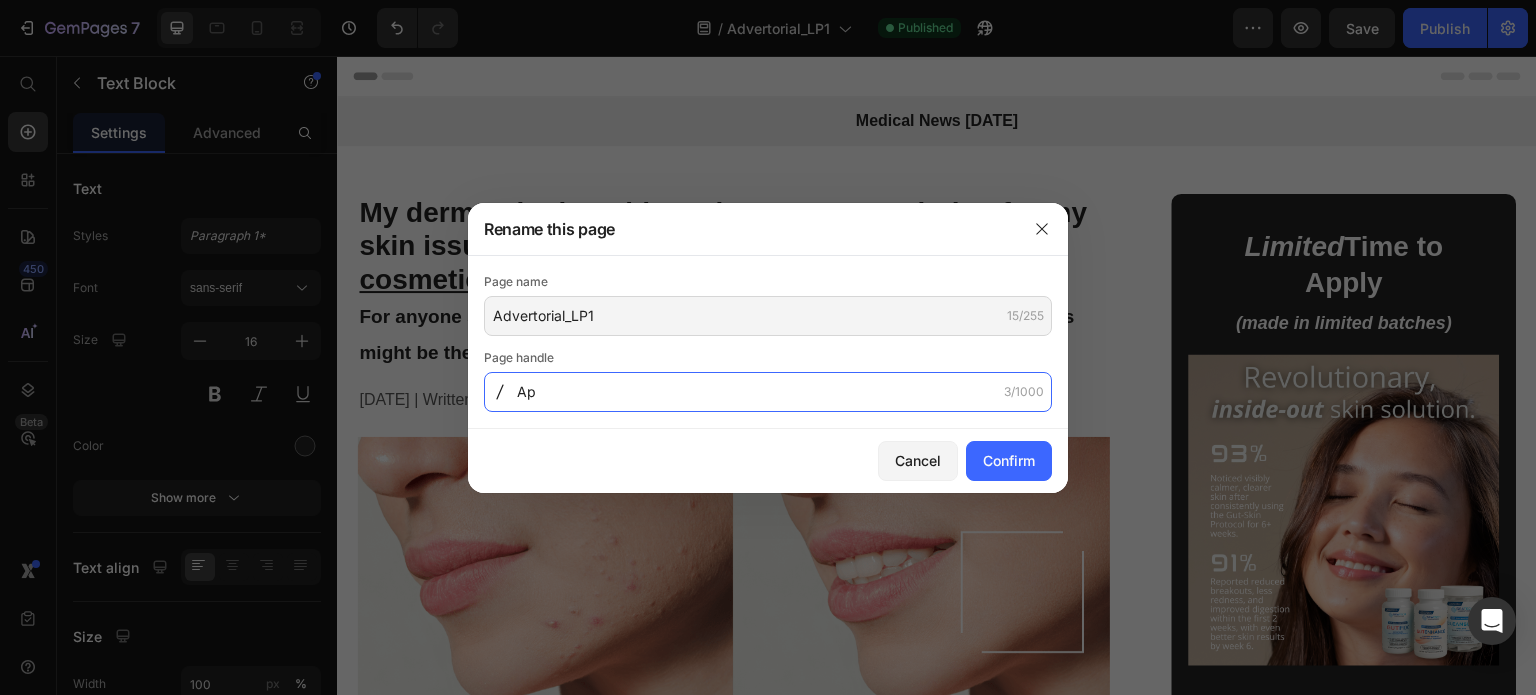 type on "A" 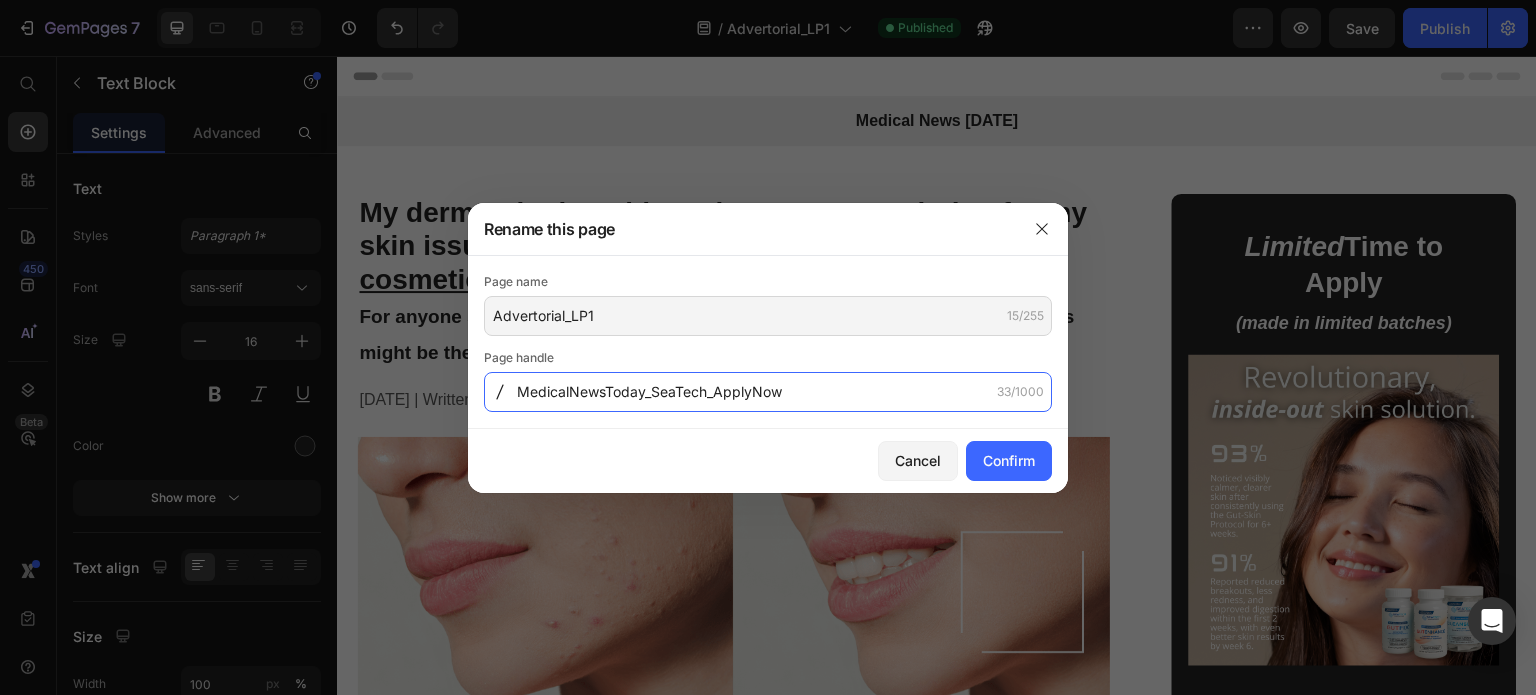 type on "MedicalNewsToday_SeaTech_ApplyNow" 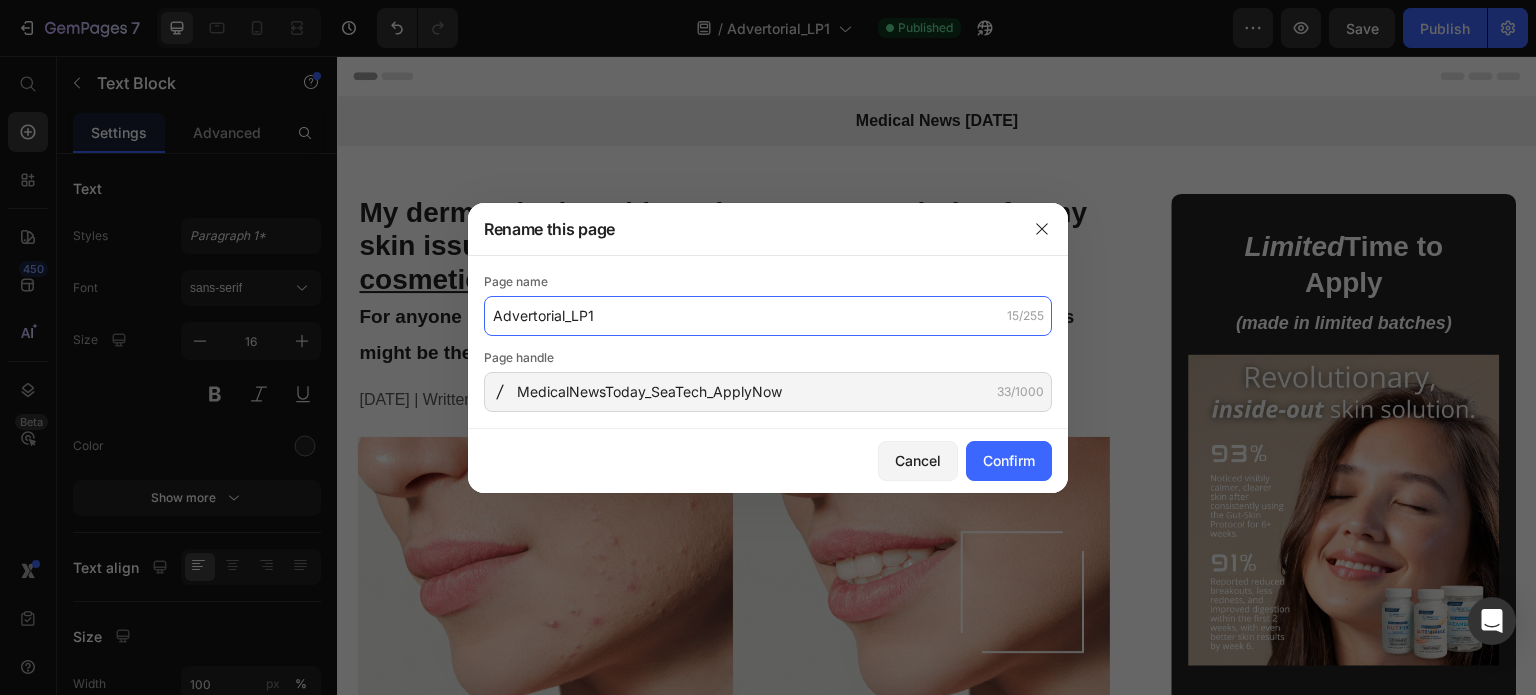click on "Advertorial_LP1" 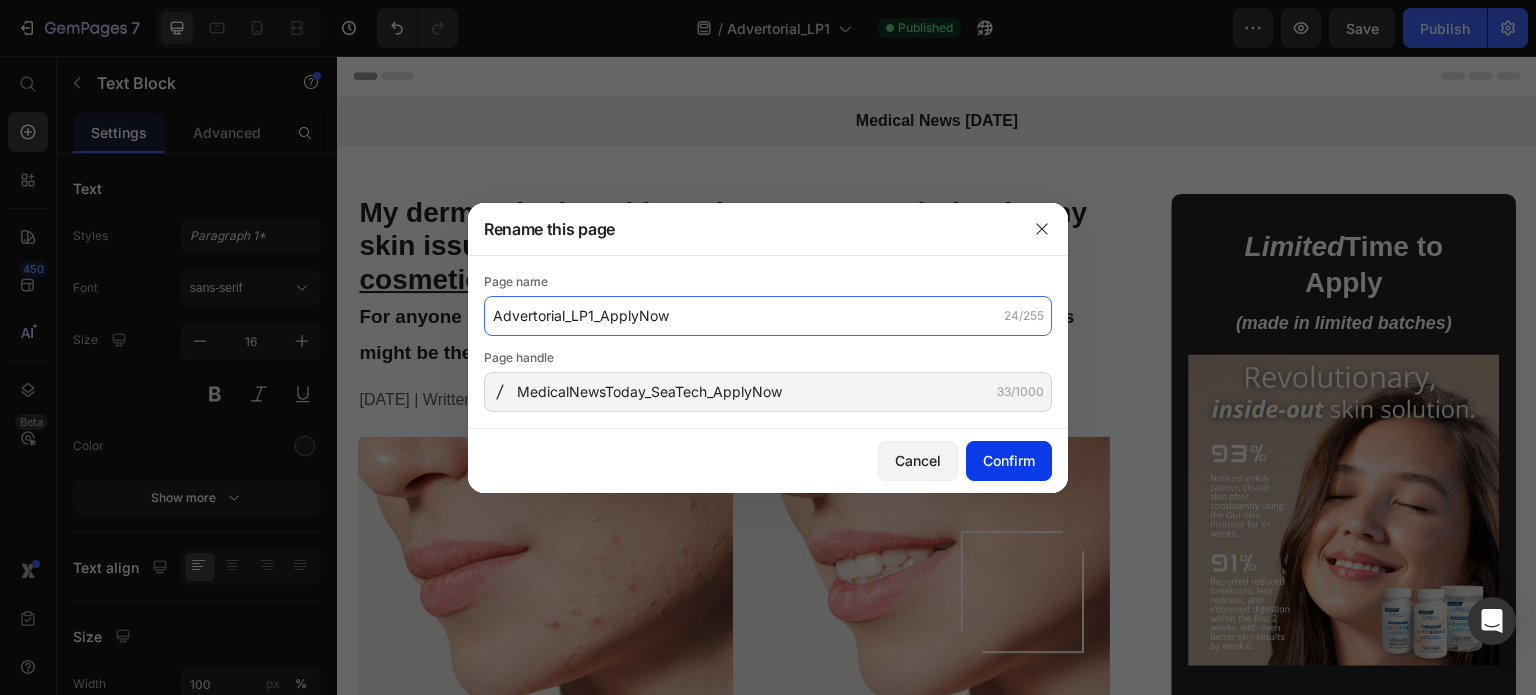 type on "Advertorial_LP1_ApplyNow" 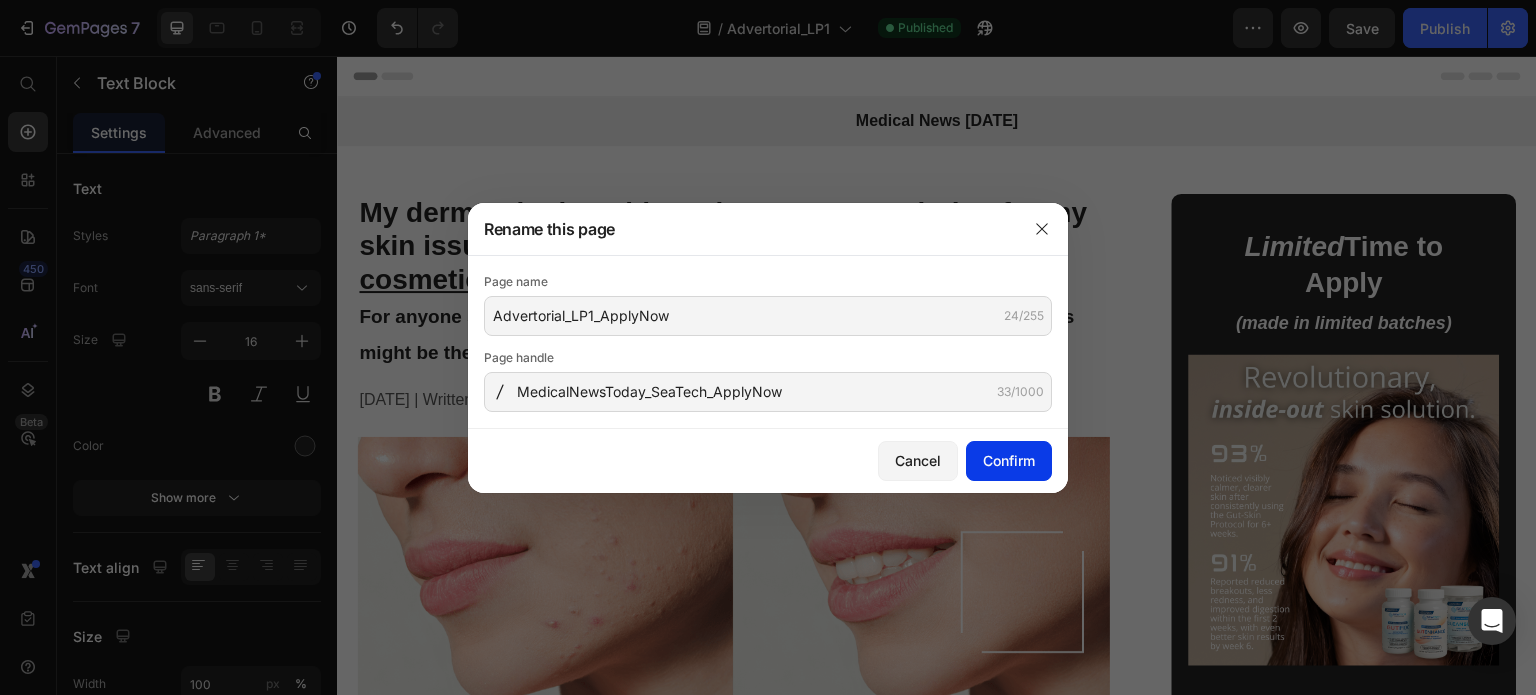 click on "Confirm" 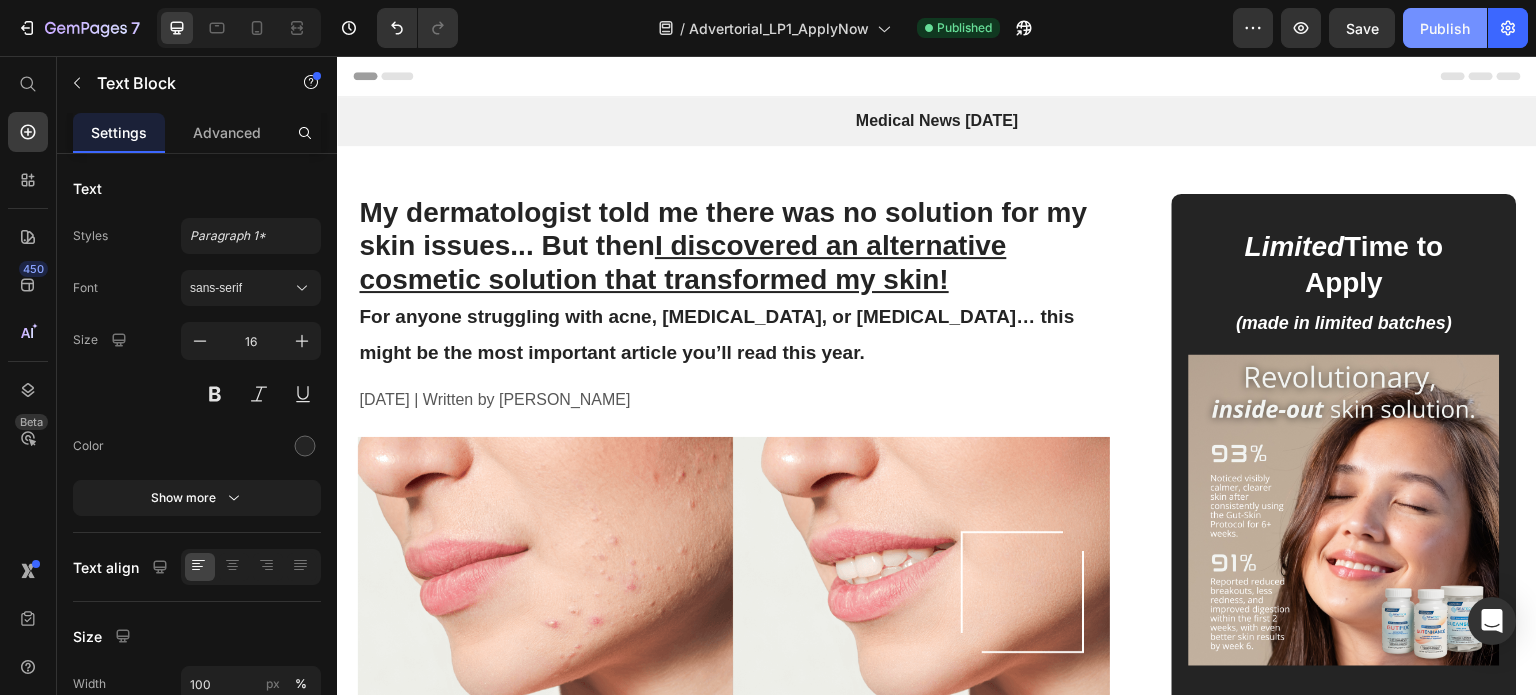 click on "Publish" at bounding box center (1445, 28) 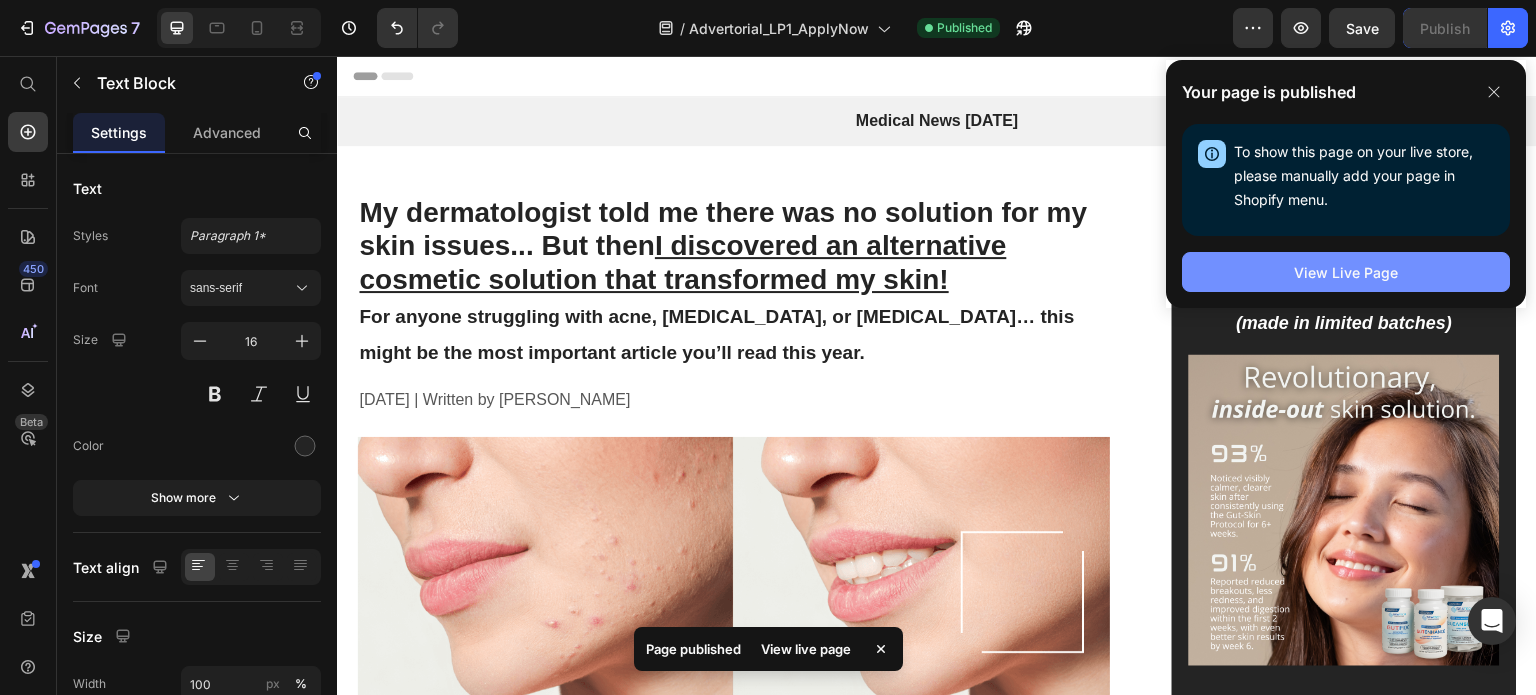 click on "View Live Page" at bounding box center (1346, 272) 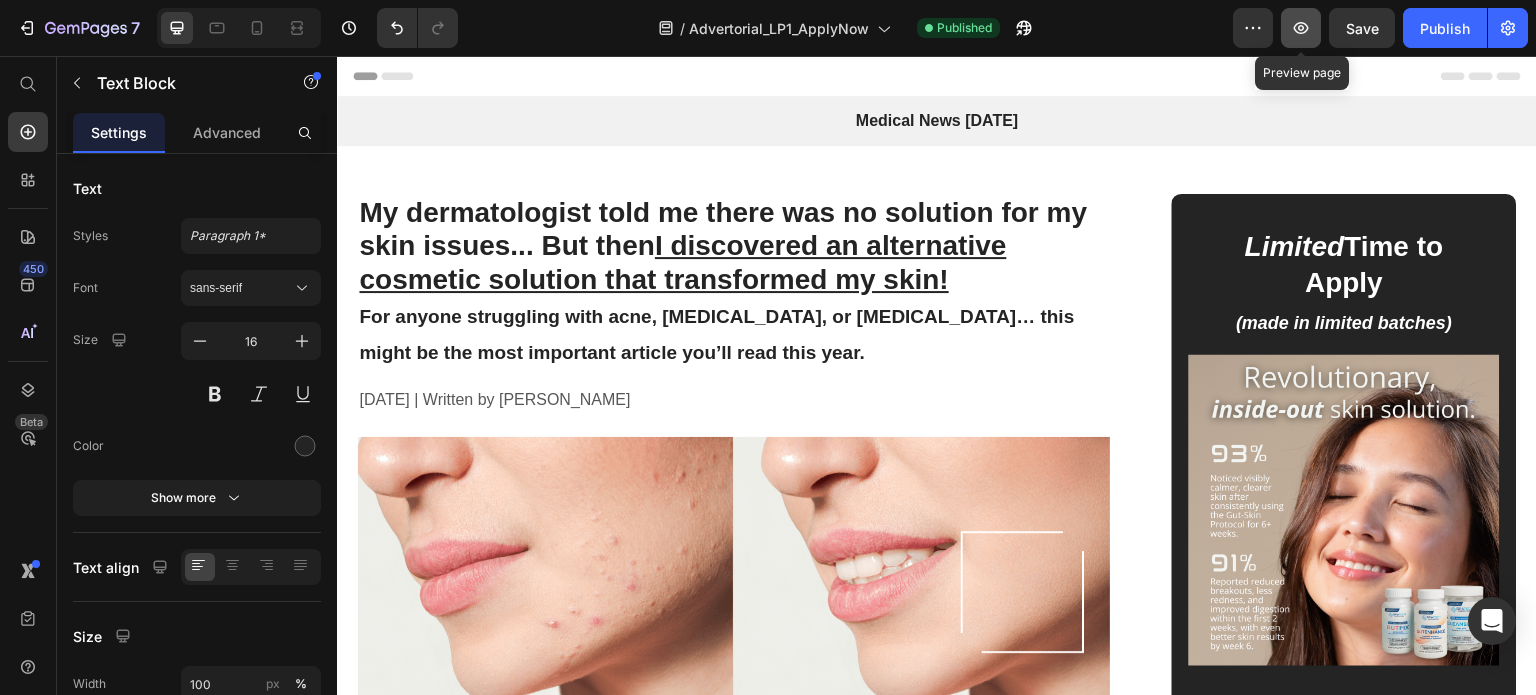 click 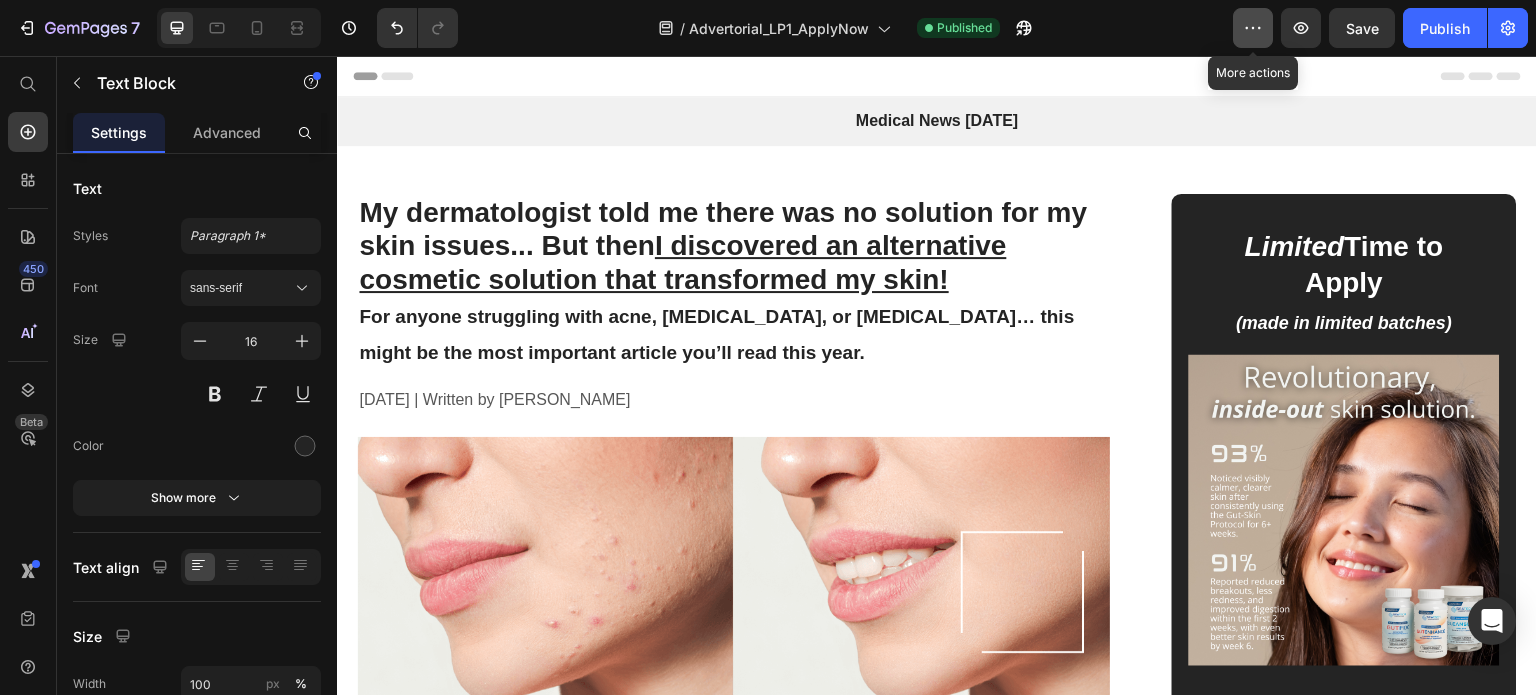 click 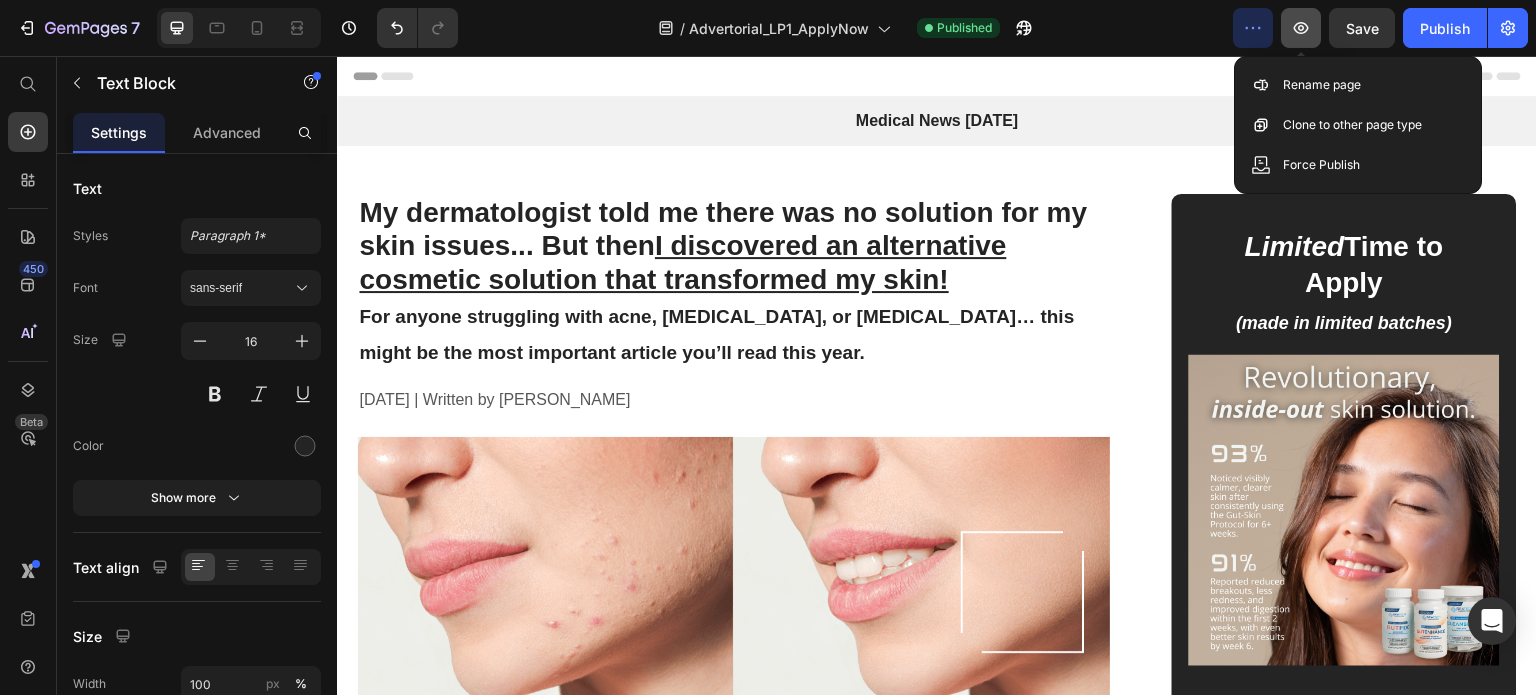 click 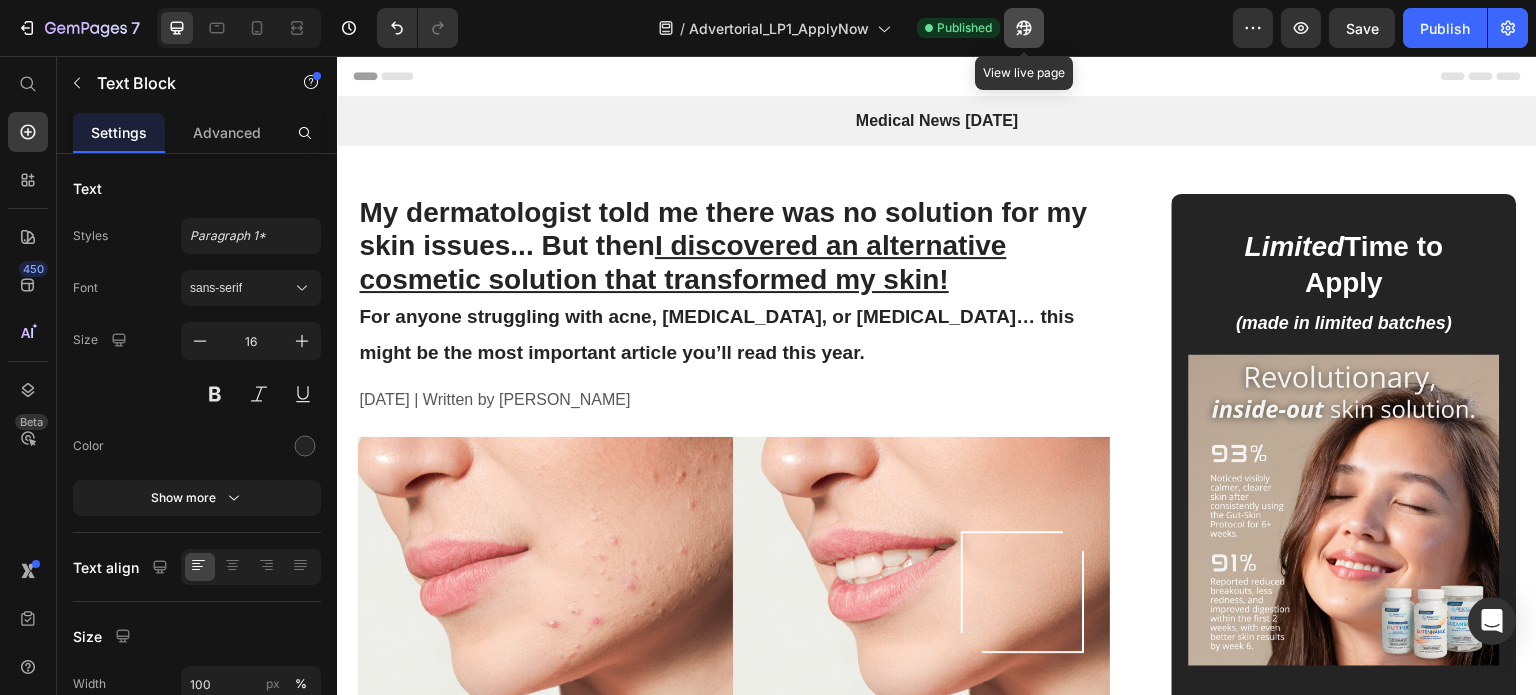 click 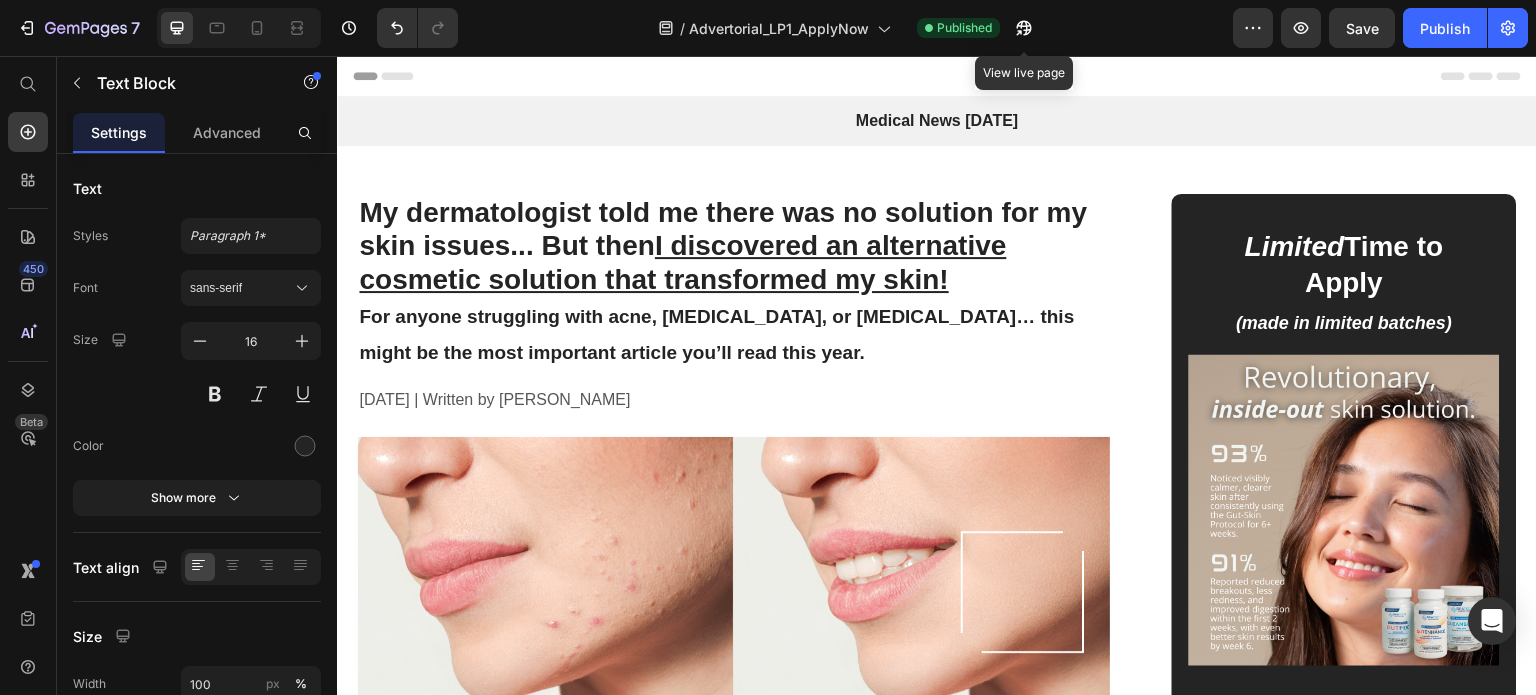 drag, startPoint x: 1345, startPoint y: 77, endPoint x: 831, endPoint y: 203, distance: 529.21826 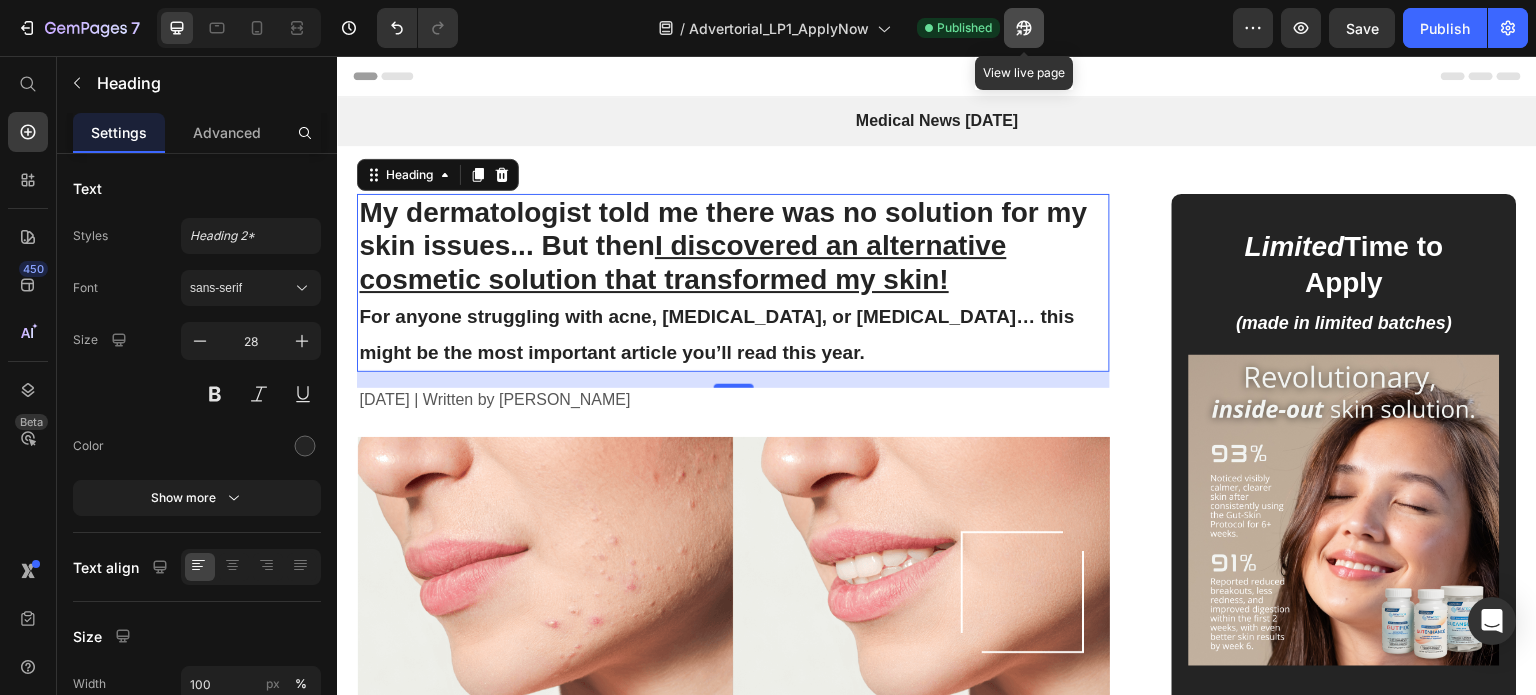 click 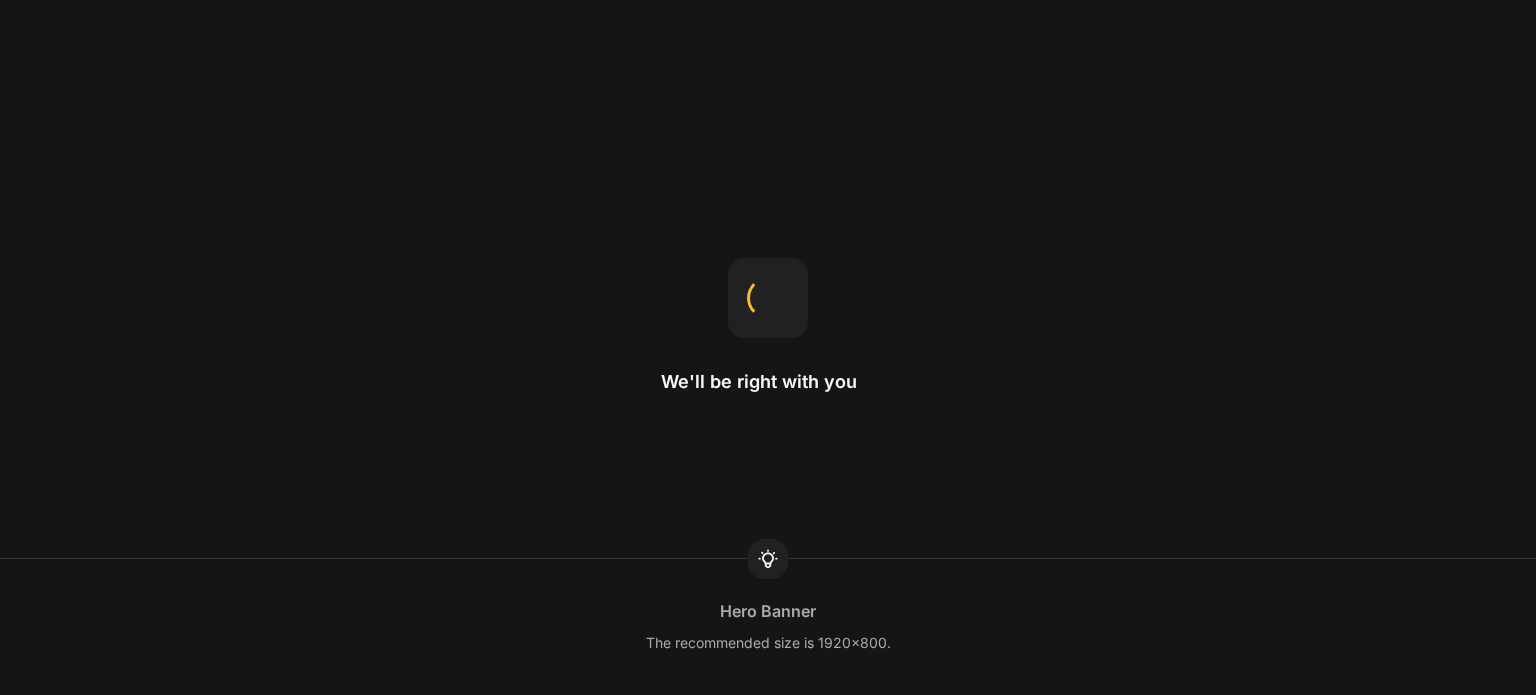 scroll, scrollTop: 0, scrollLeft: 0, axis: both 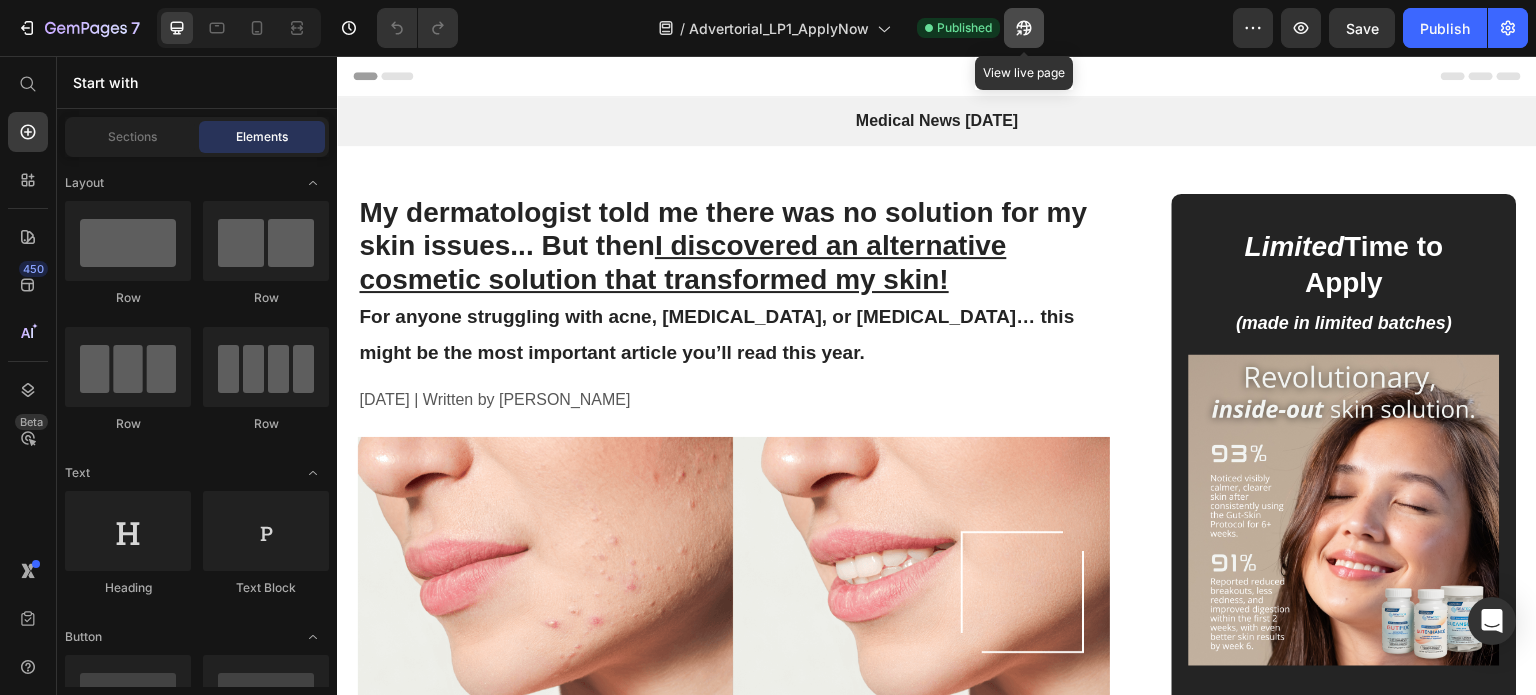 click 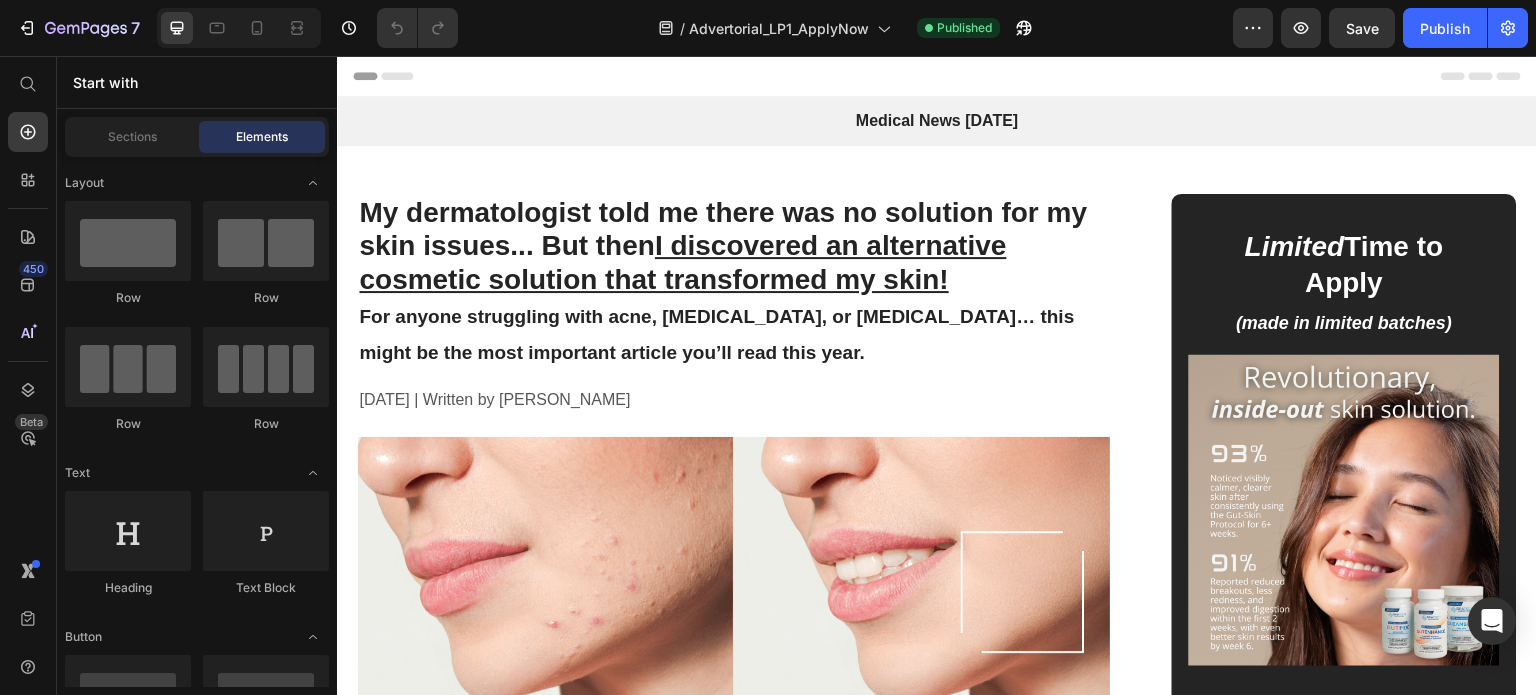 click at bounding box center (239, 28) 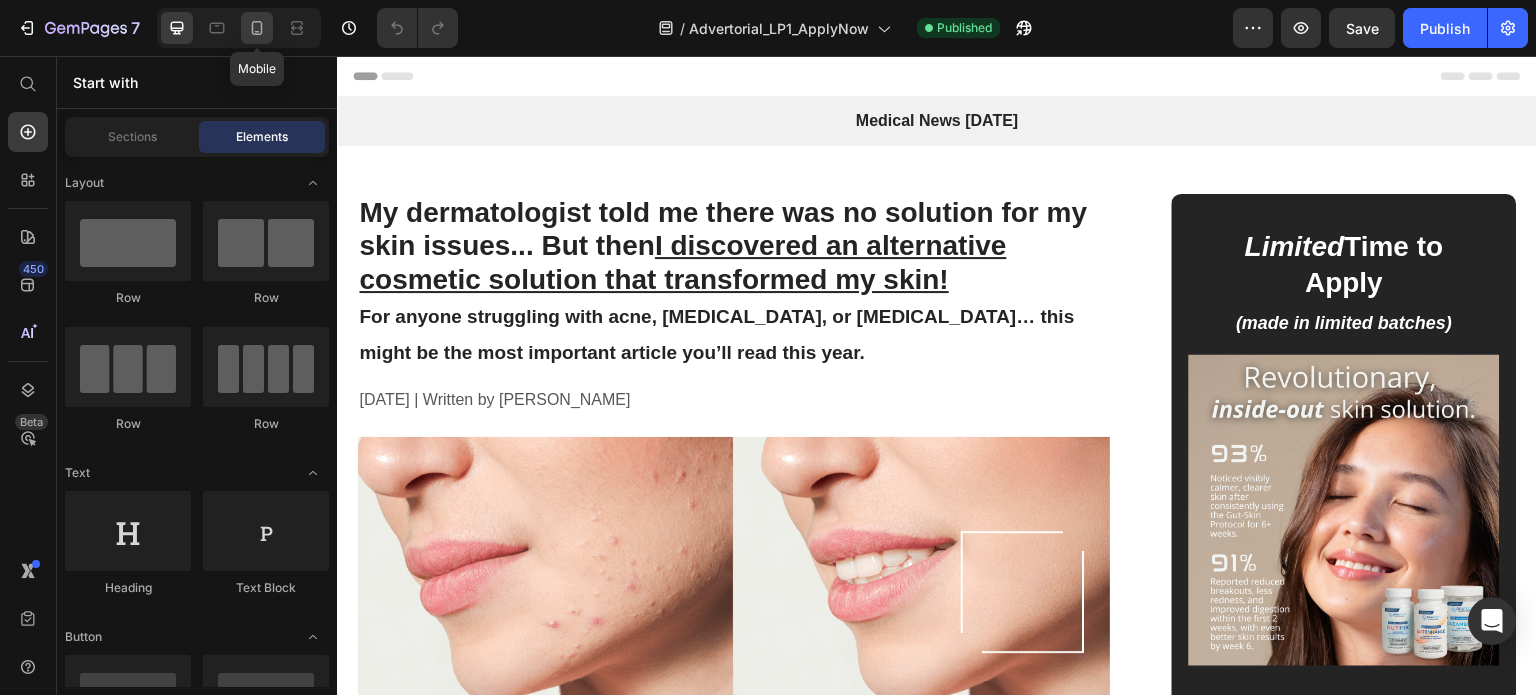 click 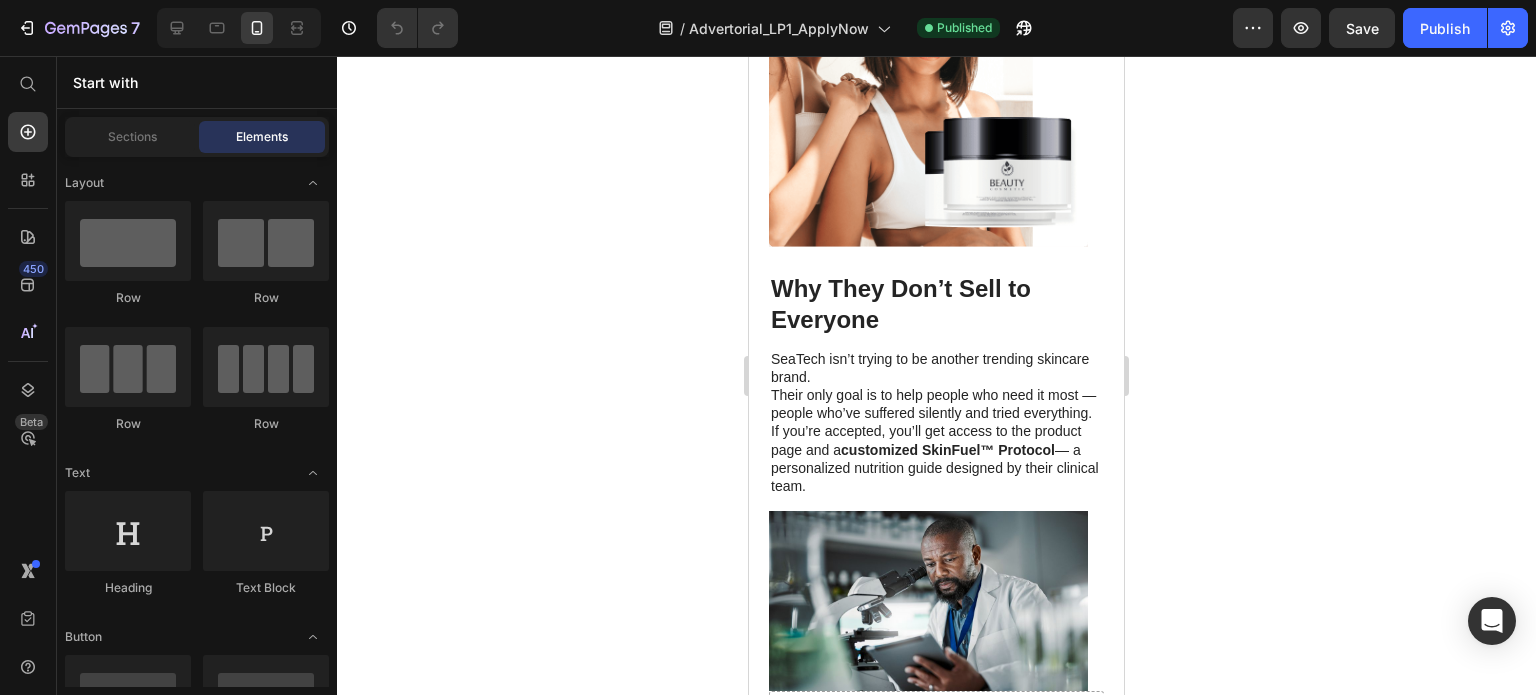 scroll, scrollTop: 5935, scrollLeft: 0, axis: vertical 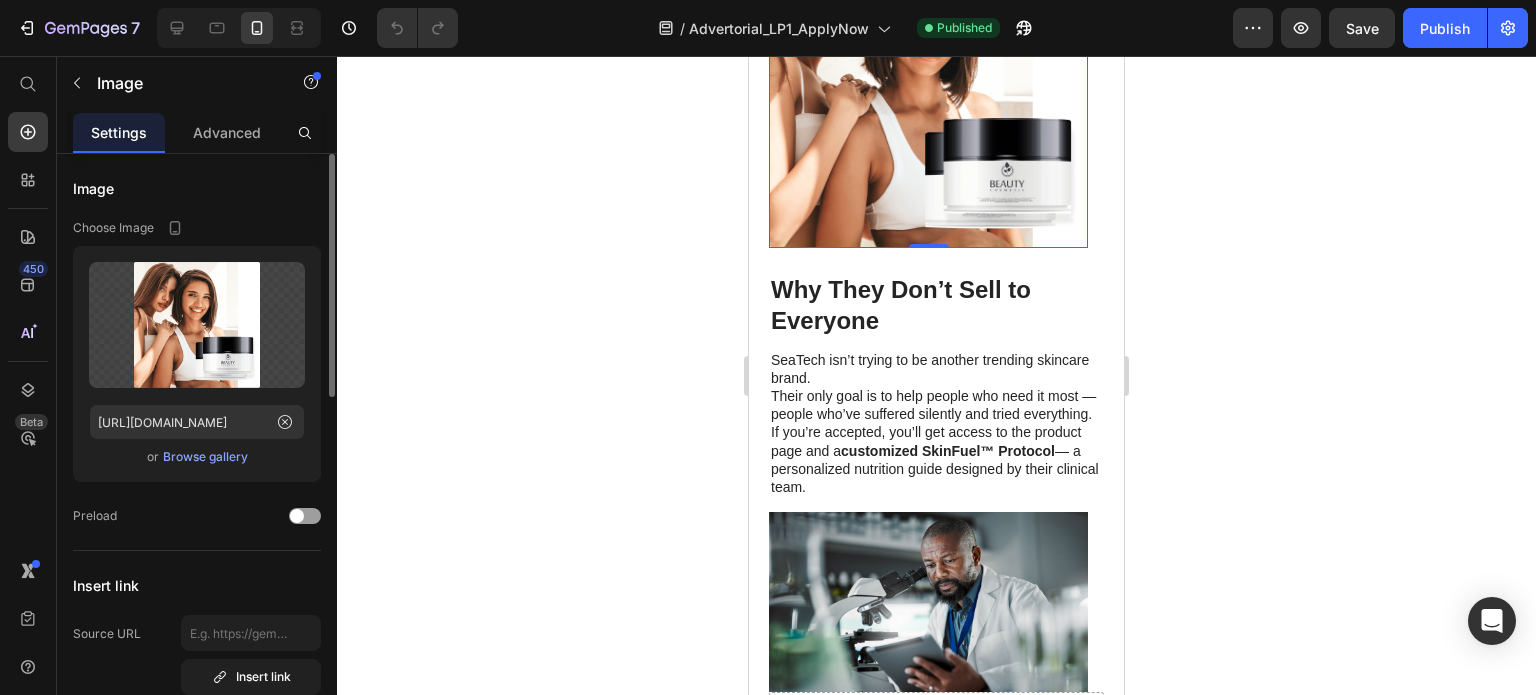 click on "Upload Image [URL][DOMAIN_NAME]  or   Browse gallery" 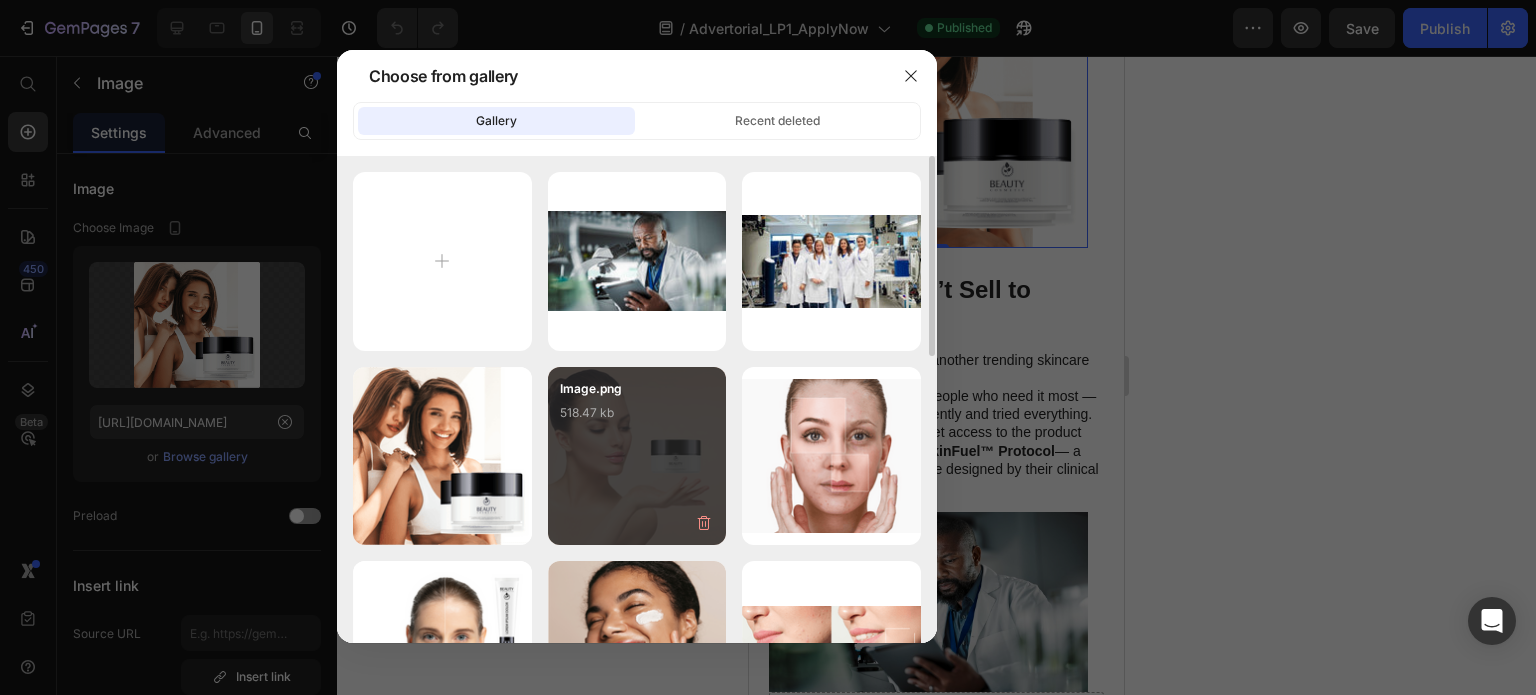 scroll, scrollTop: 356, scrollLeft: 0, axis: vertical 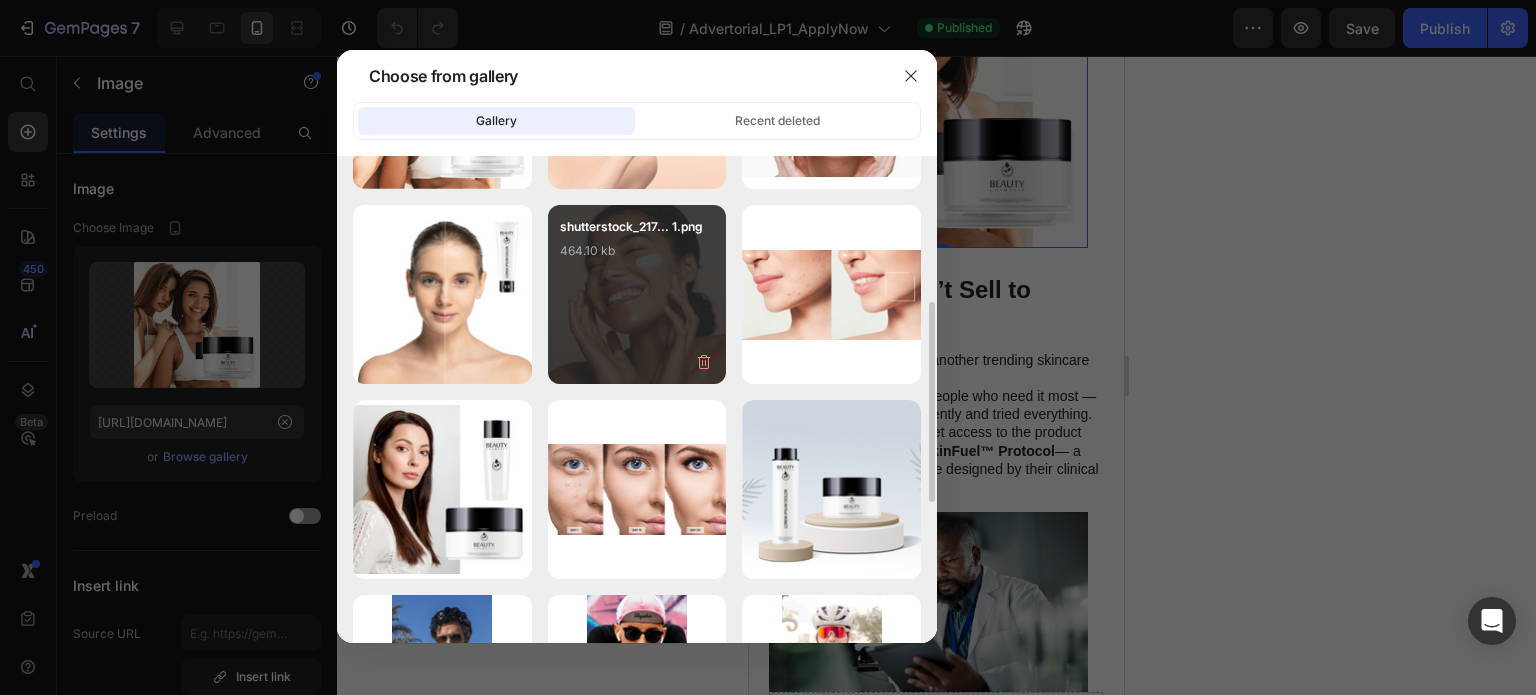 click on "shutterstock_217... 1.png 464.10 kb" at bounding box center [637, 257] 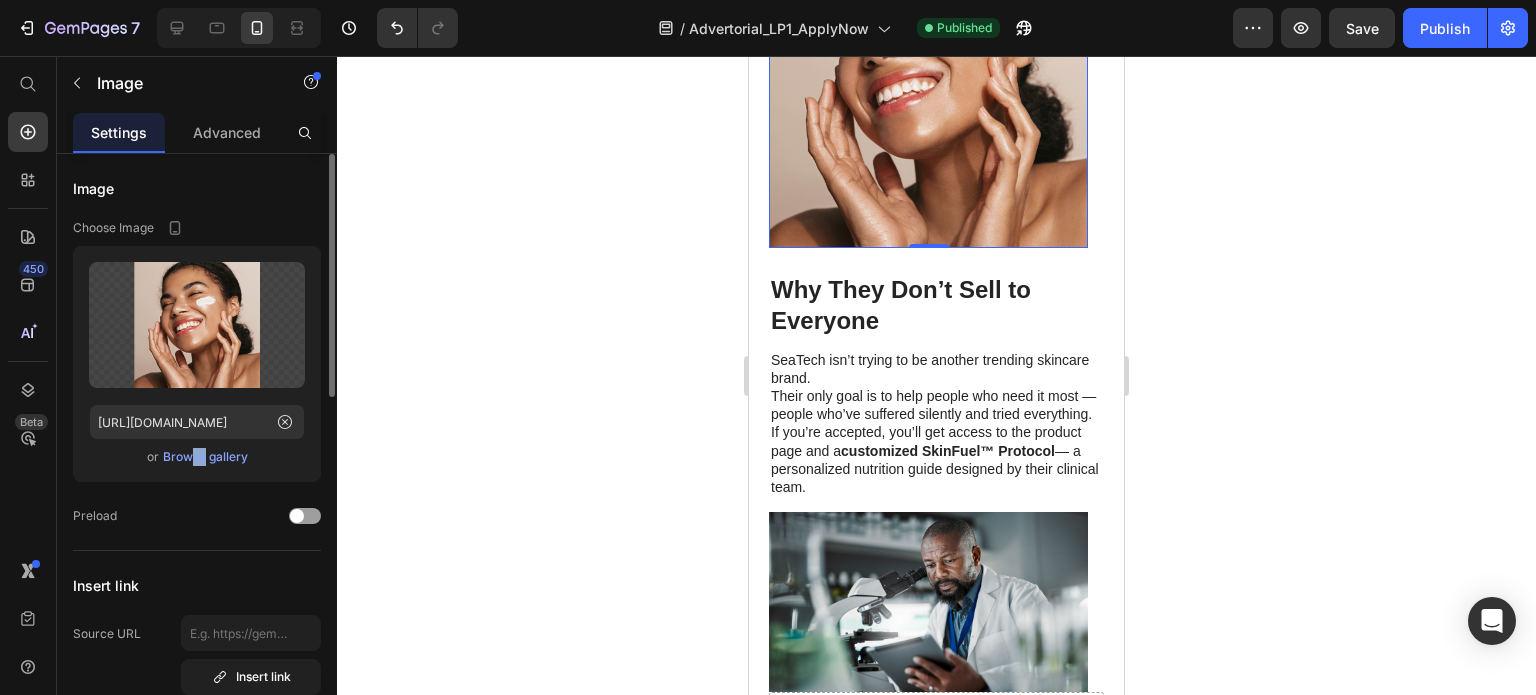 drag, startPoint x: 182, startPoint y: 466, endPoint x: 201, endPoint y: 458, distance: 20.615528 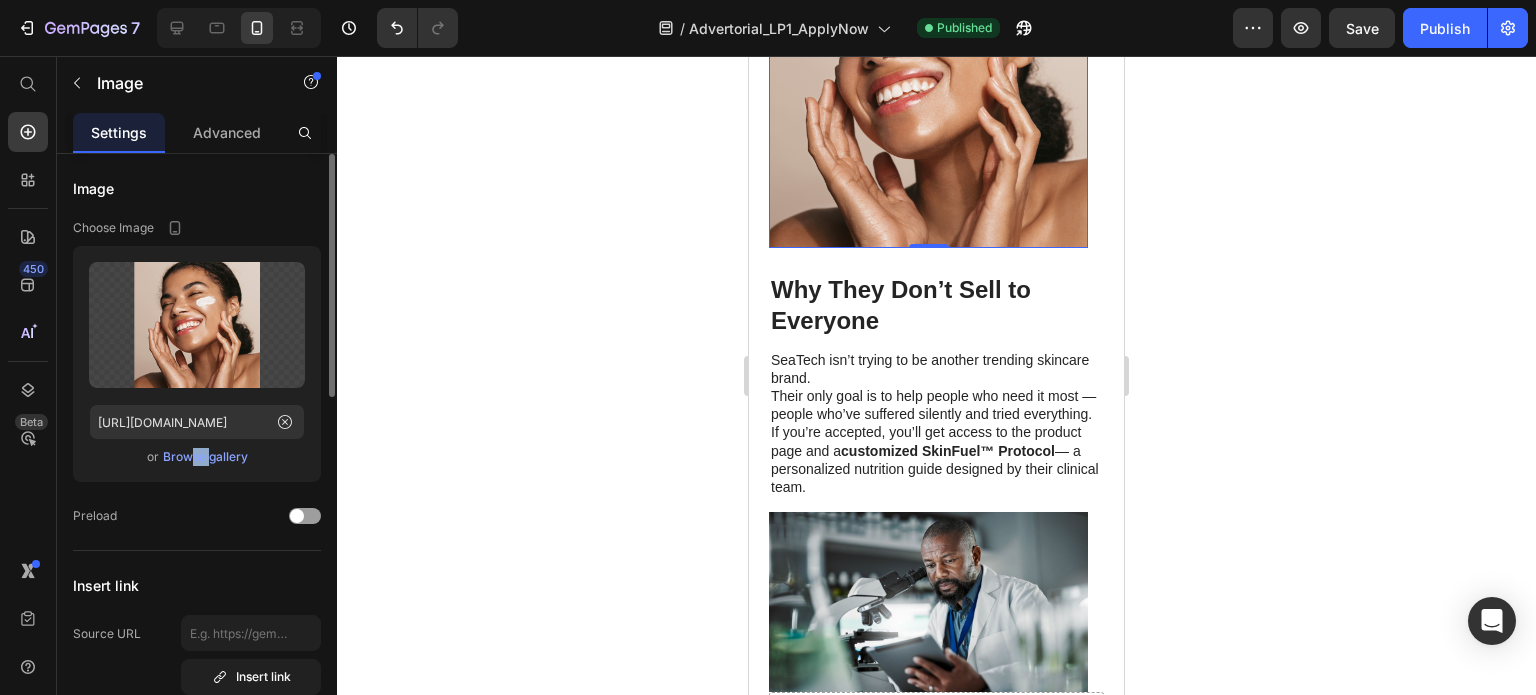 click on "Browse gallery" at bounding box center [205, 457] 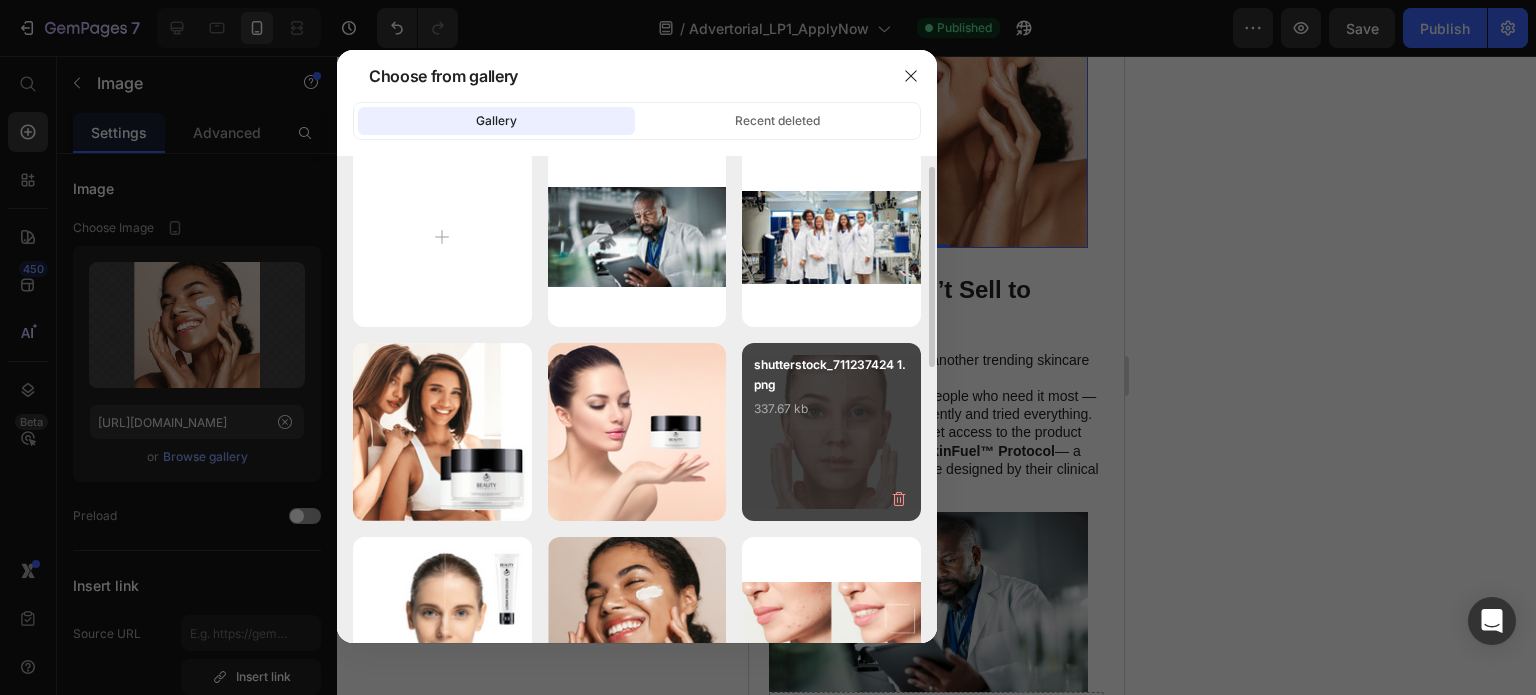 scroll, scrollTop: 25, scrollLeft: 0, axis: vertical 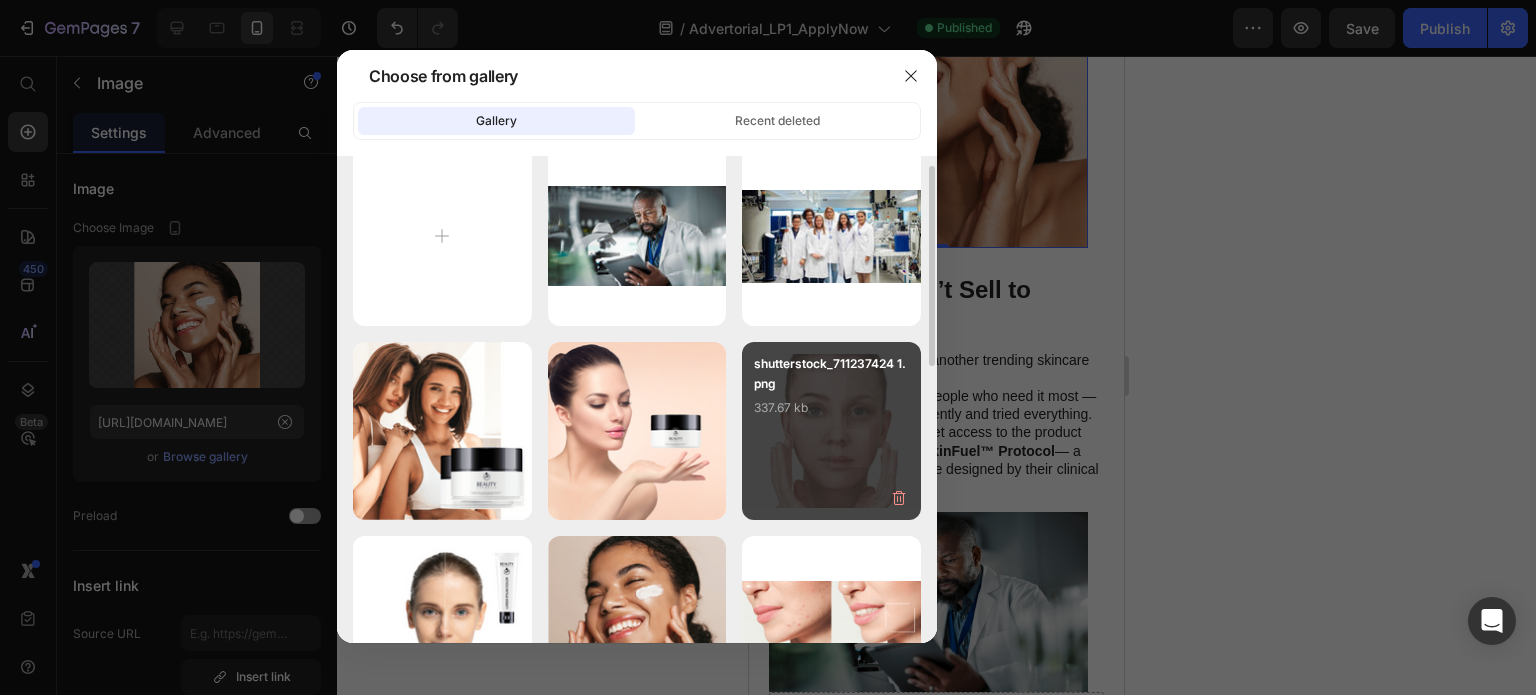click on "shutterstock_711237424 1.png 337.67 kb" at bounding box center (831, 394) 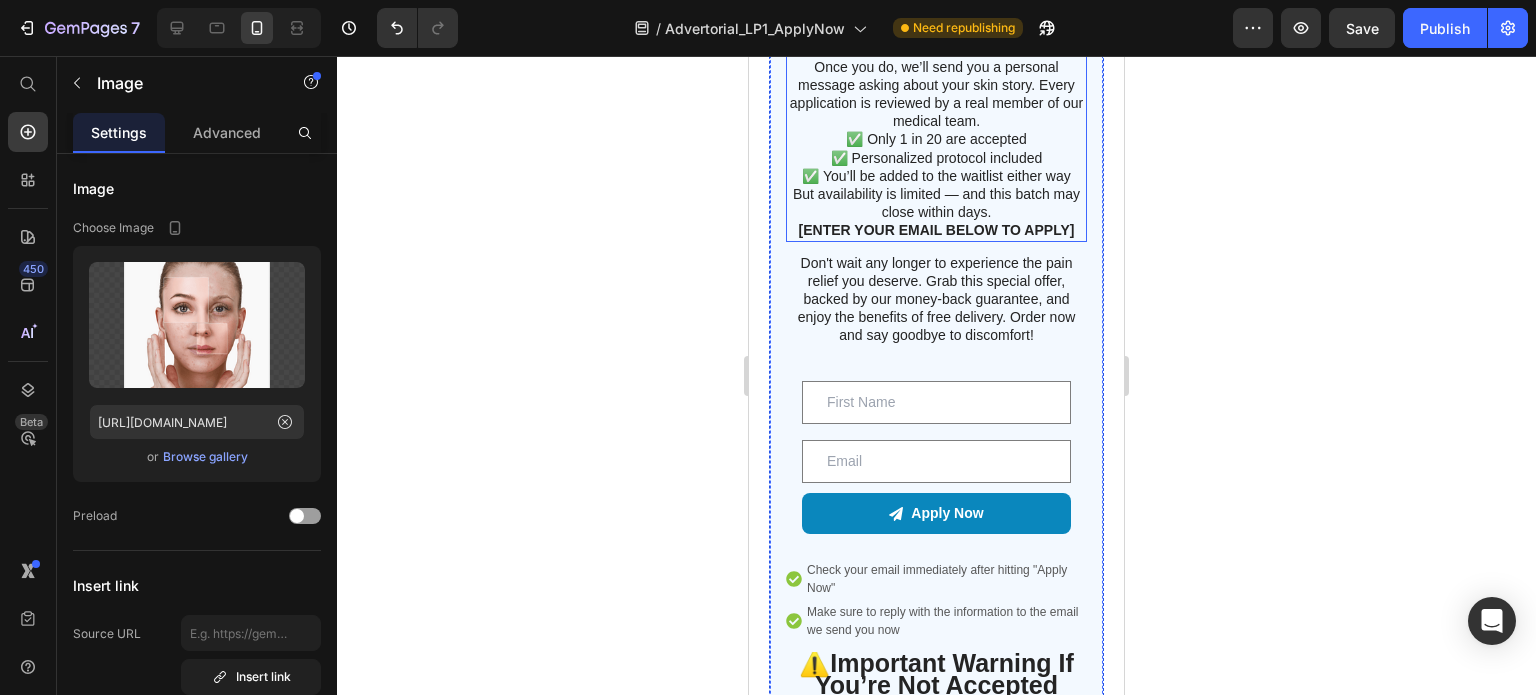 scroll, scrollTop: 8964, scrollLeft: 0, axis: vertical 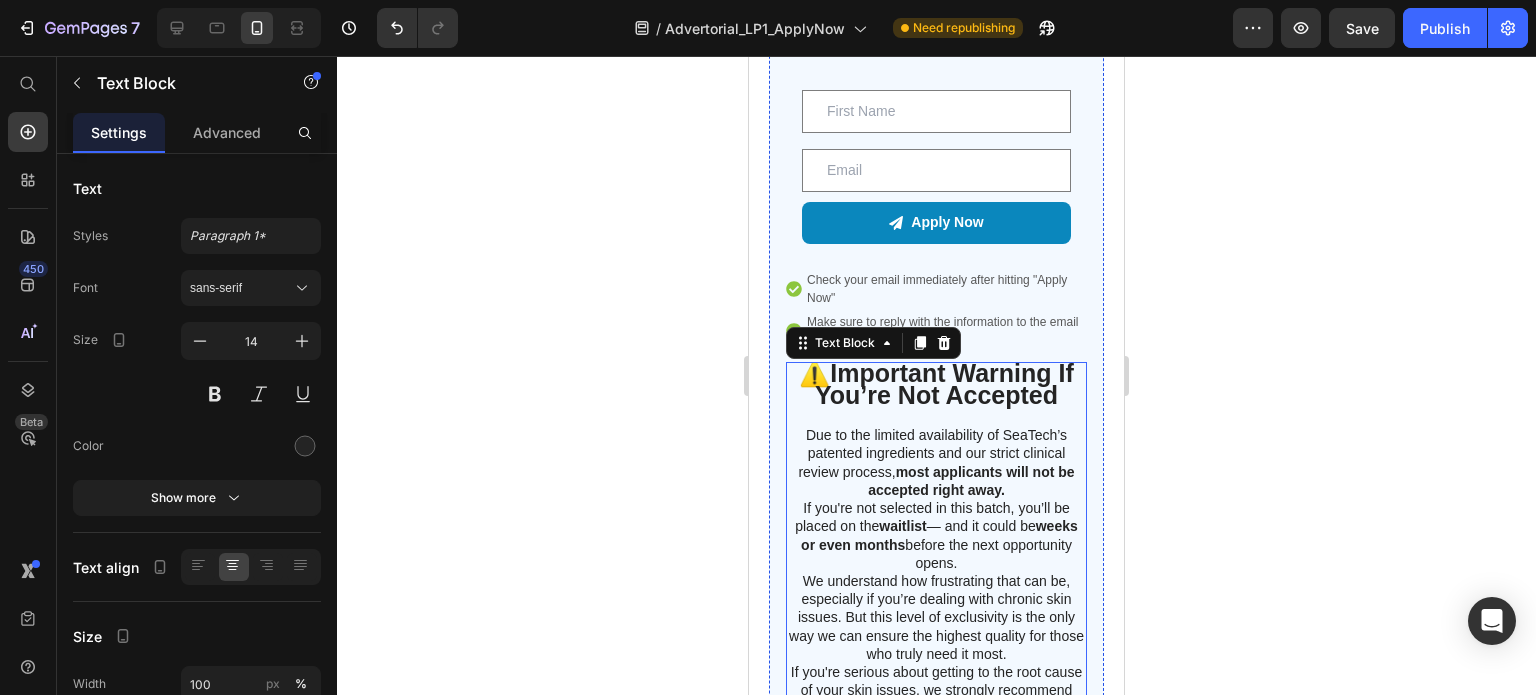 click on "Important Warning If You’re Not Accepted" at bounding box center [944, 384] 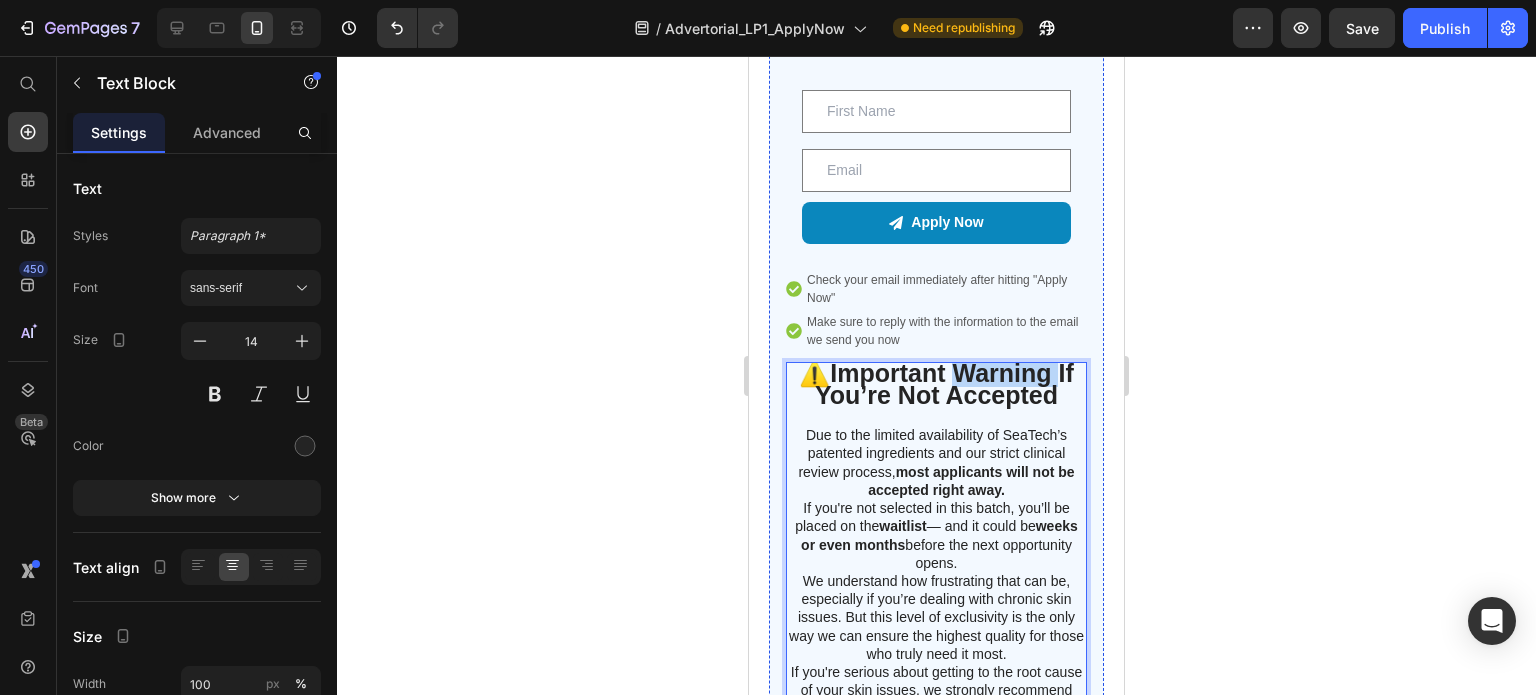 click on "Important Warning If You’re Not Accepted" at bounding box center (944, 384) 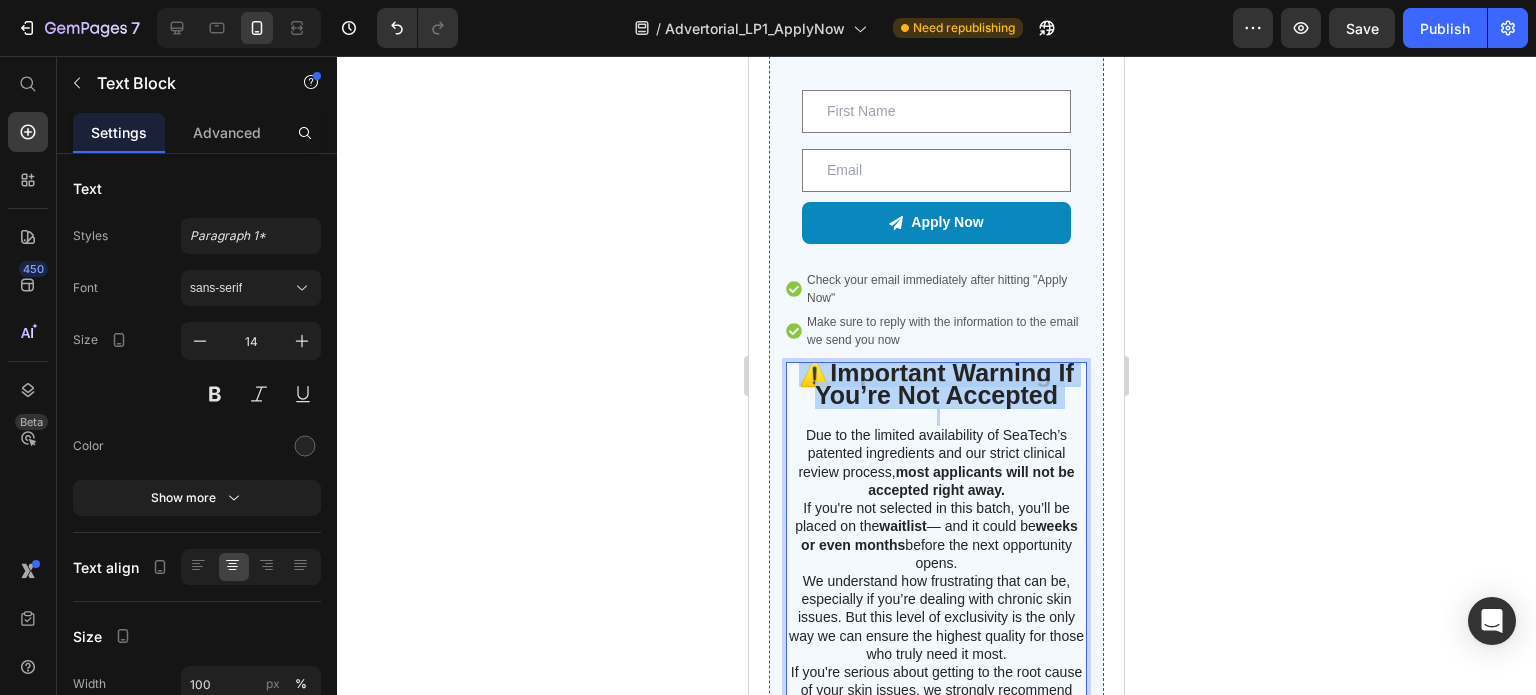 click on "Important Warning If You’re Not Accepted" at bounding box center [944, 384] 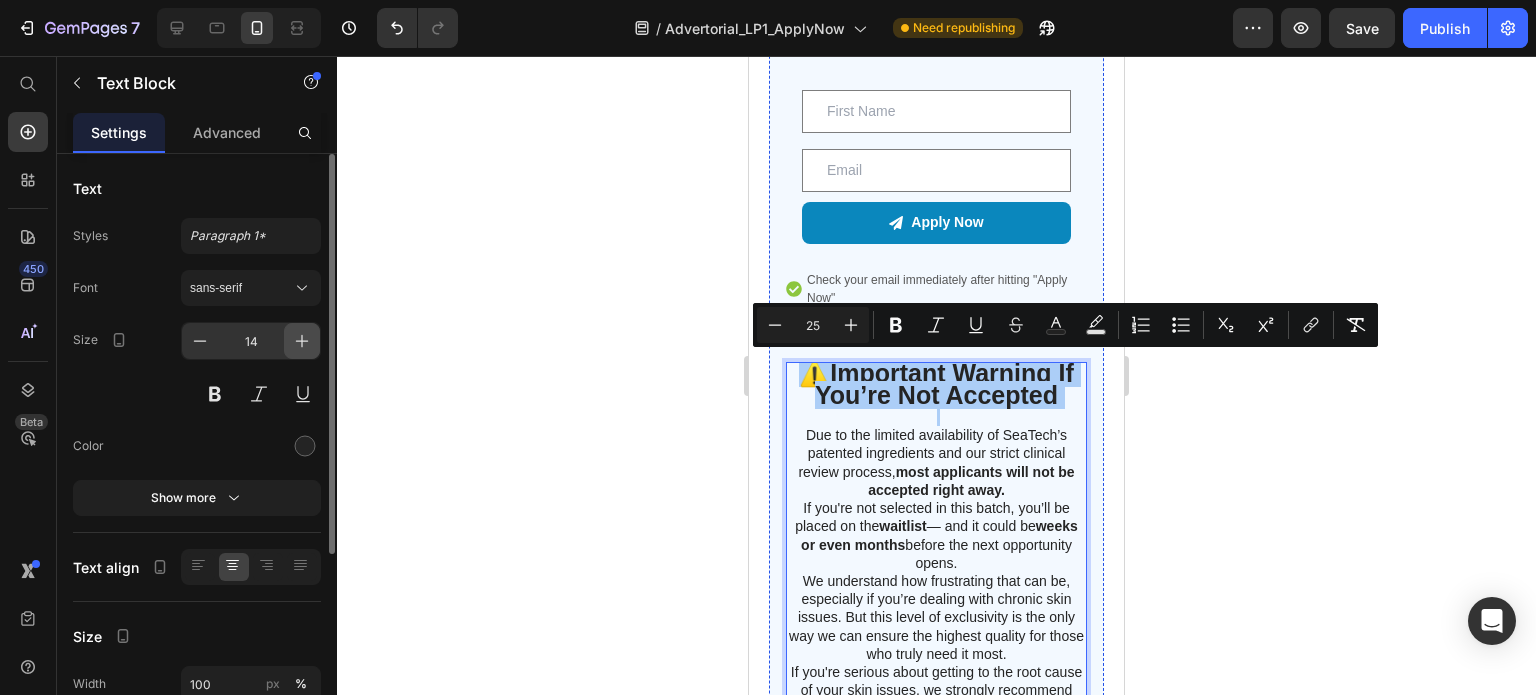 click 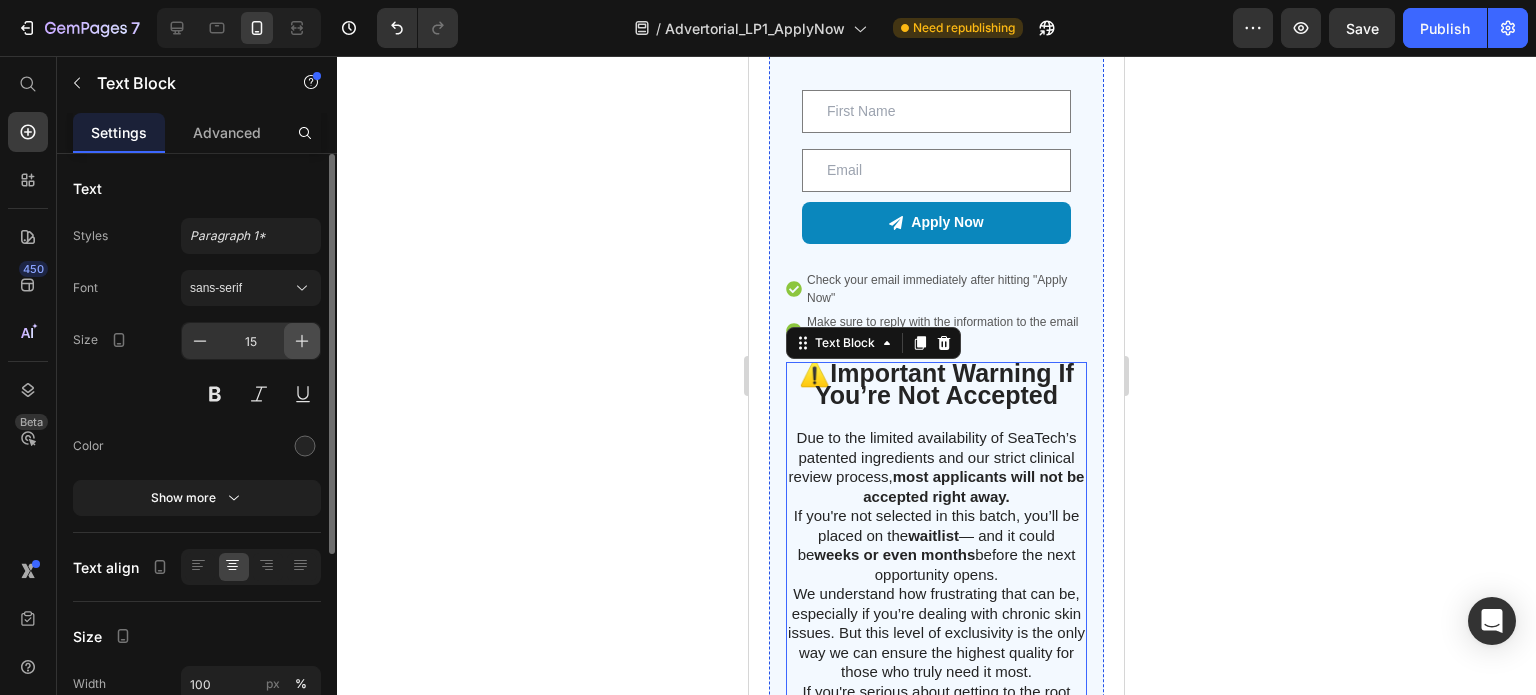 click 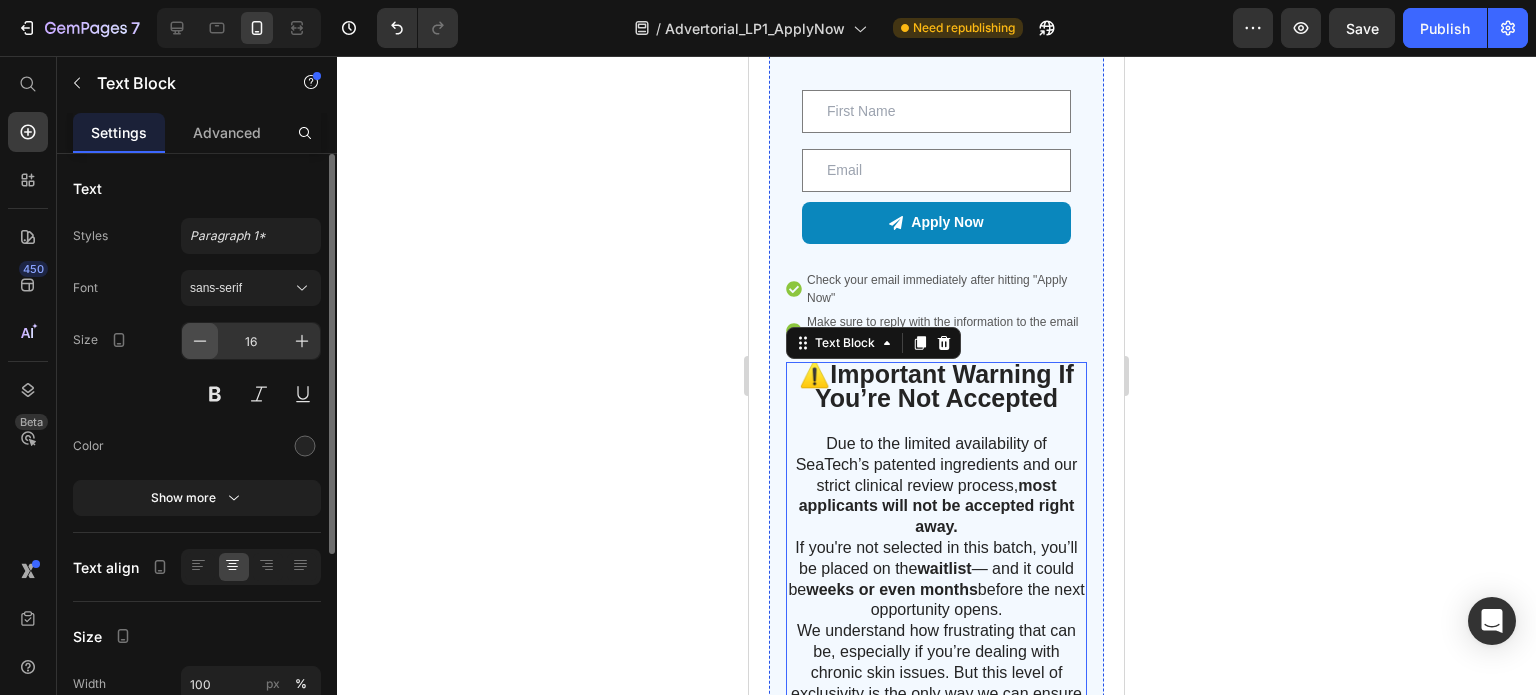 click 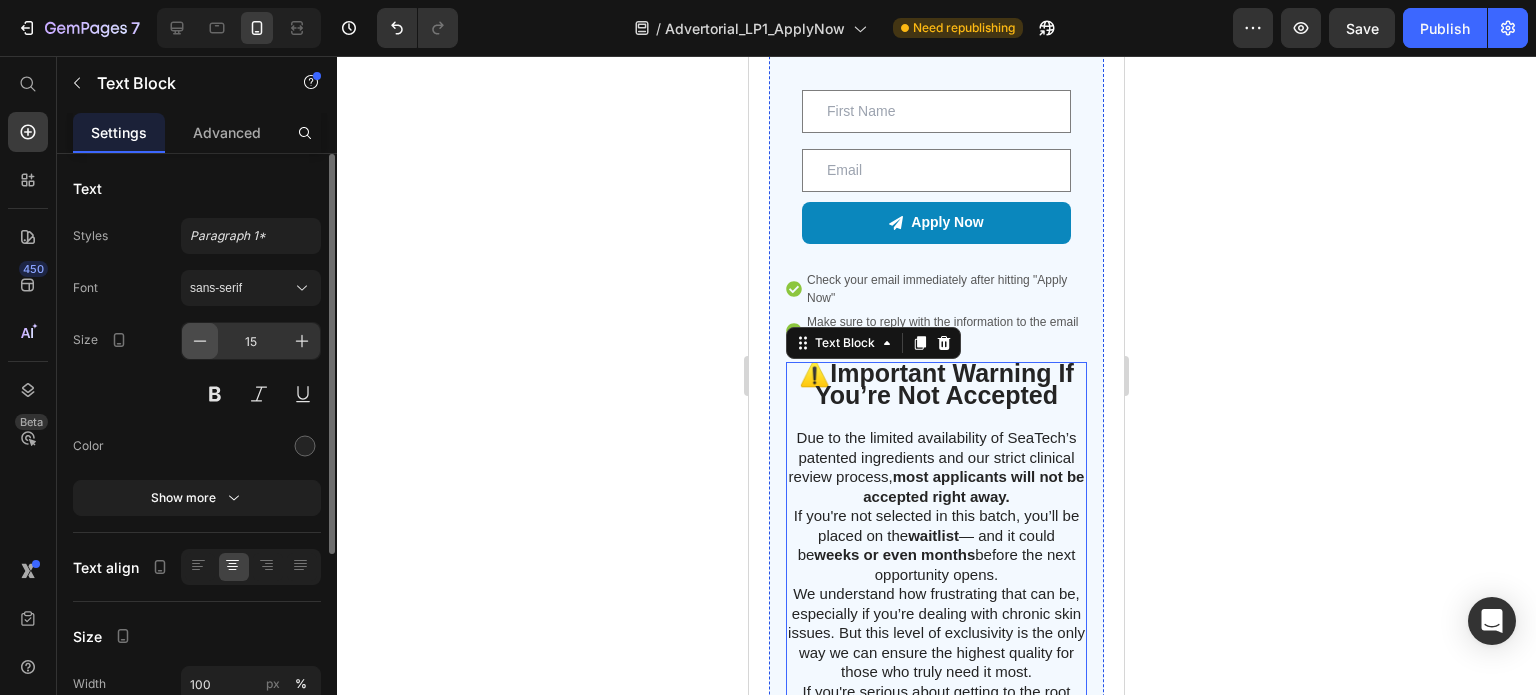 click 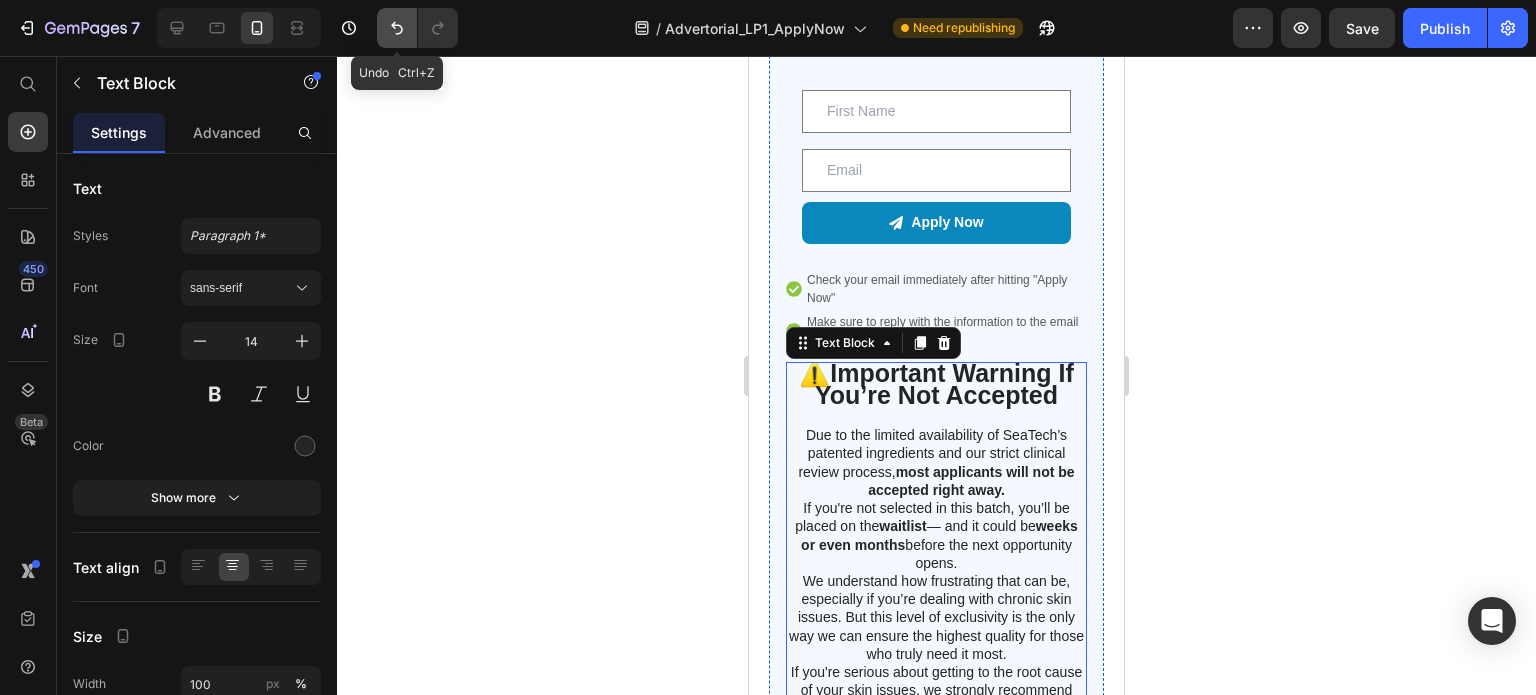 click 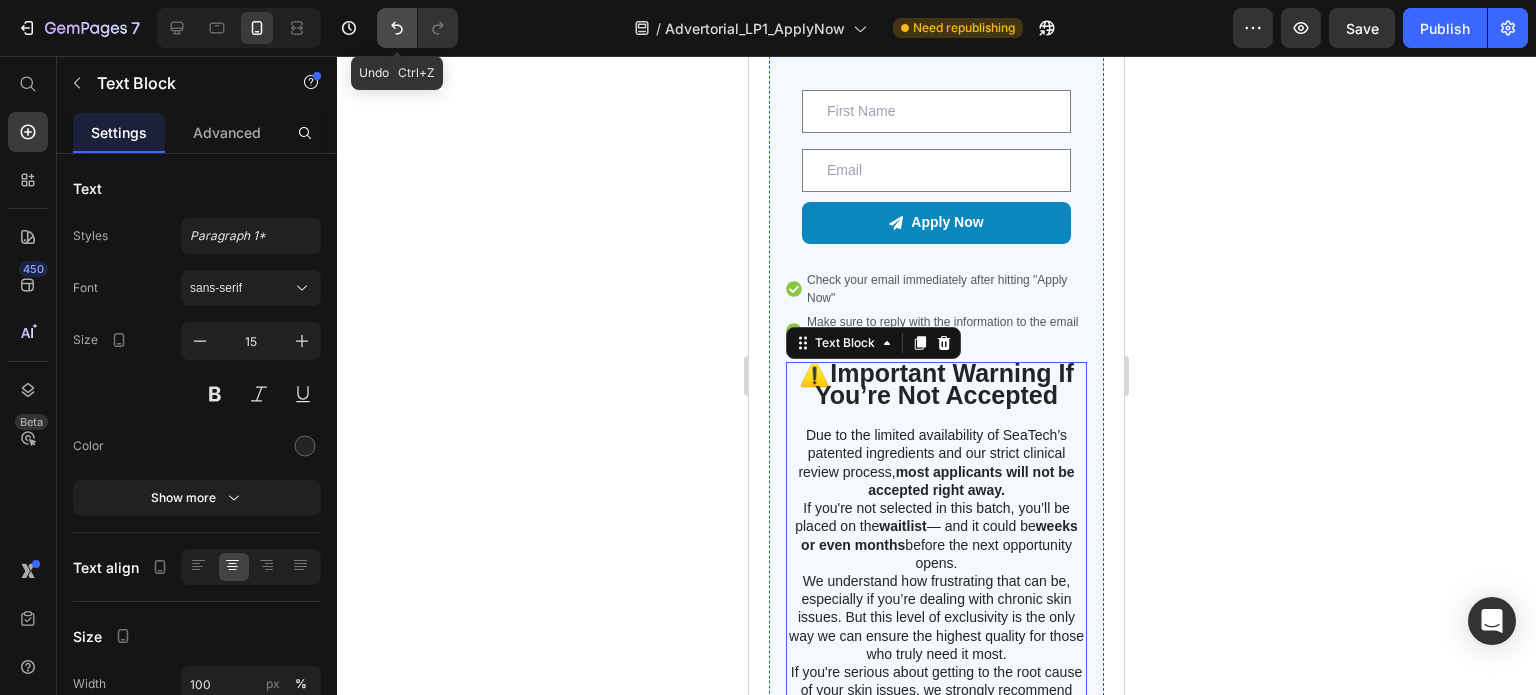 click 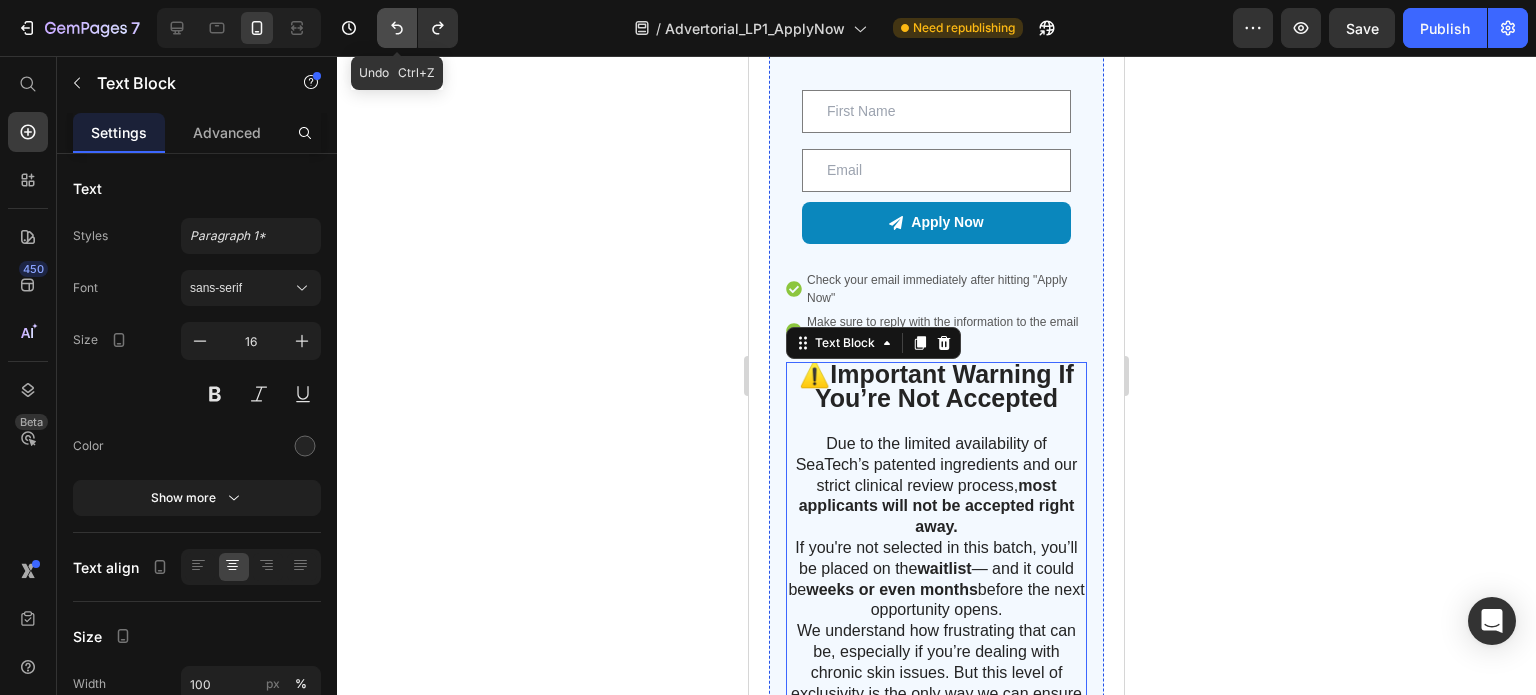 click 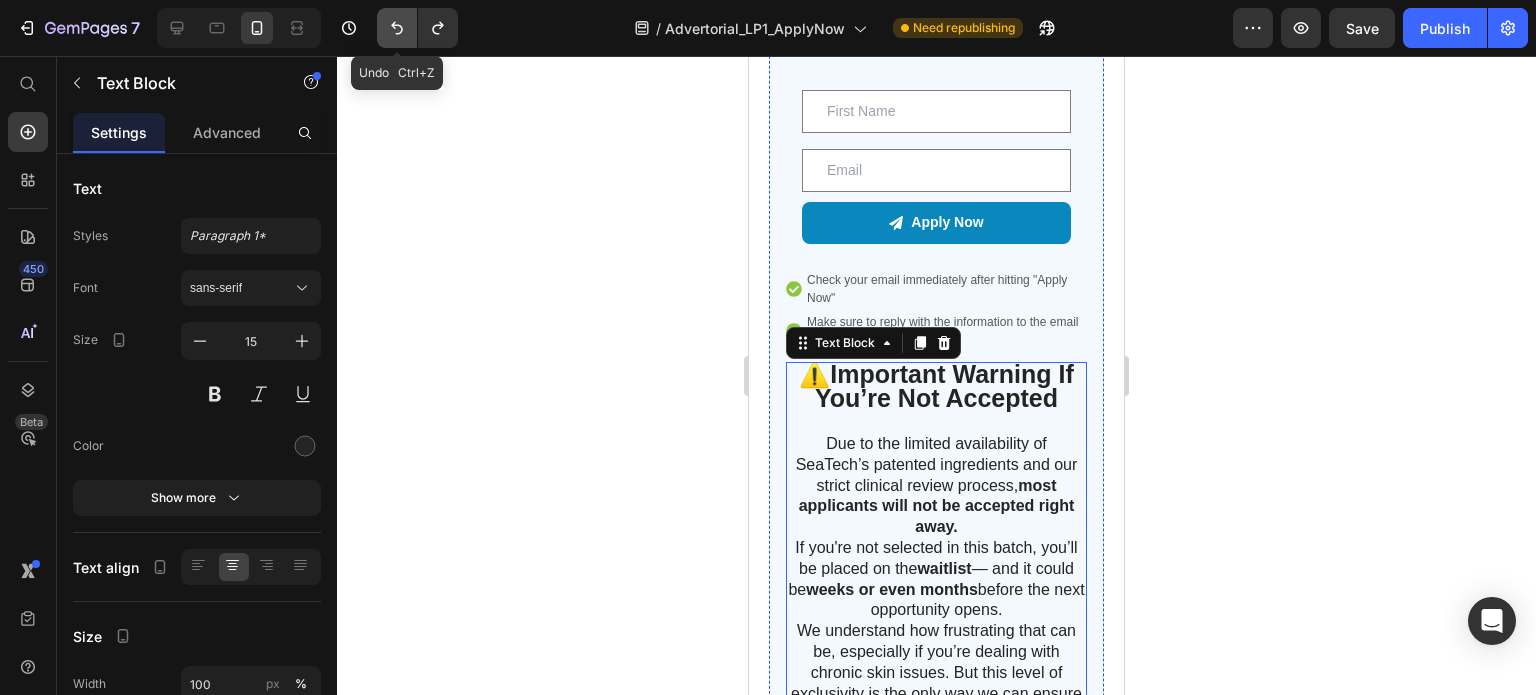 click 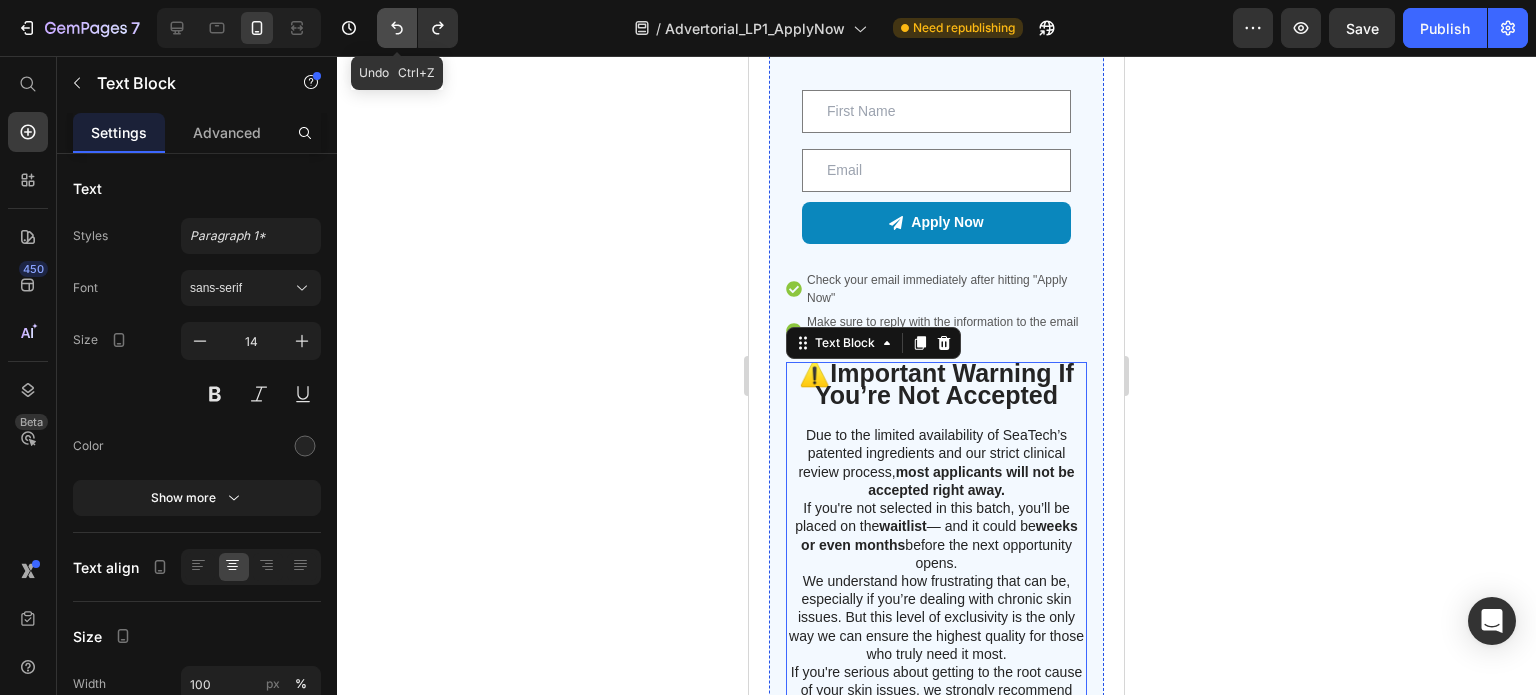 click 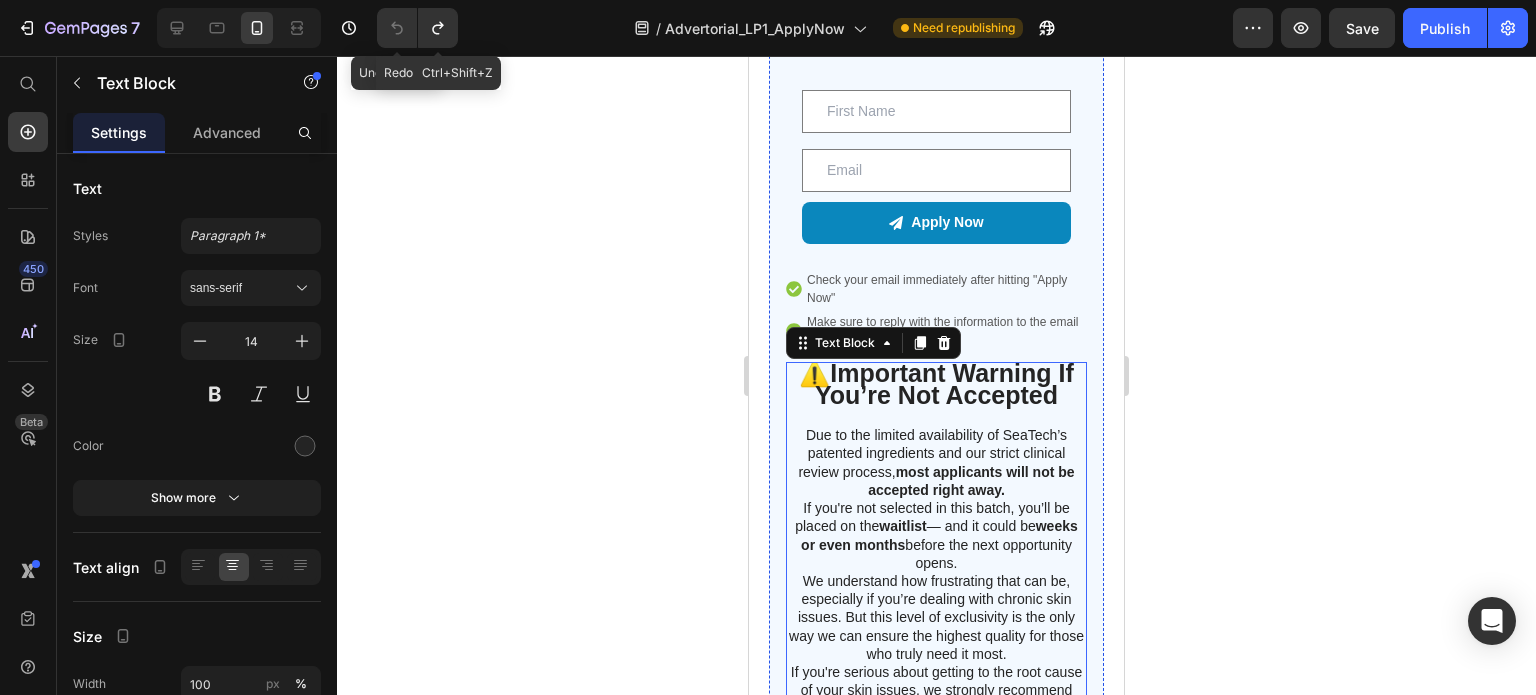 click on "7  Version history Undo   Ctrl+Z Redo   Ctrl+Shift+Z  /  Advertorial_LP1_ApplyNow Need republishing Preview  Save   Publish" 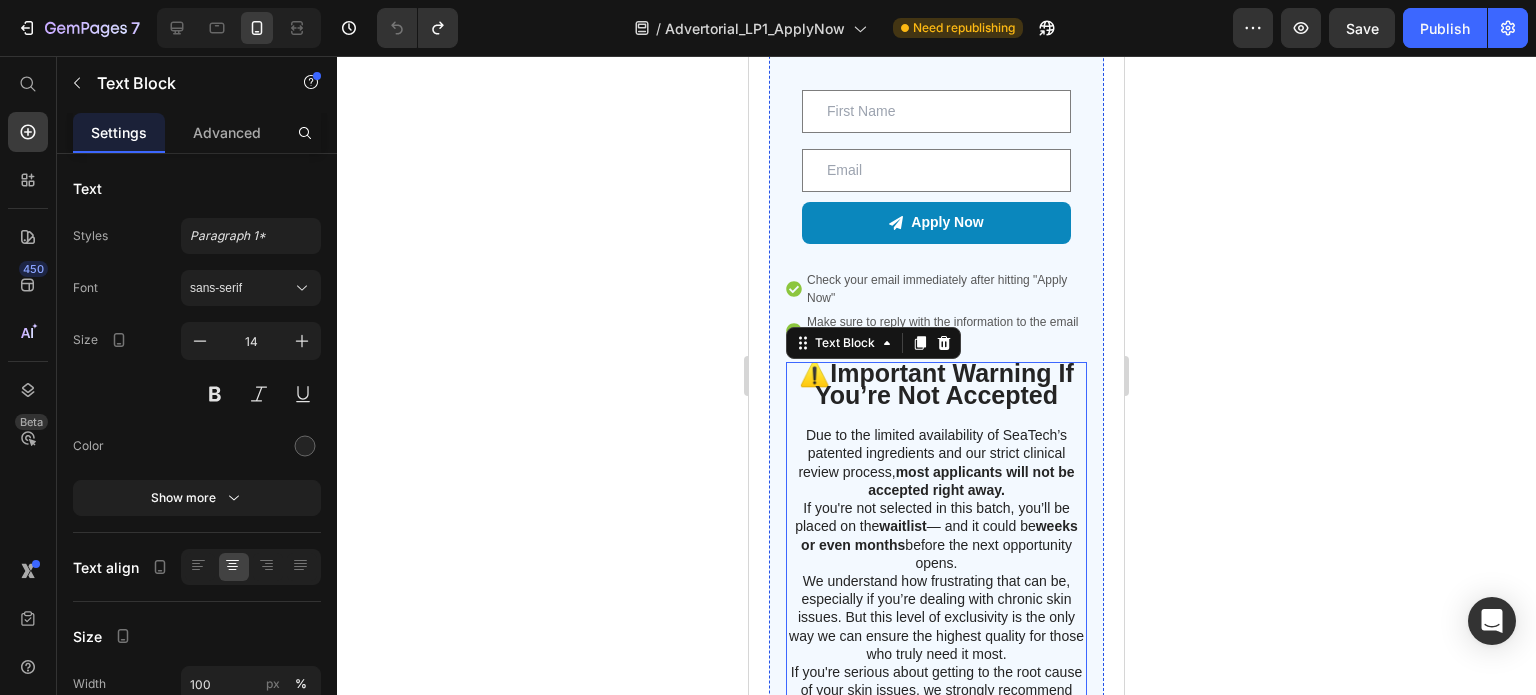 click on "/  Advertorial_LP1_ApplyNow Need republishing" 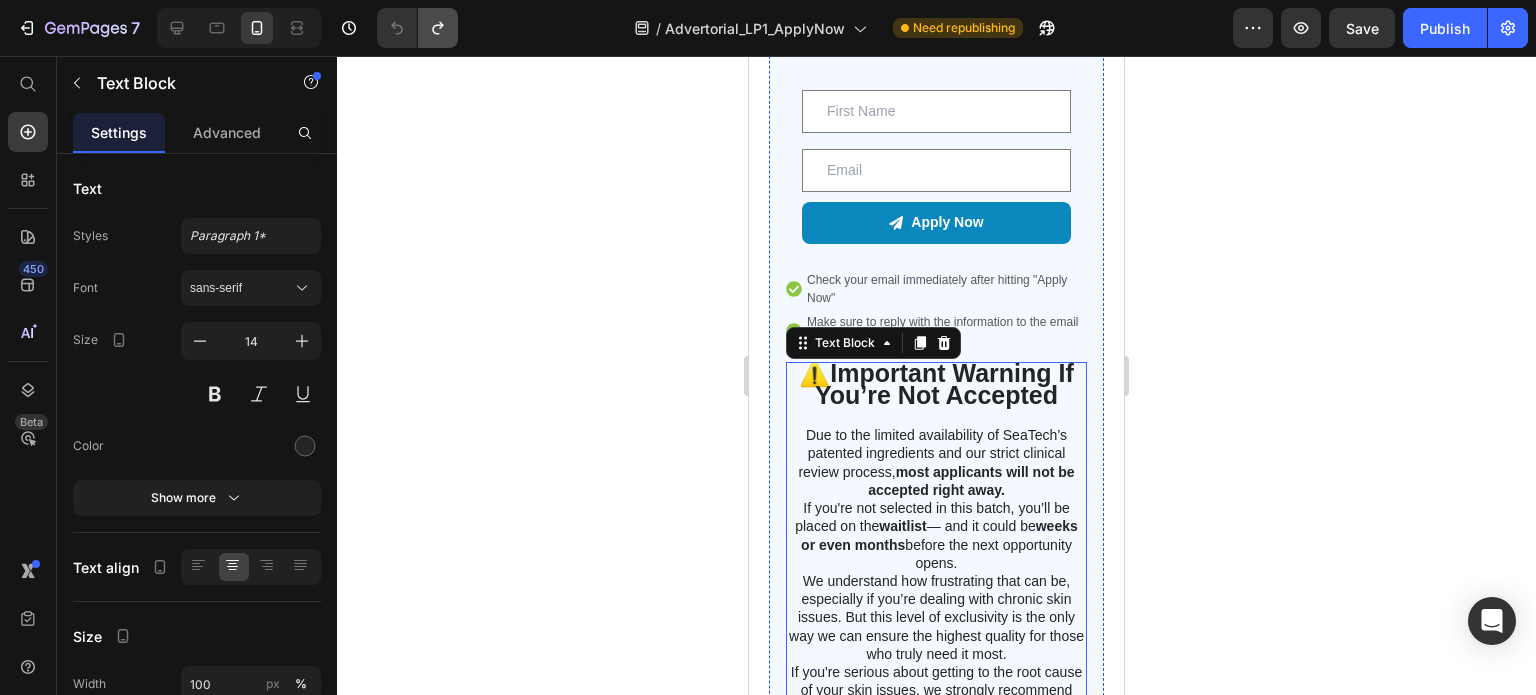 drag, startPoint x: 464, startPoint y: 24, endPoint x: 448, endPoint y: 27, distance: 16.27882 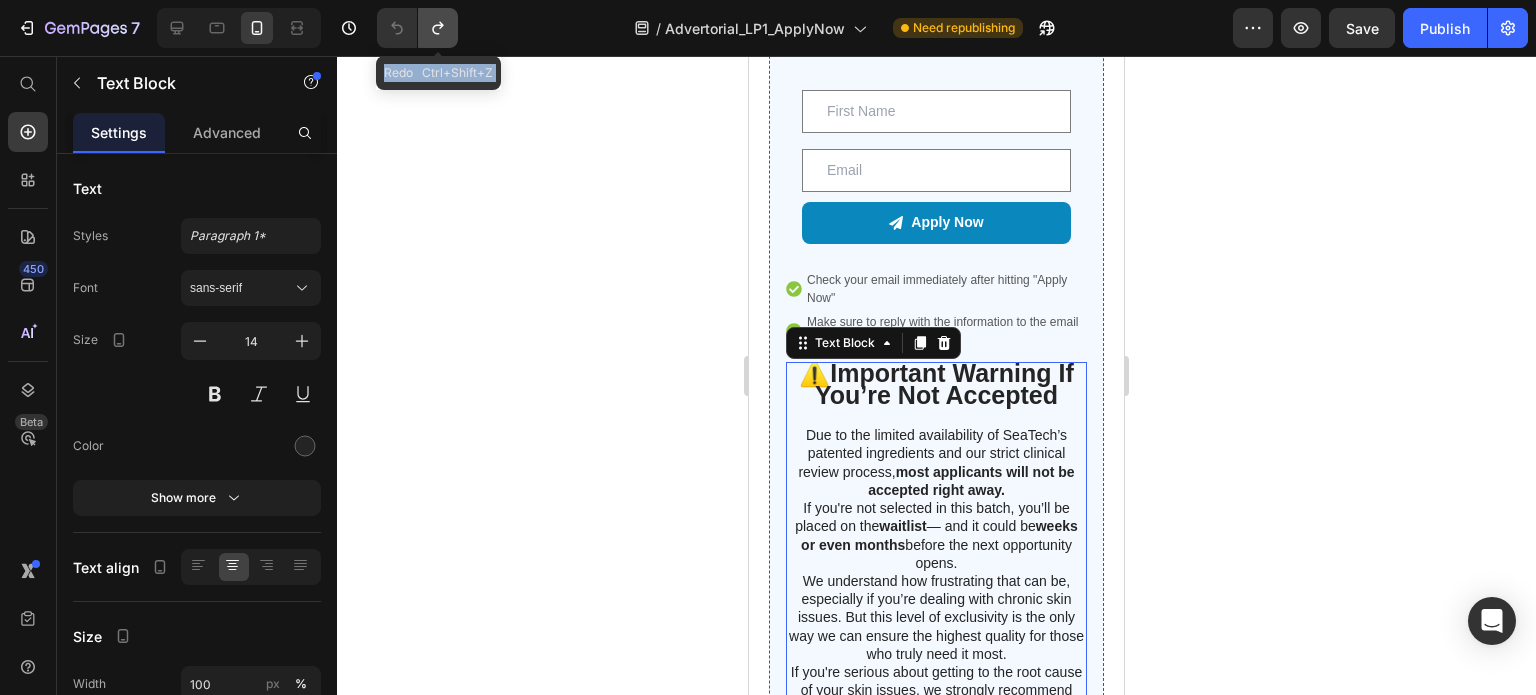 click 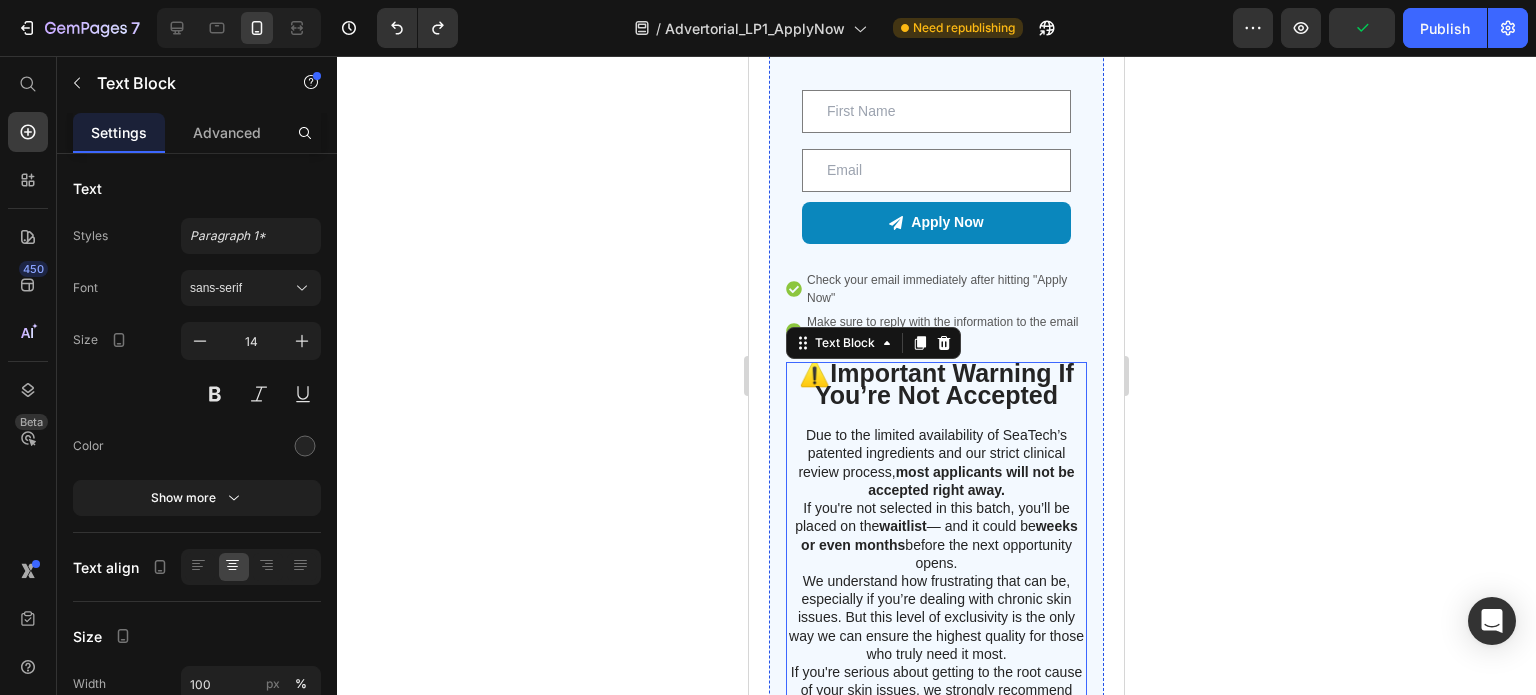 click 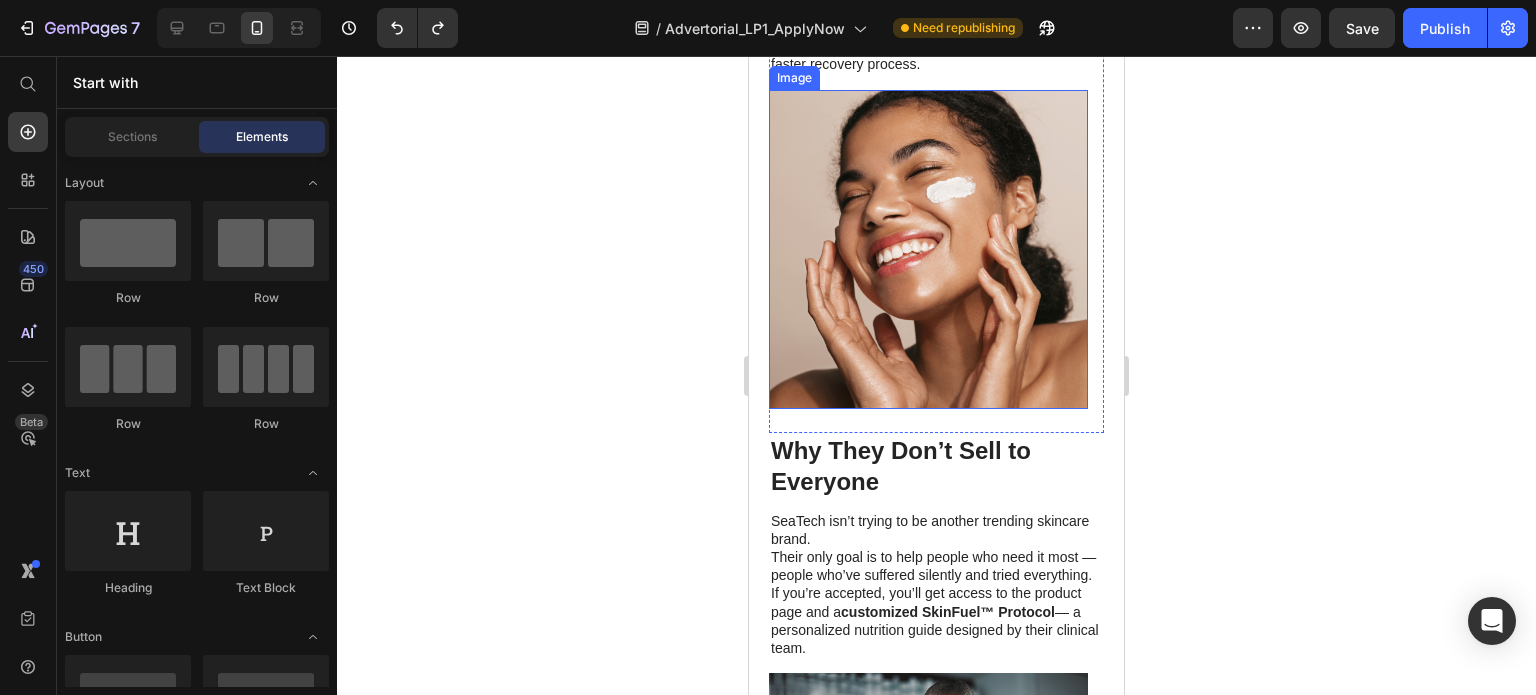 scroll, scrollTop: 5882, scrollLeft: 0, axis: vertical 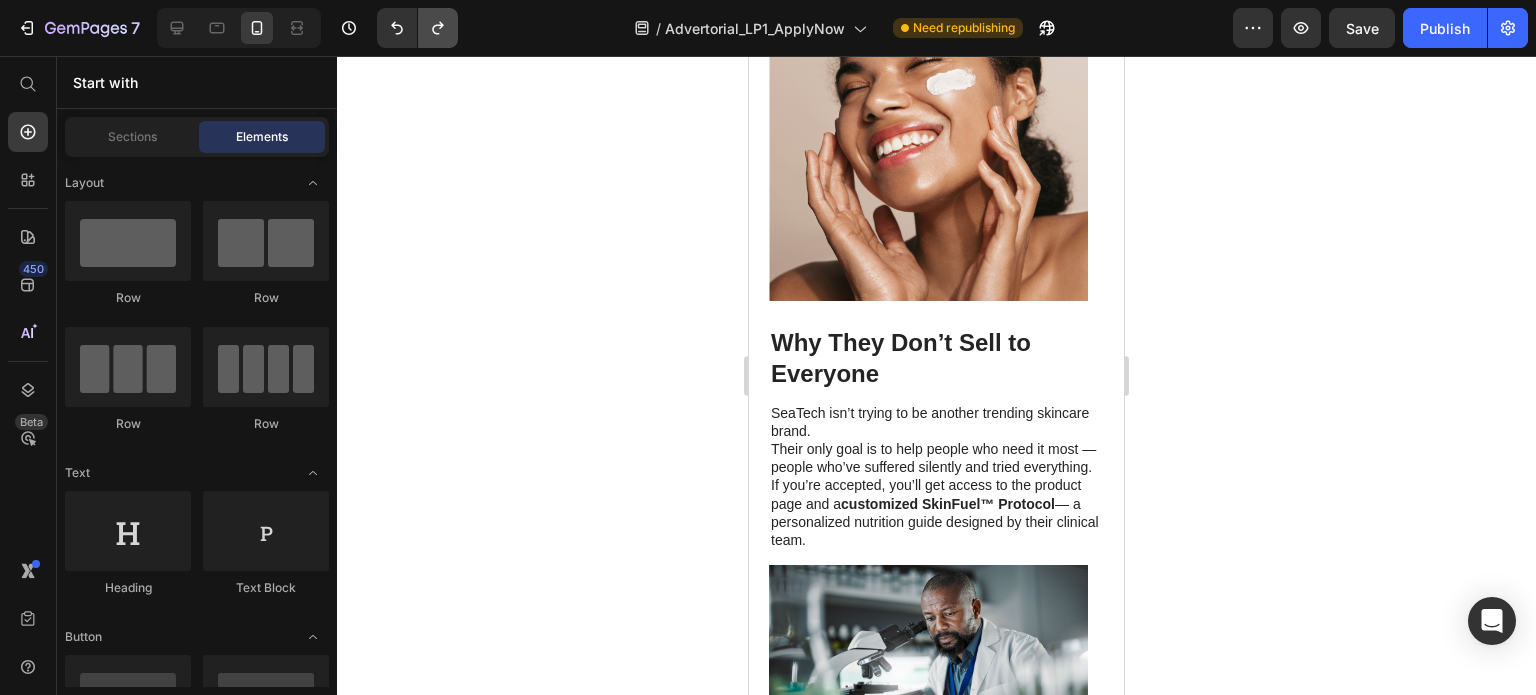 drag, startPoint x: 444, startPoint y: 5, endPoint x: 444, endPoint y: 27, distance: 22 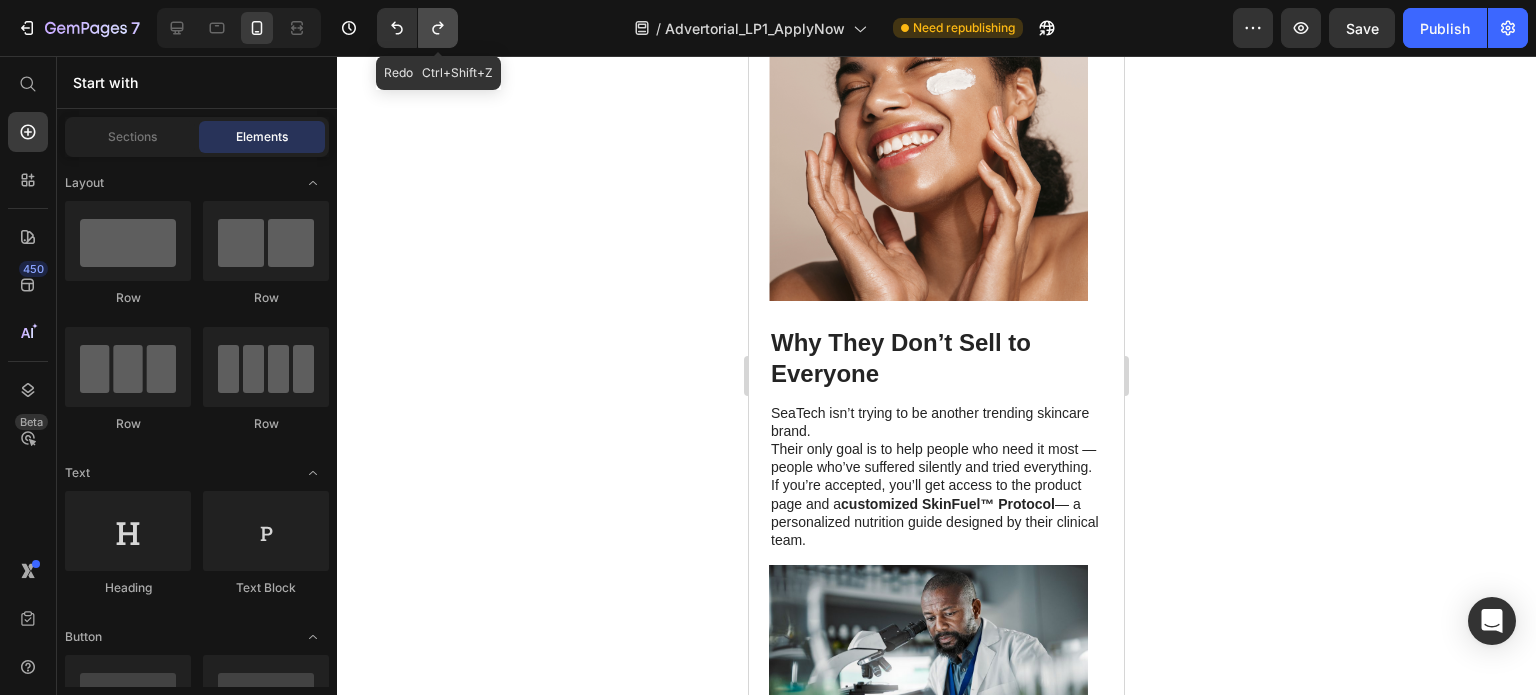 click 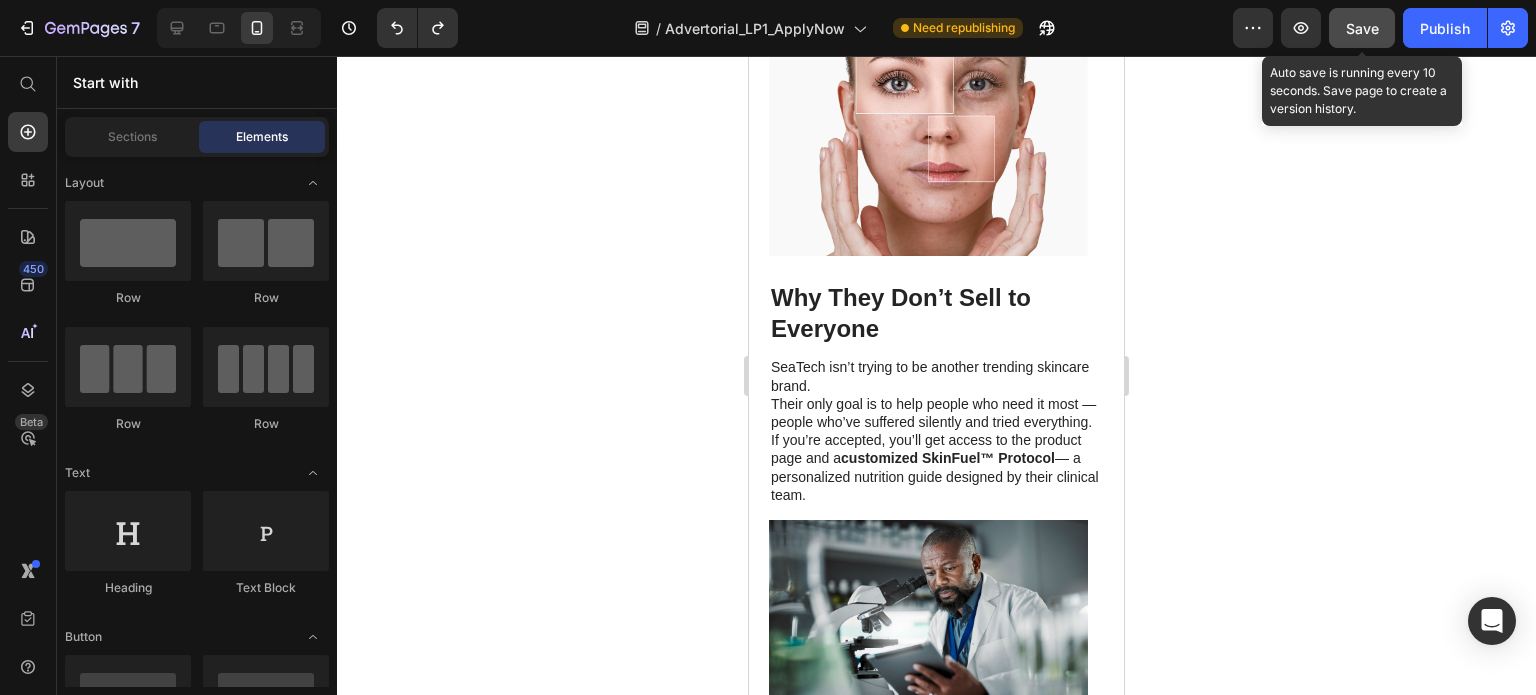 click on "Save" 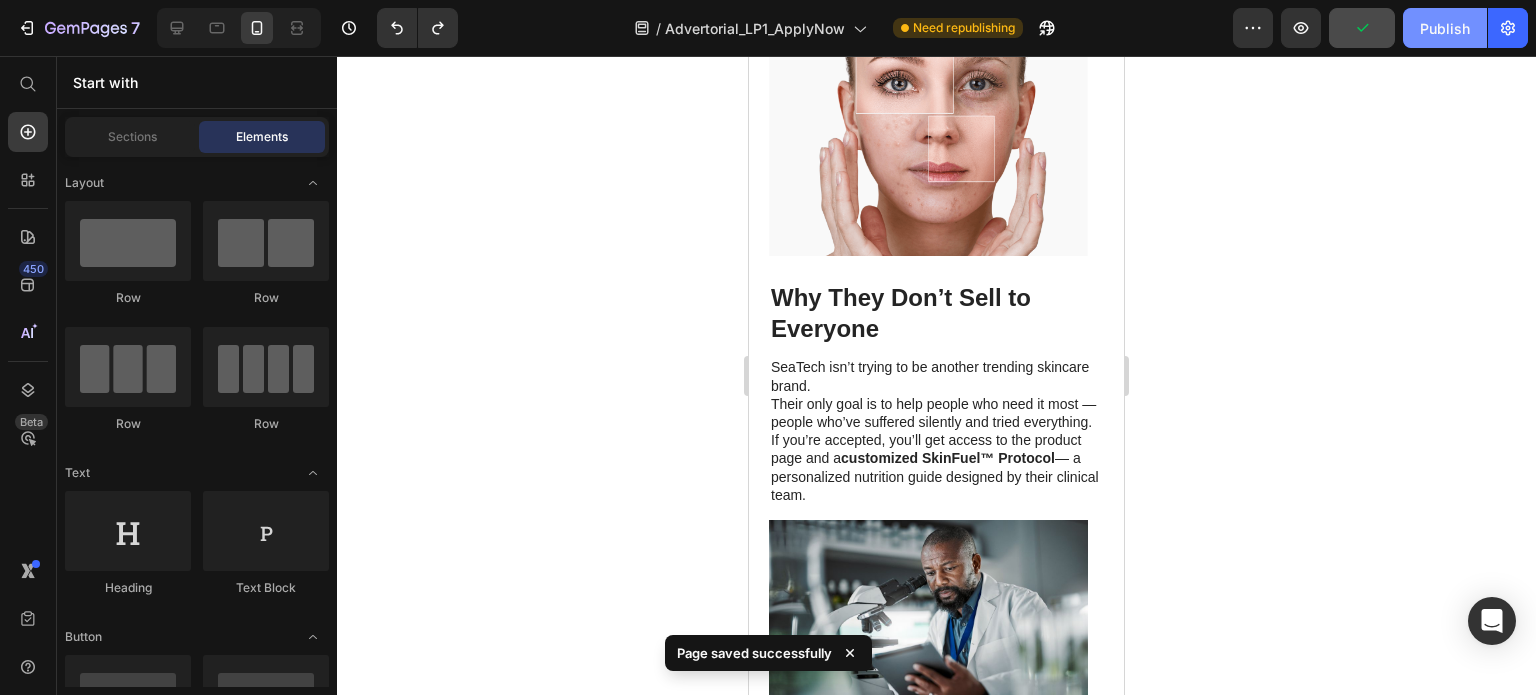 click on "Publish" 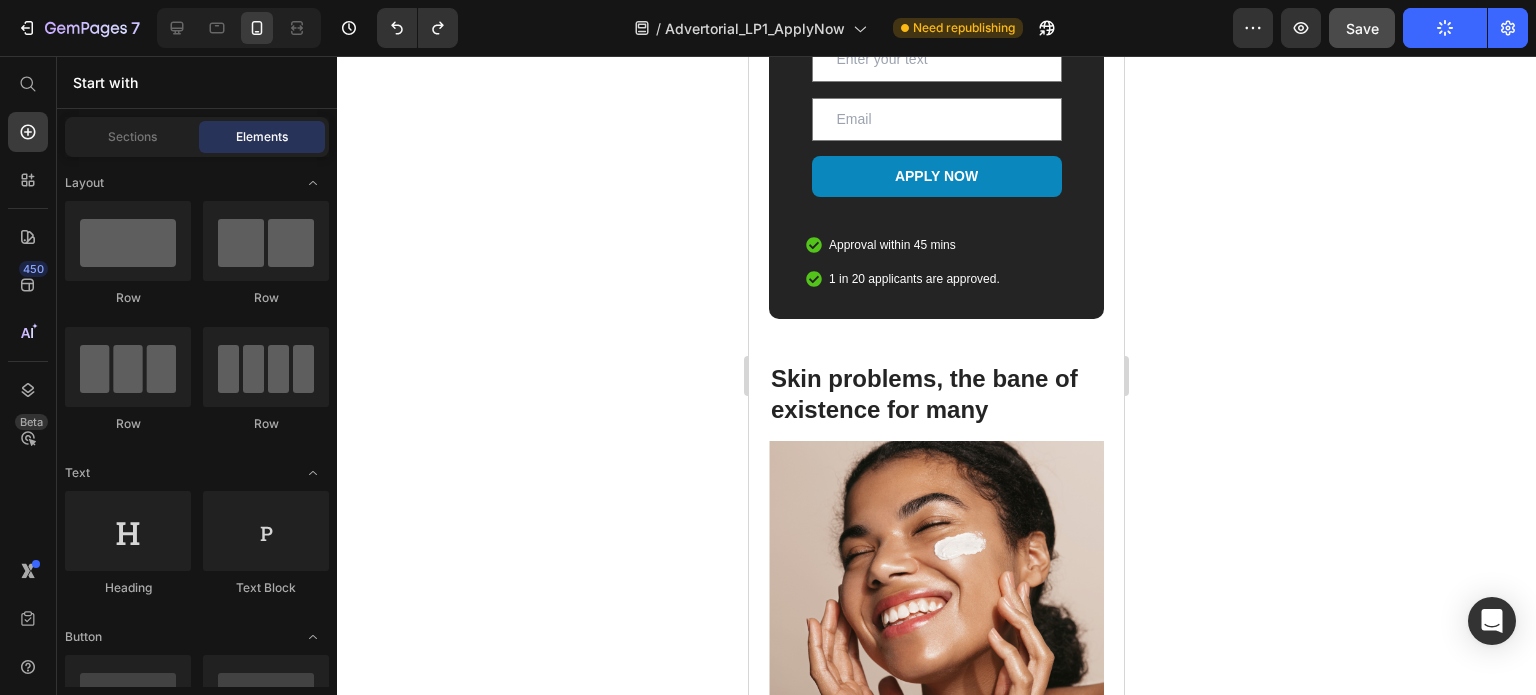 scroll, scrollTop: 3048, scrollLeft: 0, axis: vertical 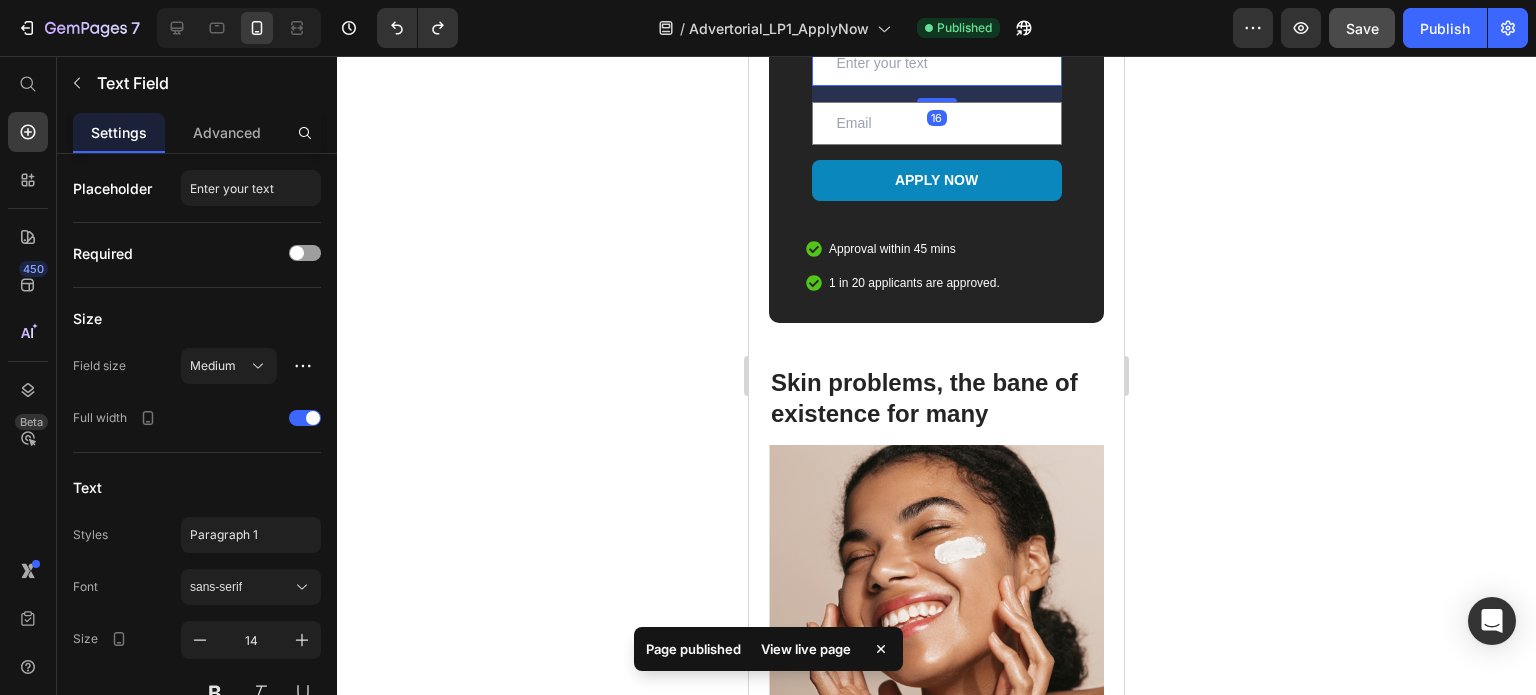 click at bounding box center [937, 63] 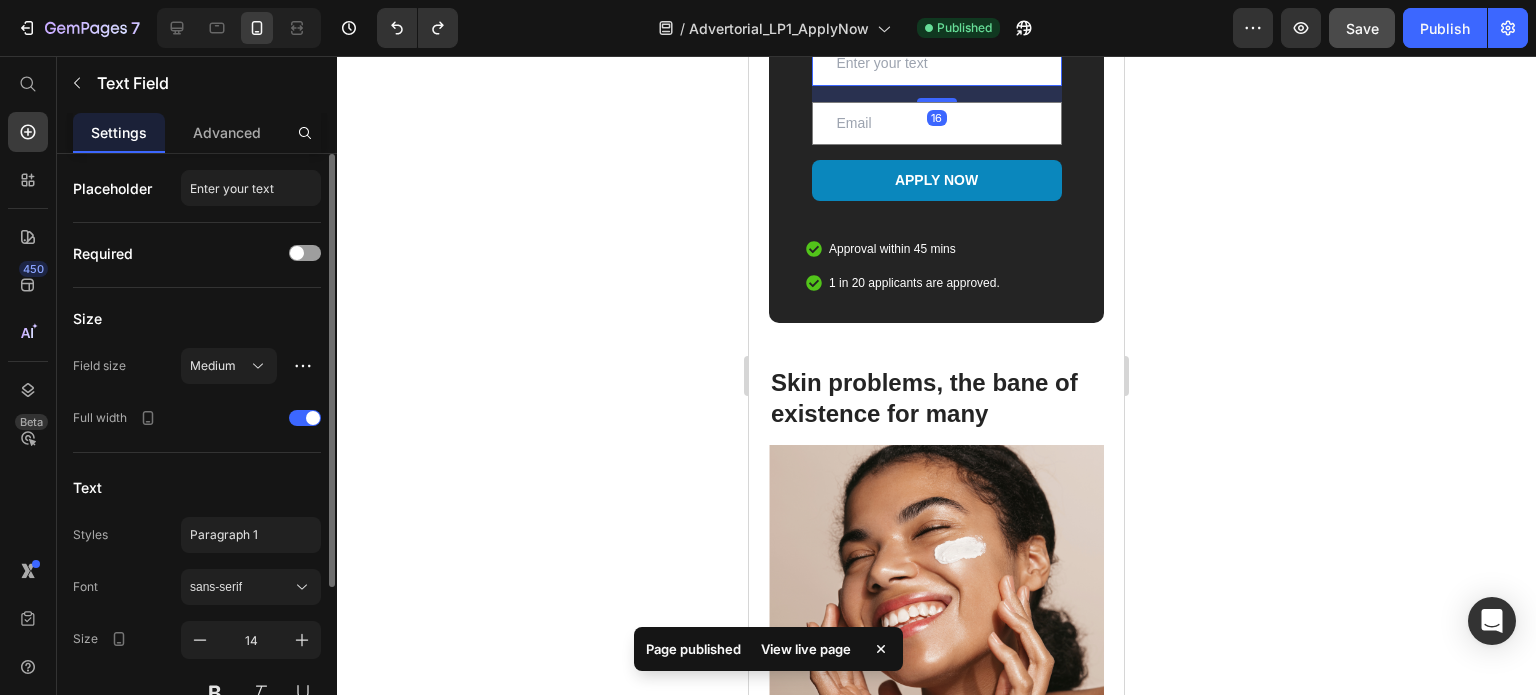 click on "Placeholder Enter your text Required Size Field size Medium Full width Text Styles Paragraph 1 Font sans-serif Size 14 Show more Name contact[first_name]  Delete element" at bounding box center (197, 567) 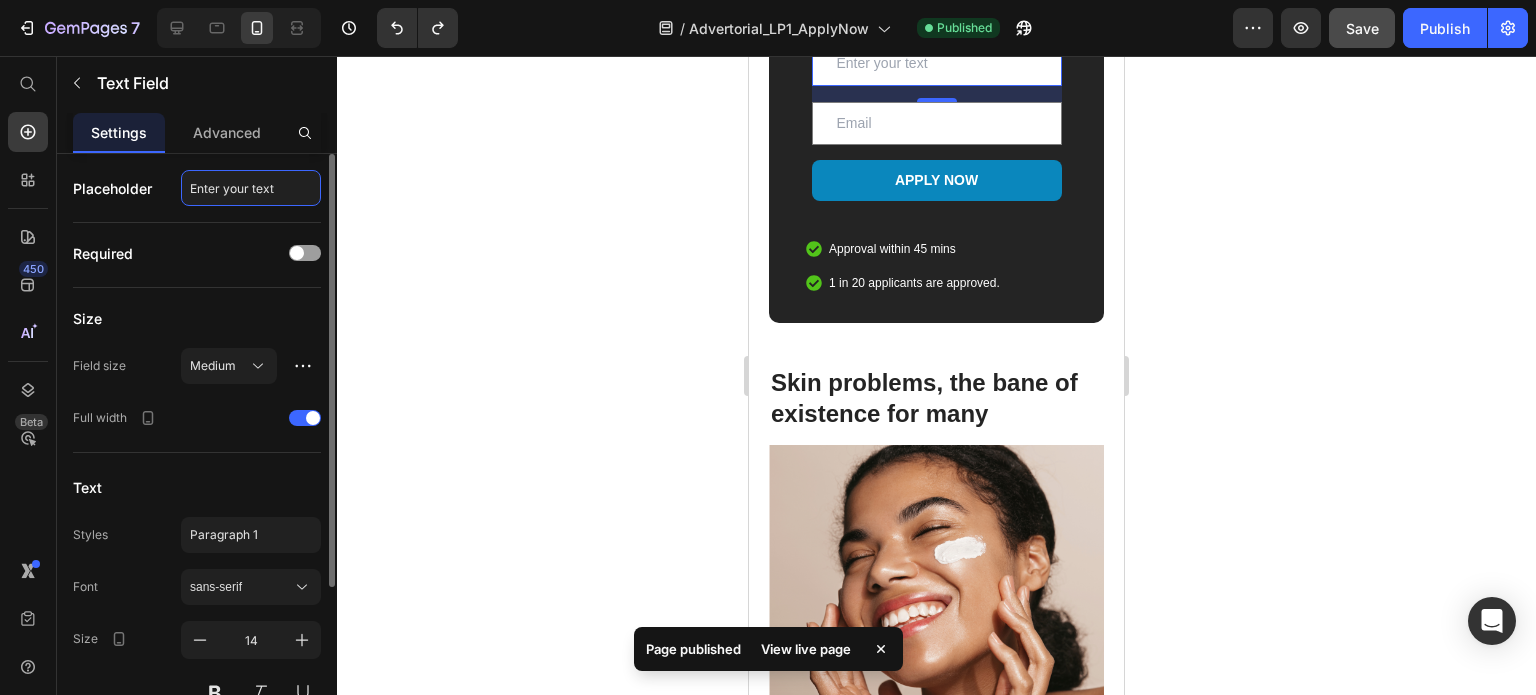 click on "Enter your text" 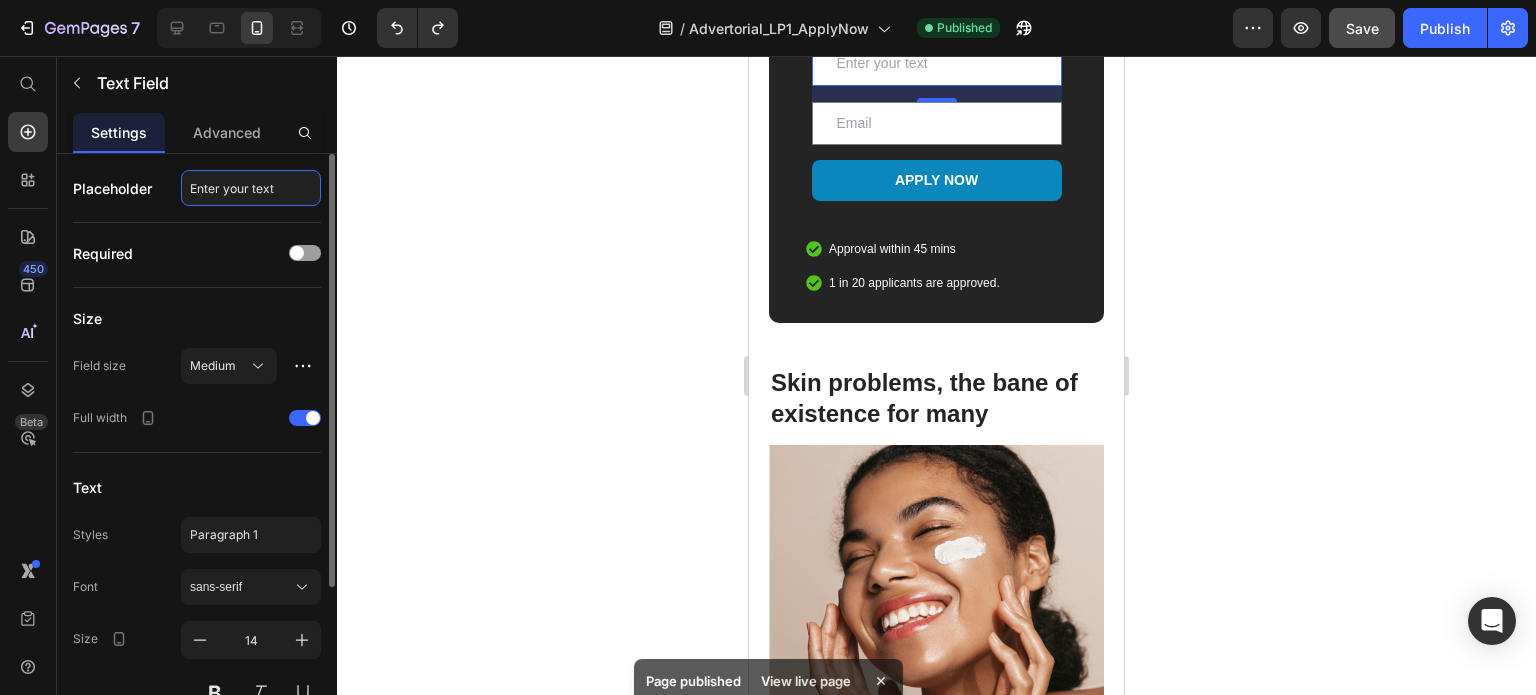 click on "Enter your text" 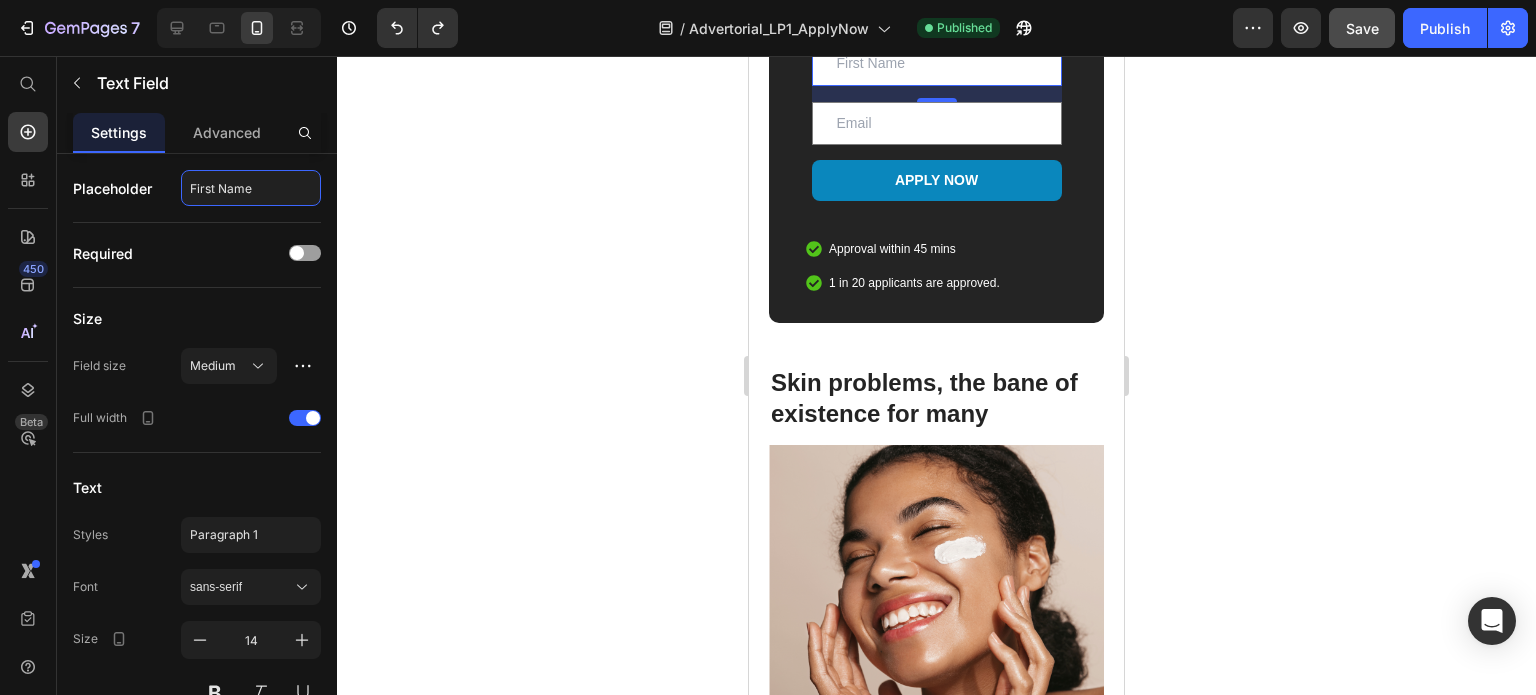 type on "First Name" 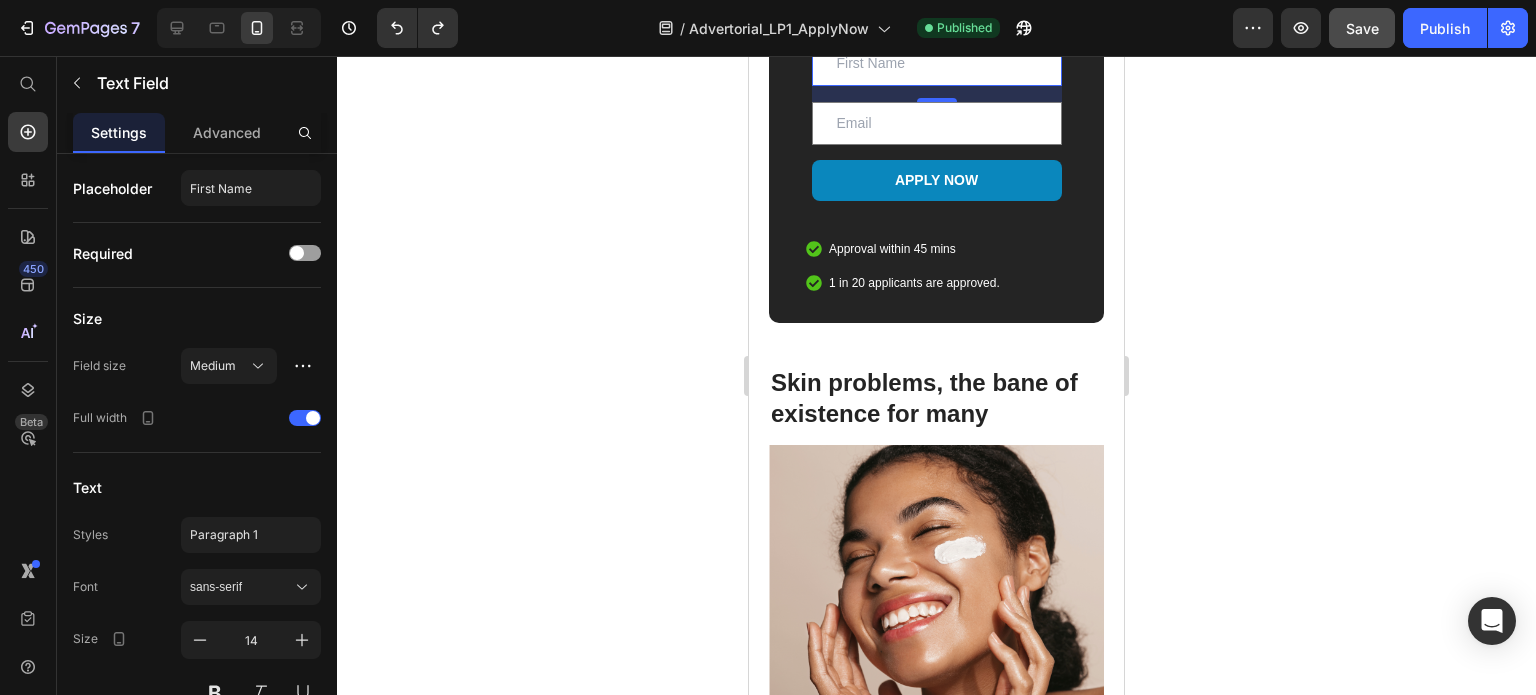 click 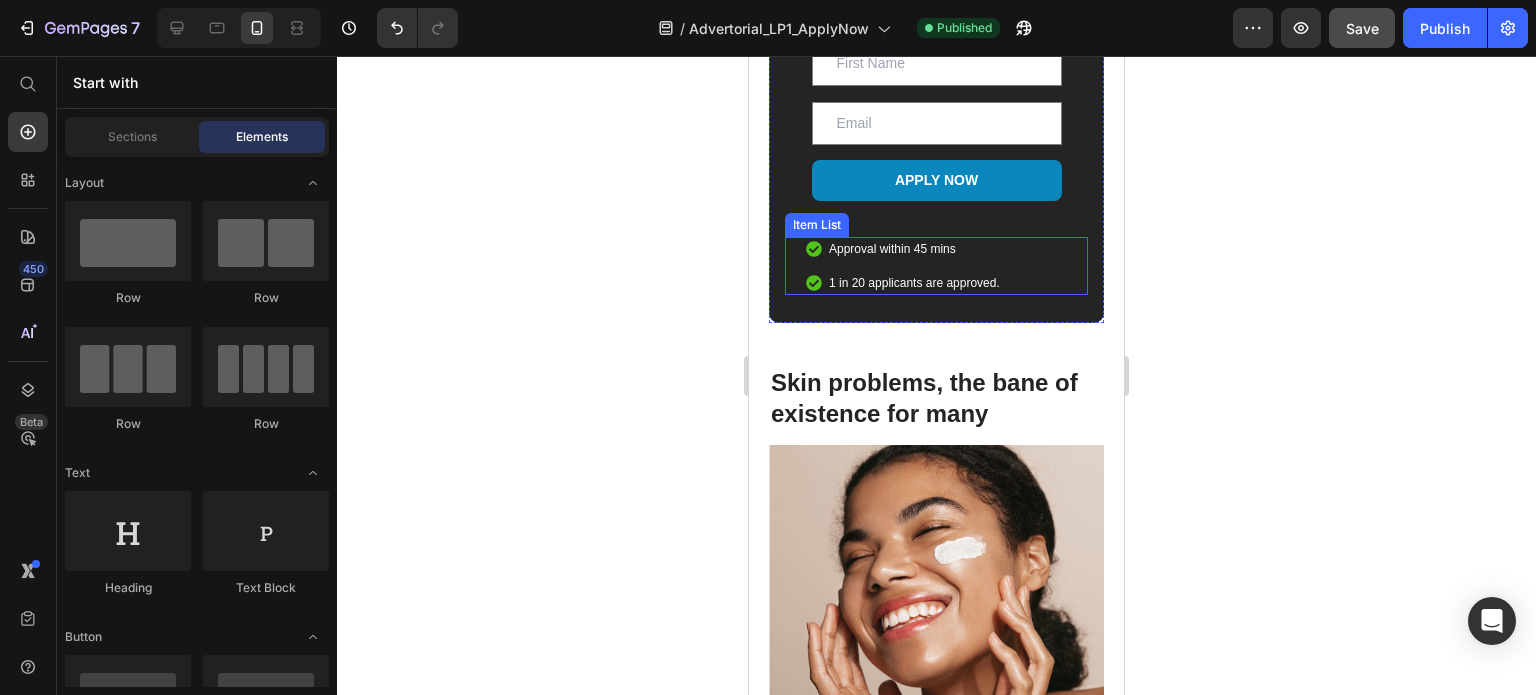 click on "1 in 20 applicants are approved." at bounding box center (914, 283) 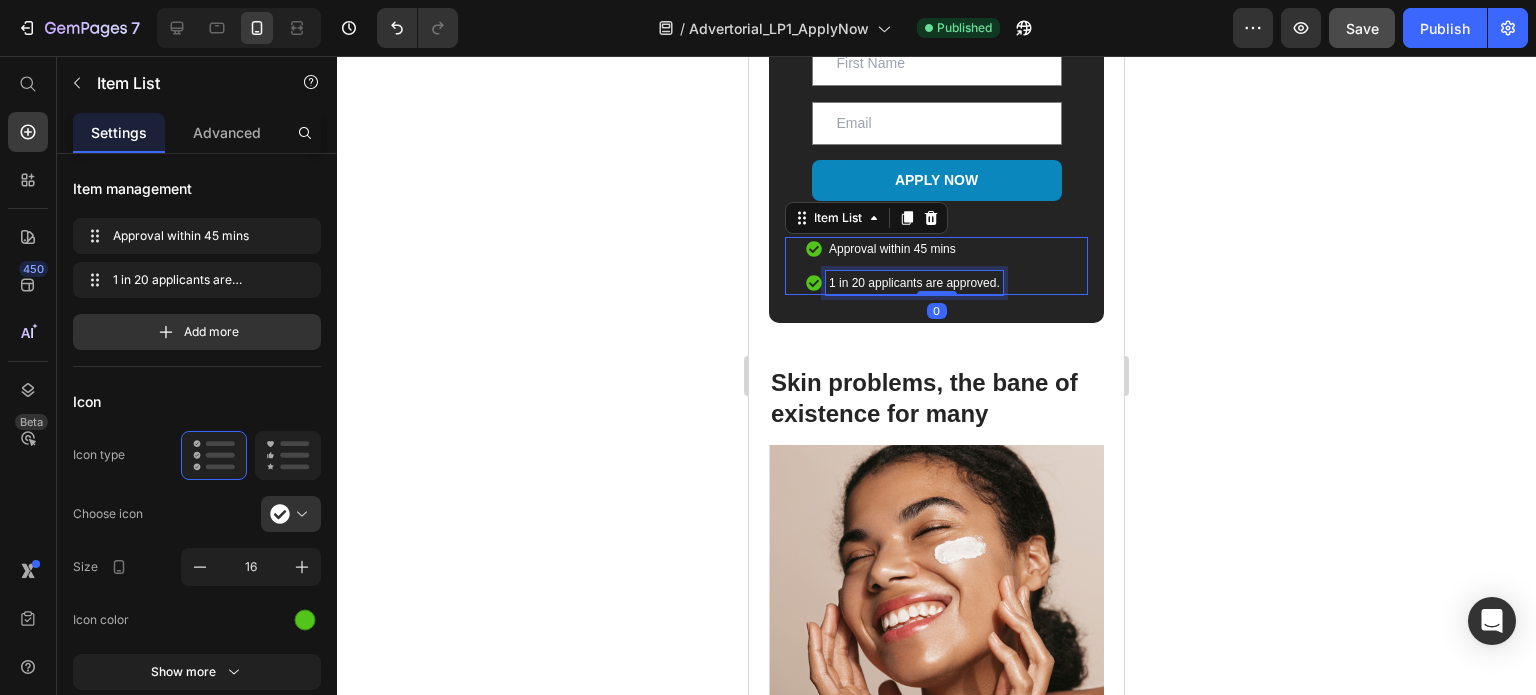 click on "1 in 20 applicants are approved." at bounding box center (914, 283) 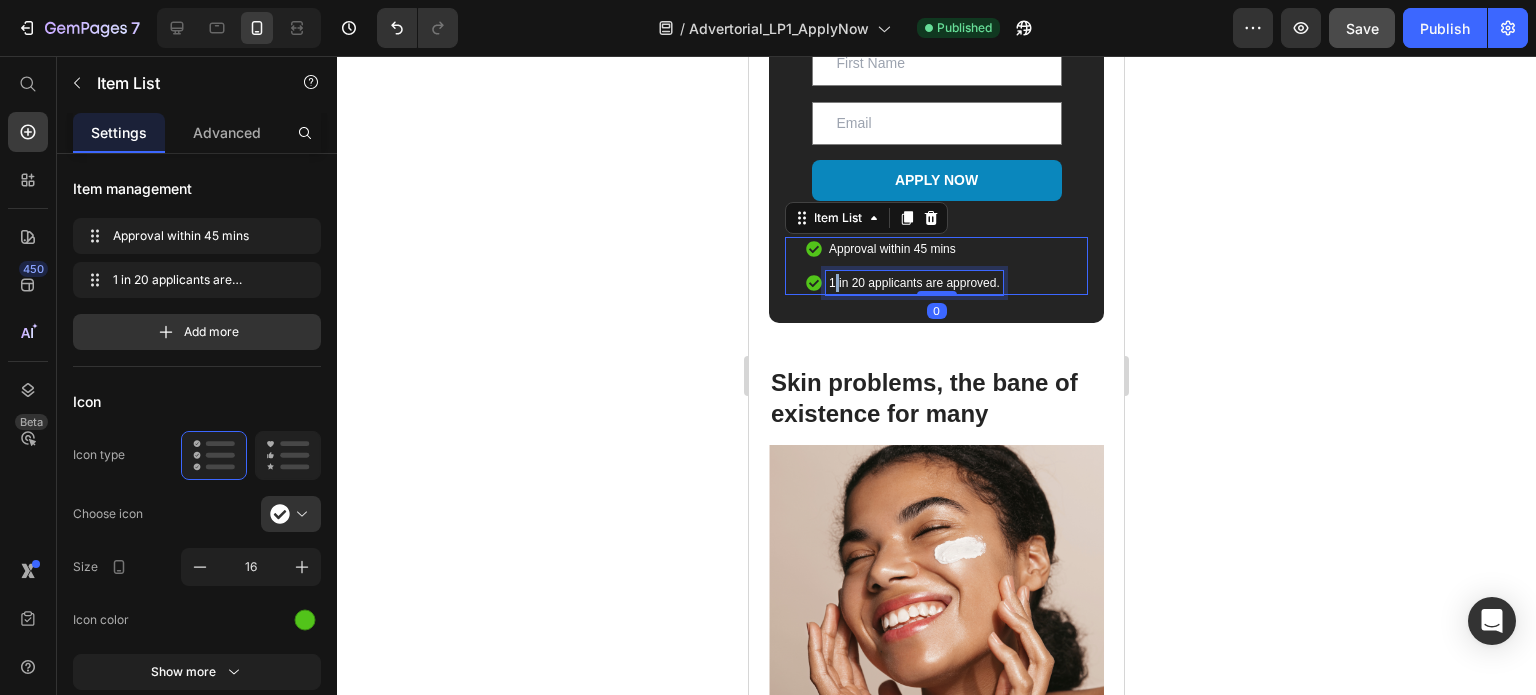 click on "1 in 20 applicants are approved." at bounding box center [914, 283] 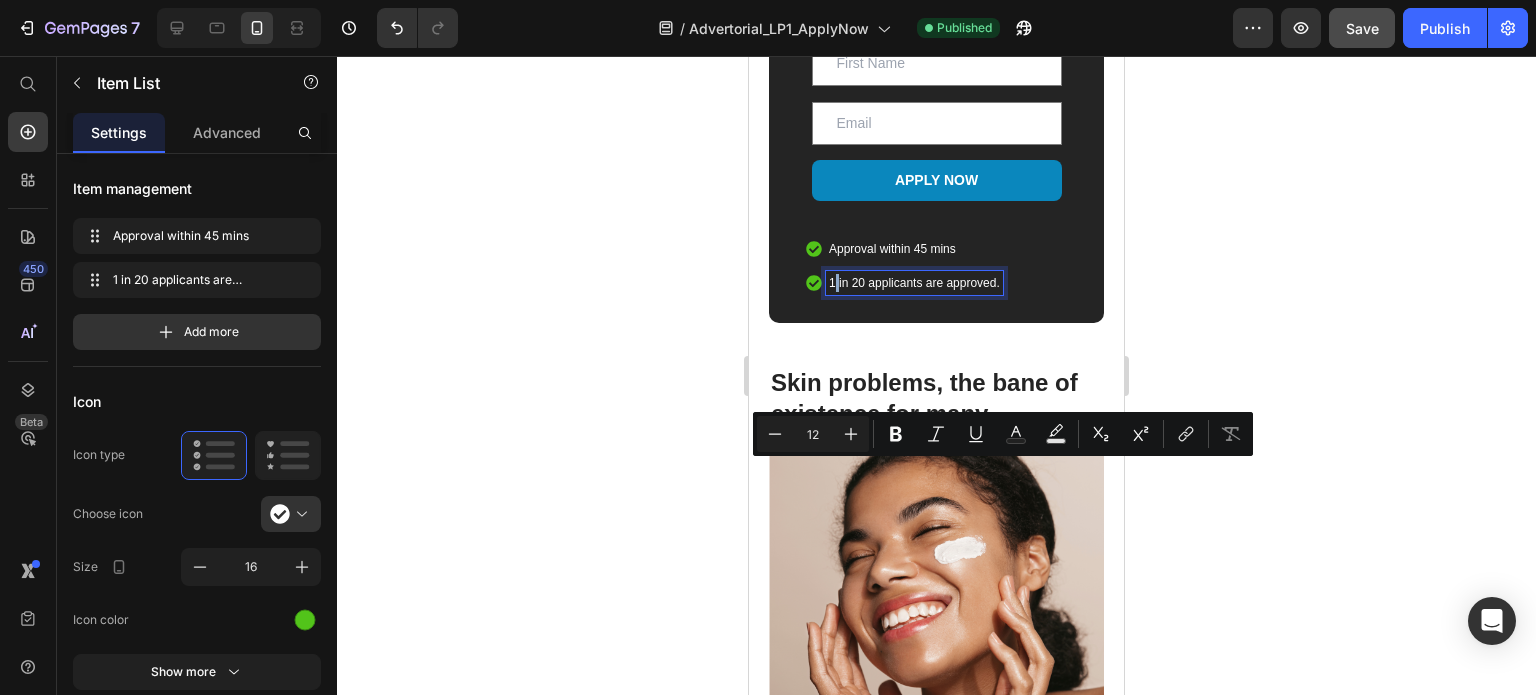 click on "1 in 20 applicants are approved." at bounding box center [914, 283] 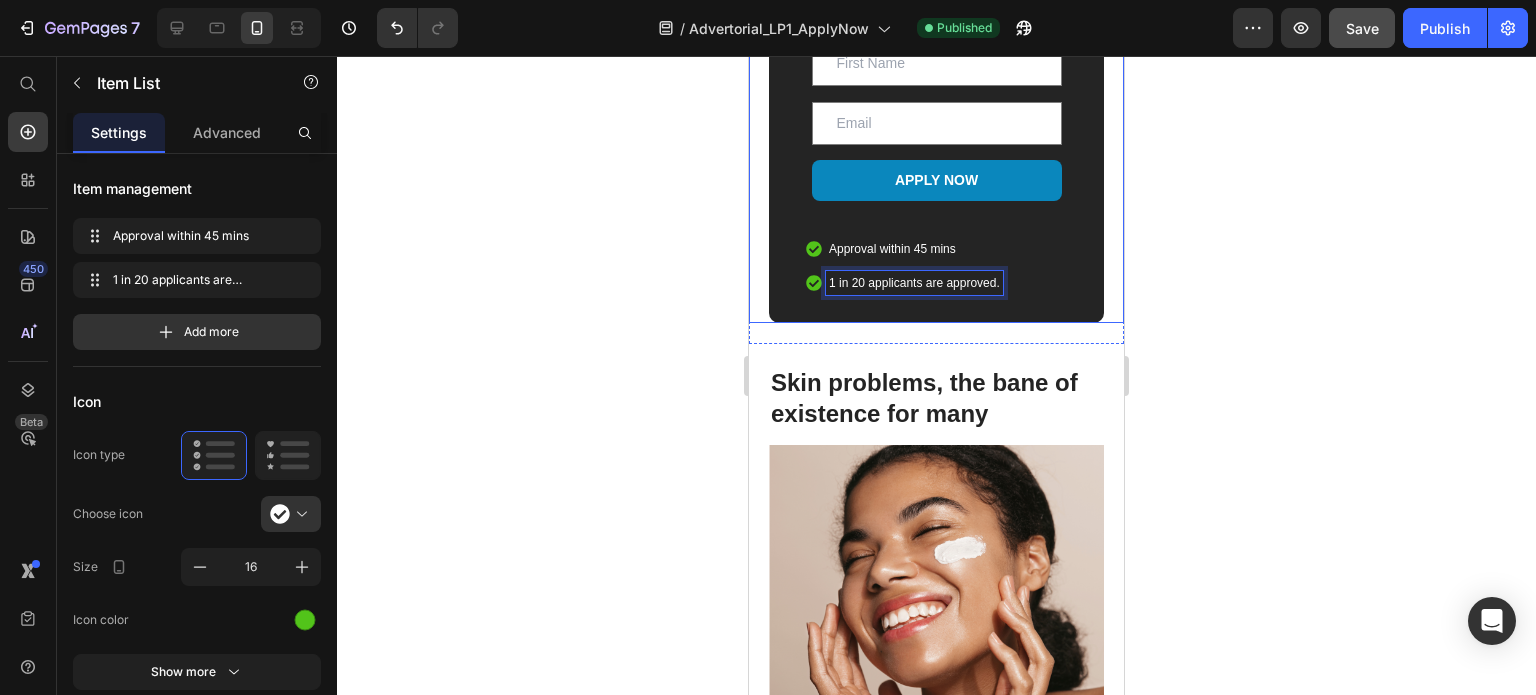 click 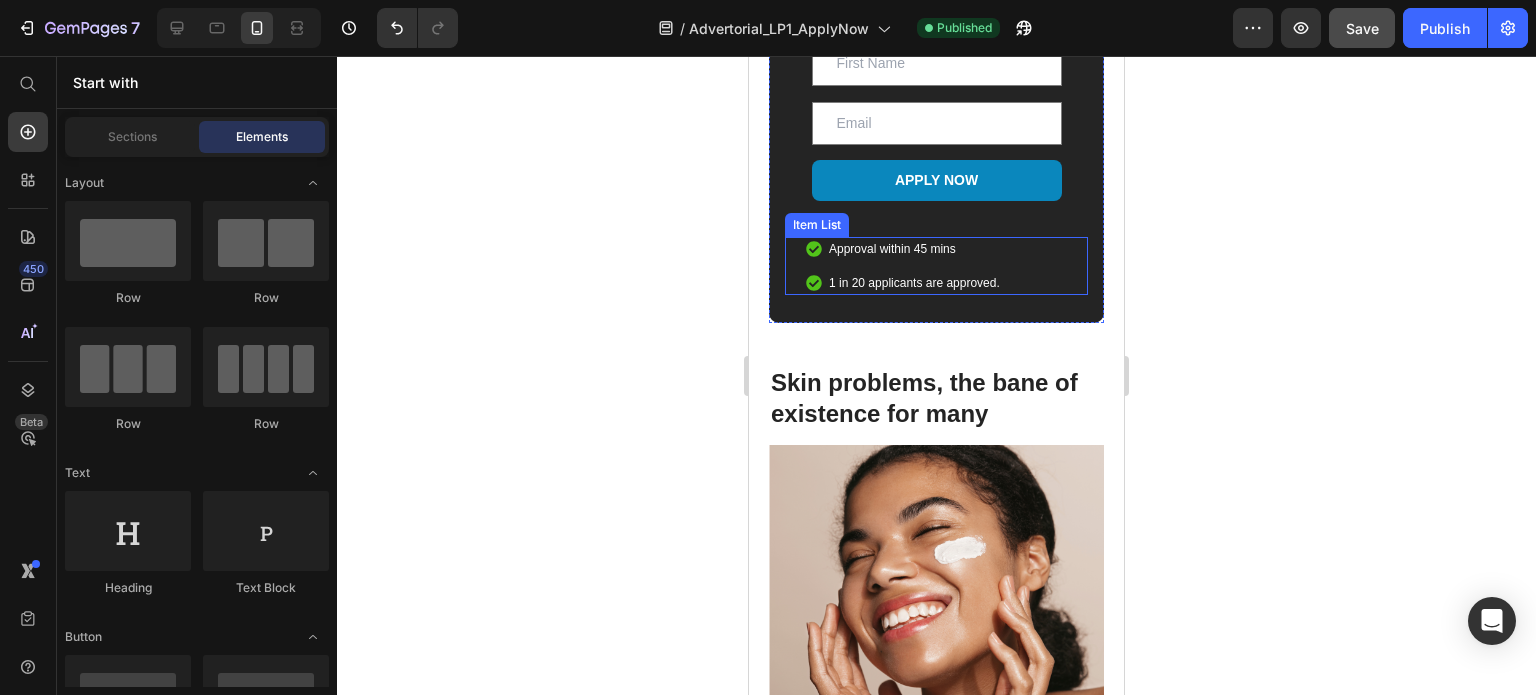 click 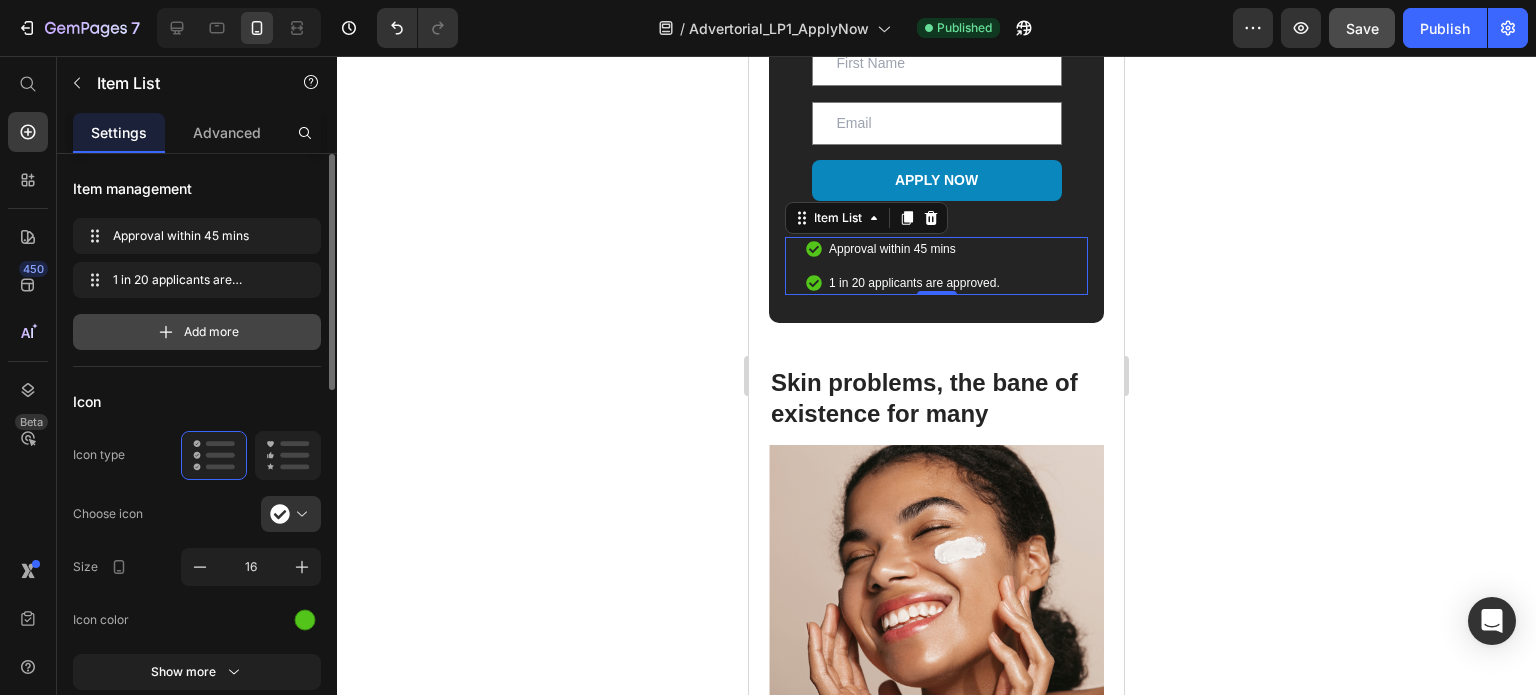 click on "Add more" at bounding box center [211, 332] 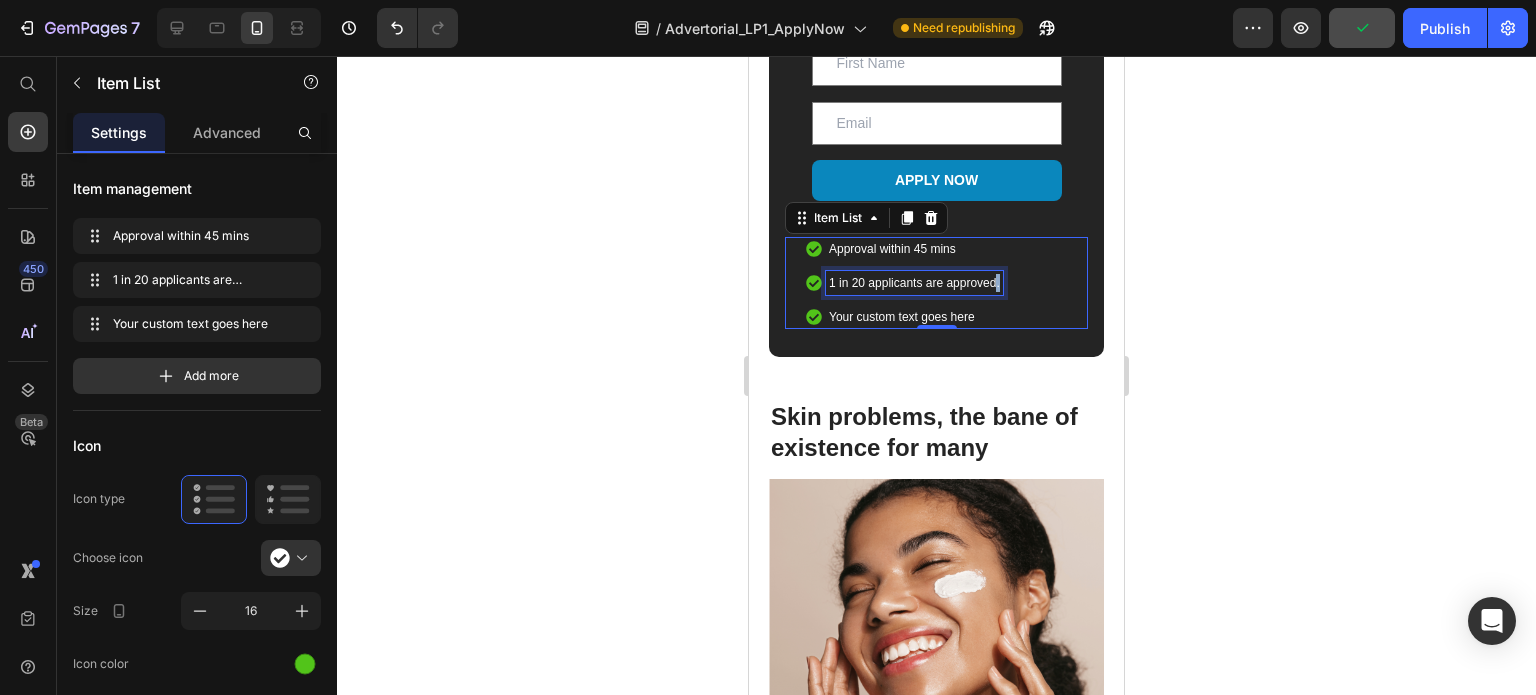 click on "1 in 20 applicants are approved." at bounding box center [914, 283] 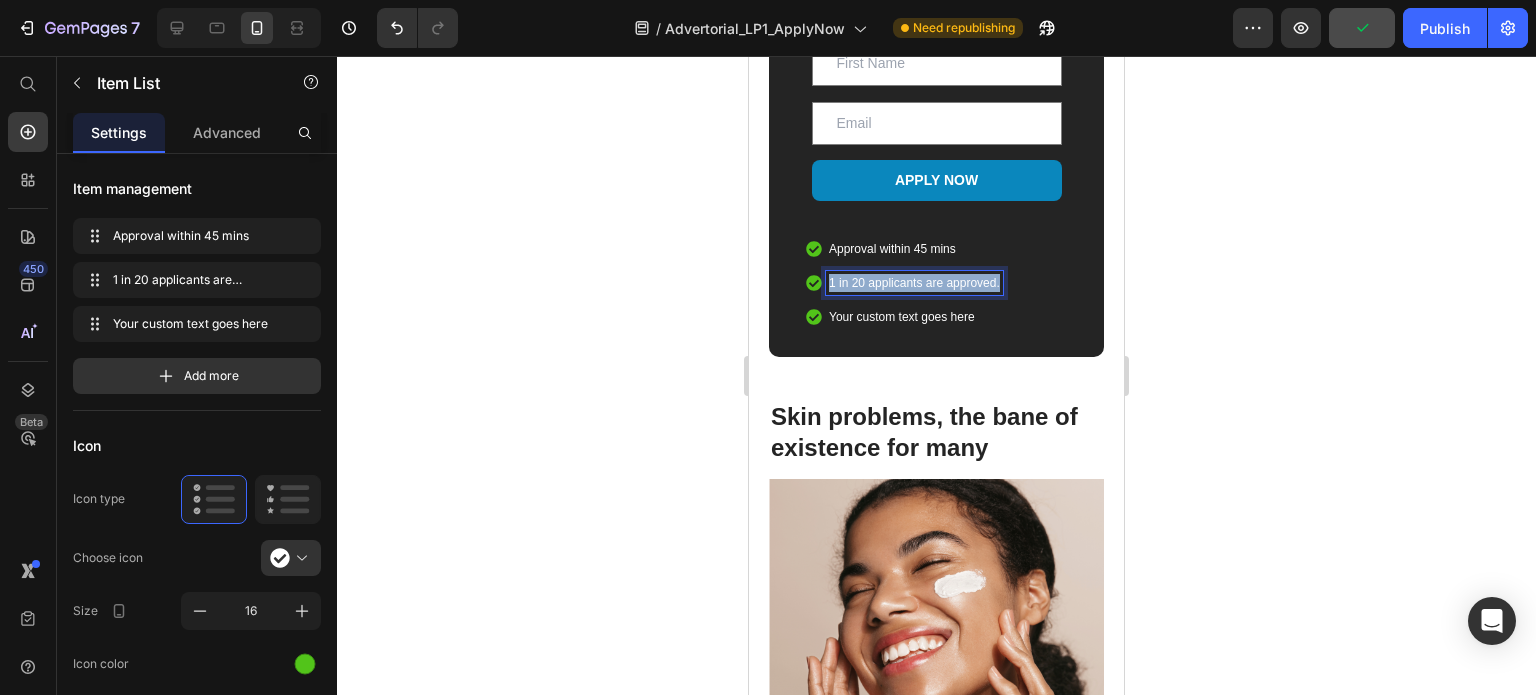 click on "1 in 20 applicants are approved." at bounding box center [914, 283] 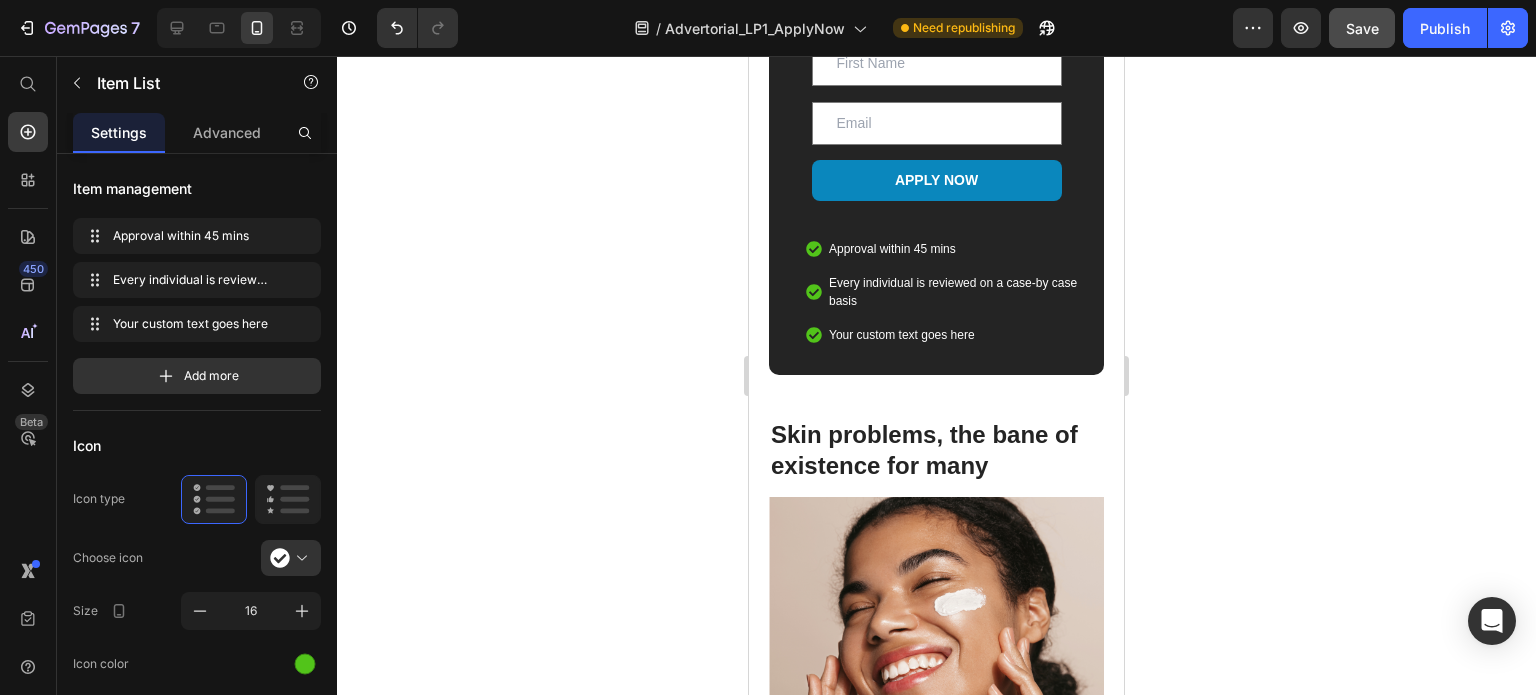 click on "Your custom text goes here" at bounding box center [957, 335] 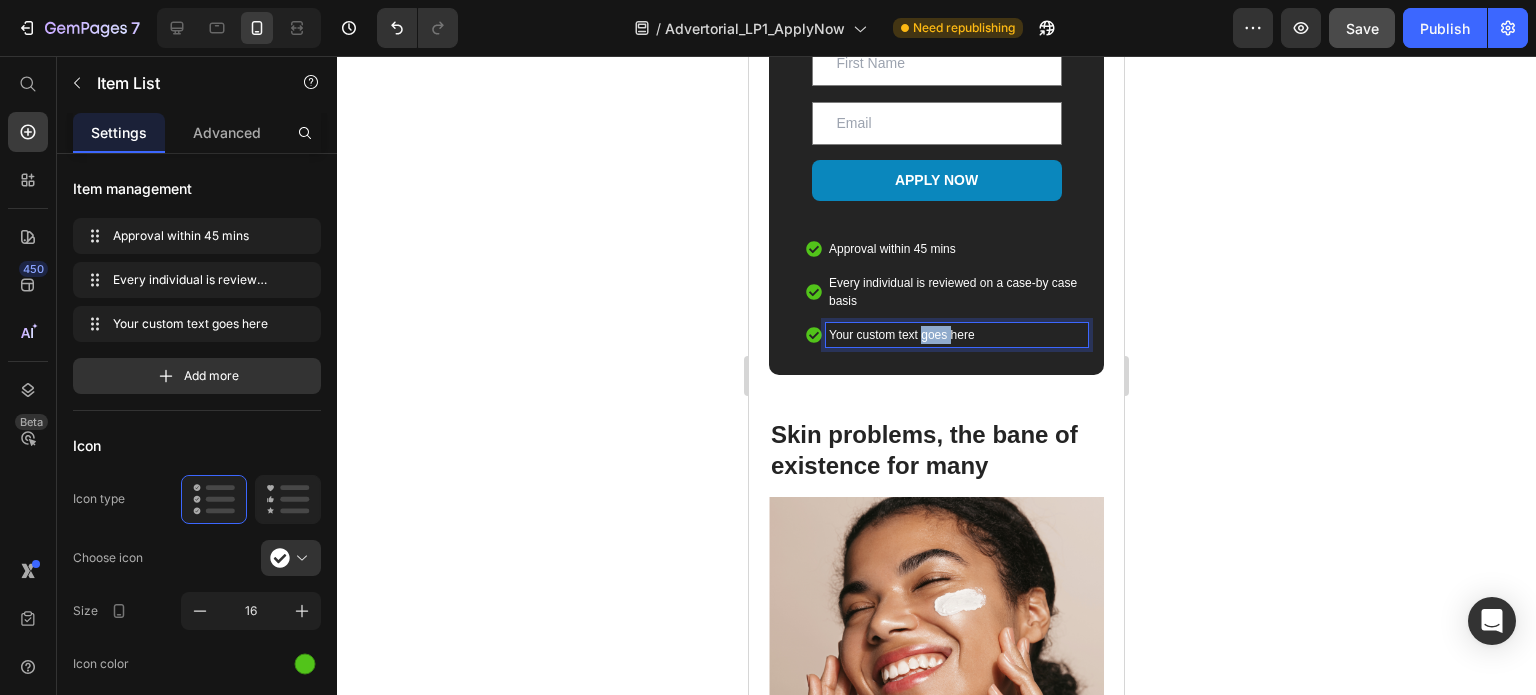 click on "Your custom text goes here" at bounding box center (957, 335) 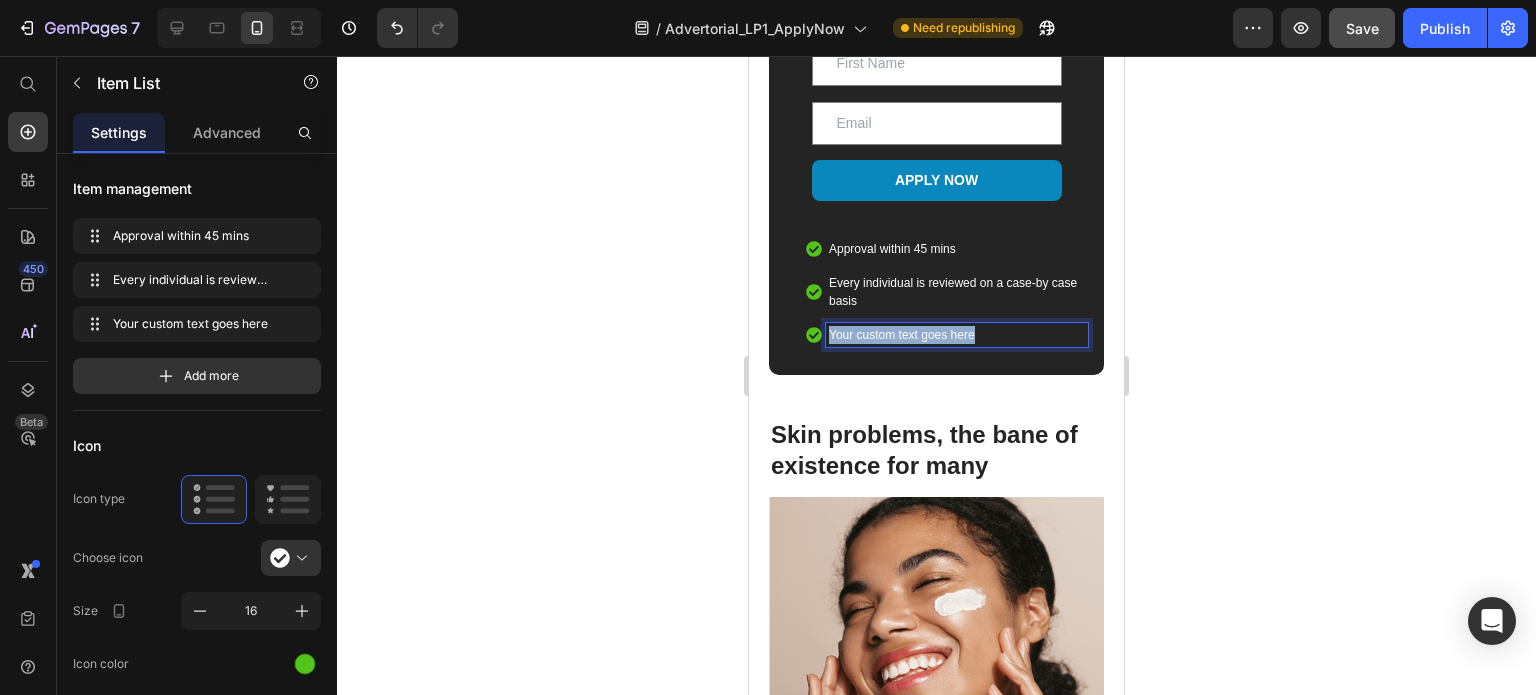 click on "Your custom text goes here" at bounding box center (957, 335) 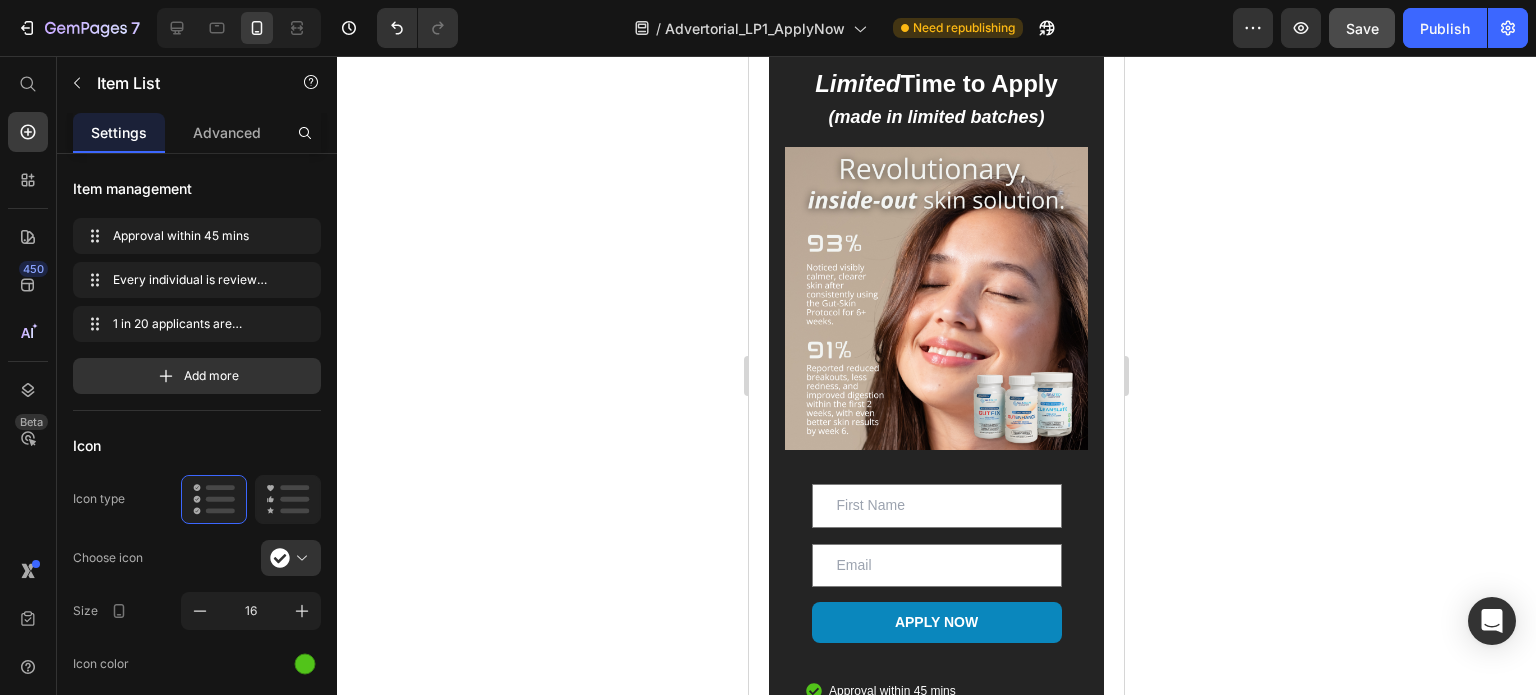 scroll, scrollTop: 2604, scrollLeft: 0, axis: vertical 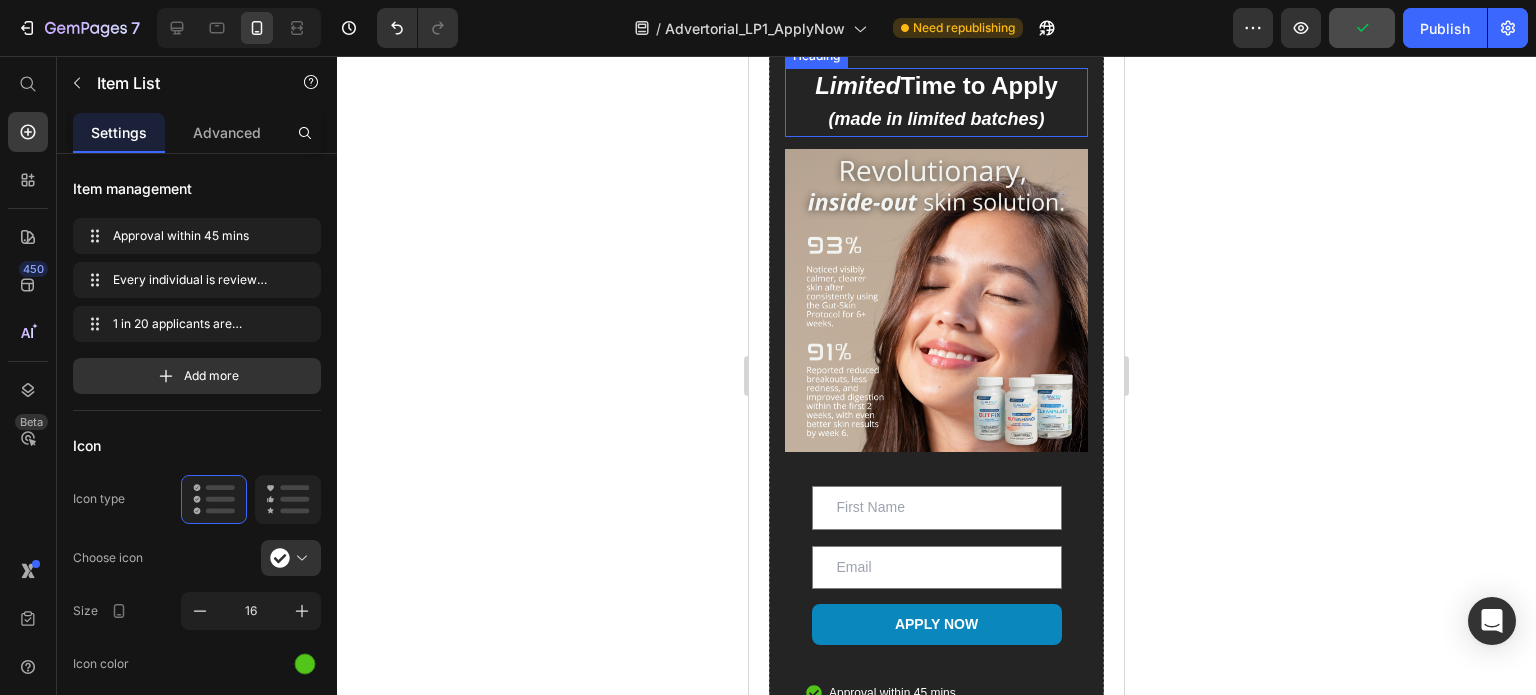 click on "Limited  Time to Apply (made in limited batches)" at bounding box center (936, 102) 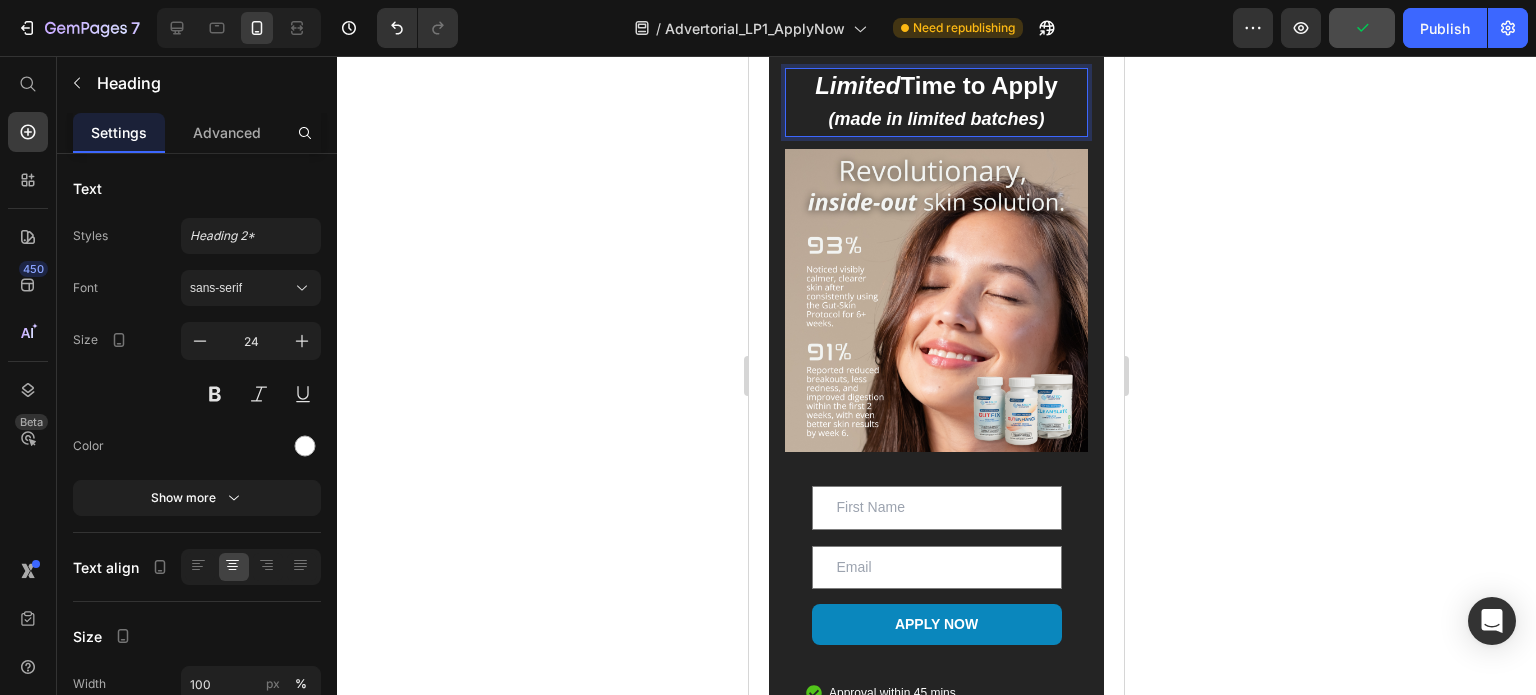 click on "Limited  Time to Apply (made in limited batches)" at bounding box center (936, 102) 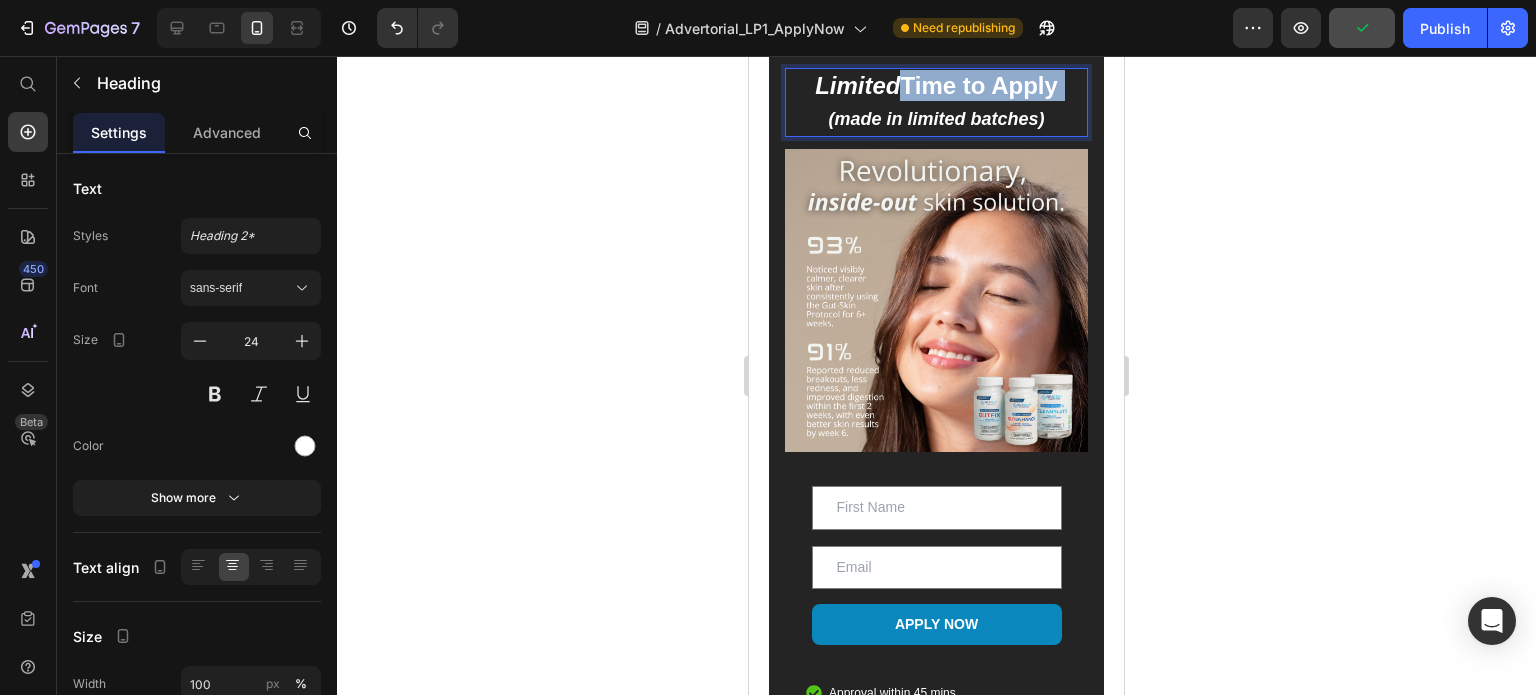 click on "Limited  Time to Apply (made in limited batches)" at bounding box center [936, 102] 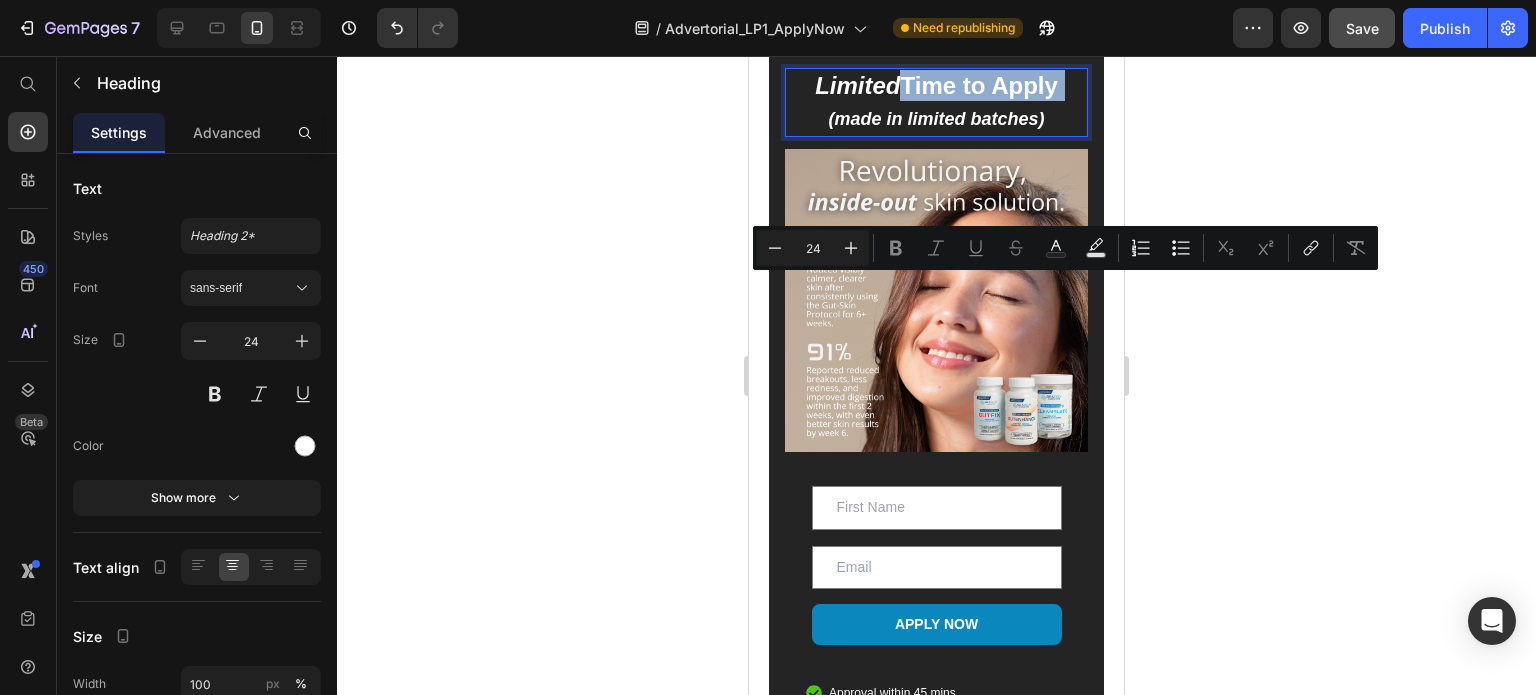 click on "Limited  Time to Apply (made in limited batches)" at bounding box center [936, 102] 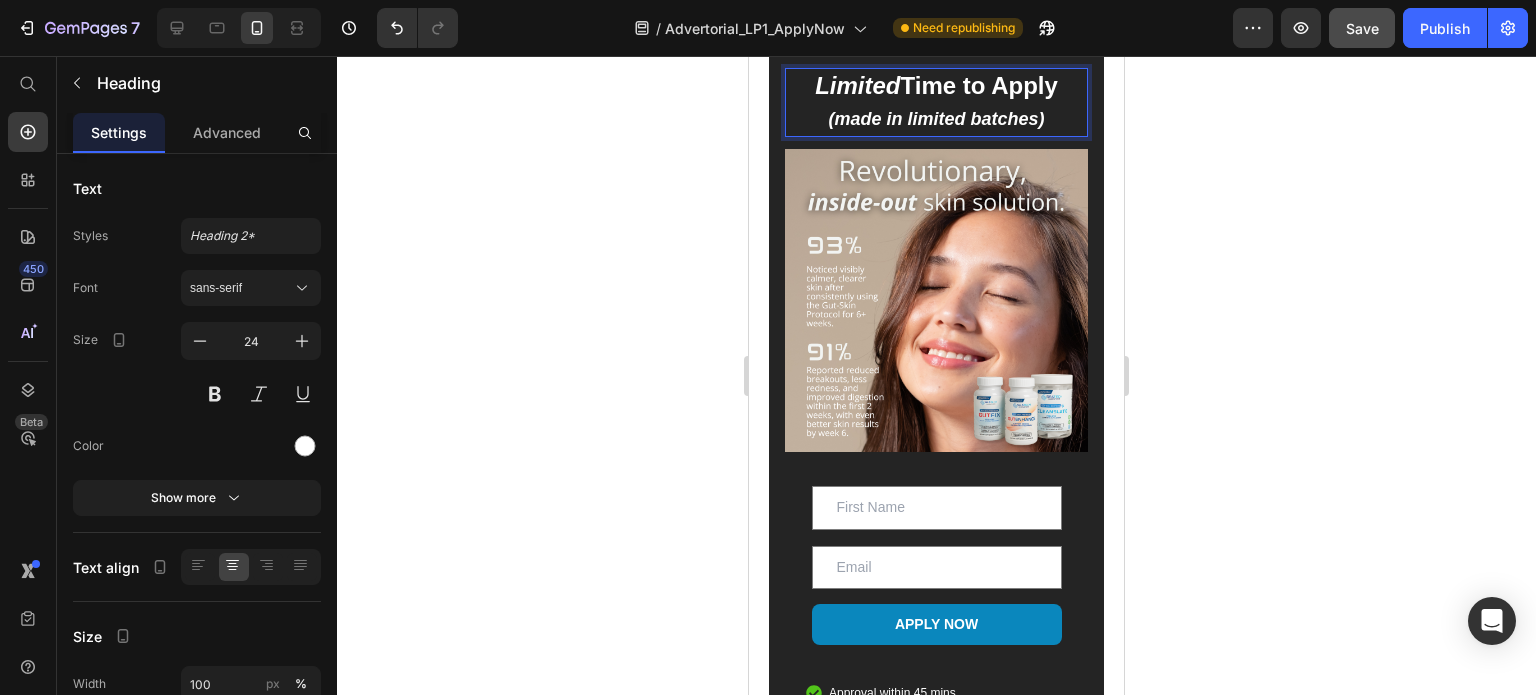 click on "(made in limited batches)" at bounding box center [936, 119] 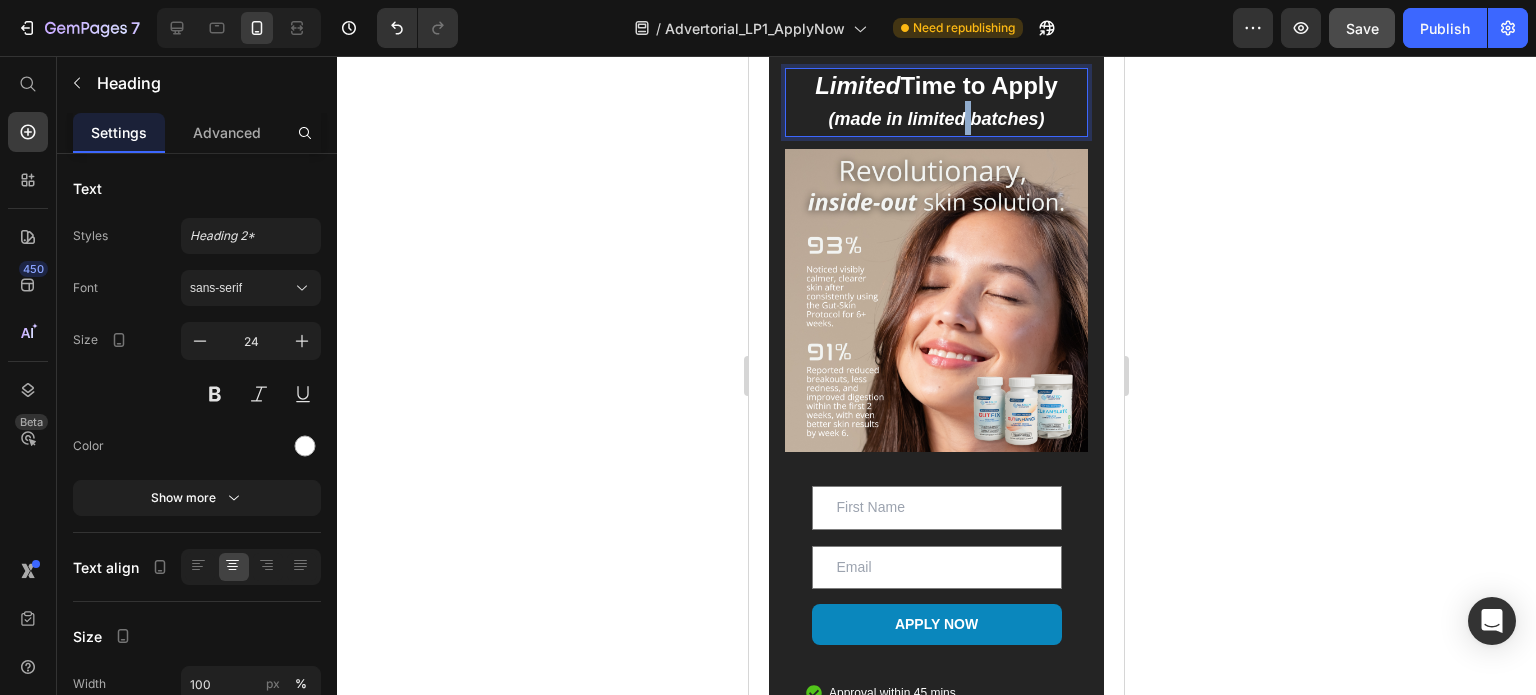 click on "(made in limited batches)" at bounding box center [936, 119] 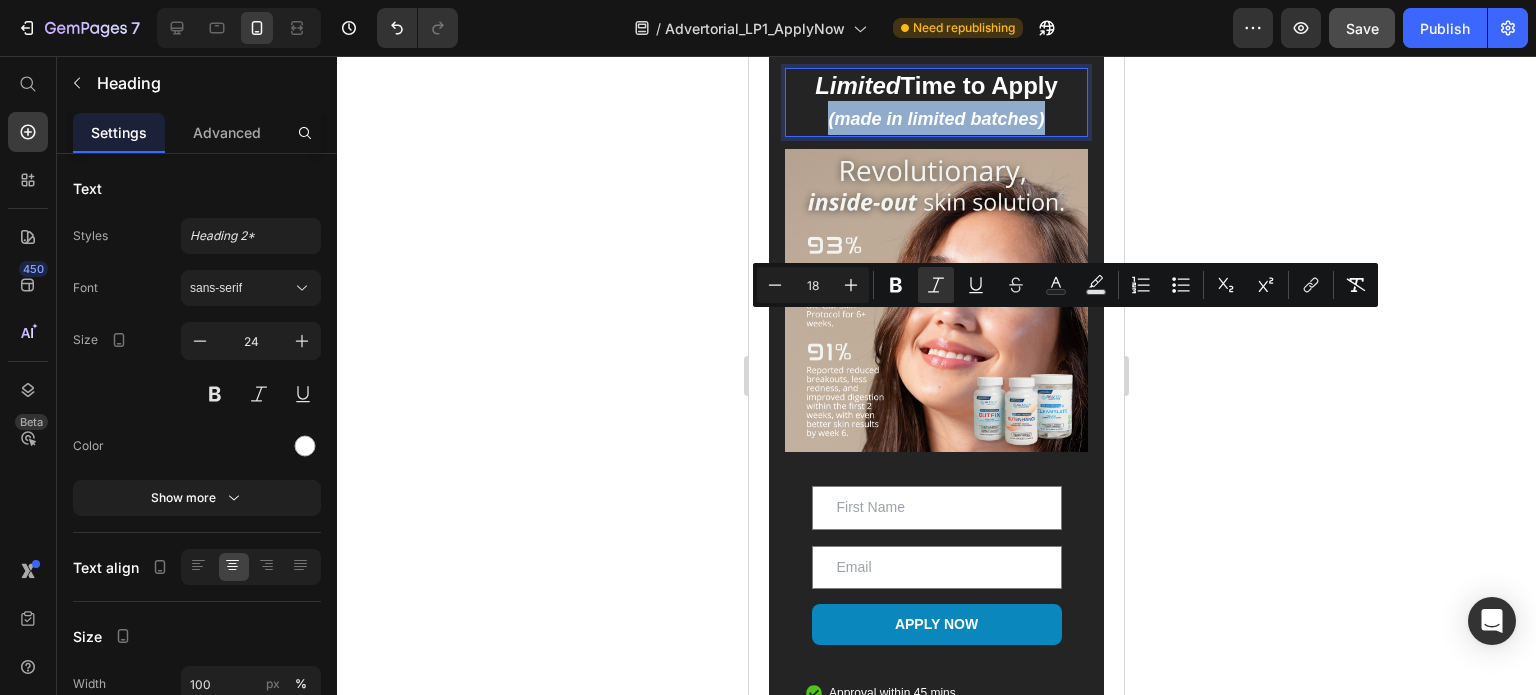 click on "(made in limited batches)" at bounding box center [936, 119] 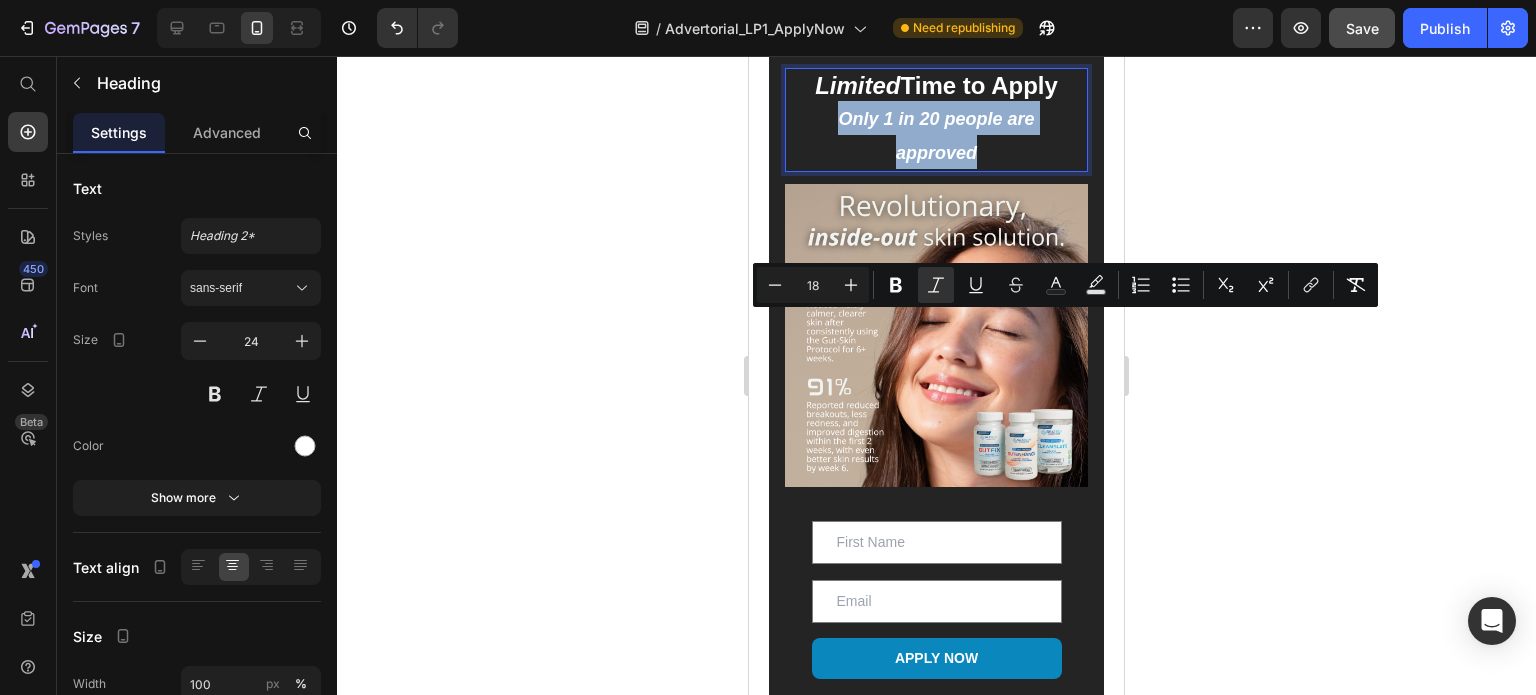 drag, startPoint x: 992, startPoint y: 354, endPoint x: 819, endPoint y: 326, distance: 175.25125 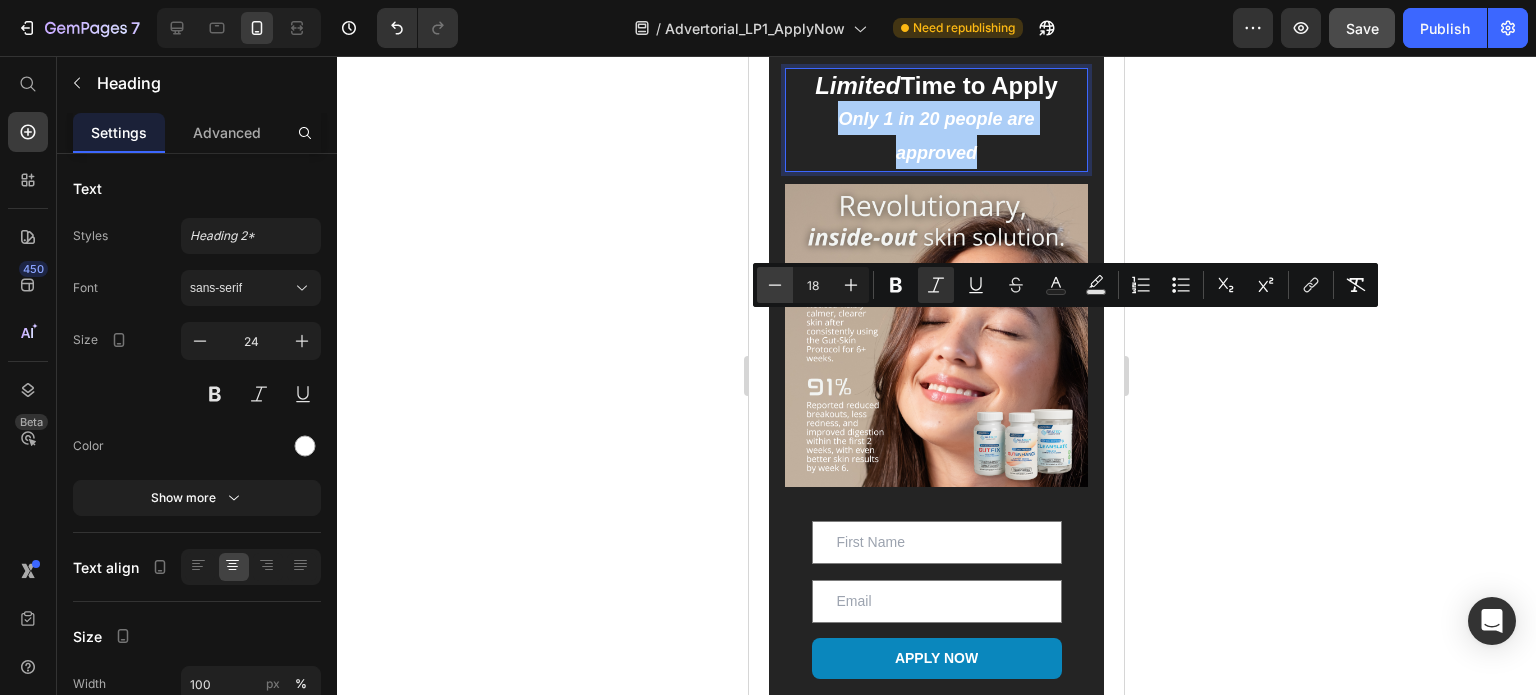 click 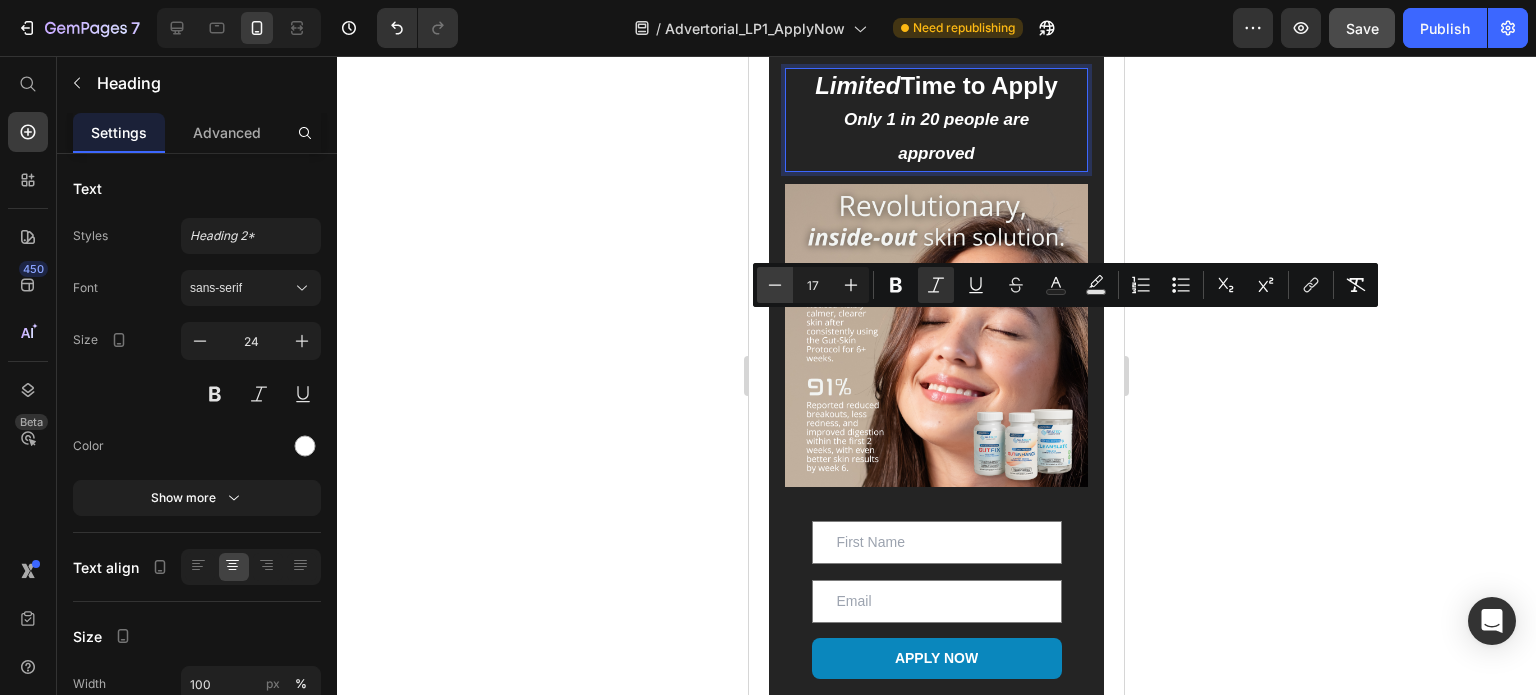 click 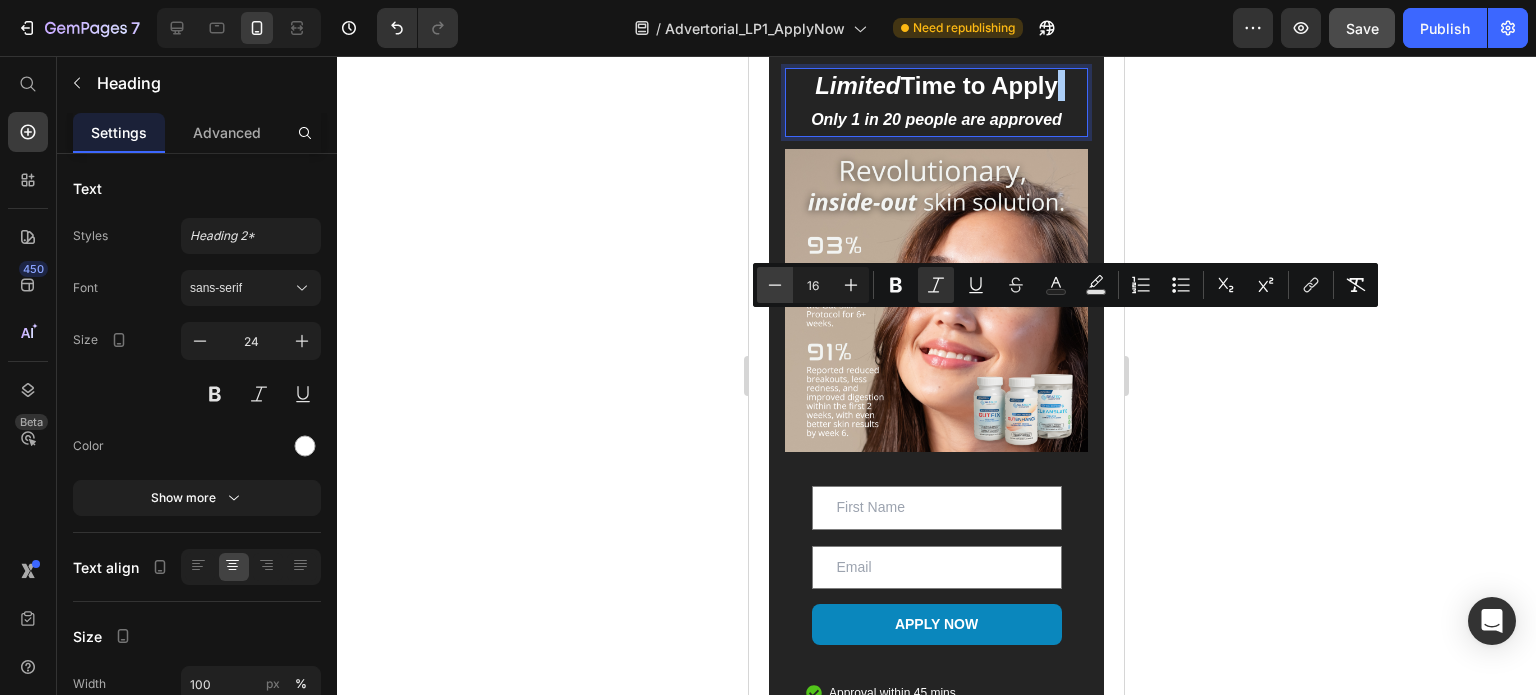 click 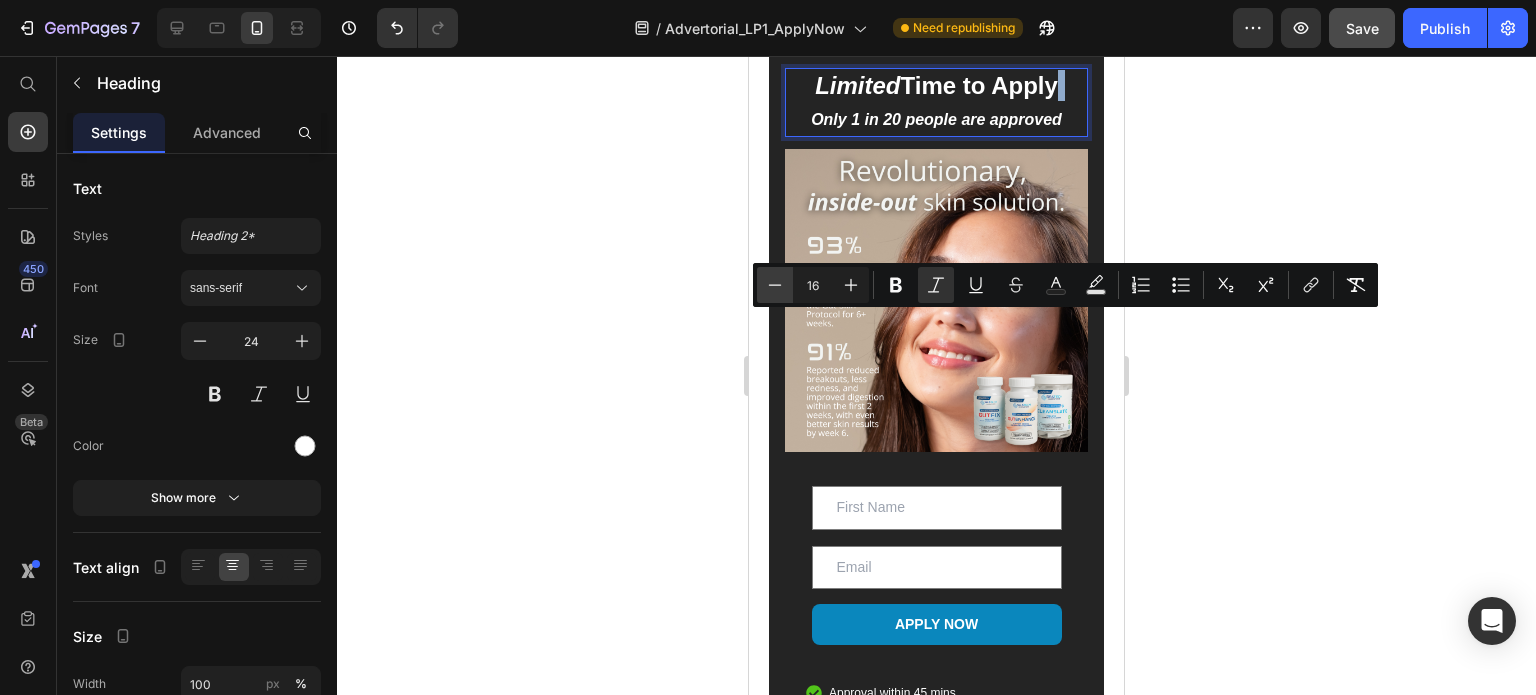 type on "15" 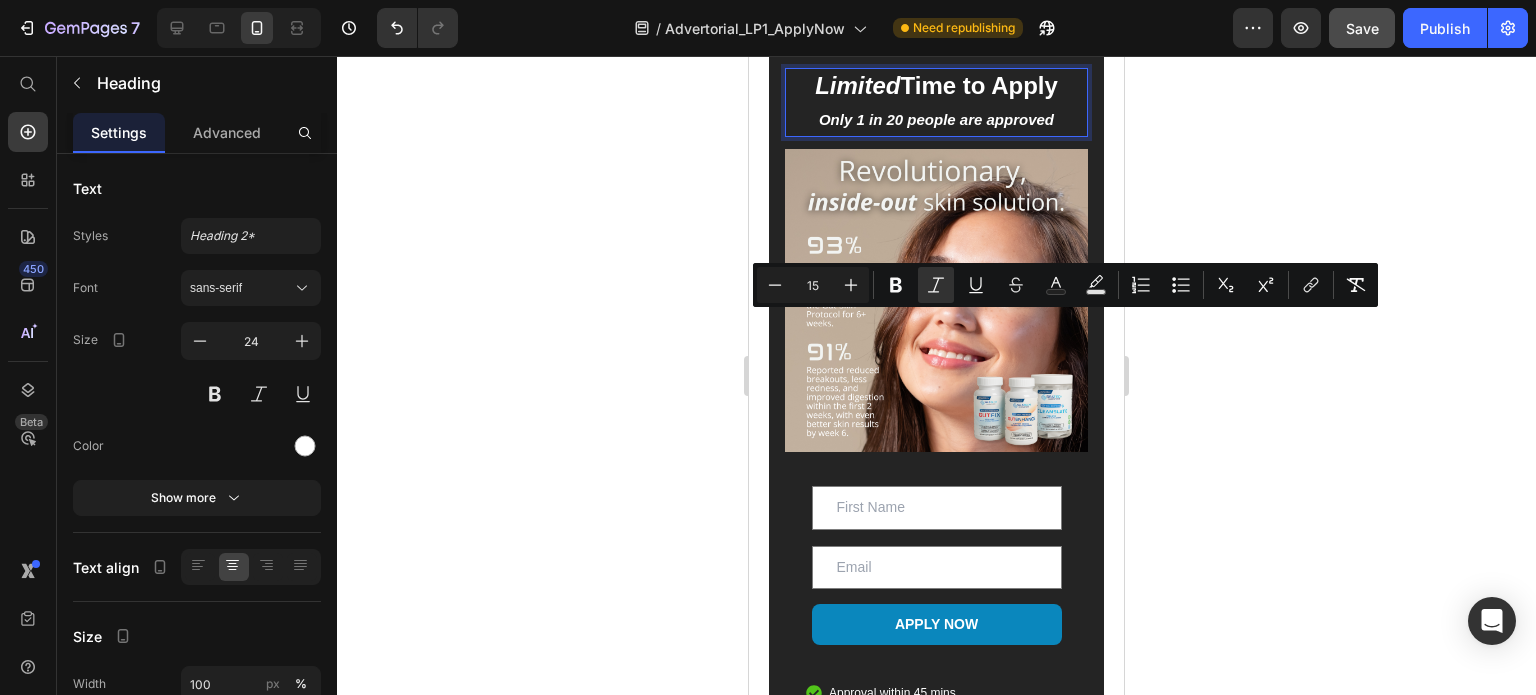 click 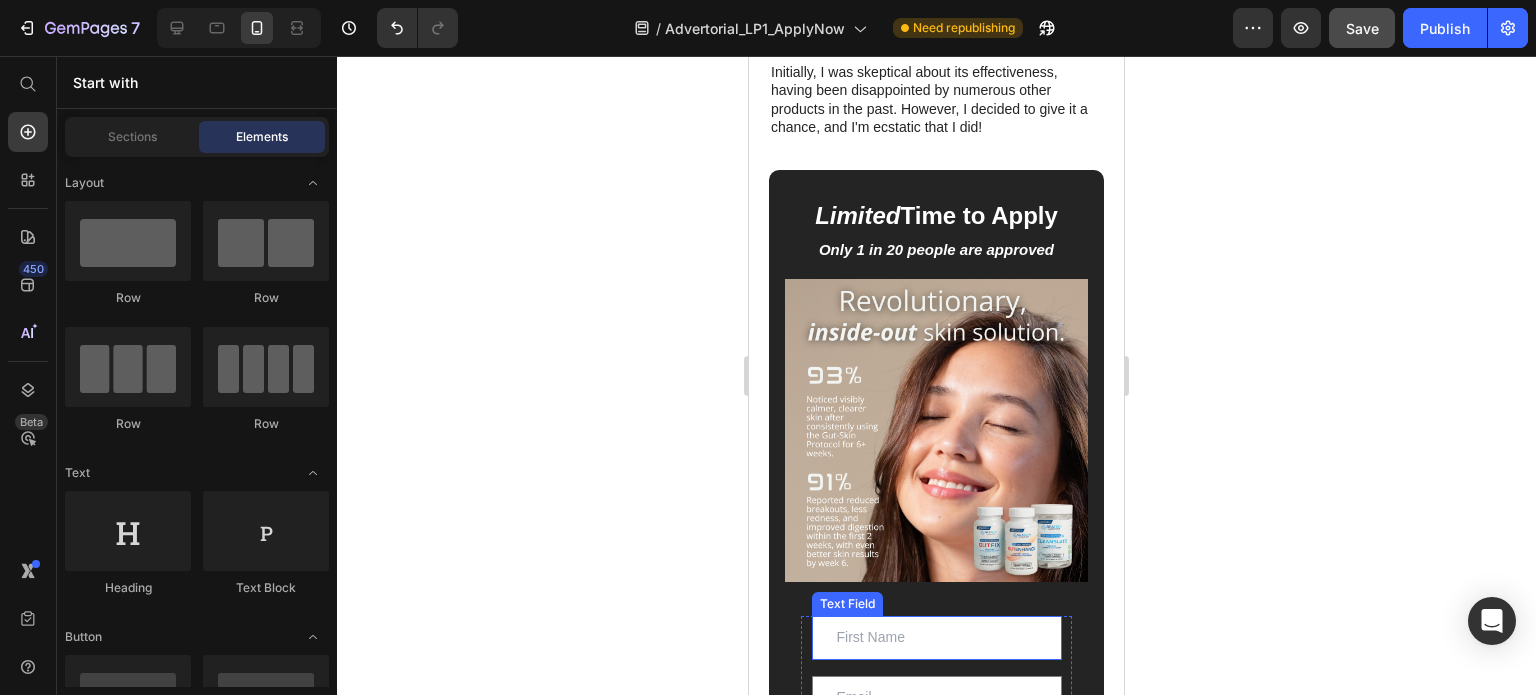 scroll, scrollTop: 2433, scrollLeft: 0, axis: vertical 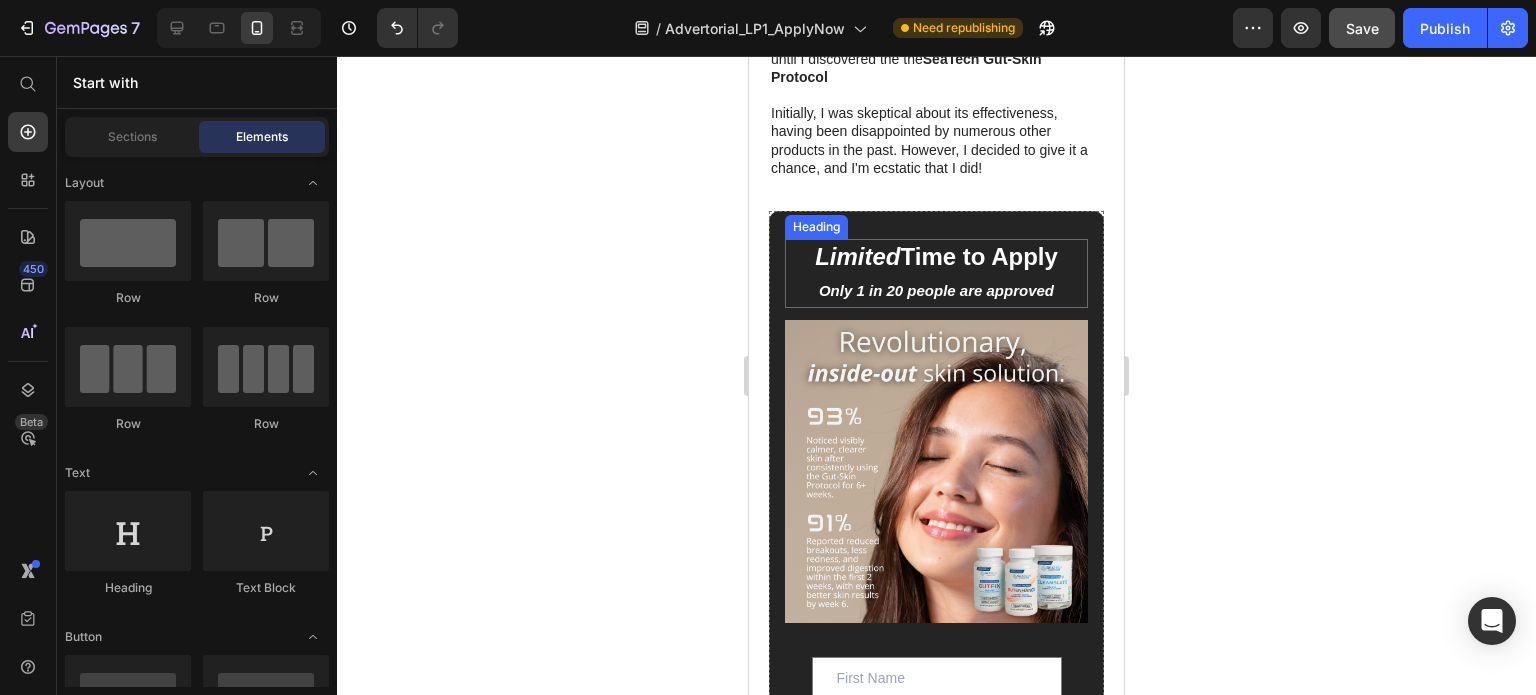 click on "Only 1 in 20 people are approved" at bounding box center (936, 290) 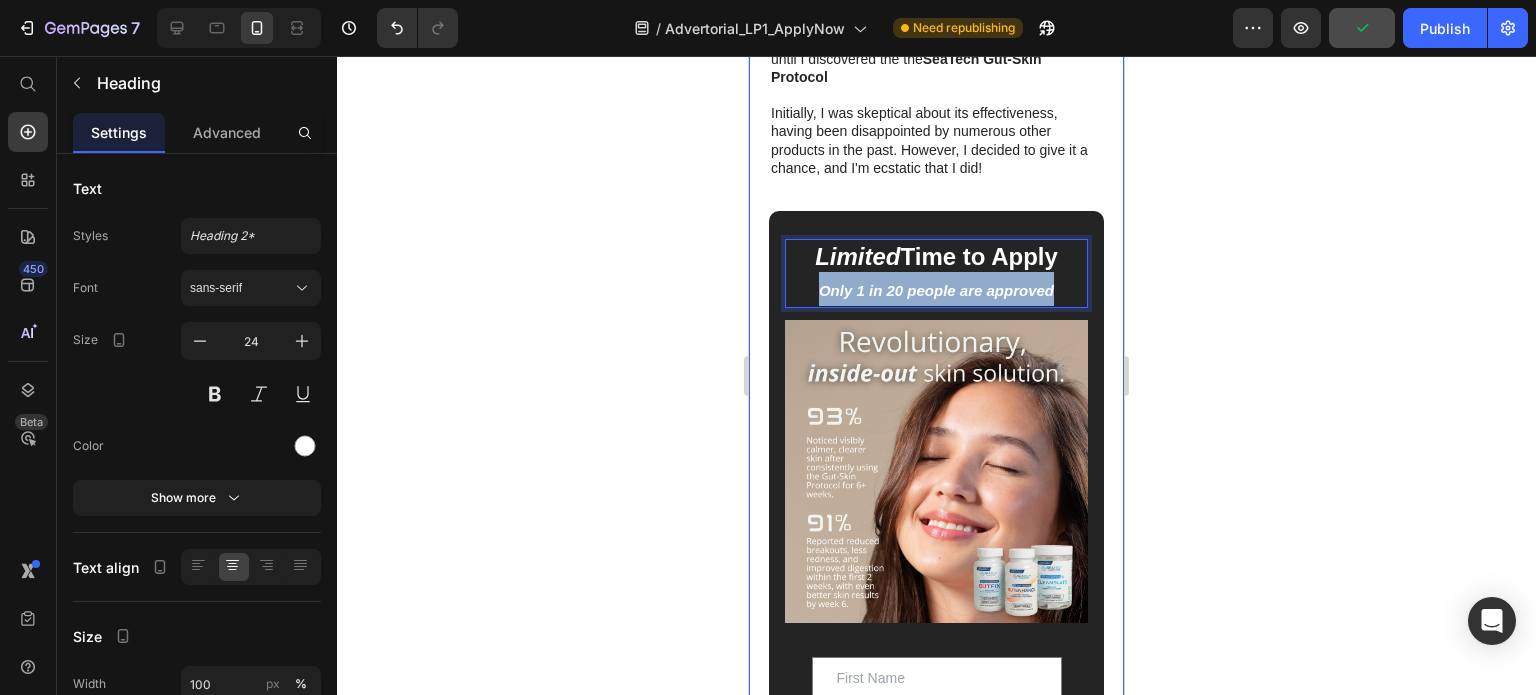 drag, startPoint x: 808, startPoint y: 496, endPoint x: 1104, endPoint y: 498, distance: 296.00674 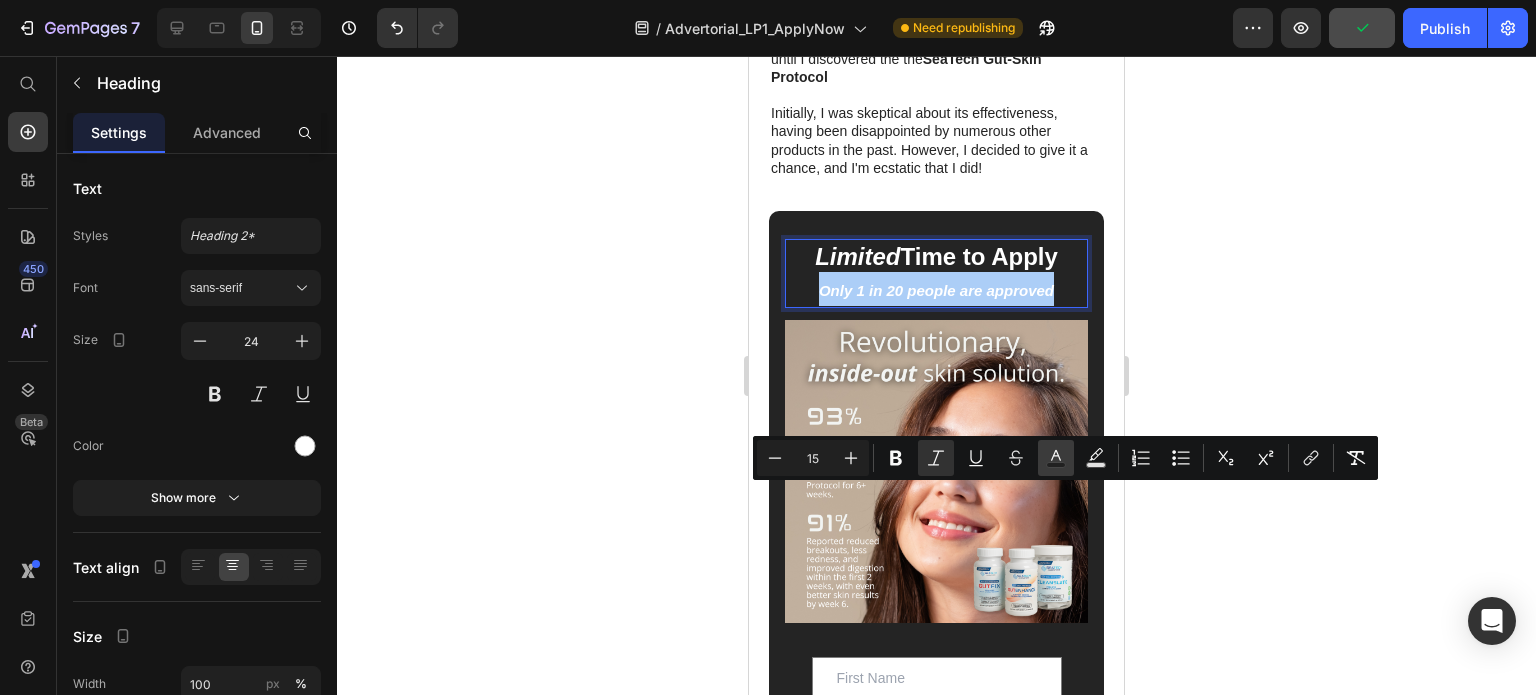 click on "Text Color" at bounding box center [1056, 458] 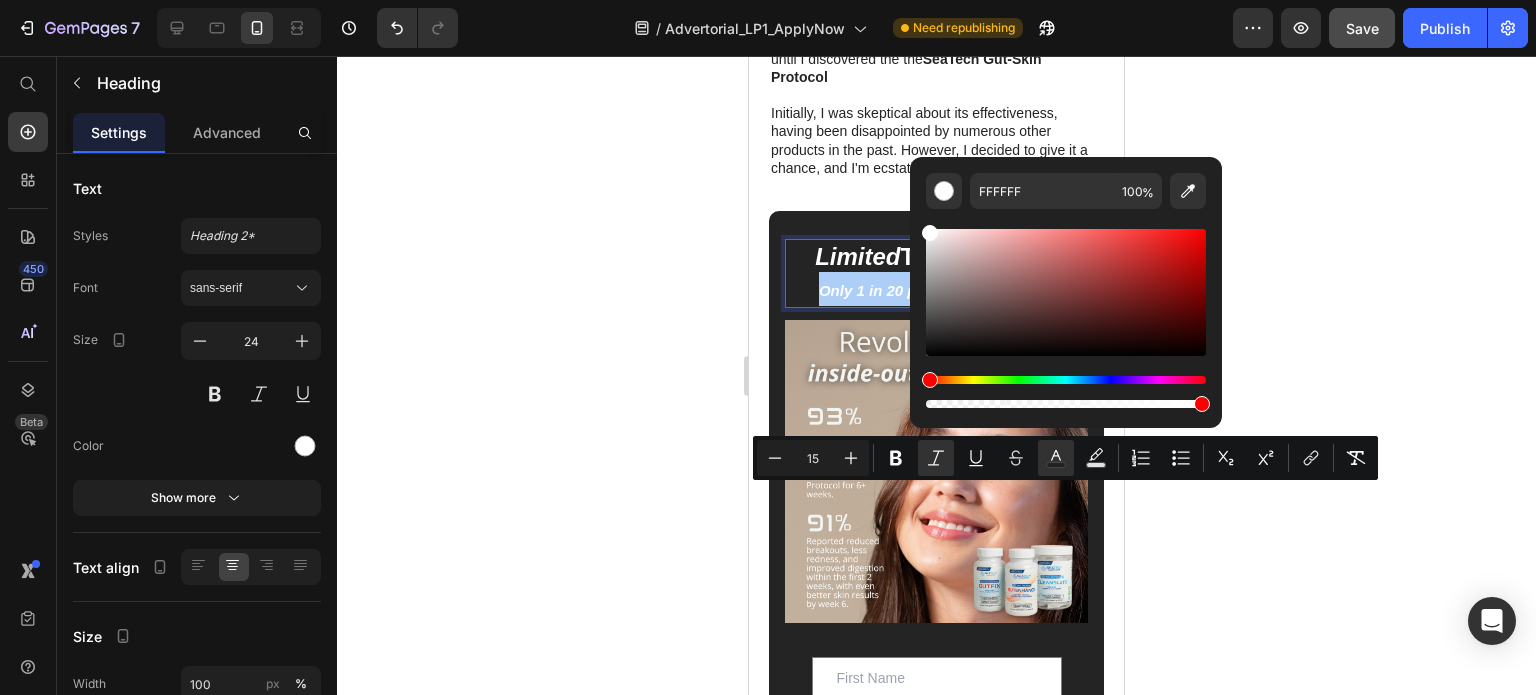 click at bounding box center (1066, 392) 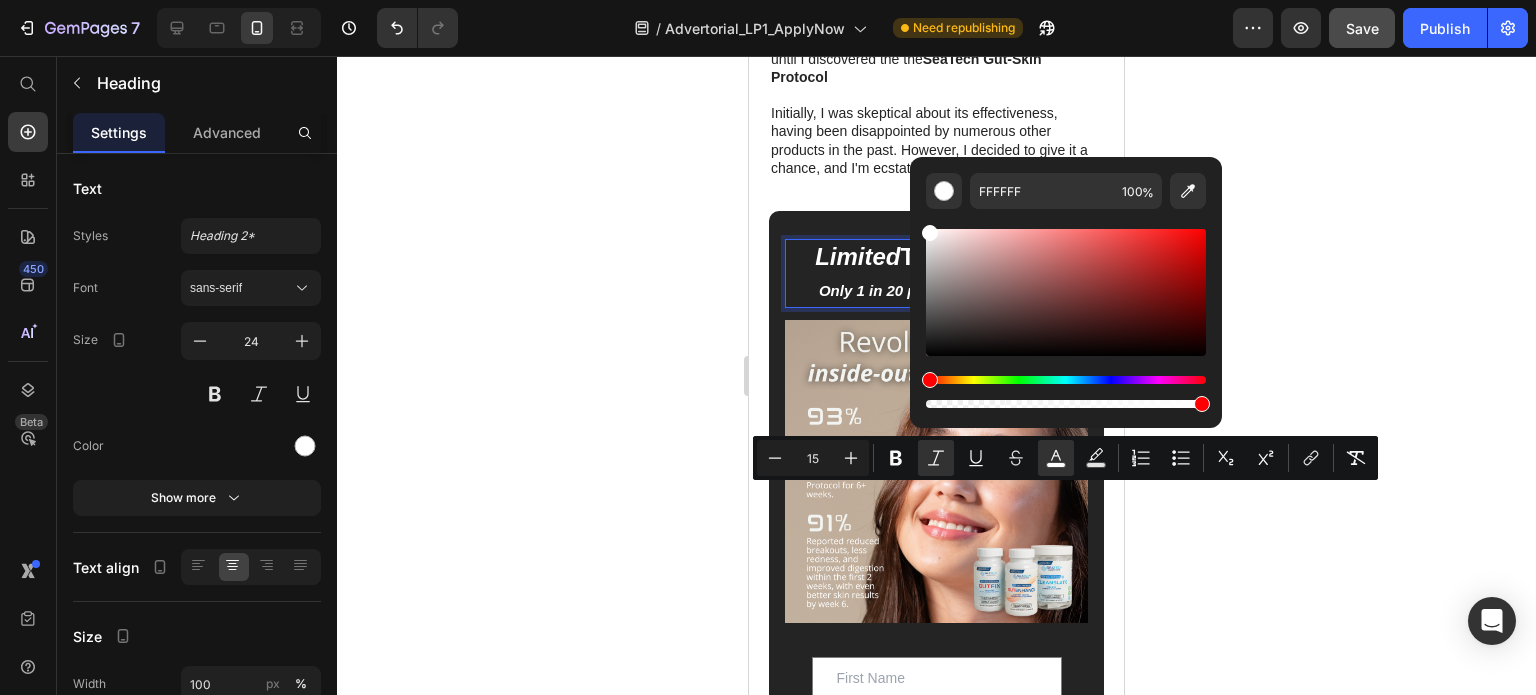 click at bounding box center [1066, 380] 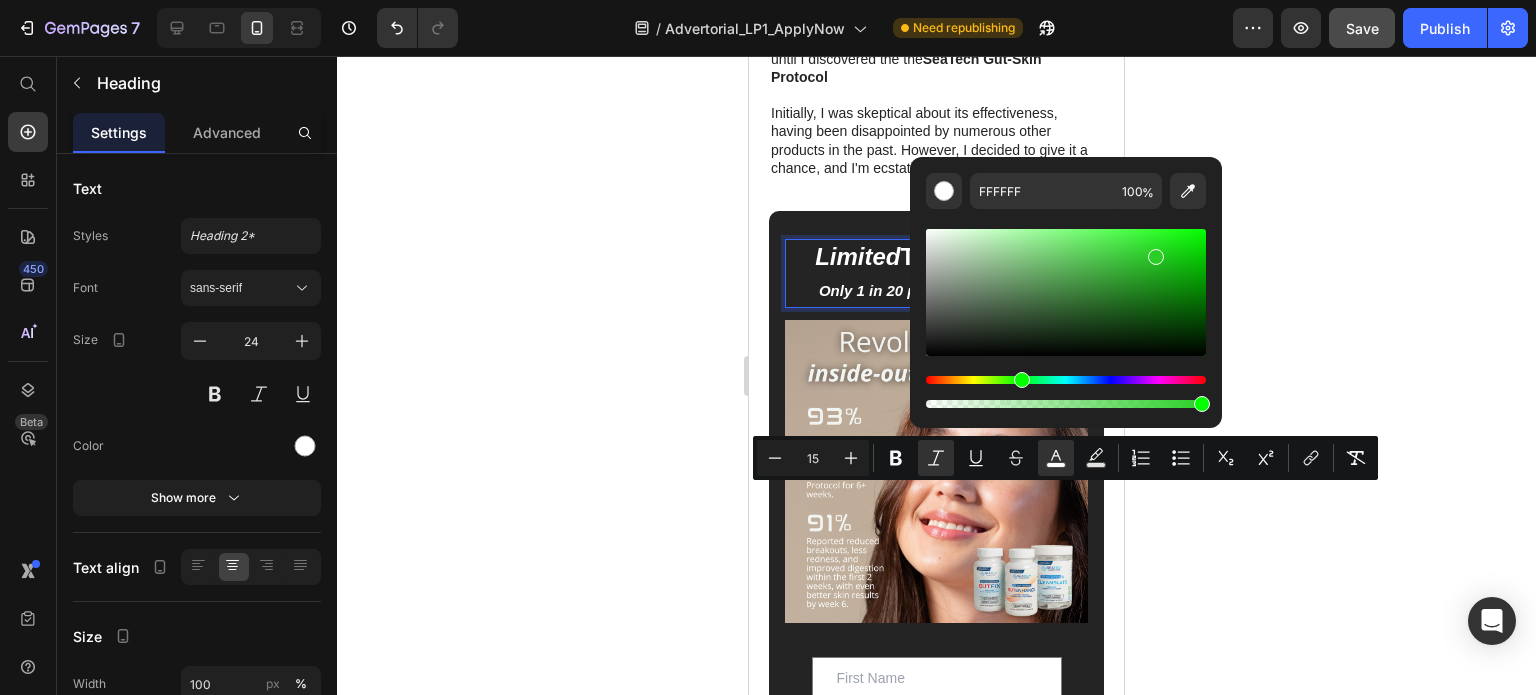 drag, startPoint x: 1119, startPoint y: 275, endPoint x: 1175, endPoint y: 239, distance: 66.573265 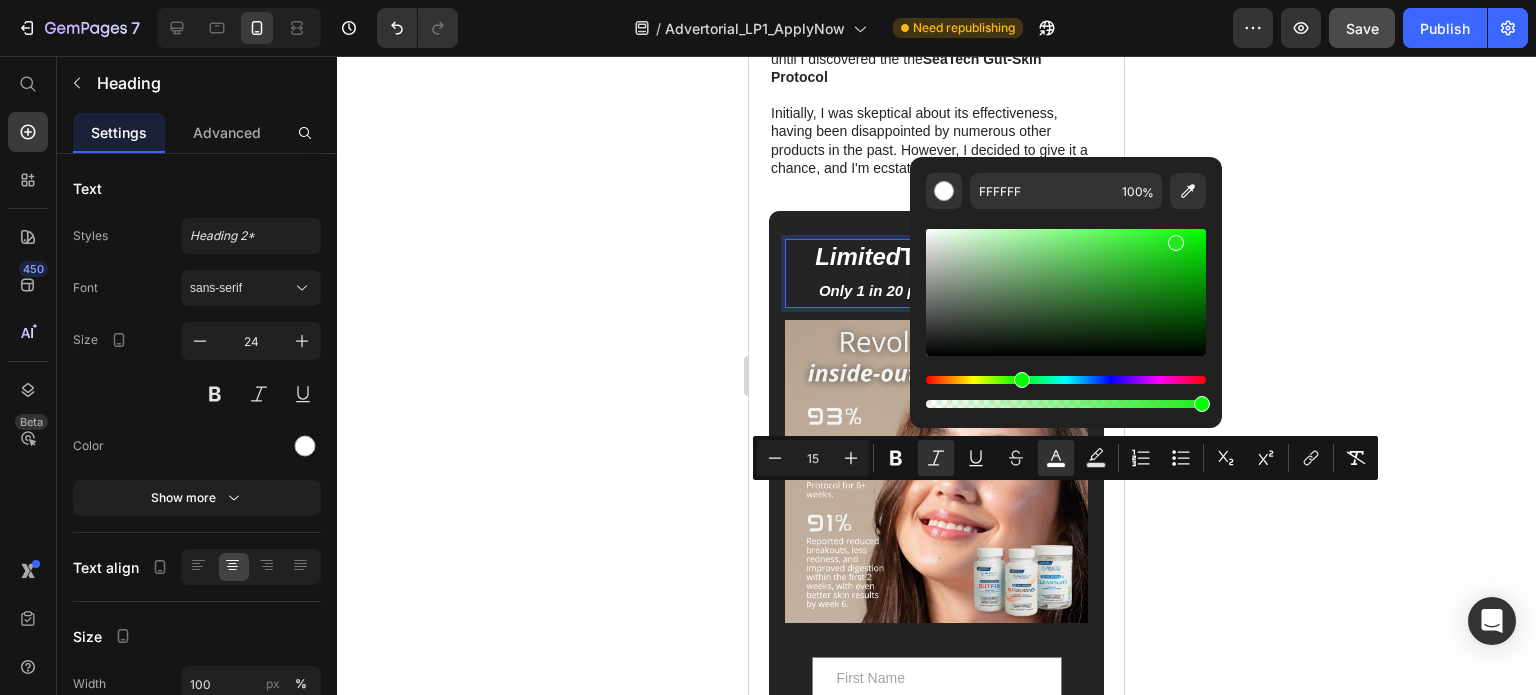 type on "1FEA1C" 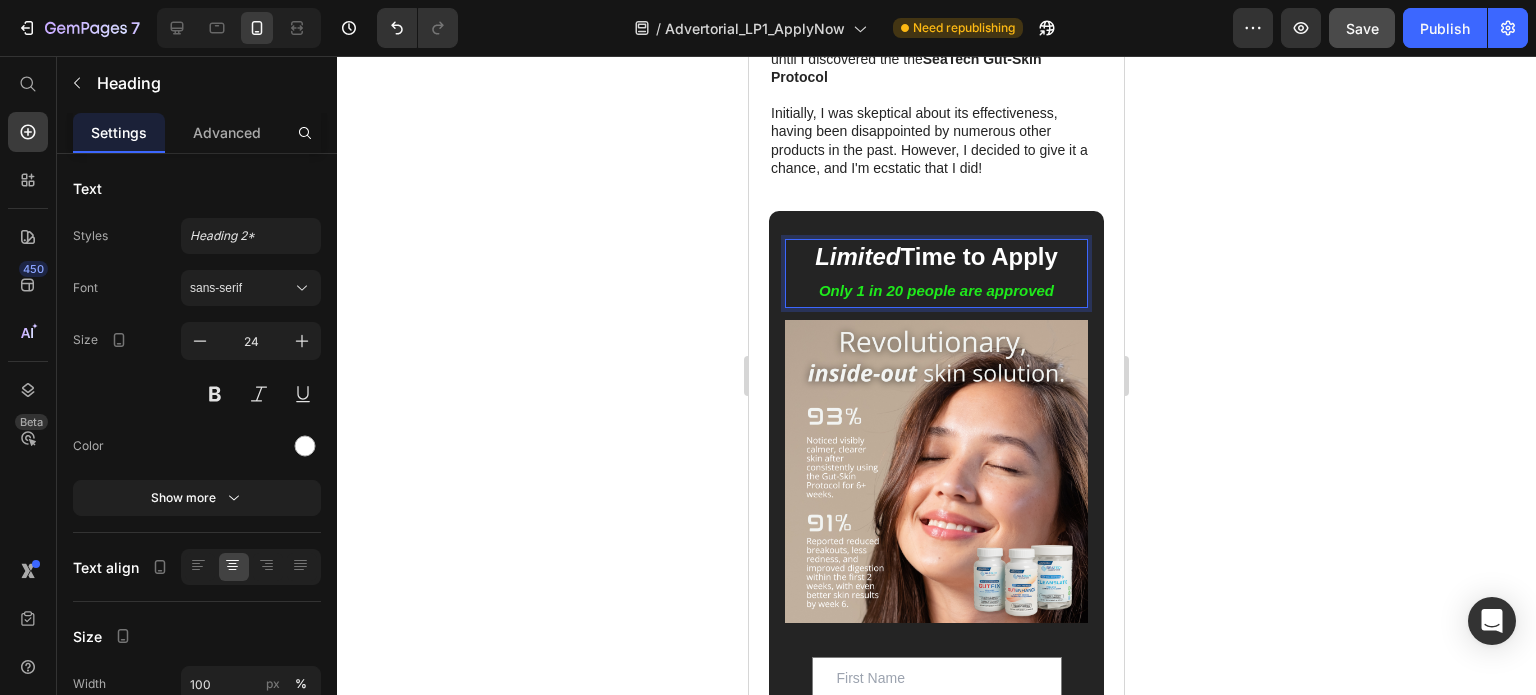 click on "Limited  Time to Apply Only 1 in 20 people are approved" at bounding box center [936, 273] 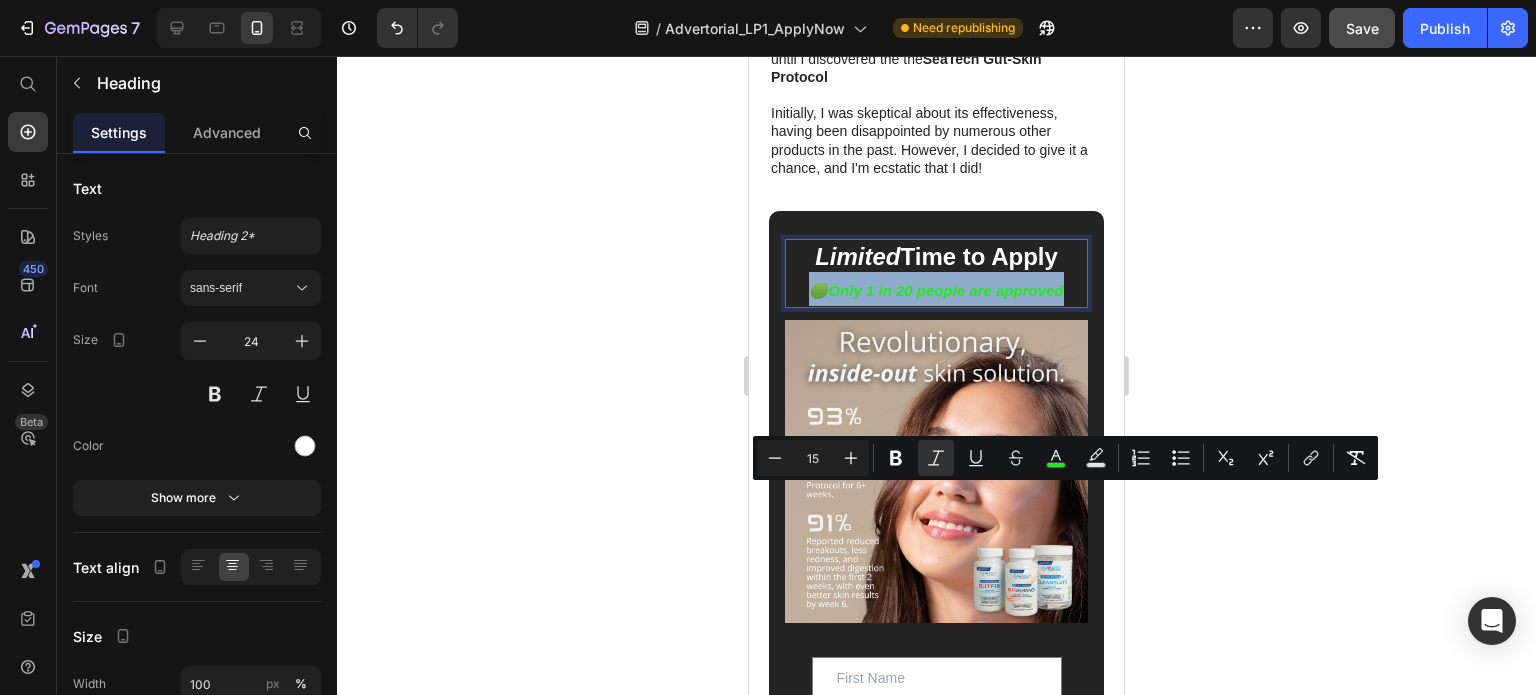 drag, startPoint x: 989, startPoint y: 524, endPoint x: 838, endPoint y: 499, distance: 153.05554 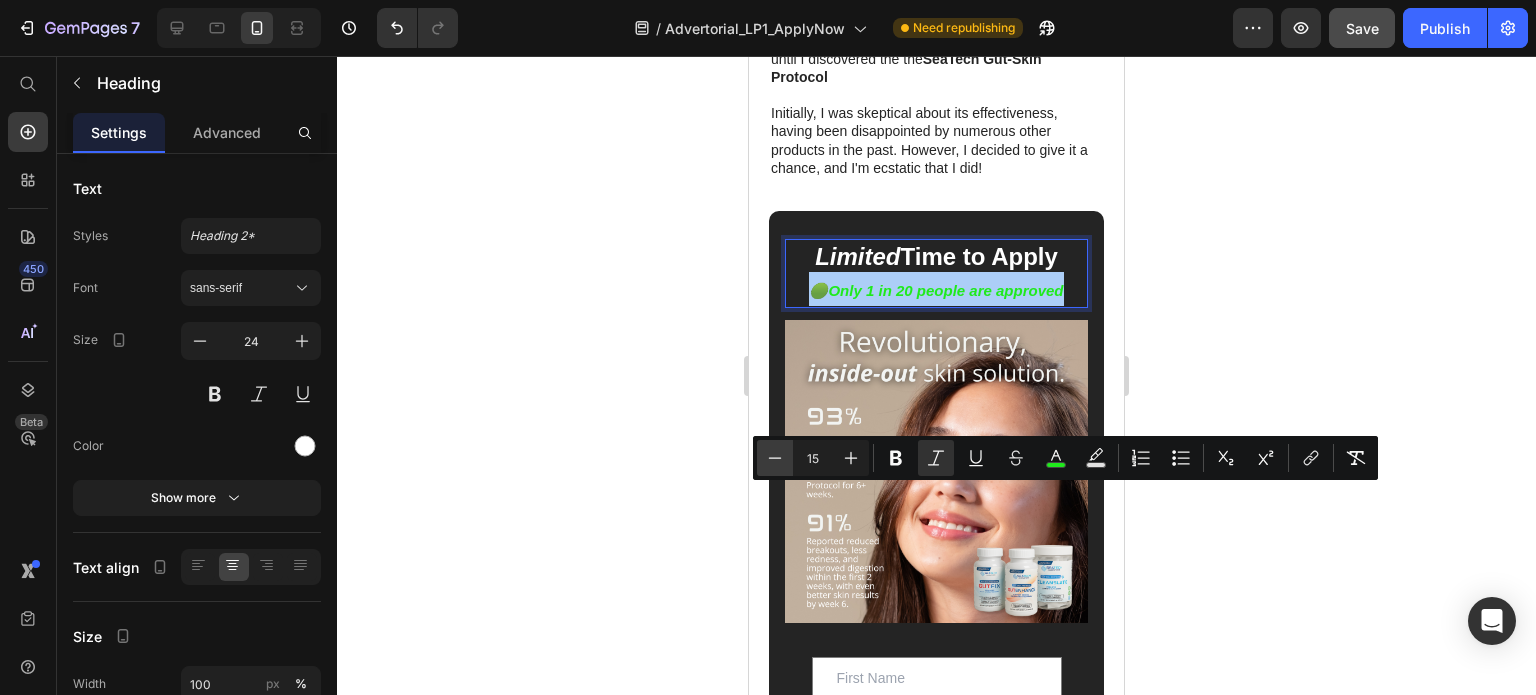 click 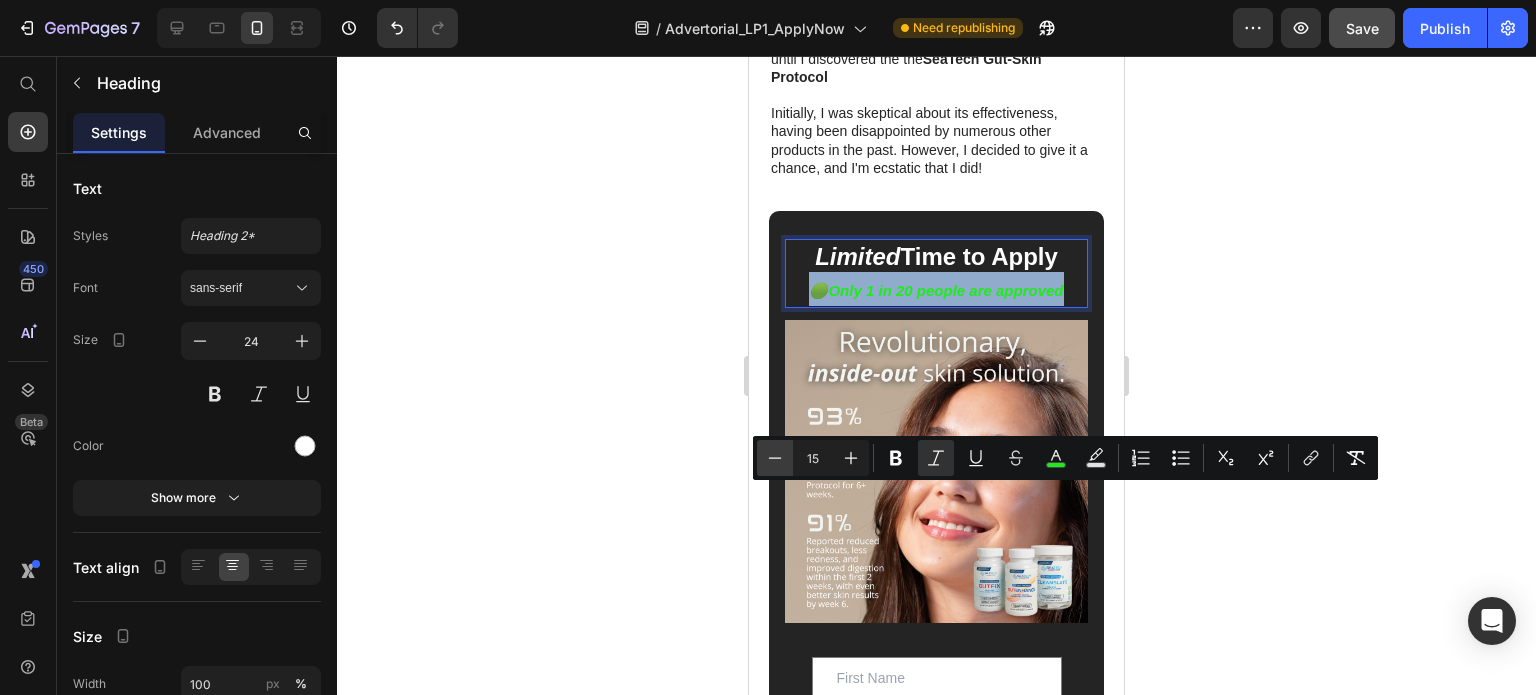 type on "14" 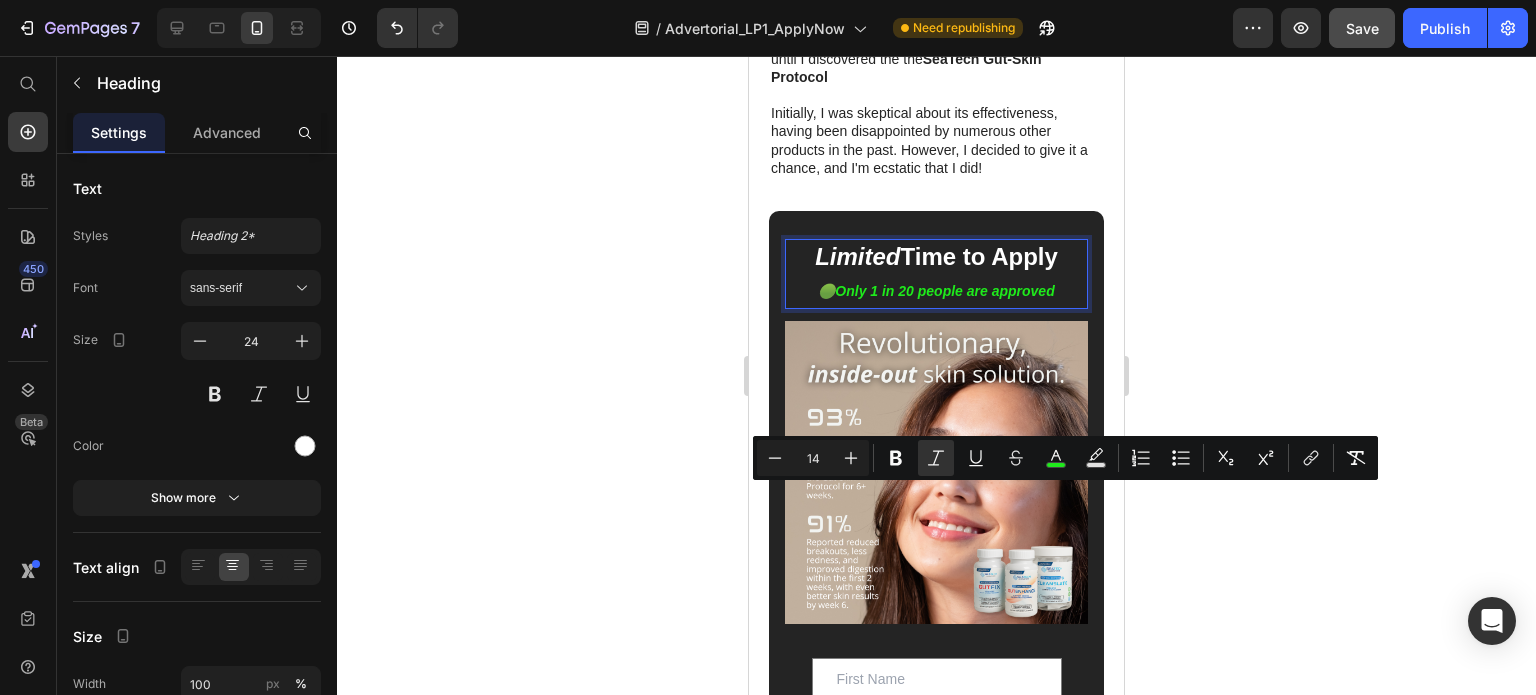 click 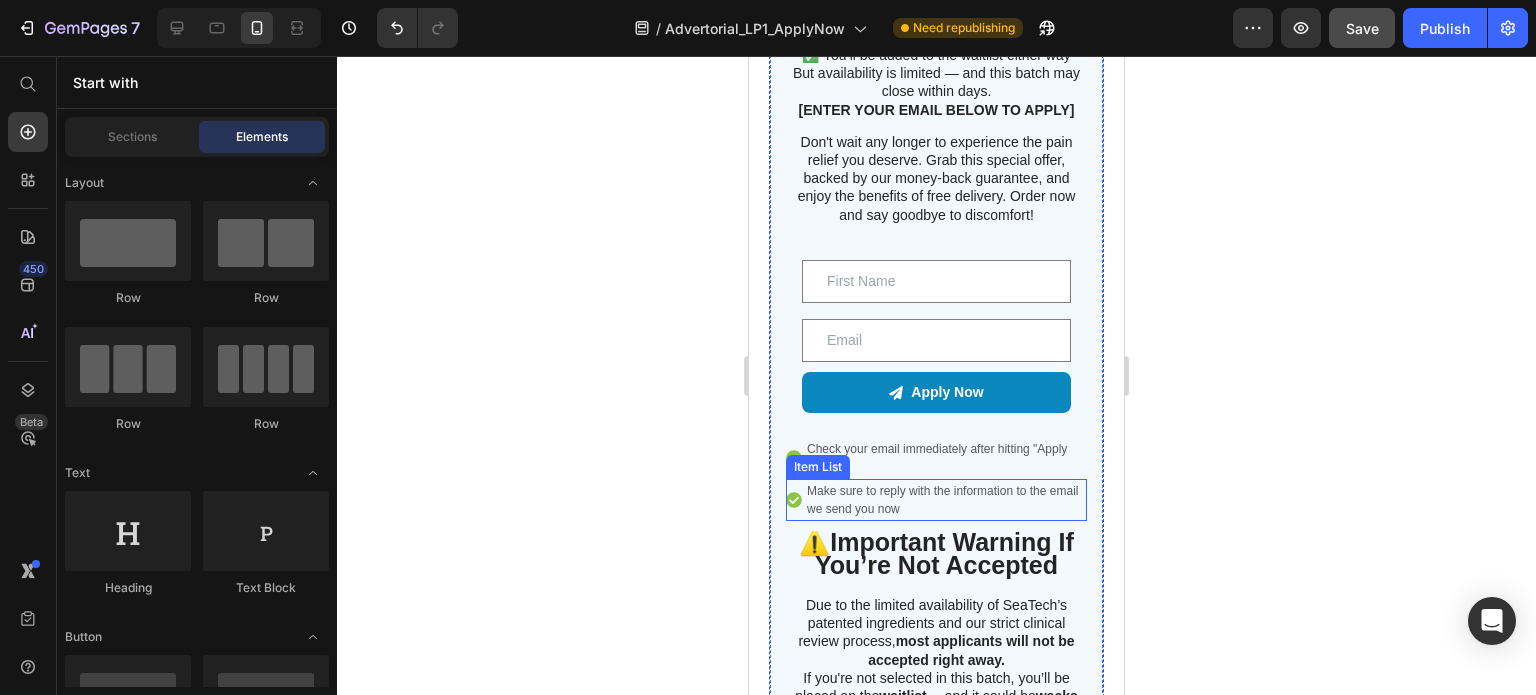 scroll, scrollTop: 8982, scrollLeft: 0, axis: vertical 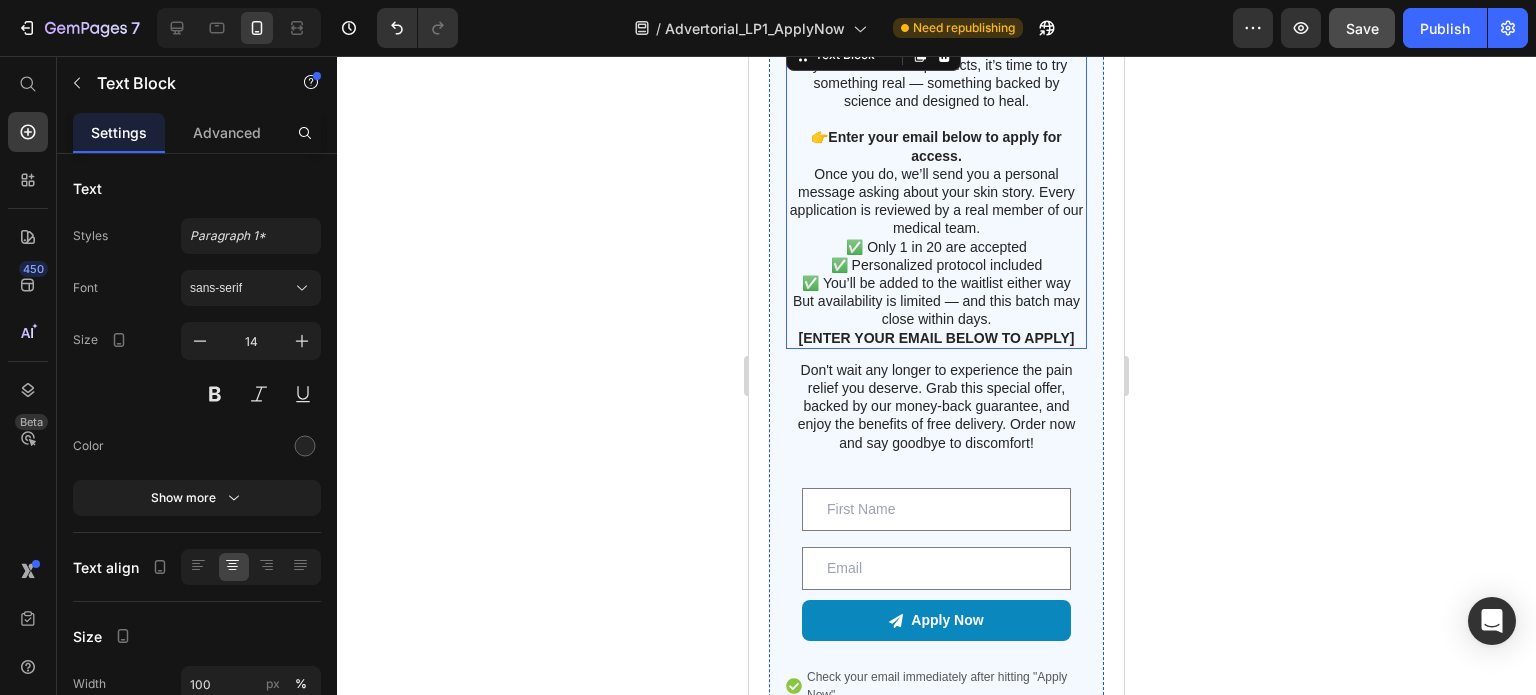 click on "[ENTER YOUR EMAIL BELOW TO APPLY]" at bounding box center (937, 338) 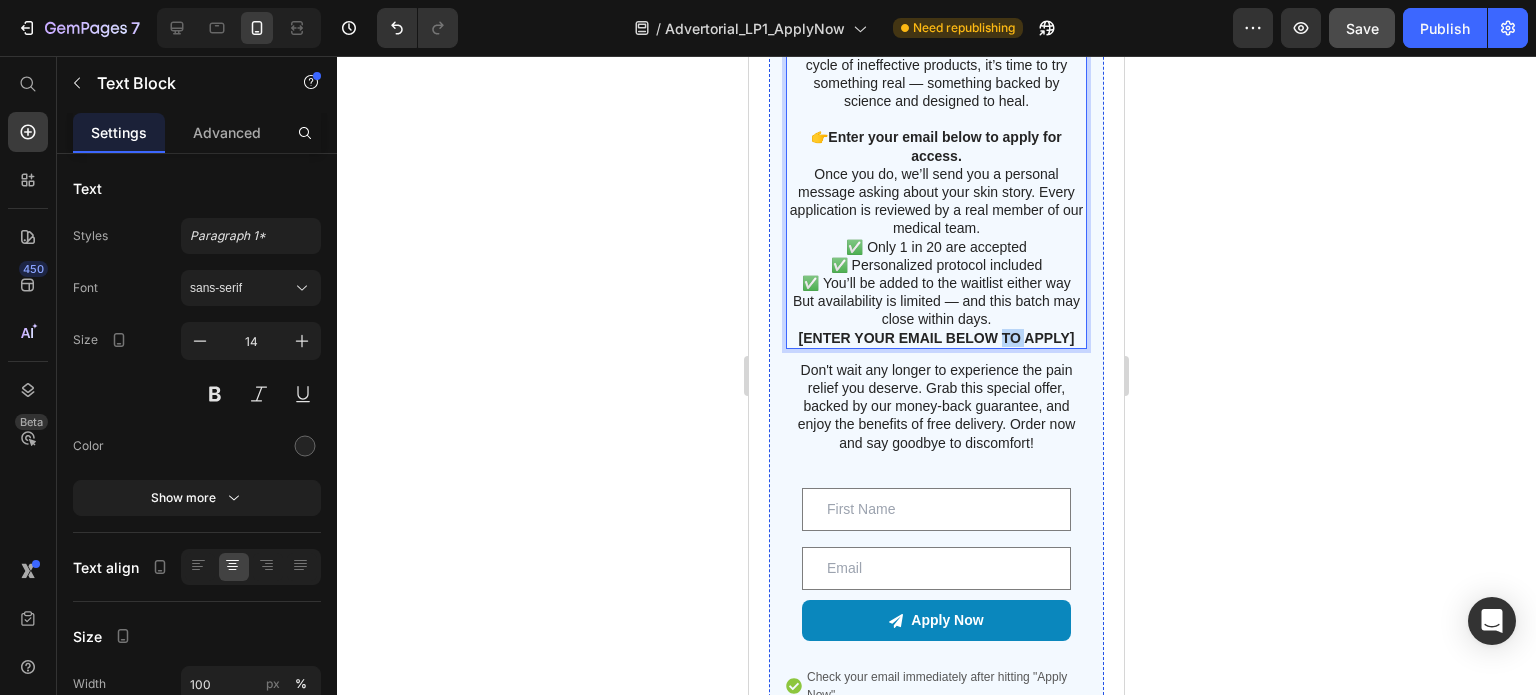 click on "[ENTER YOUR EMAIL BELOW TO APPLY]" at bounding box center (937, 338) 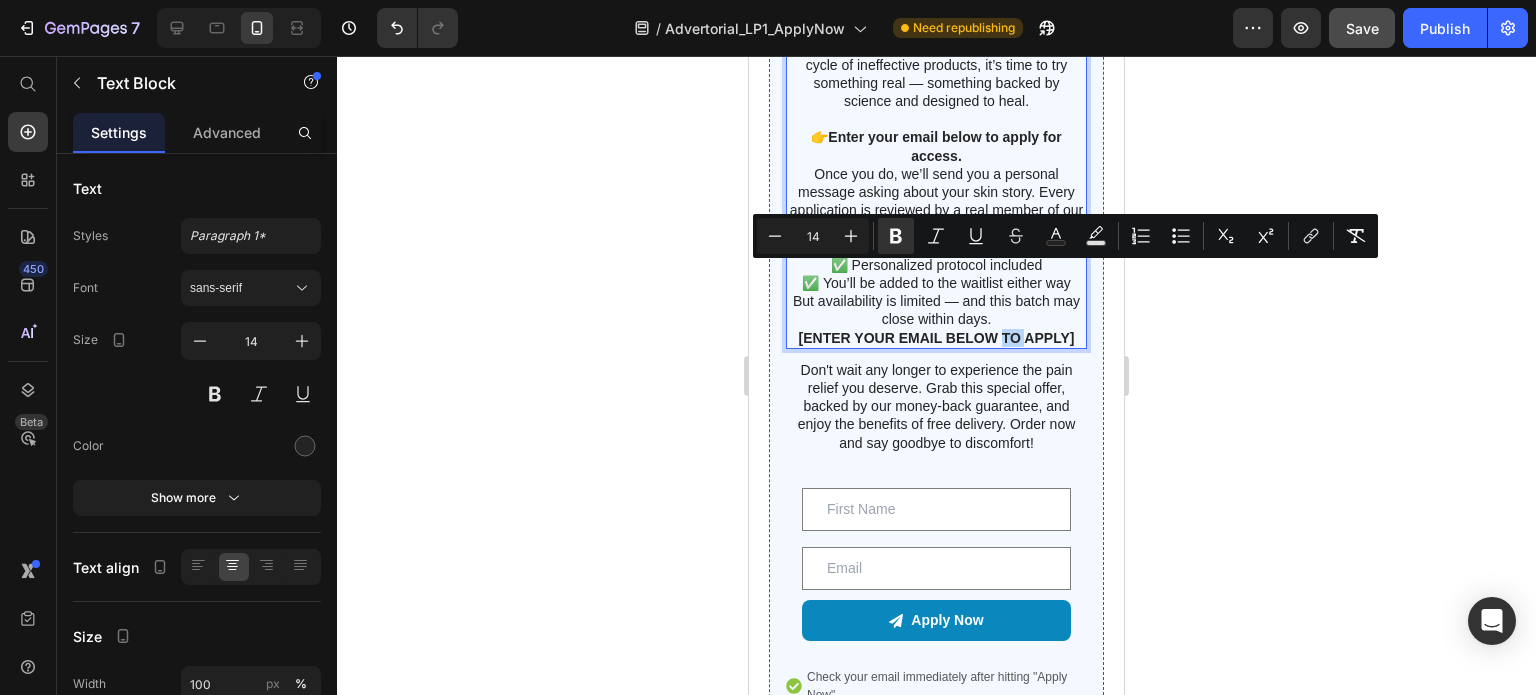 click on "[ENTER YOUR EMAIL BELOW TO APPLY]" at bounding box center (937, 338) 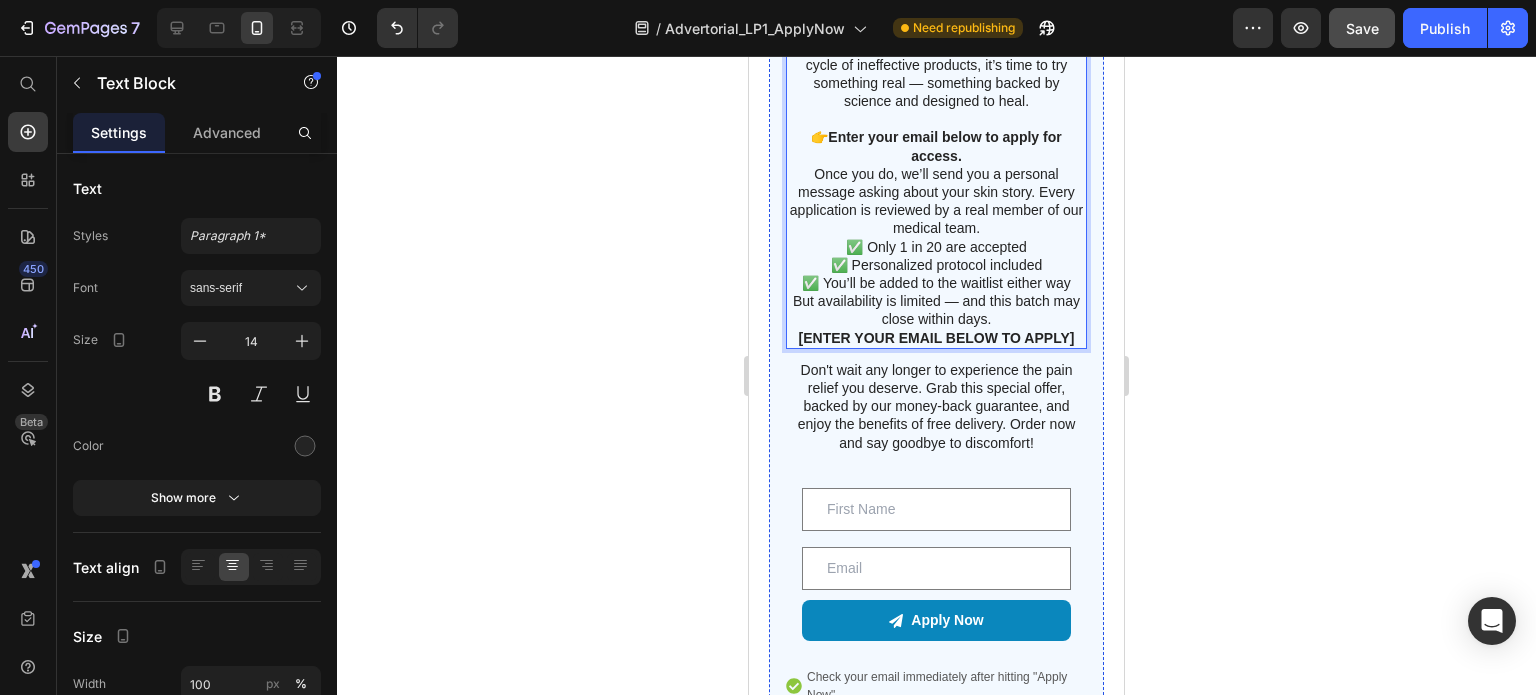 click on "But availability is limited — and this batch may close within days." at bounding box center [936, 310] 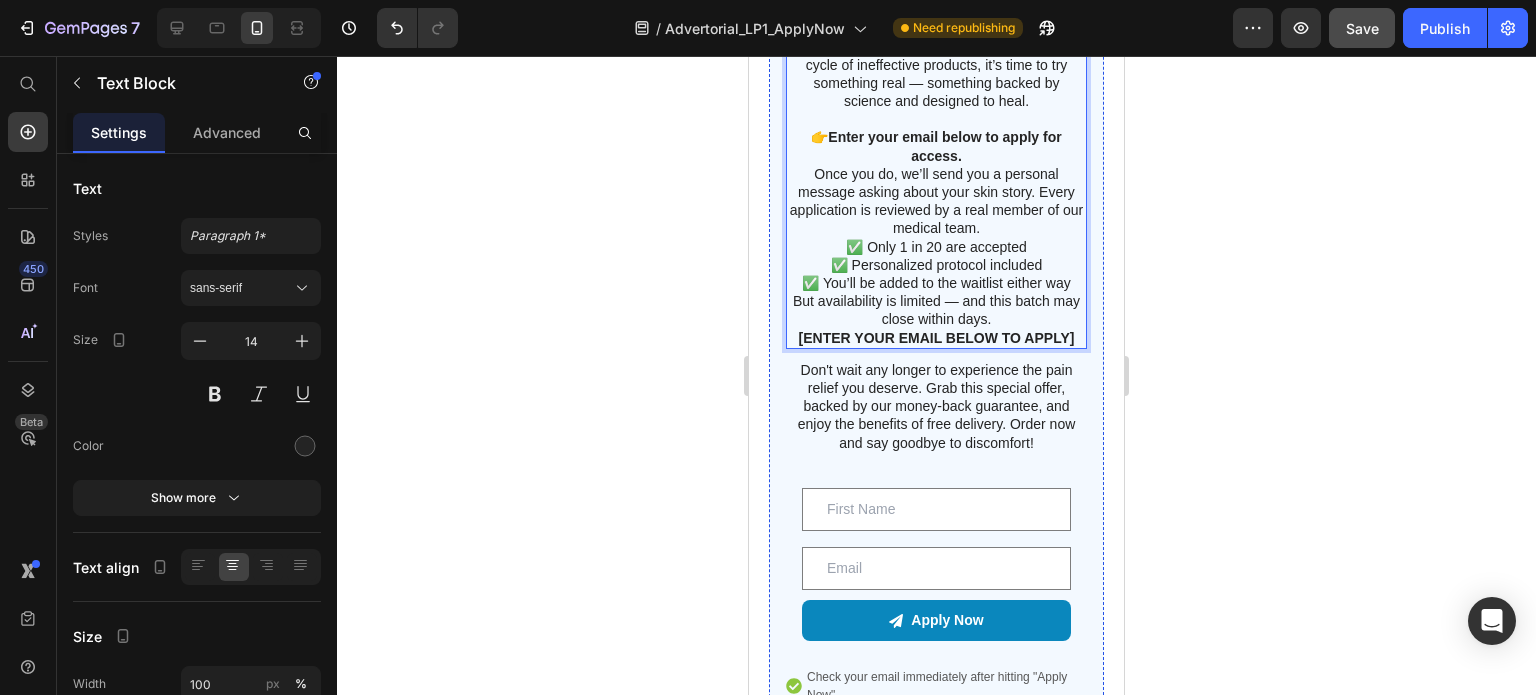 click on "[ENTER YOUR EMAIL BELOW TO APPLY]" at bounding box center (937, 338) 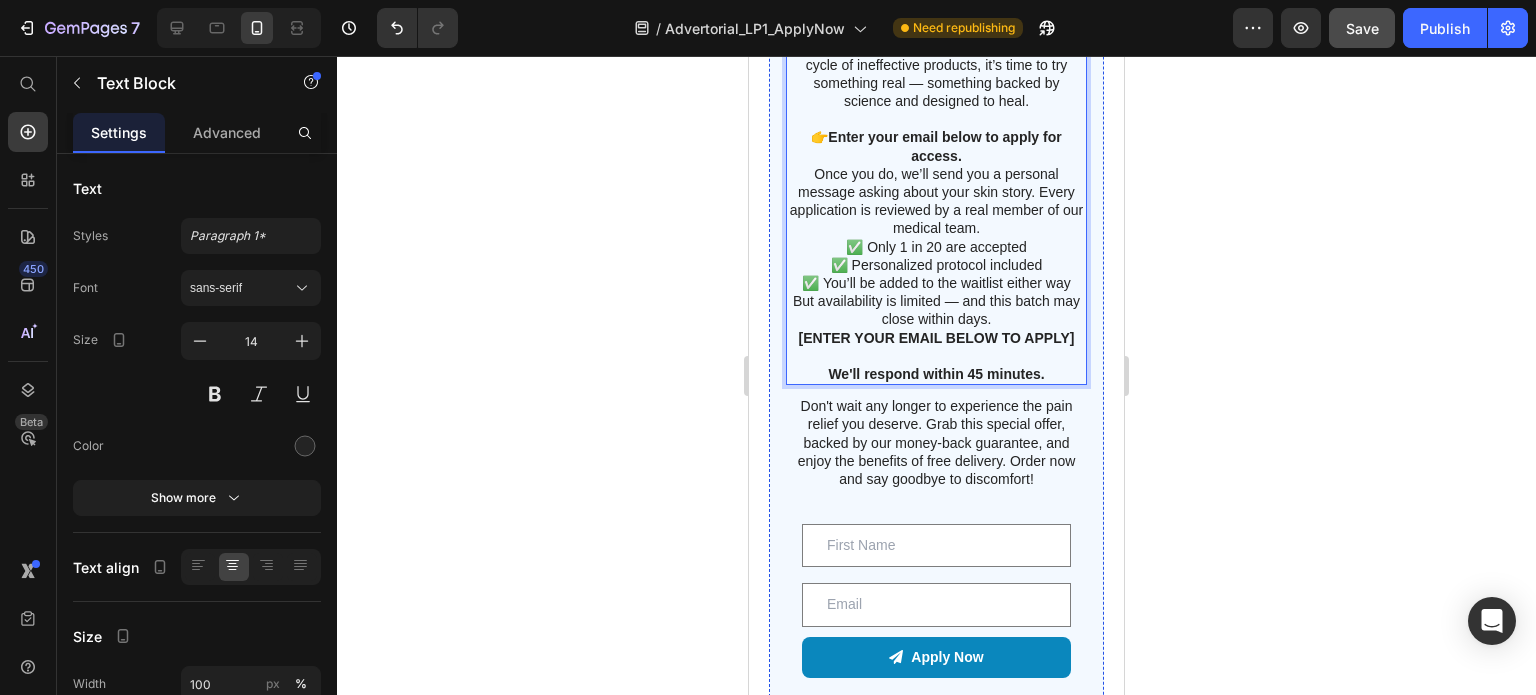 click on "We'll respond within 45 minutes." at bounding box center (936, 374) 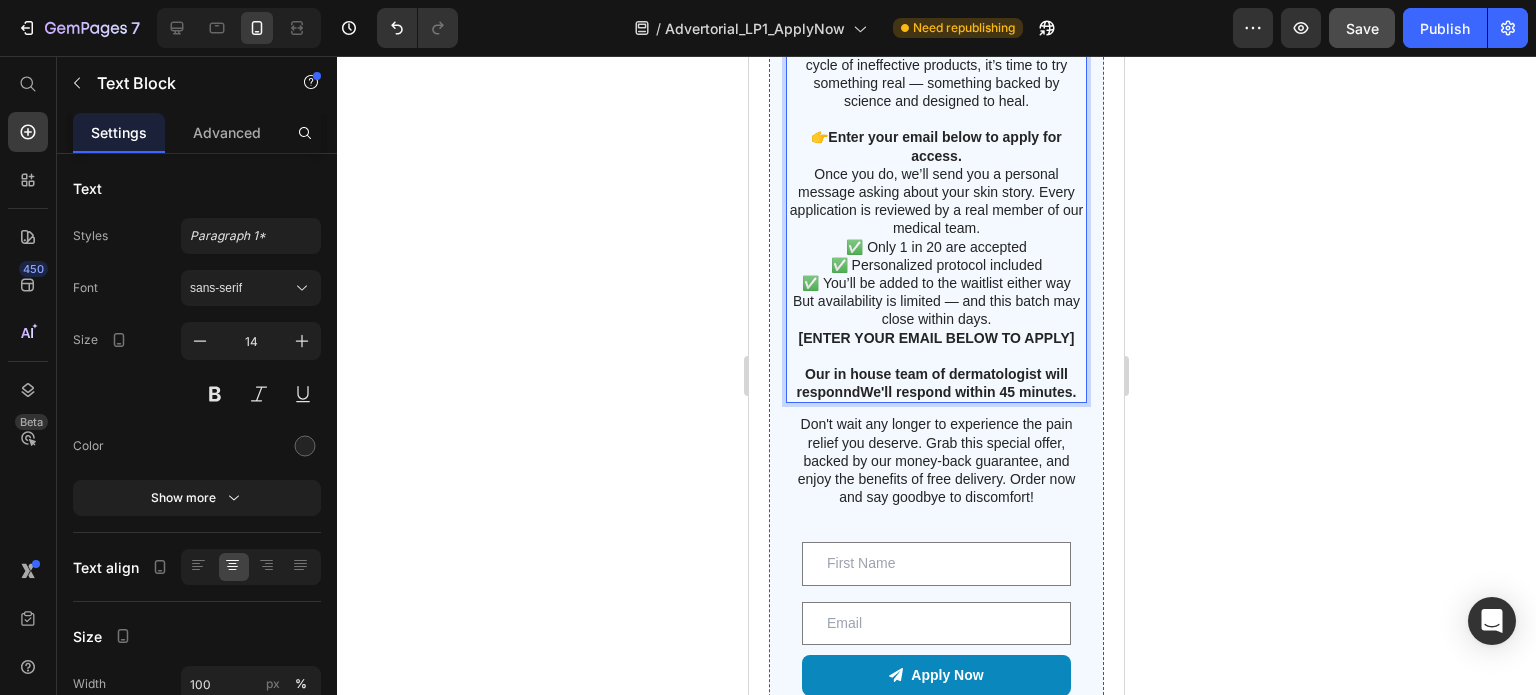 click on "Our in house team of dermatologist will responndWe'll respond within 45 minutes." at bounding box center [937, 383] 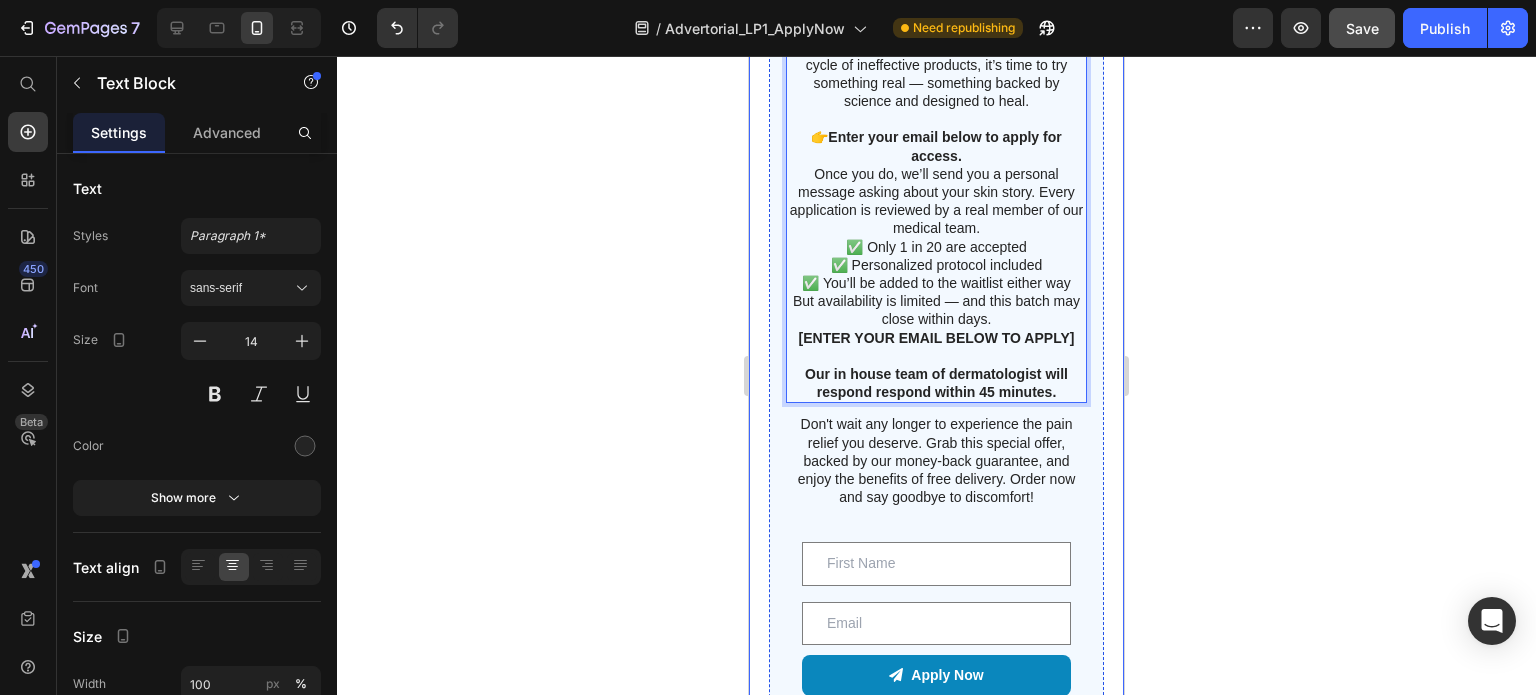 click 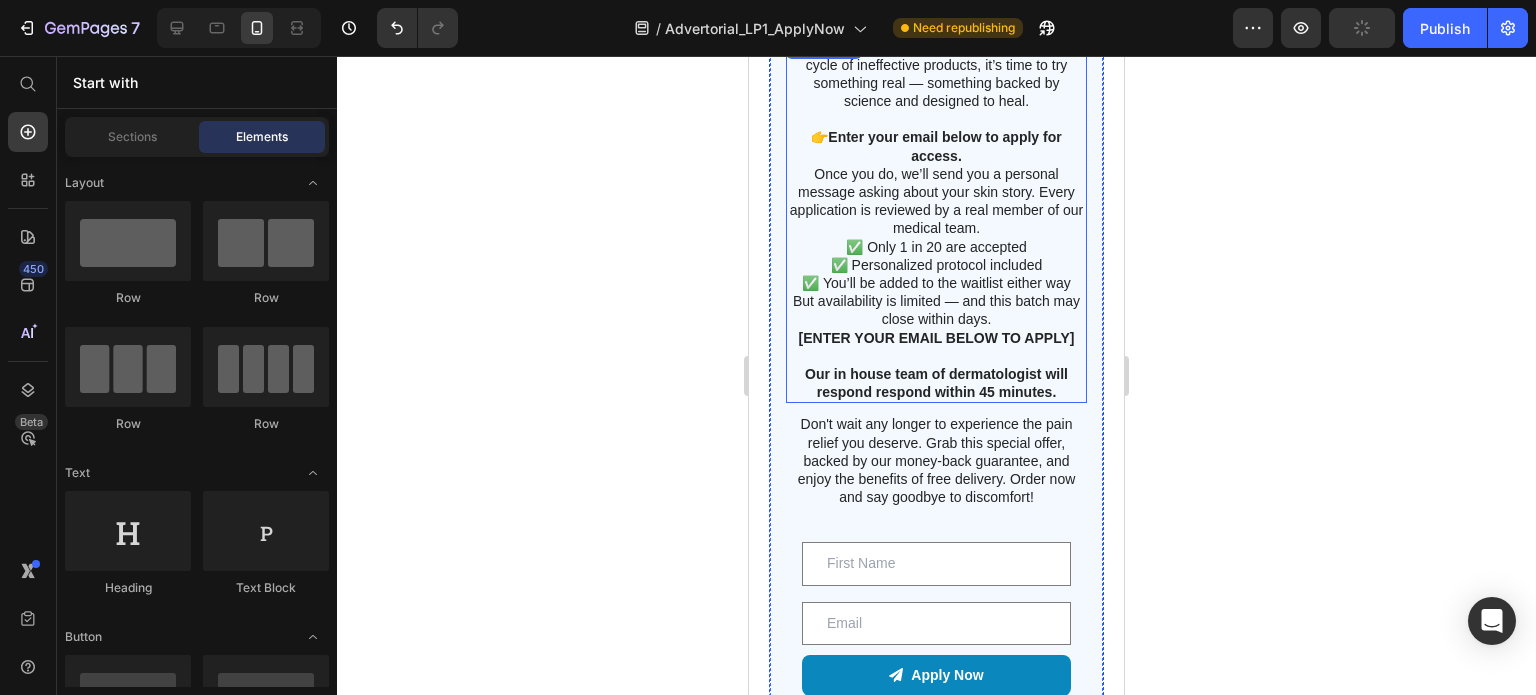 click on "Our in house team of dermatologist will respond respond within 45 minutes." at bounding box center [936, 383] 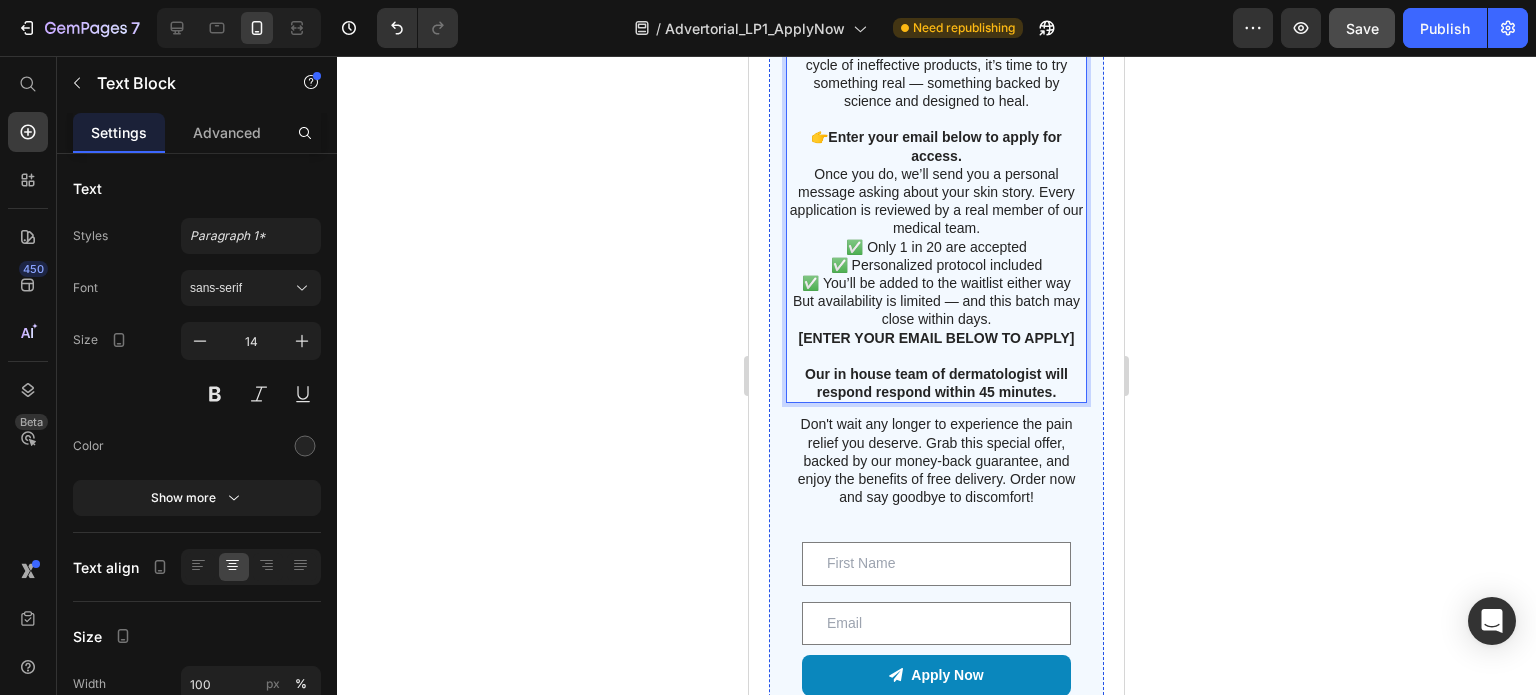 click on "Our in house team of dermatologist will respond respond within 45 minutes." at bounding box center (936, 383) 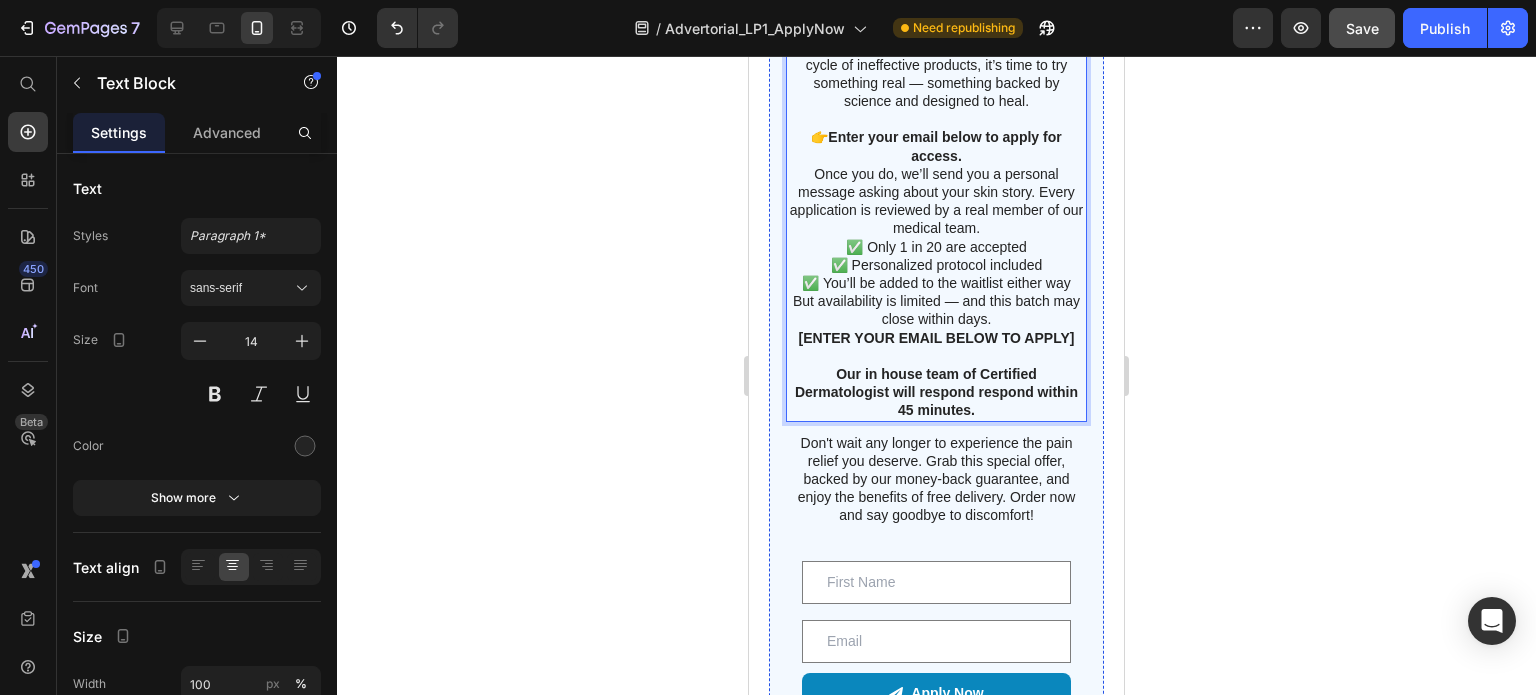 click on "Our in house team of Certified Dermatologist will respond respond within 45 minutes." at bounding box center (936, 392) 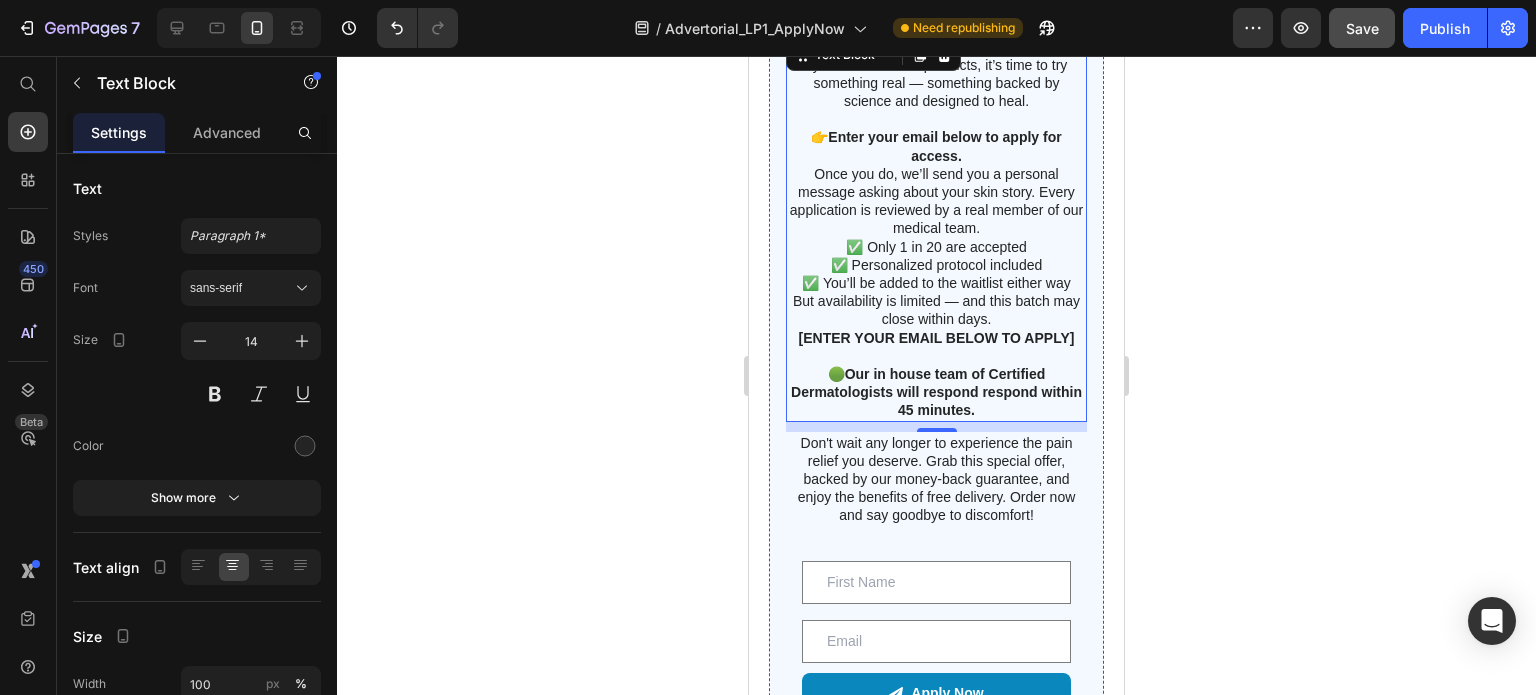 click 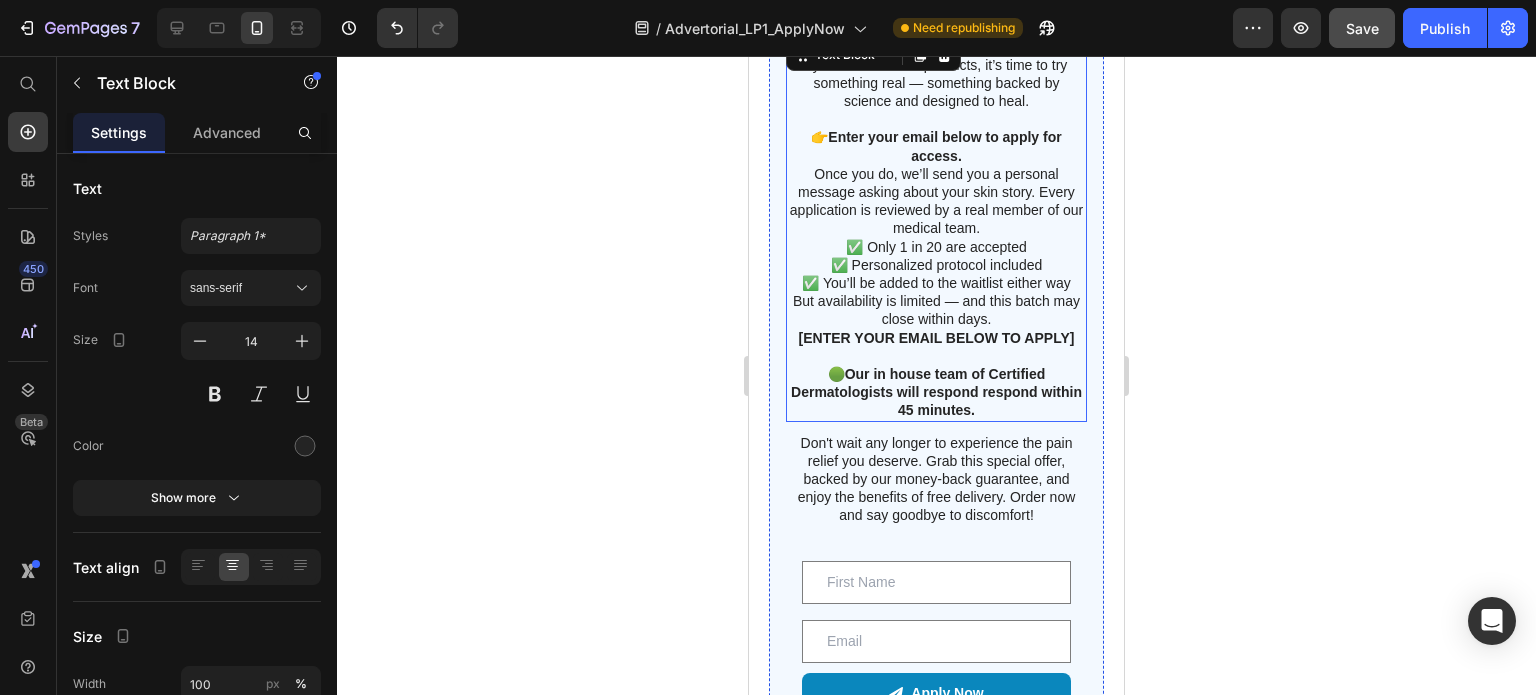 click on "🟢Our in house team of Certified Dermatologists will respond respond within 45 minutes." at bounding box center [936, 392] 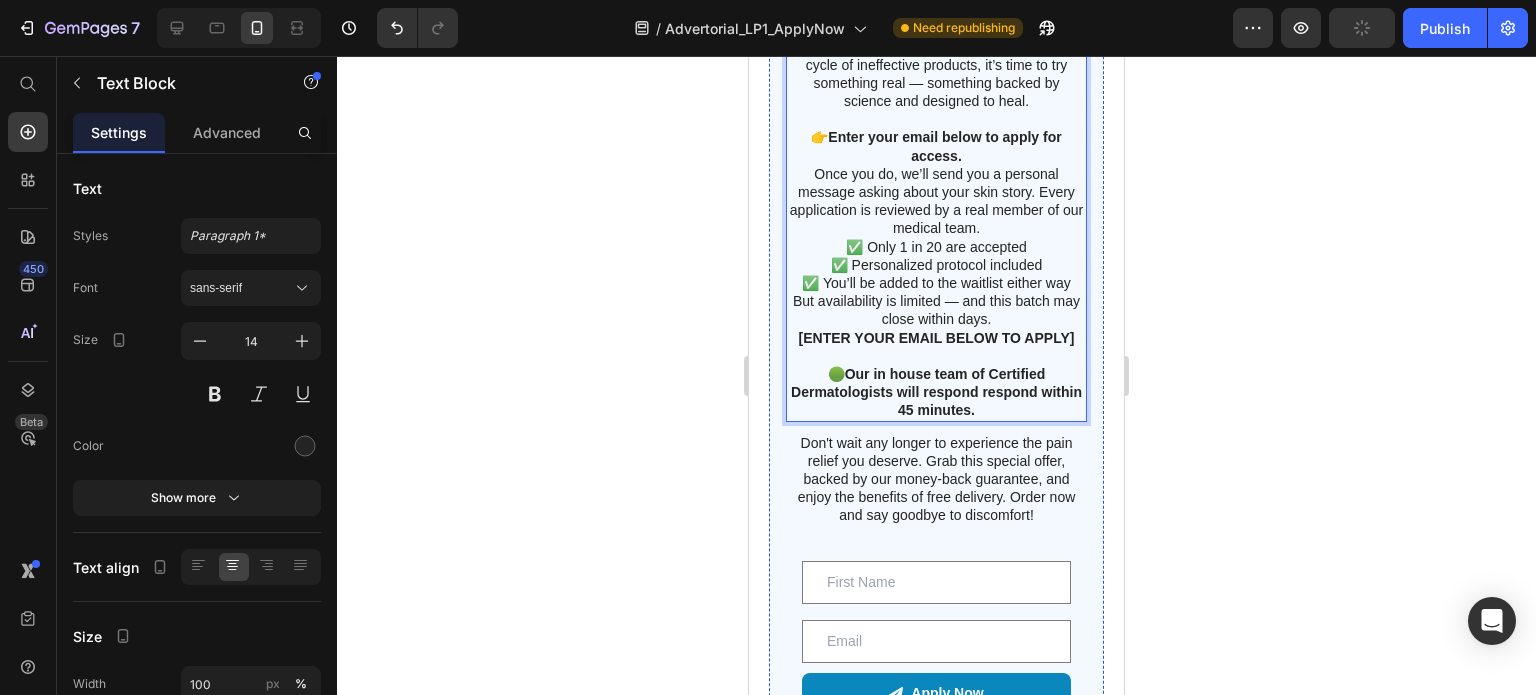 click on "🟢Our in house team of Certified Dermatologists will respond respond within 45 minutes." at bounding box center (936, 392) 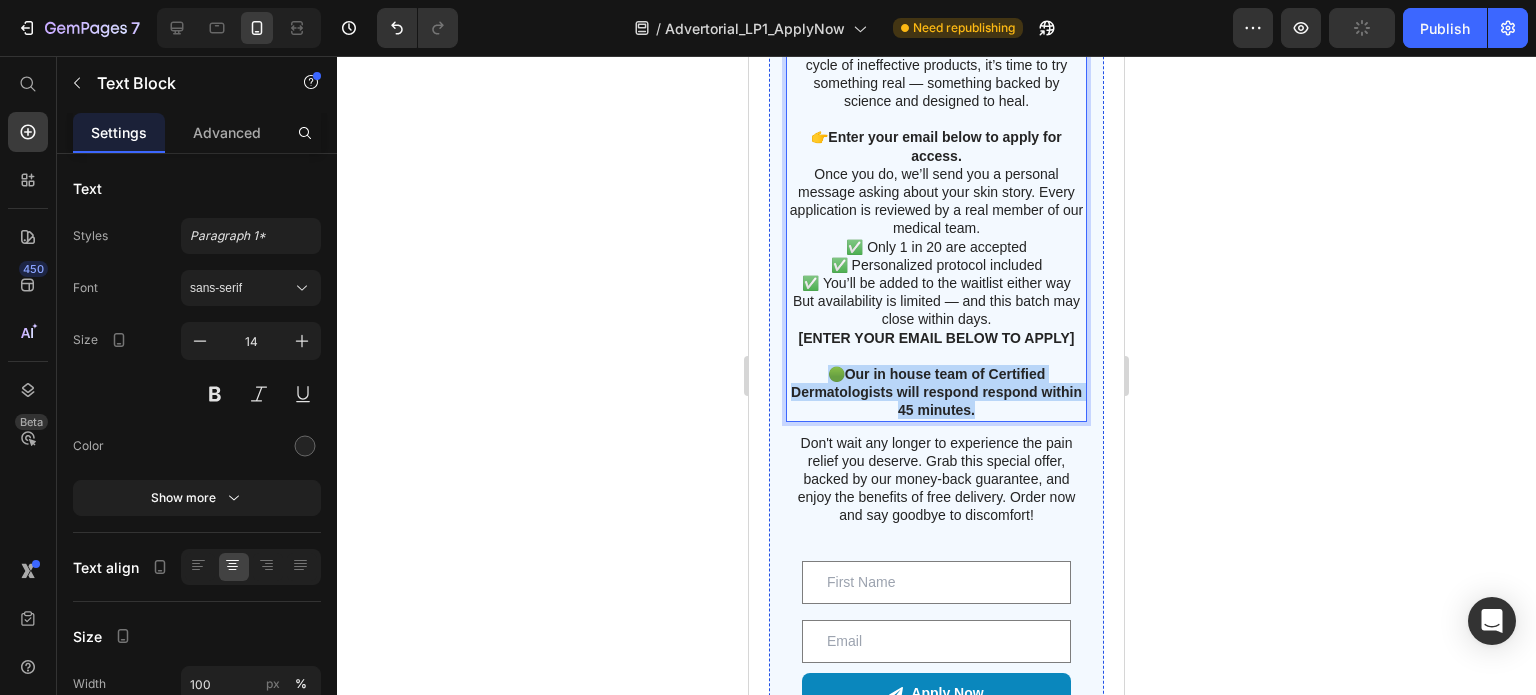 click on "🟢Our in house team of Certified Dermatologists will respond respond within 45 minutes." at bounding box center [936, 392] 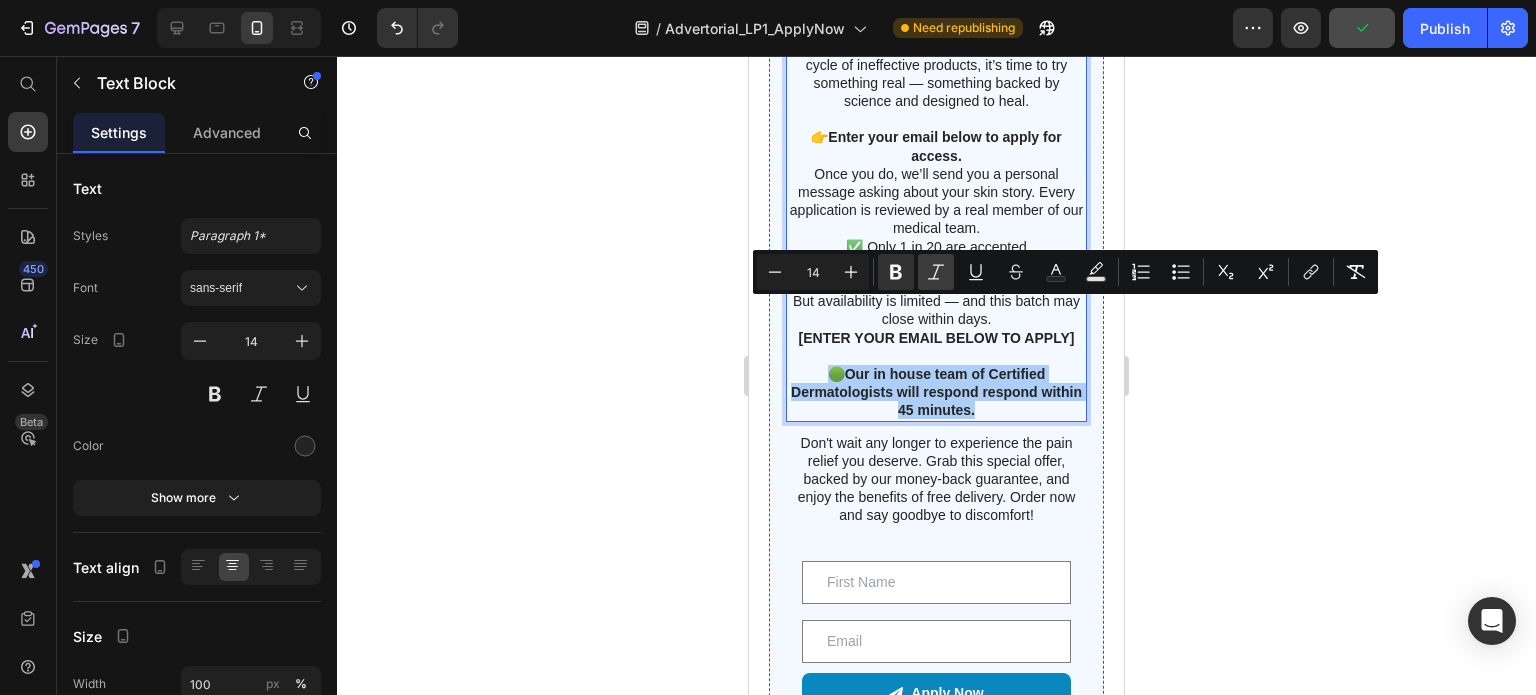 click 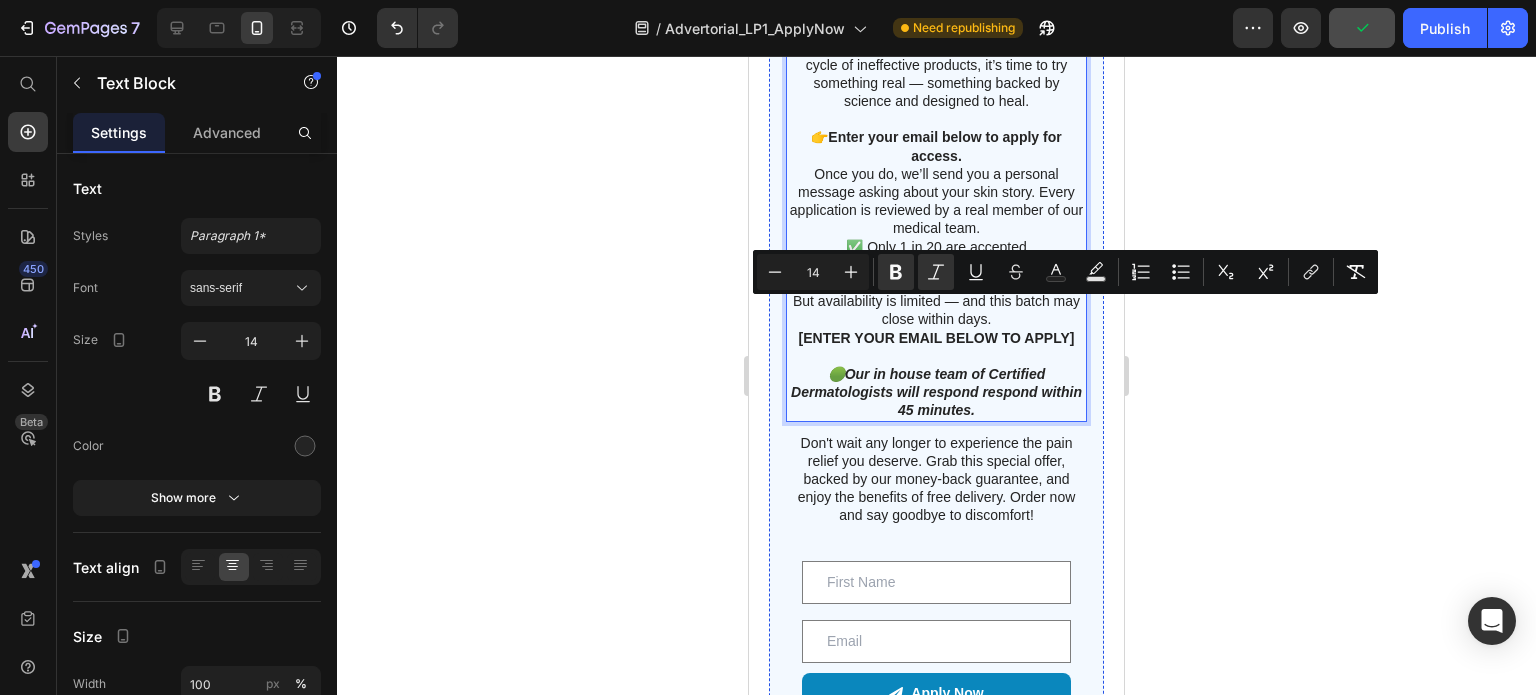 click 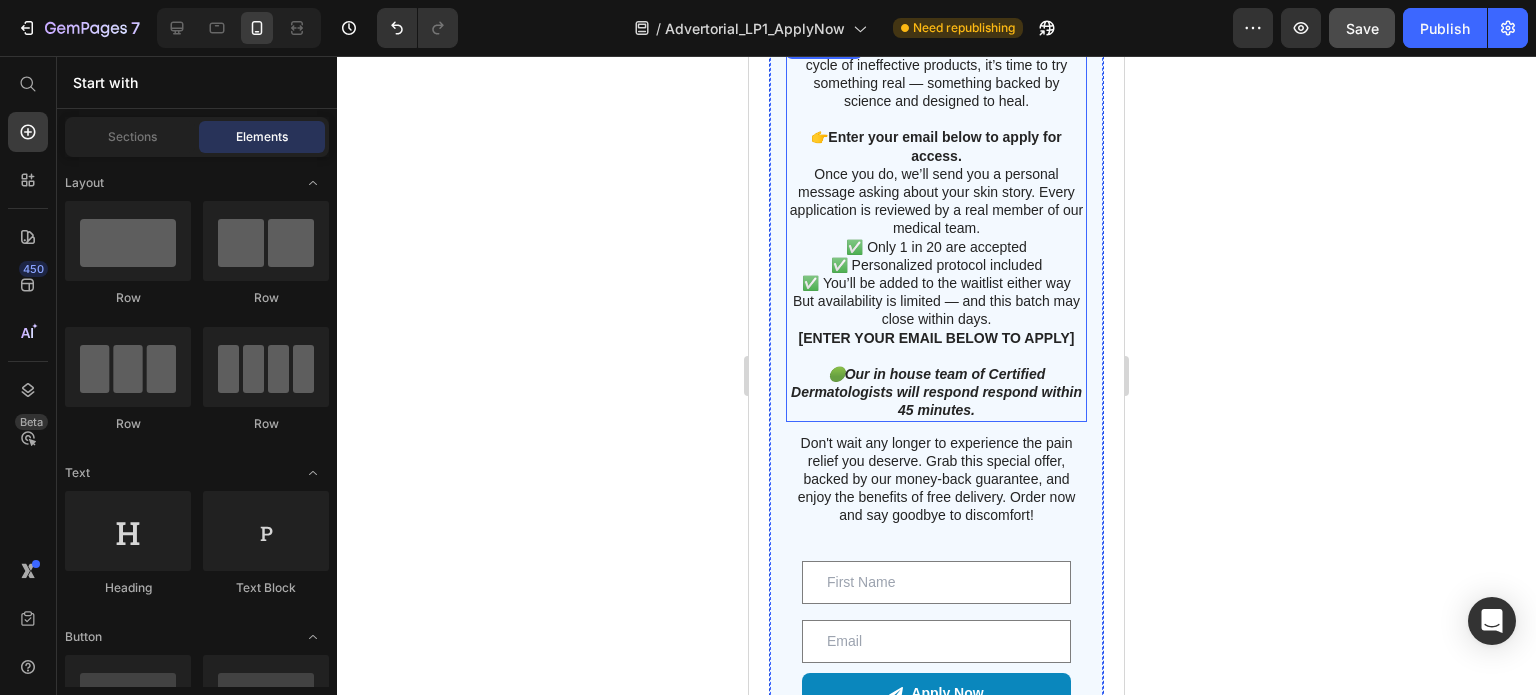 click on "🟢Our in house team of Certified Dermatologists will respond respond within 45 minutes." at bounding box center [936, 392] 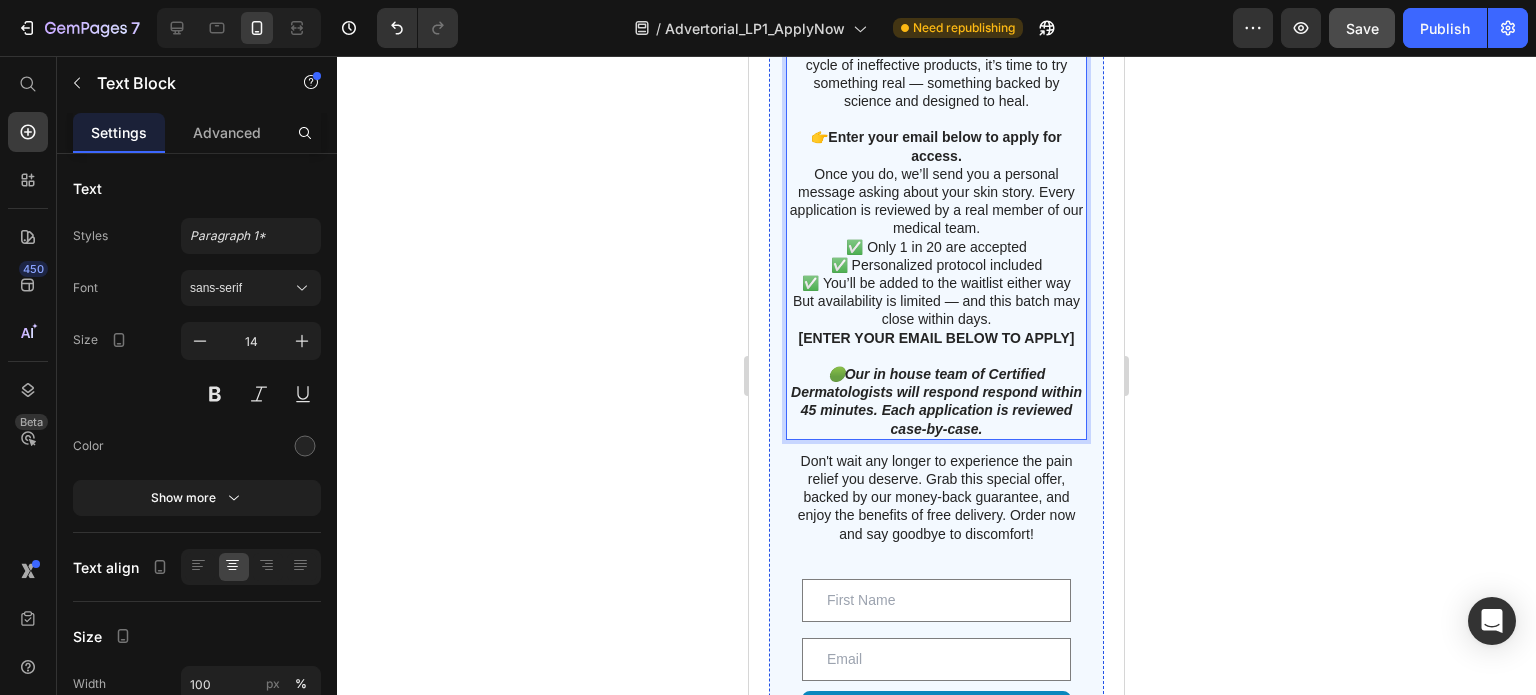click 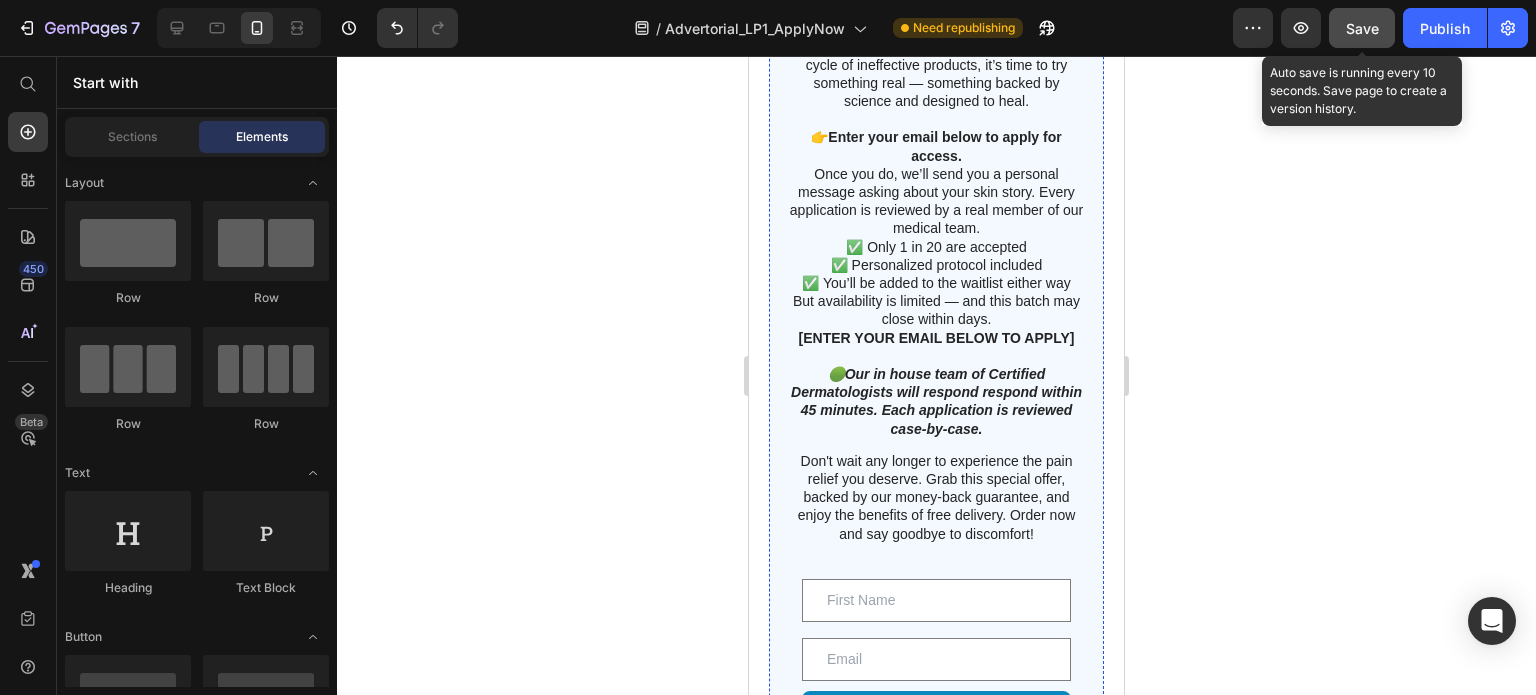 click on "Save" 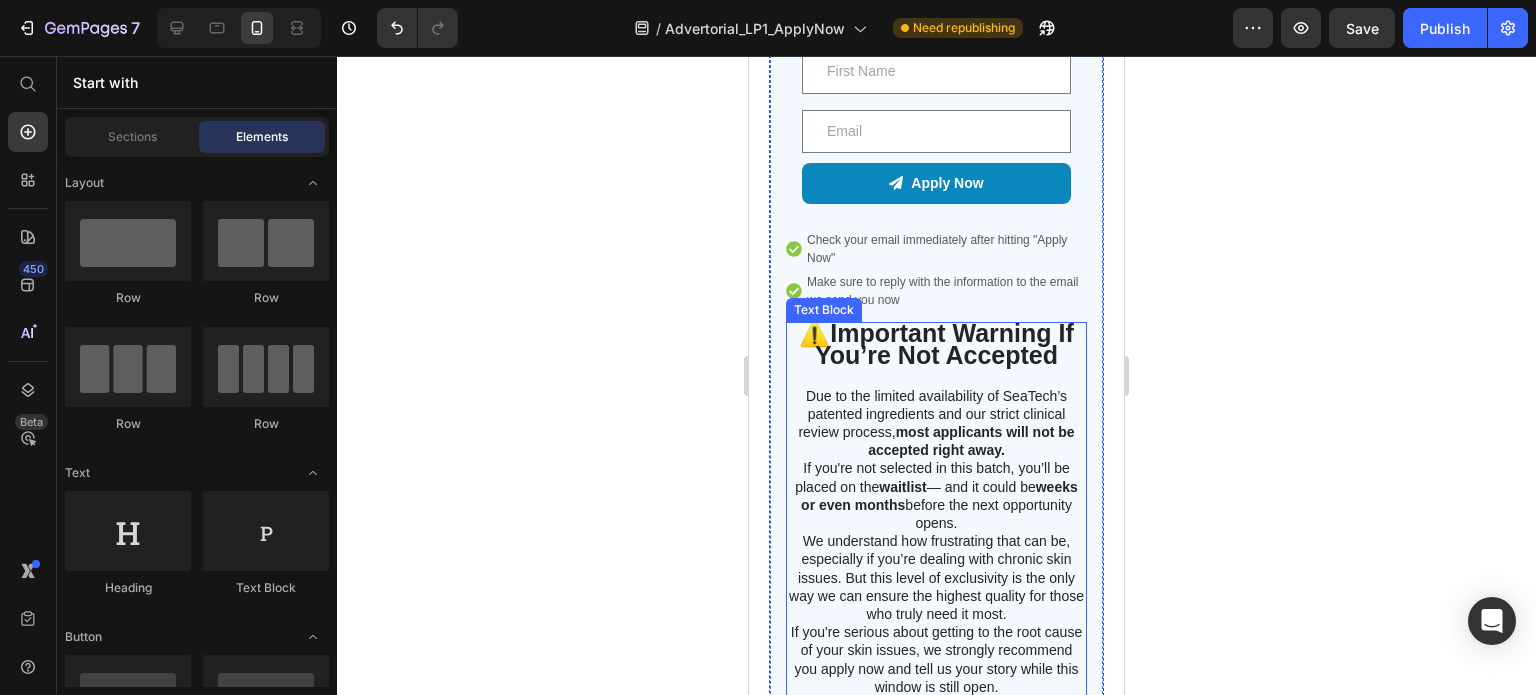 scroll, scrollTop: 9185, scrollLeft: 0, axis: vertical 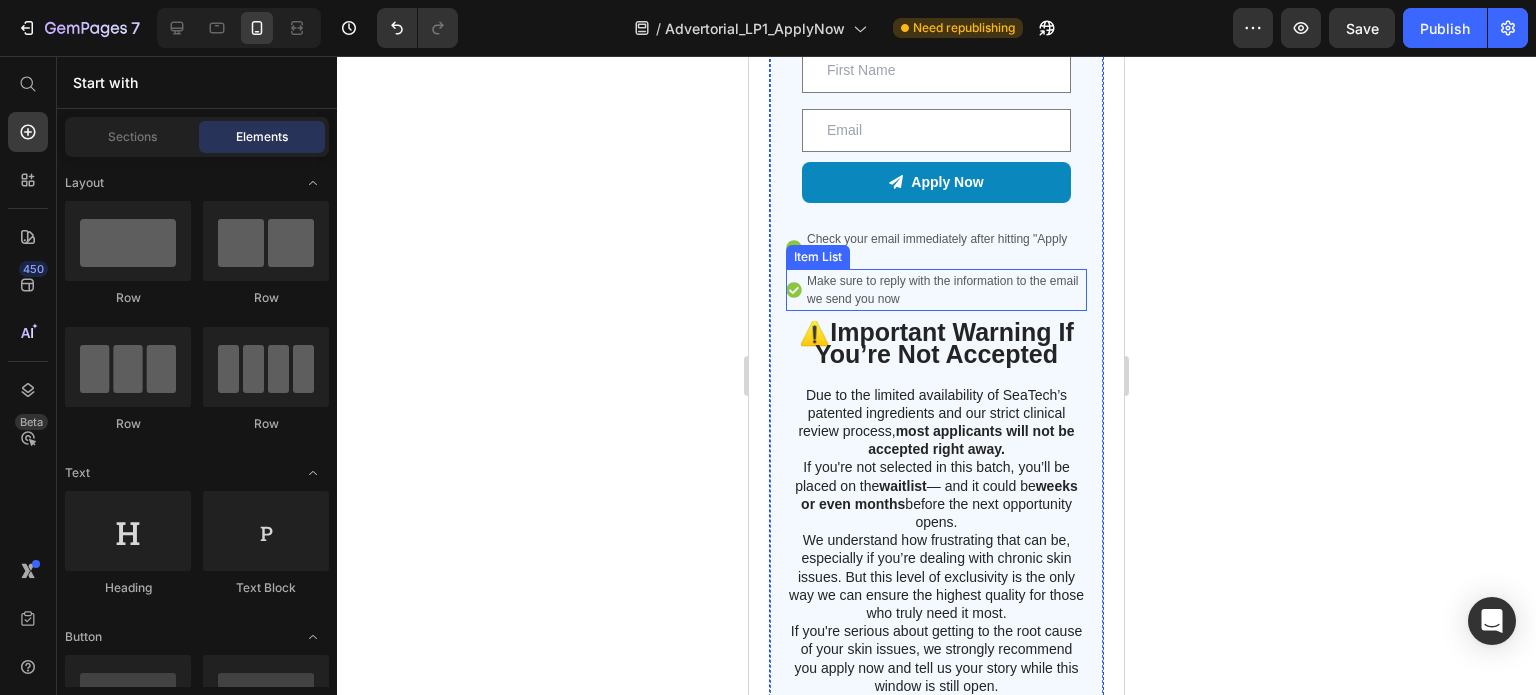 click on "Make sure to reply with the information to the email we send you now" at bounding box center [945, 290] 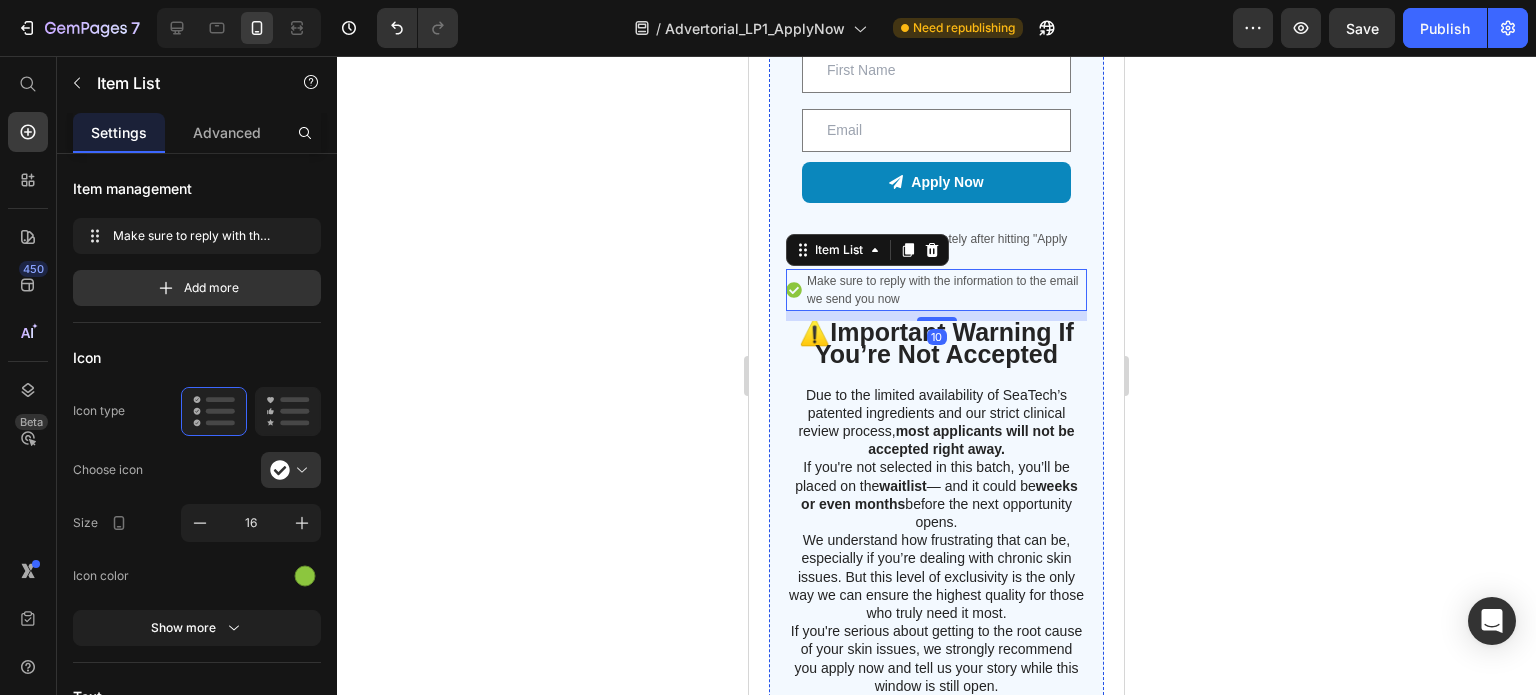 click on "Make sure to reply with the information to the email we send you now" at bounding box center (945, 290) 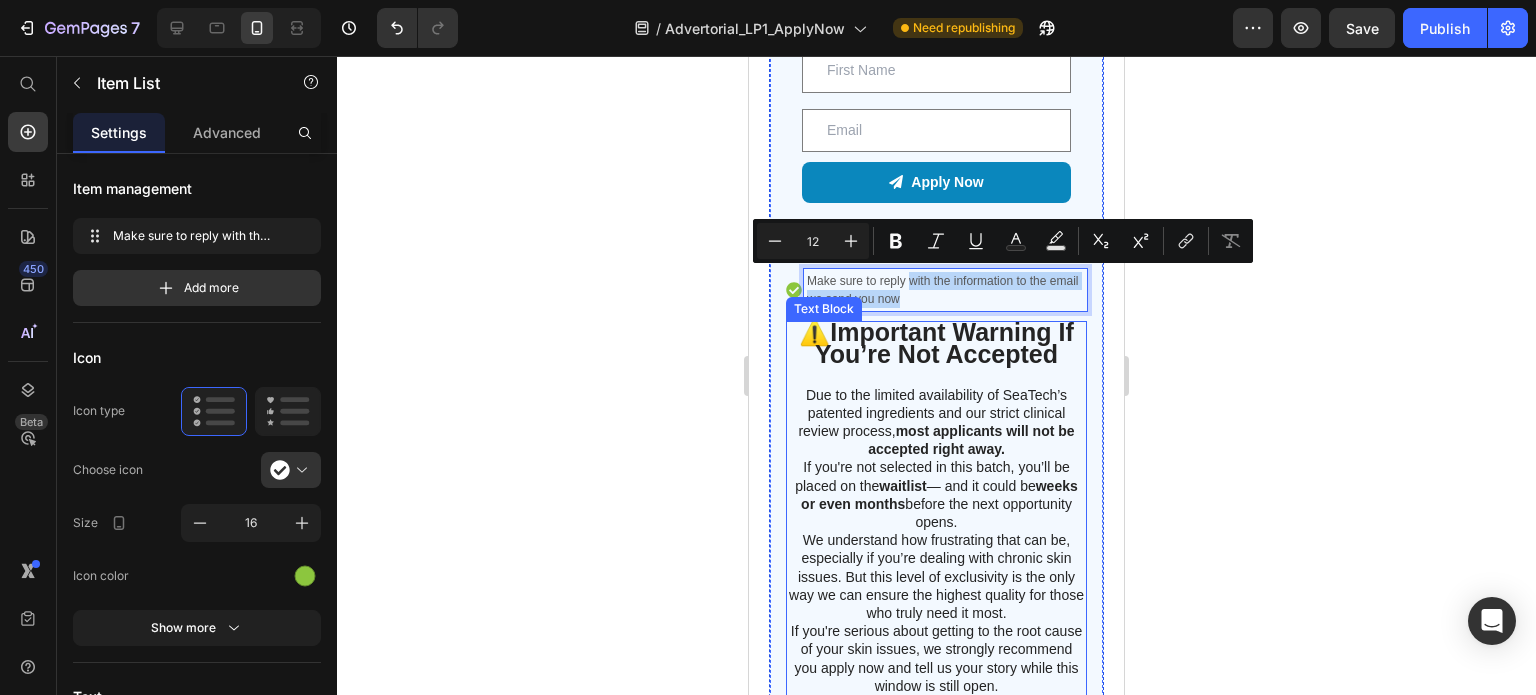 drag, startPoint x: 908, startPoint y: 281, endPoint x: 979, endPoint y: 317, distance: 79.60528 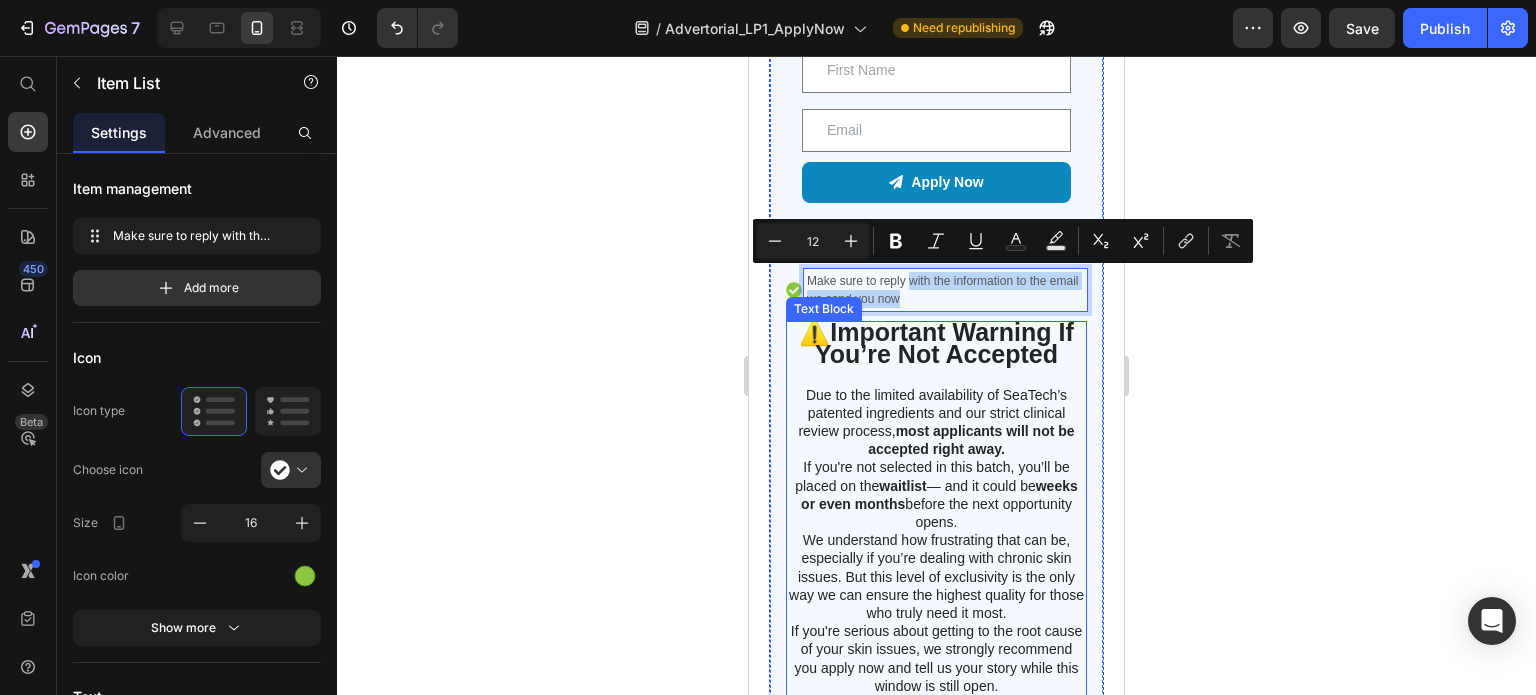 click on "How to Apply Heading If you’re tired of feeling ignored and stuck in a cycle of ineffective products, it’s time to try something real — something backed by science and designed to heal. 👉  Enter your email below to apply for access. Once you do, we’ll send you a personal message asking about your skin story. Every application is reviewed by a real member of our medical team. ✅ Only 1 in 20 are accepted ✅ Personalized protocol included ✅ You’ll be added to the waitlist either way But availability is limited — and this batch may close within days. [ENTER YOUR EMAIL BELOW TO APPLY] 🟢Our in house team of Certified Dermatologists will respond respond within 45 minutes. Each application is reviewed case-by-case. Text Block Don't wait any longer to experience the pain relief you deserve. Grab this special offer, backed by our money-back guarantee, and enjoy the benefits of free delivery. Order now and say goodbye to discomfort! Text Block Text Field Email Field" at bounding box center [936, 80] 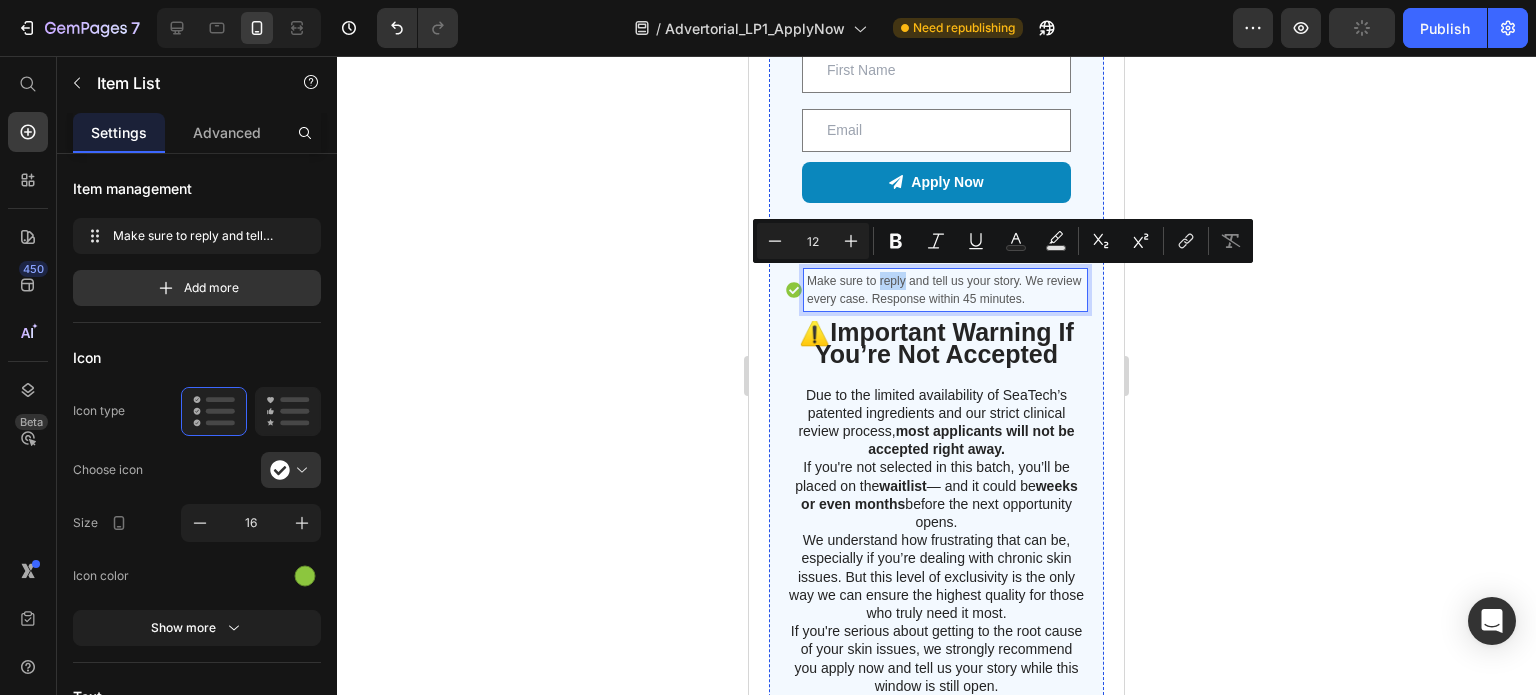 drag, startPoint x: 880, startPoint y: 280, endPoint x: 904, endPoint y: 287, distance: 25 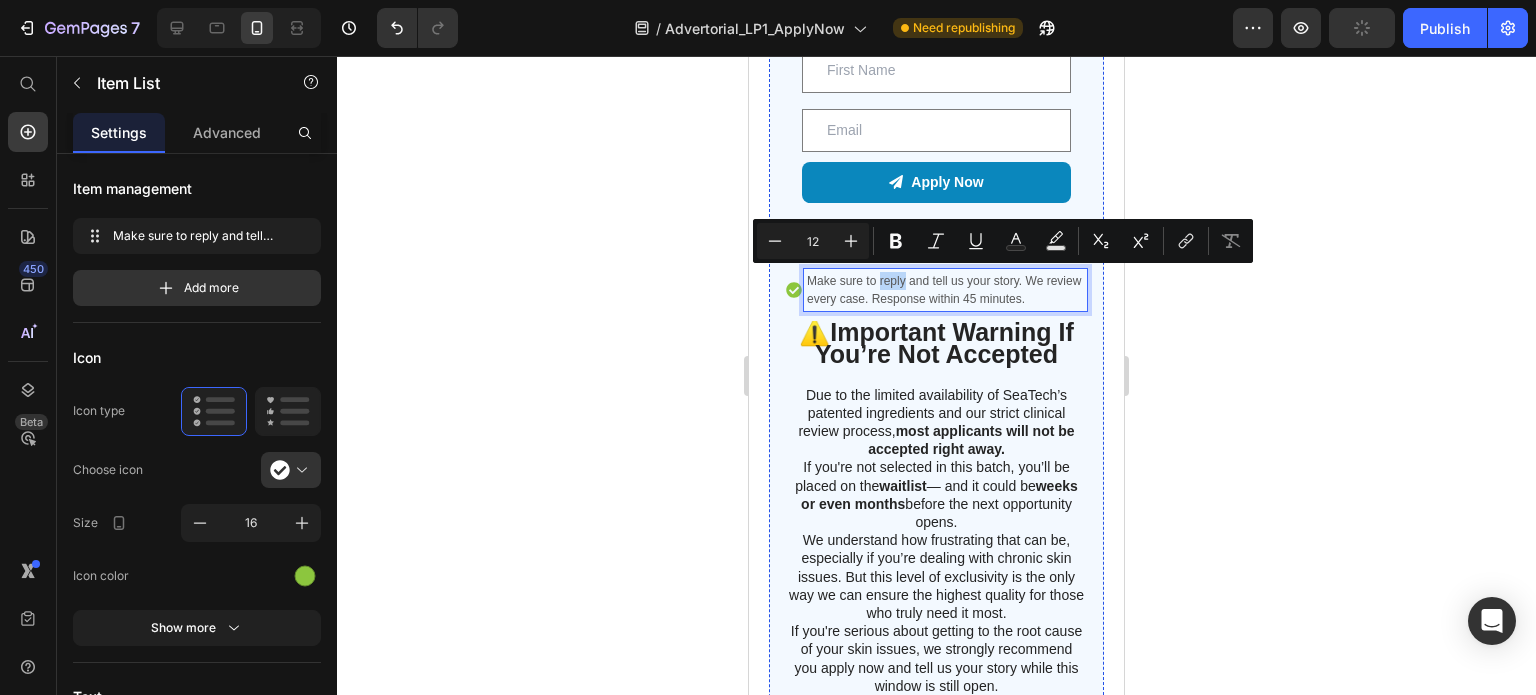 click on "Make sure to reply and tell us your story. We review every case. Response within 45 minutes." at bounding box center [945, 290] 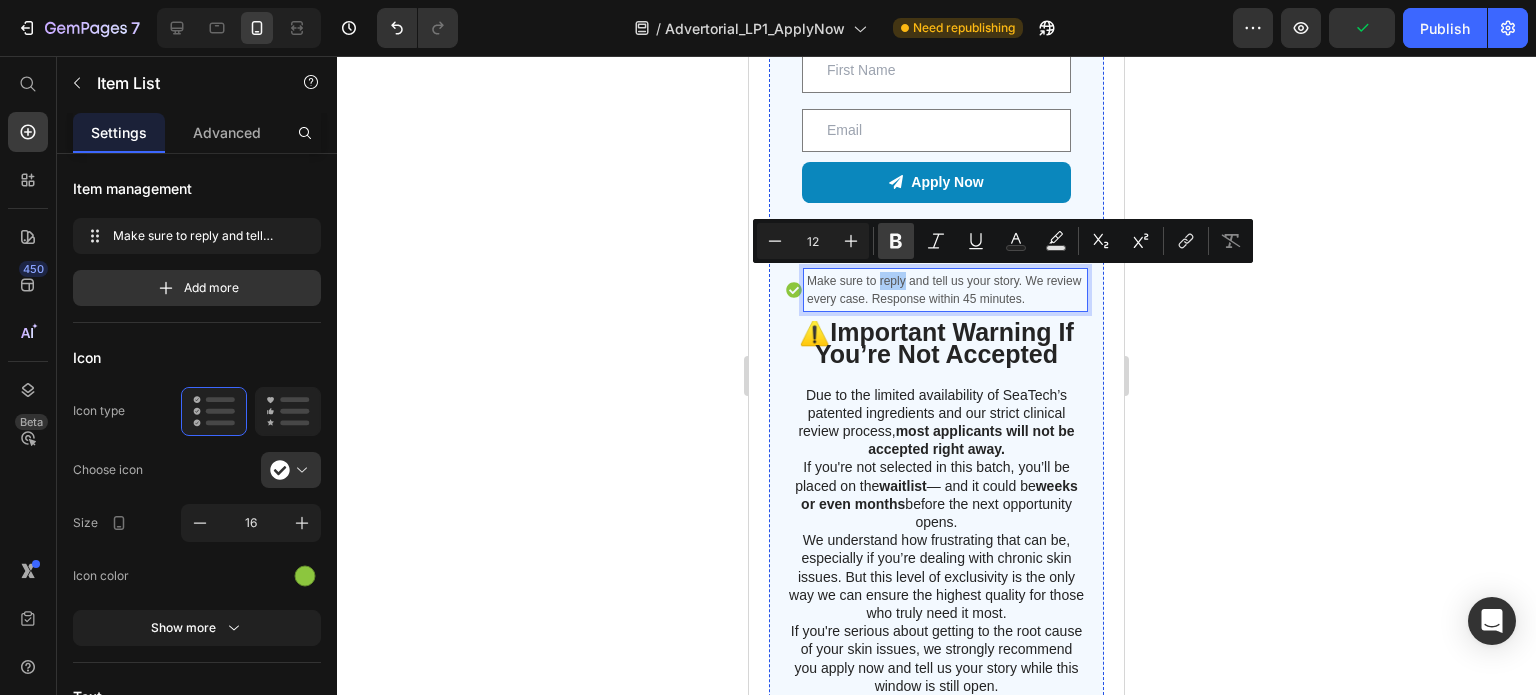 click 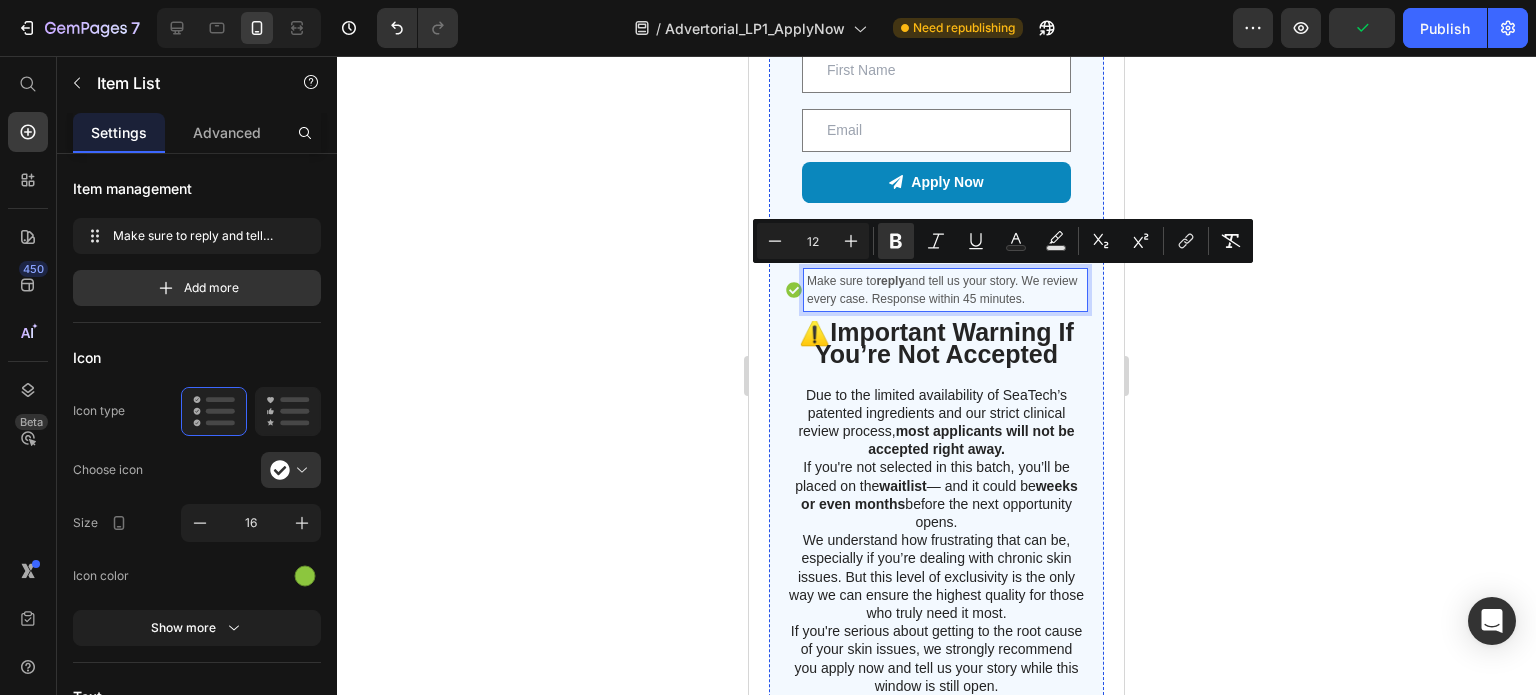 click on "Make sure to  reply  and tell us your story. We review every case. Response within 45 minutes." at bounding box center (945, 290) 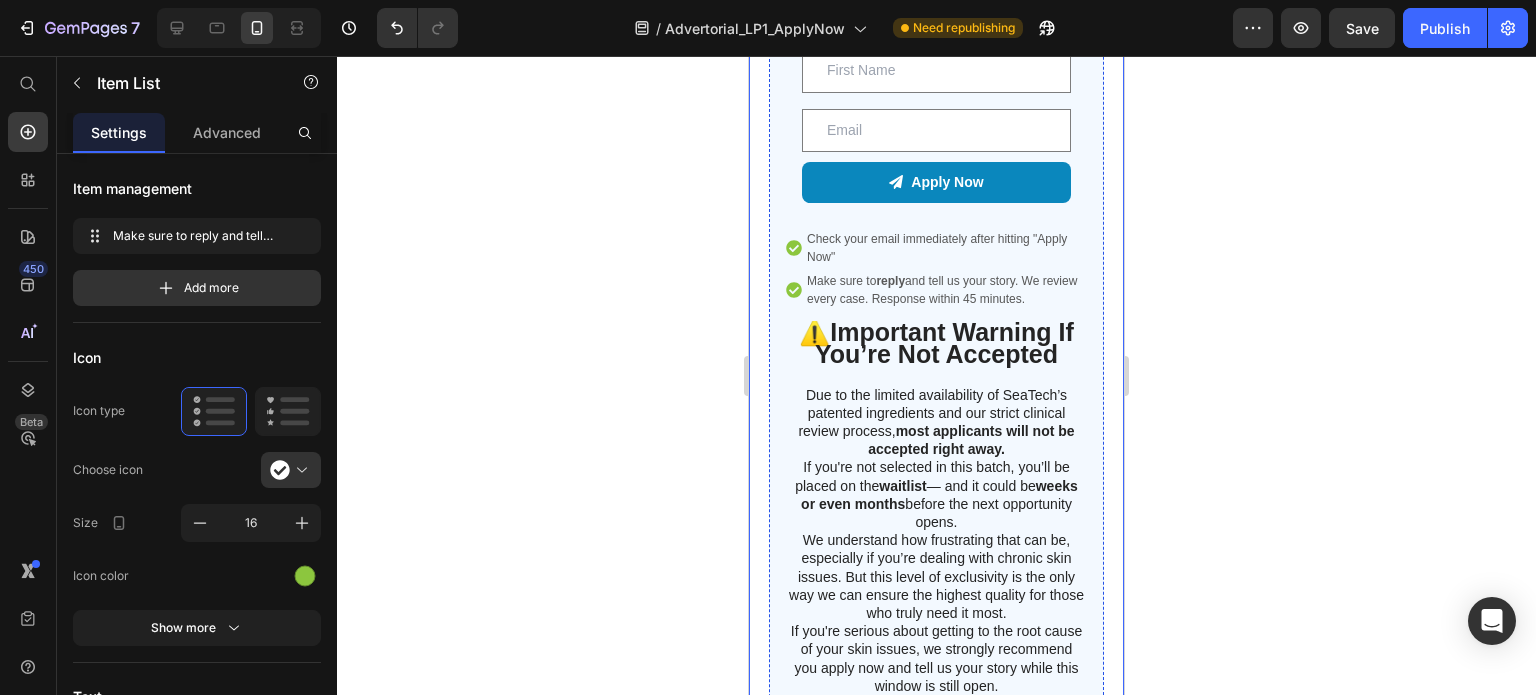 click 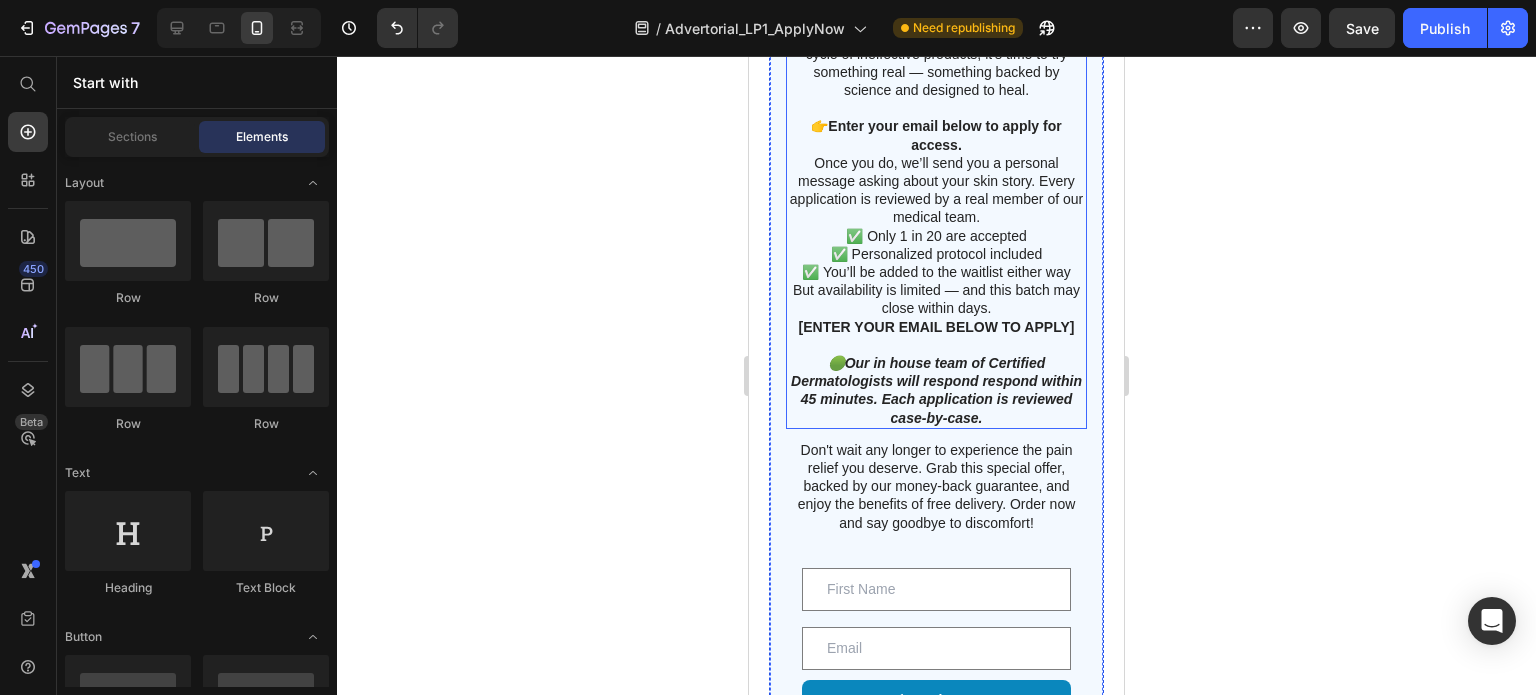 scroll, scrollTop: 8884, scrollLeft: 0, axis: vertical 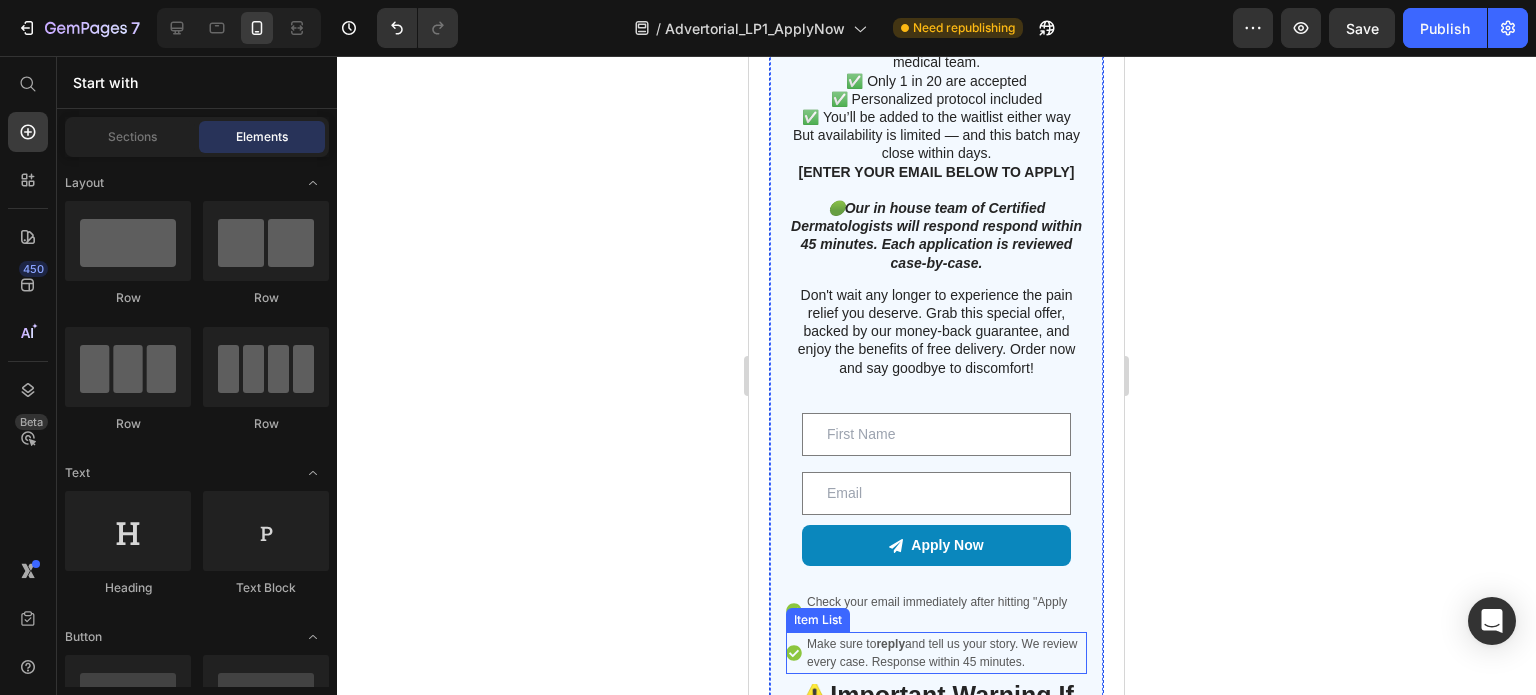 click on "Make sure to  reply  and tell us your story. We review every case. Response within 45 minutes." at bounding box center (945, 653) 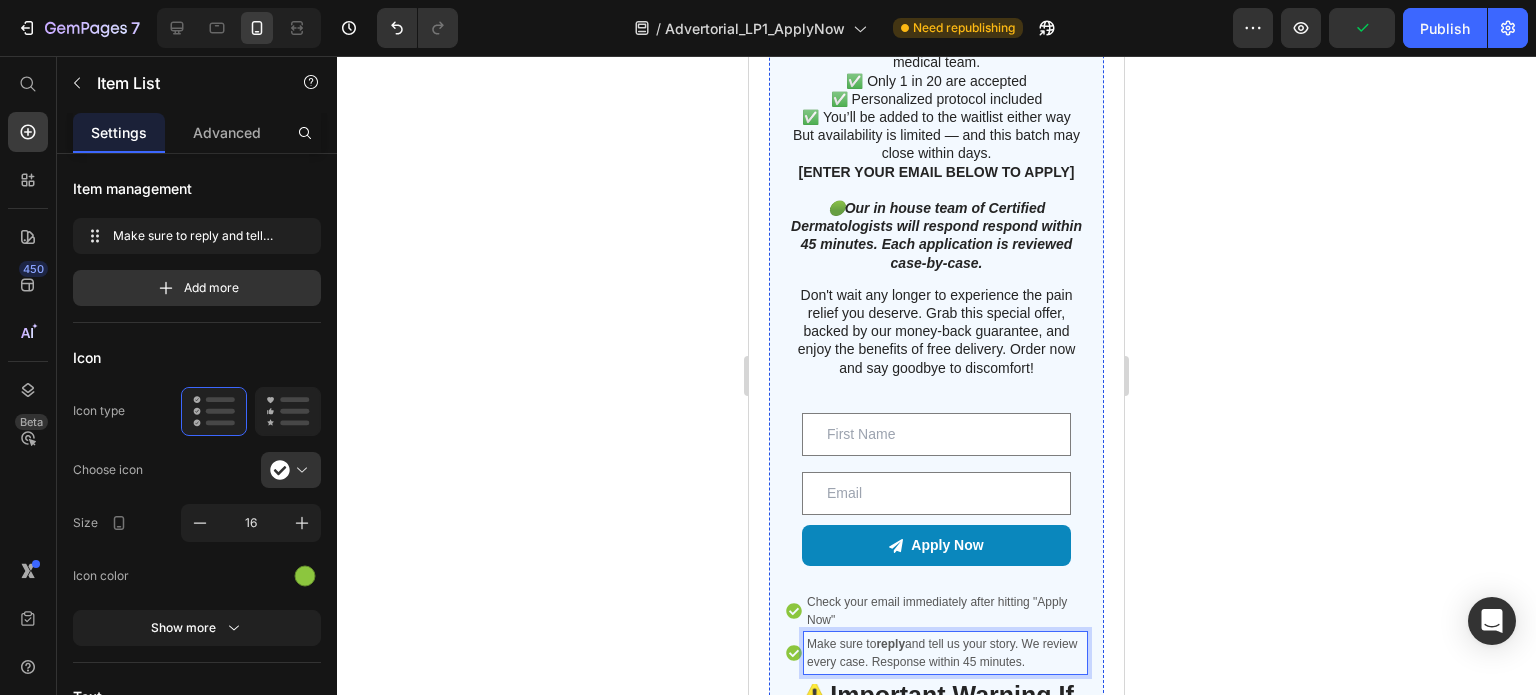click on "reply" at bounding box center [890, 644] 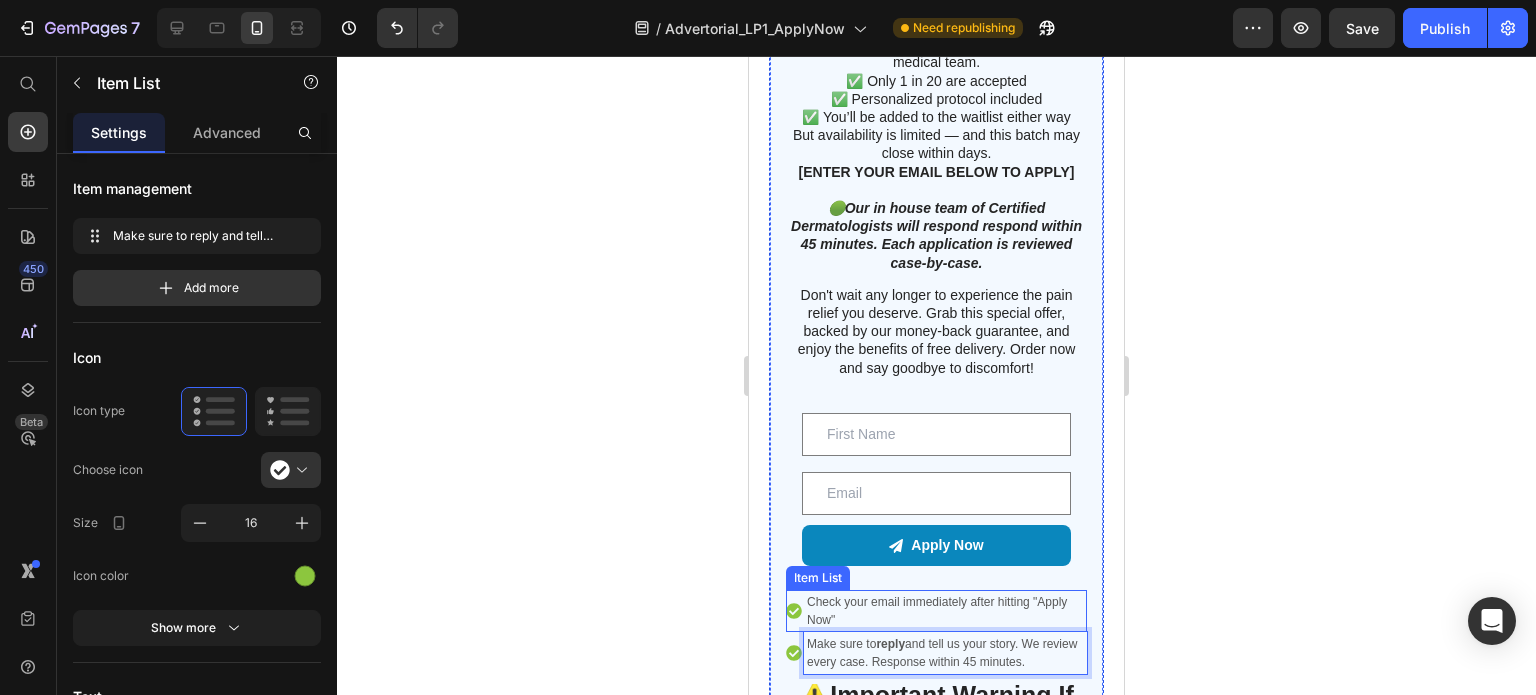 click on "Check your email immediately after hitting "Apply Now"" at bounding box center (945, 611) 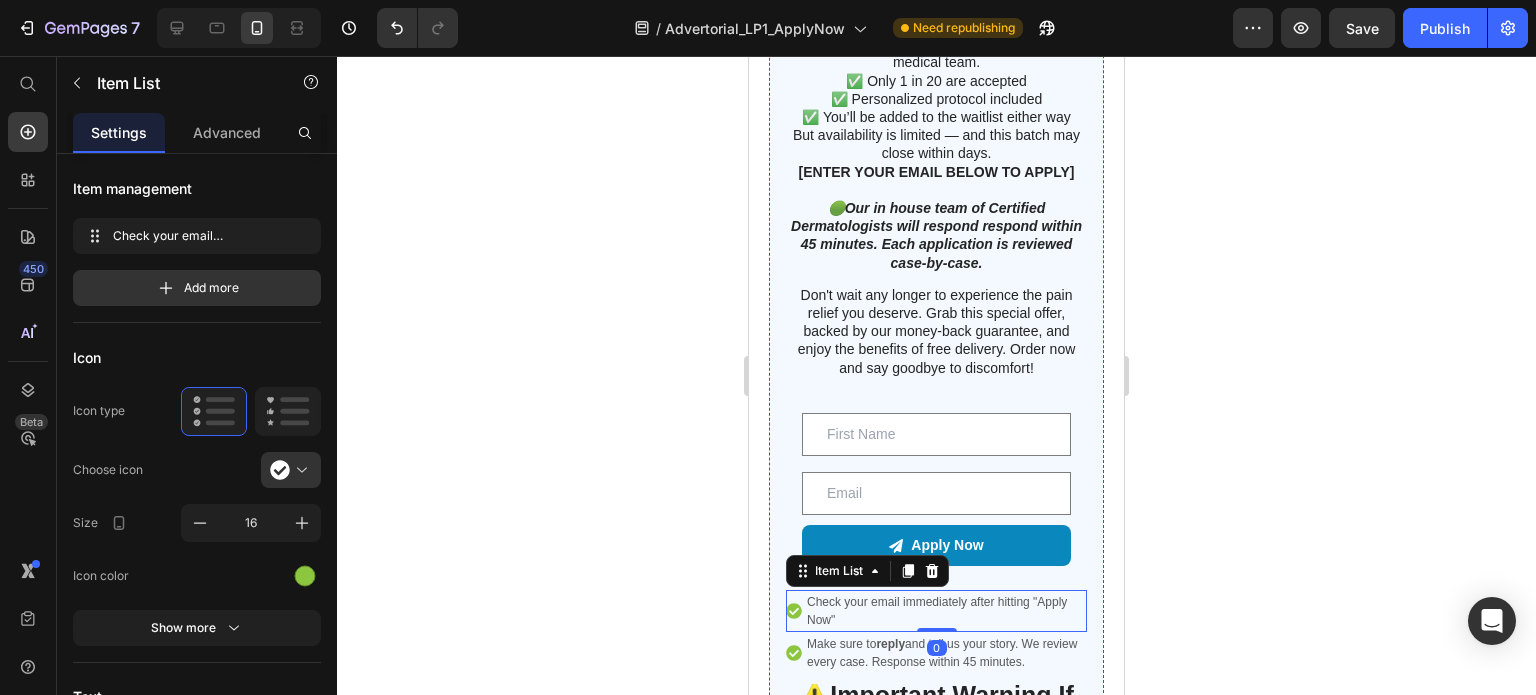 click 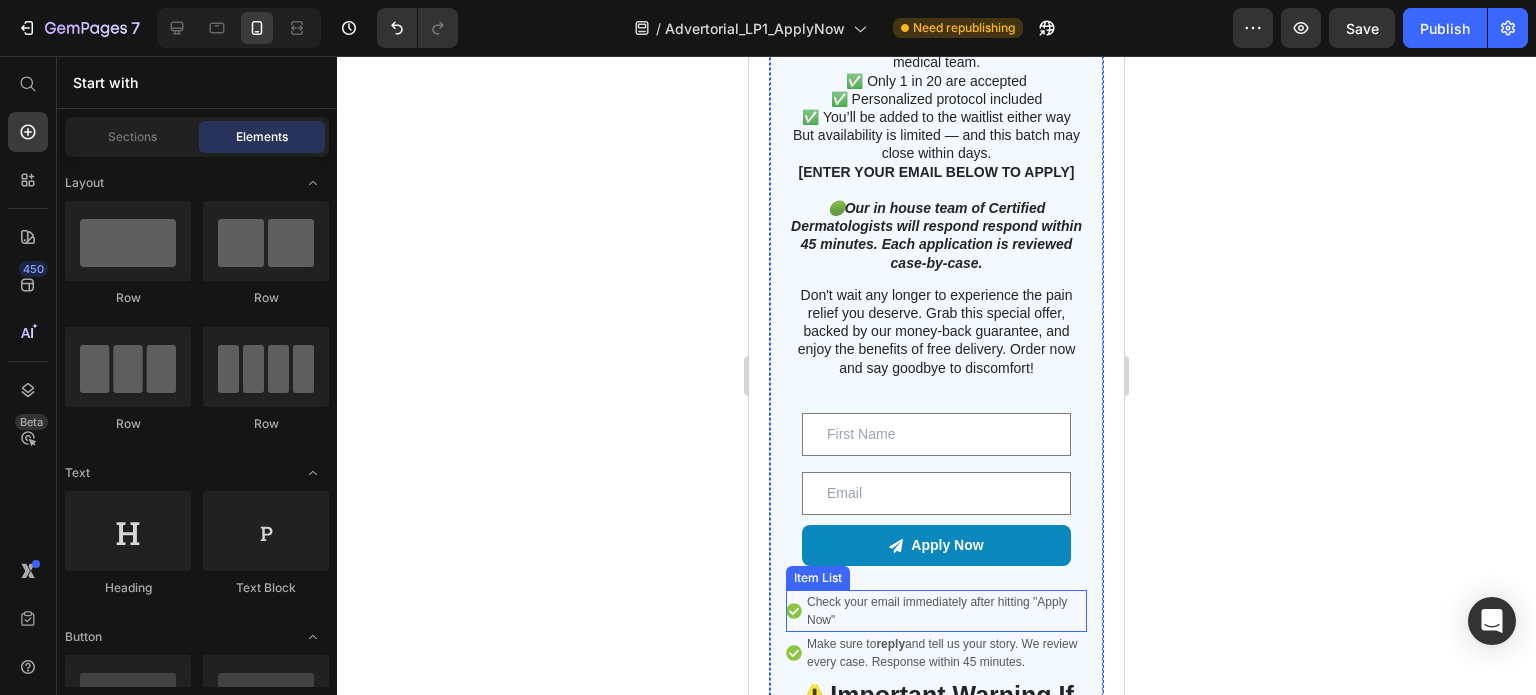 click on "Check your email immediately after hitting "Apply Now"" at bounding box center (945, 611) 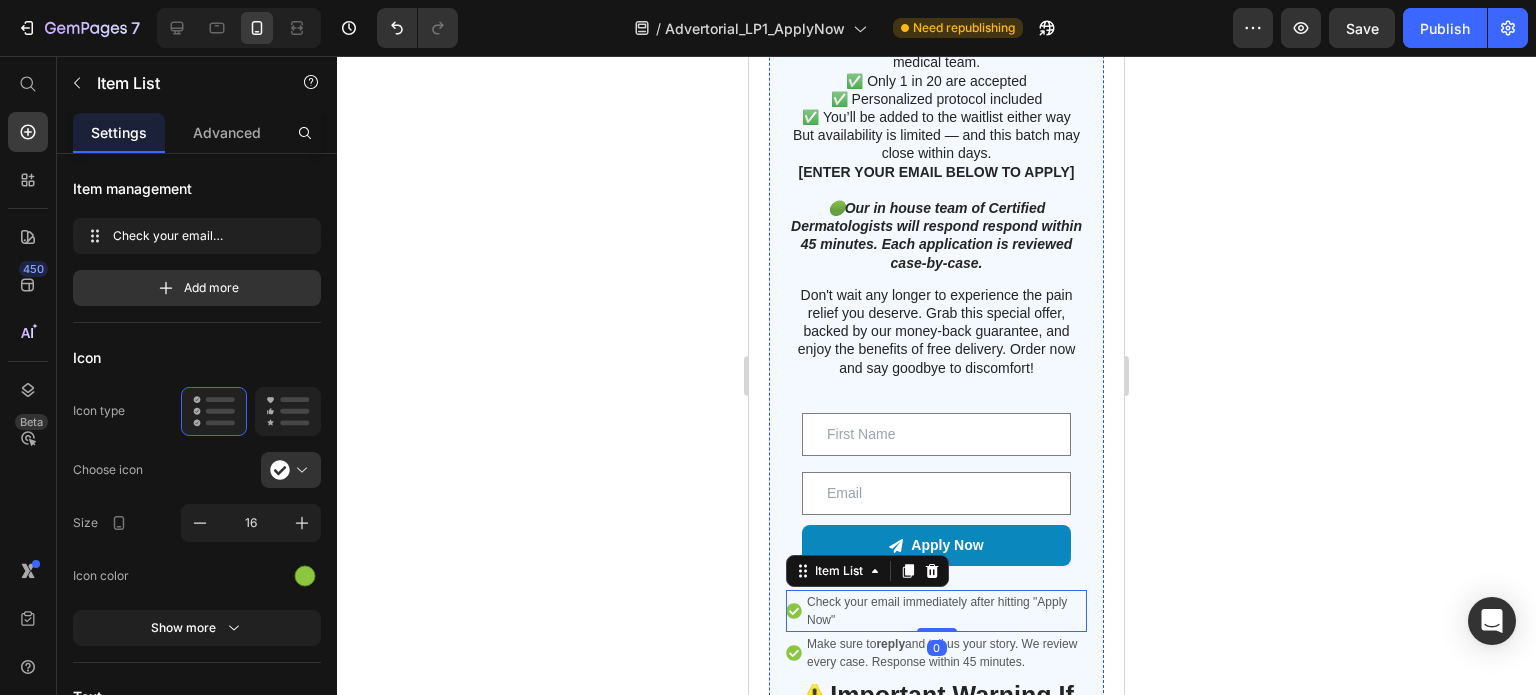 click on "Check your email immediately after hitting "Apply Now"" at bounding box center [945, 611] 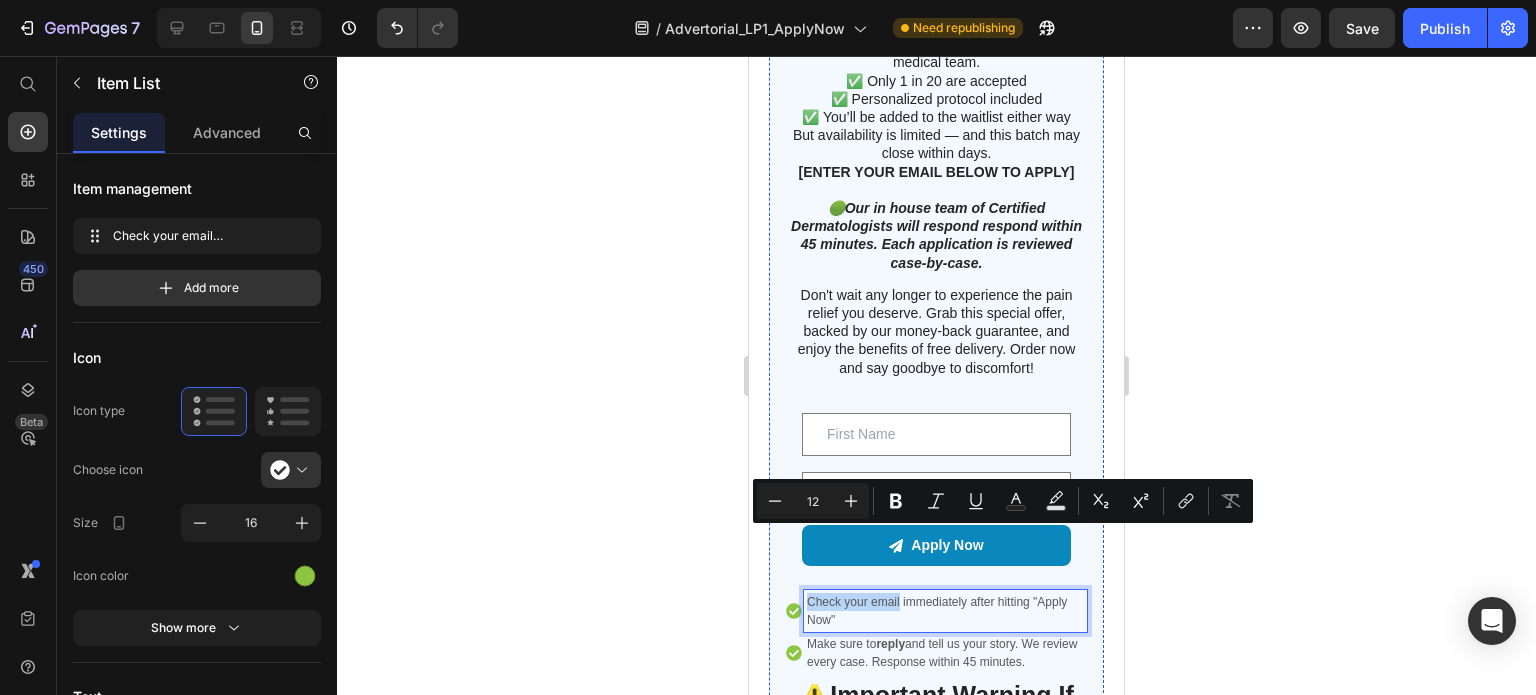 drag, startPoint x: 899, startPoint y: 537, endPoint x: 801, endPoint y: 537, distance: 98 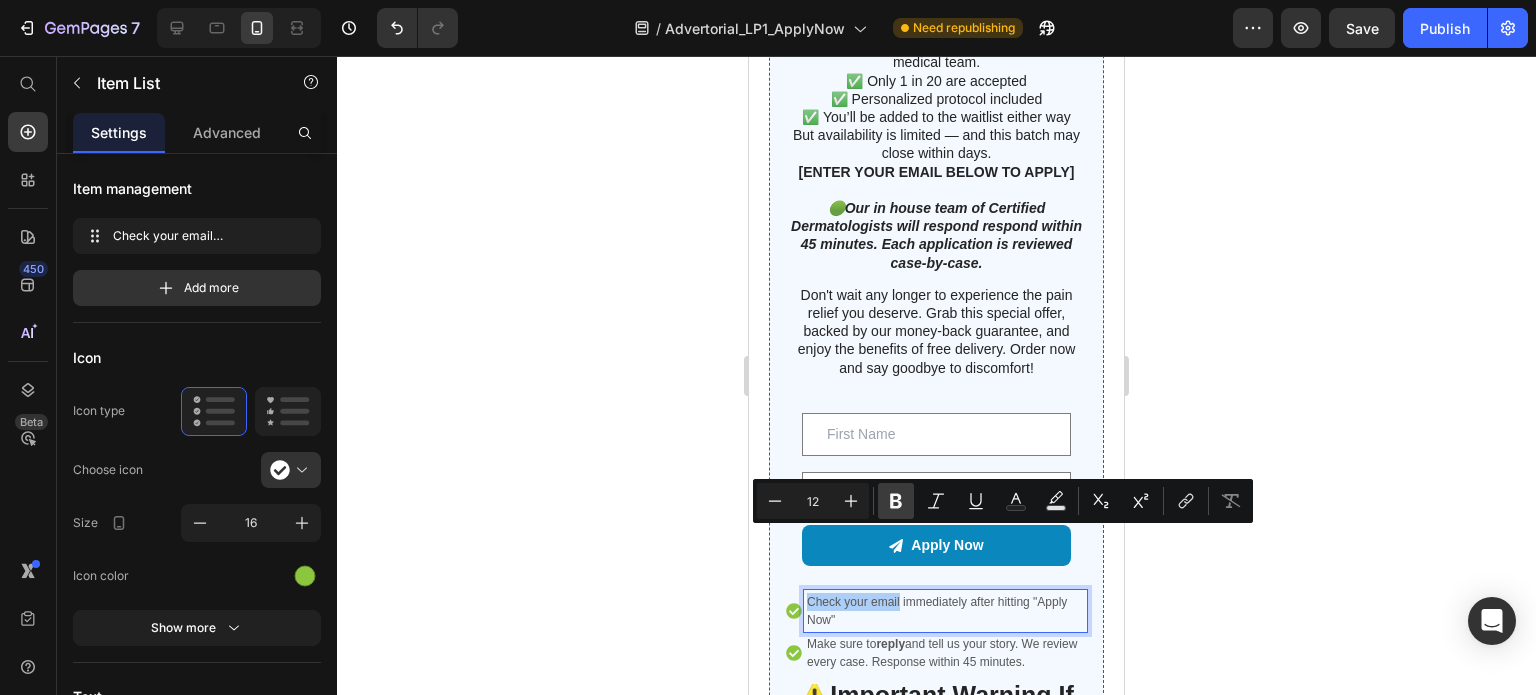 click 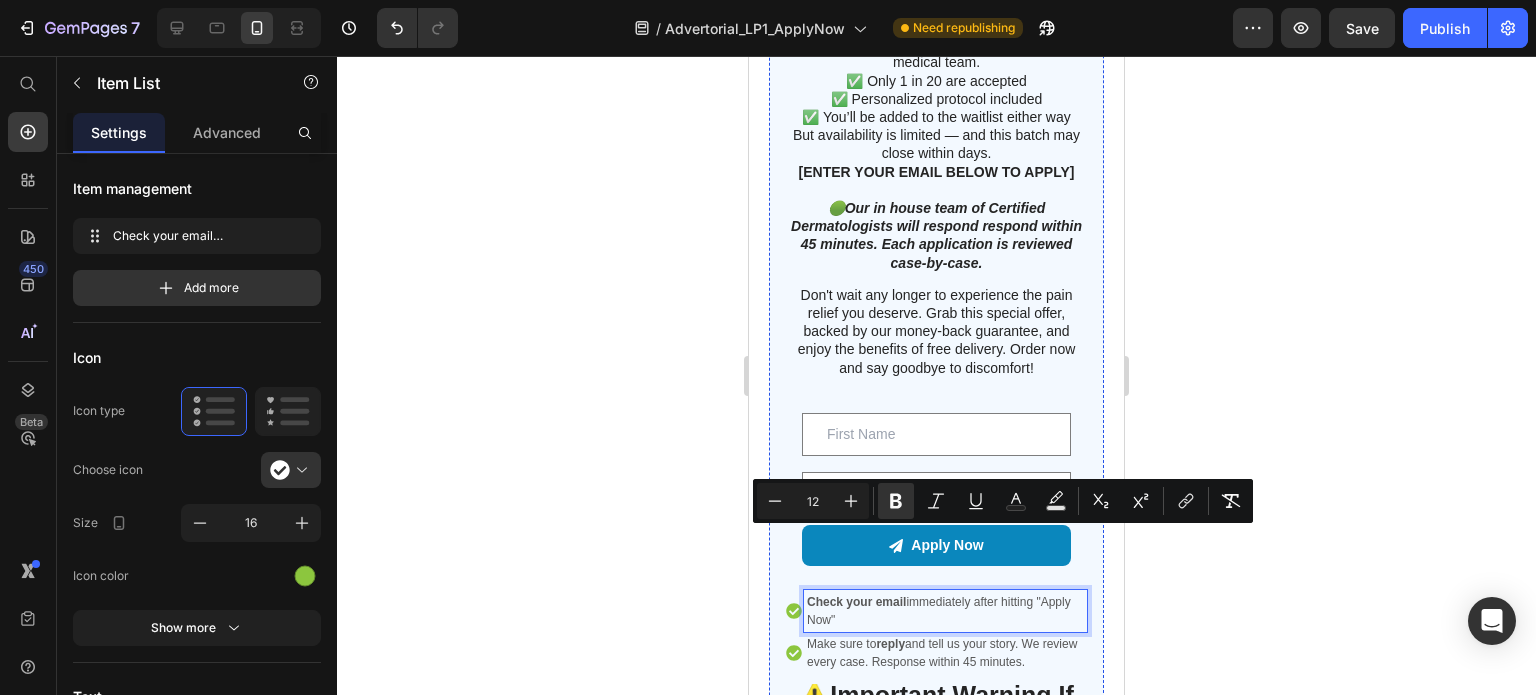 click 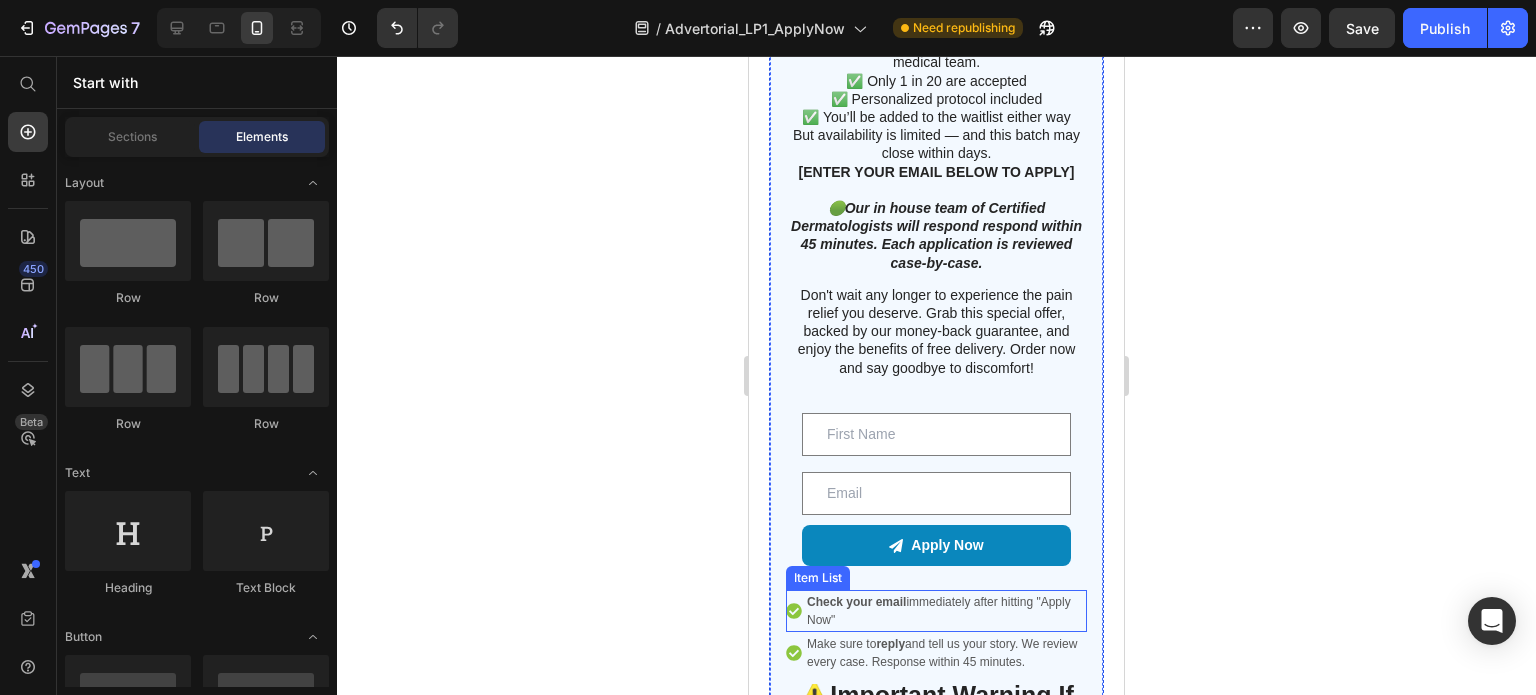 click on "Check your email  immediately after hitting "Apply Now"" at bounding box center [945, 611] 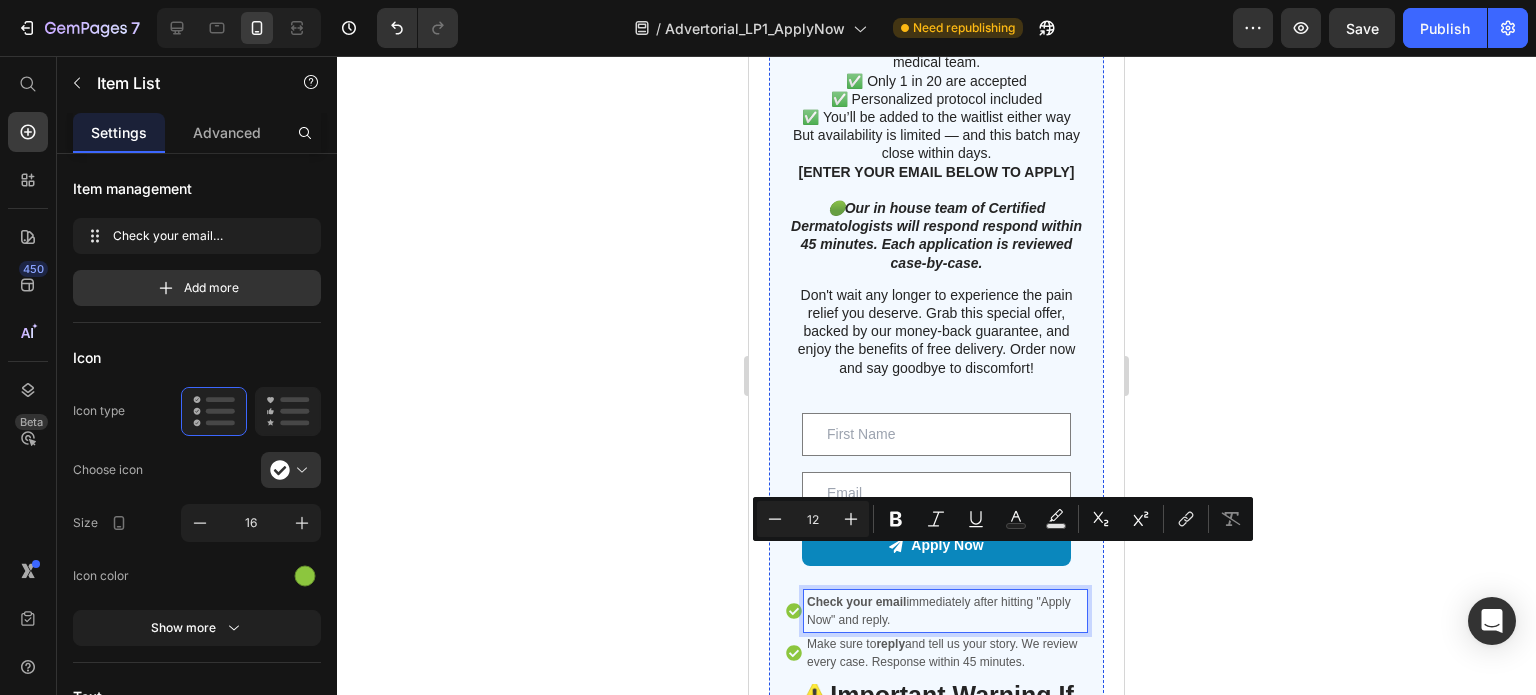 drag, startPoint x: 944, startPoint y: 554, endPoint x: 899, endPoint y: 559, distance: 45.276924 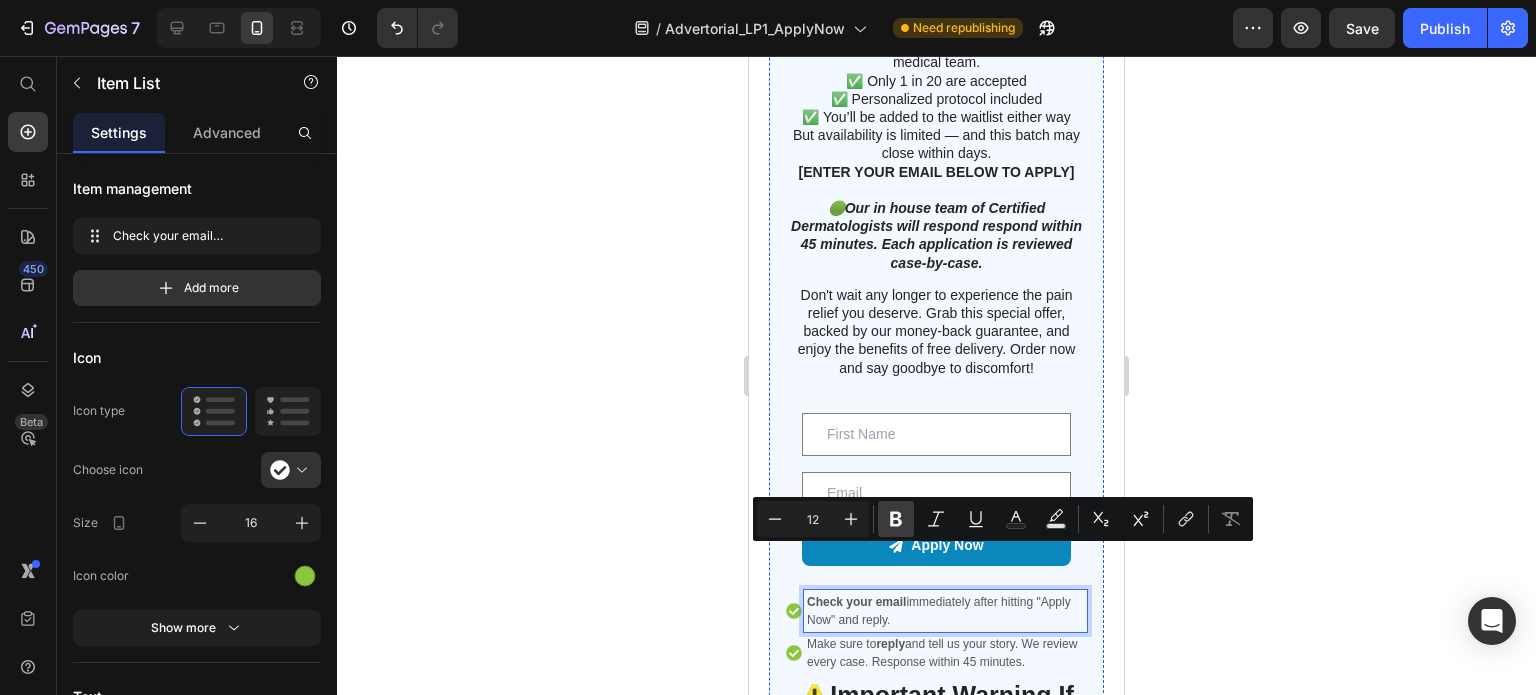 click 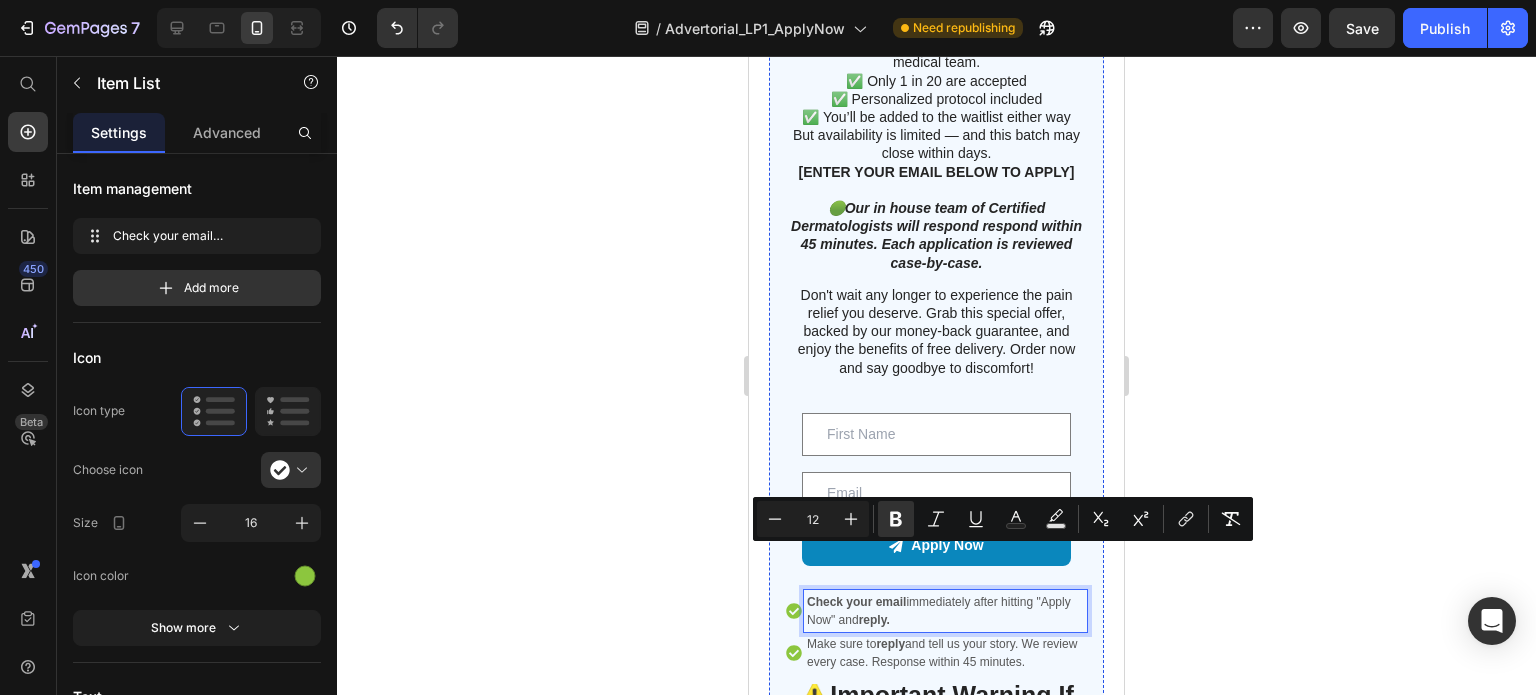 click on "Check your email  immediately after hitting "Apply Now" and  reply." at bounding box center [945, 611] 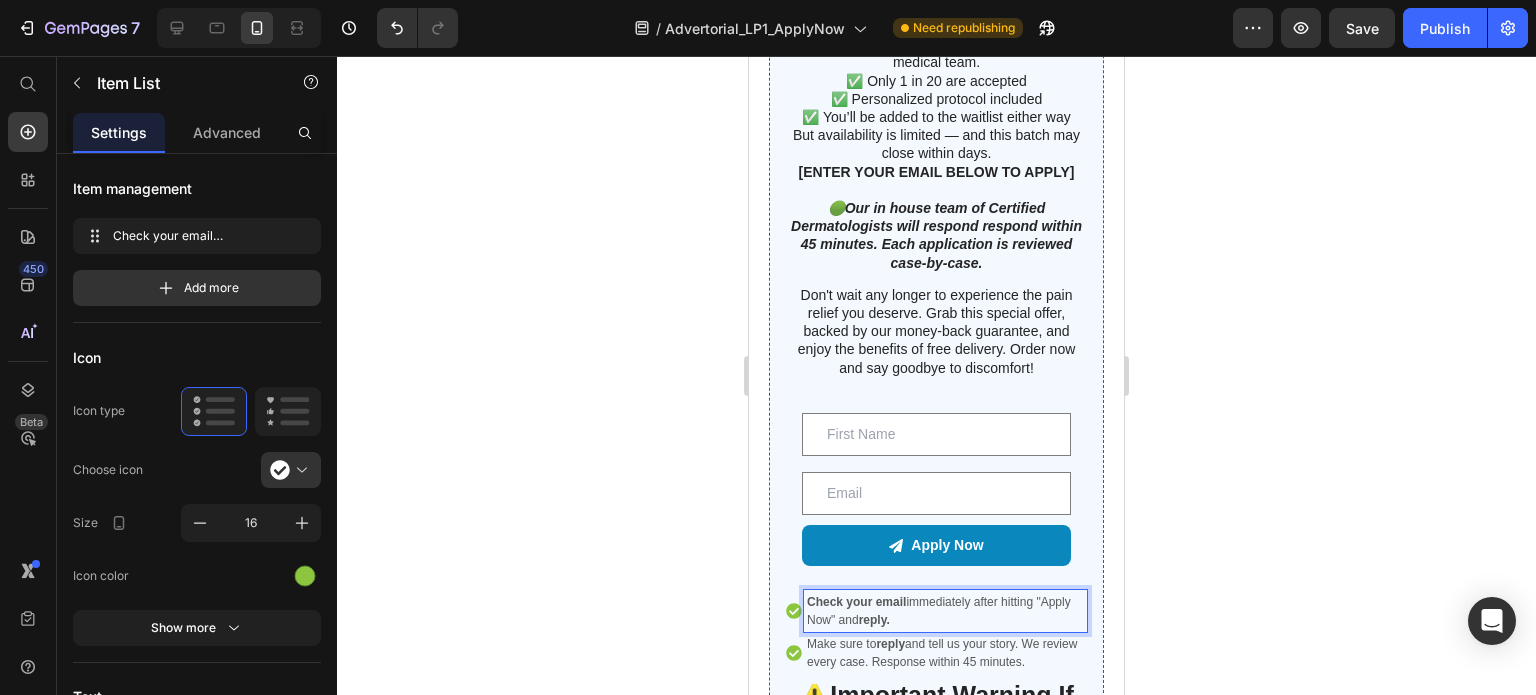 click 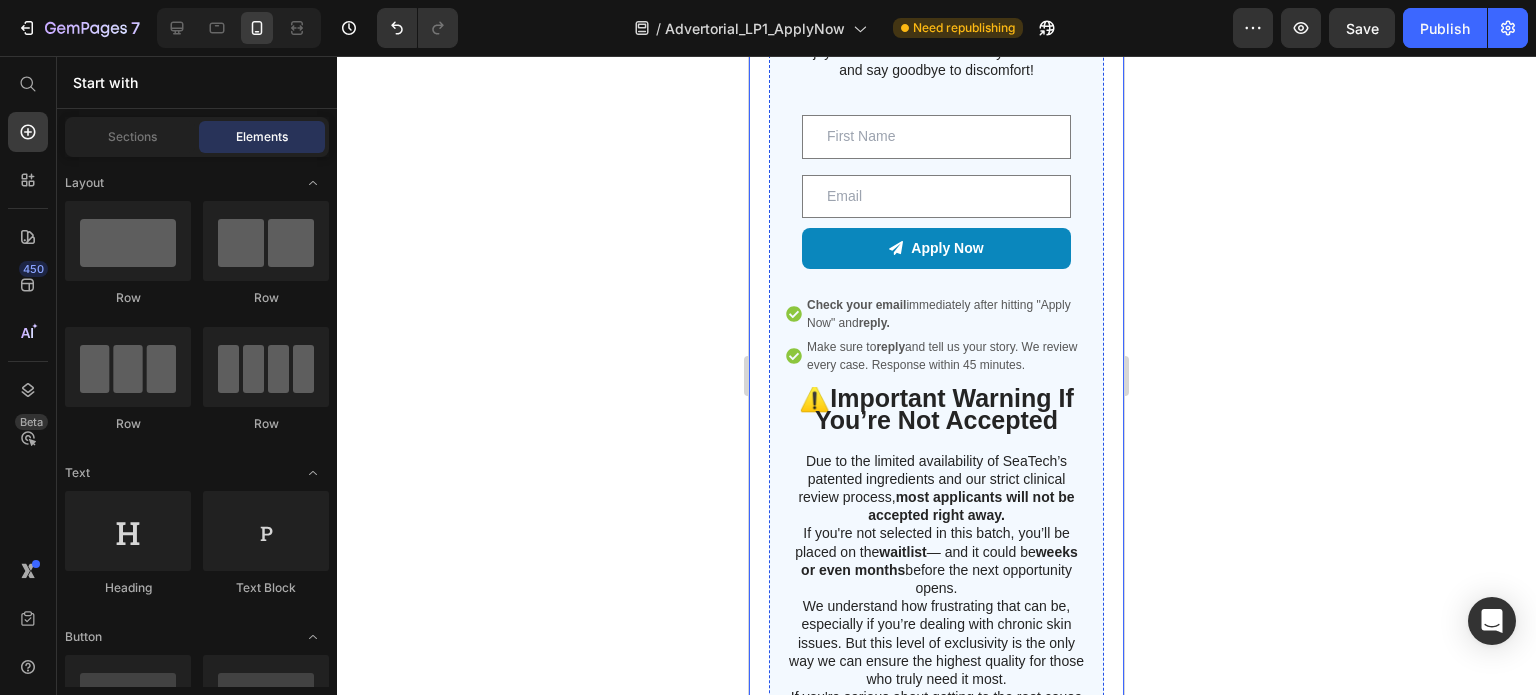 scroll, scrollTop: 9120, scrollLeft: 0, axis: vertical 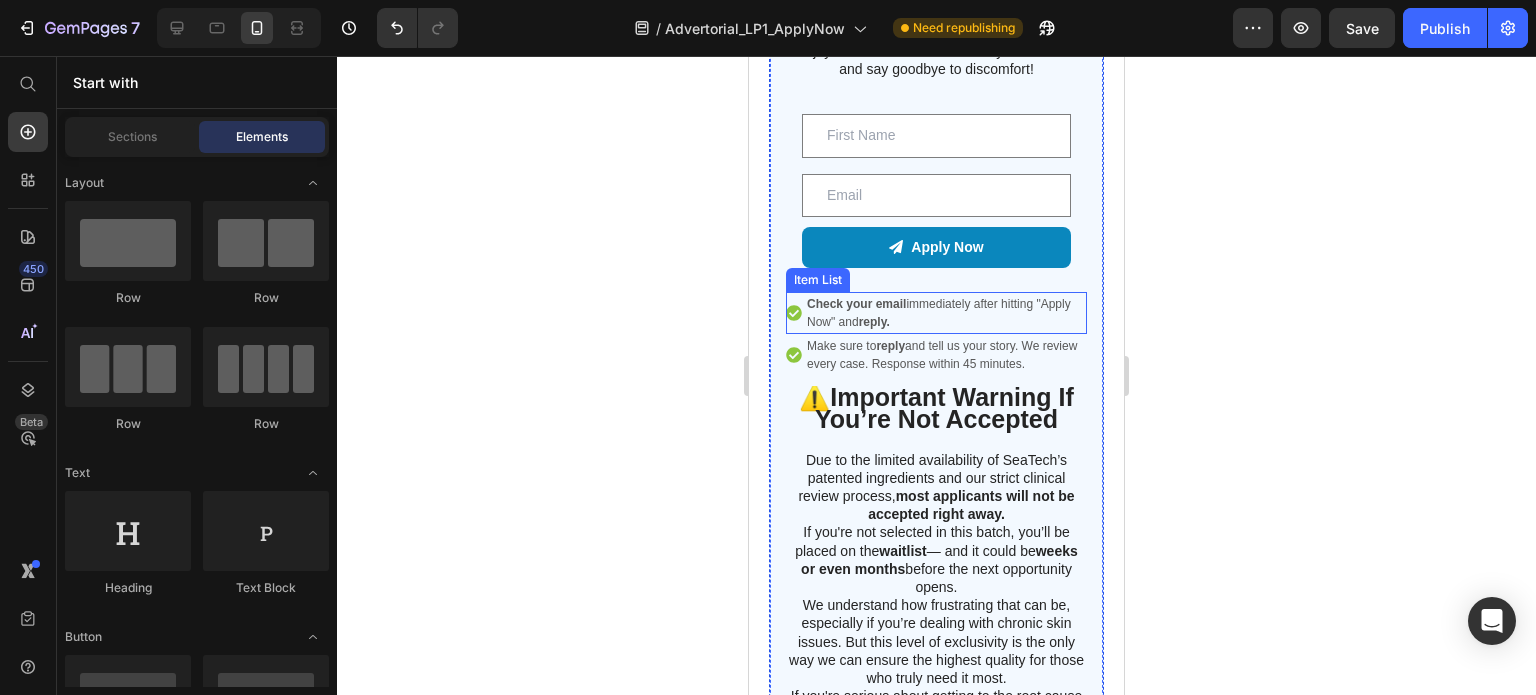 click on "reply." at bounding box center [874, 322] 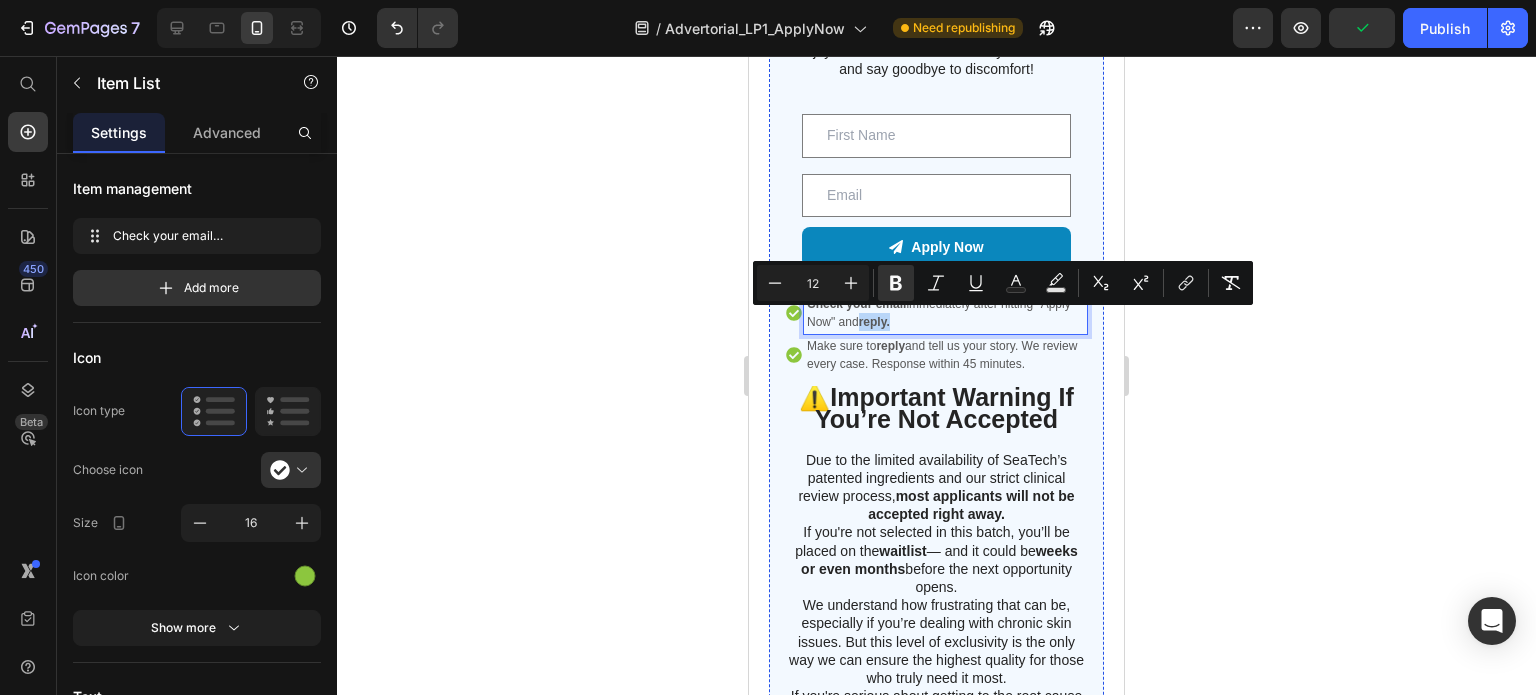 drag, startPoint x: 931, startPoint y: 314, endPoint x: 899, endPoint y: 323, distance: 33.24154 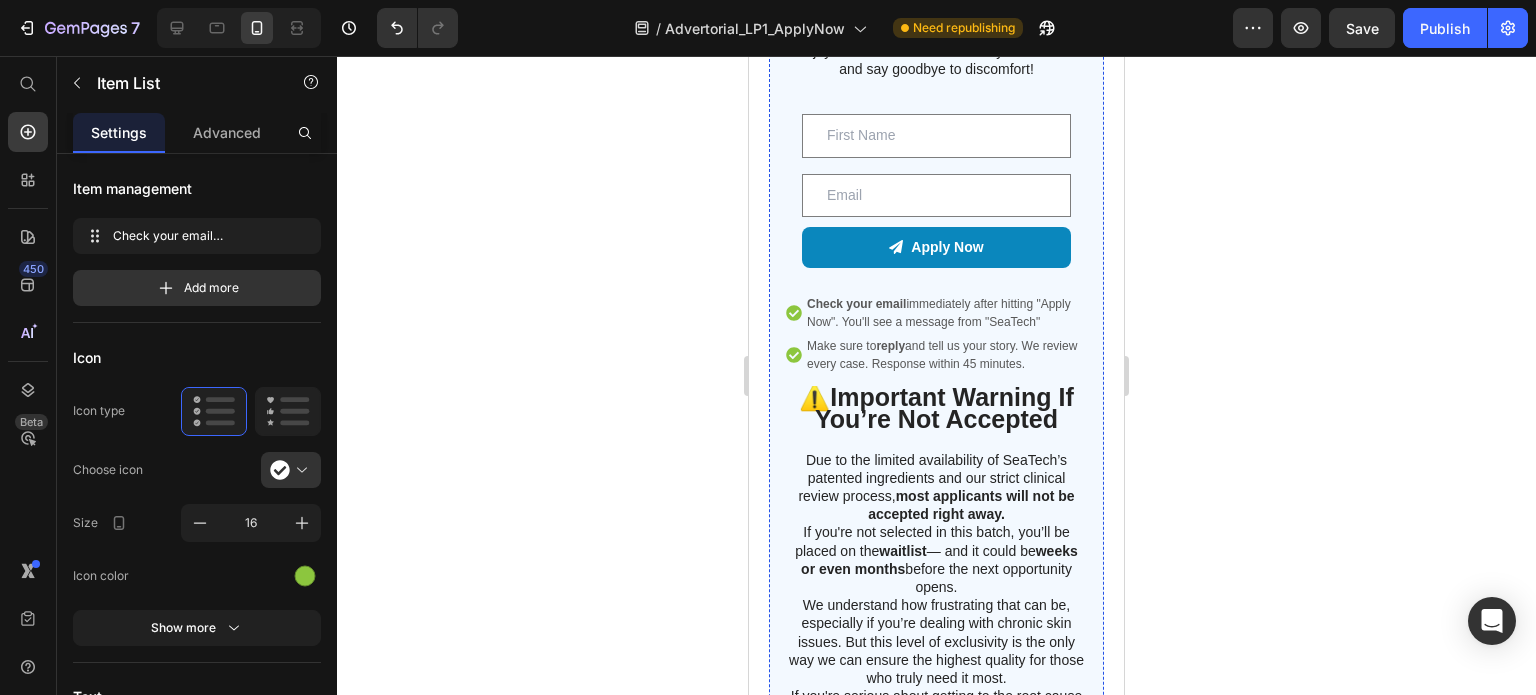 click 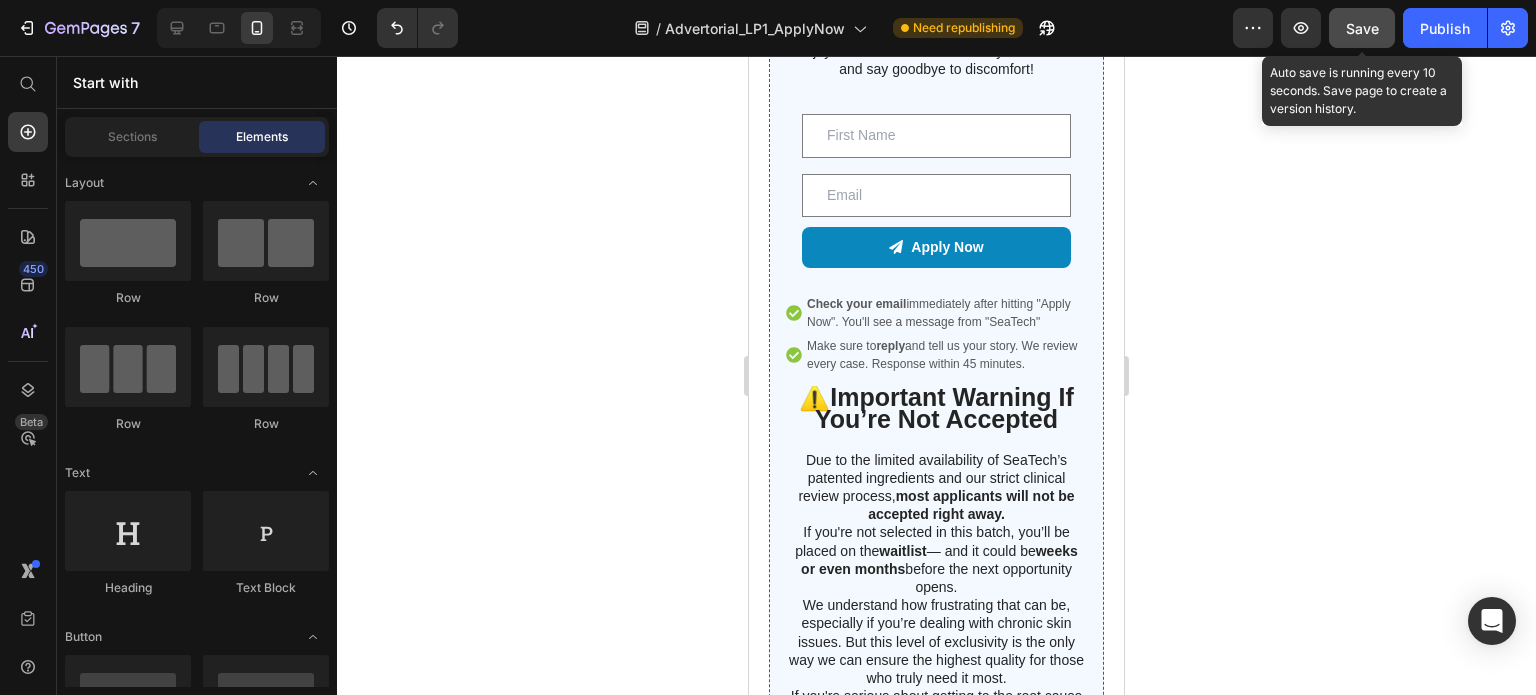 click on "Save" 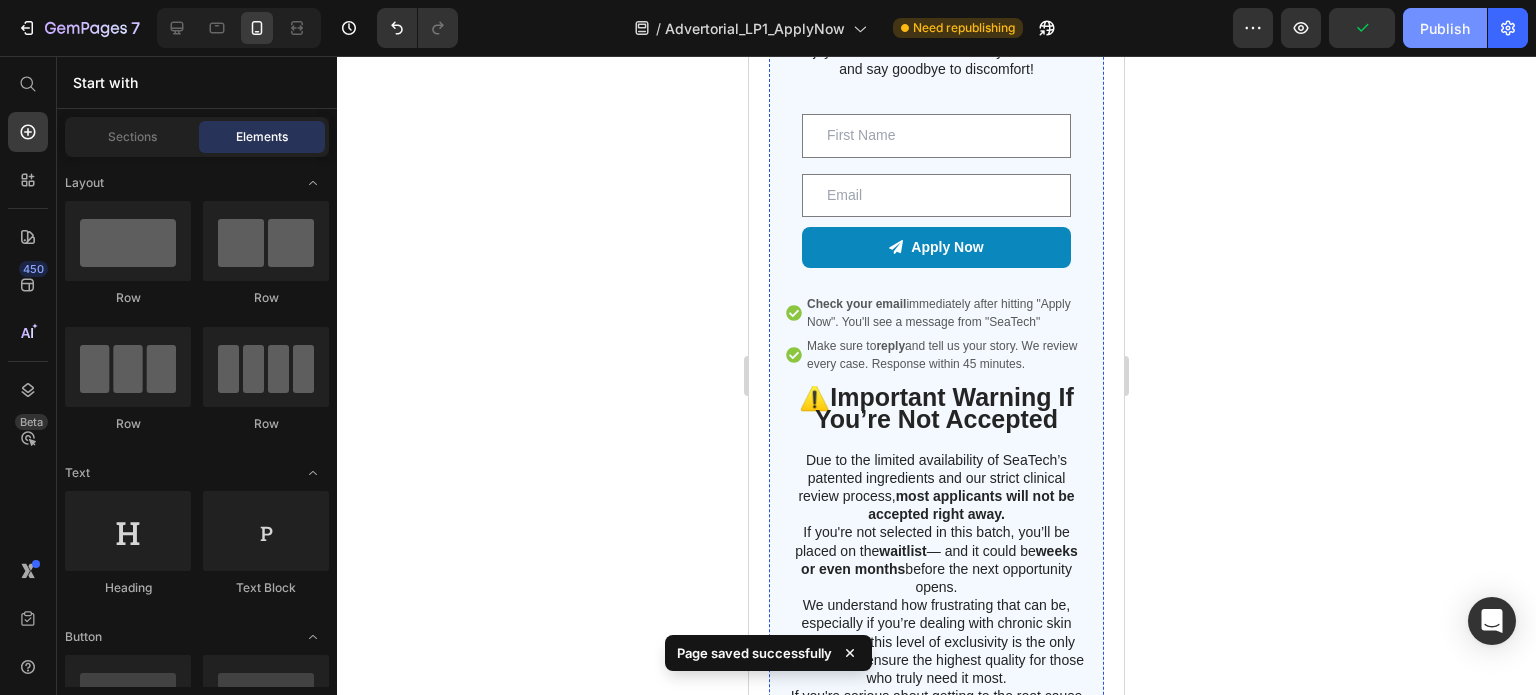 click on "Publish" 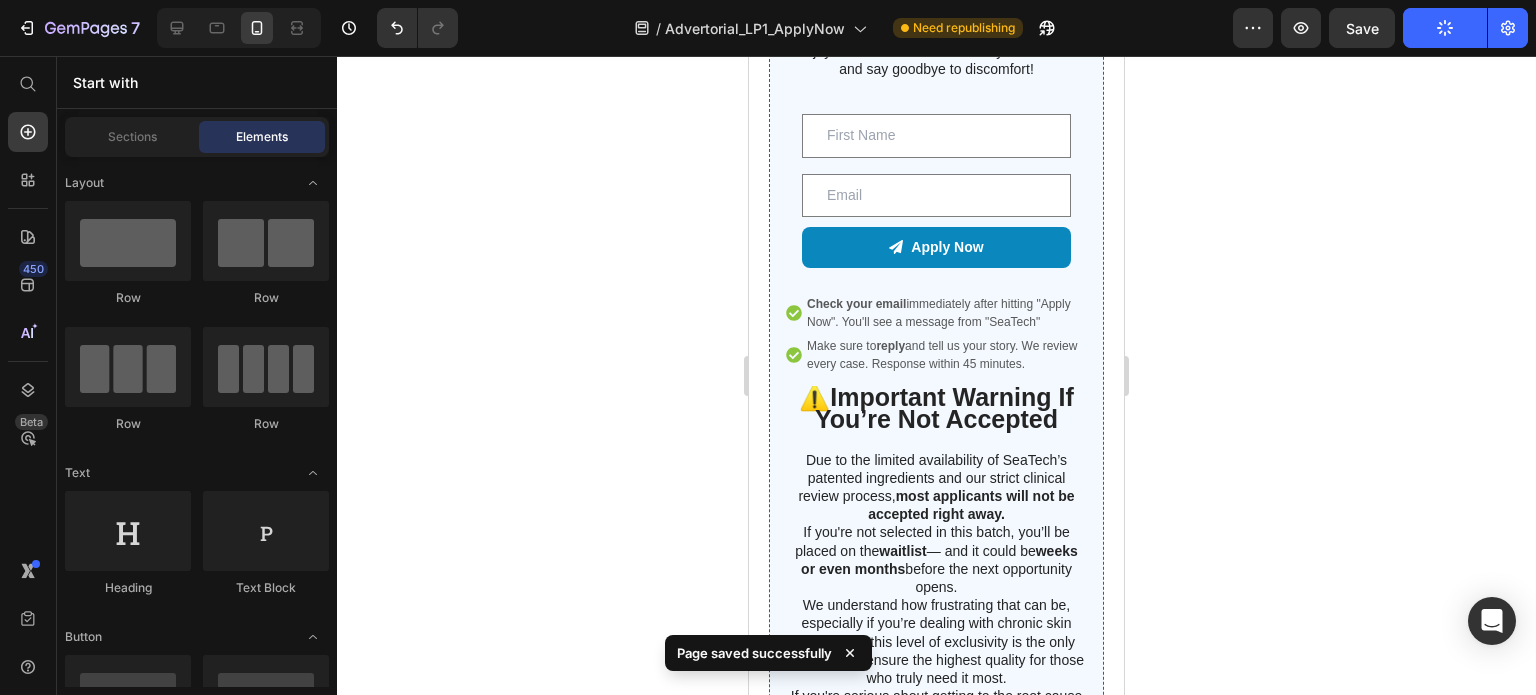 click 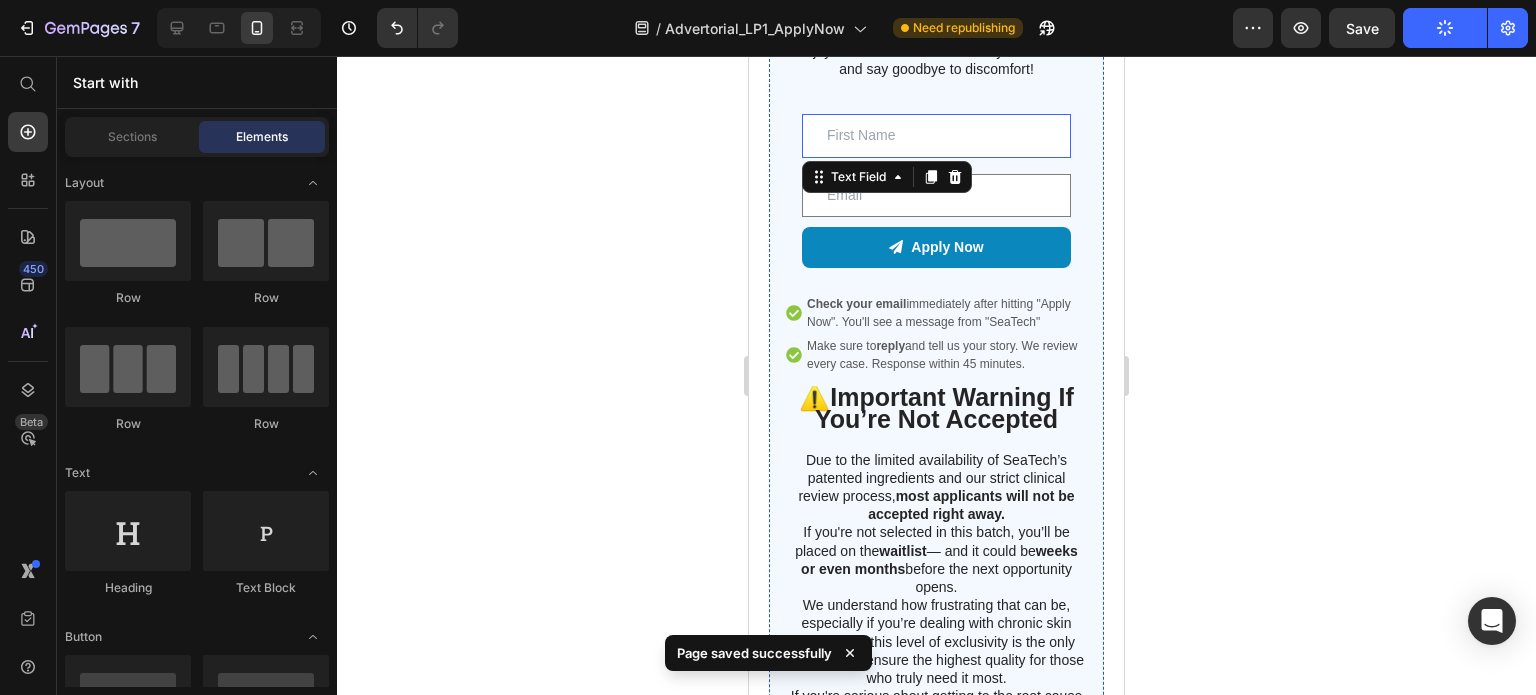 click at bounding box center (936, 135) 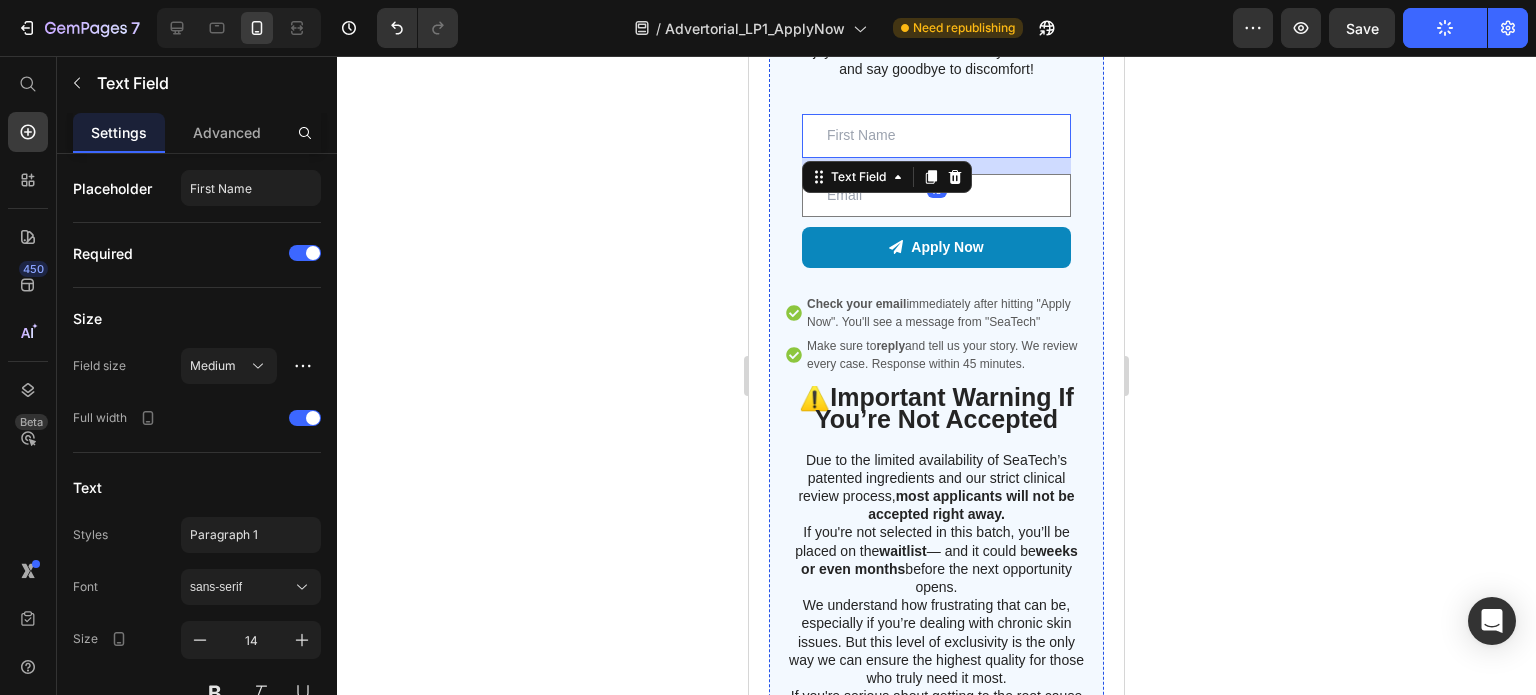drag, startPoint x: 350, startPoint y: 241, endPoint x: 1277, endPoint y: 470, distance: 954.86646 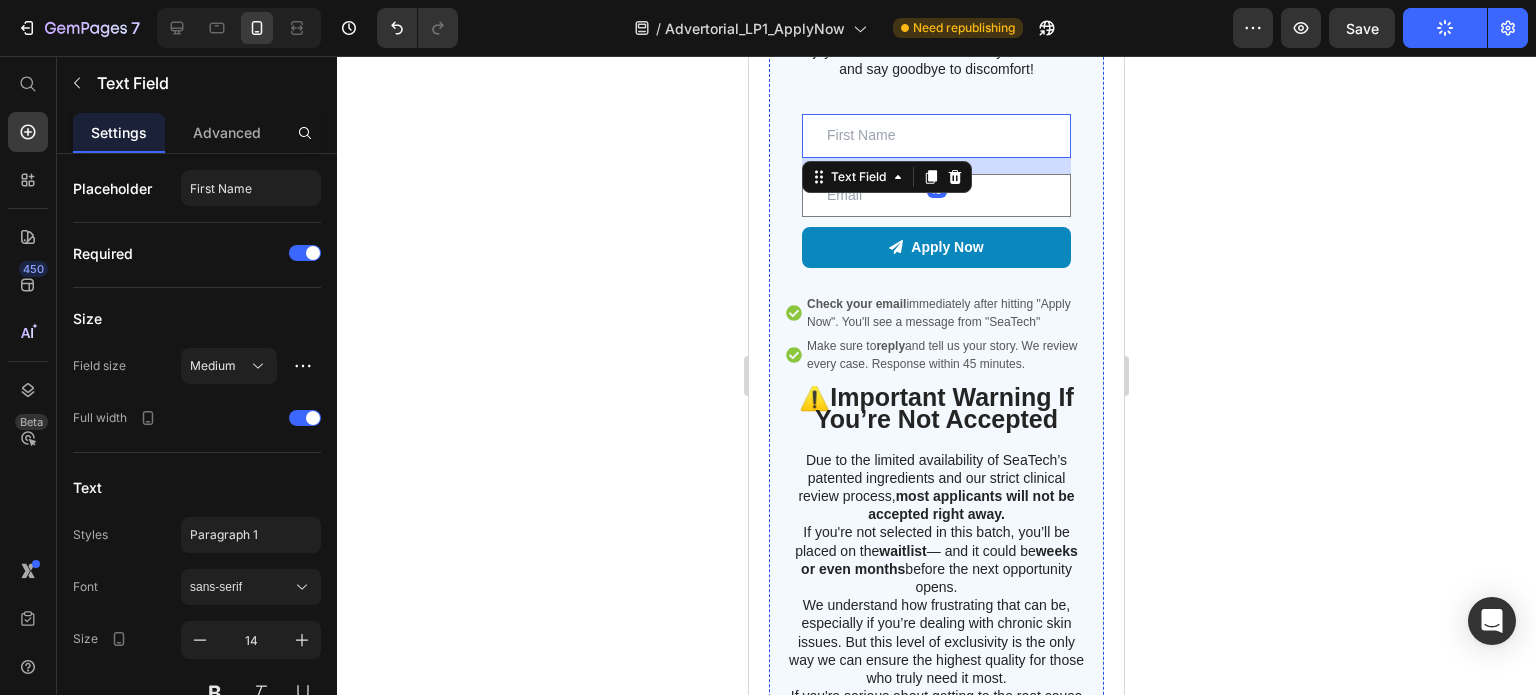 click 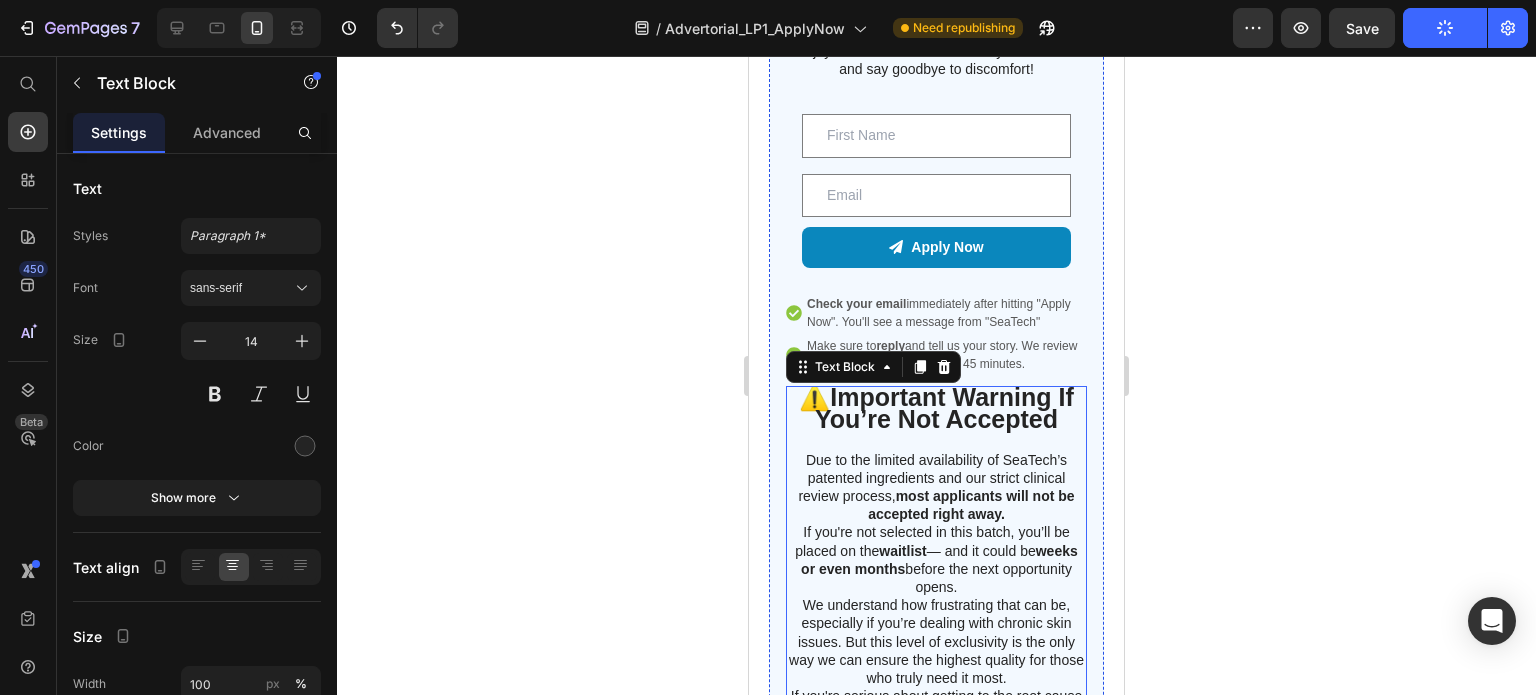 click on "Important Warning If You’re Not Accepted" at bounding box center [944, 408] 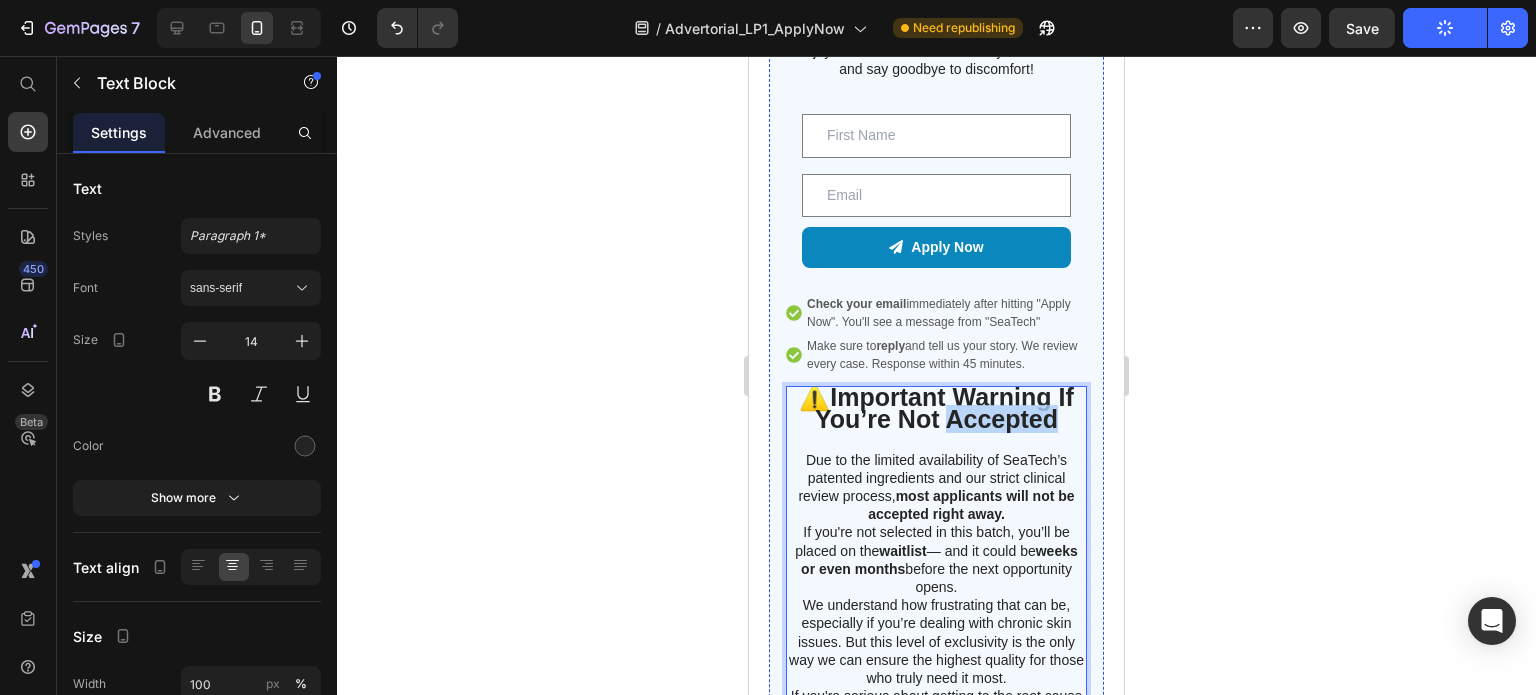 click on "Important Warning If You’re Not Accepted" at bounding box center [944, 408] 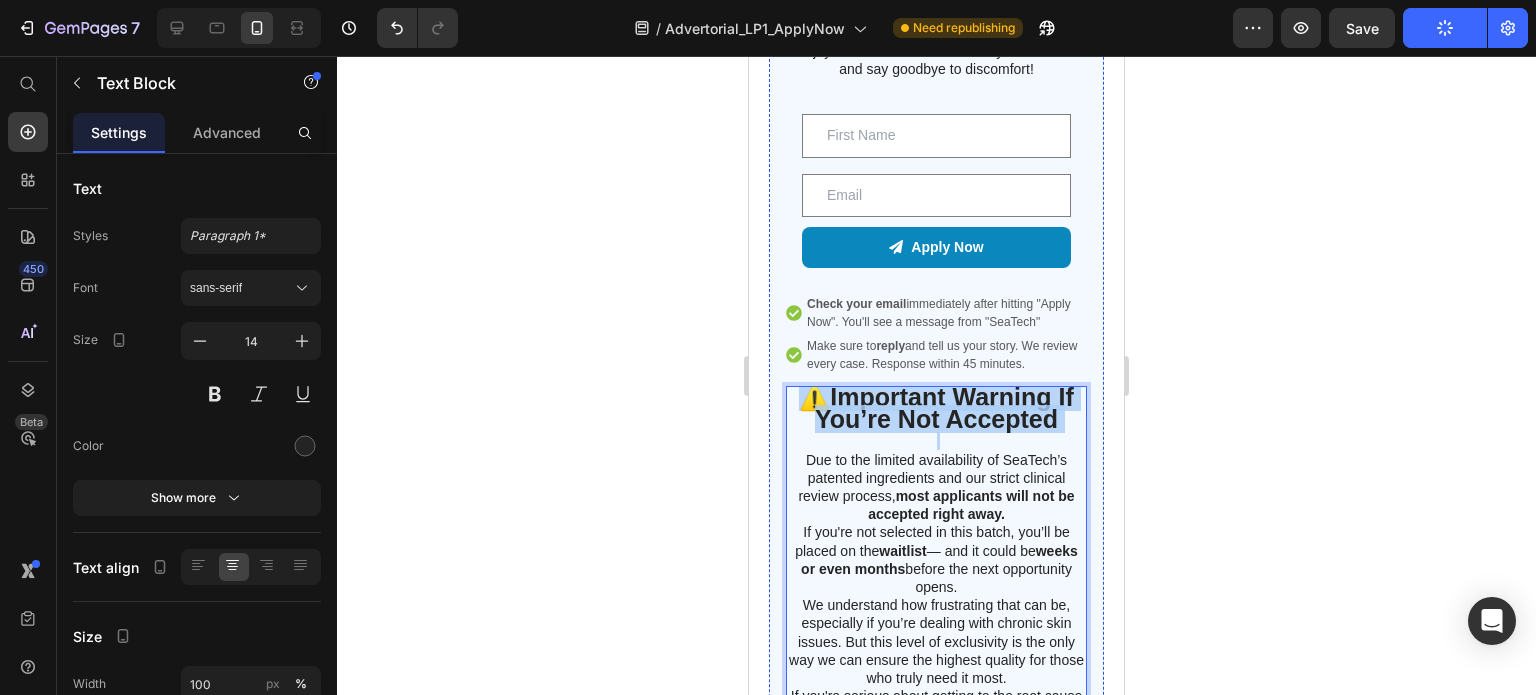 click on "Important Warning If You’re Not Accepted" at bounding box center (944, 408) 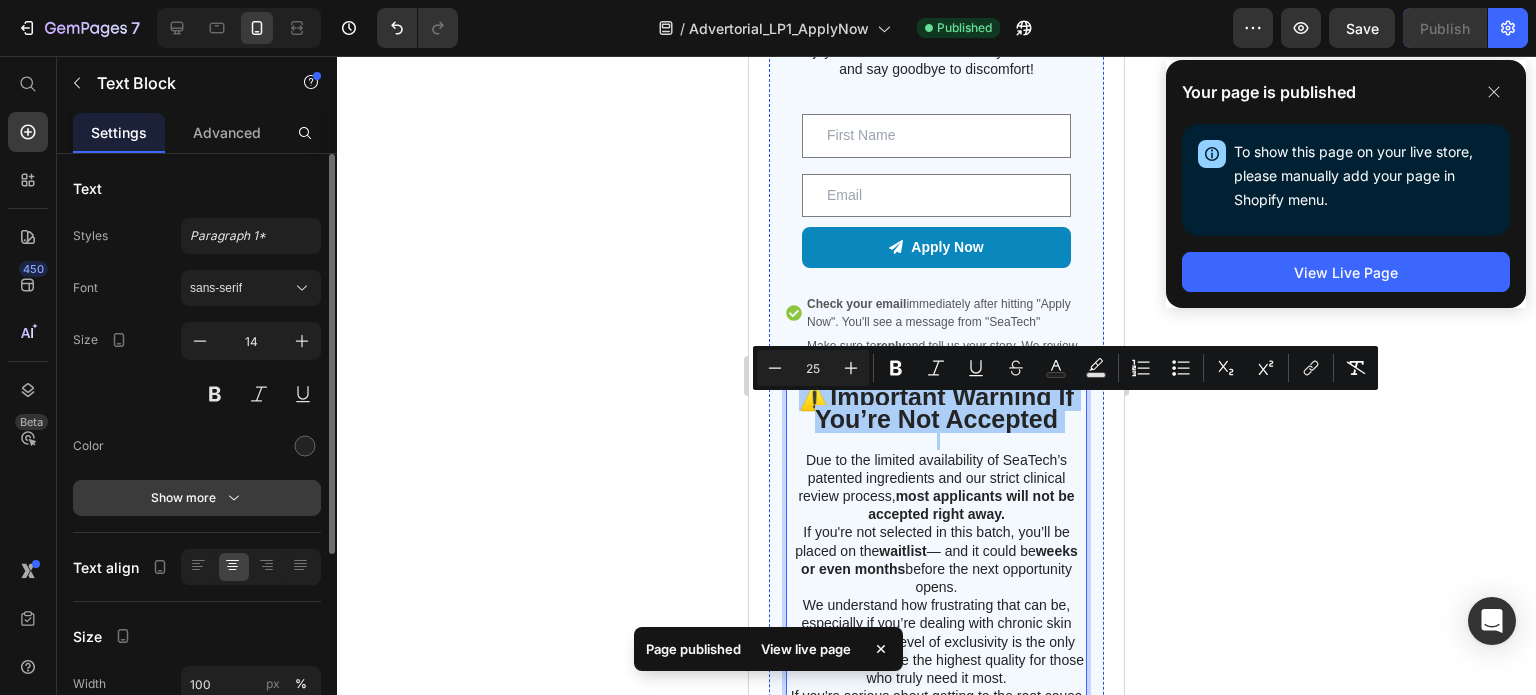 click 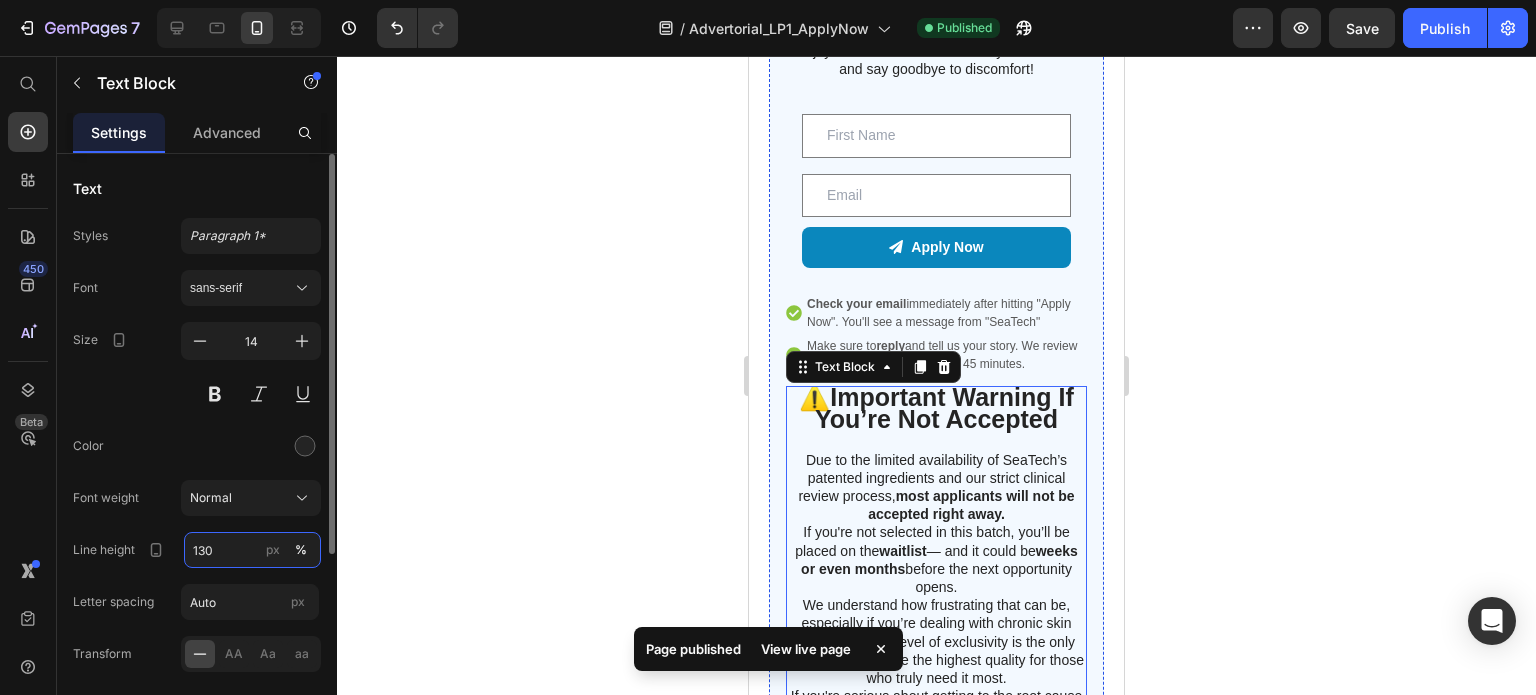 click on "130" at bounding box center (252, 550) 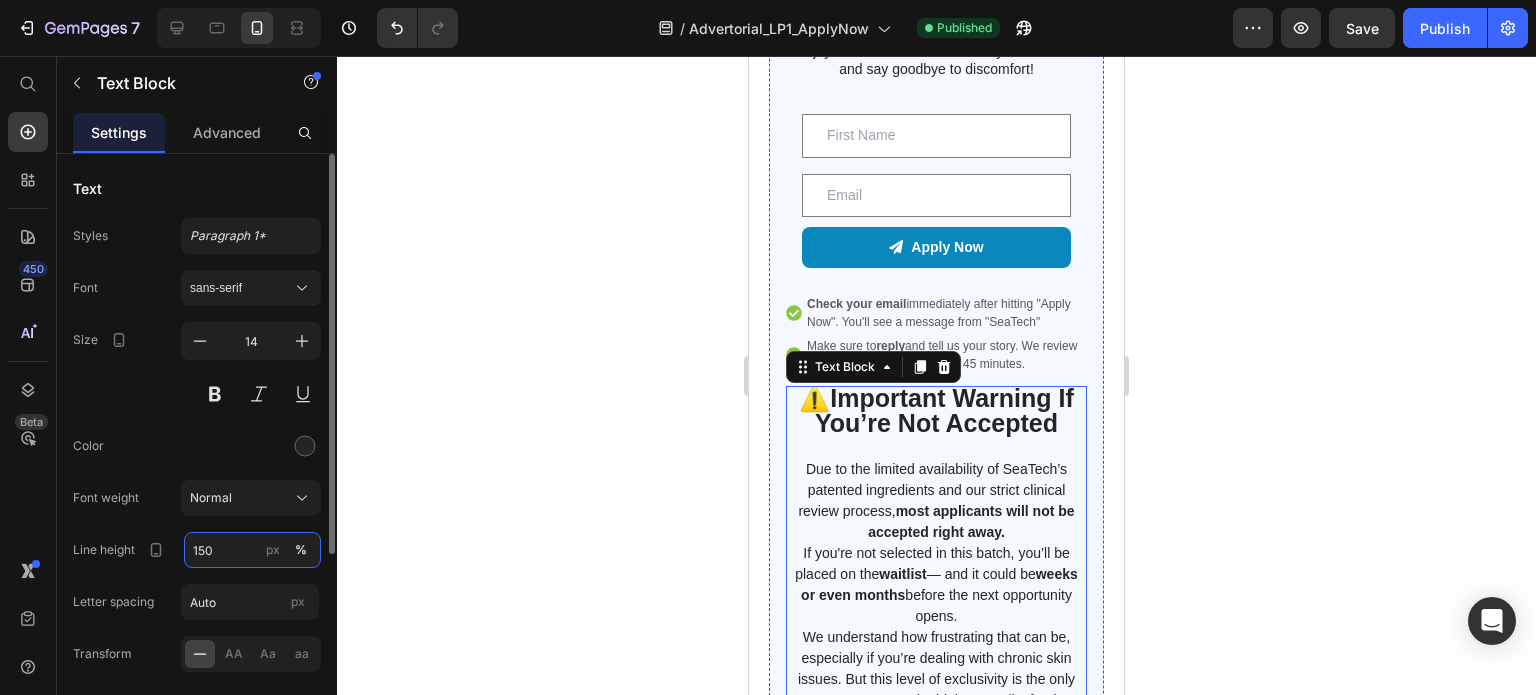 type on "150" 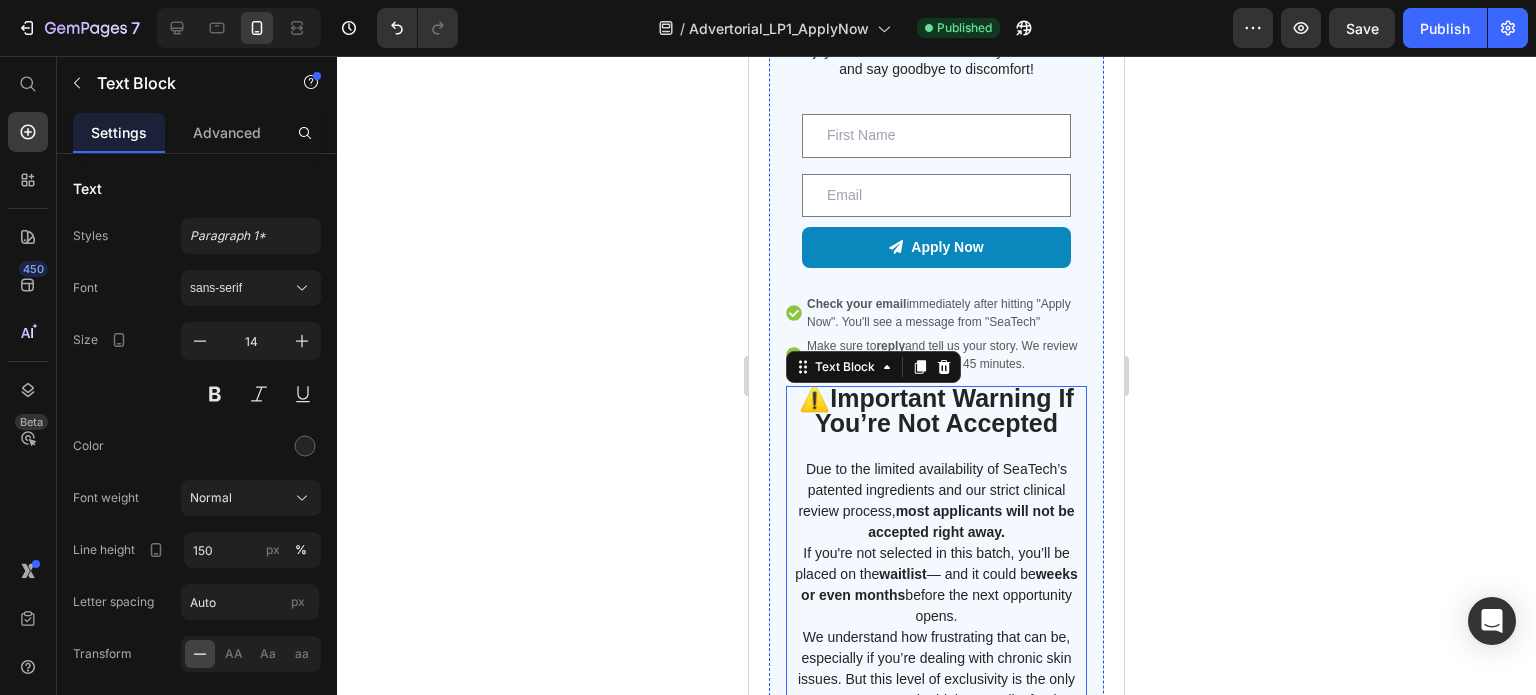 click 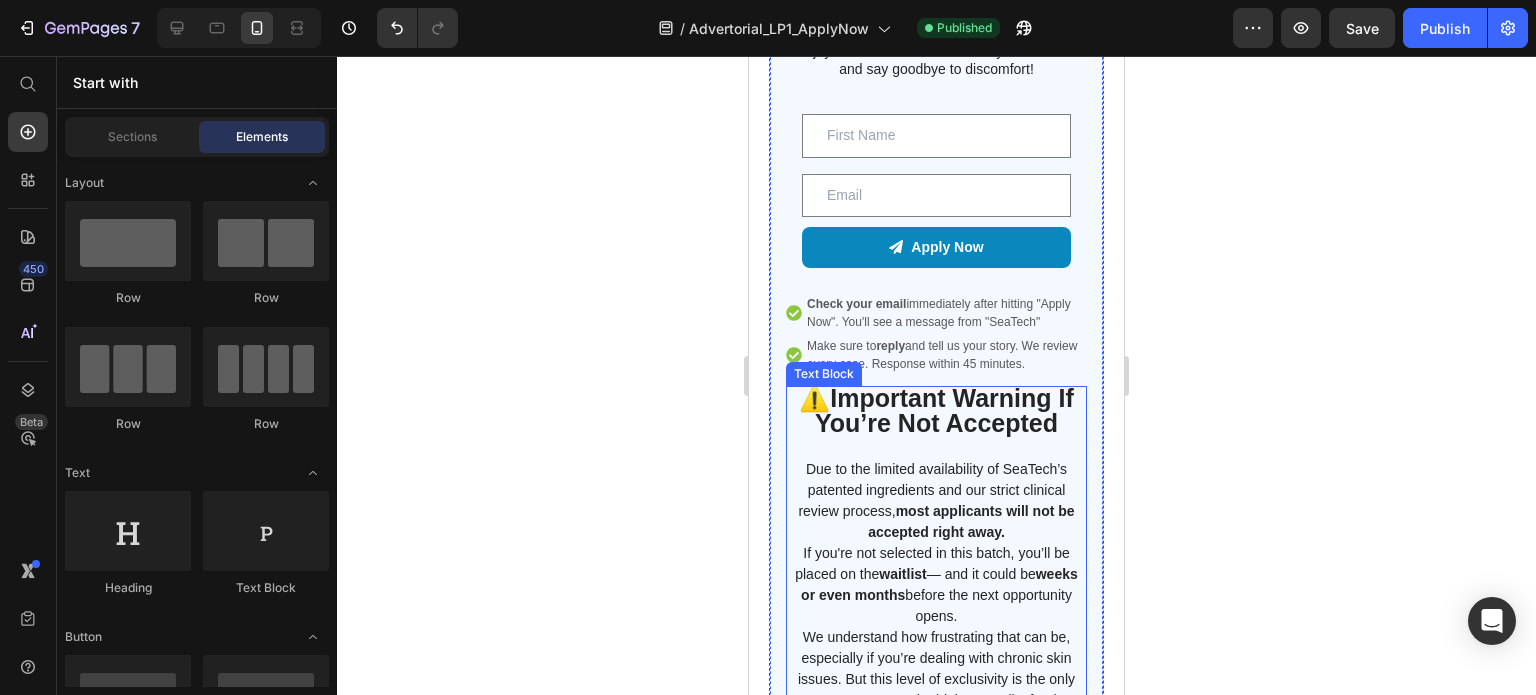 scroll, scrollTop: 9472, scrollLeft: 0, axis: vertical 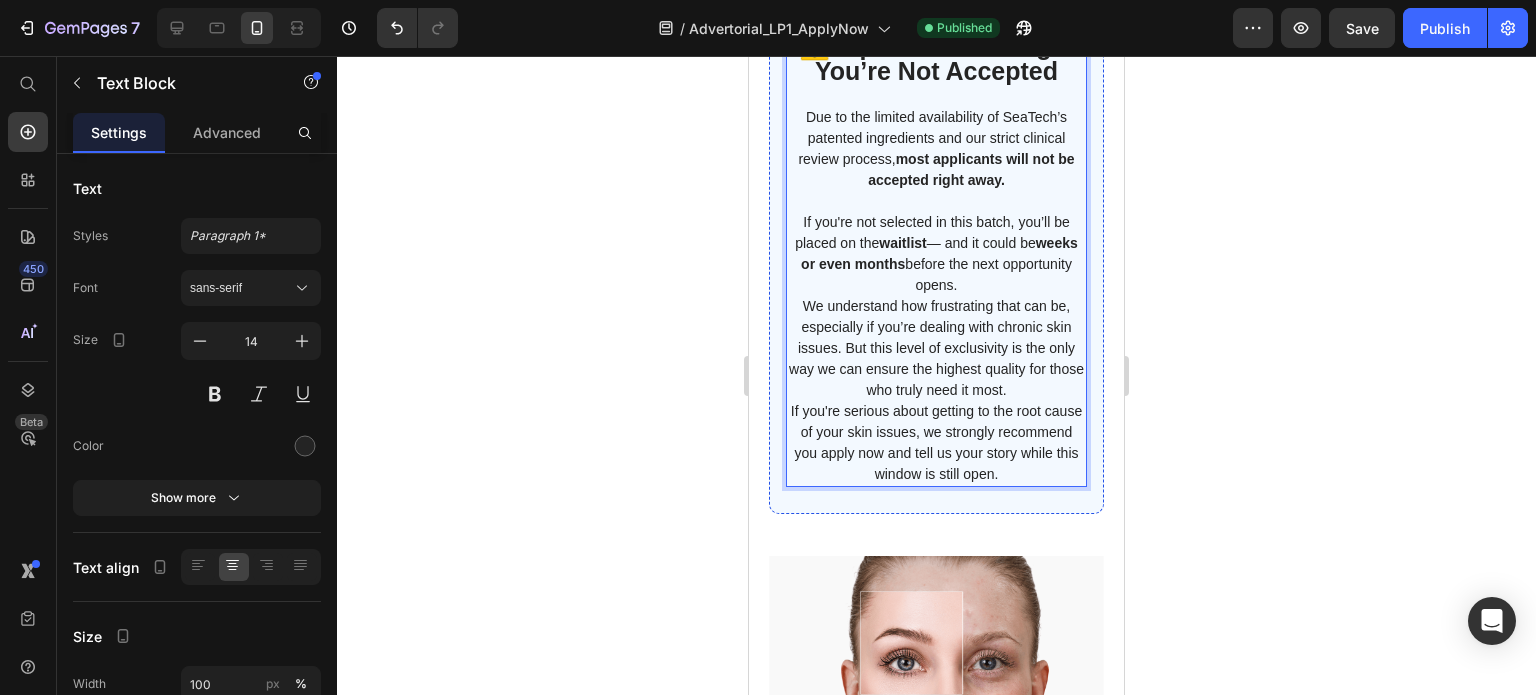 click on "If you're not selected in this batch, you’ll be placed on the  waitlist  — and it could be  weeks or even months  before the next opportunity opens." at bounding box center (936, 254) 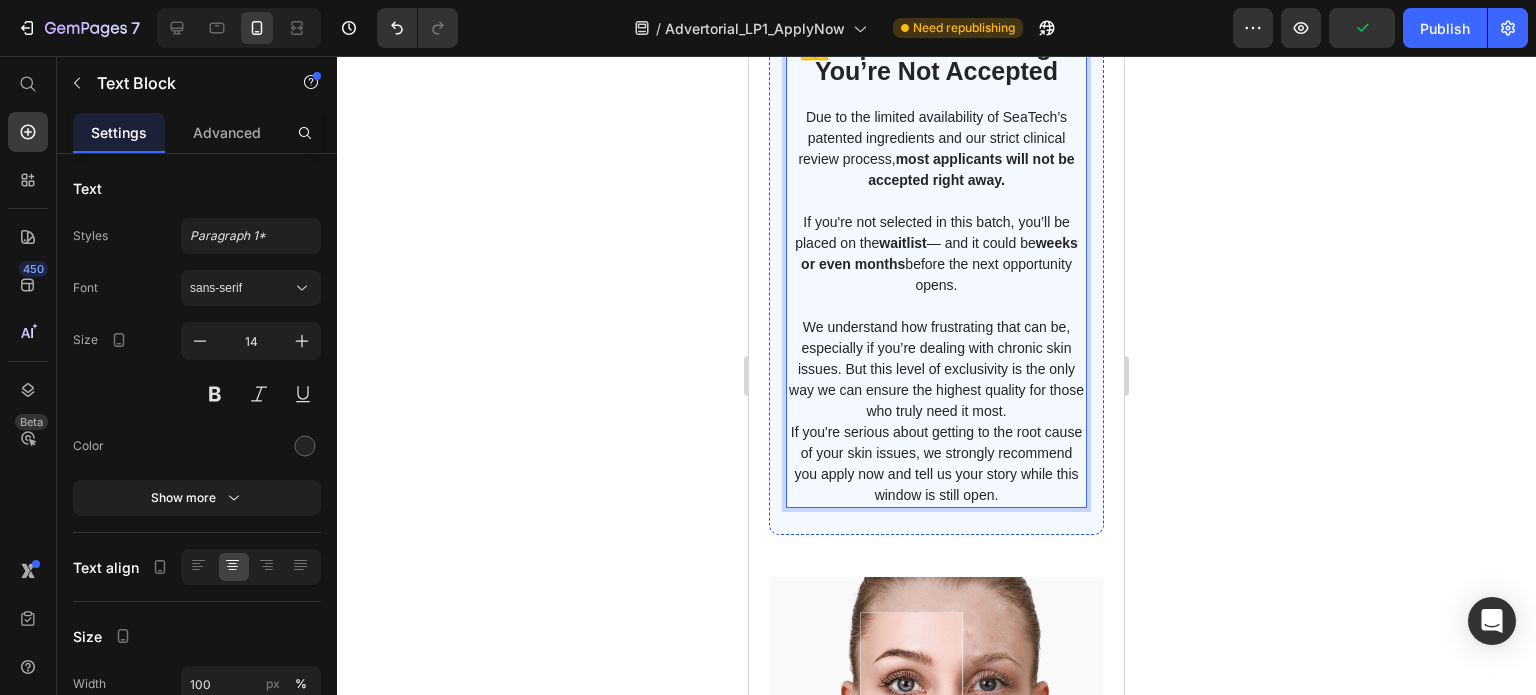 click on "We understand how frustrating that can be, especially if you’re dealing with chronic skin issues. But this level of exclusivity is the only way we can ensure the highest quality for those who truly need it most." at bounding box center (936, 369) 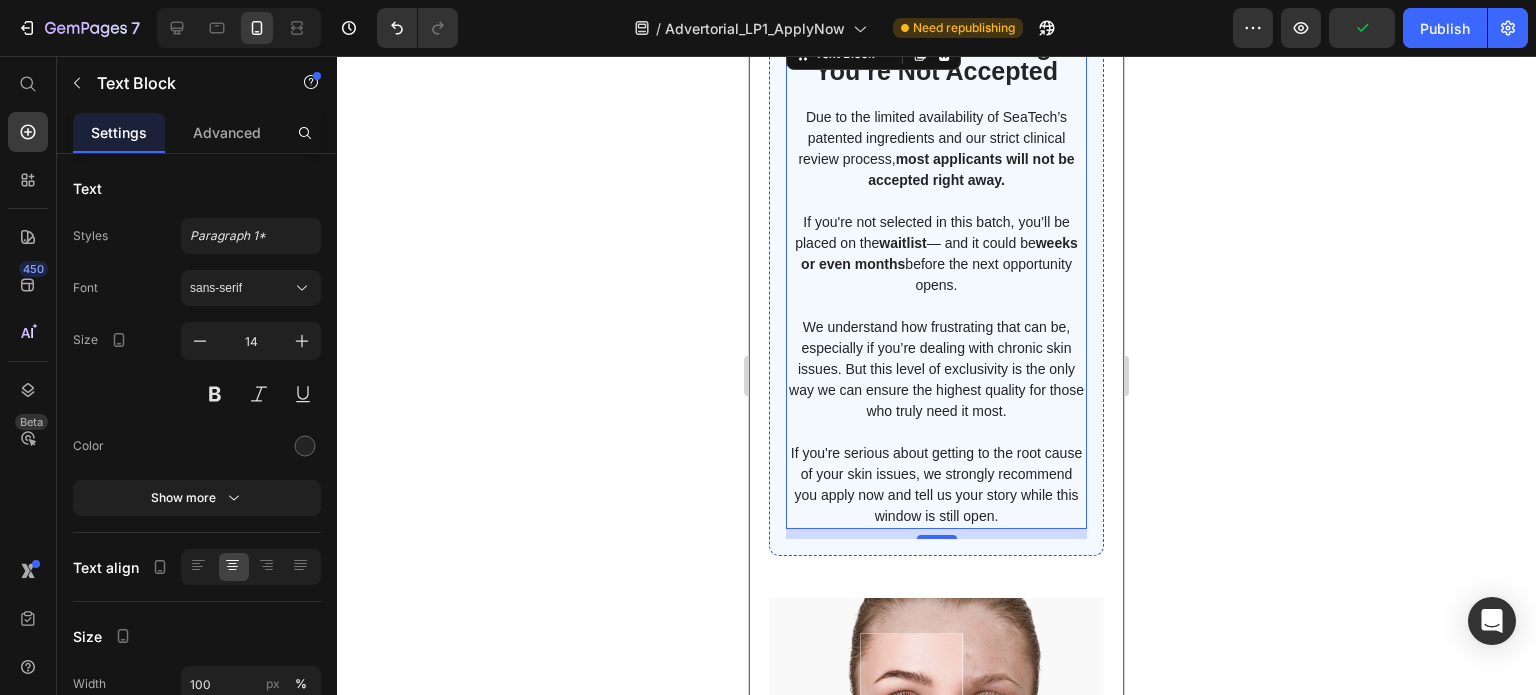 click 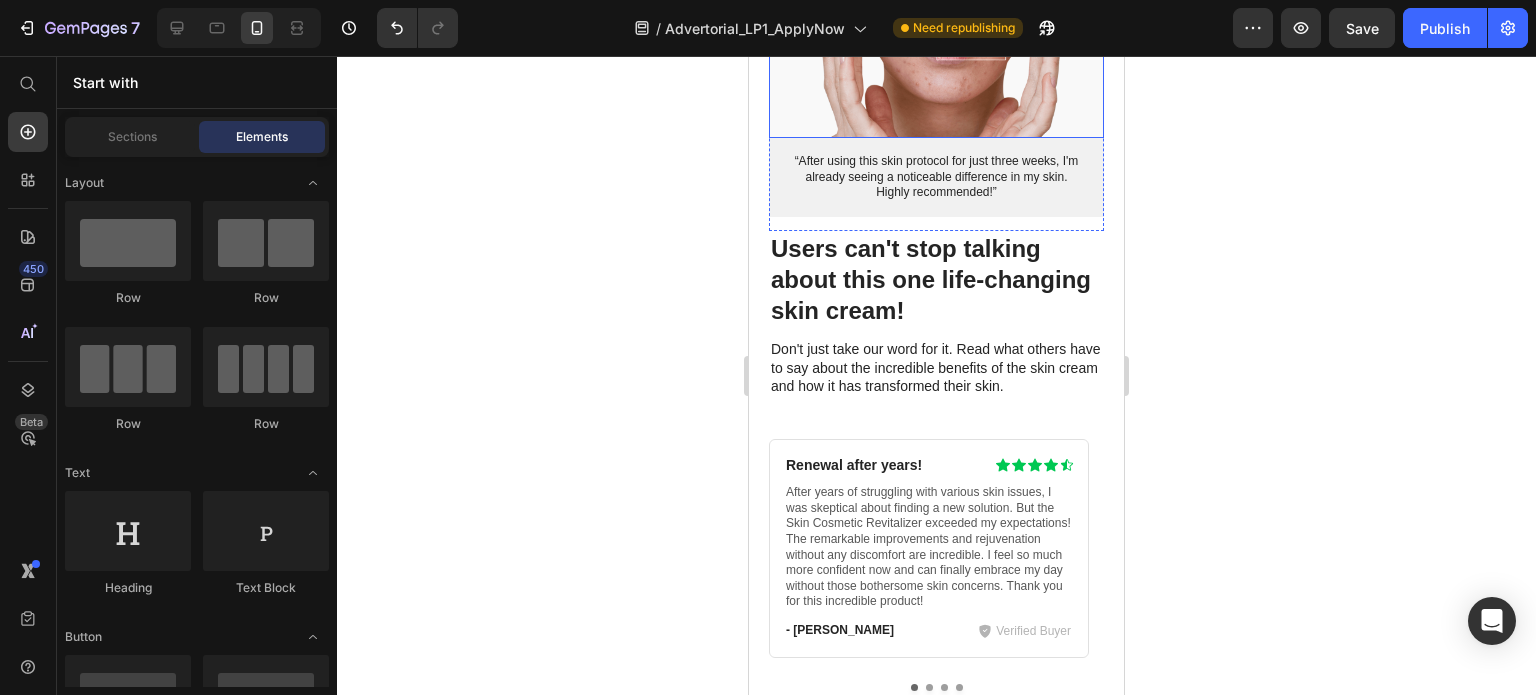 scroll, scrollTop: 10219, scrollLeft: 0, axis: vertical 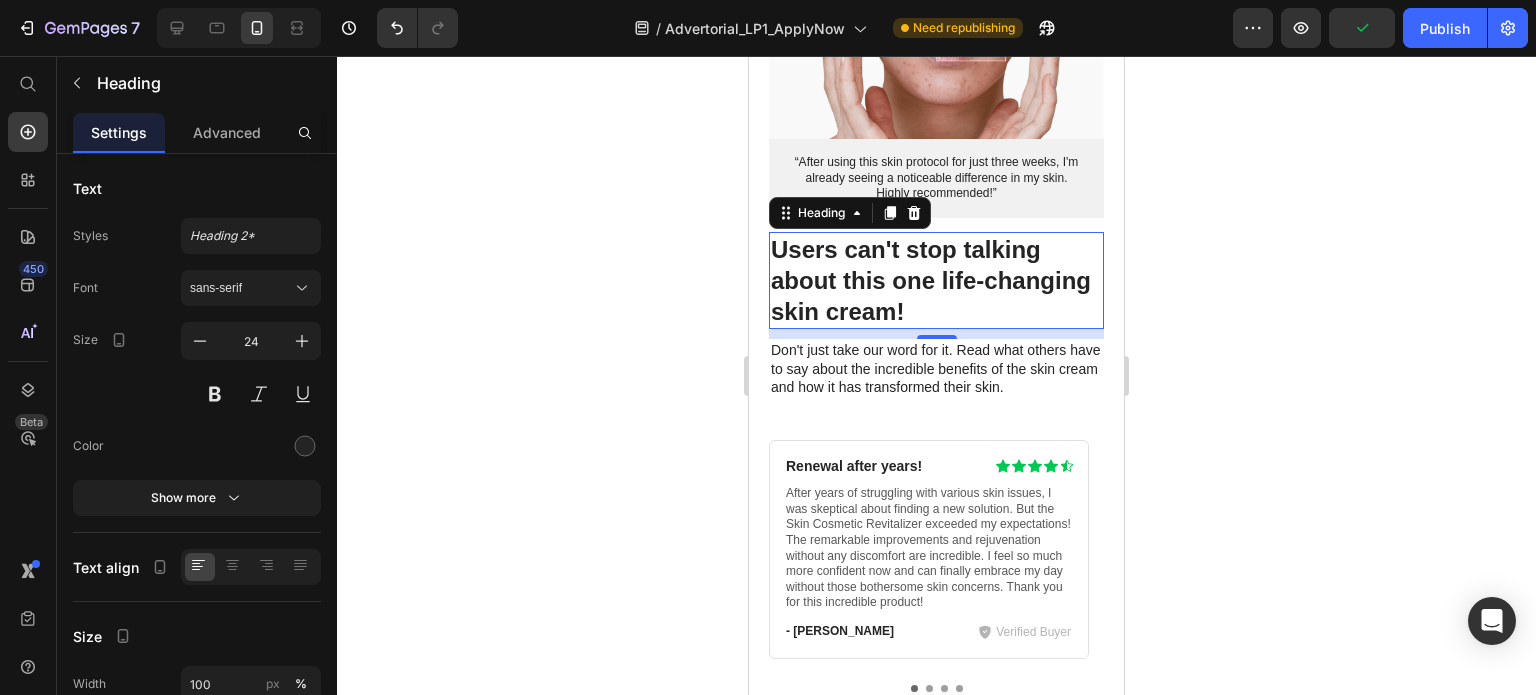 click on "Users can't stop talking about this one life-changing skin cream!" at bounding box center [936, 281] 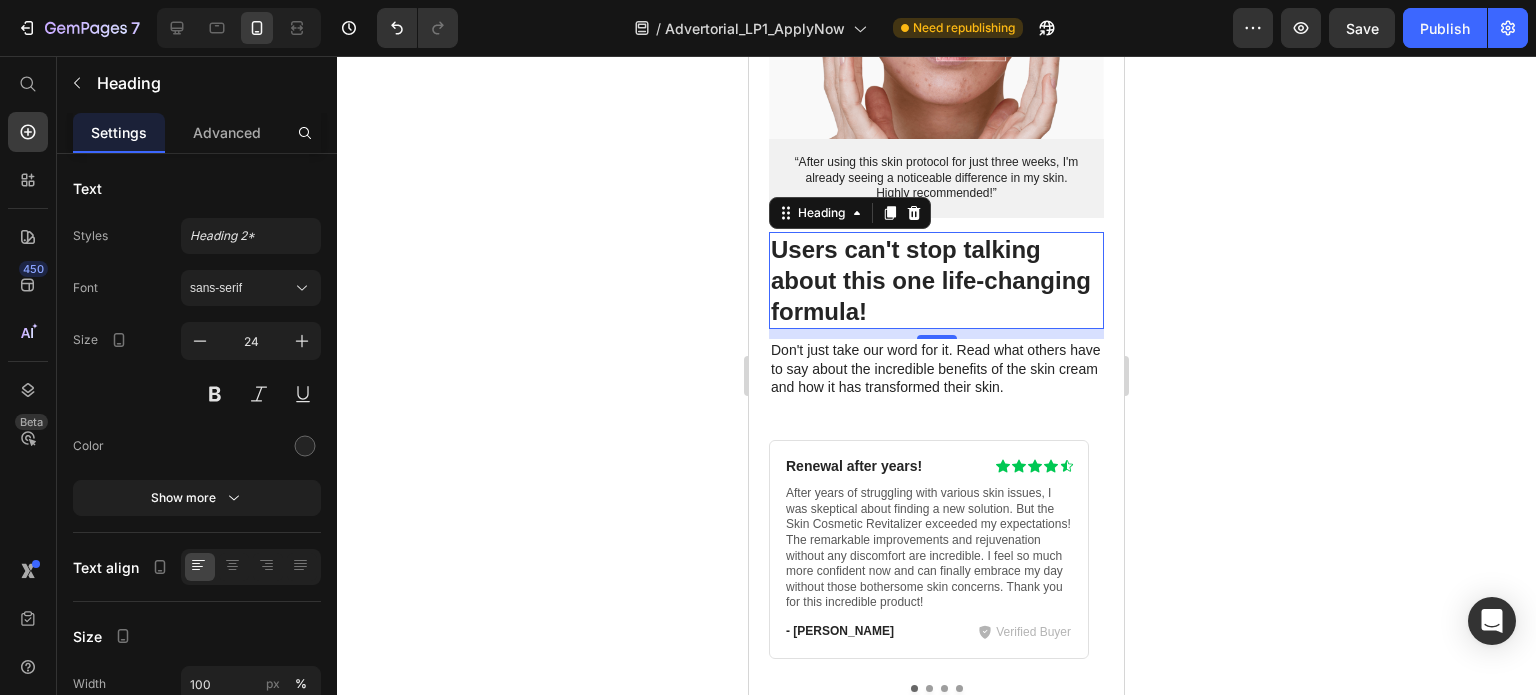 click 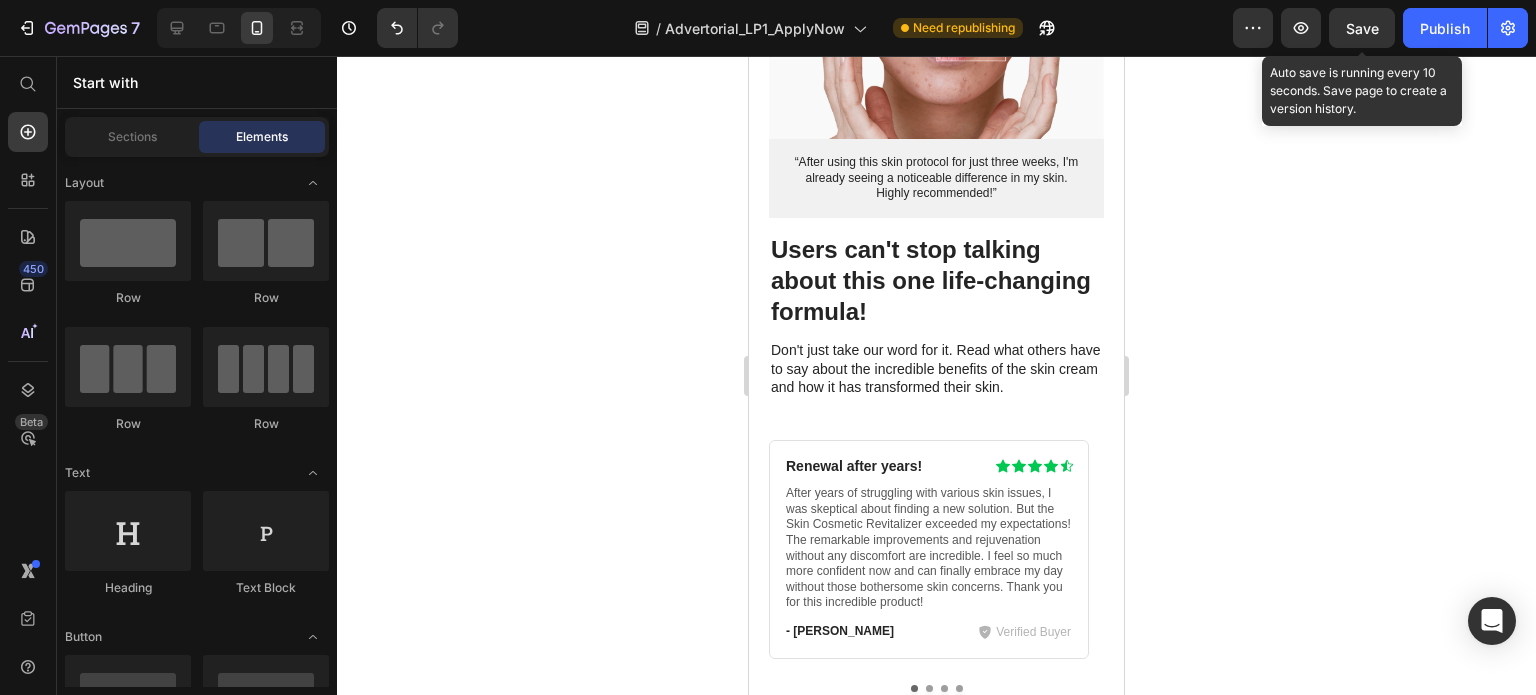click on "Save" 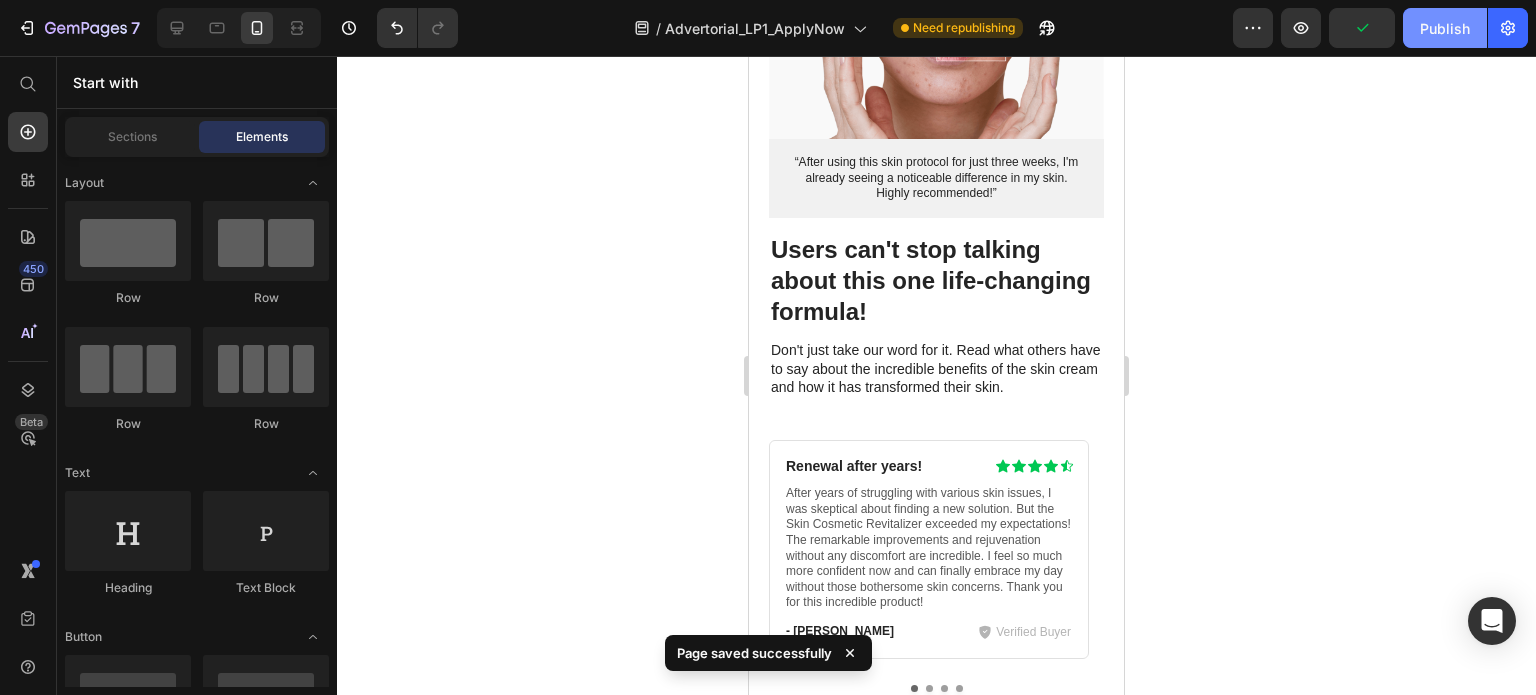 click on "Publish" 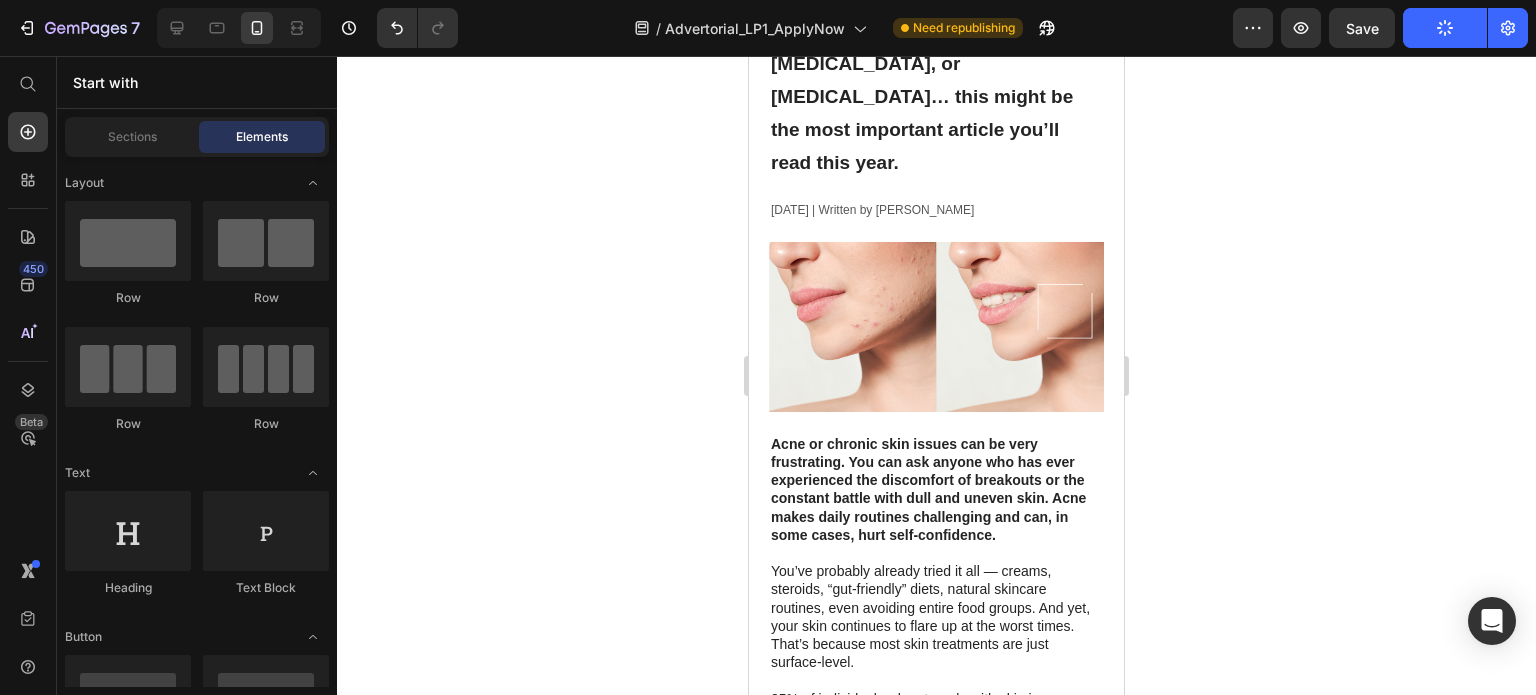 scroll, scrollTop: 0, scrollLeft: 0, axis: both 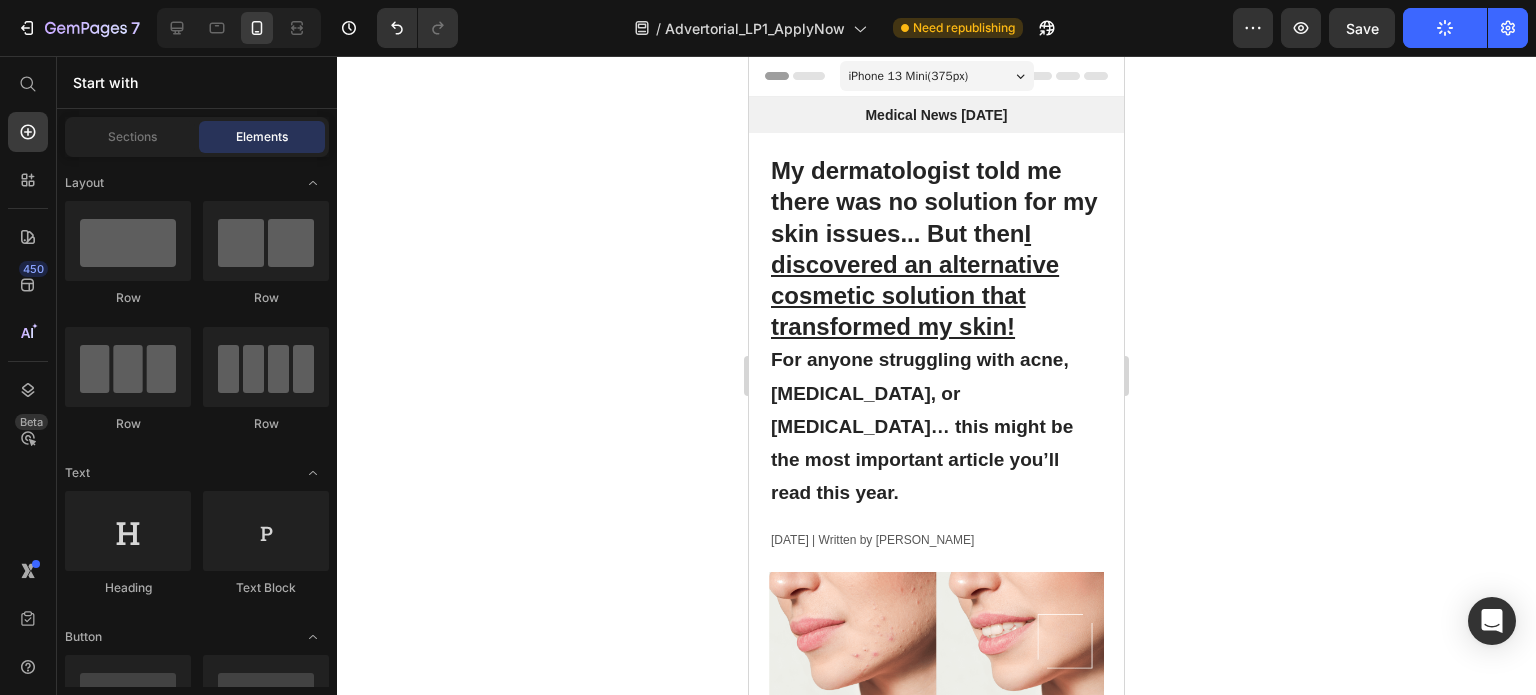 click 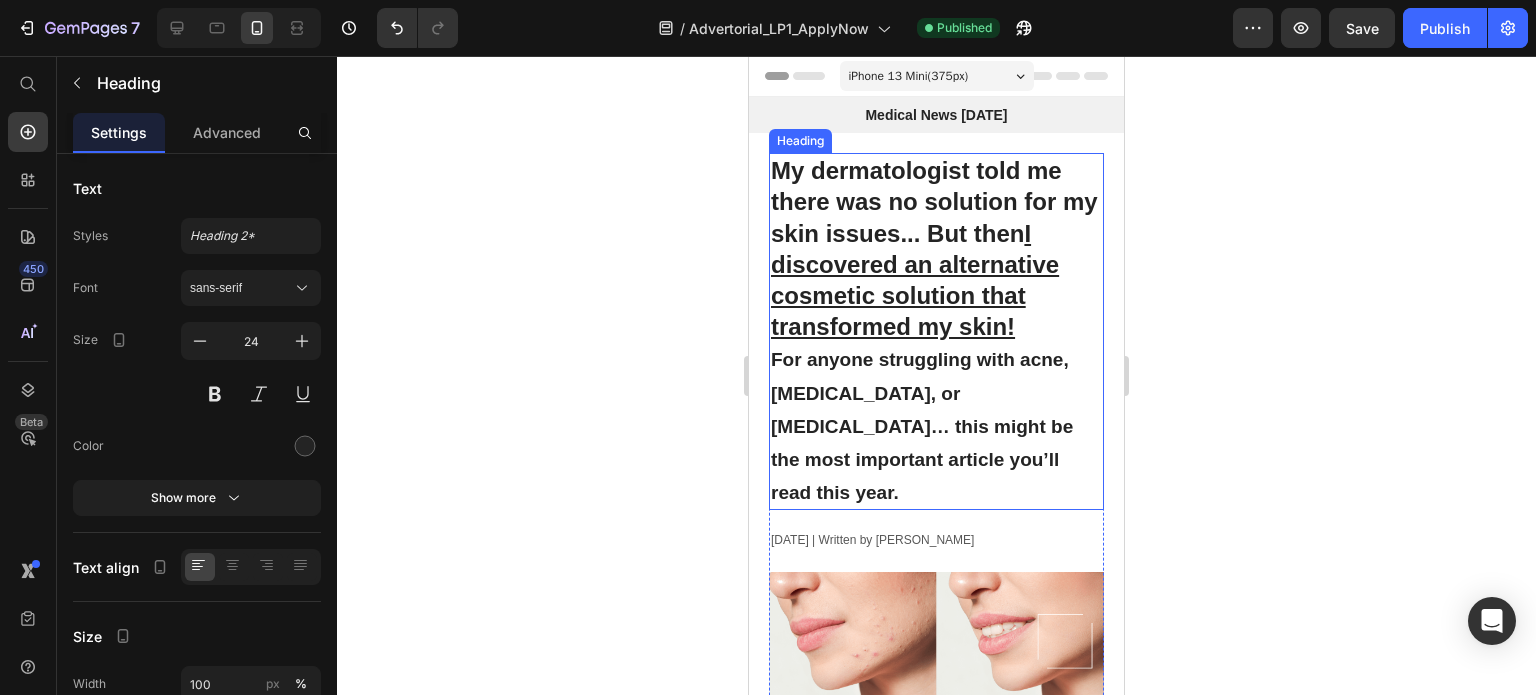 click on "For anyone struggling with acne, [MEDICAL_DATA], or [MEDICAL_DATA]… this might be the most important article you’ll read this year." at bounding box center (922, 426) 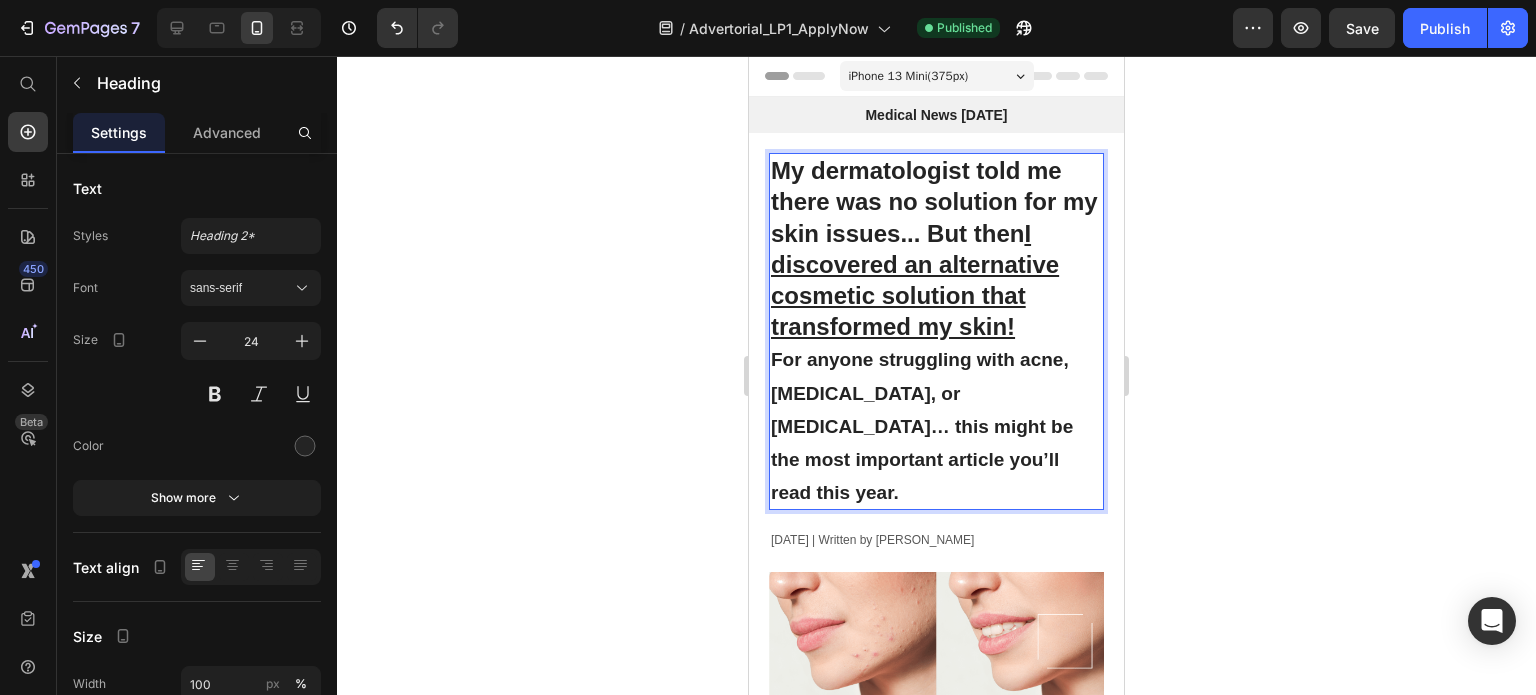 click on "For anyone struggling with acne, [MEDICAL_DATA], or [MEDICAL_DATA]… this might be the most important article you’ll read this year." at bounding box center (922, 426) 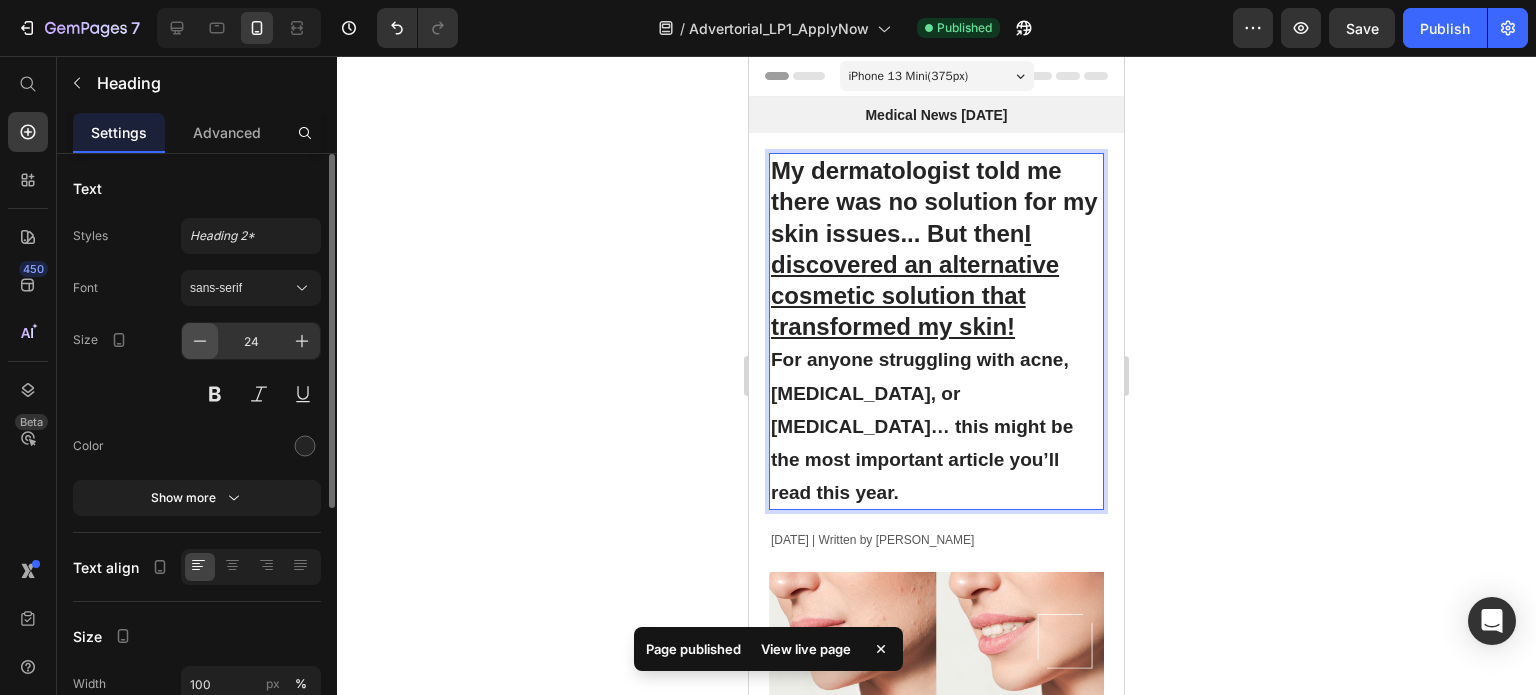 click 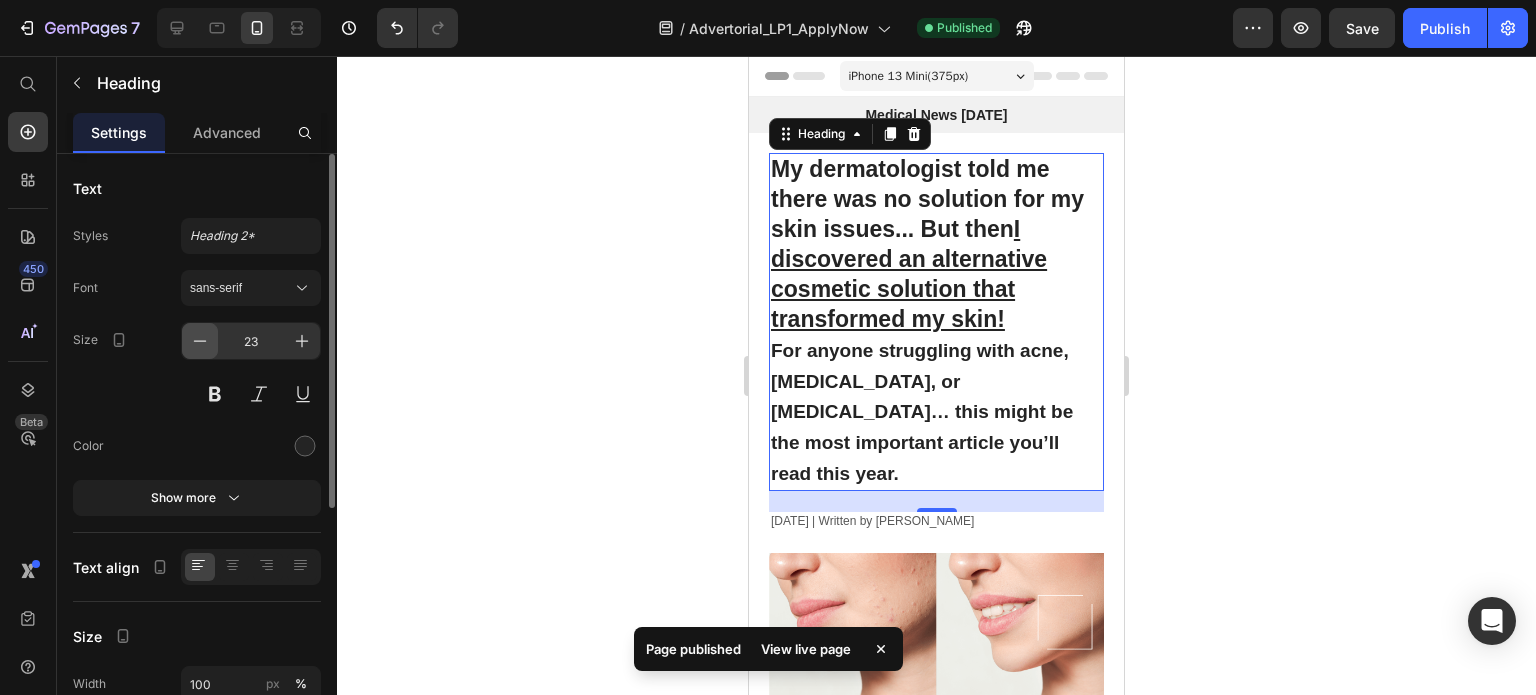 click 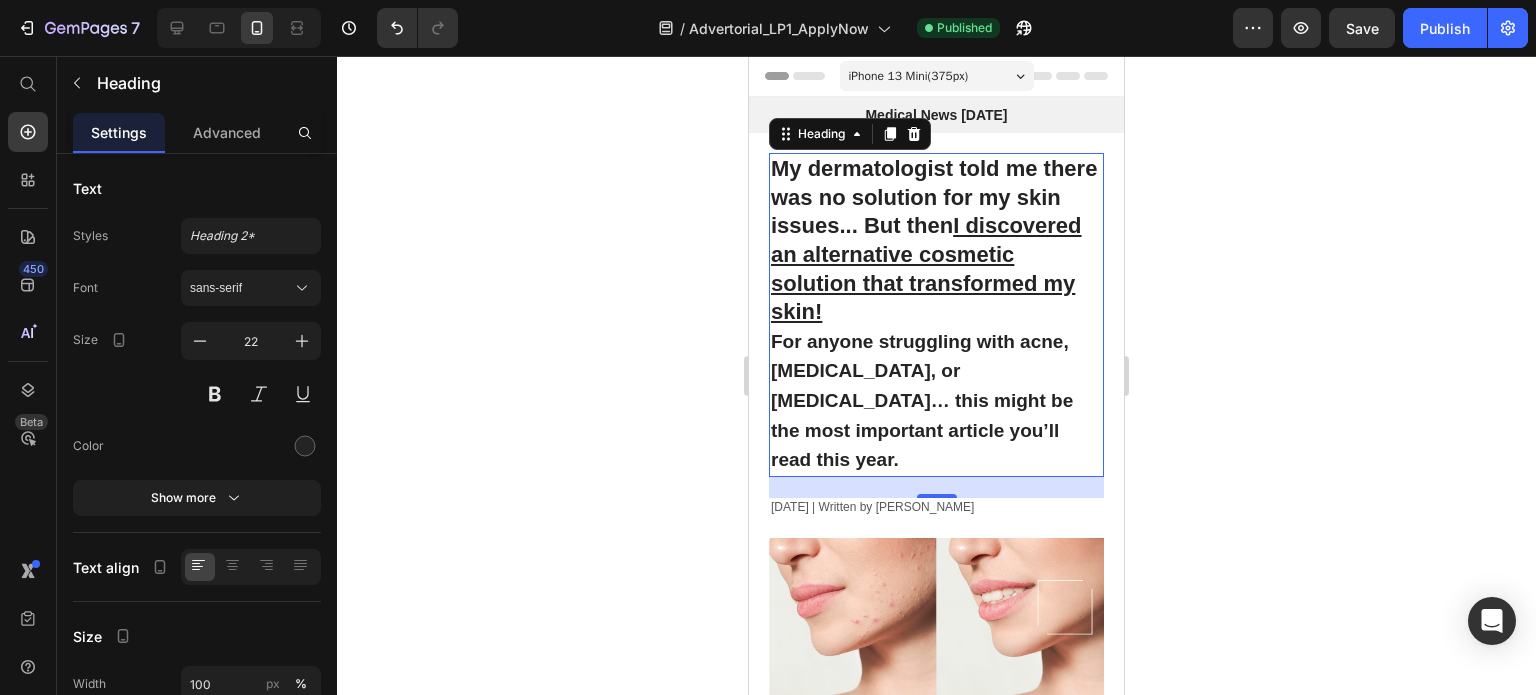 click 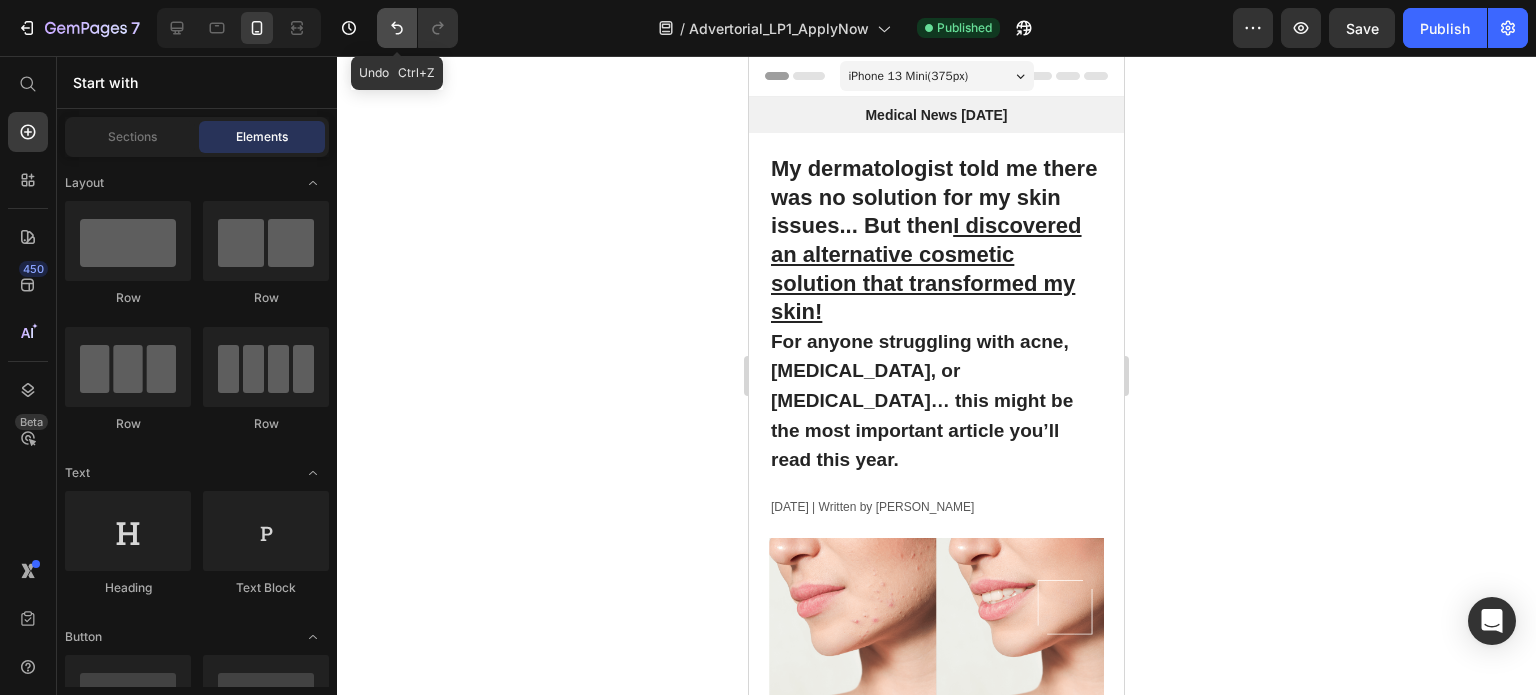 click 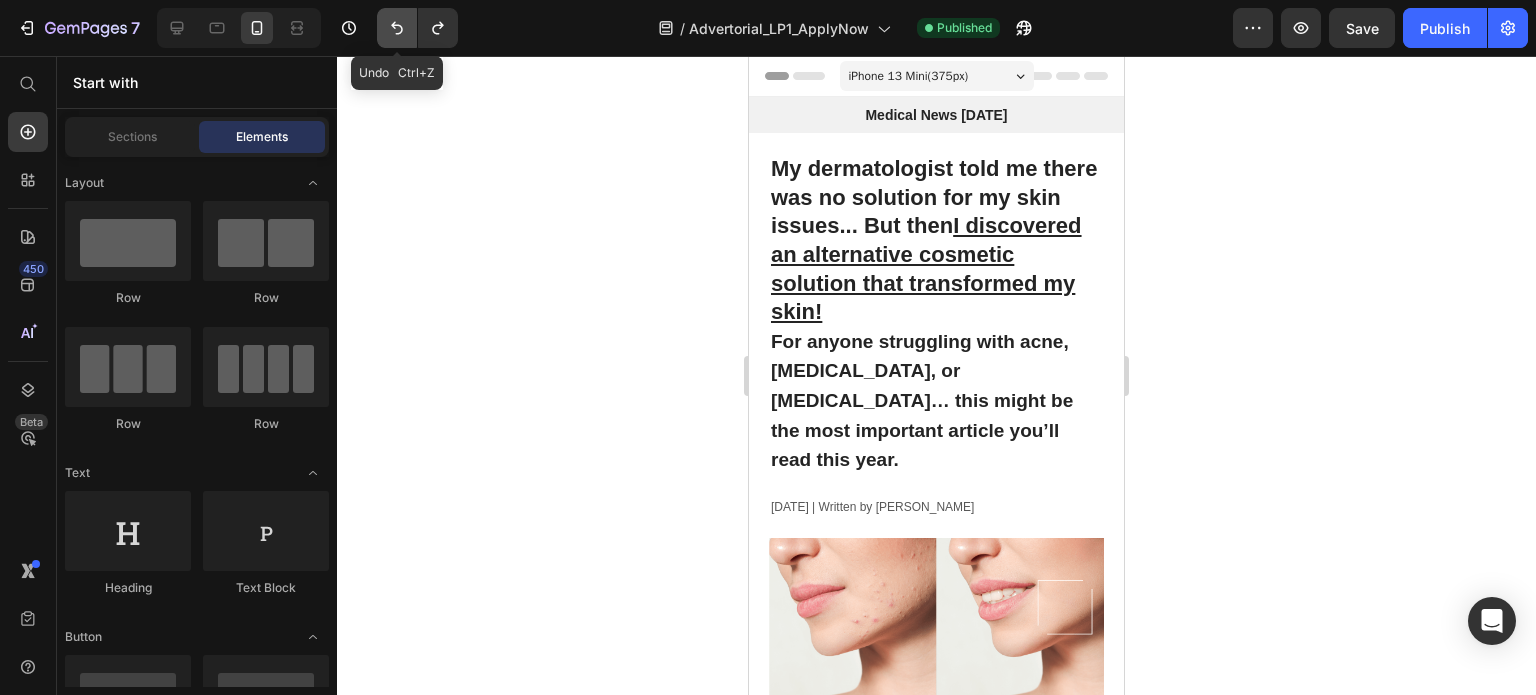 click 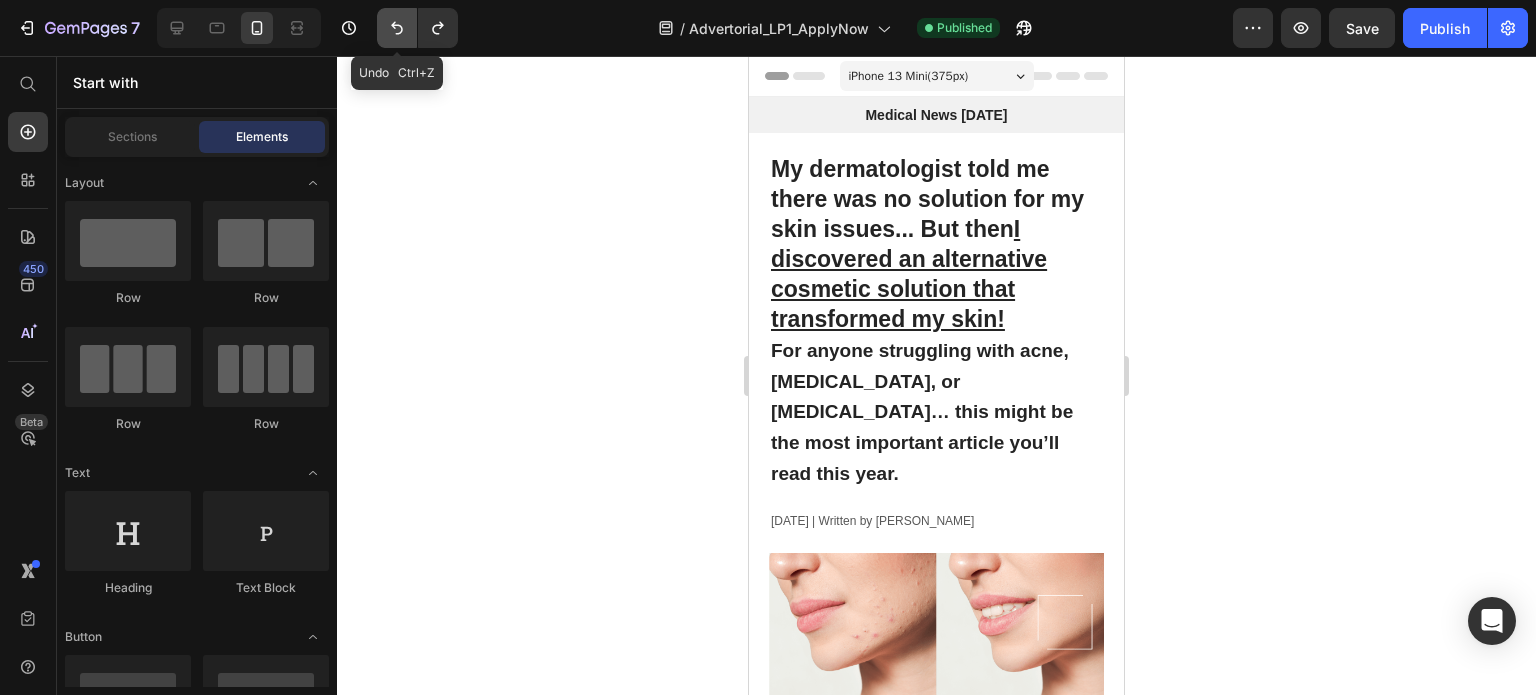 click 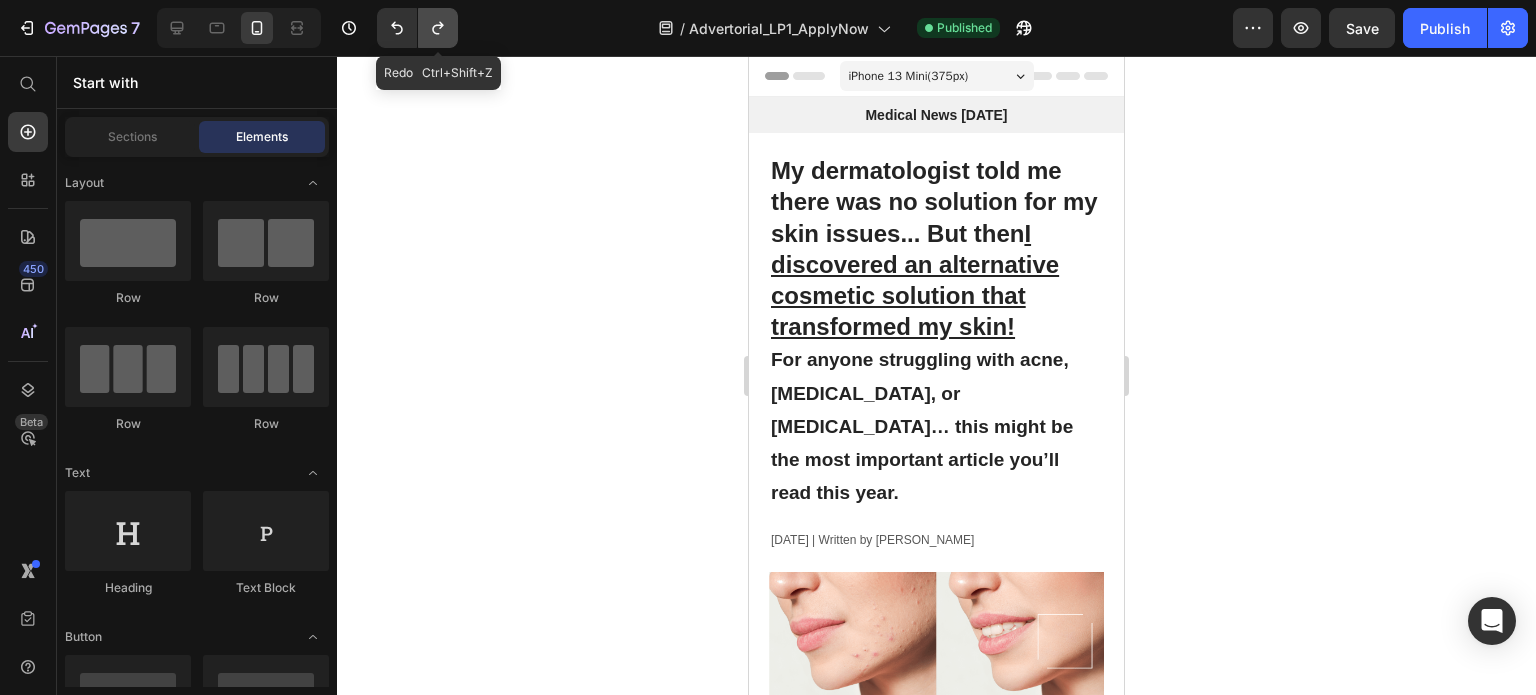 click 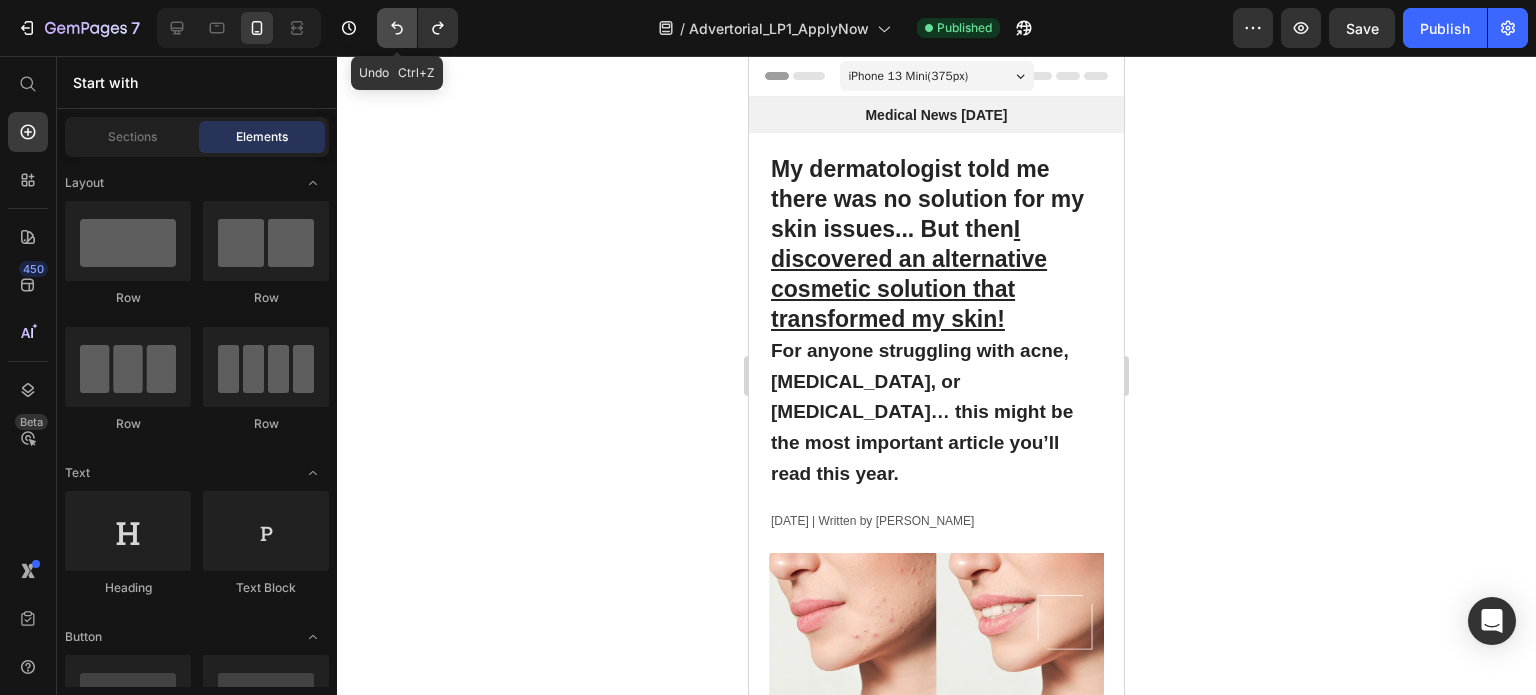 click 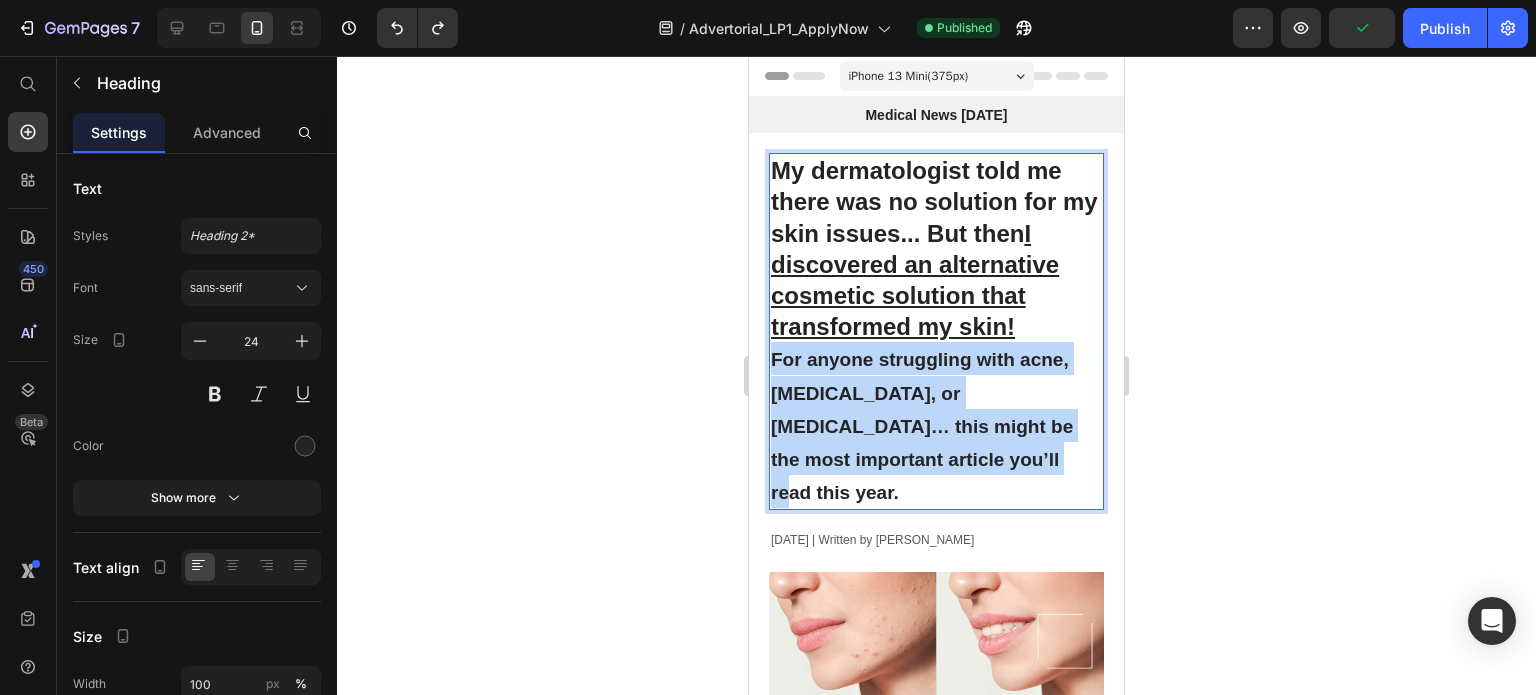click on "For anyone struggling with acne, [MEDICAL_DATA], or [MEDICAL_DATA]… this might be the most important article you’ll read this year." at bounding box center (922, 426) 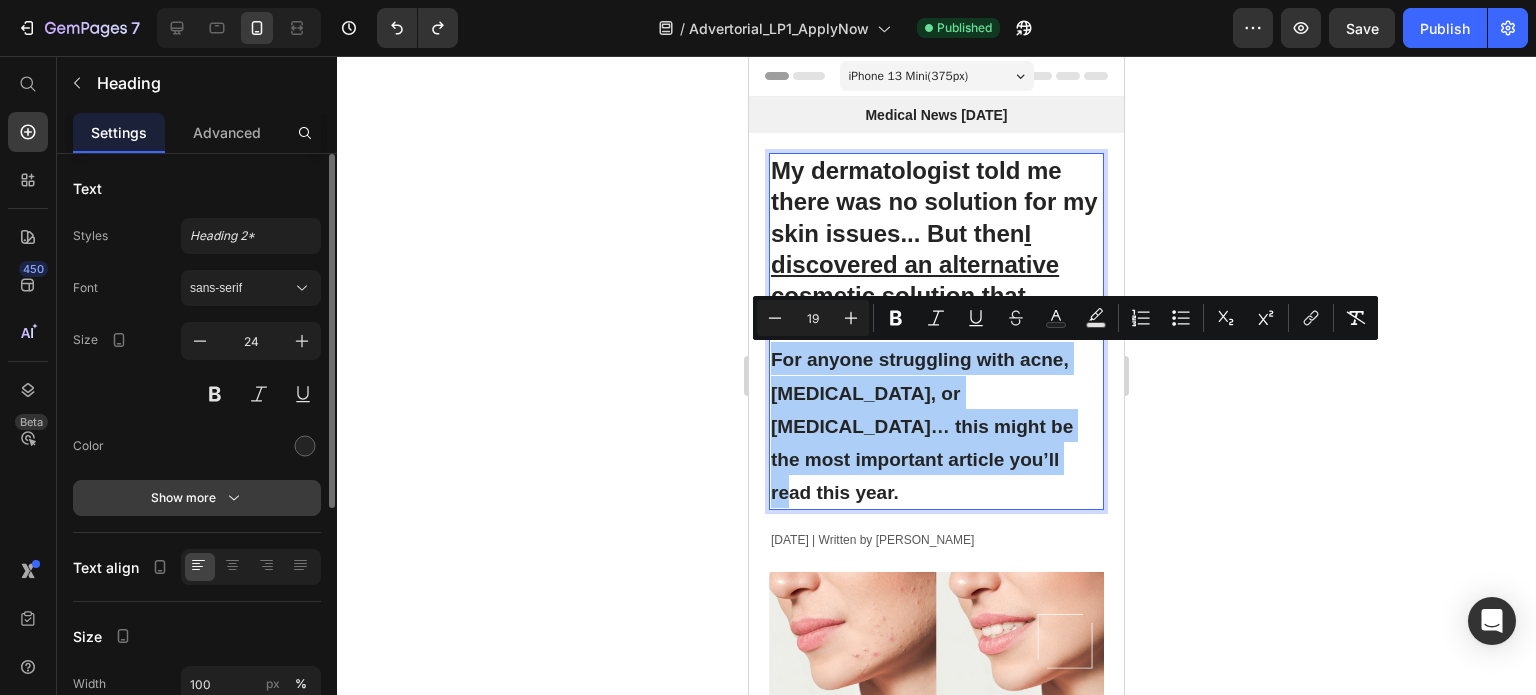click on "Show more" at bounding box center [197, 498] 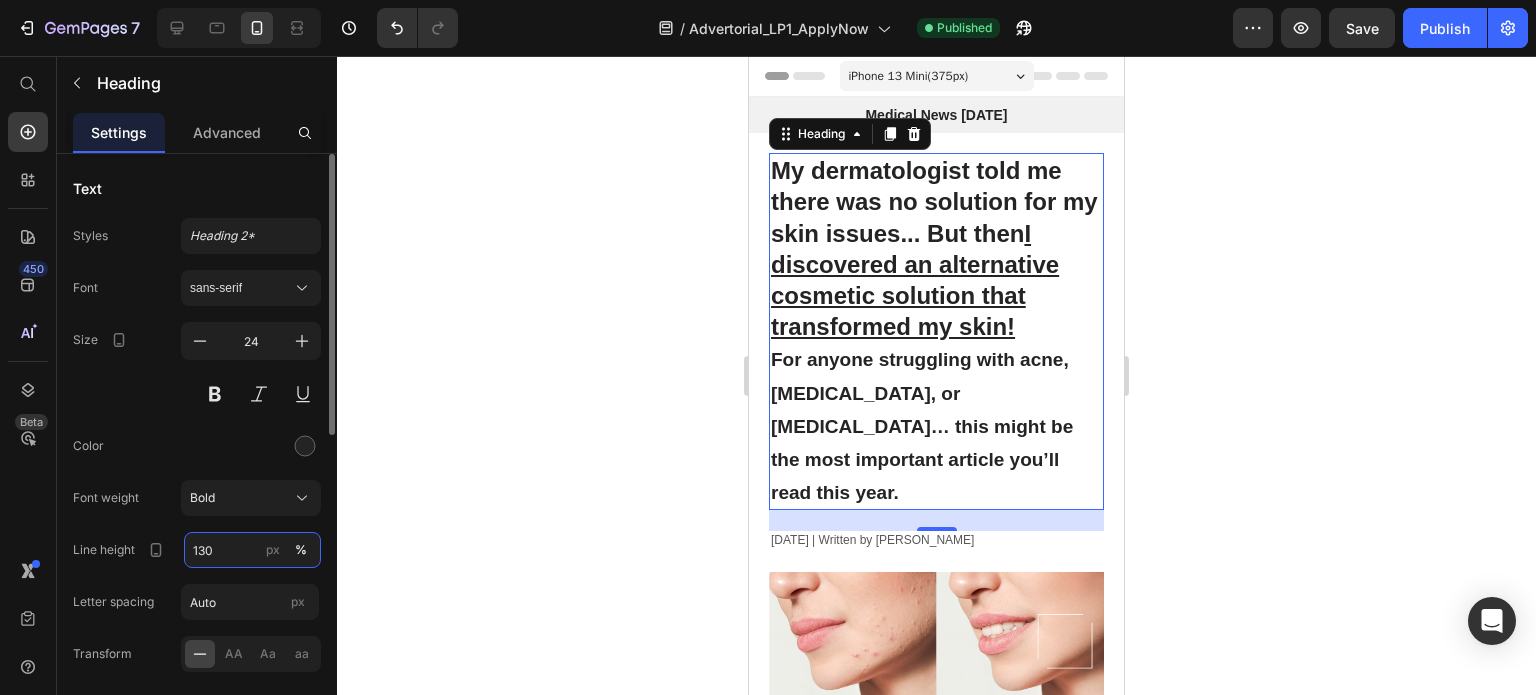 click on "130" at bounding box center [252, 550] 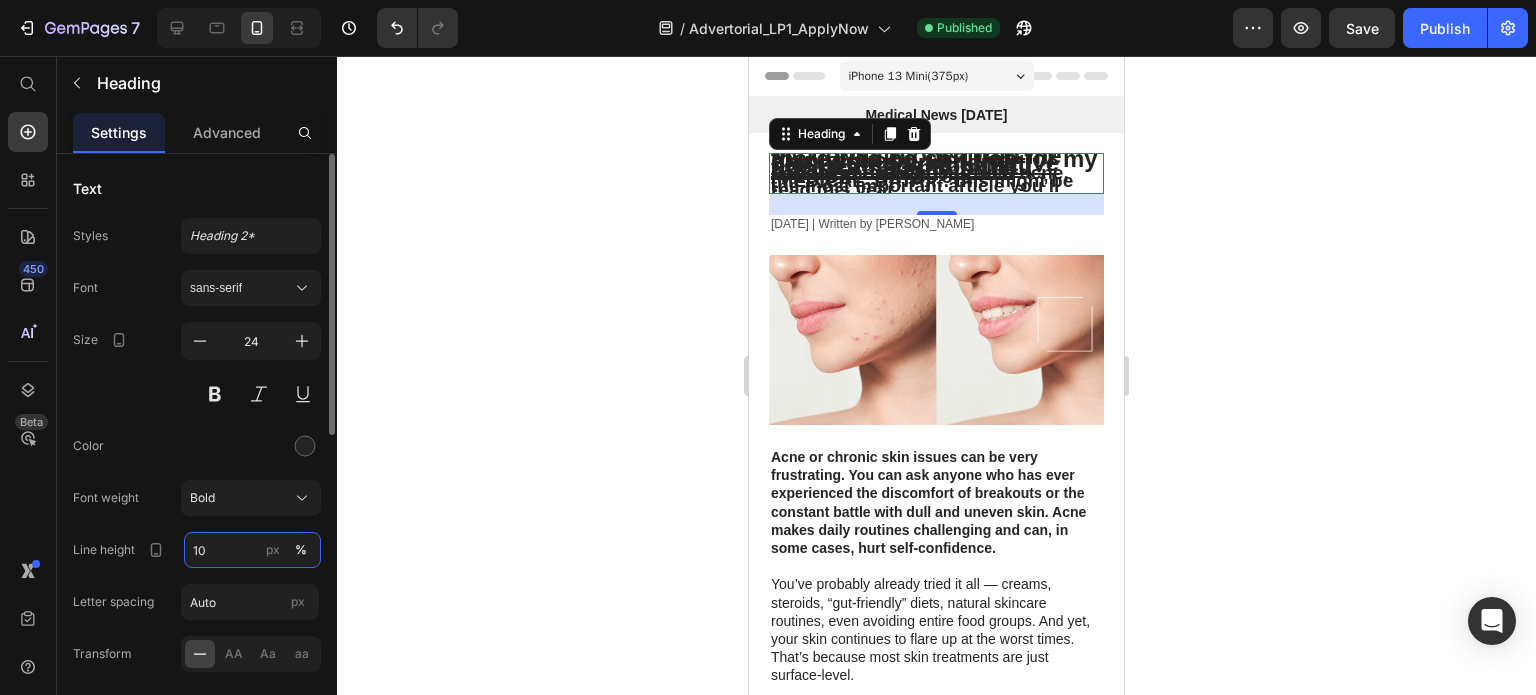 type on "1" 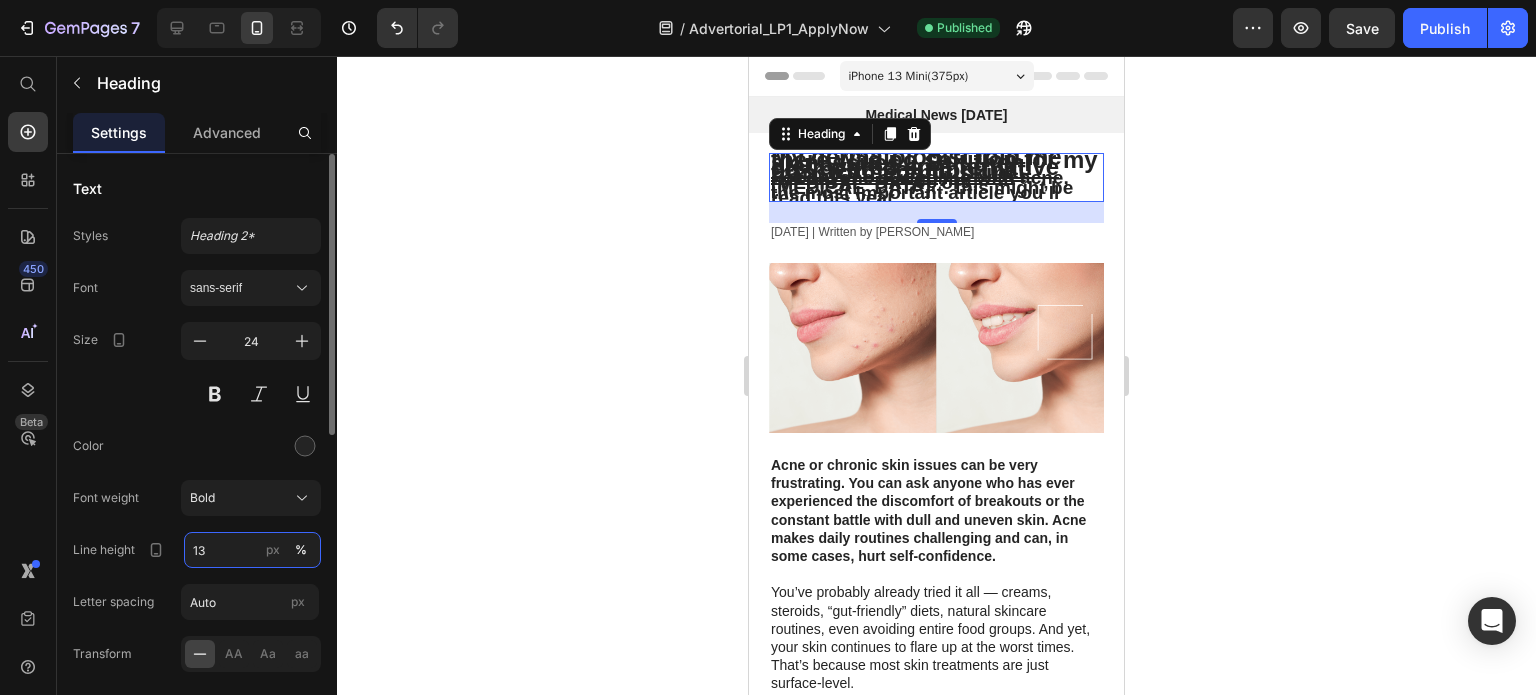 type on "130" 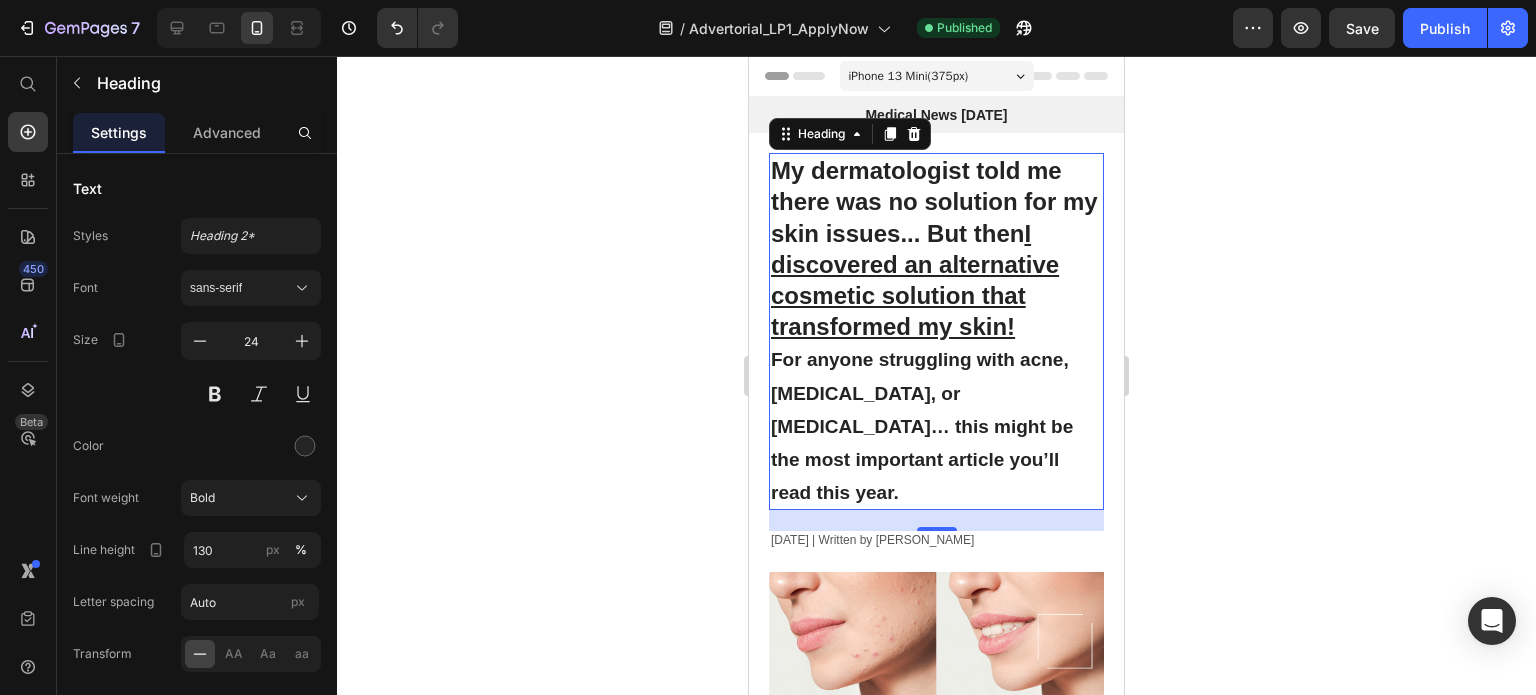 click 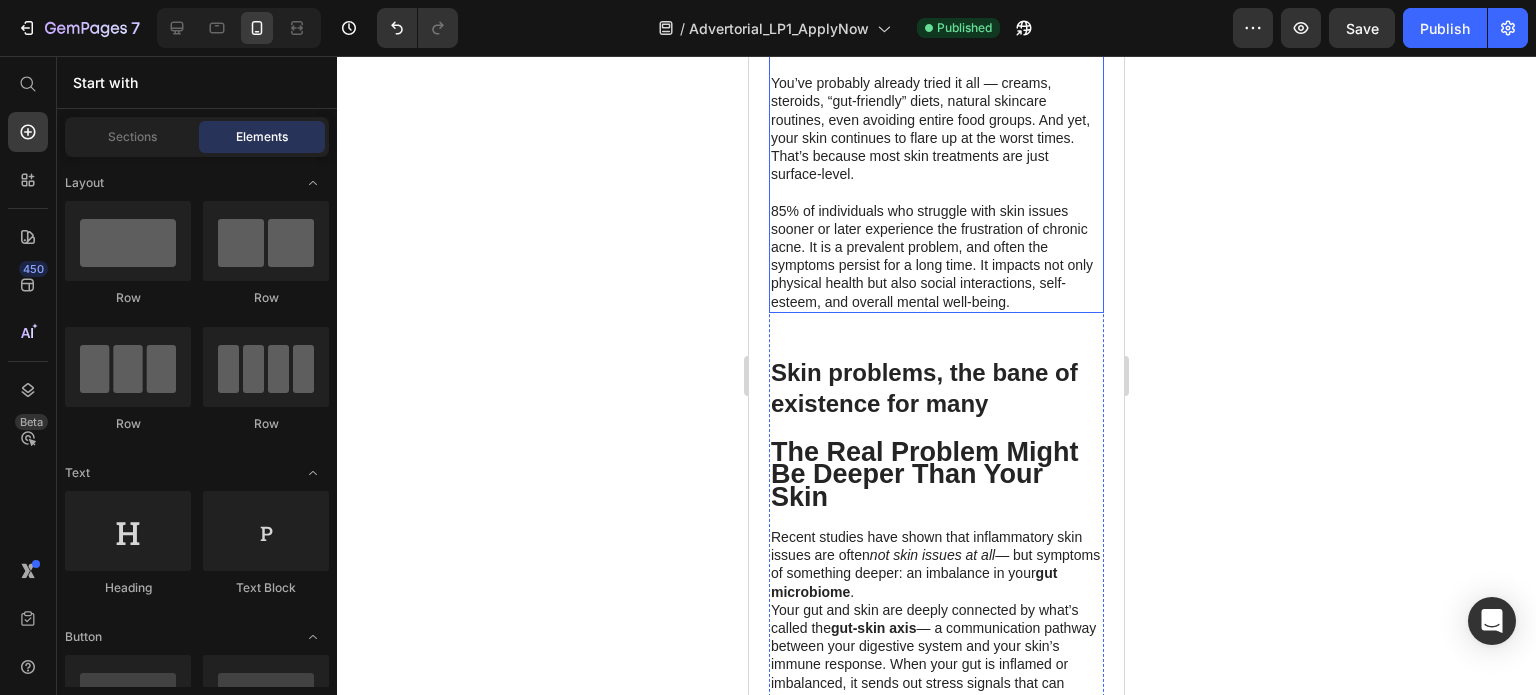 scroll, scrollTop: 698, scrollLeft: 0, axis: vertical 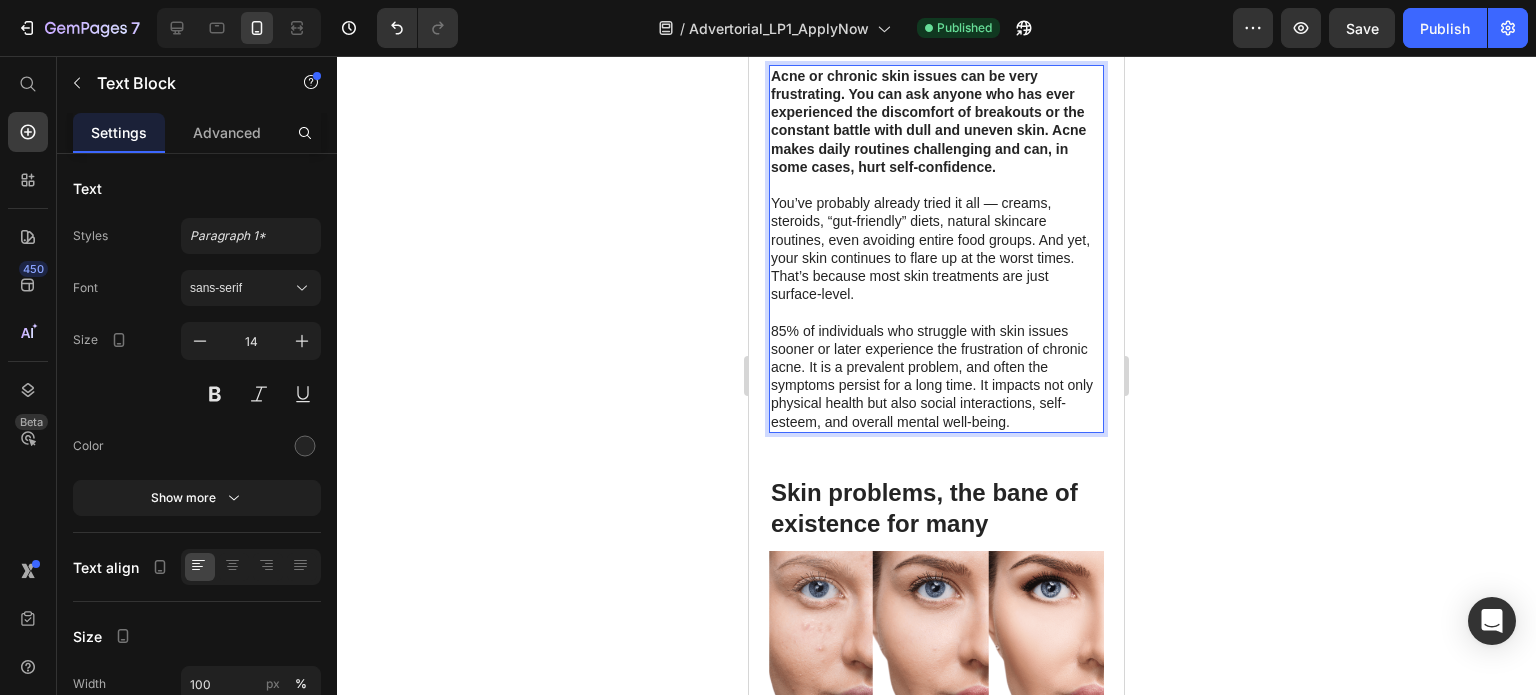 click on "That’s because most skin treatments are just surface-level. 85% of individuals who struggle with skin issues sooner or later experience the frustration of chronic acne. It is a prevalent problem, and often the symptoms persist for a long time. It impacts not only physical health but also social interactions, self-esteem, and overall mental well-being." at bounding box center (936, 349) 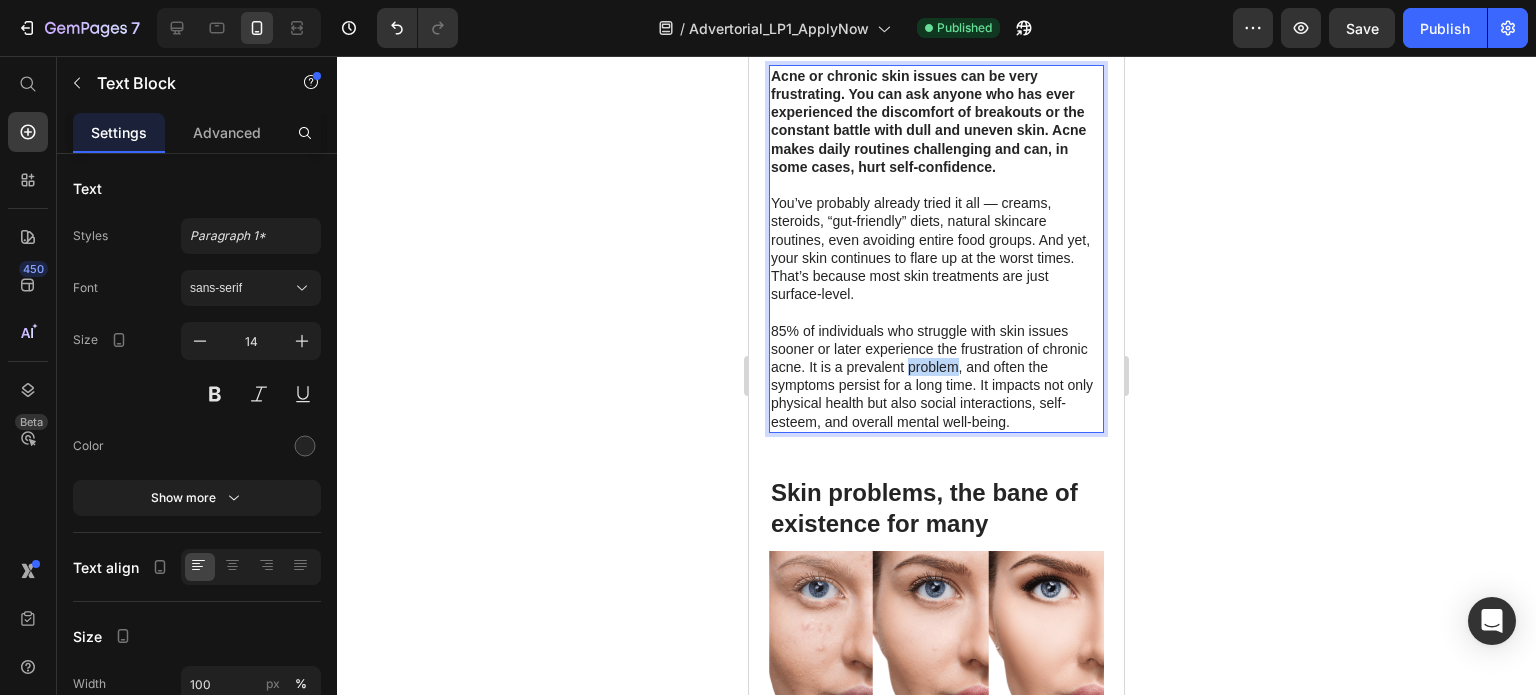click on "That’s because most skin treatments are just surface-level. 85% of individuals who struggle with skin issues sooner or later experience the frustration of chronic acne. It is a prevalent problem, and often the symptoms persist for a long time. It impacts not only physical health but also social interactions, self-esteem, and overall mental well-being." at bounding box center (936, 349) 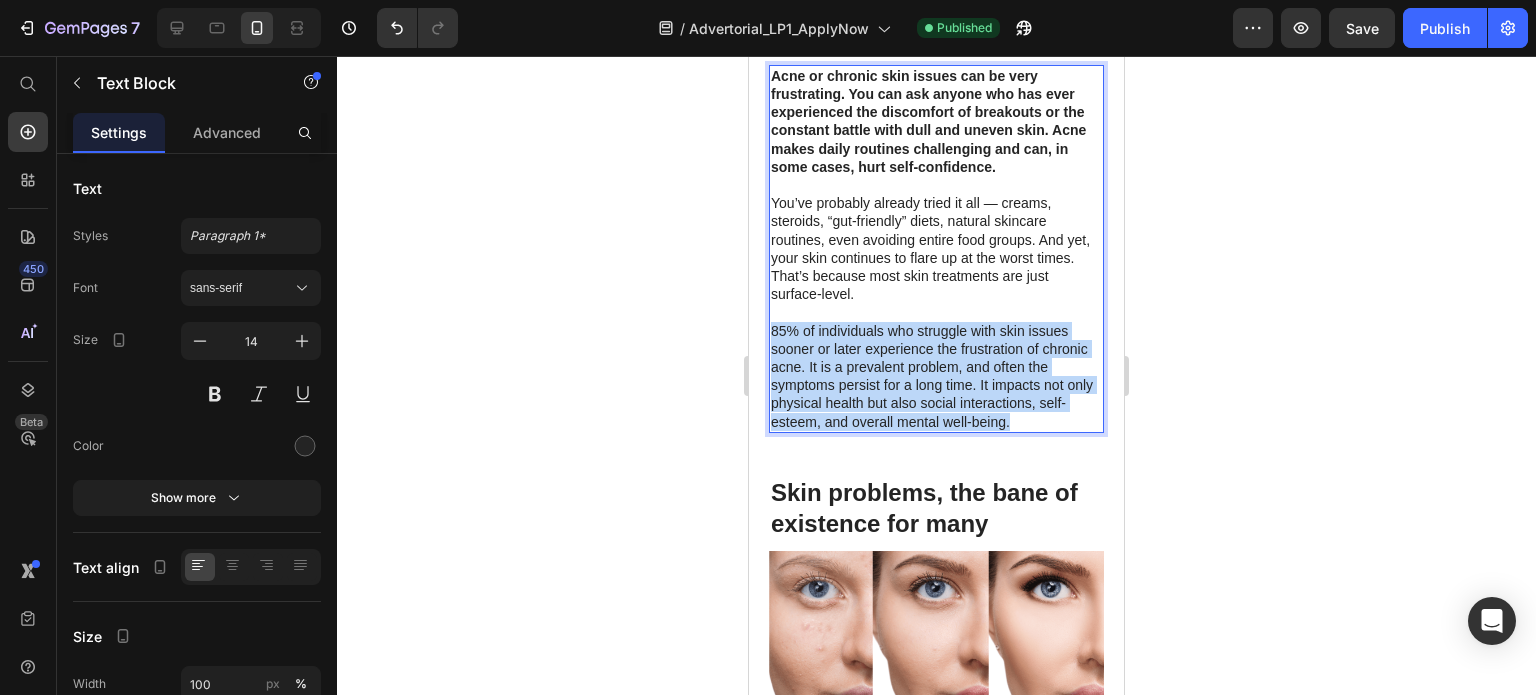 click on "That’s because most skin treatments are just surface-level. 85% of individuals who struggle with skin issues sooner or later experience the frustration of chronic acne. It is a prevalent problem, and often the symptoms persist for a long time. It impacts not only physical health but also social interactions, self-esteem, and overall mental well-being." at bounding box center [936, 349] 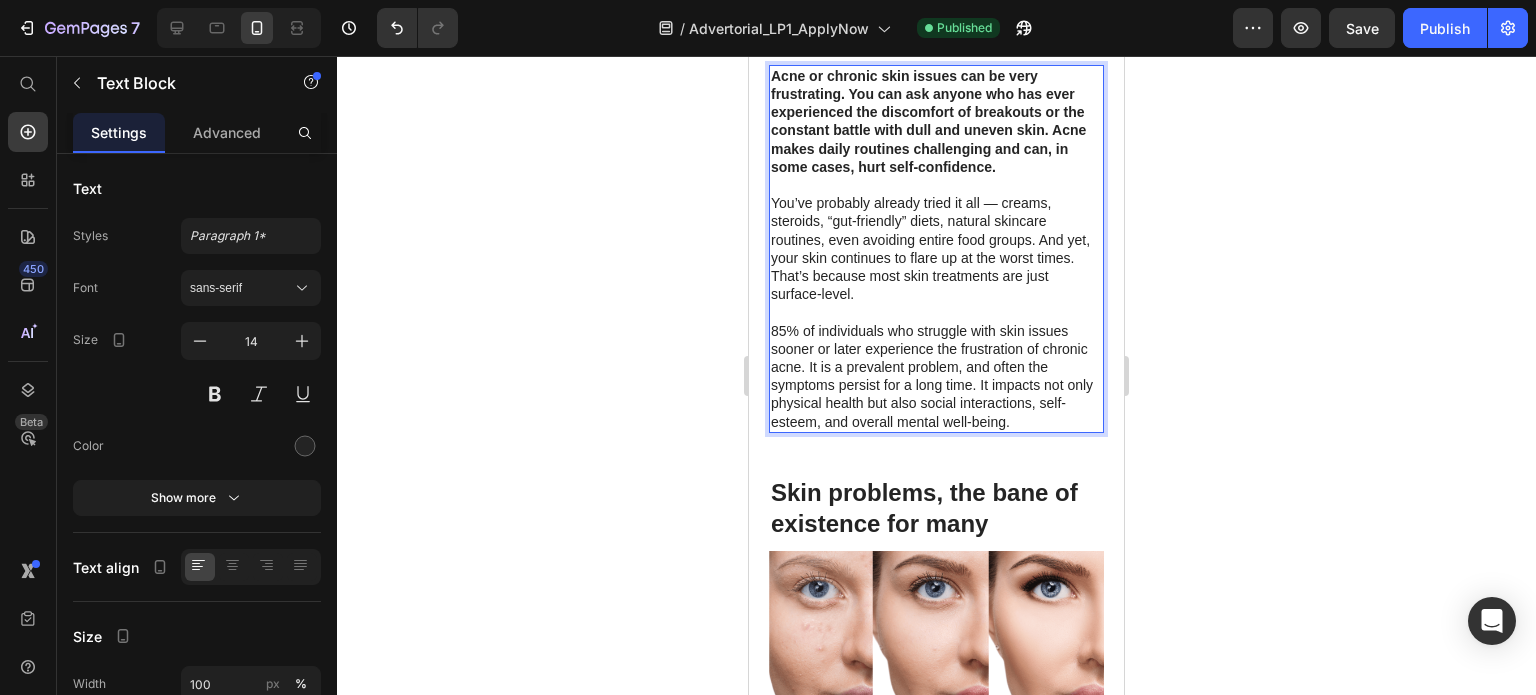 click on "You’ve probably already tried it all — creams, steroids, “gut-friendly” diets, natural skincare routines, even avoiding entire food groups. And yet, your skin continues to flare up at the worst times." at bounding box center (936, 230) 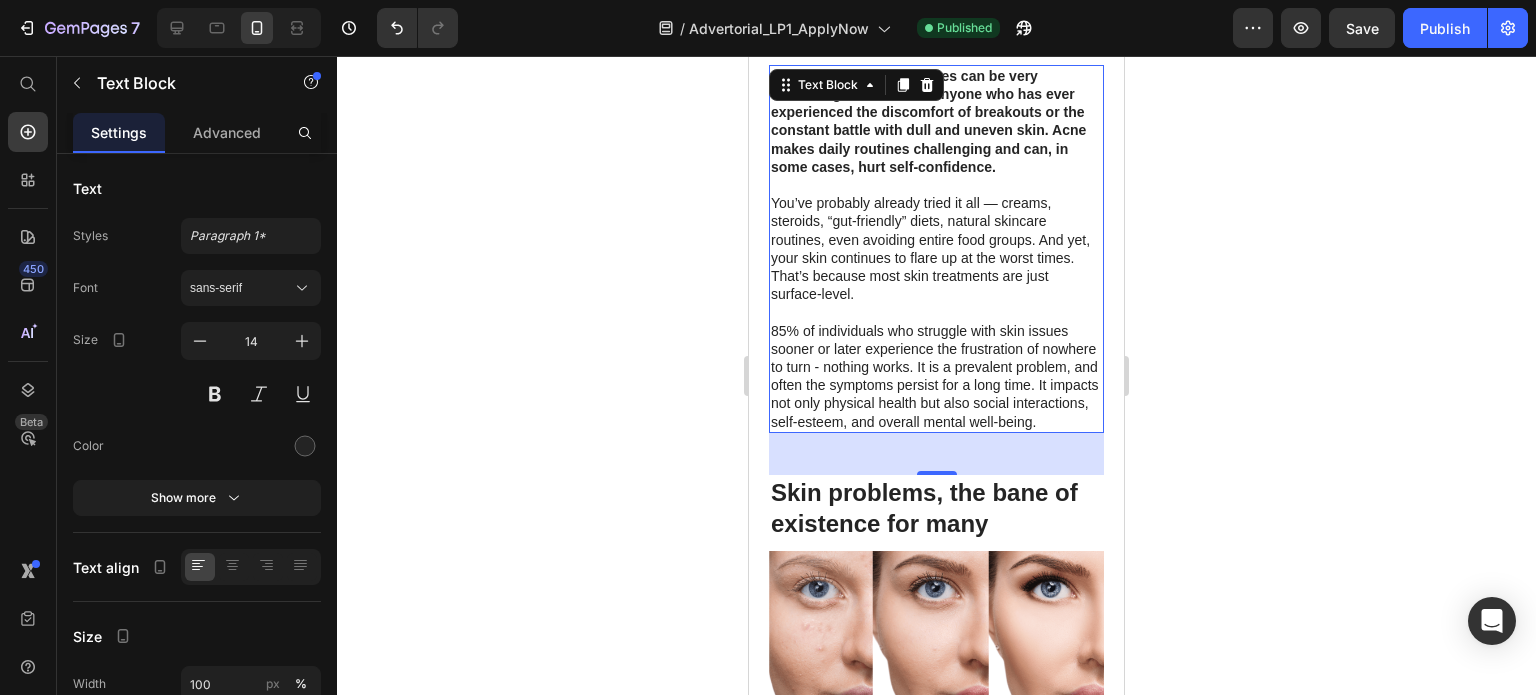click 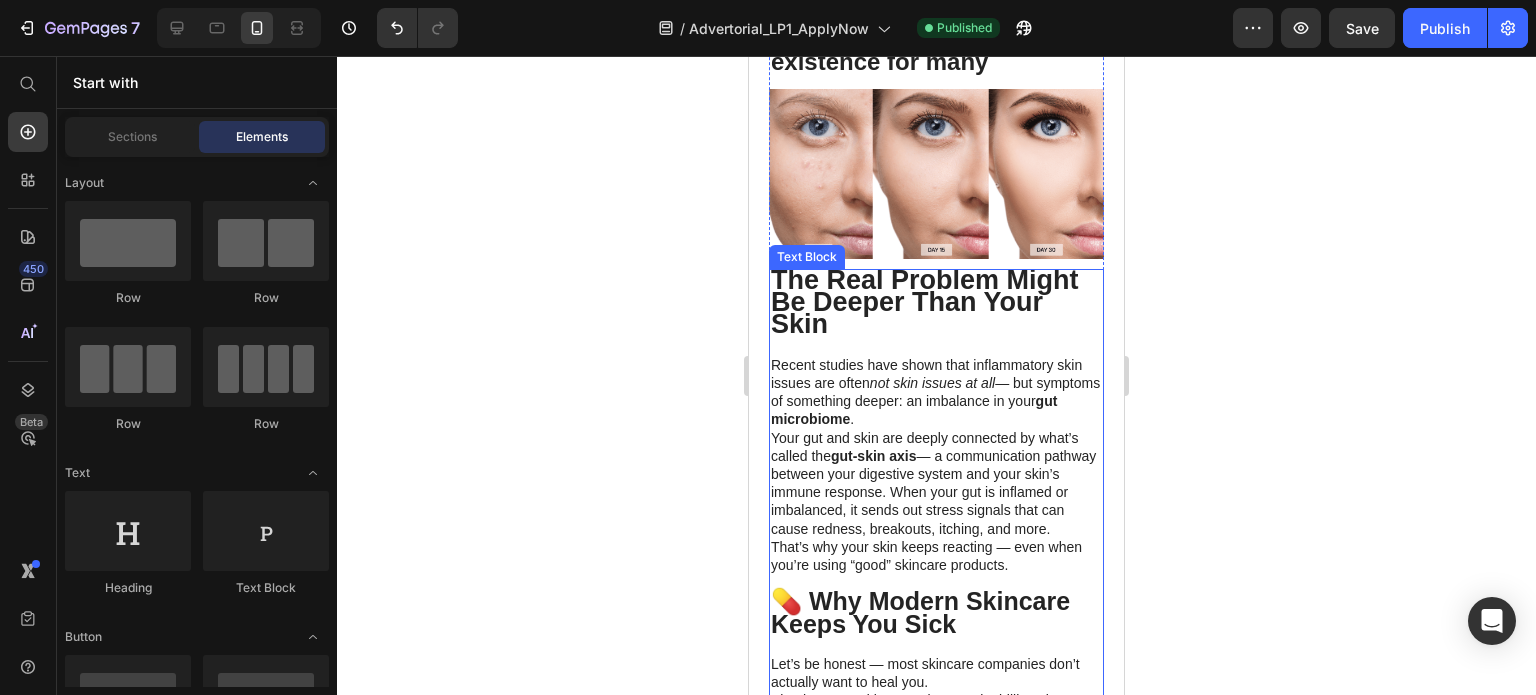 scroll, scrollTop: 1284, scrollLeft: 0, axis: vertical 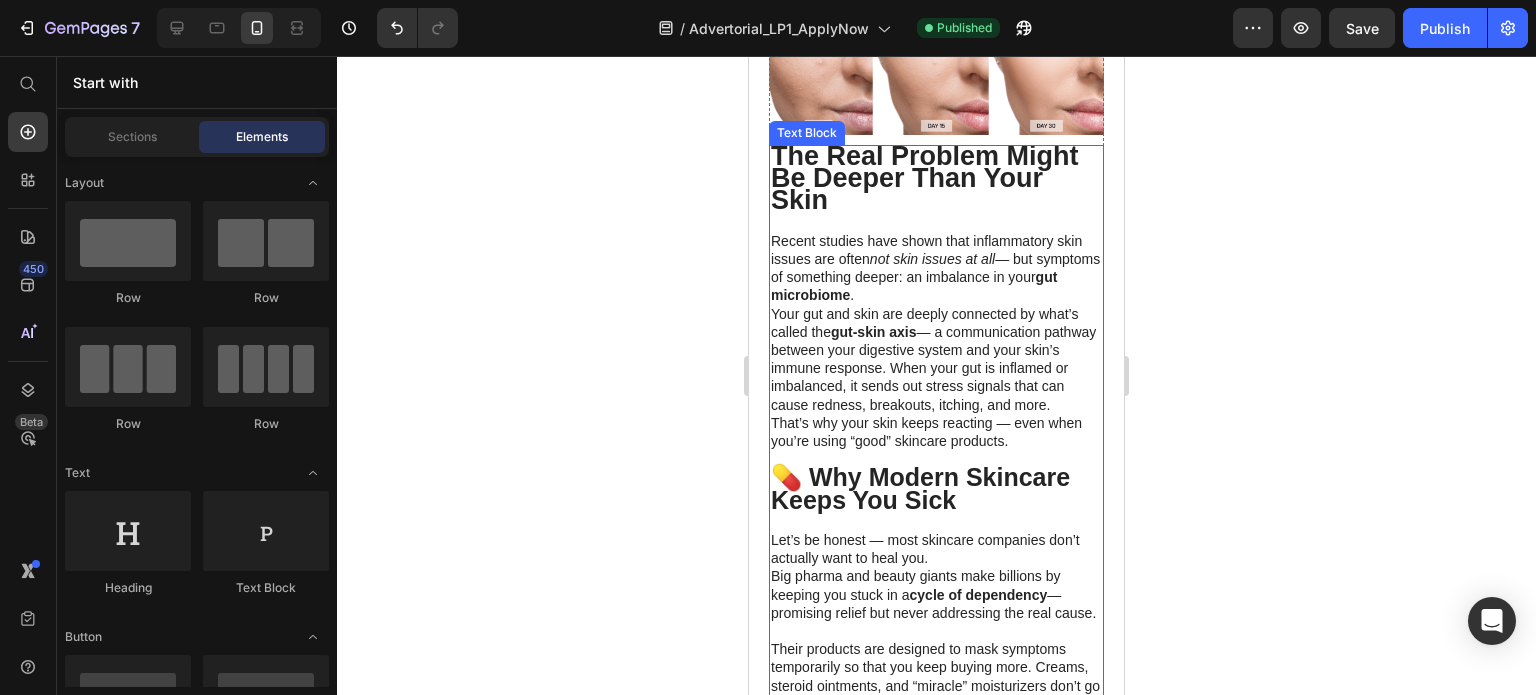 click on "Recent studies have shown that inflammatory skin issues are often  not skin issues at all  — but symptoms of something deeper: an imbalance in your  gut microbiome ." at bounding box center (936, 268) 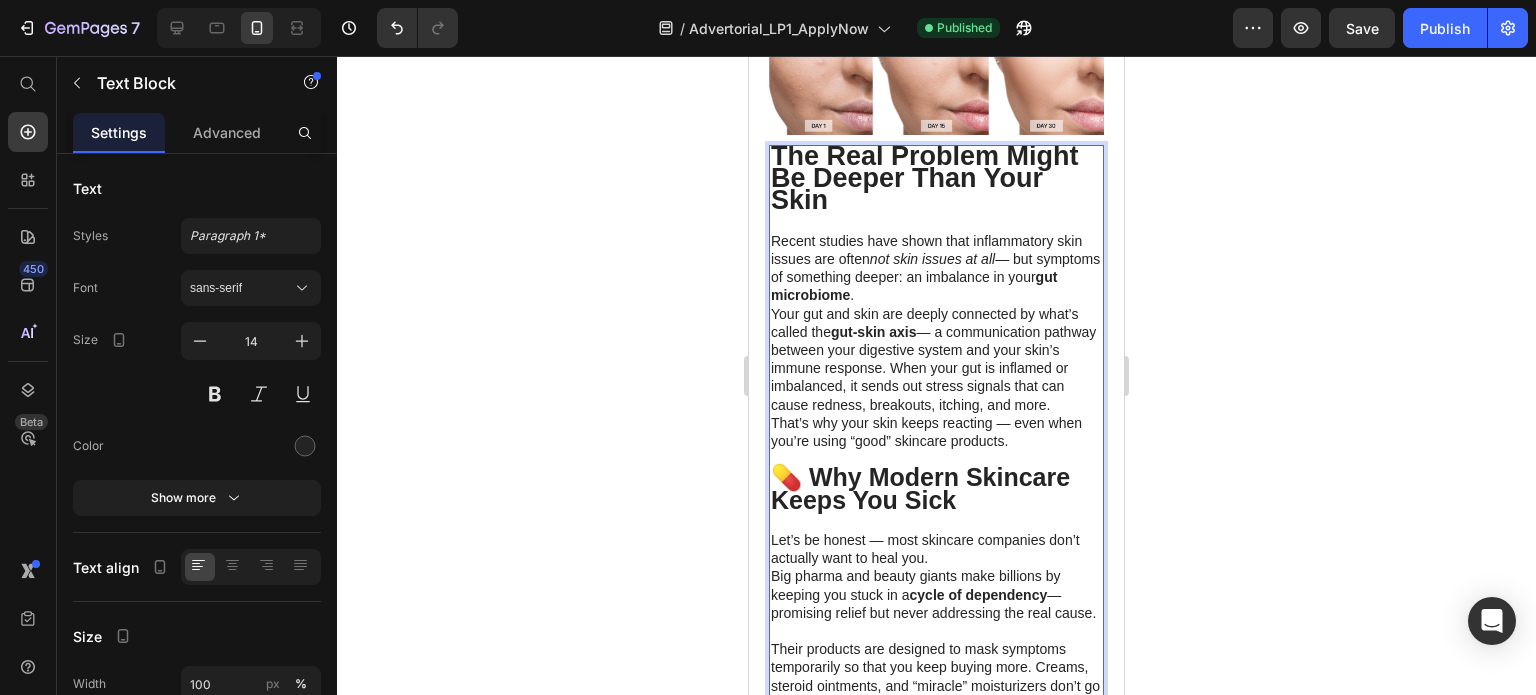 click on "Recent studies have shown that inflammatory skin issues are often  not skin issues at all  — but symptoms of something deeper: an imbalance in your  gut microbiome ." at bounding box center [936, 268] 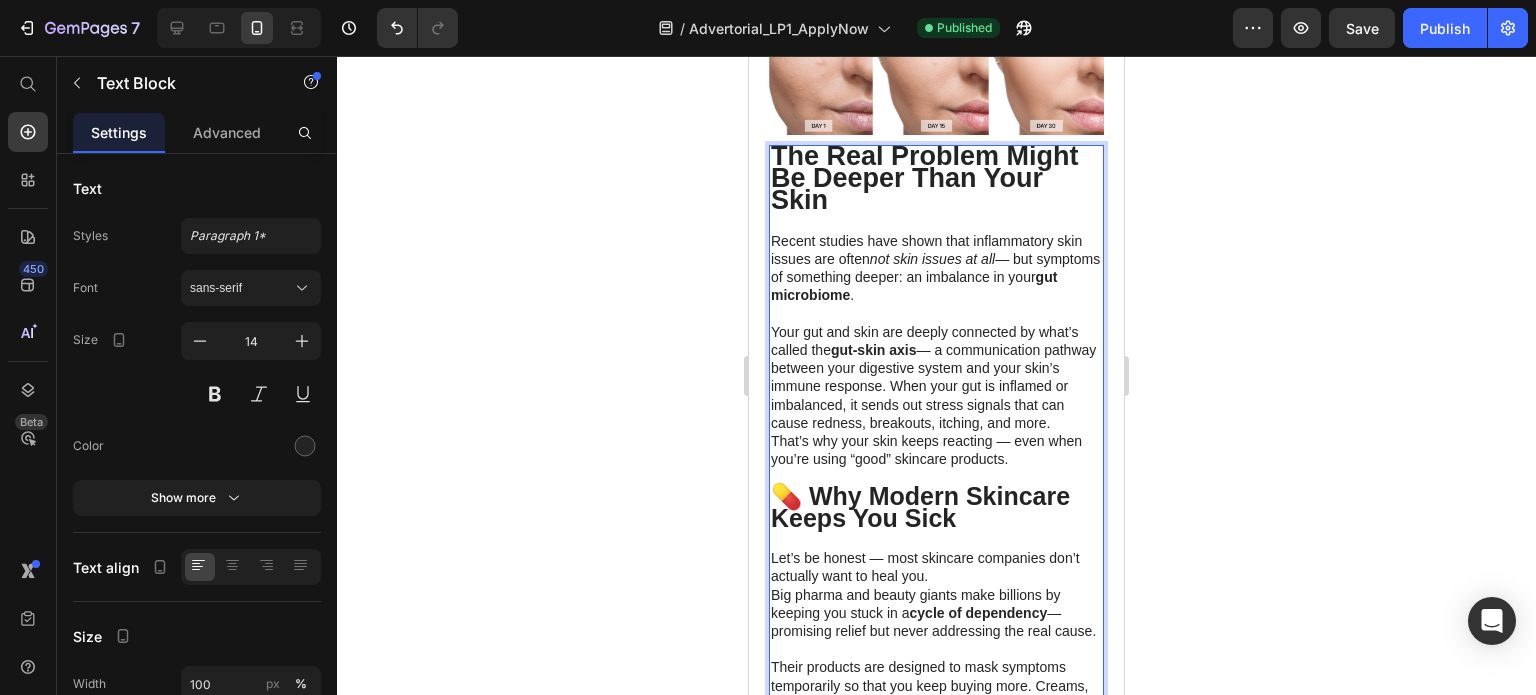 click on "Your gut and skin are deeply connected by what’s called the  gut-skin axis  — a communication pathway between your digestive system and your skin’s immune response. When your gut is inflamed or imbalanced, it sends out stress signals that can cause redness, breakouts, itching, and more." at bounding box center (936, 377) 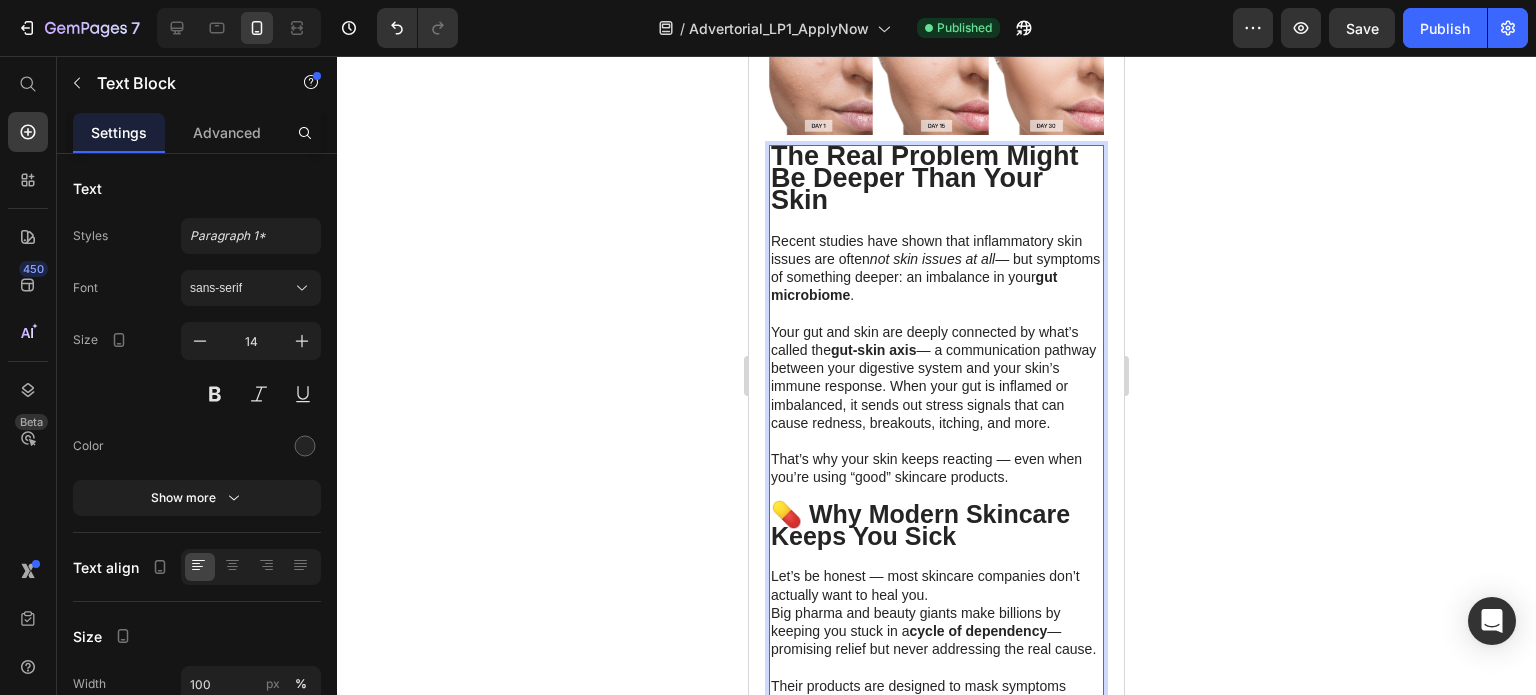 scroll, scrollTop: 1495, scrollLeft: 0, axis: vertical 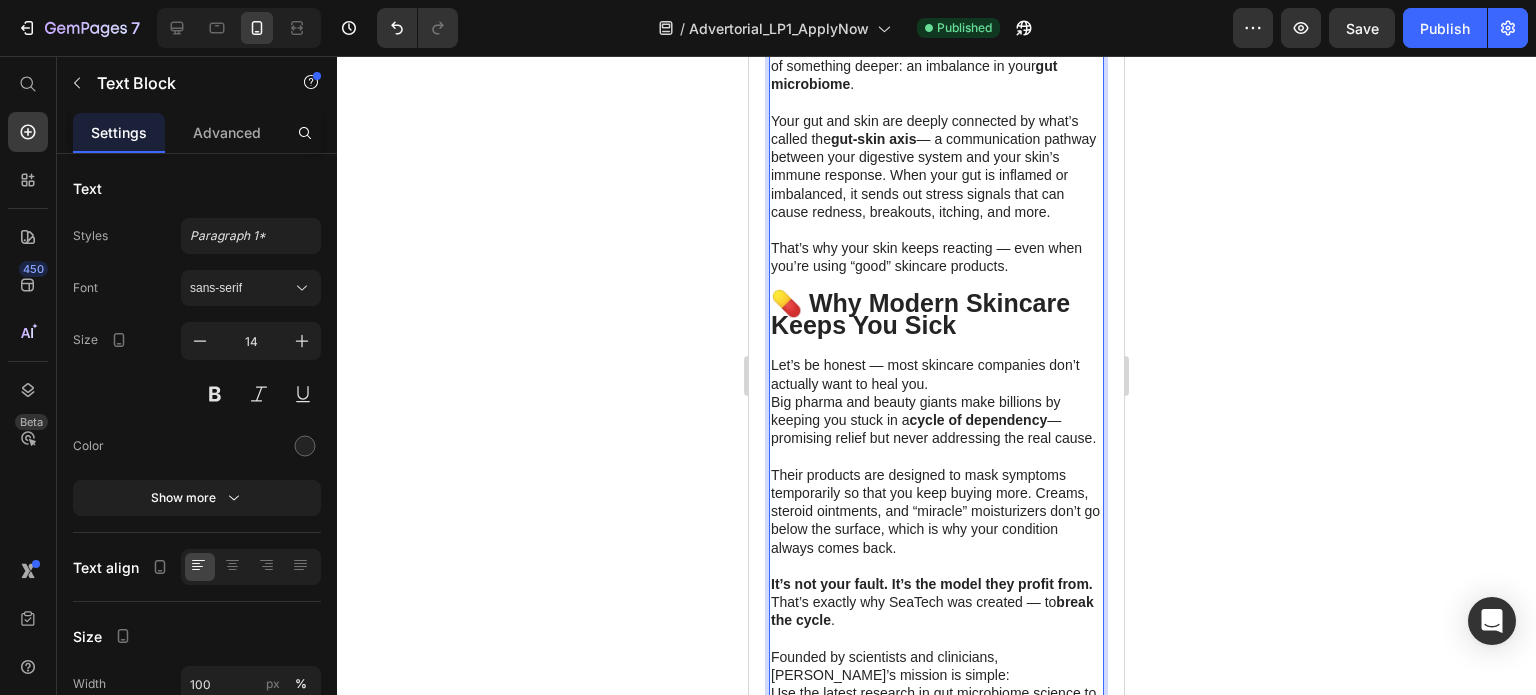 click on "💊 Why Modern Skincare Keeps You Sick" at bounding box center (920, 314) 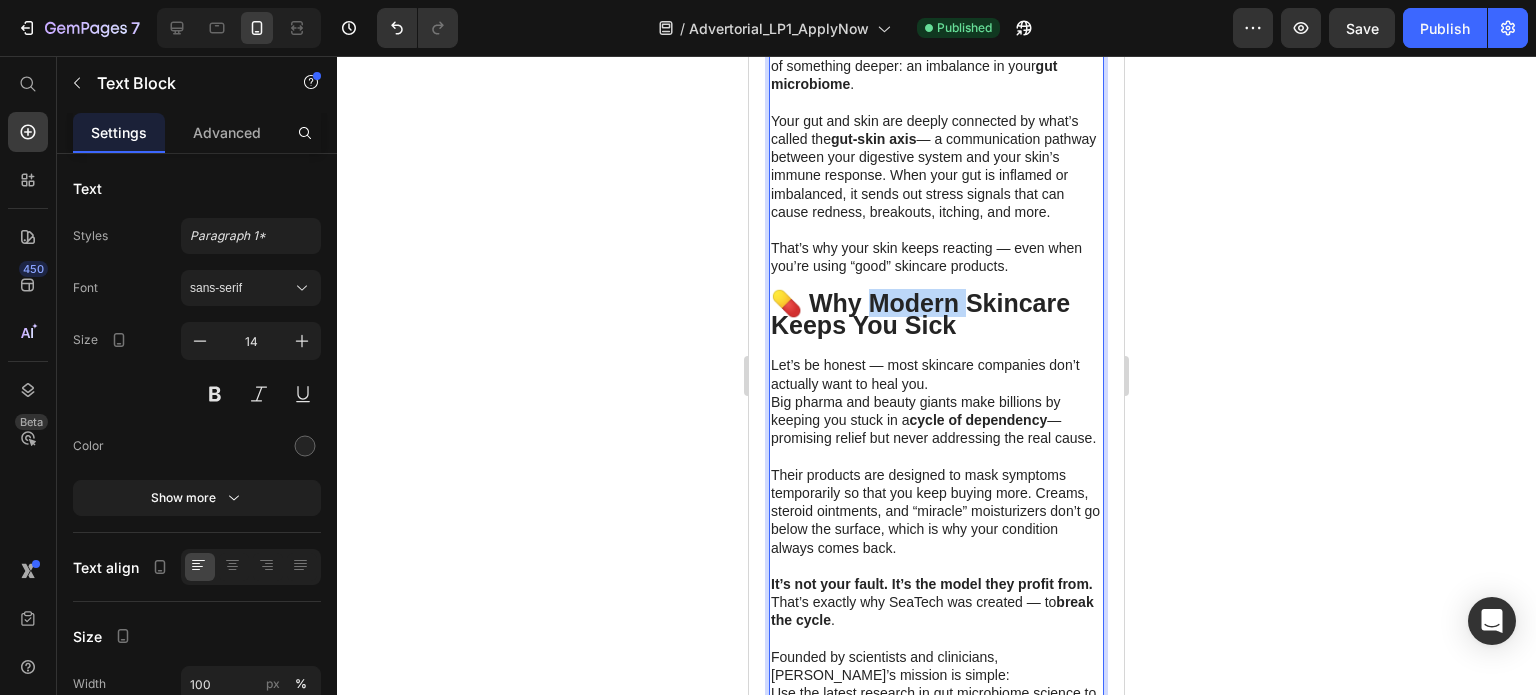 click on "💊 Why Modern Skincare Keeps You Sick" at bounding box center (920, 314) 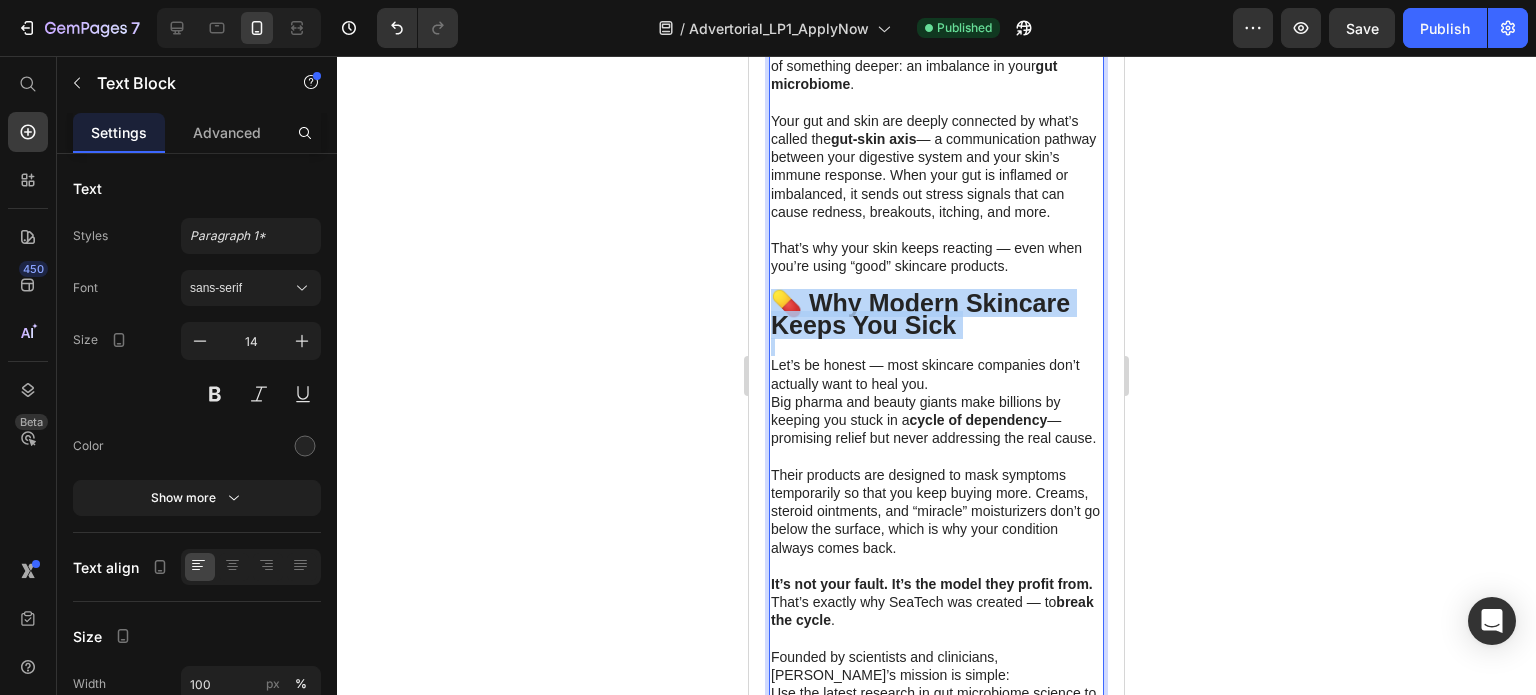click on "💊 Why Modern Skincare Keeps You Sick" at bounding box center [920, 314] 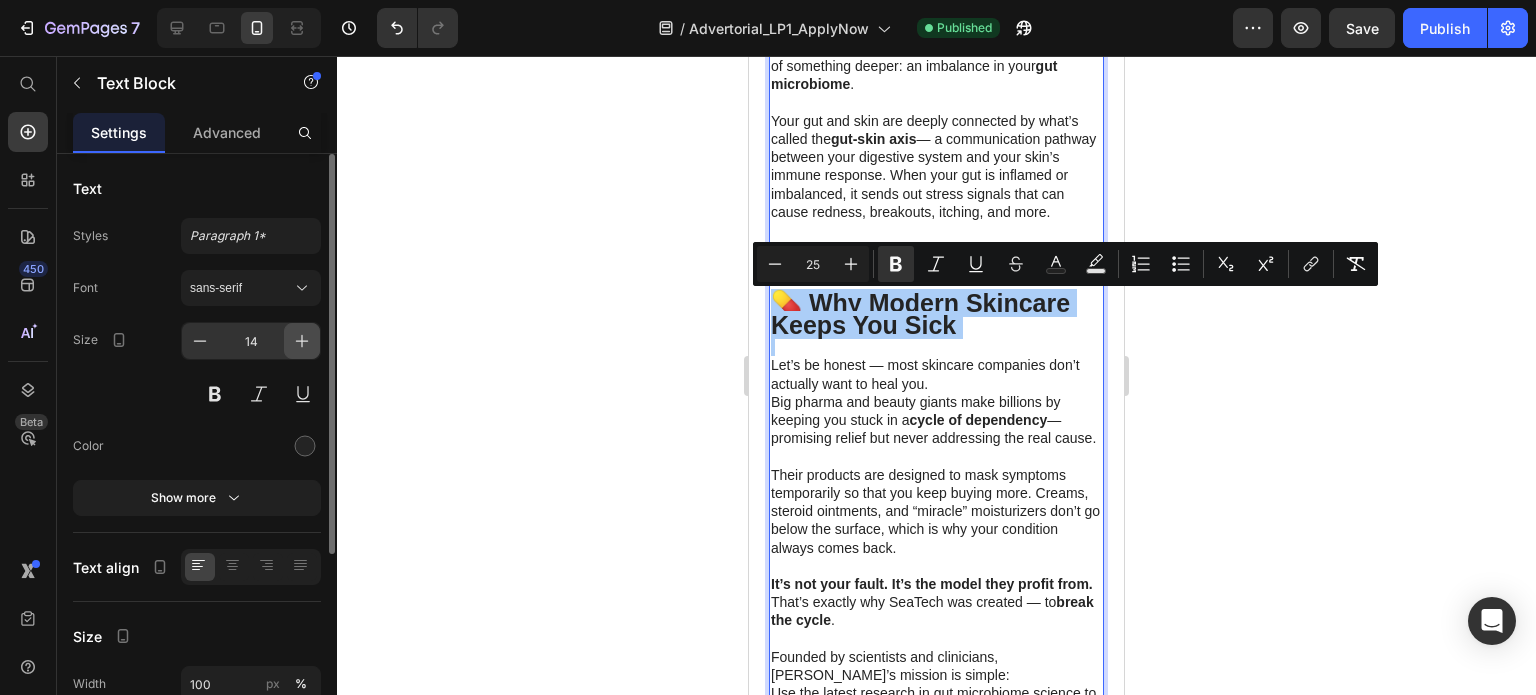 click at bounding box center [302, 341] 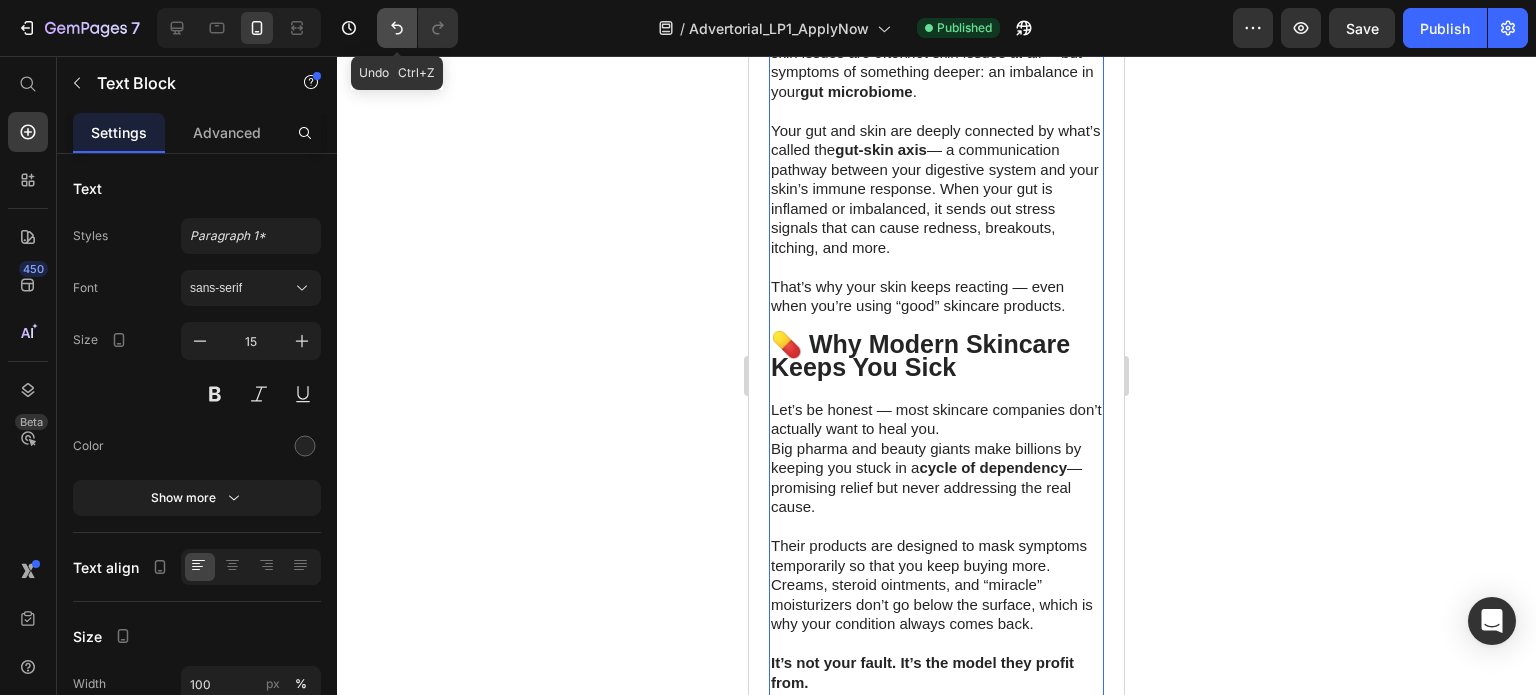 click 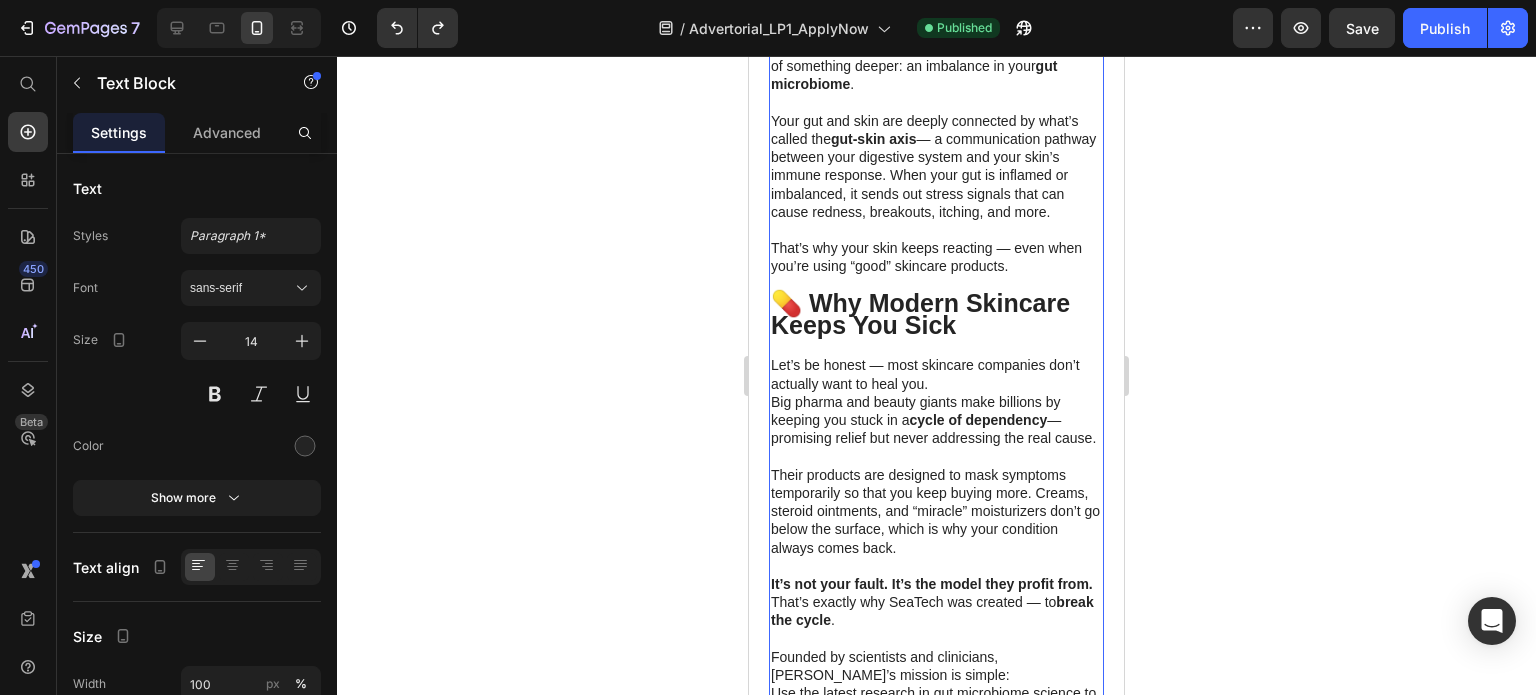 click on "💊 Why Modern Skincare Keeps You Sick" at bounding box center (920, 314) 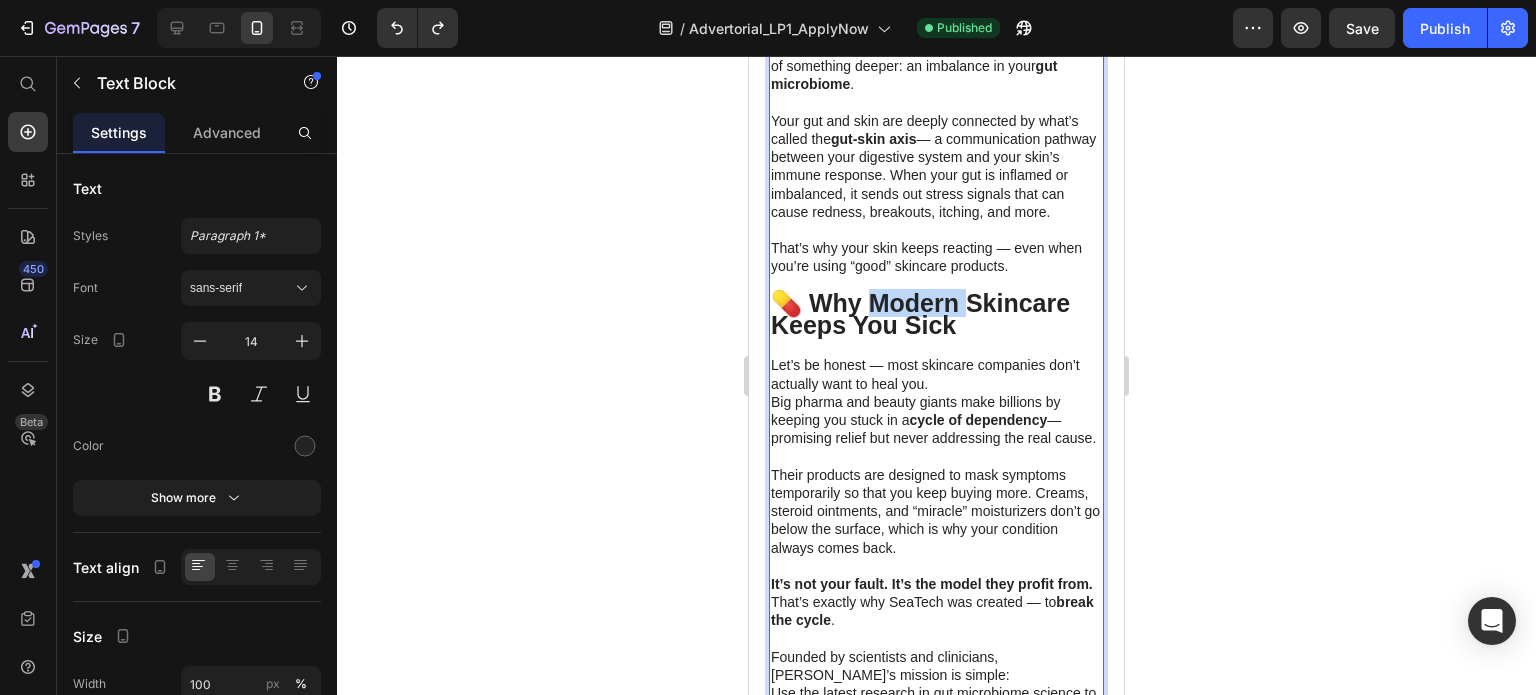click on "💊 Why Modern Skincare Keeps You Sick" at bounding box center (920, 314) 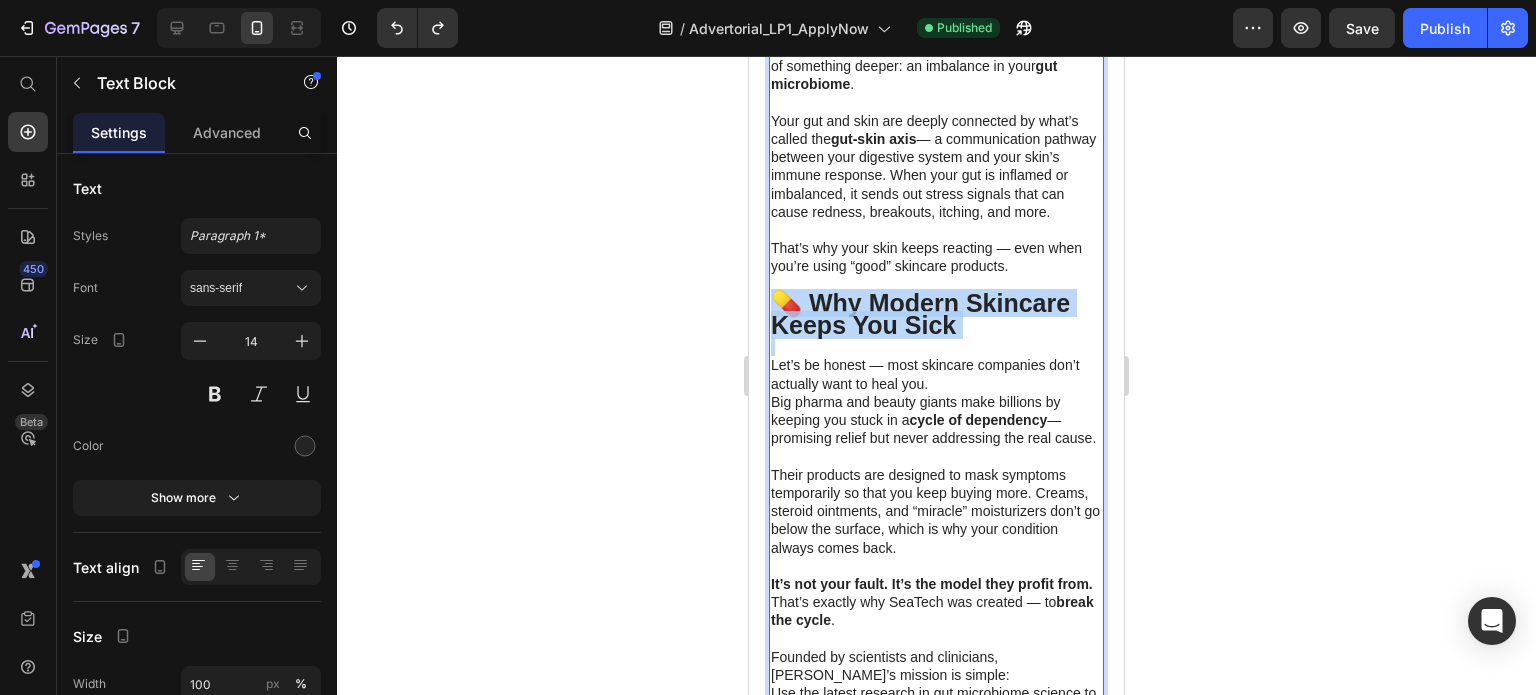 click on "💊 Why Modern Skincare Keeps You Sick" at bounding box center (920, 314) 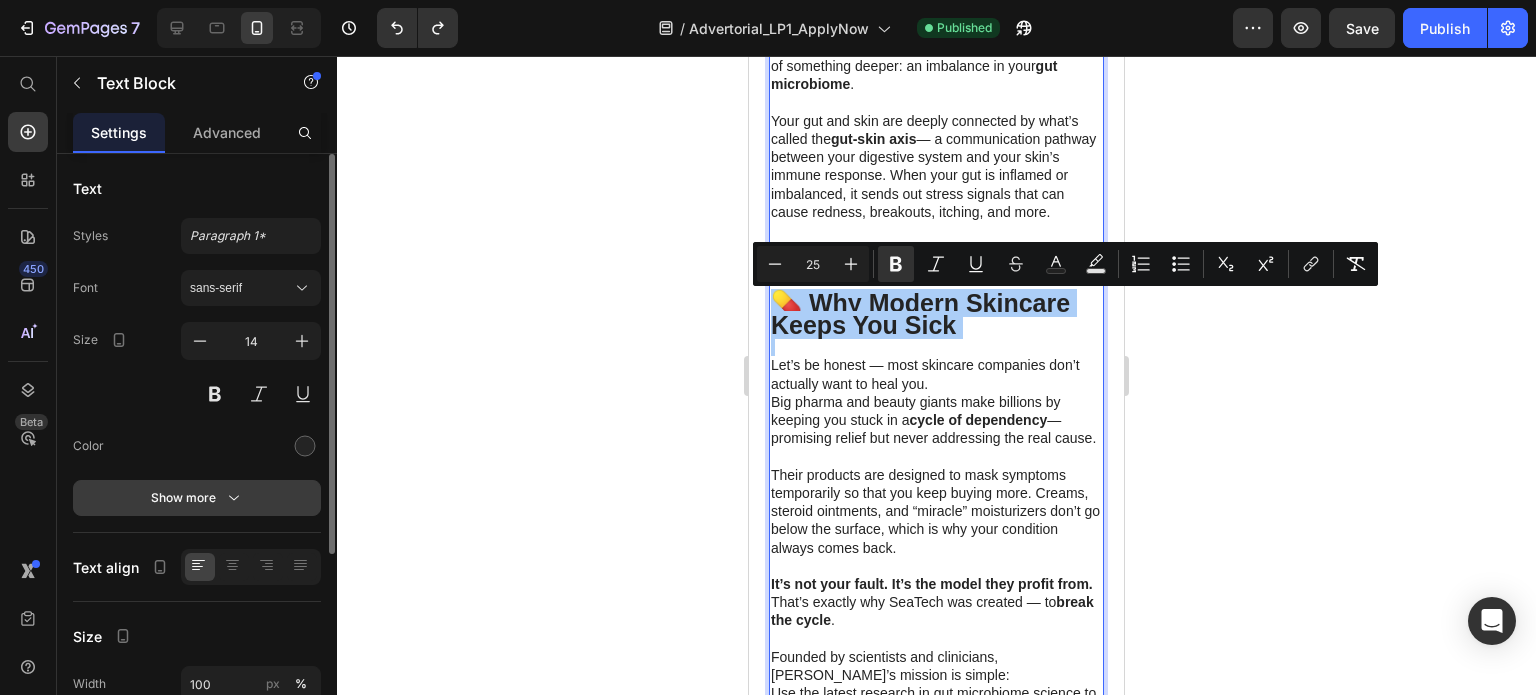 click on "Show more" at bounding box center [197, 498] 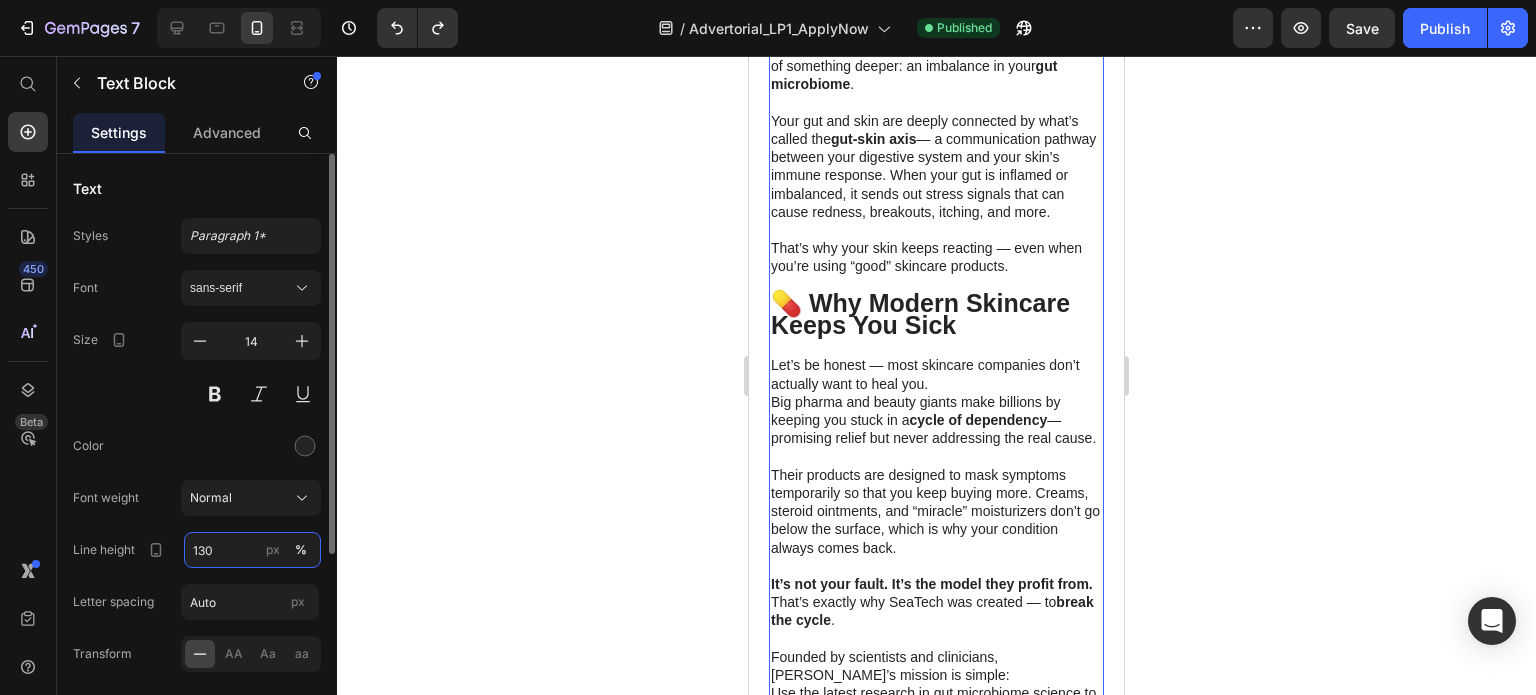 click on "130" at bounding box center [252, 550] 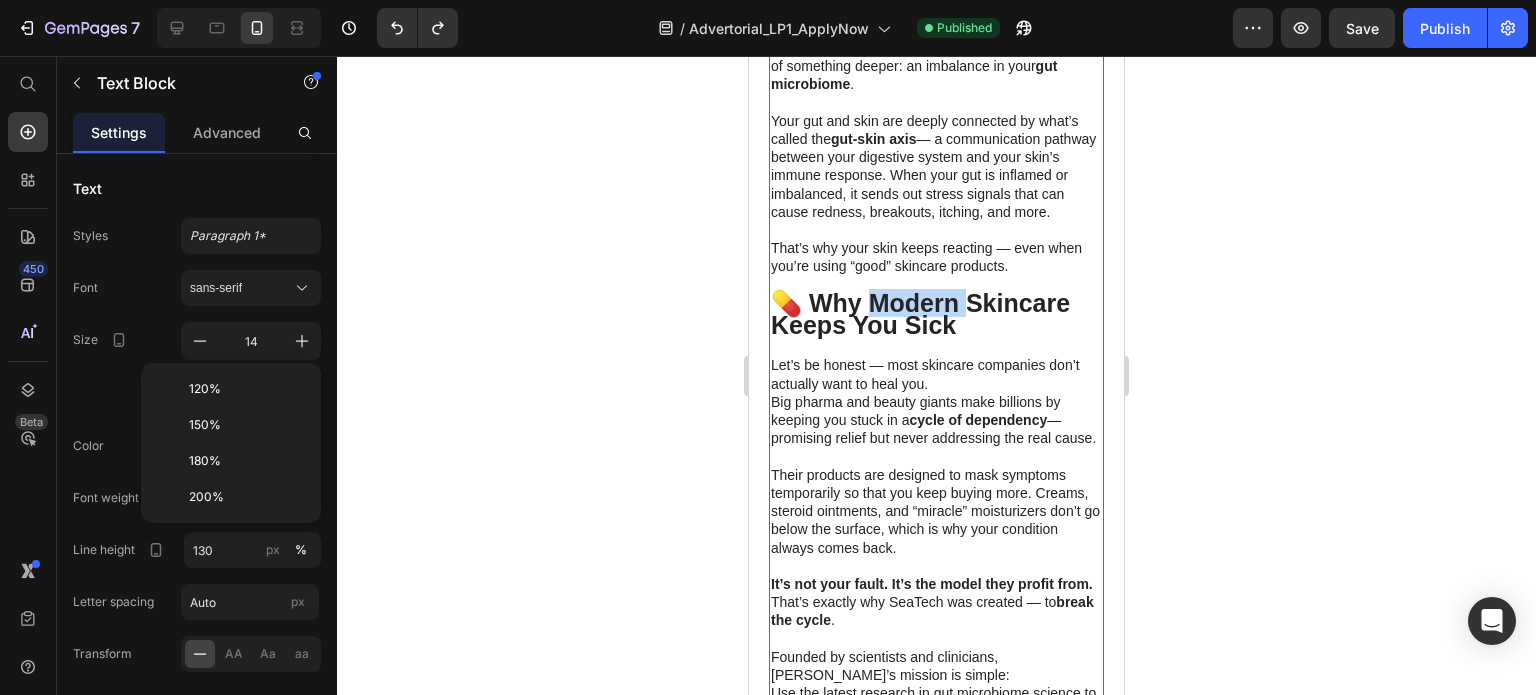 click on "💊 Why Modern Skincare Keeps You Sick" at bounding box center [920, 314] 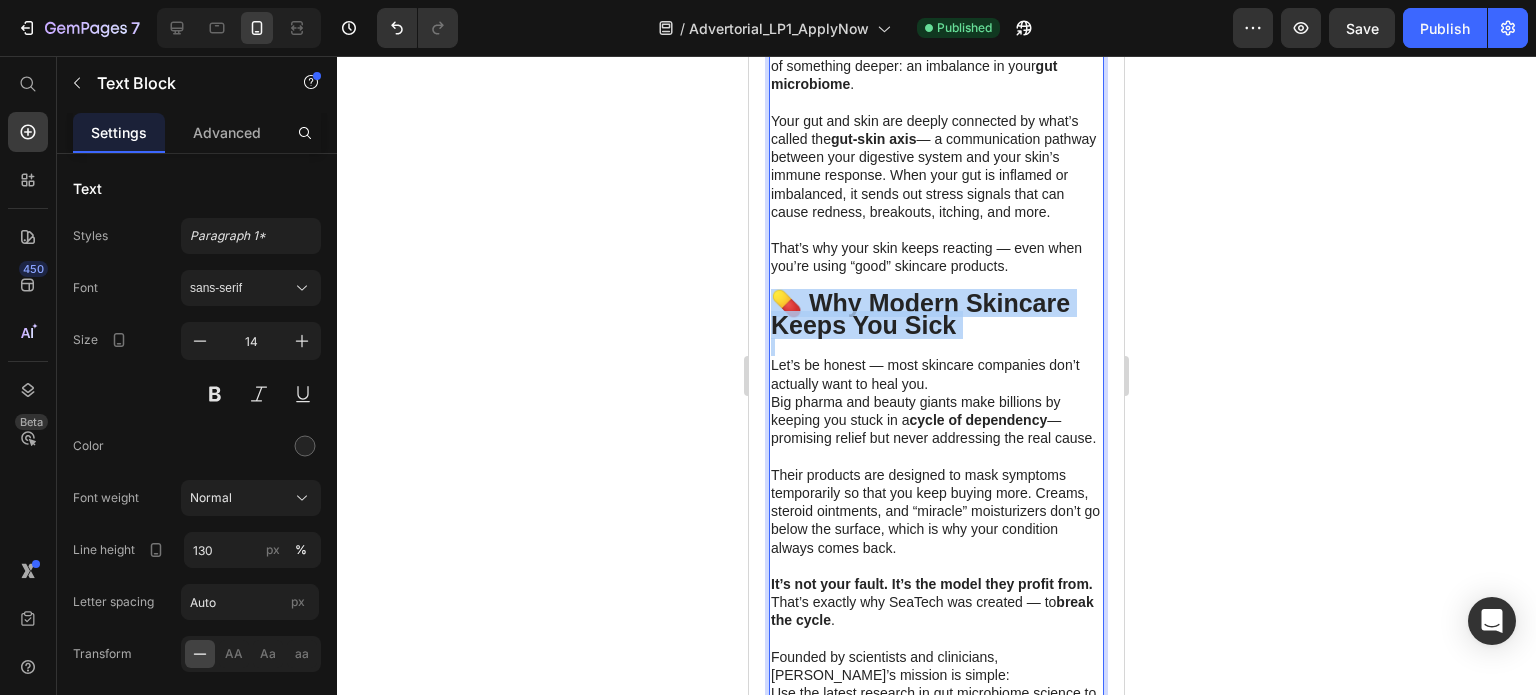 click on "💊 Why Modern Skincare Keeps You Sick" at bounding box center [920, 314] 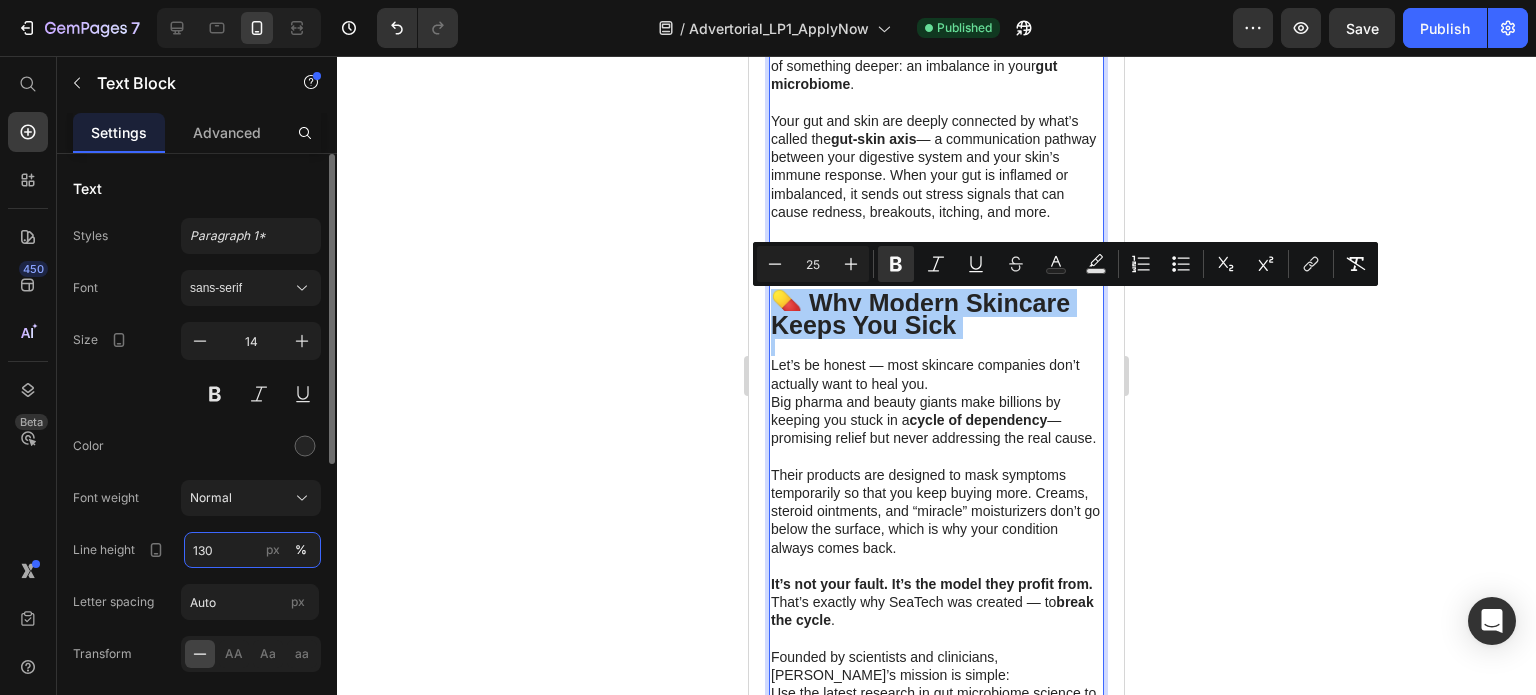 click on "130" at bounding box center [252, 550] 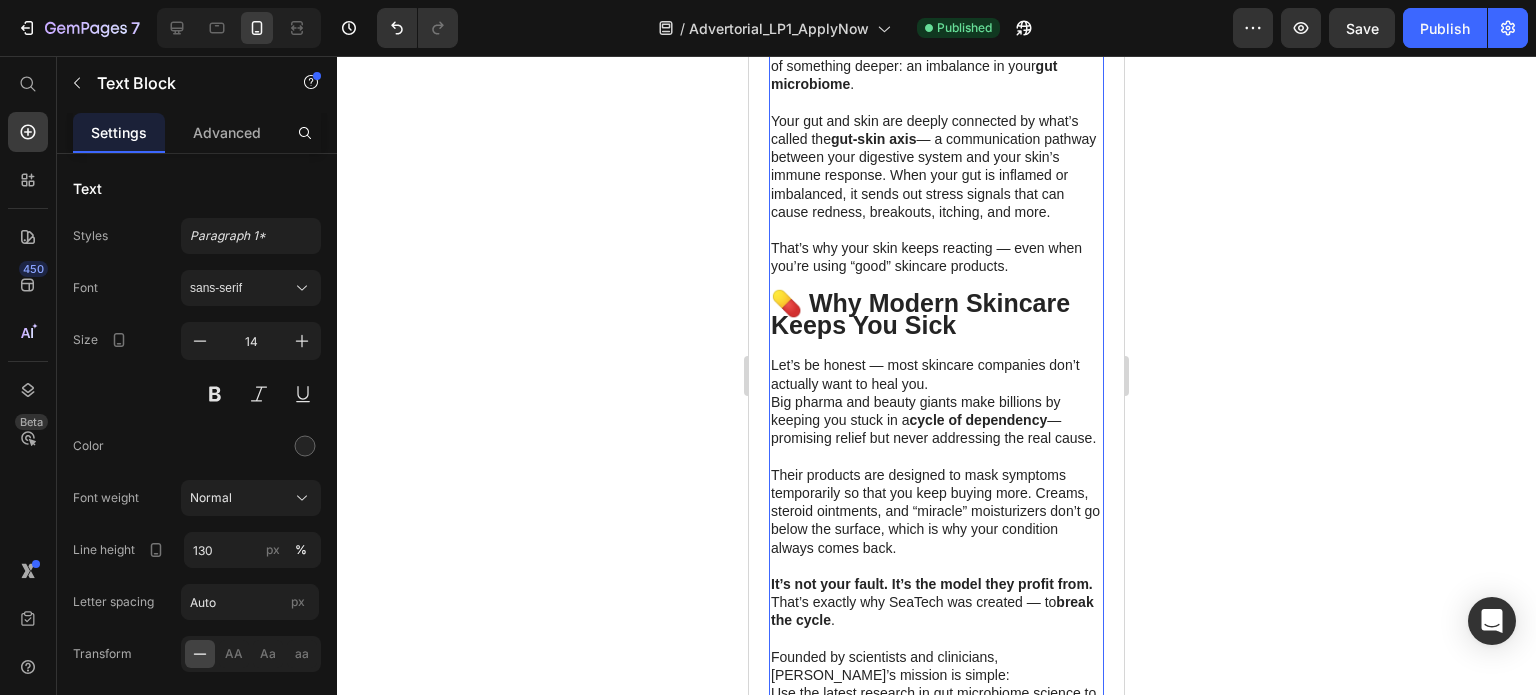 click 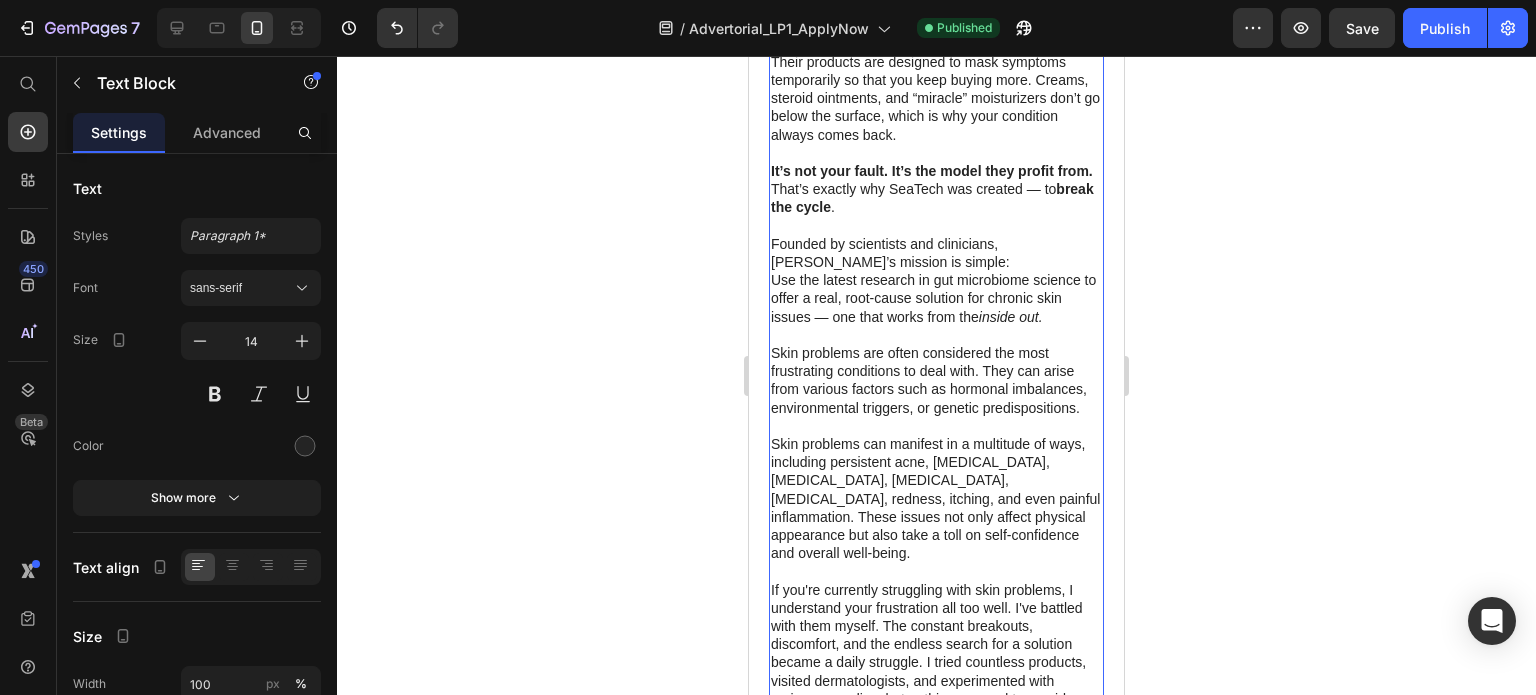 scroll, scrollTop: 1908, scrollLeft: 0, axis: vertical 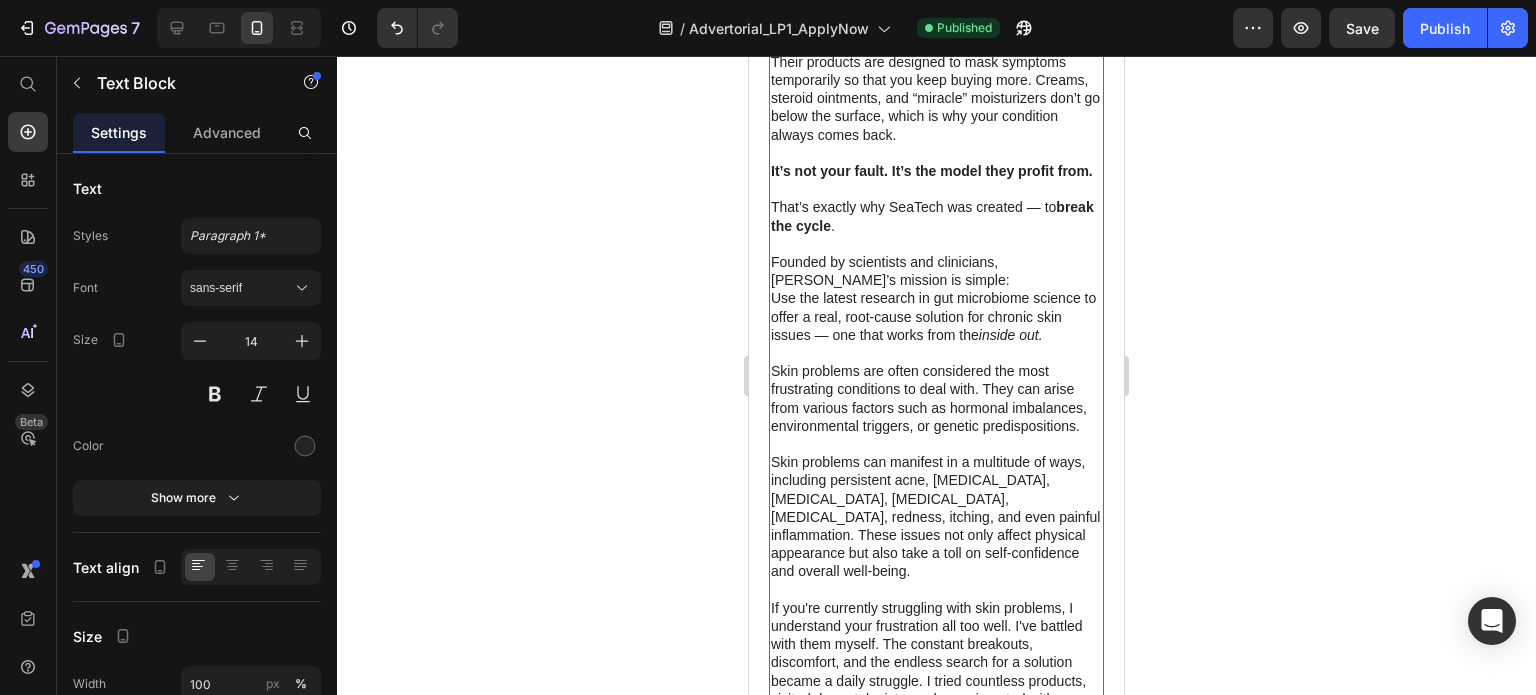 click 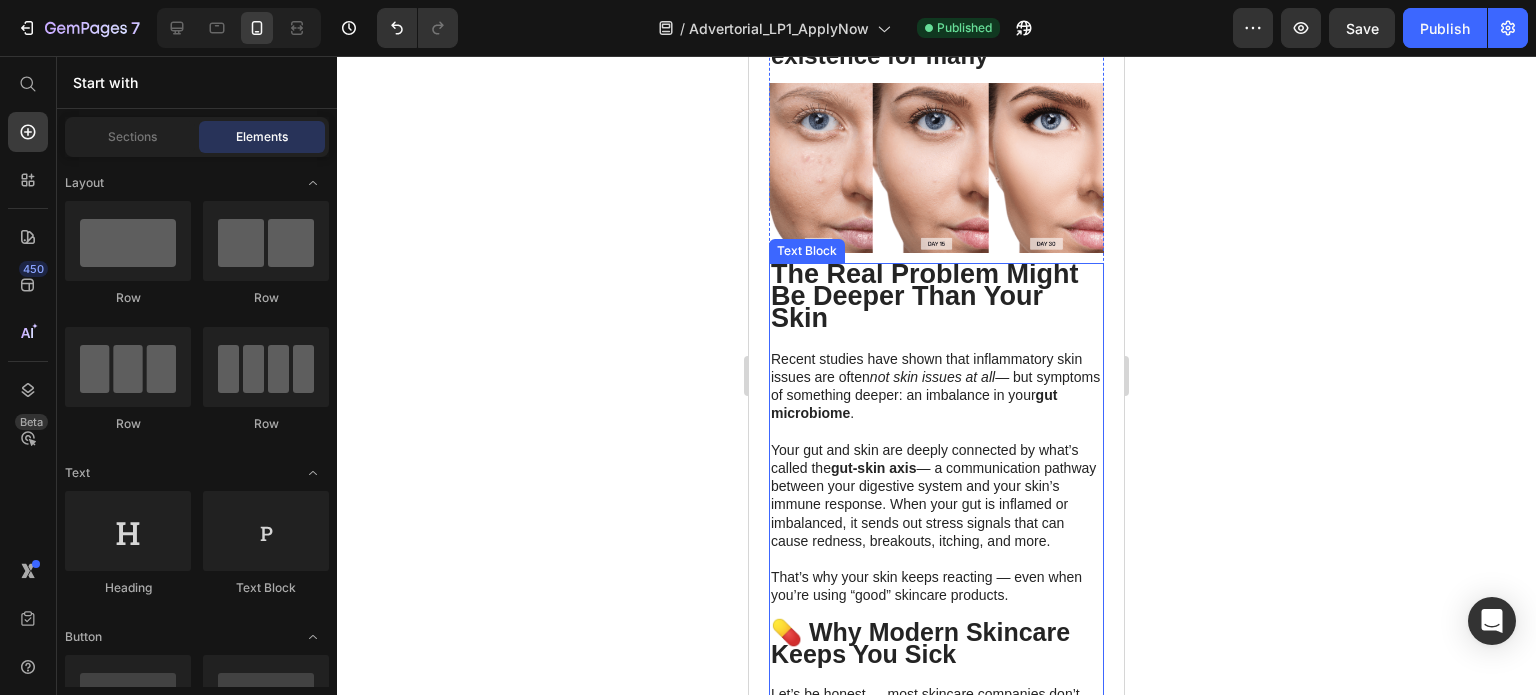 scroll, scrollTop: 880, scrollLeft: 0, axis: vertical 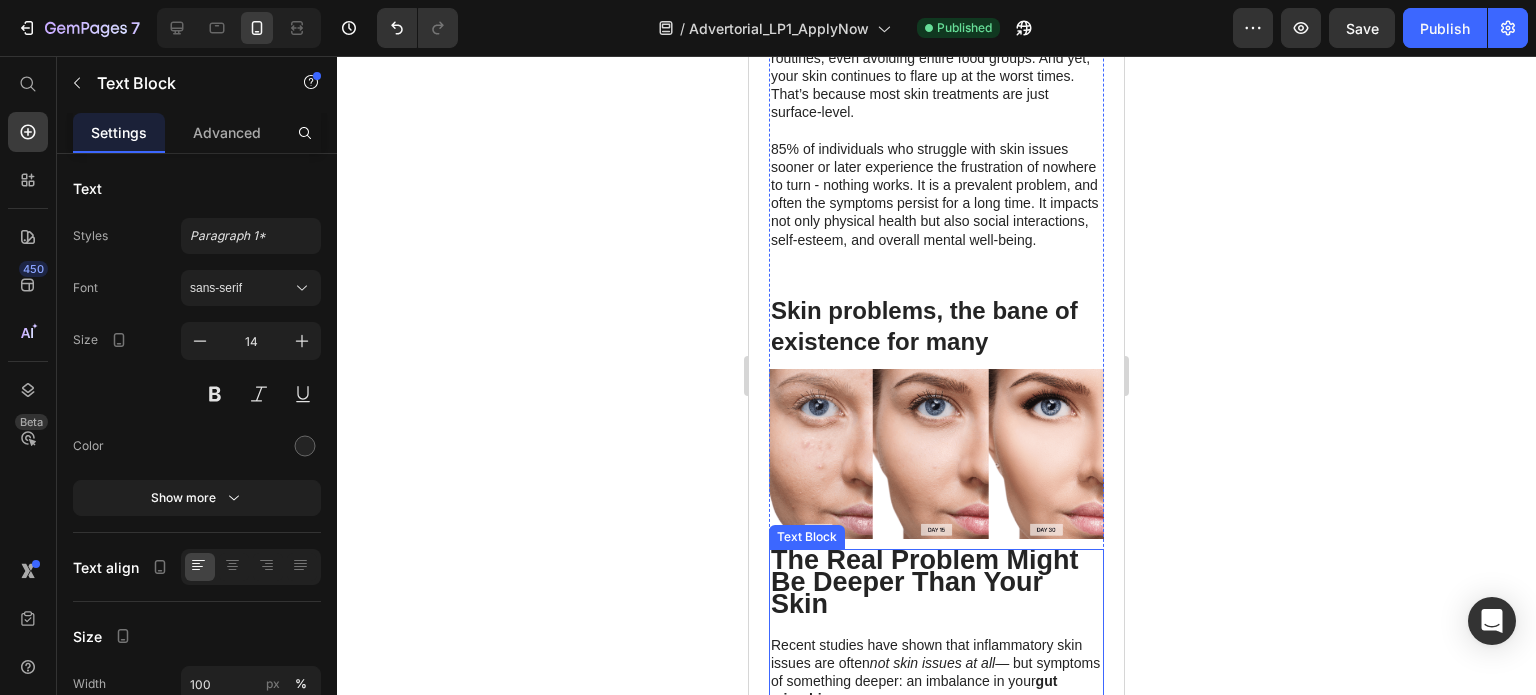 click on "The Real Problem Might Be Deeper Than Your Skin" at bounding box center [925, 582] 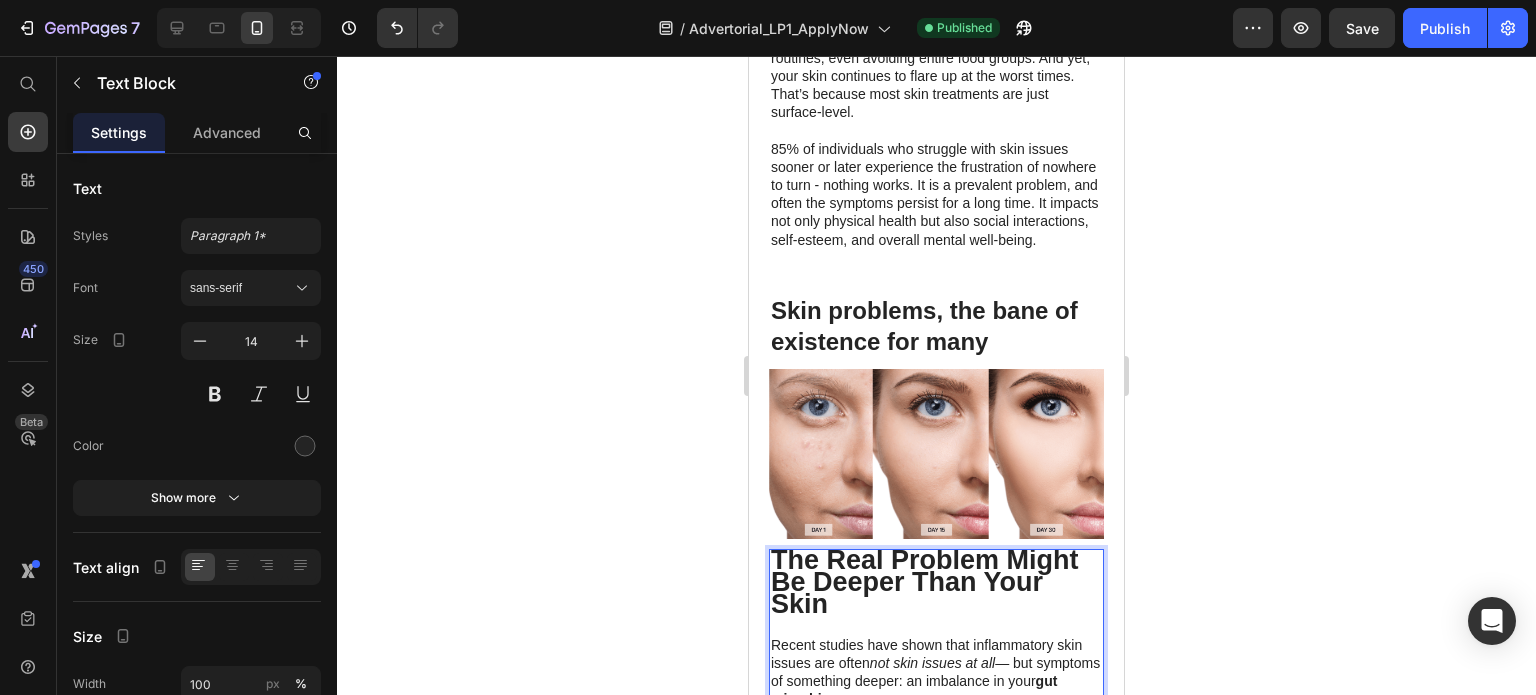 click on "The Real Problem Might Be Deeper Than Your Skin" at bounding box center [925, 582] 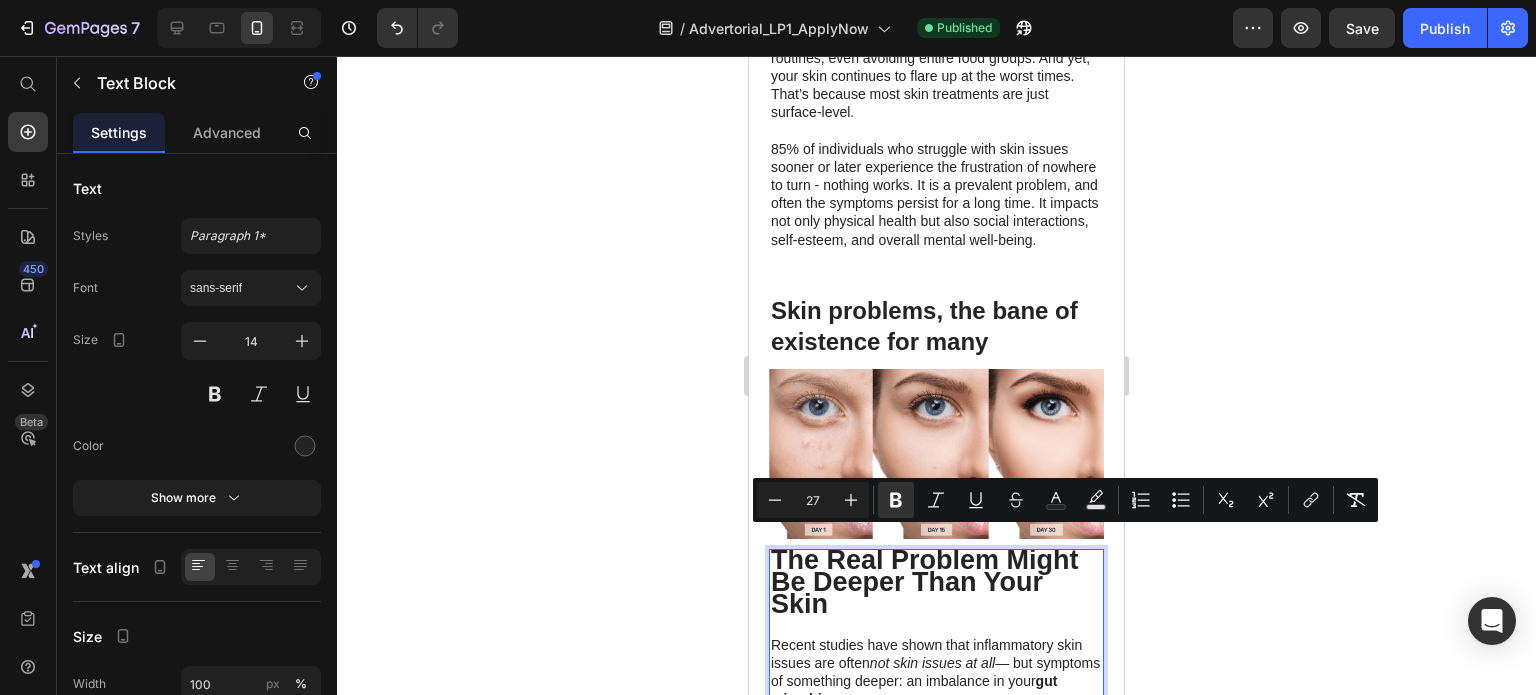 click 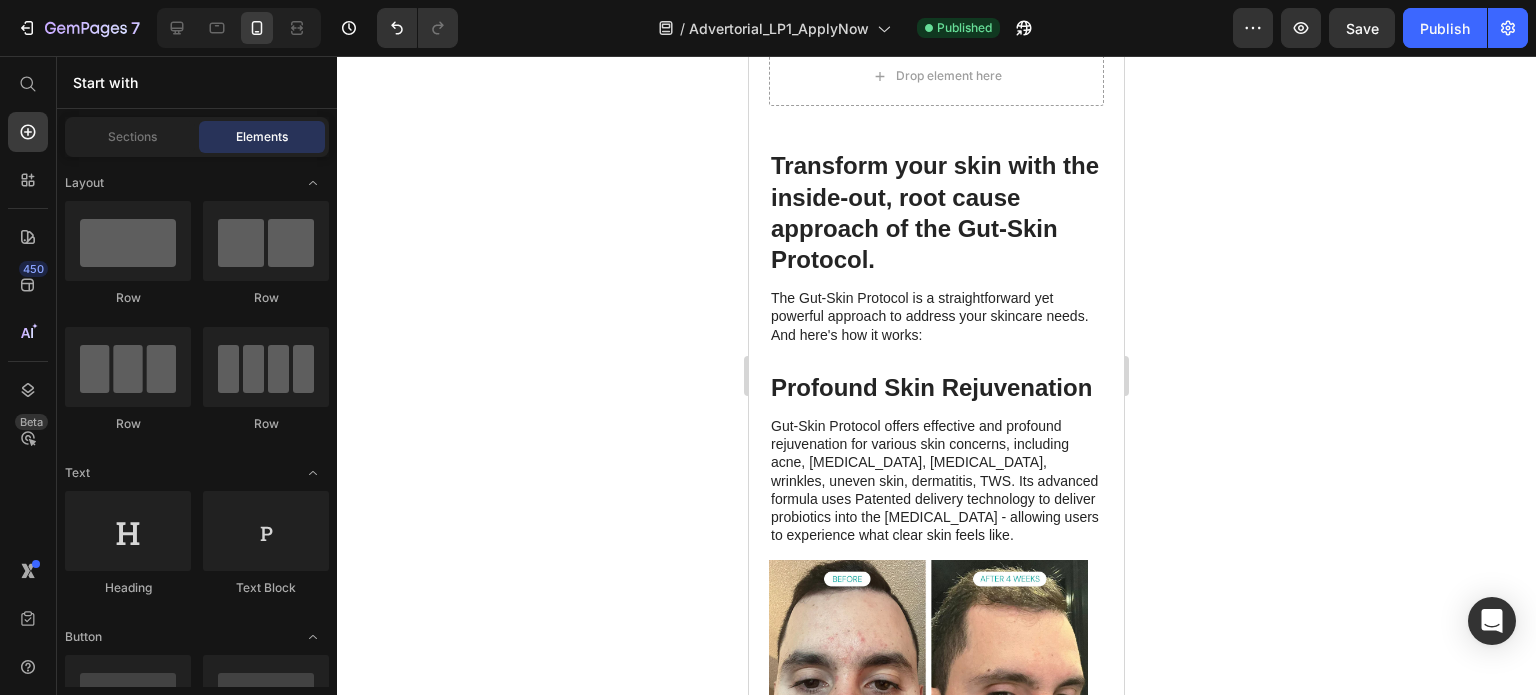 scroll, scrollTop: 5016, scrollLeft: 0, axis: vertical 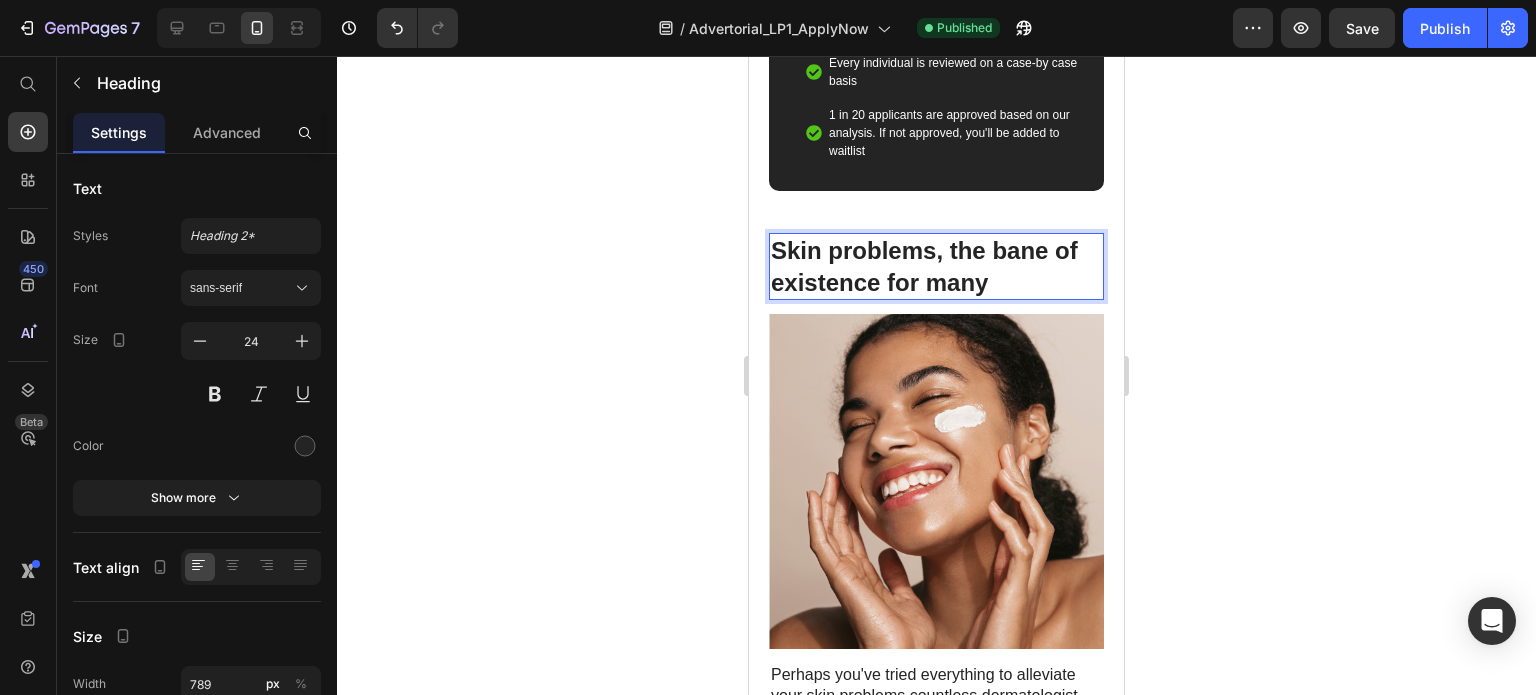 click on "Skin problems, the bane of existence for many" at bounding box center (936, 266) 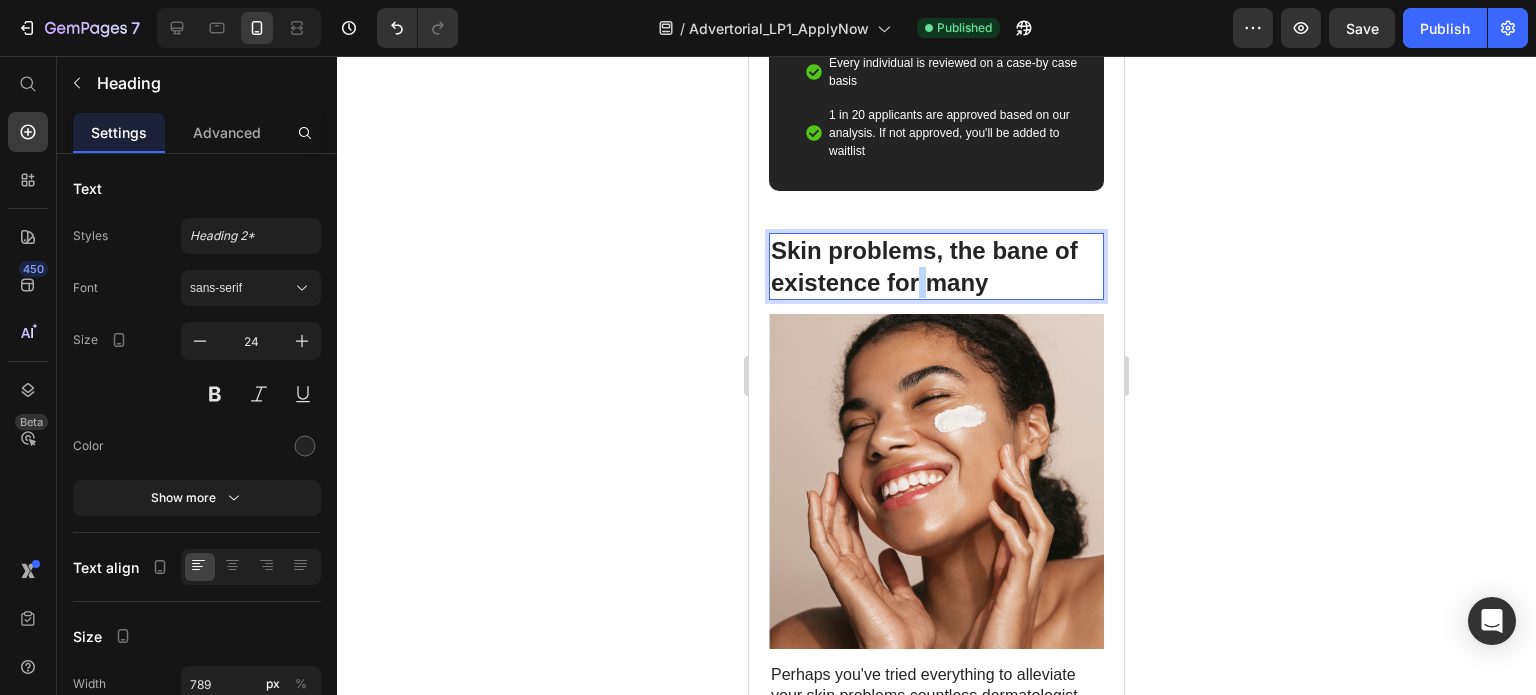click on "Skin problems, the bane of existence for many" at bounding box center (936, 266) 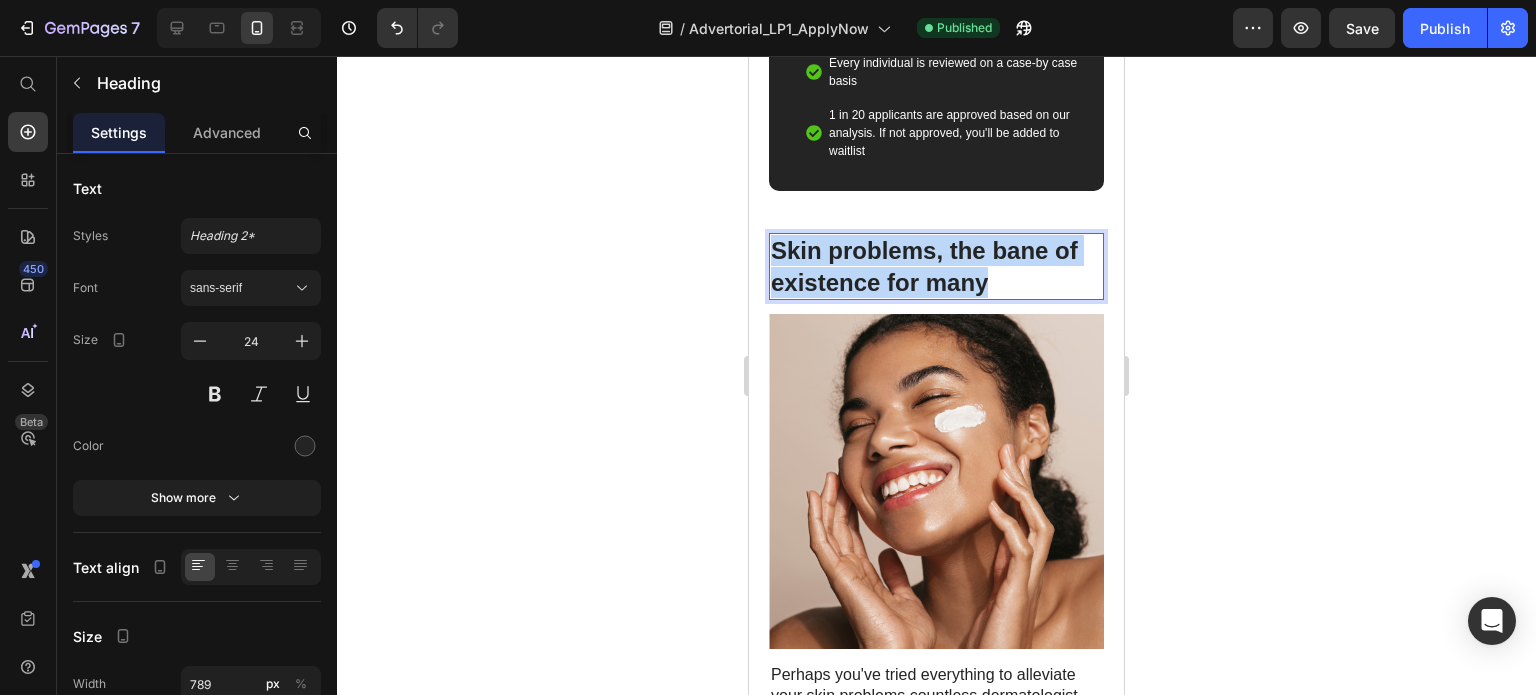 click on "Skin problems, the bane of existence for many" at bounding box center [936, 266] 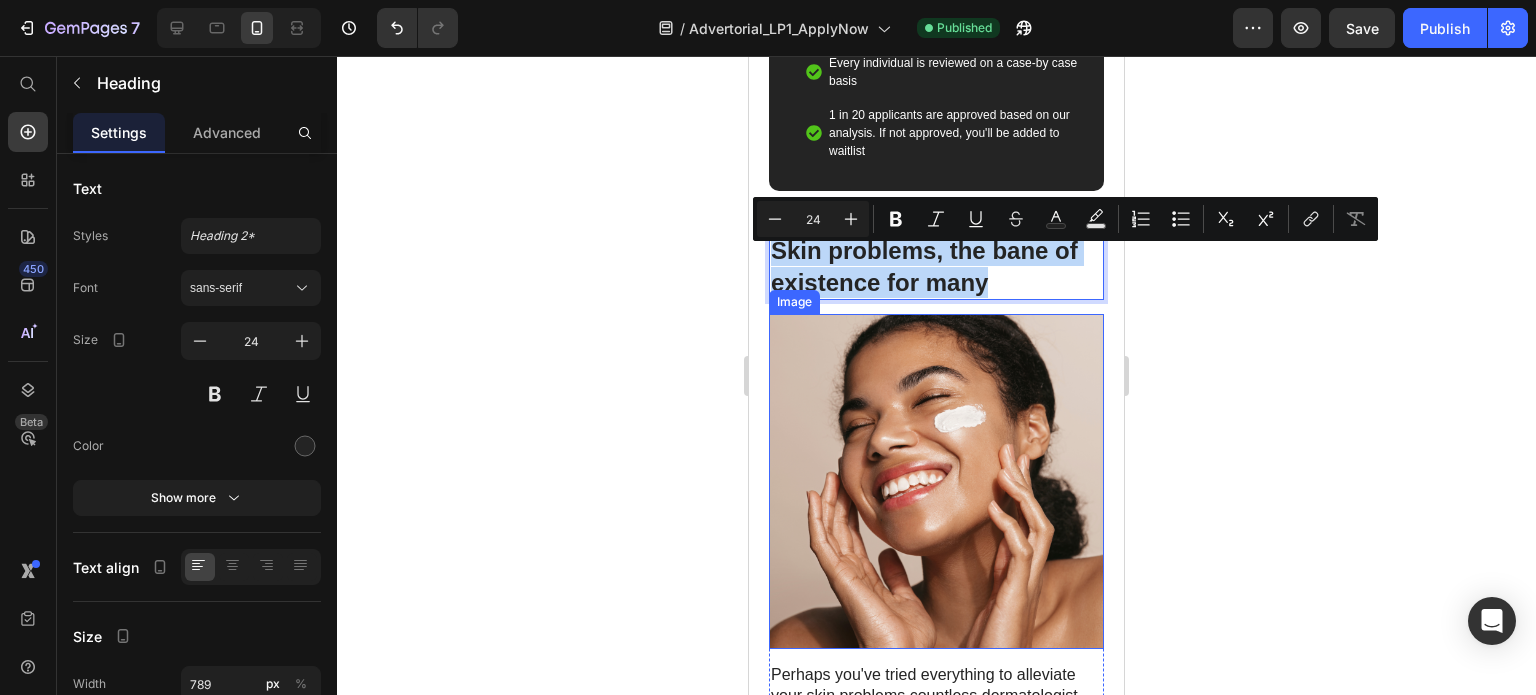 scroll, scrollTop: 3832, scrollLeft: 0, axis: vertical 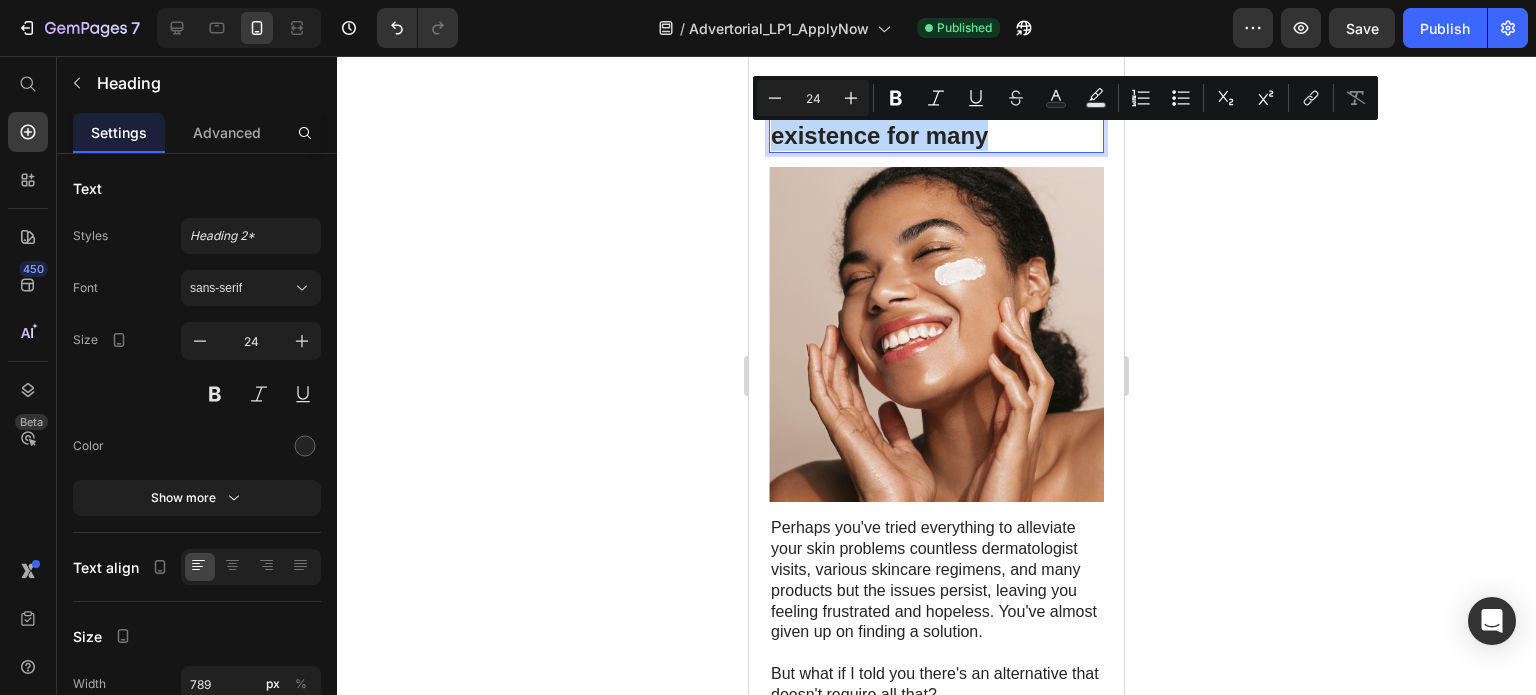 click on "Skin problems, the bane of existence for many" at bounding box center (936, 119) 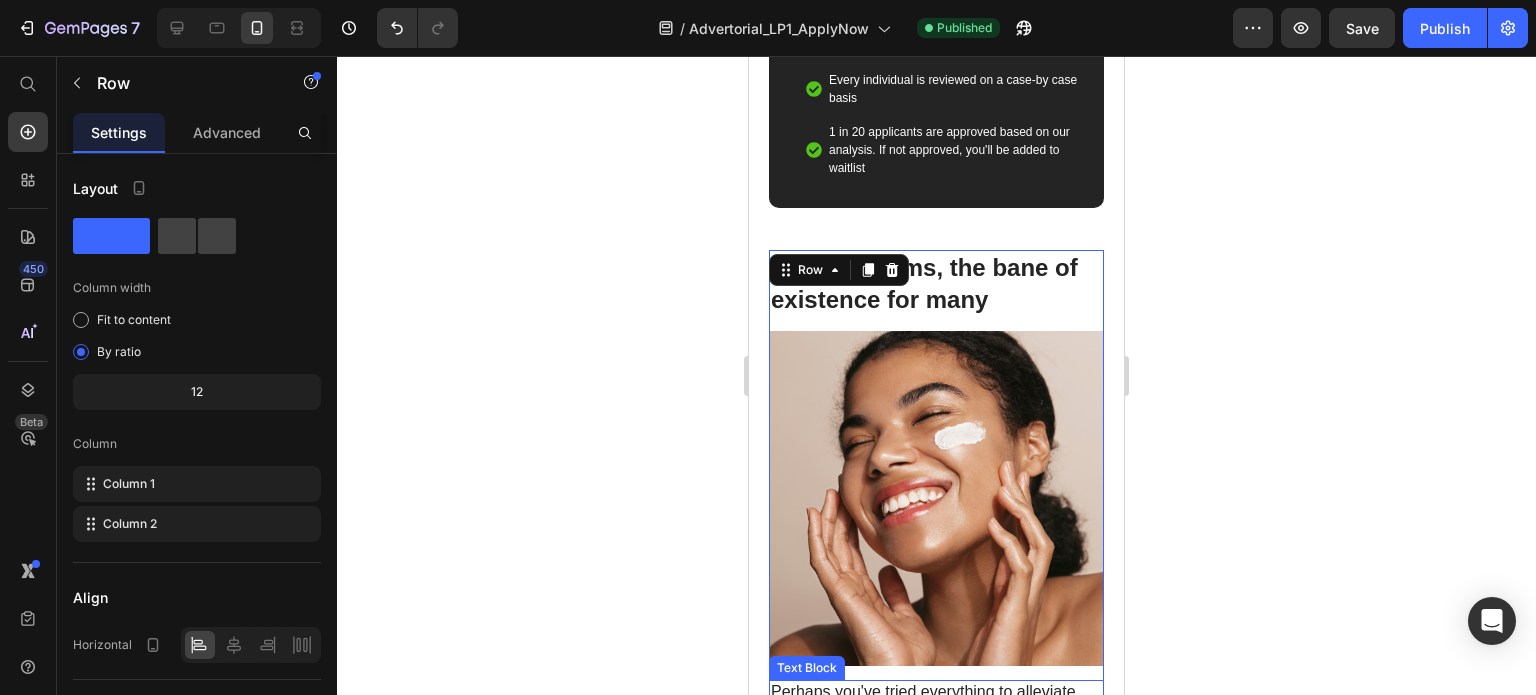 scroll, scrollTop: 3478, scrollLeft: 0, axis: vertical 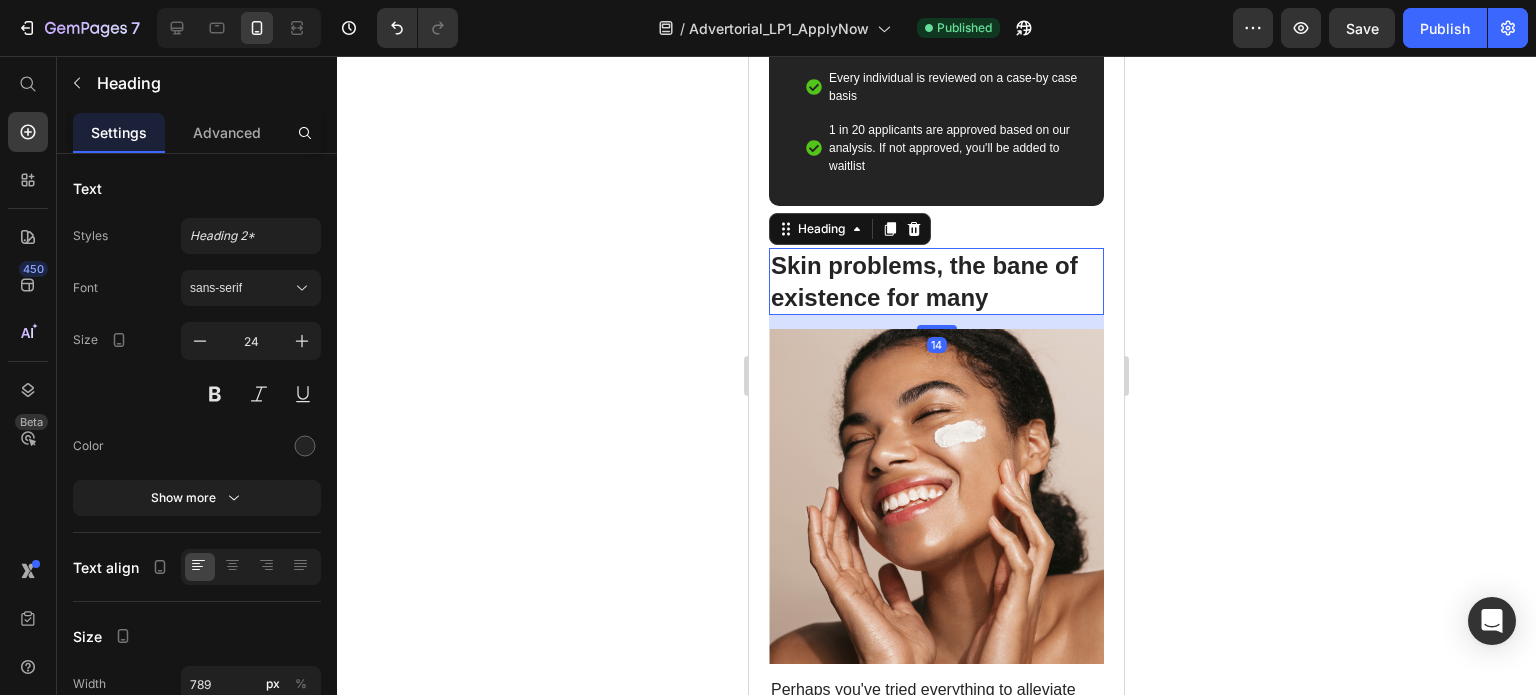 click on "Skin problems, the bane of existence for many" at bounding box center [936, 281] 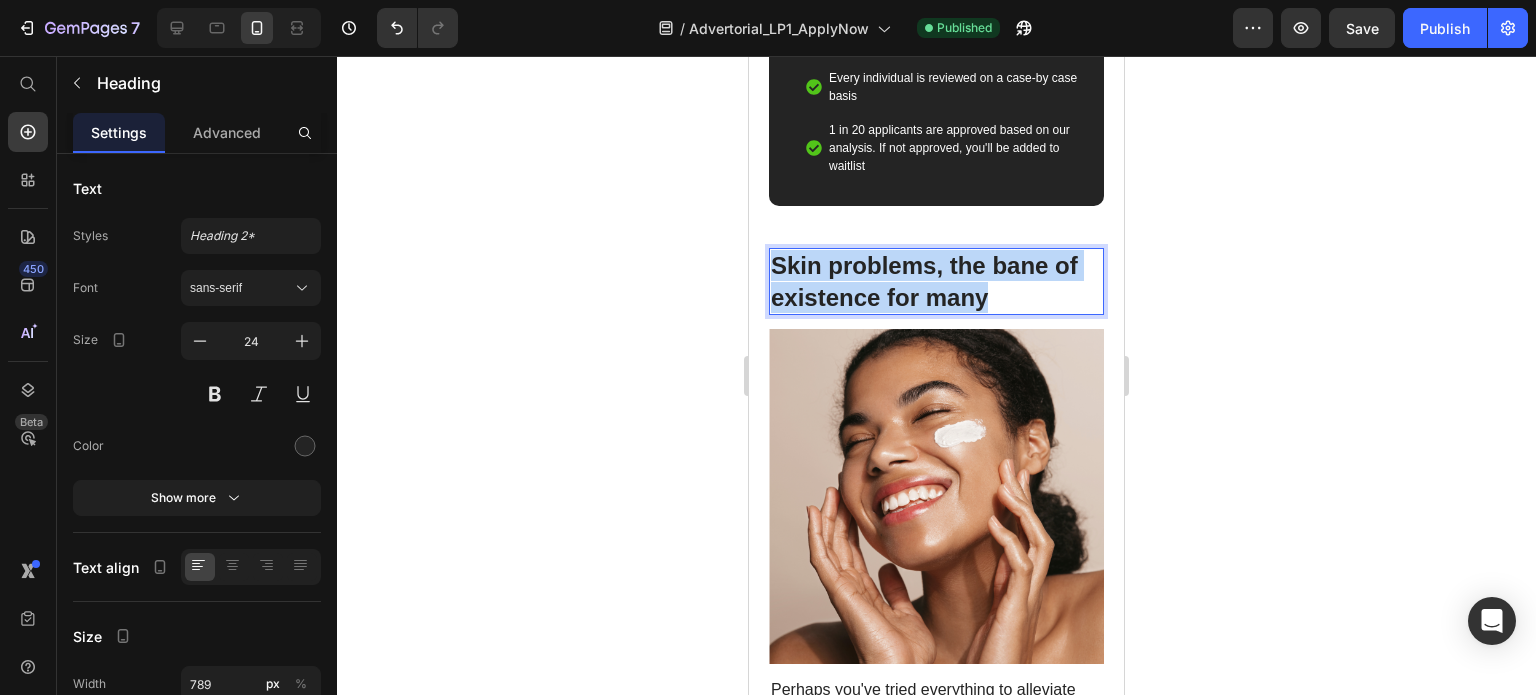 click on "Skin problems, the bane of existence for many" at bounding box center [936, 281] 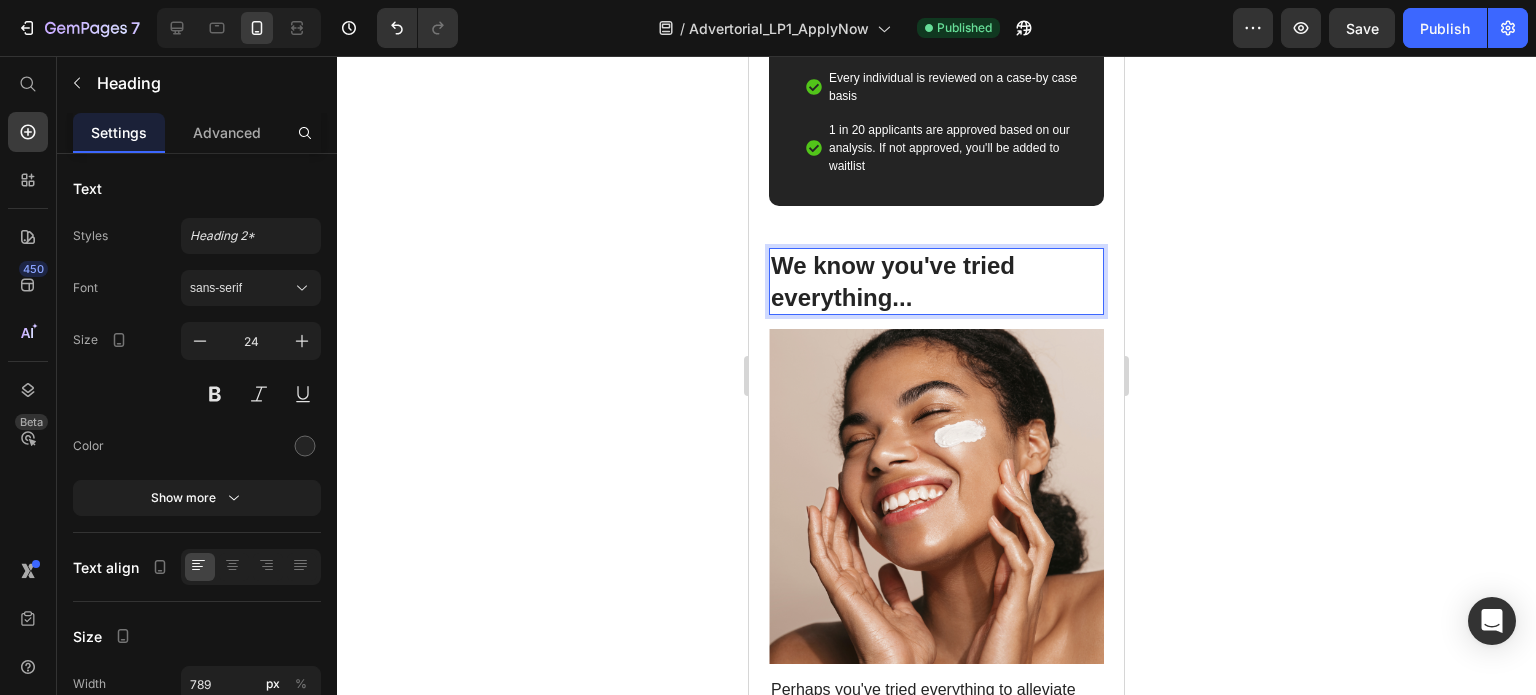 click 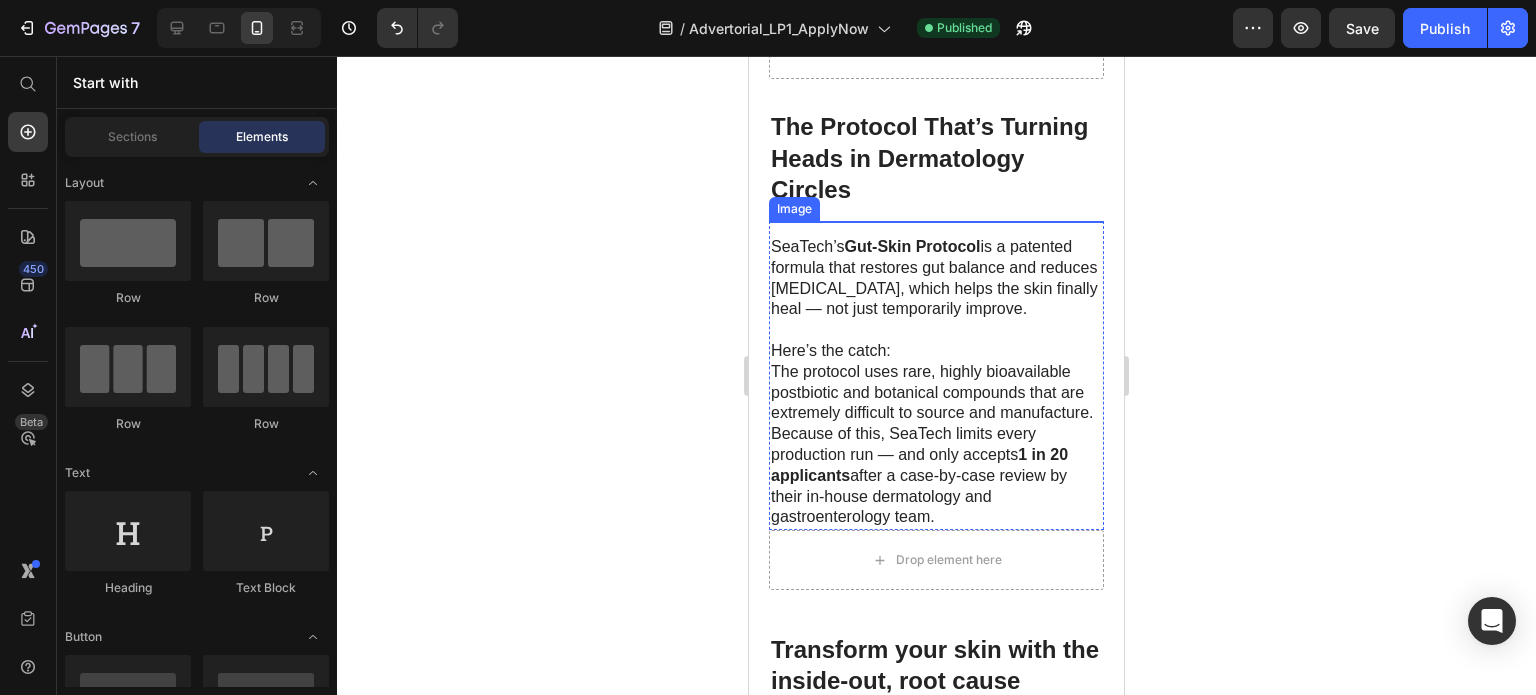 scroll, scrollTop: 4806, scrollLeft: 0, axis: vertical 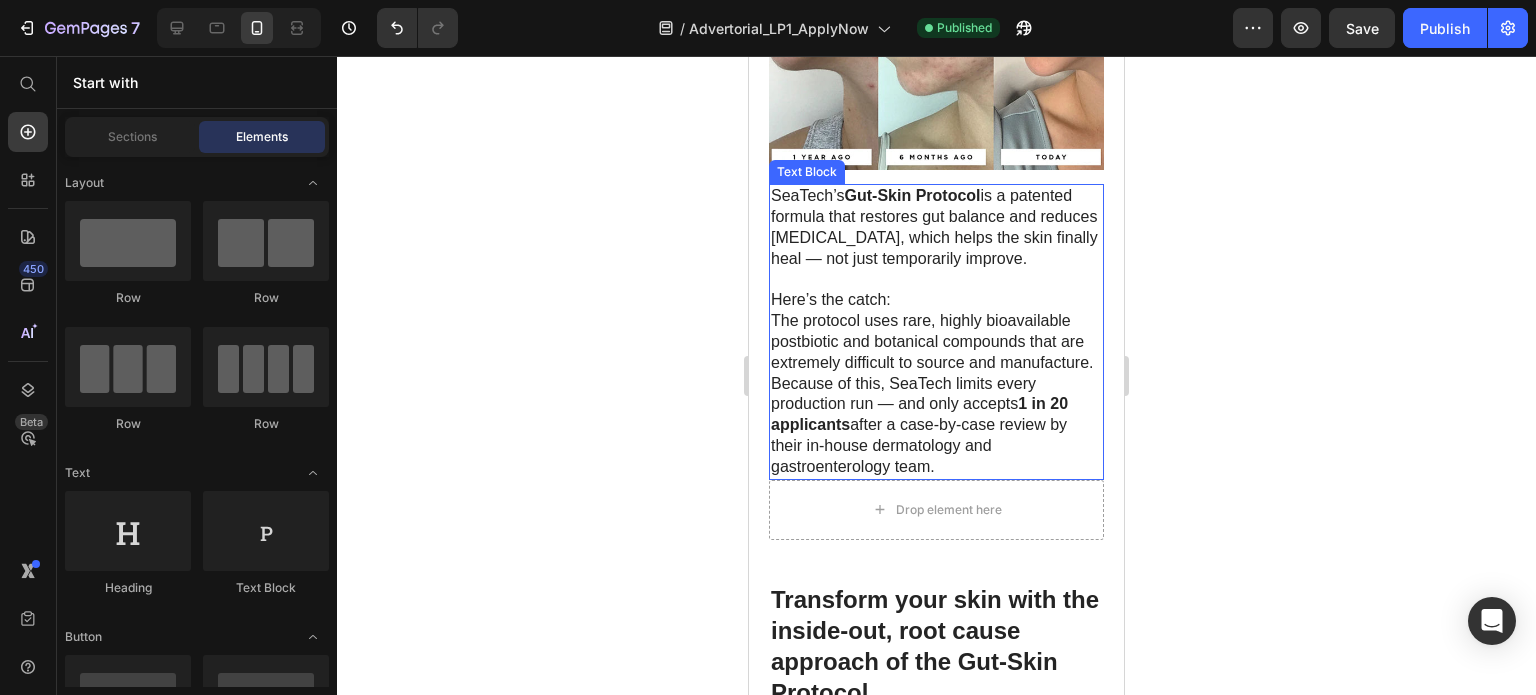 click on "Here’s the catch:" at bounding box center [936, 300] 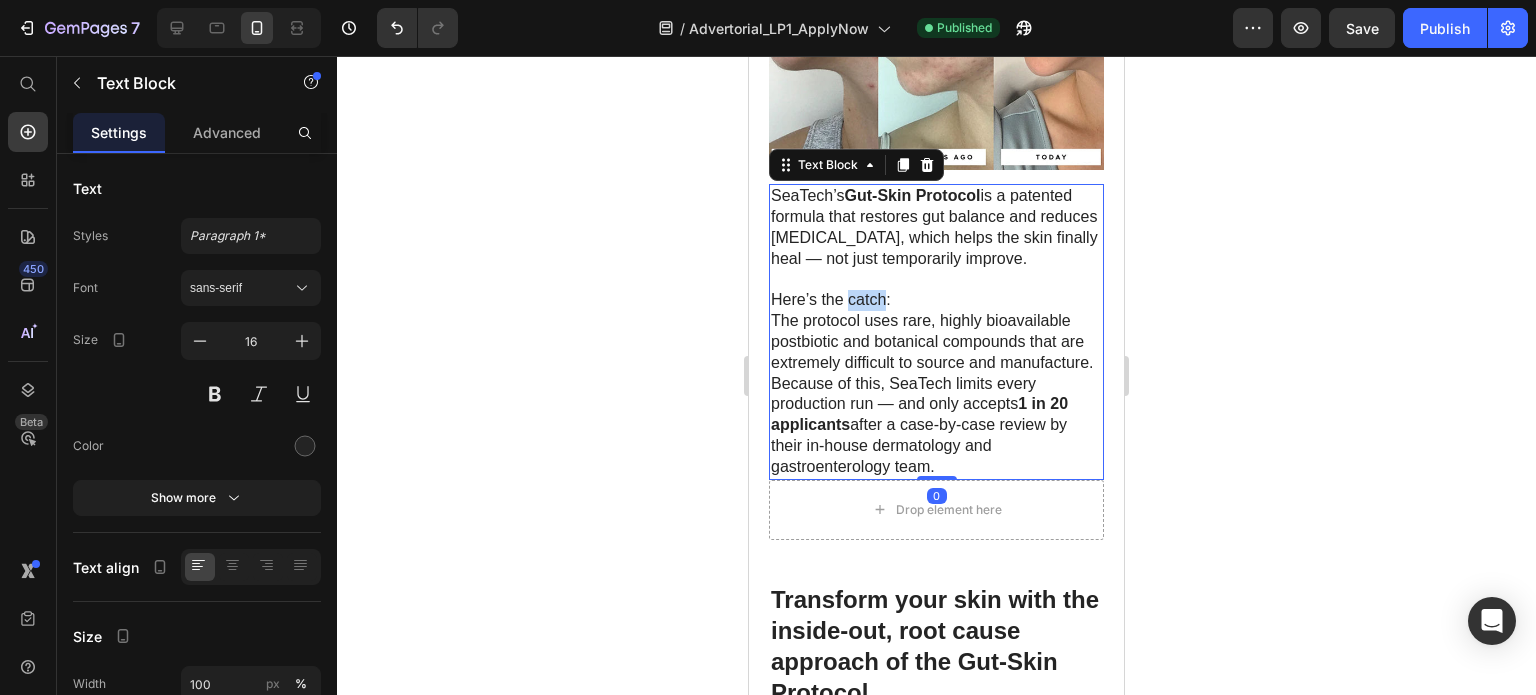 click on "Here’s the catch:" at bounding box center (936, 300) 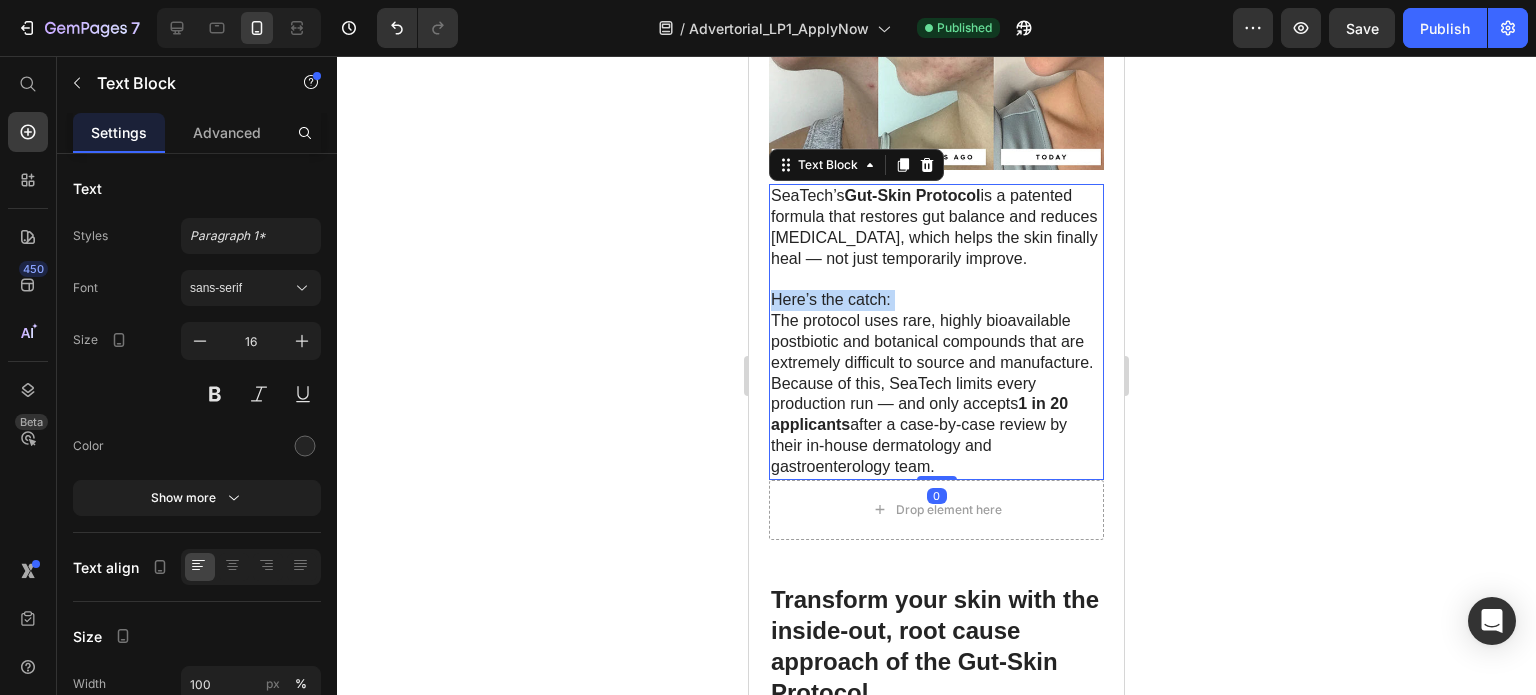 click on "Here’s the catch:" at bounding box center (936, 300) 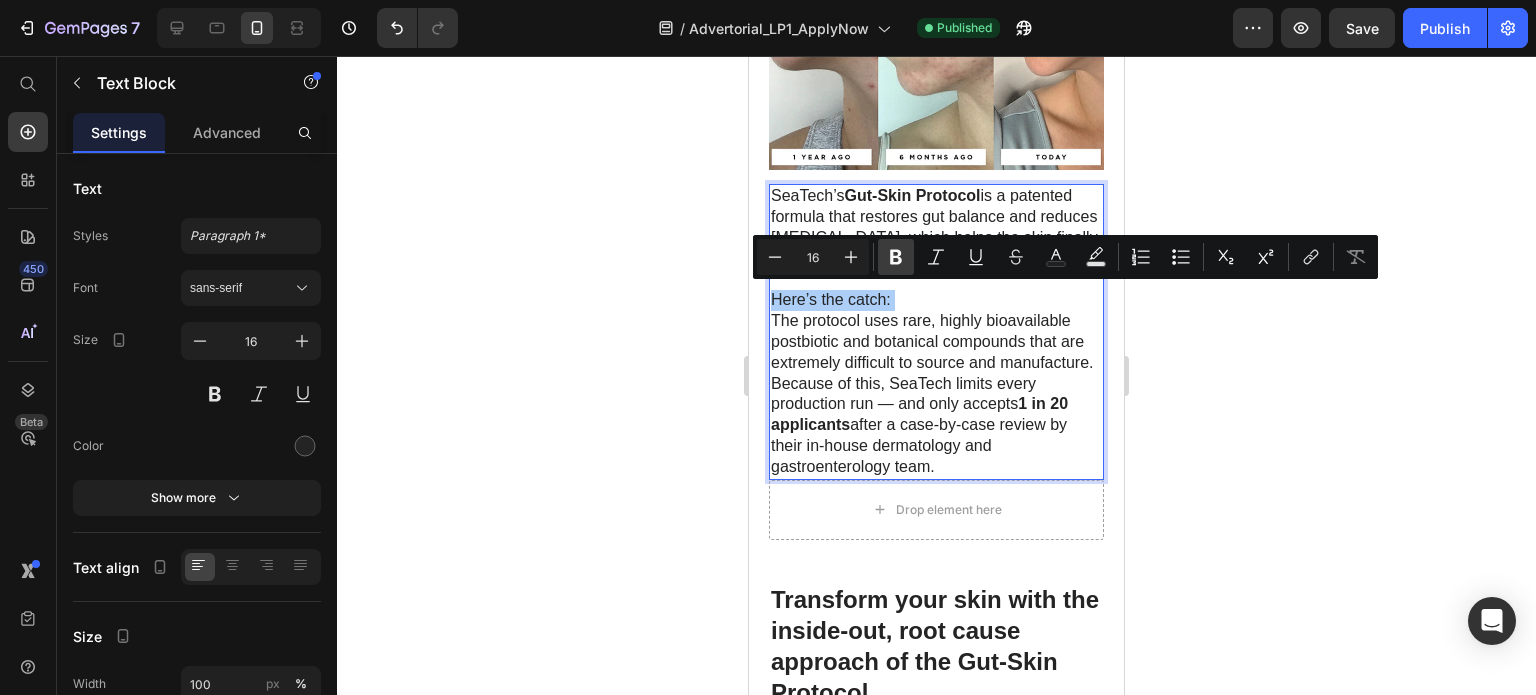 click on "Bold" at bounding box center [896, 257] 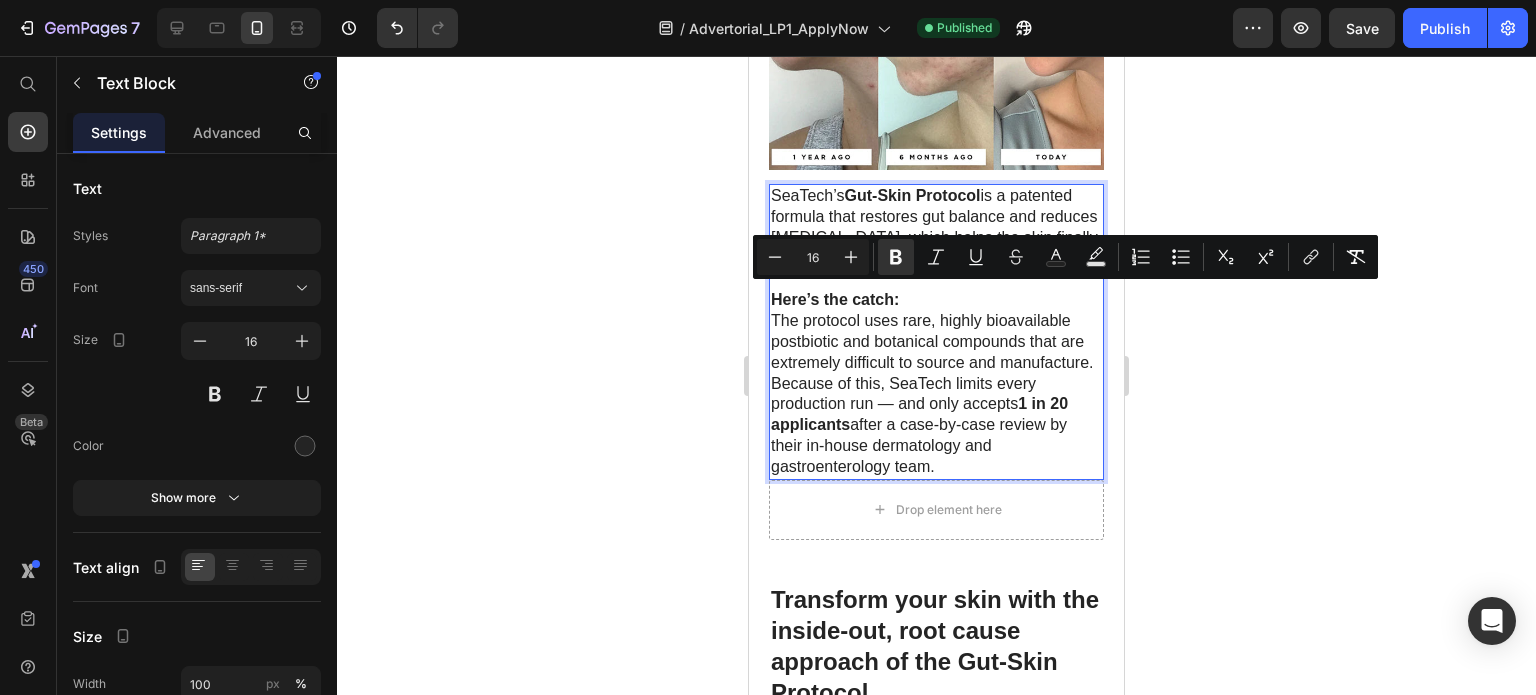 click on "The protocol uses rare, highly bioavailable postbiotic and botanical compounds that are extremely difficult to source and manufacture." at bounding box center [936, 342] 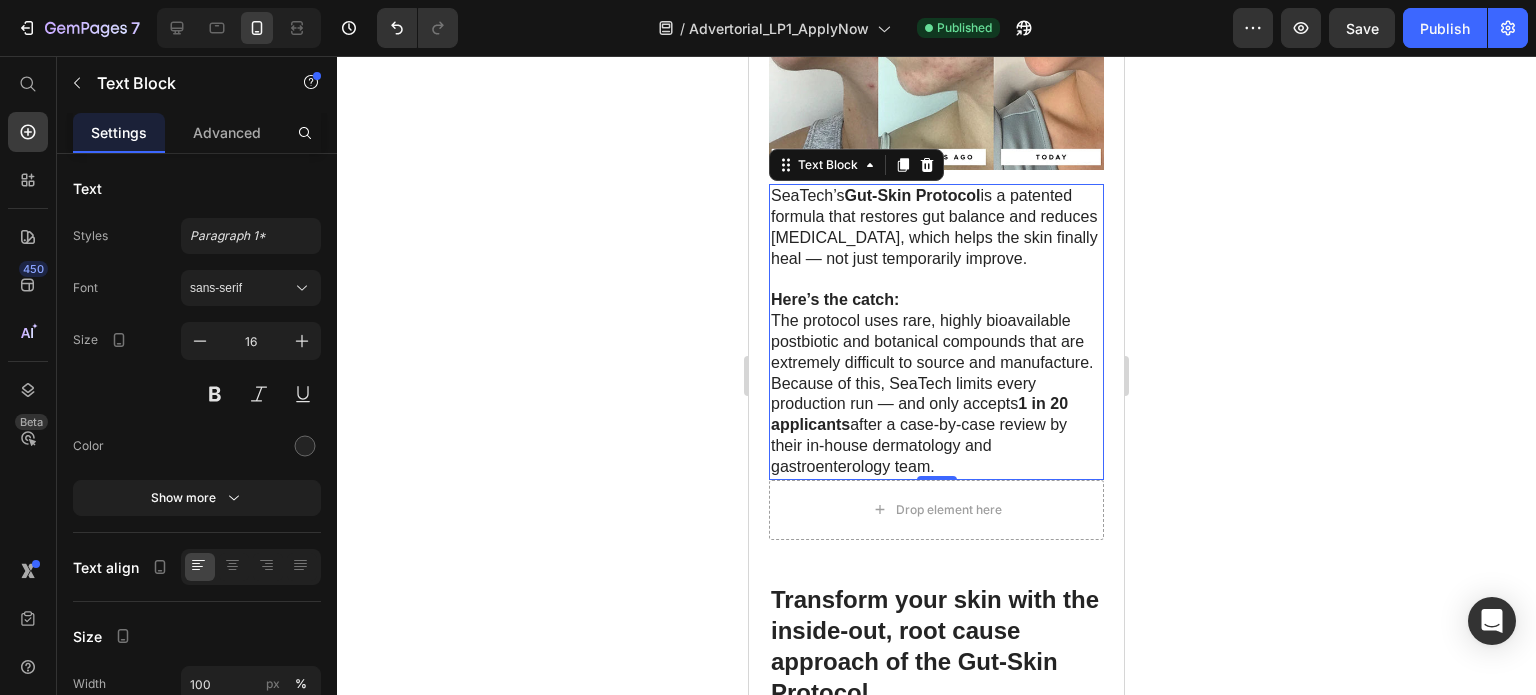 click 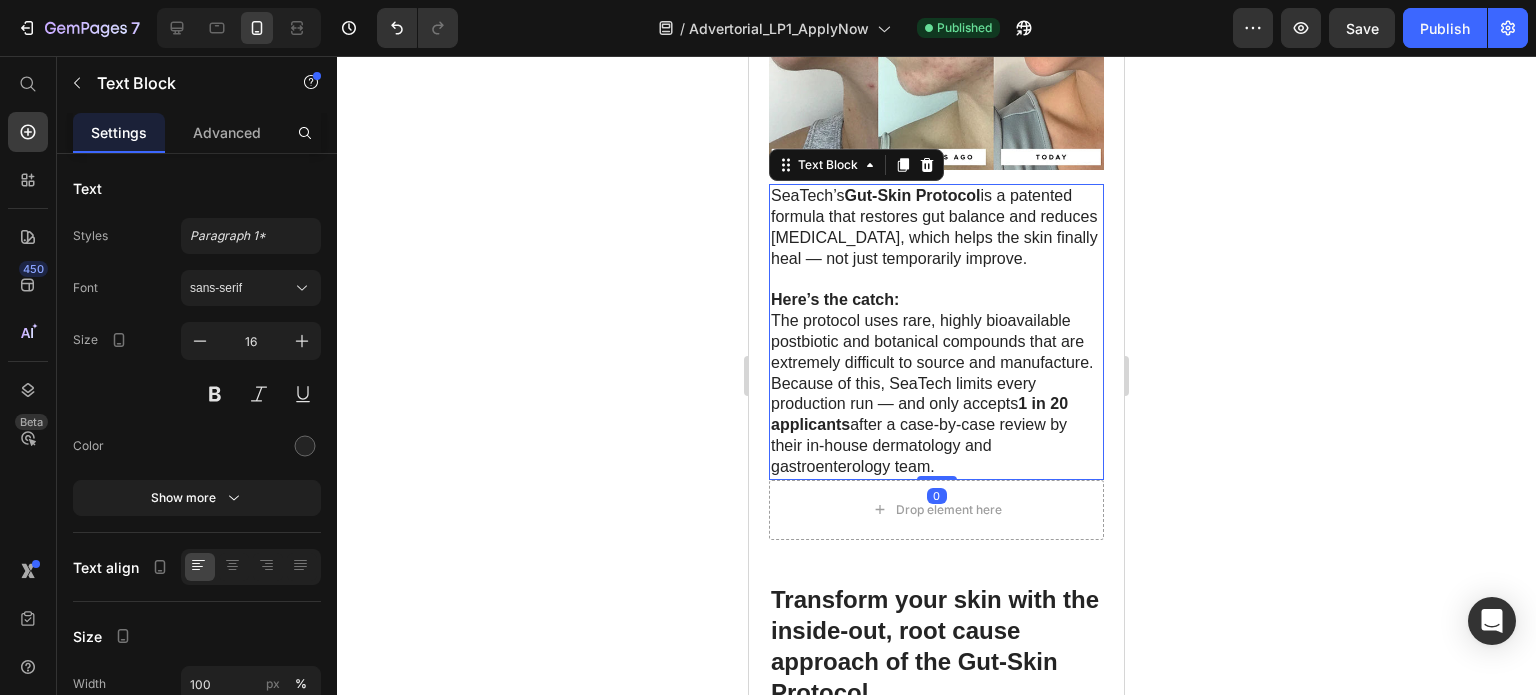 click on "The protocol uses rare, highly bioavailable postbiotic and botanical compounds that are extremely difficult to source and manufacture." at bounding box center [936, 342] 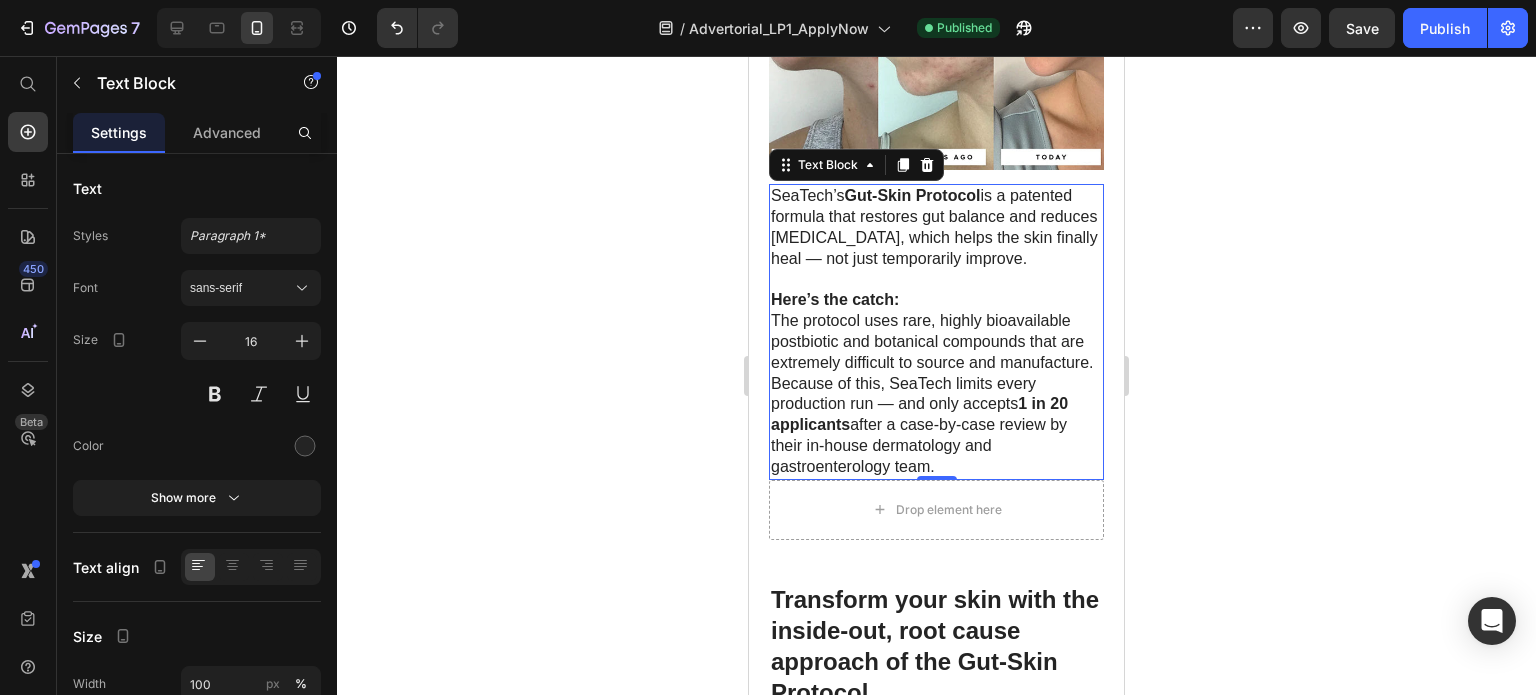 click 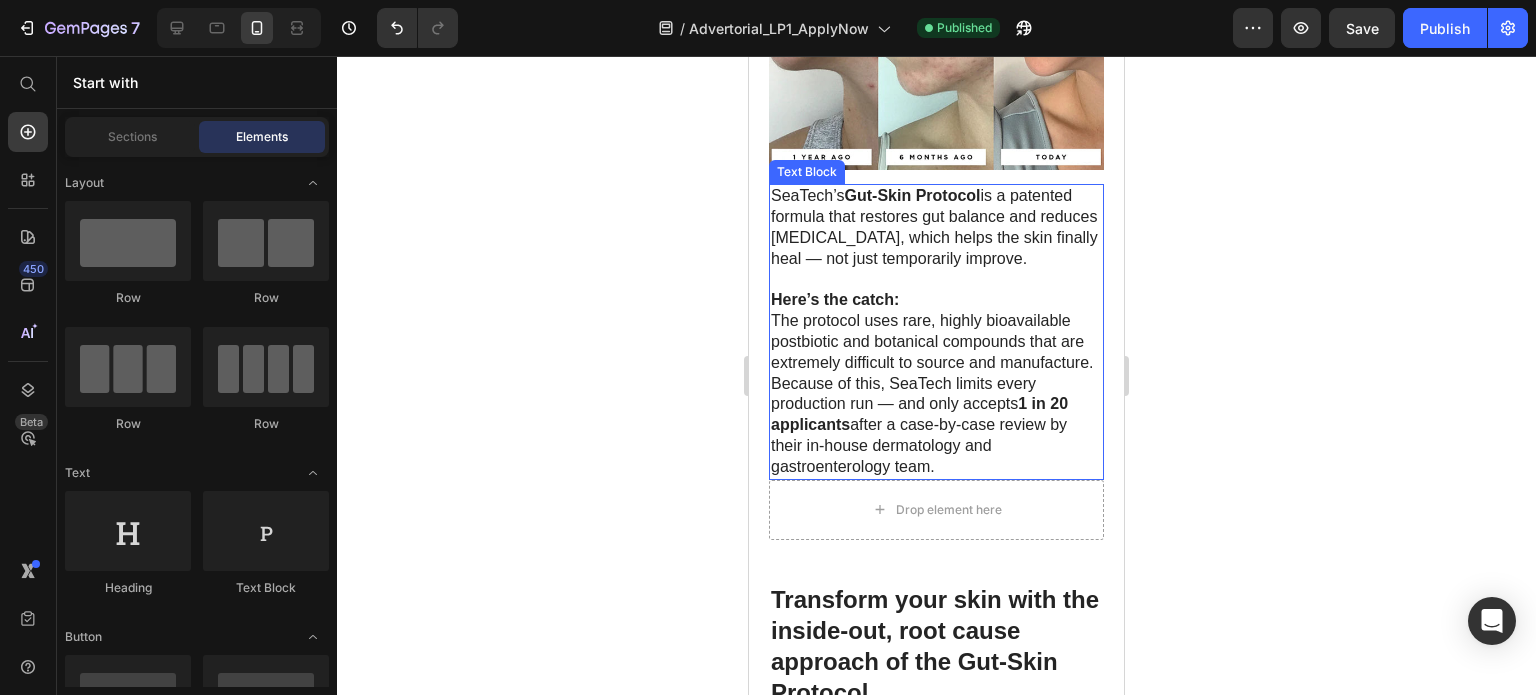 scroll, scrollTop: 4861, scrollLeft: 0, axis: vertical 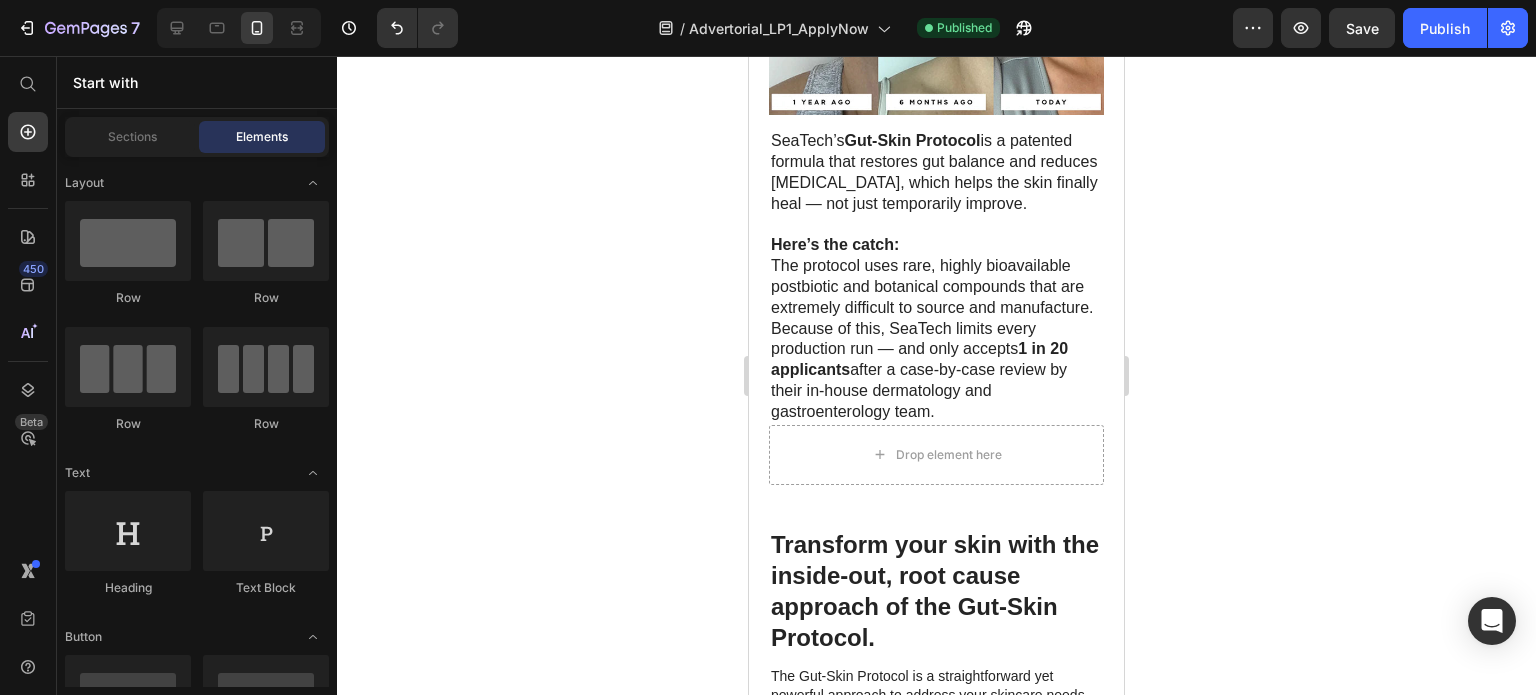 click 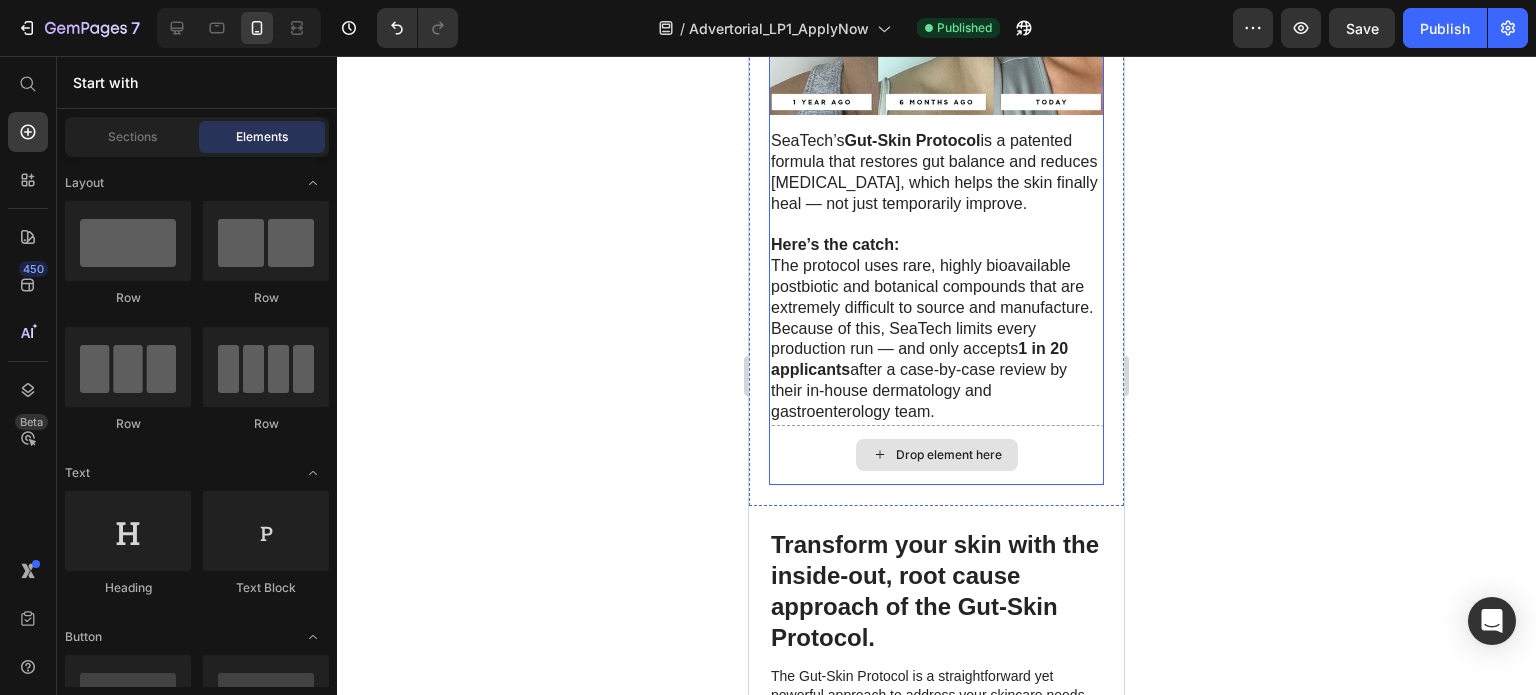 scroll, scrollTop: 4996, scrollLeft: 0, axis: vertical 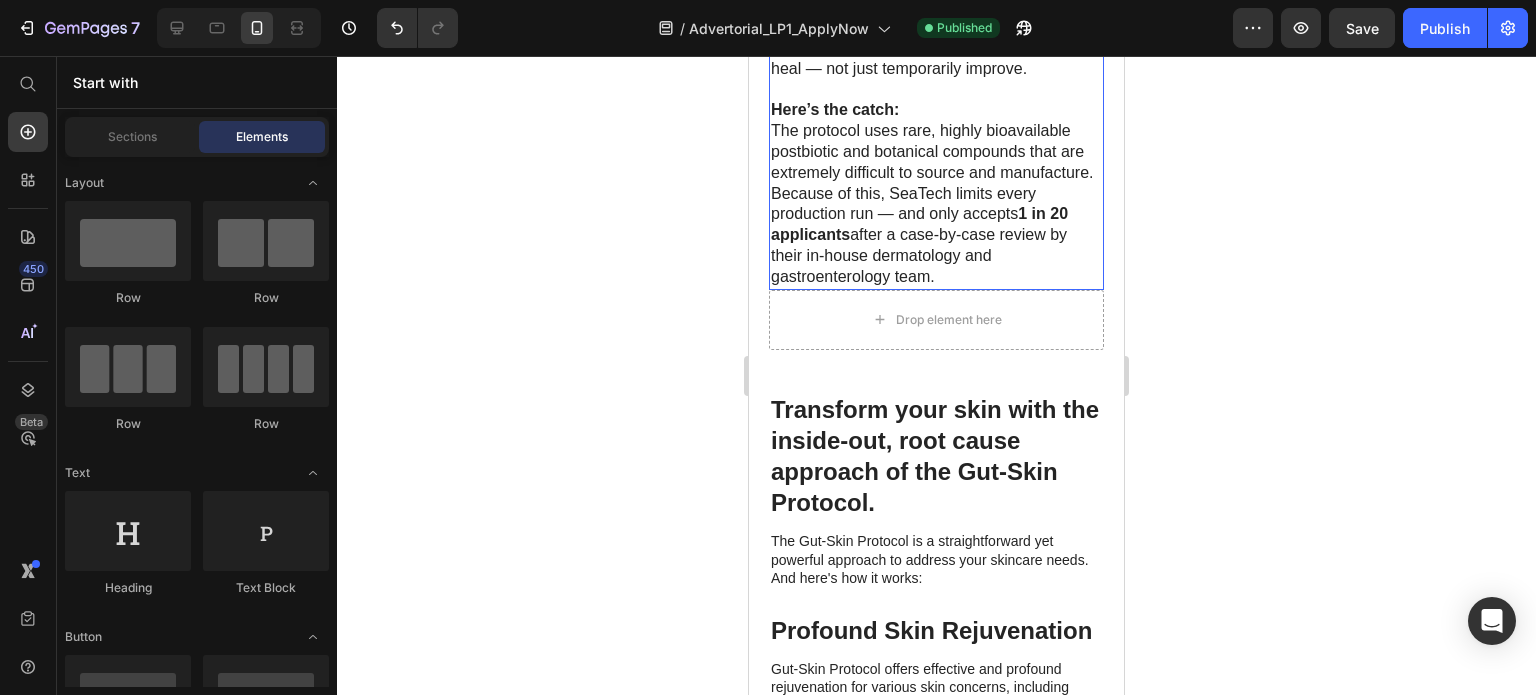 click on "The protocol uses rare, highly bioavailable postbiotic and botanical compounds that are extremely difficult to source and manufacture." at bounding box center [936, 152] 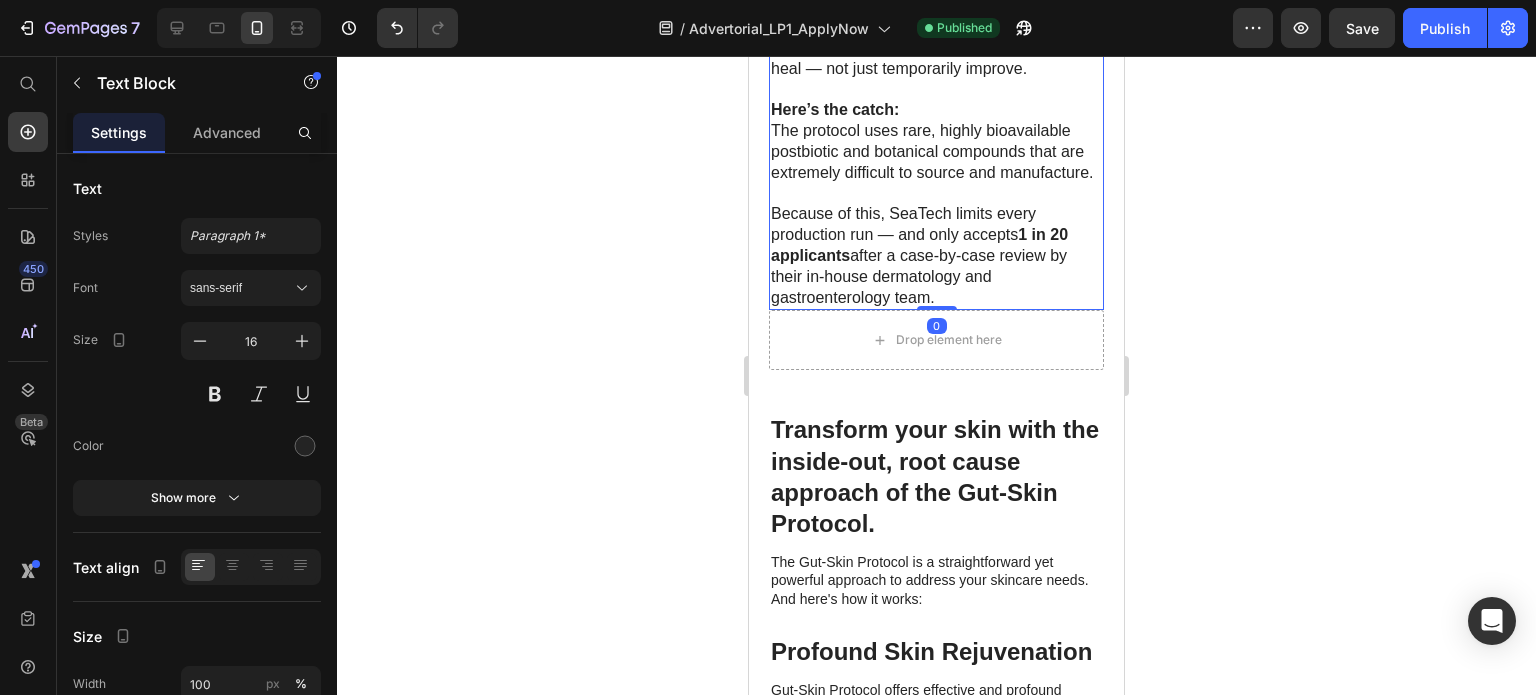 click 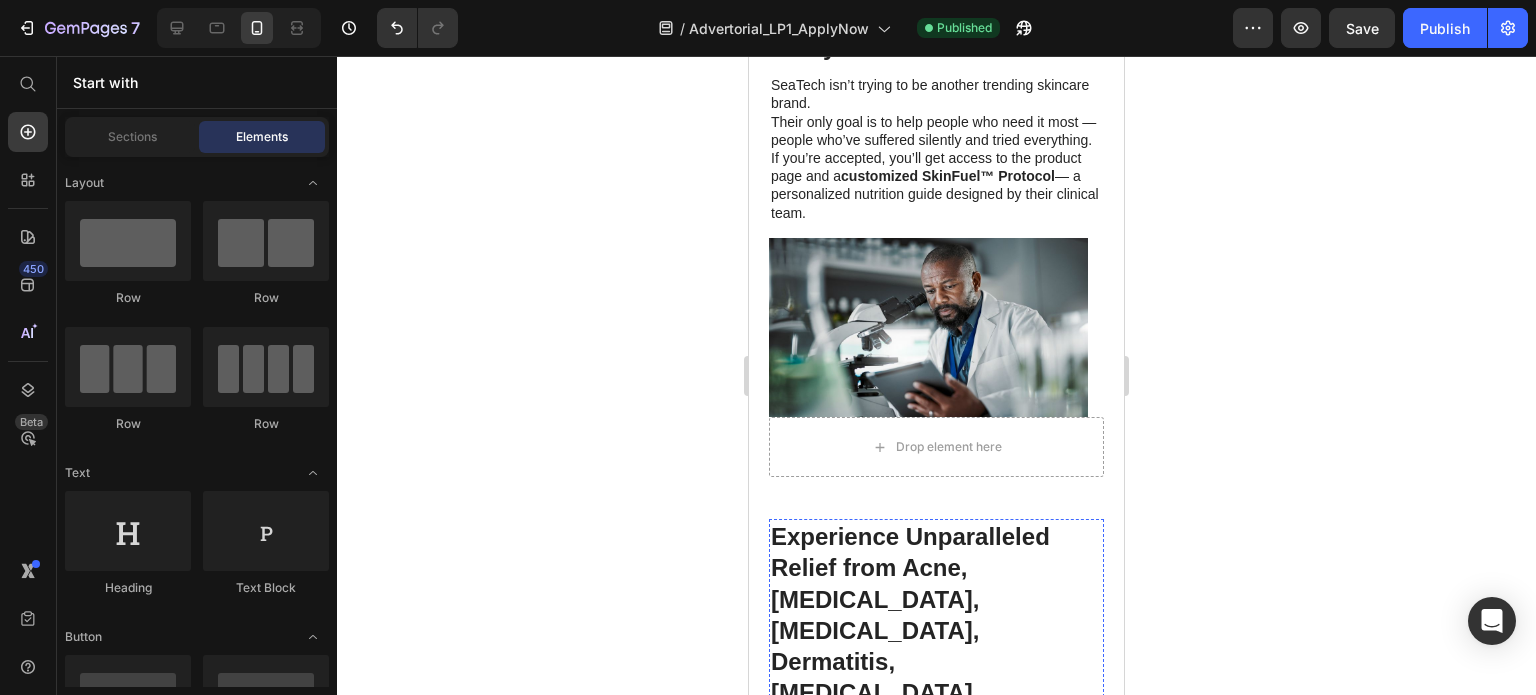 scroll, scrollTop: 6560, scrollLeft: 0, axis: vertical 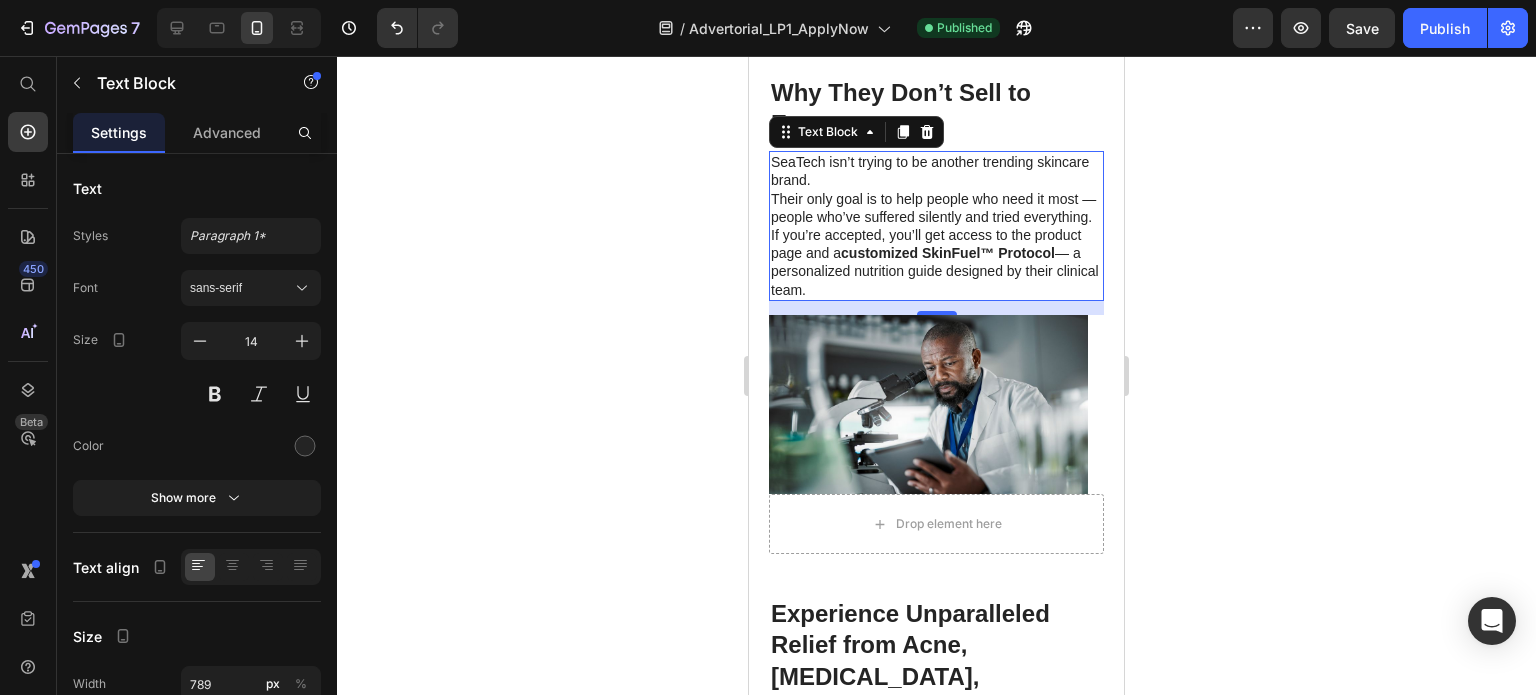 click on "SeaTech isn’t trying to be another trending skincare brand. Their only goal is to help people who need it most — people who’ve suffered silently and tried everything." at bounding box center (936, 189) 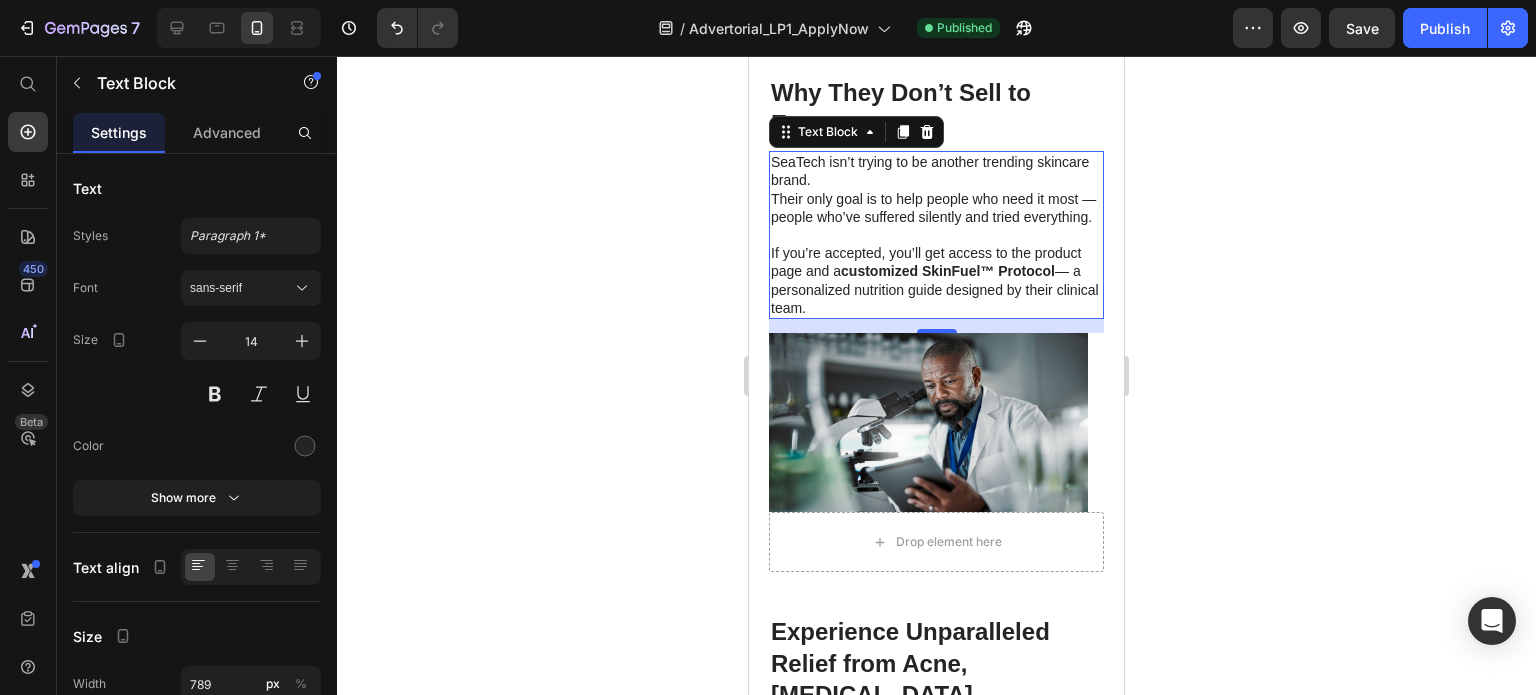 click 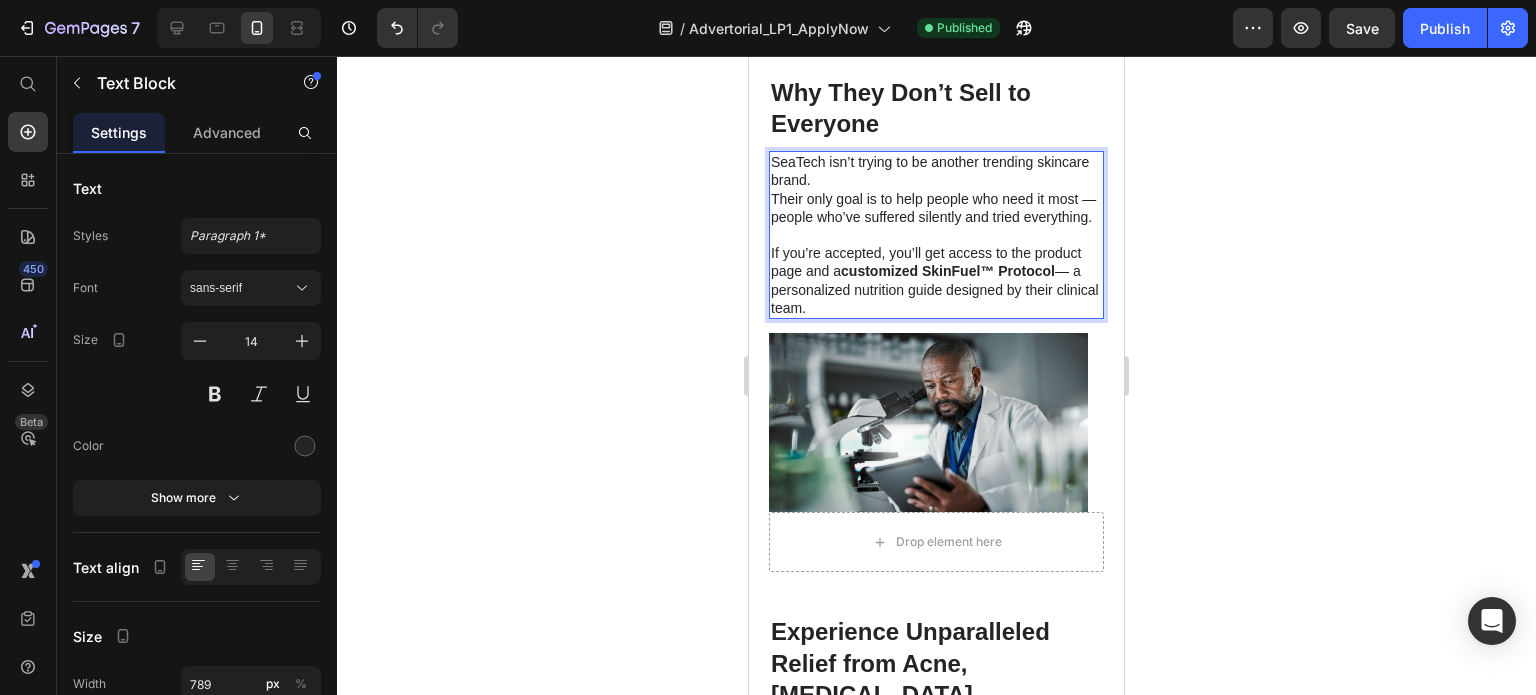 click on "customized SkinFuel™ Protocol" at bounding box center [948, 271] 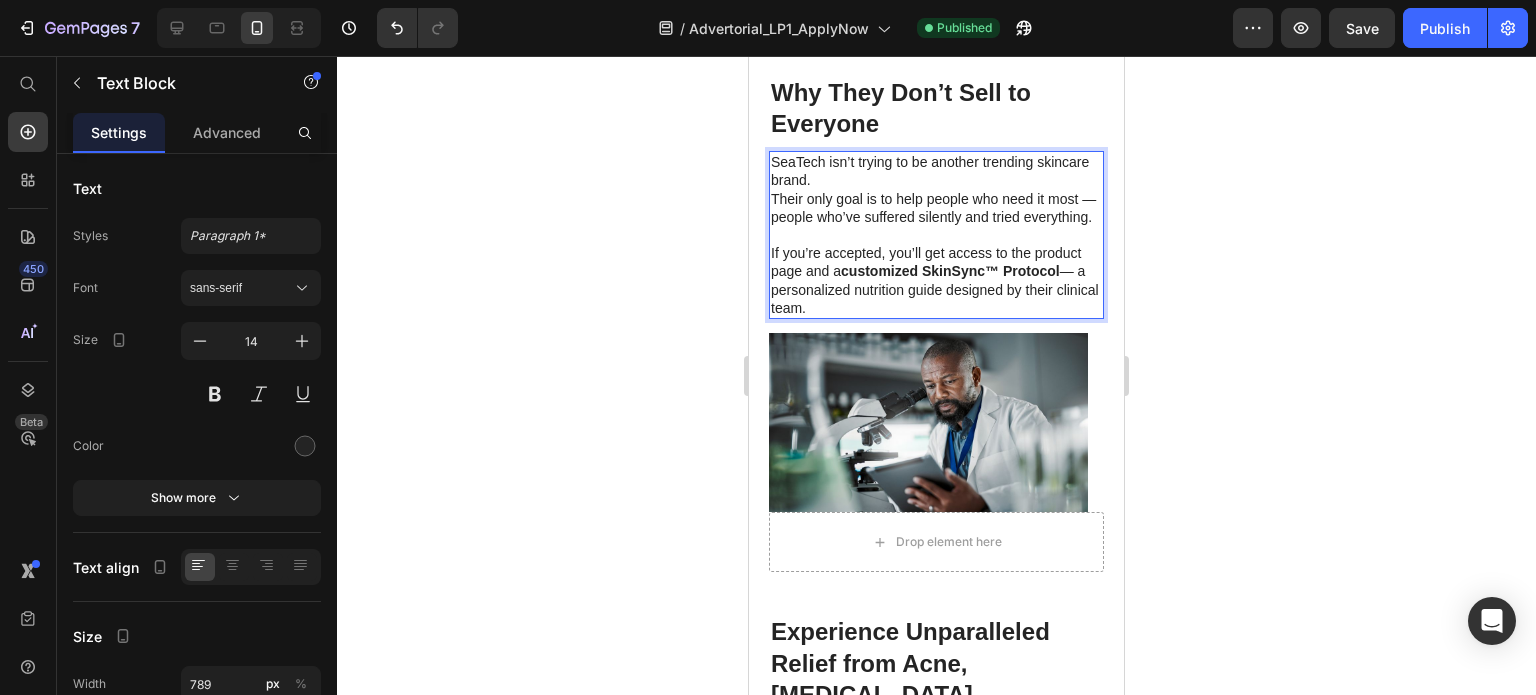 click 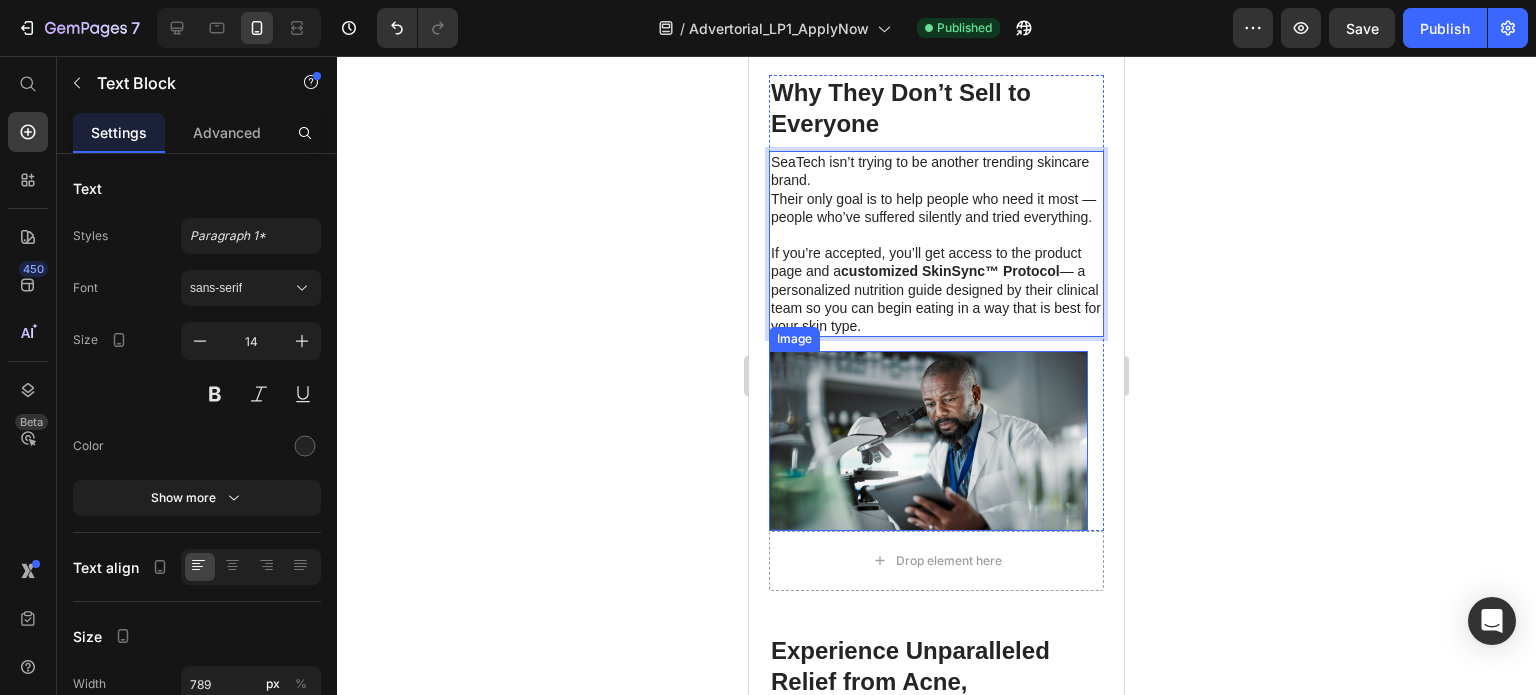 scroll, scrollTop: 6620, scrollLeft: 0, axis: vertical 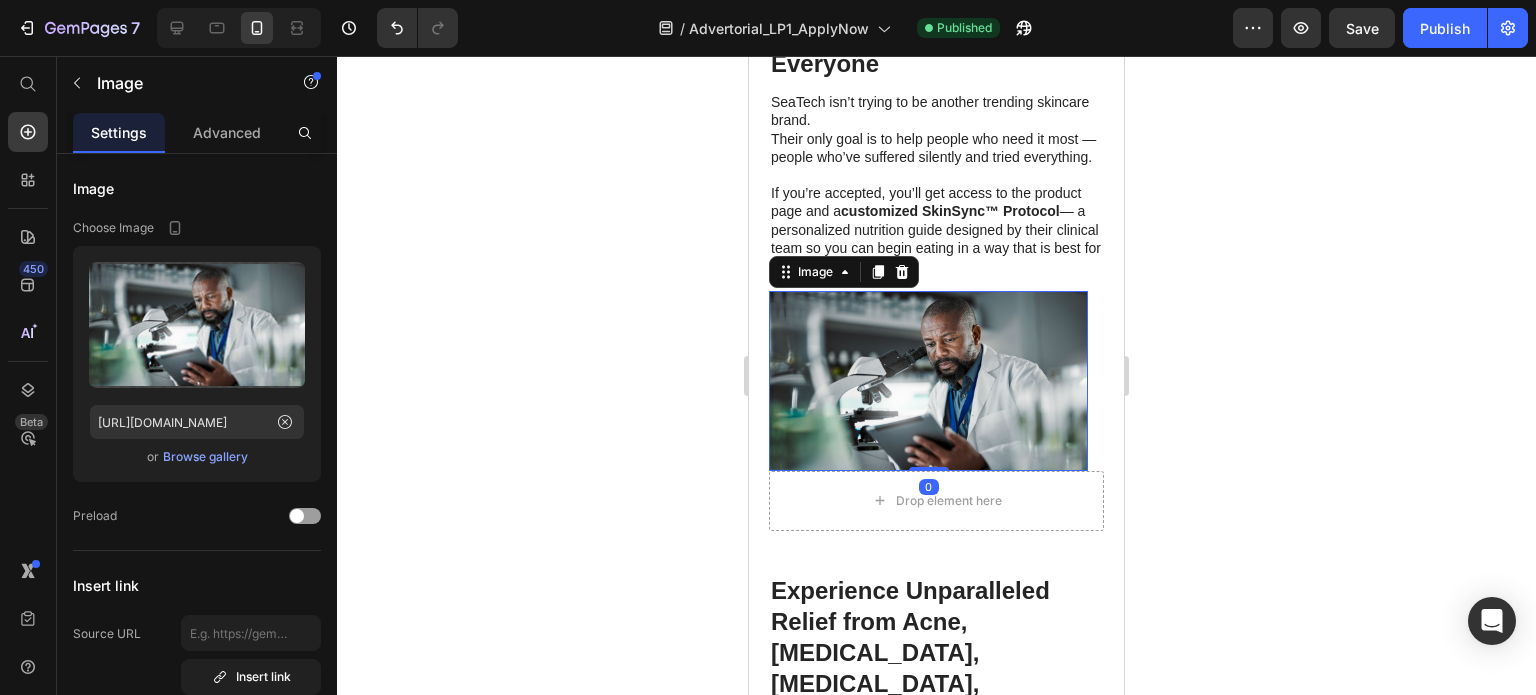 click at bounding box center (928, 380) 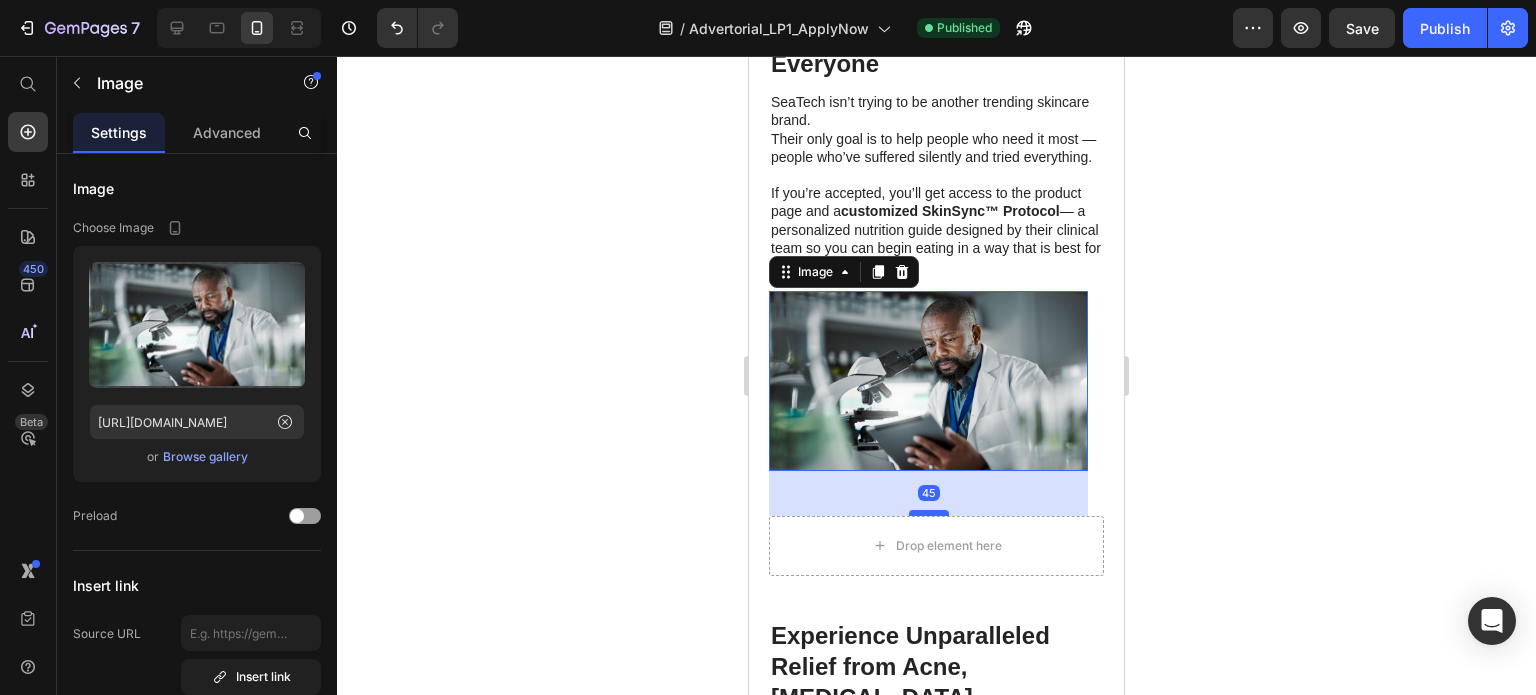 drag, startPoint x: 920, startPoint y: 483, endPoint x: 921, endPoint y: 529, distance: 46.010868 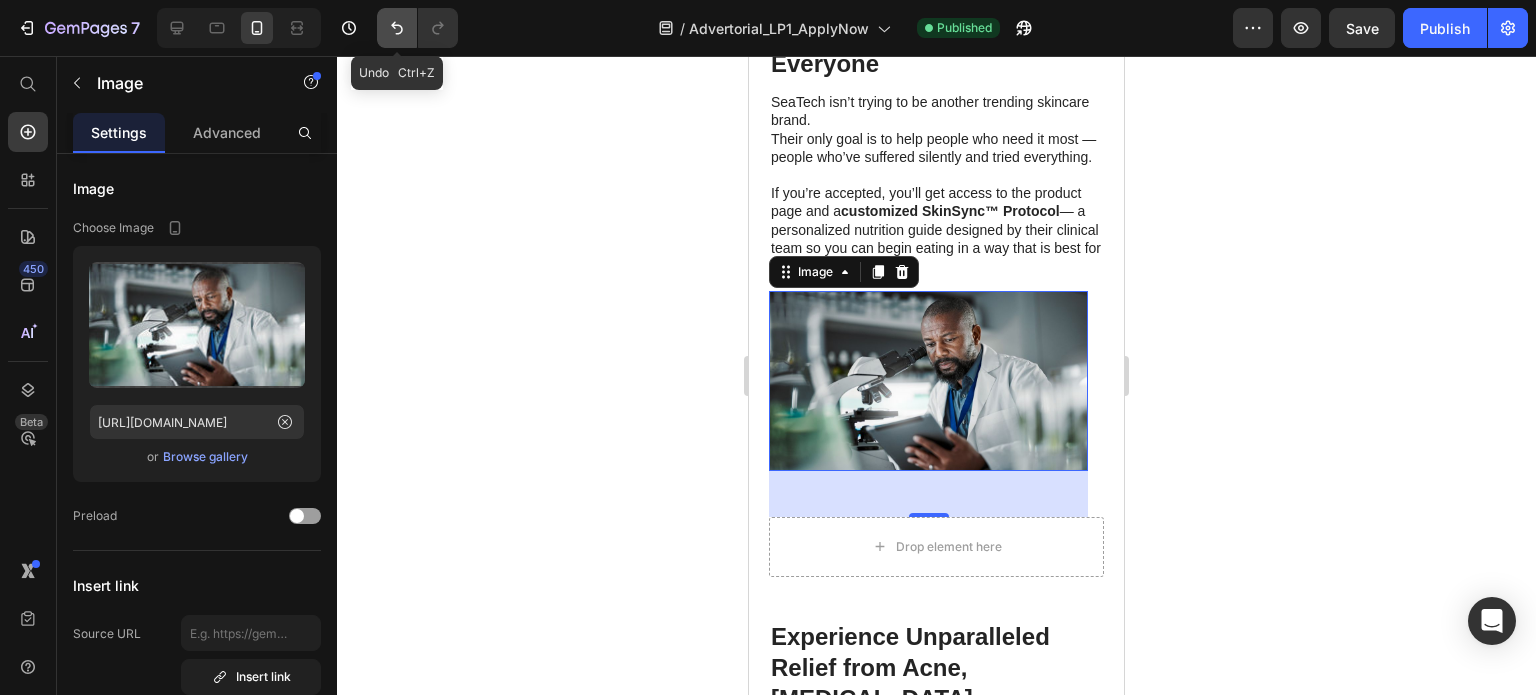 click 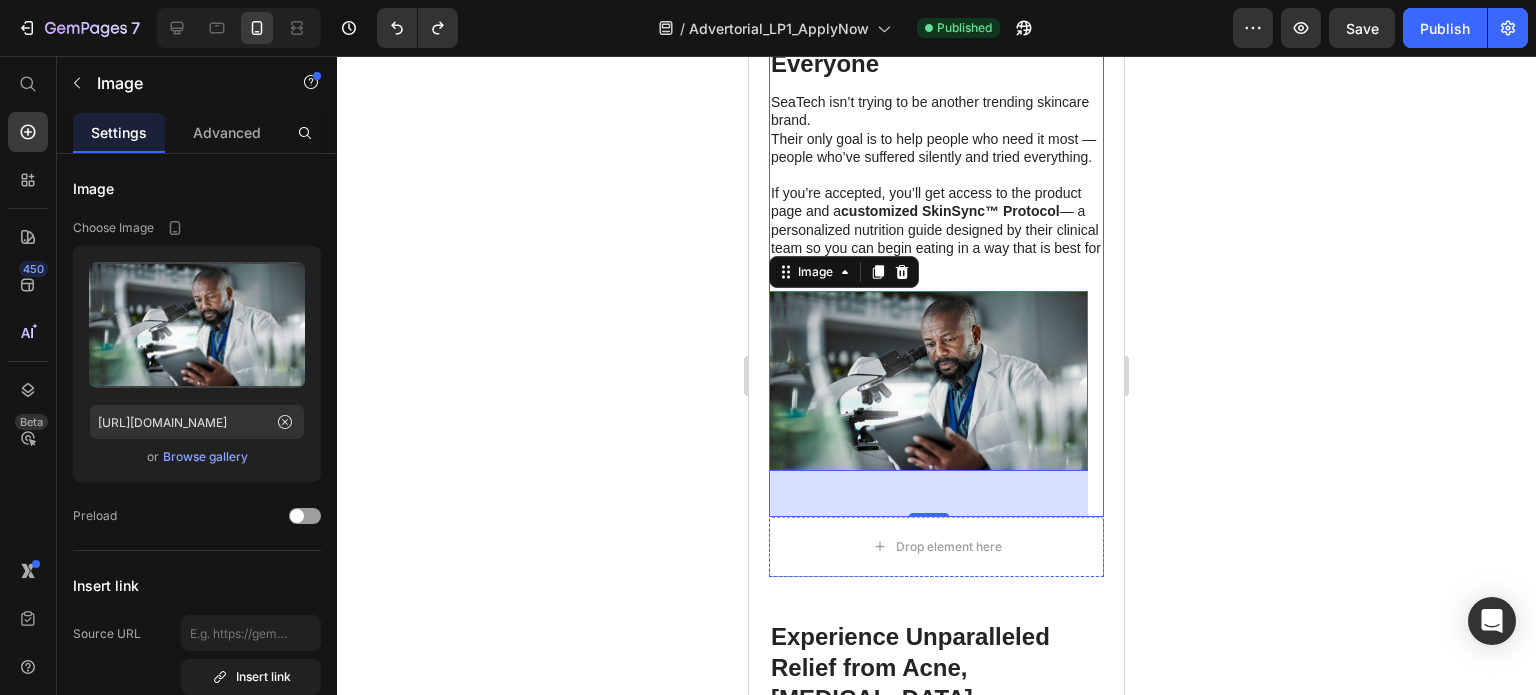 click 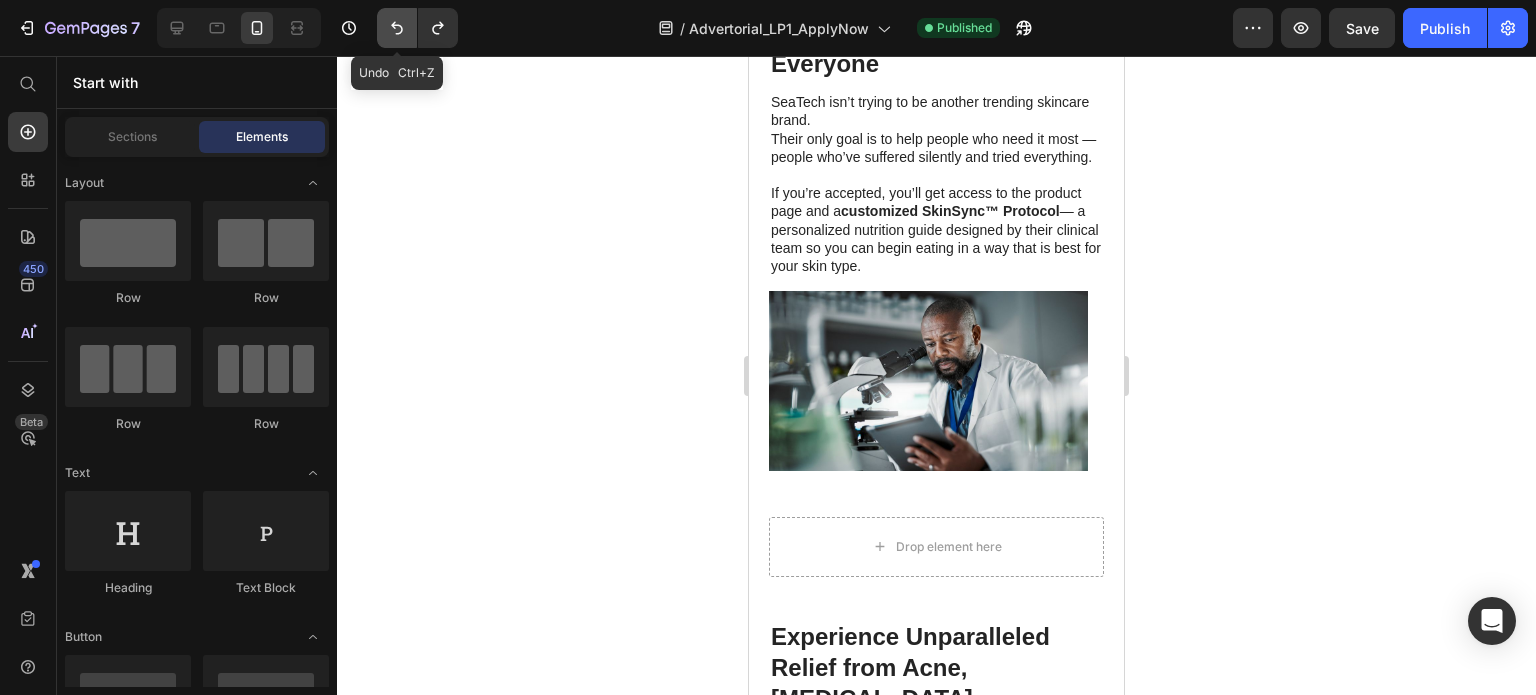 click 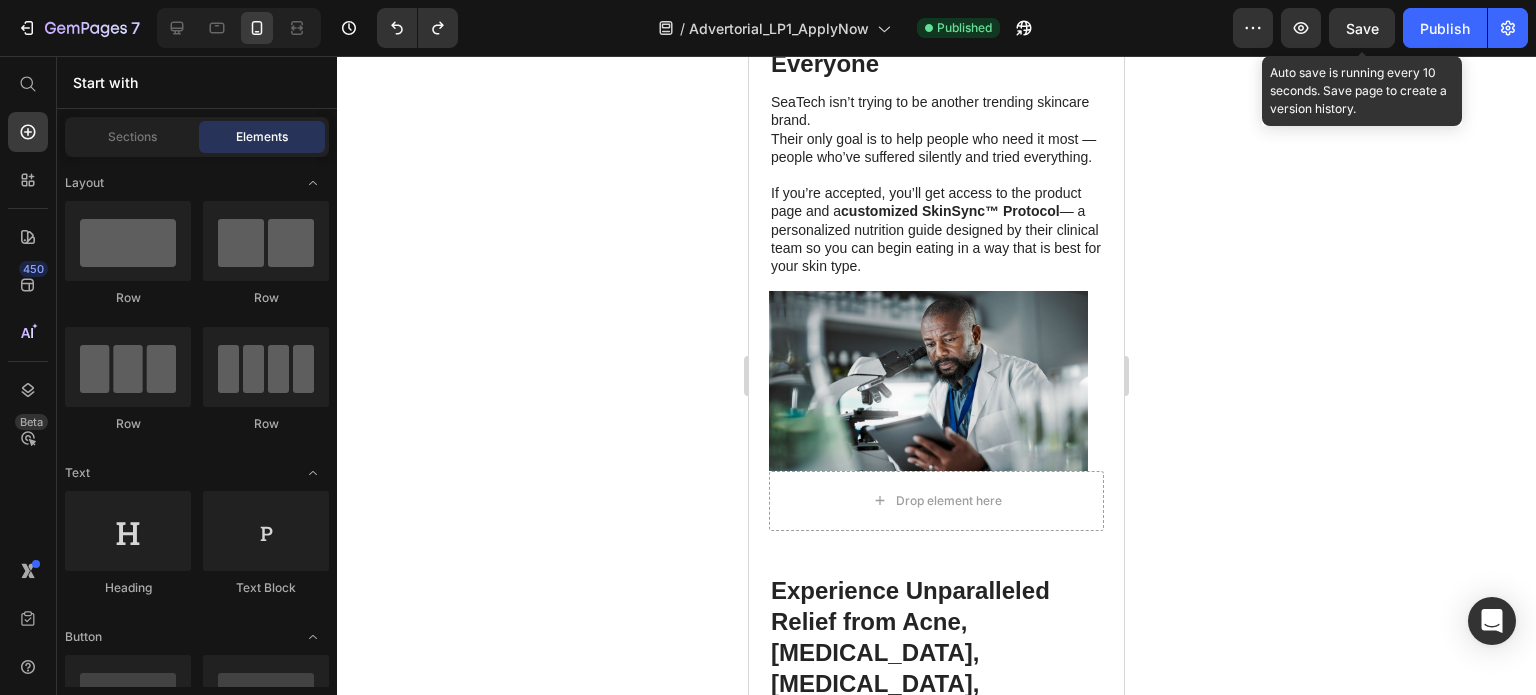 click on "Save" at bounding box center [1362, 28] 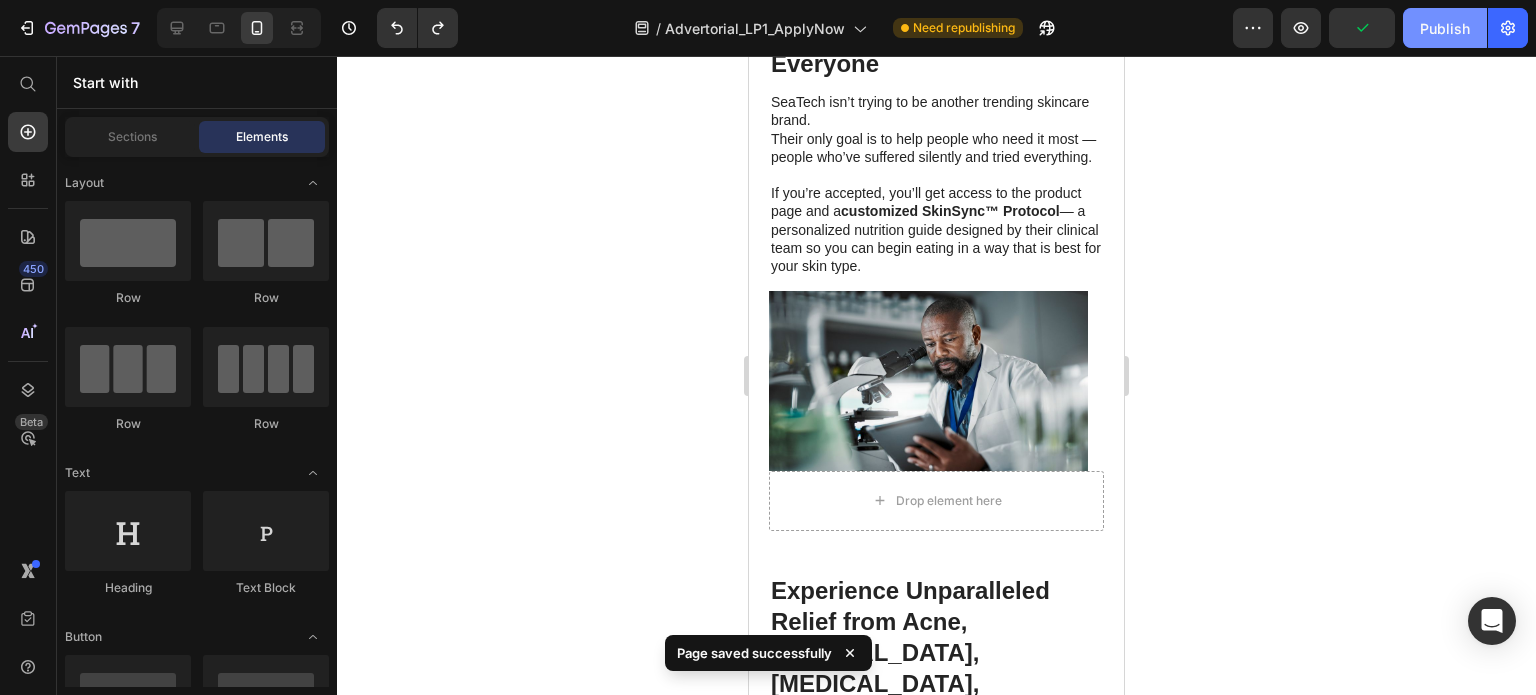 click on "Publish" at bounding box center [1445, 28] 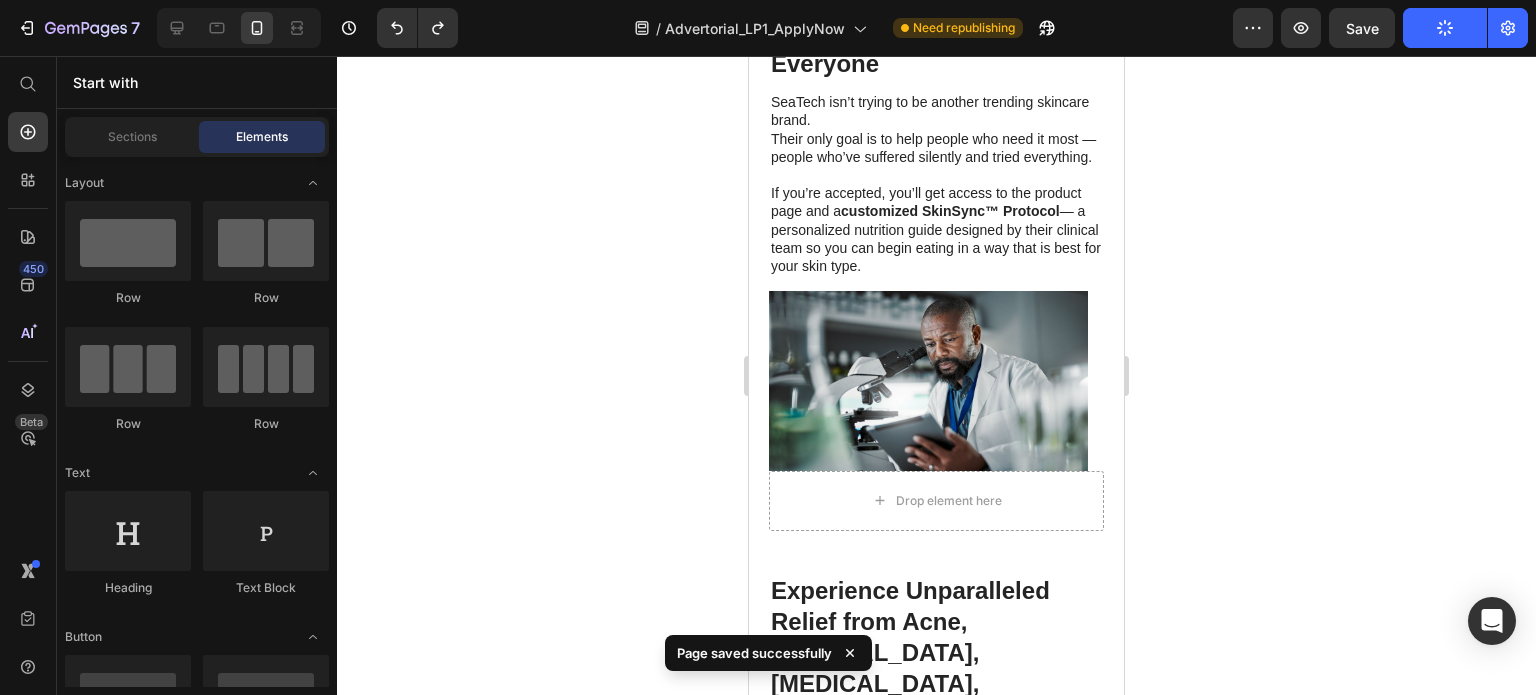 click 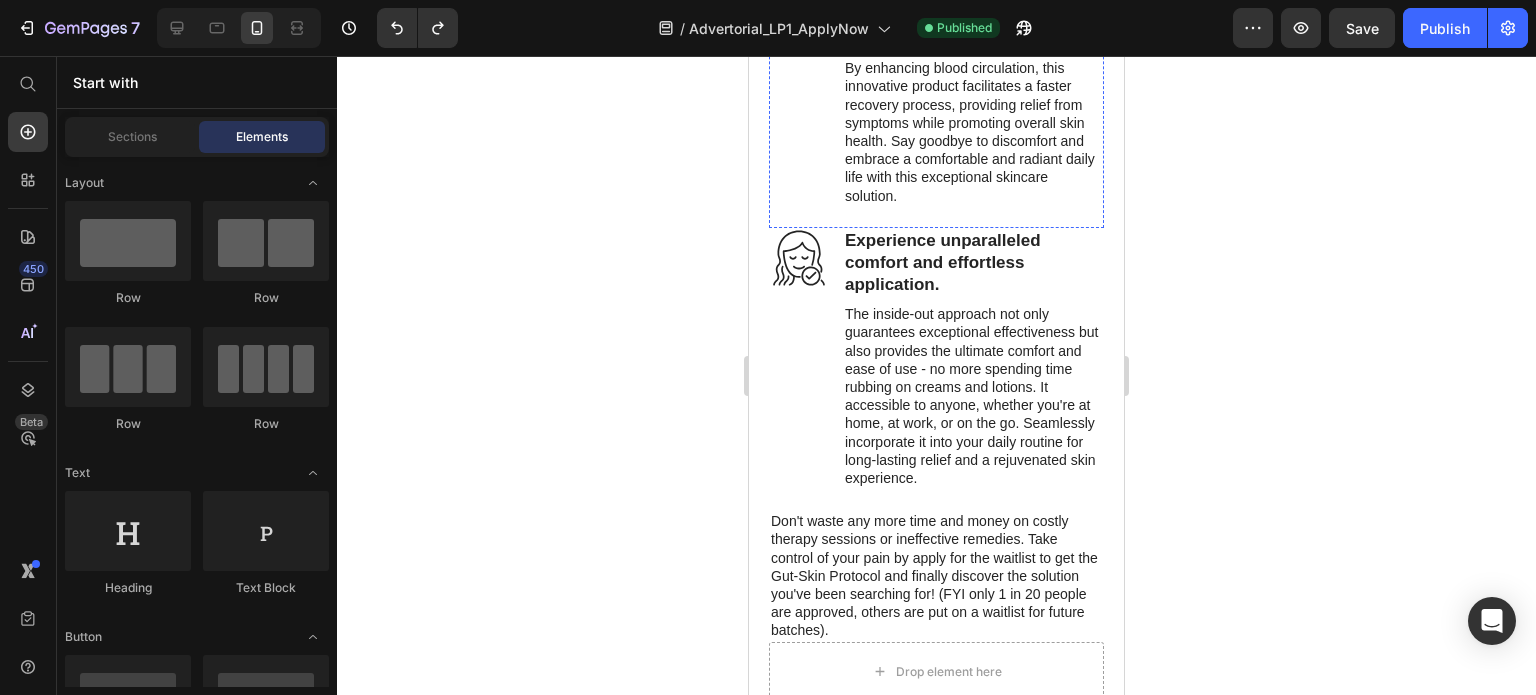 scroll, scrollTop: 8068, scrollLeft: 0, axis: vertical 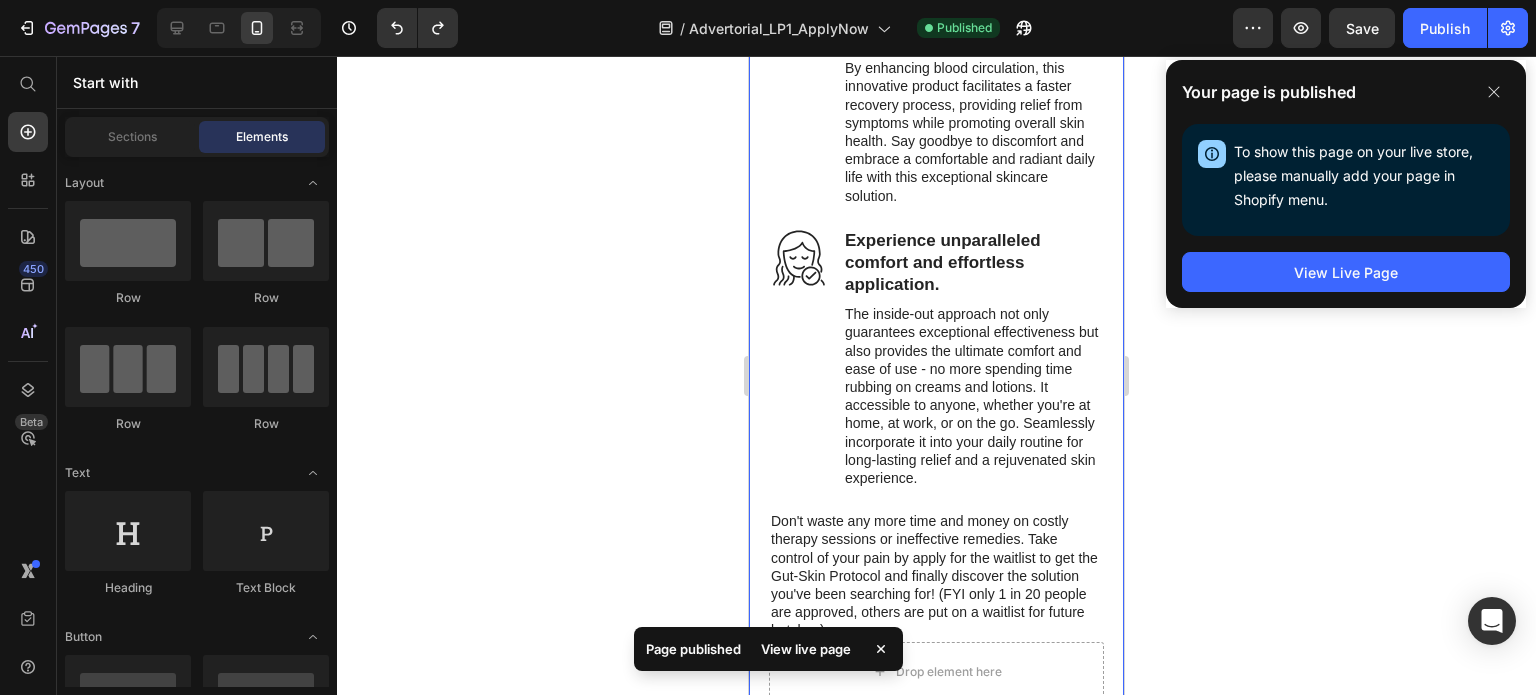 click 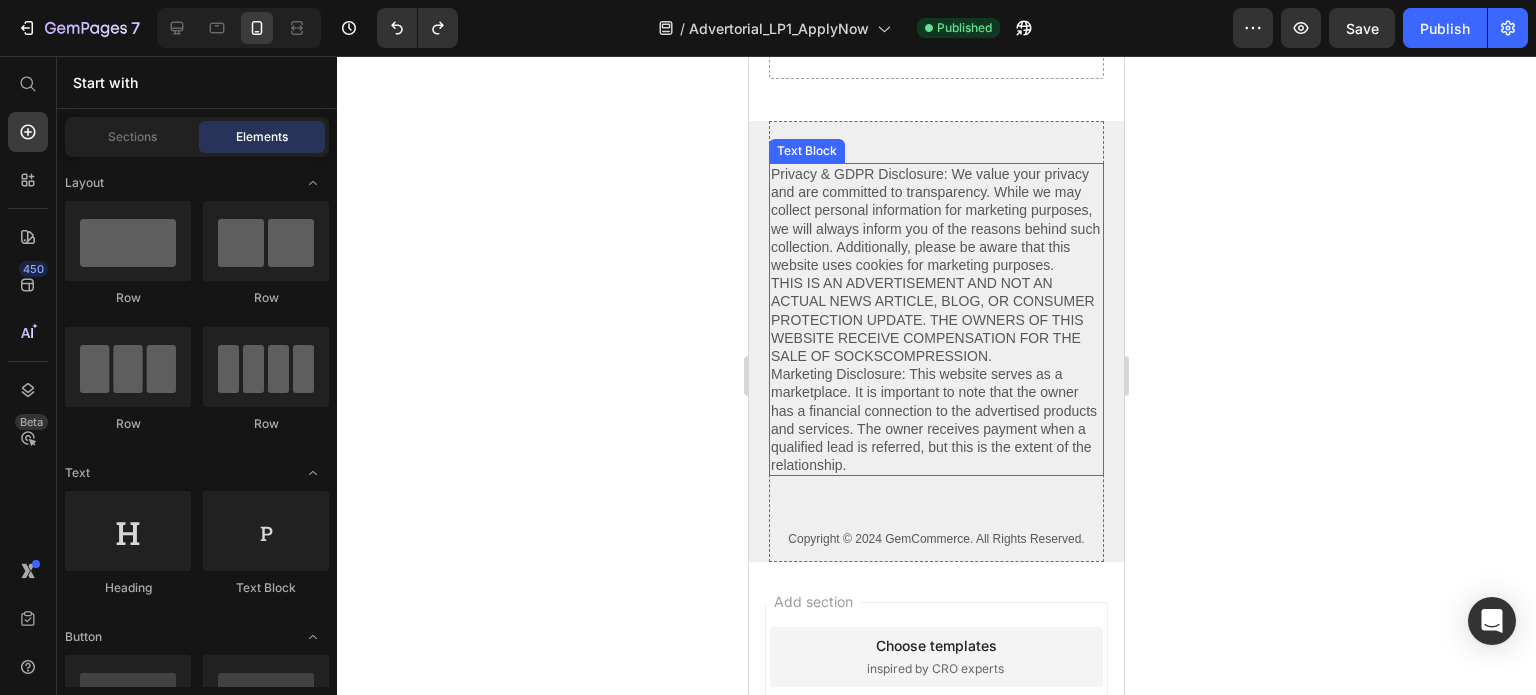 scroll, scrollTop: 12075, scrollLeft: 0, axis: vertical 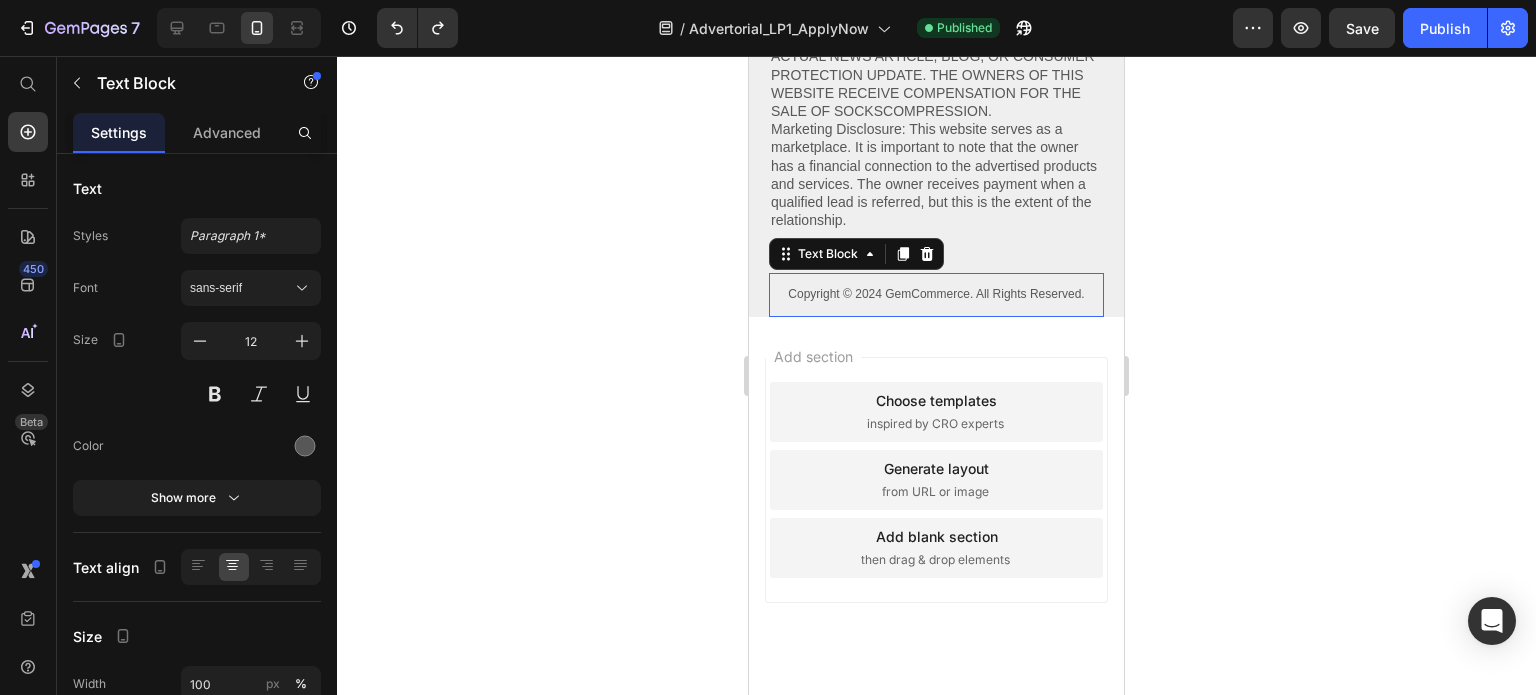 click on "Copyright © 2024 GemCommerce. All Rights Reserved." at bounding box center (936, 295) 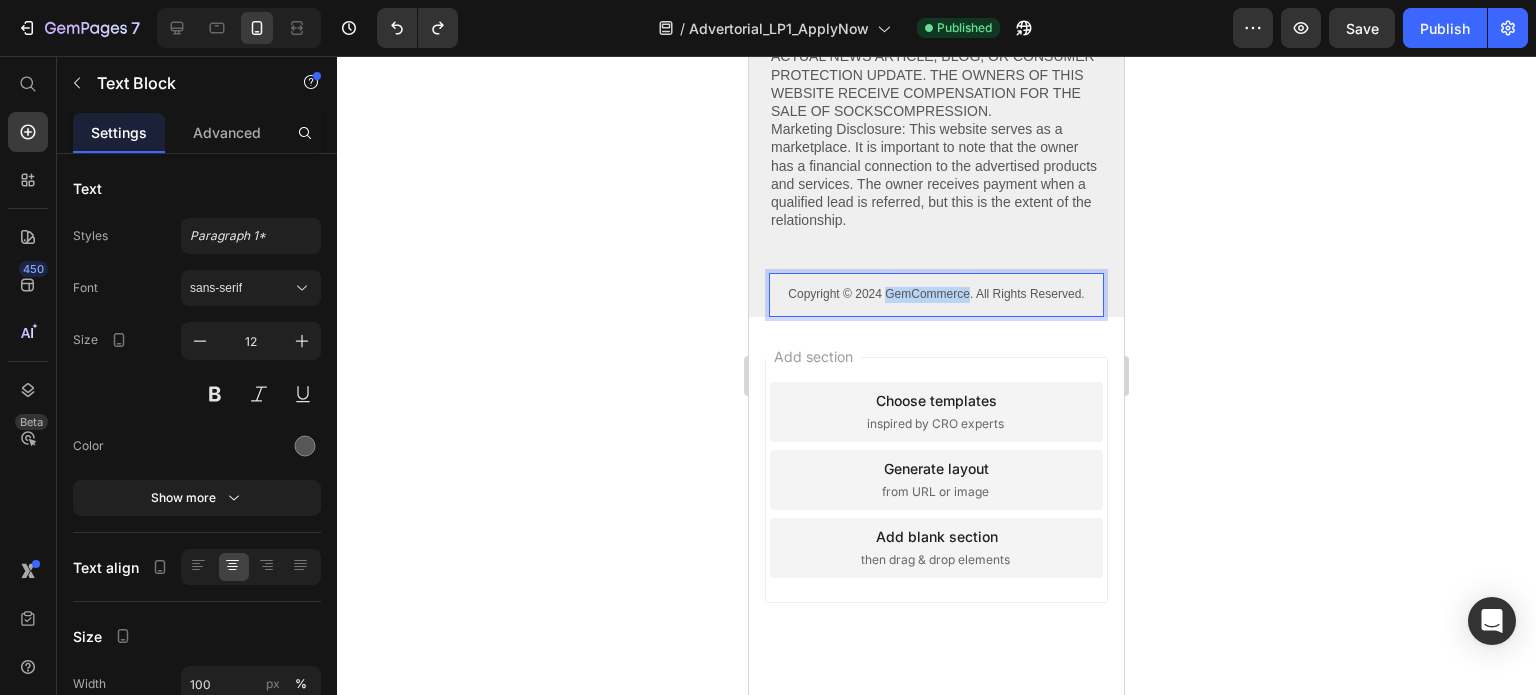 click on "Copyright © 2024 GemCommerce. All Rights Reserved." at bounding box center [936, 295] 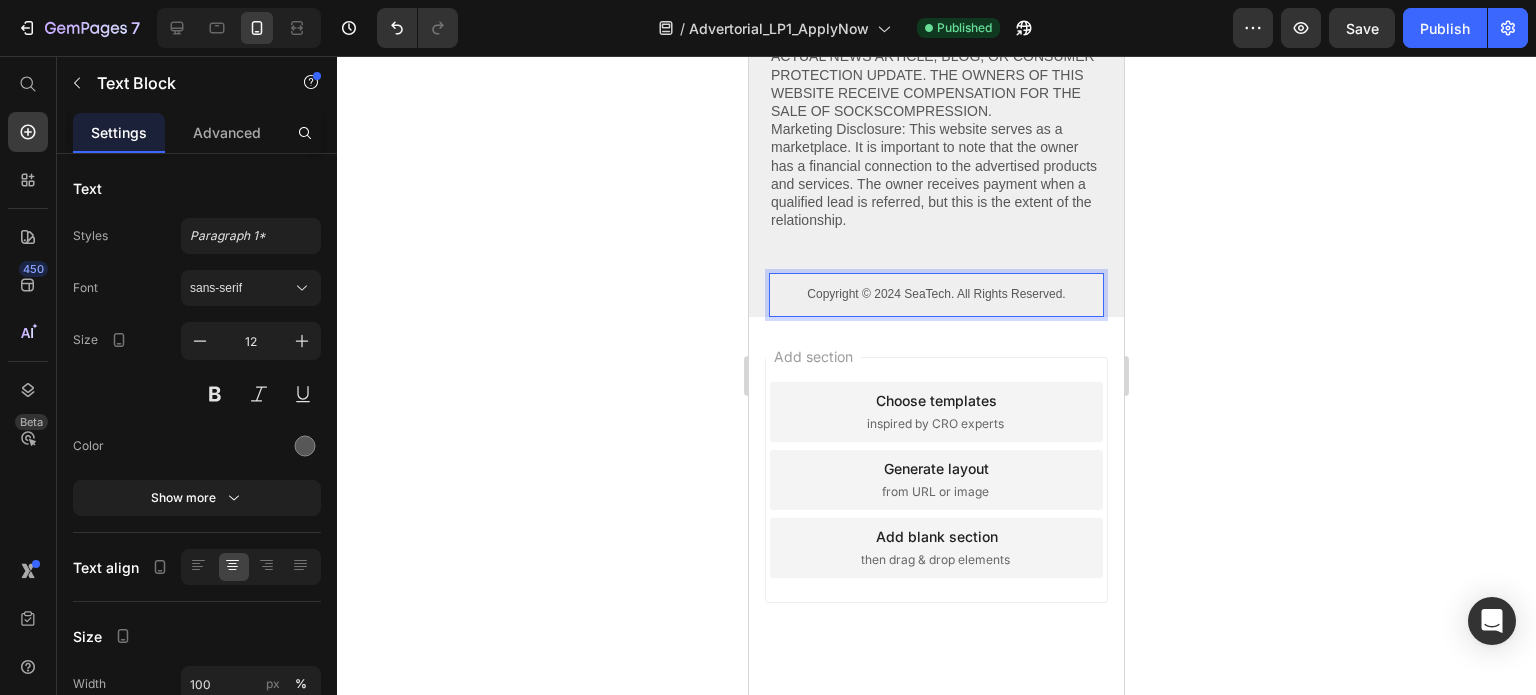 click on "Copyright © 2024 SeaTech. All Rights Reserved." at bounding box center (936, 295) 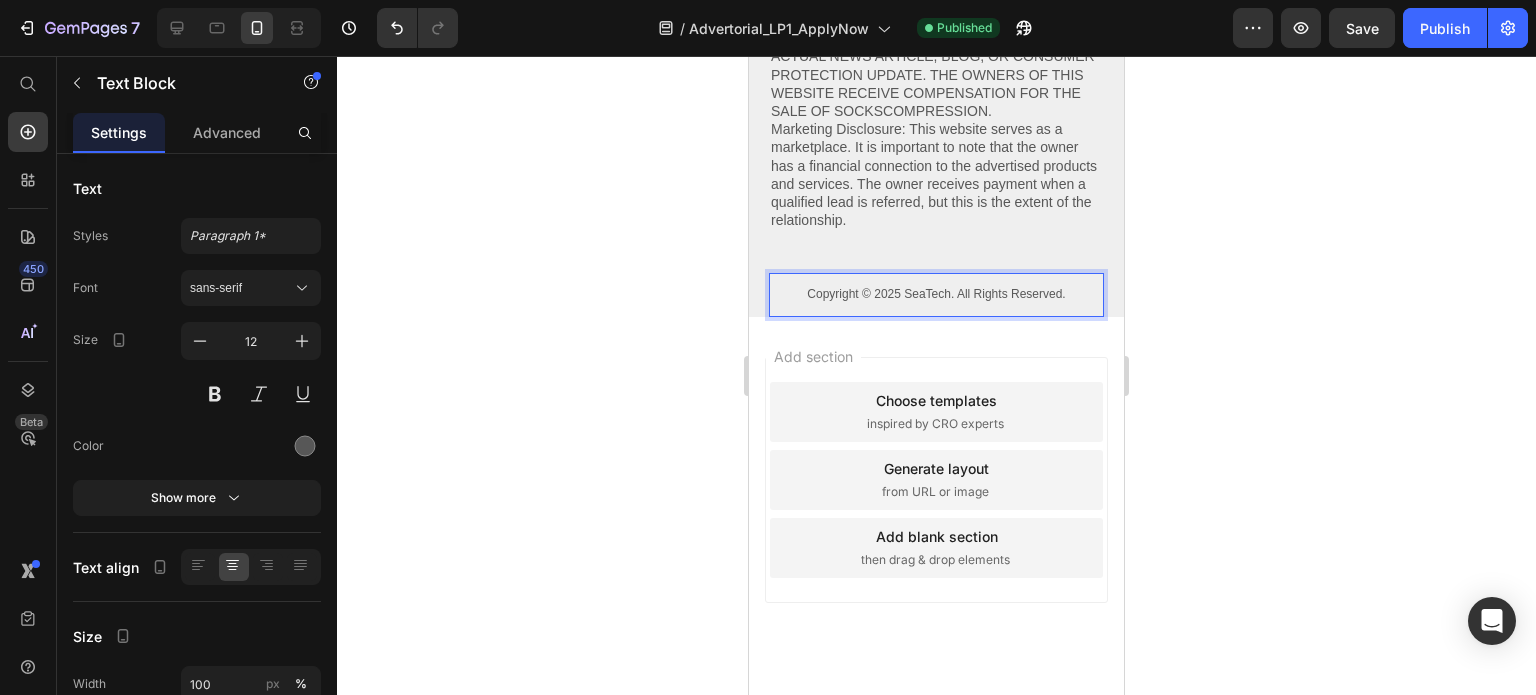click on "Copyright © 2025 SeaTech. All Rights Reserved." at bounding box center (936, 295) 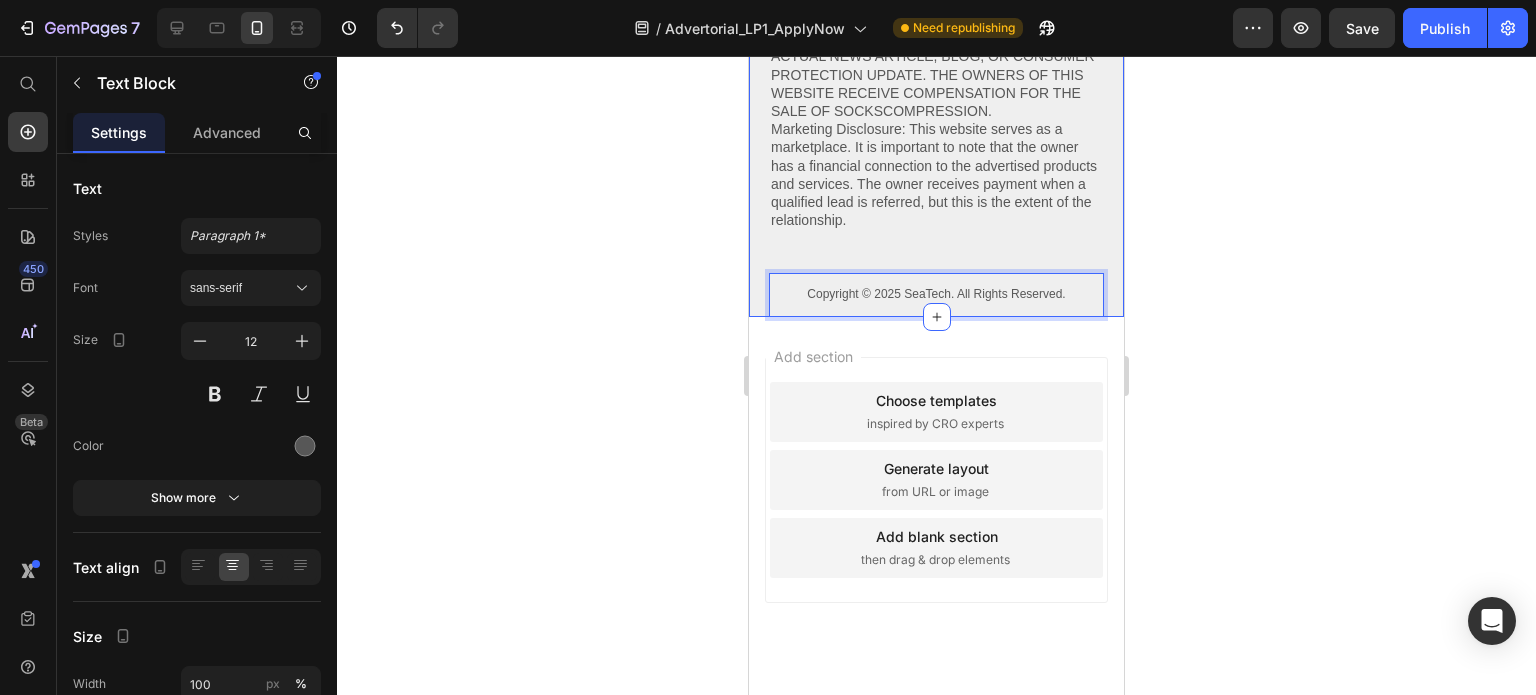 click 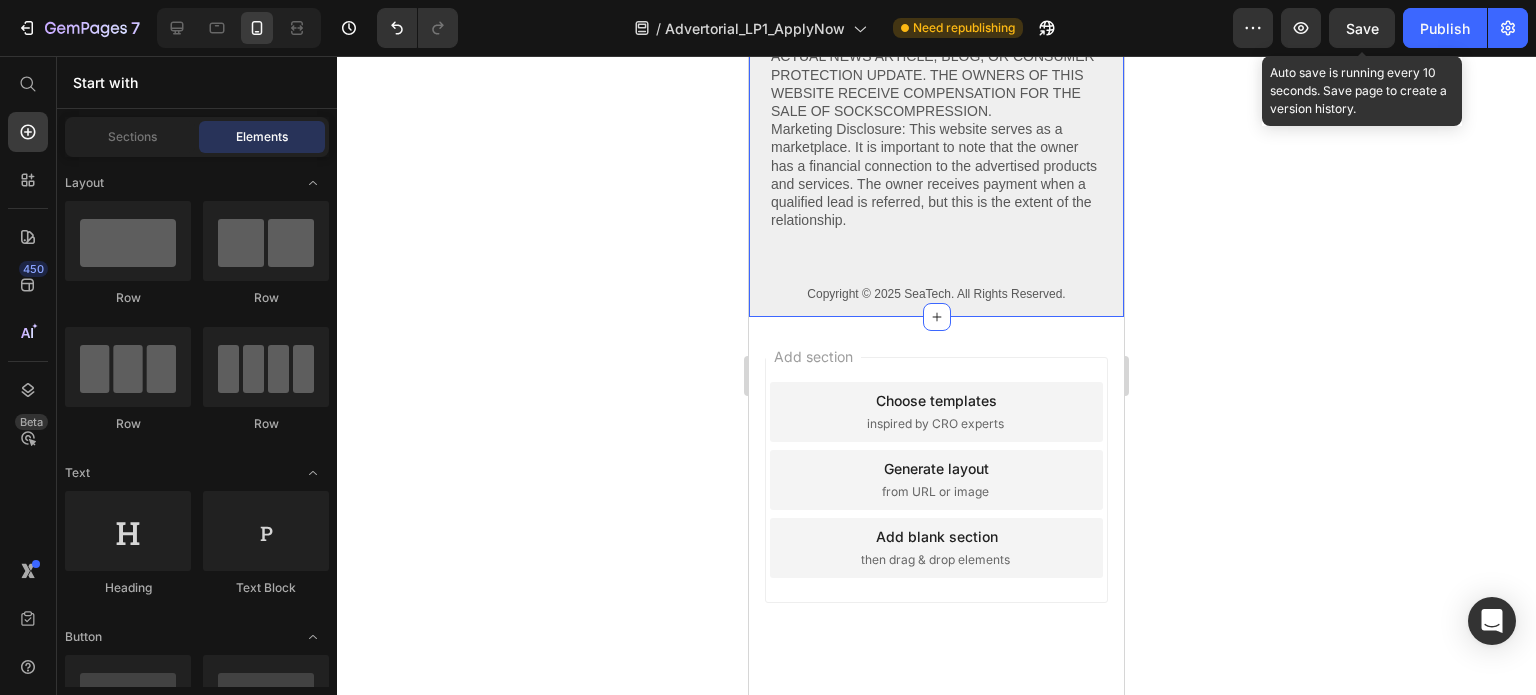 click on "Save" at bounding box center (1362, 28) 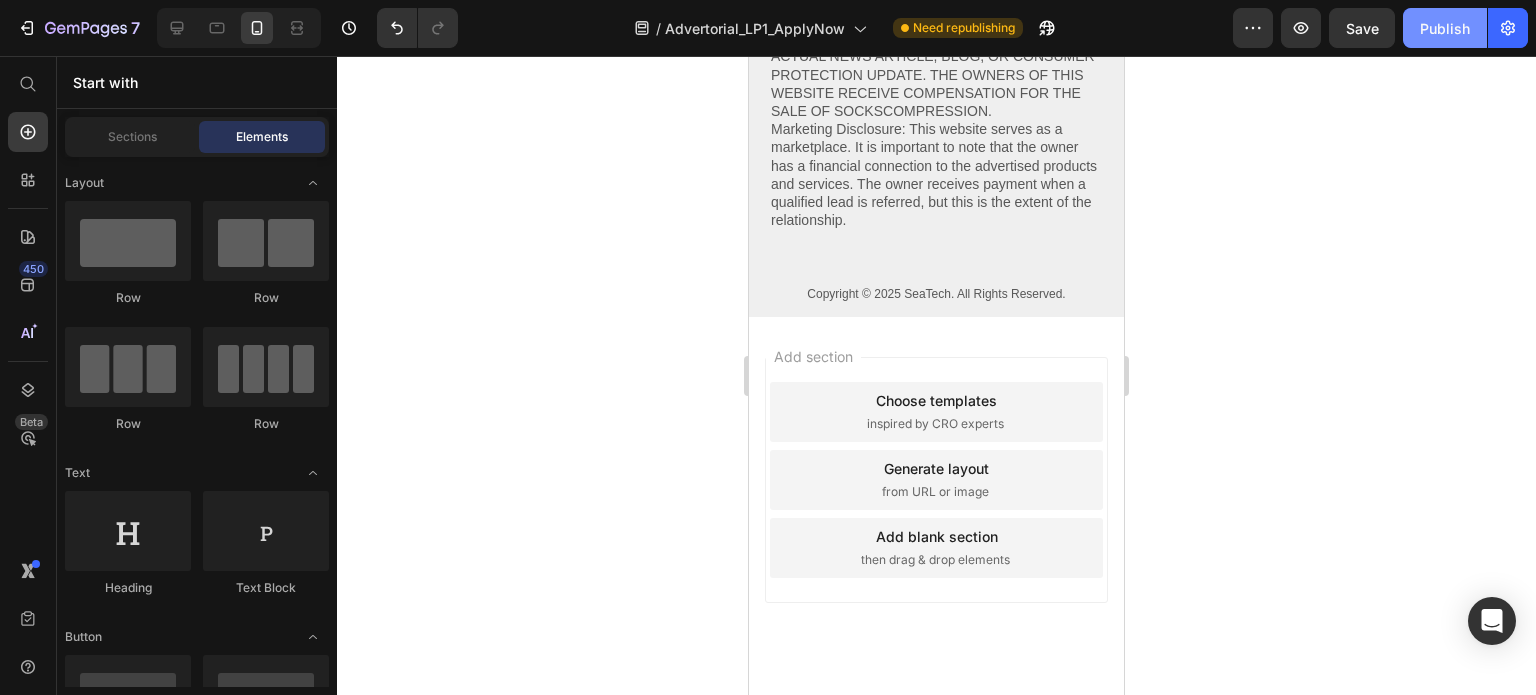 click on "Publish" 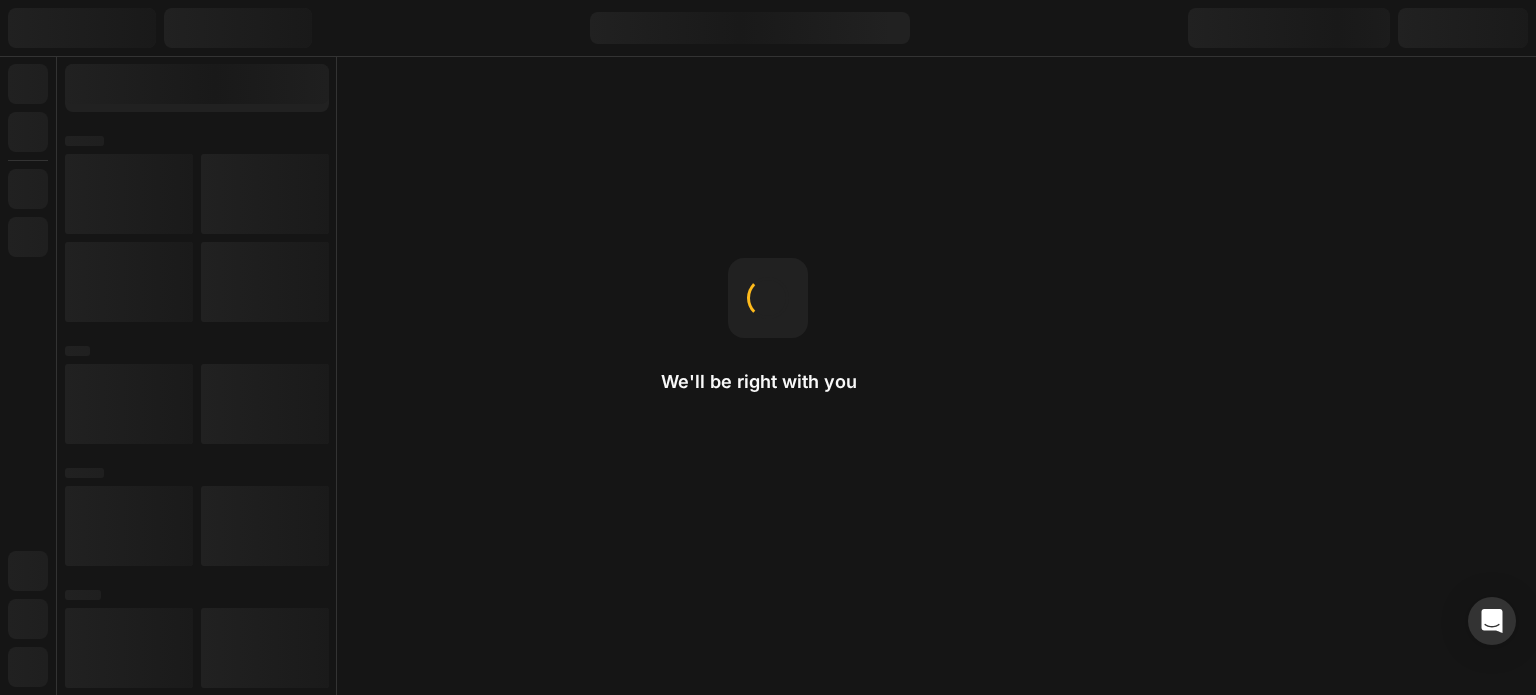 scroll, scrollTop: 0, scrollLeft: 0, axis: both 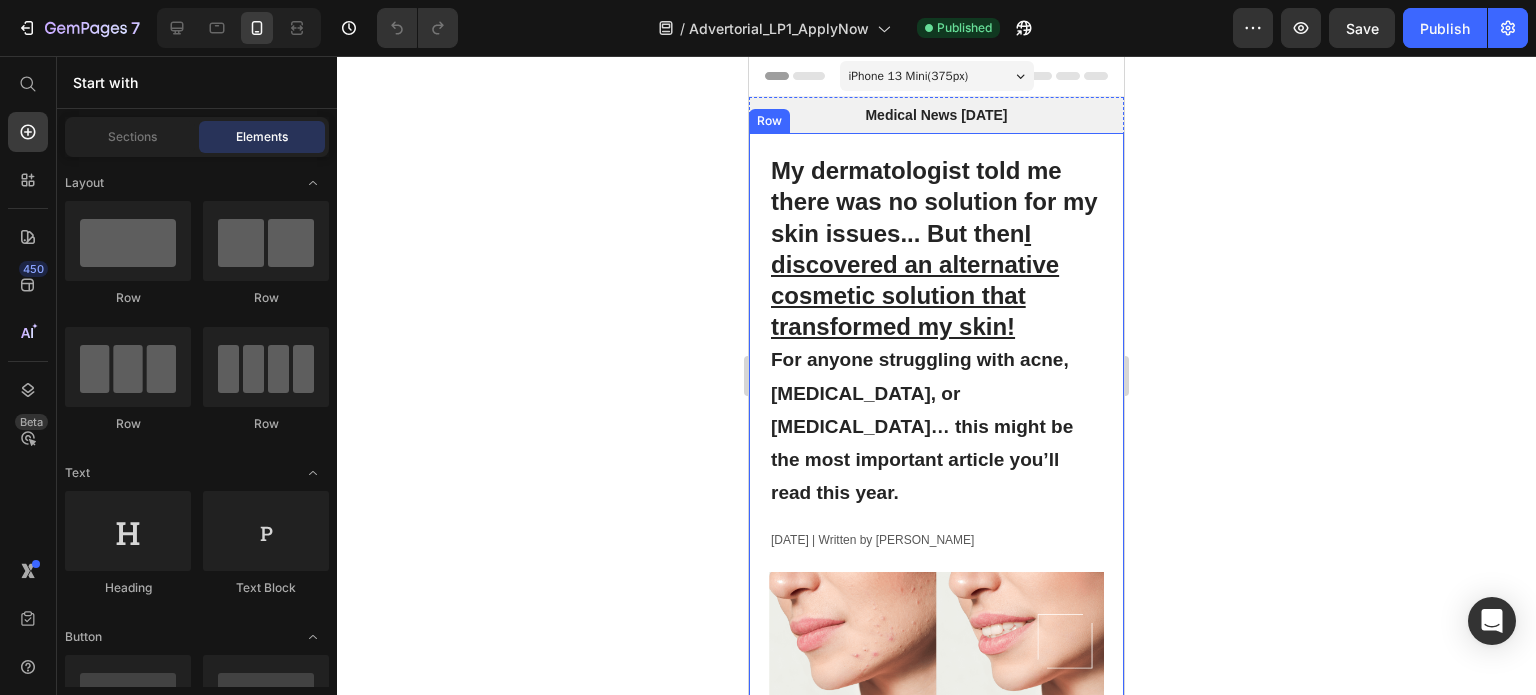 click 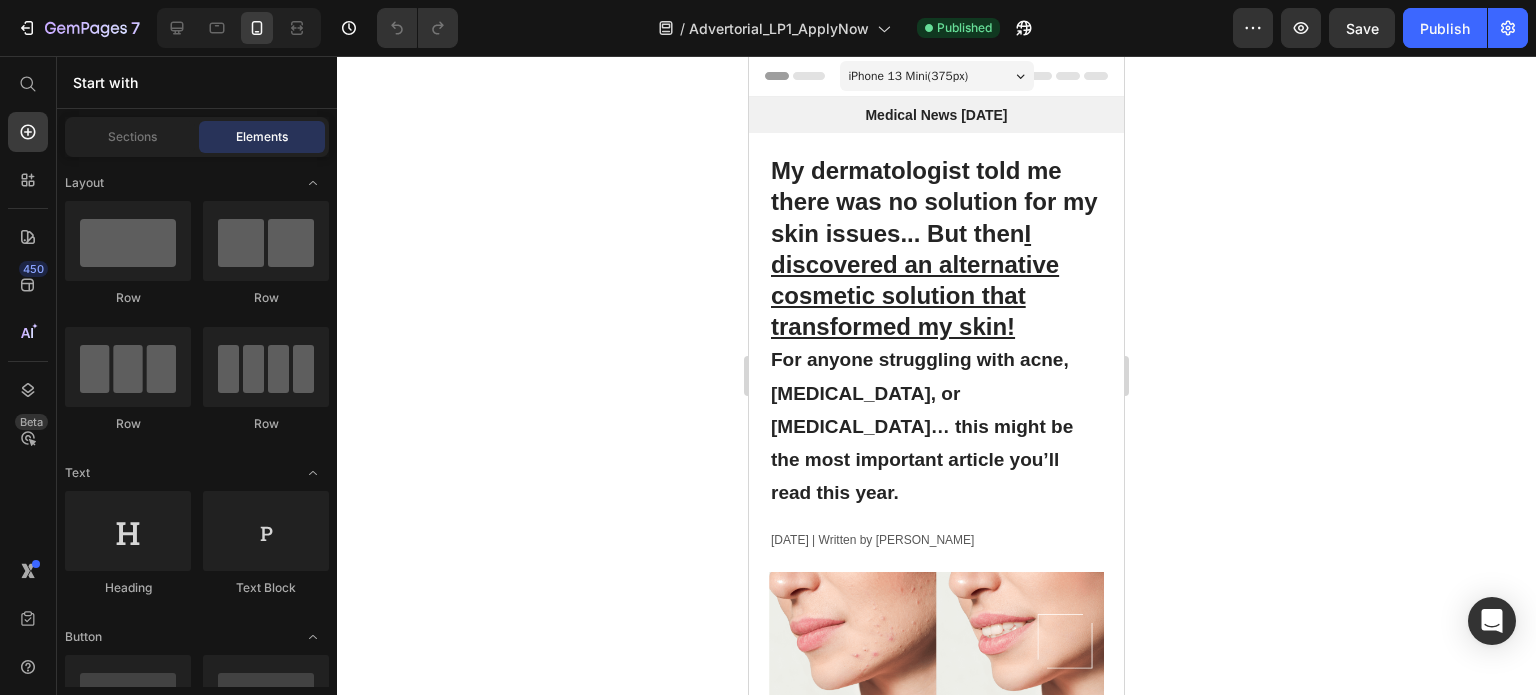 click 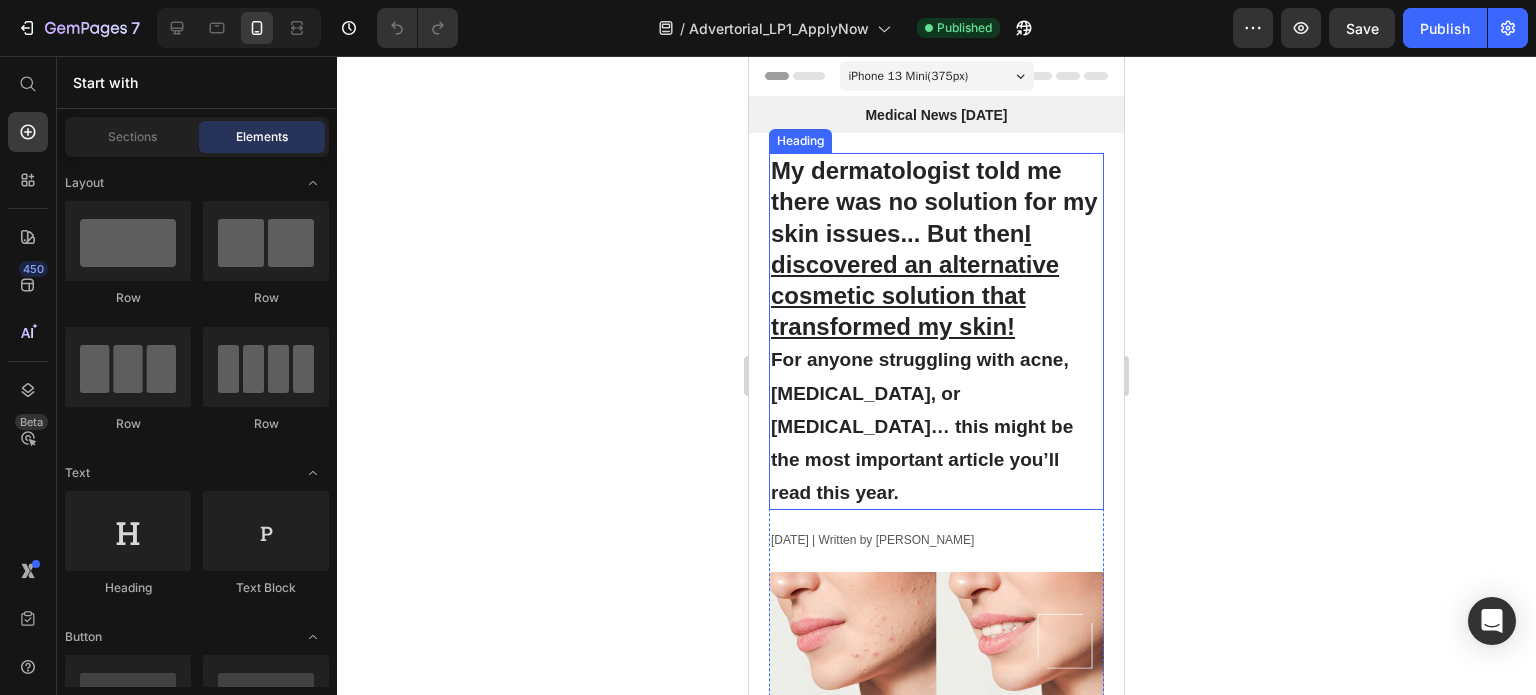 click on "My dermatologist told me there was no solution for my skin issues... But then  I discovered an alternative cosmetic solution that transformed my skin! For anyone struggling with acne, [MEDICAL_DATA], or [MEDICAL_DATA]… this might be the most important article you’ll read this year." at bounding box center [936, 331] 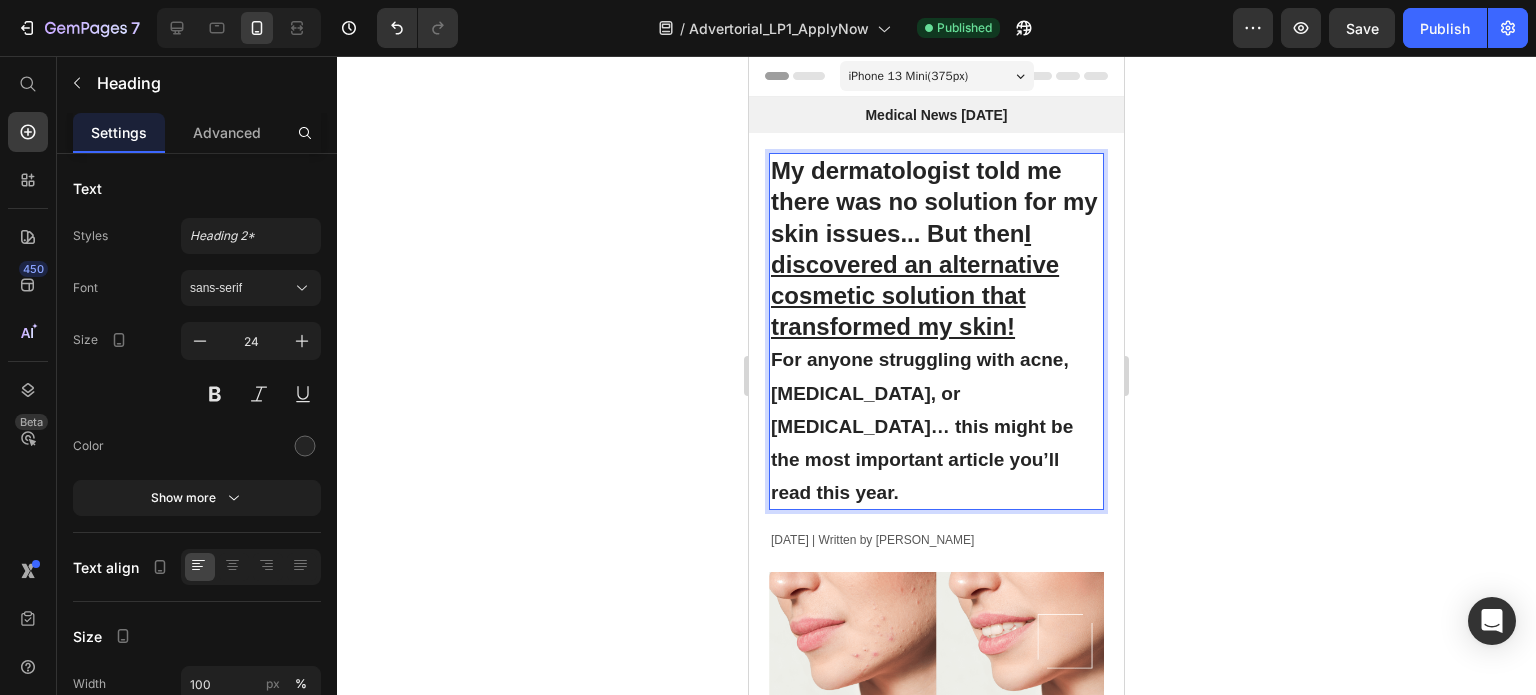 scroll, scrollTop: 416, scrollLeft: 0, axis: vertical 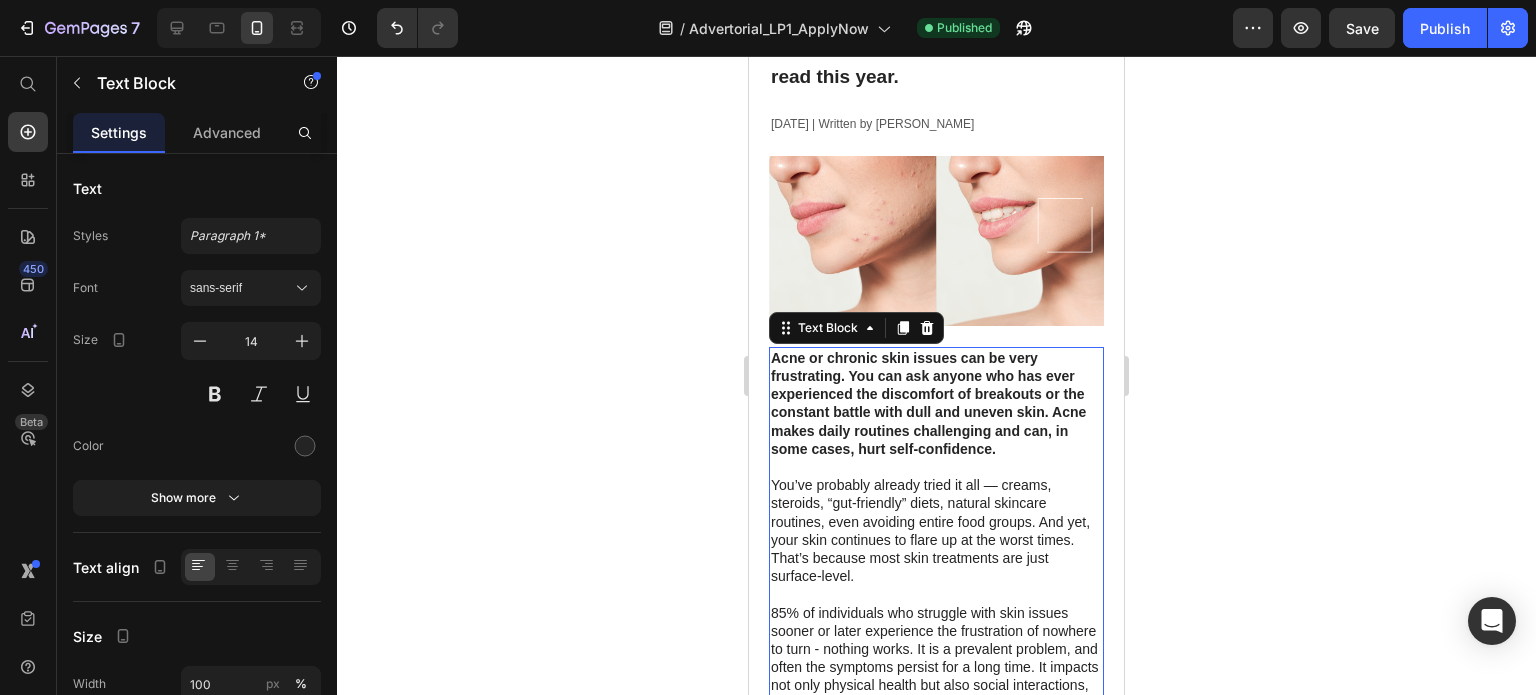 click on "Acne or chronic skin issues can be very frustrating. You can ask anyone who has ever experienced the discomfort of breakouts or the constant battle with dull and uneven skin. Acne makes daily routines challenging and can, in some cases, hurt self-confidence." at bounding box center (928, 403) 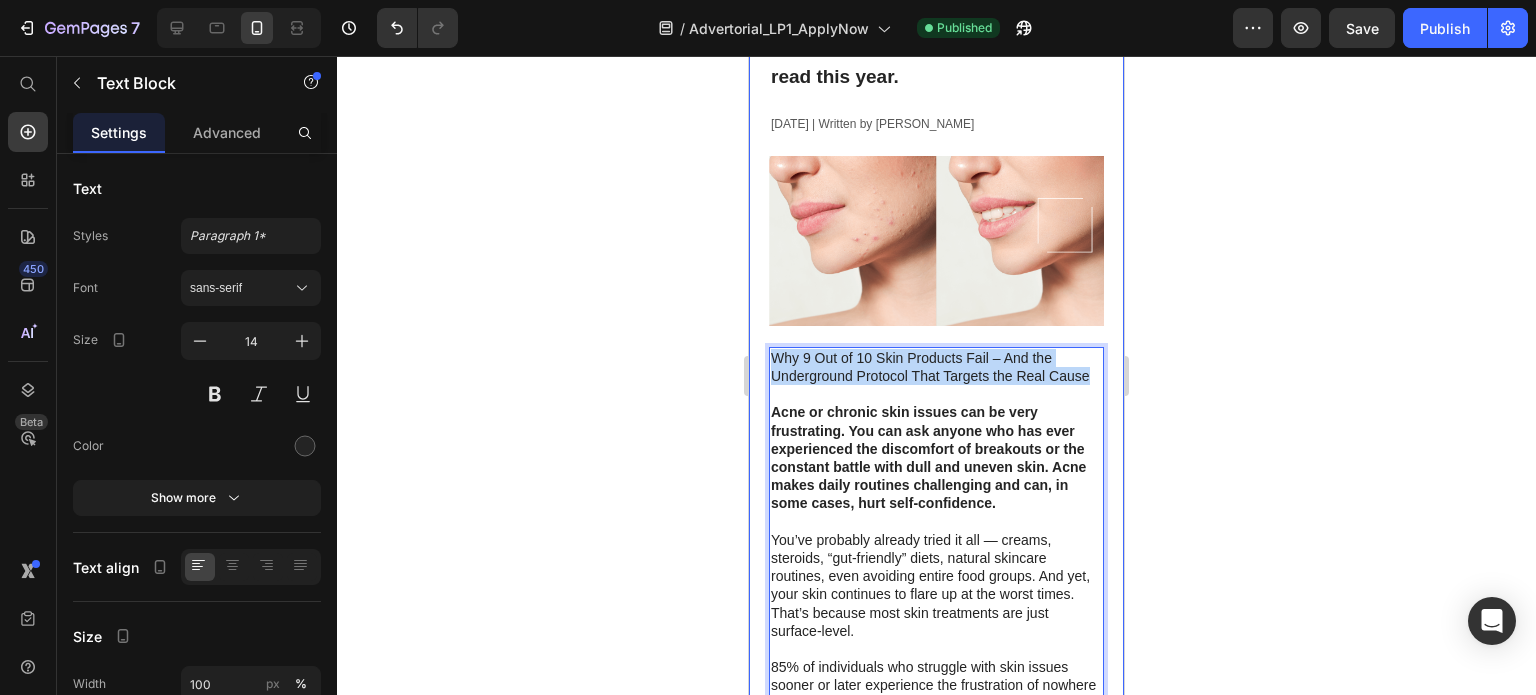 drag, startPoint x: 865, startPoint y: 357, endPoint x: 748, endPoint y: 307, distance: 127.236 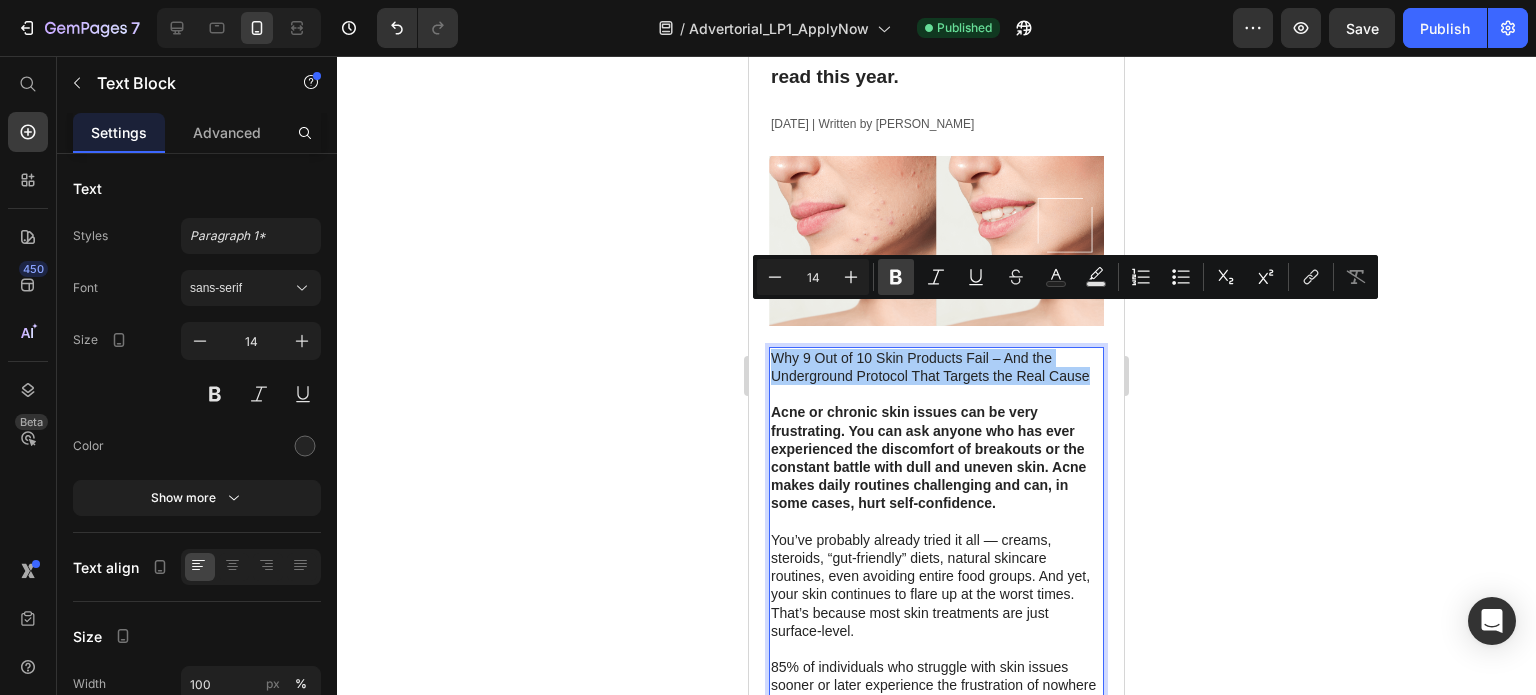 click on "Bold" at bounding box center [896, 277] 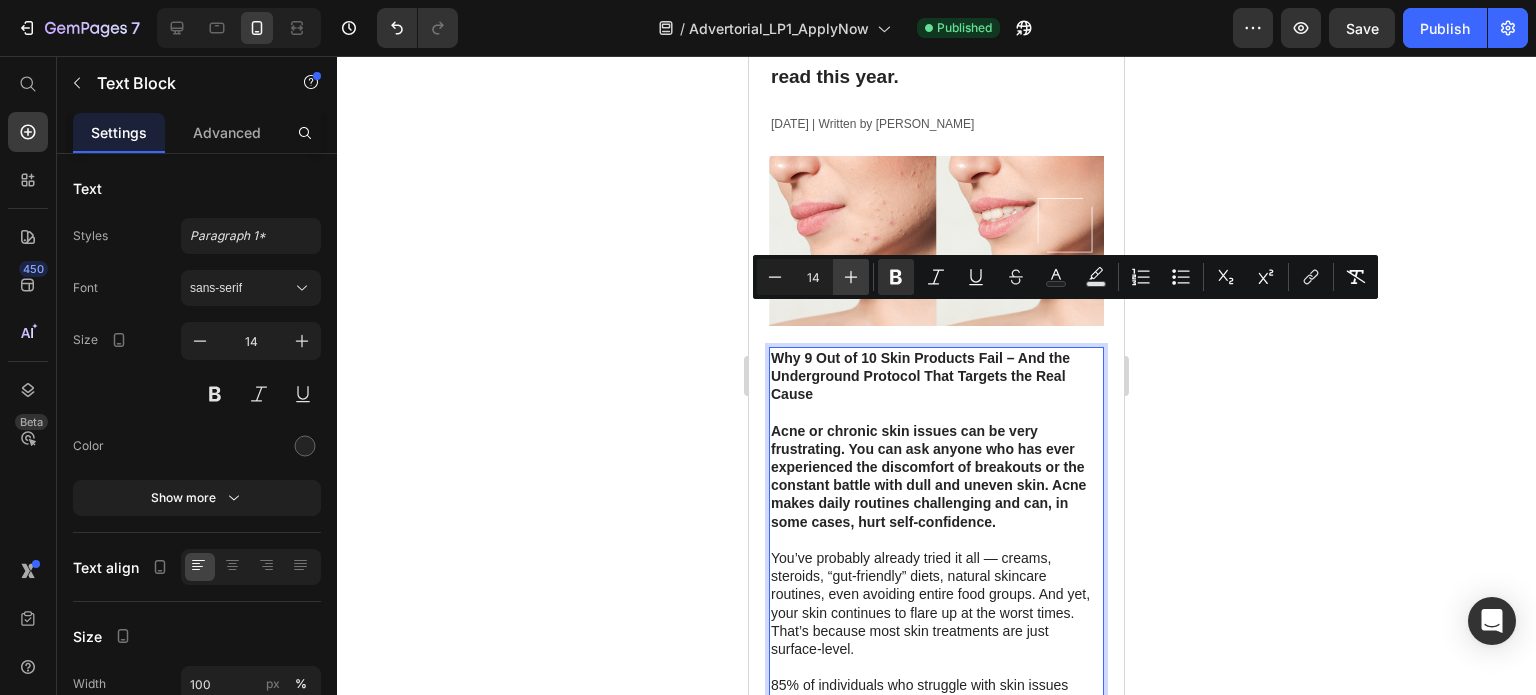 click 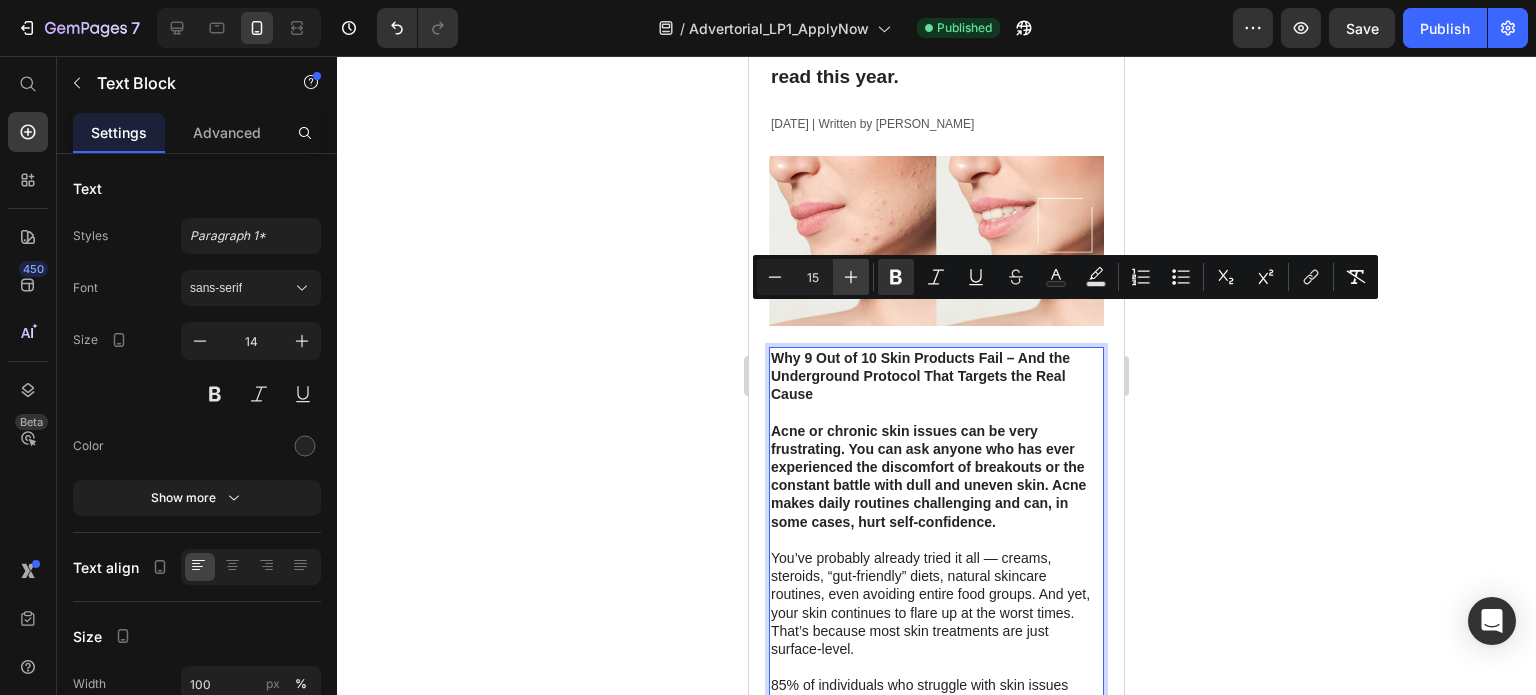 click 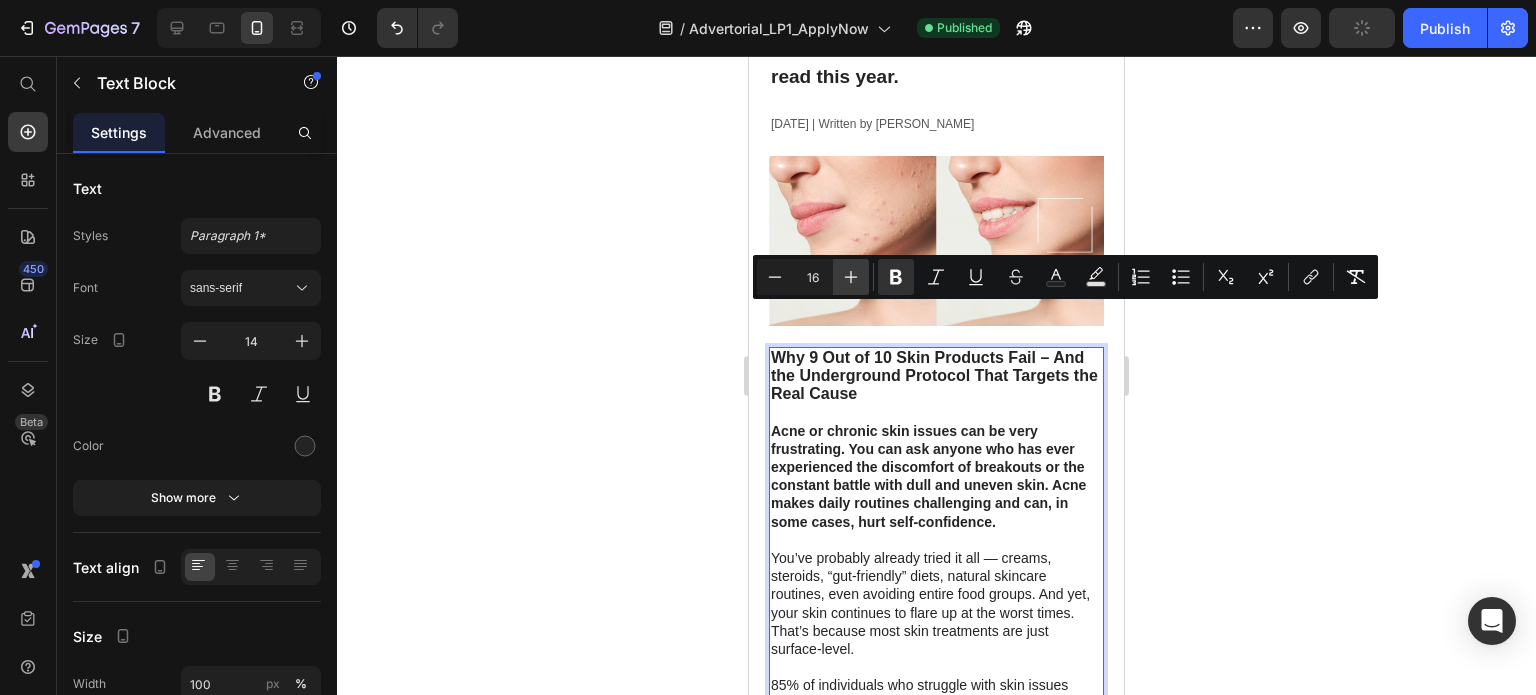 click 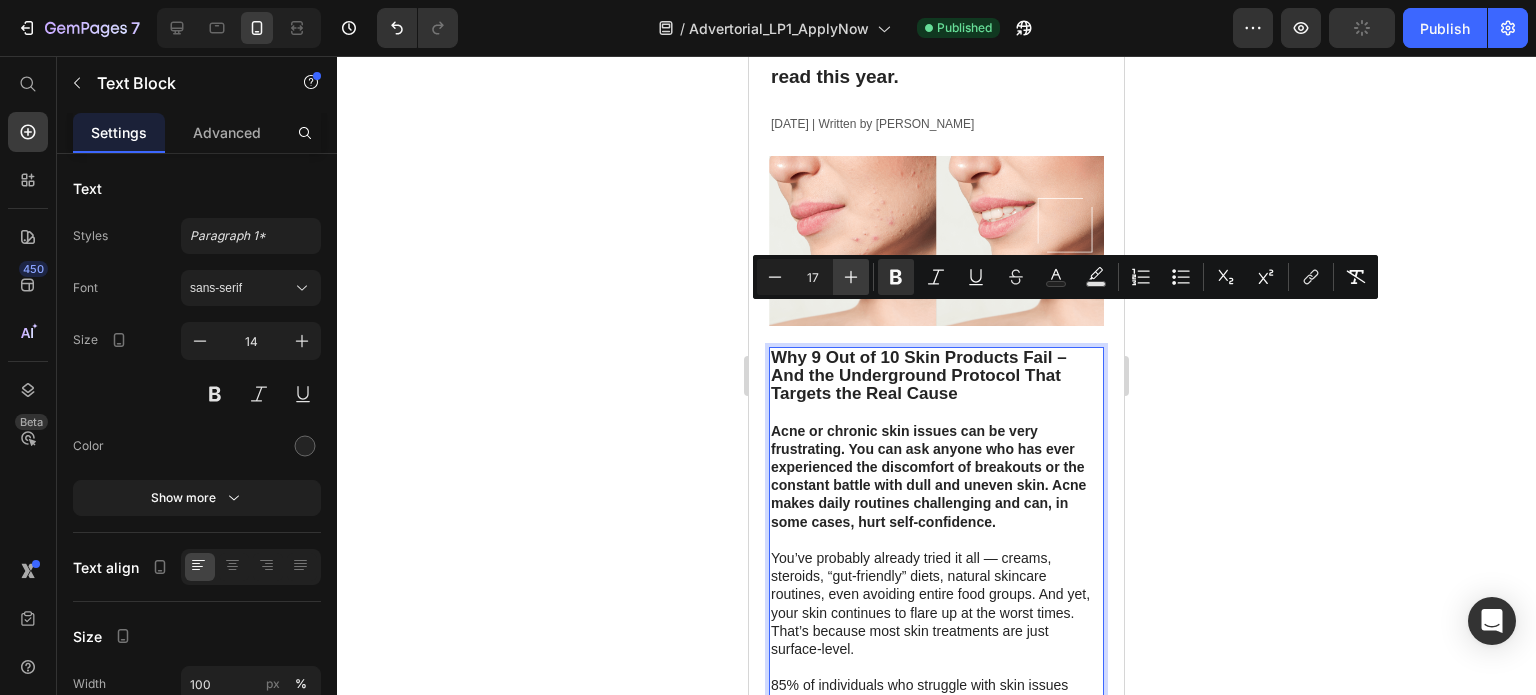 click 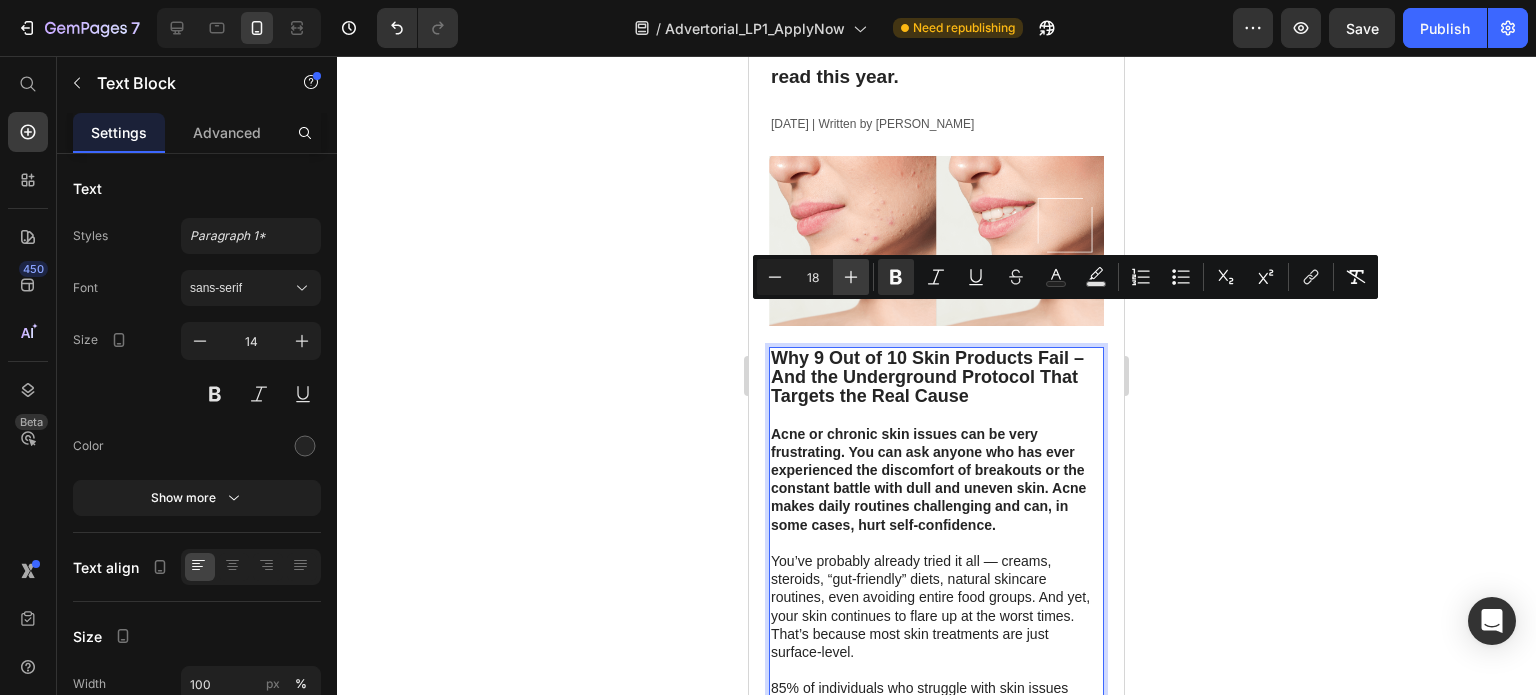 click on "Plus" at bounding box center [851, 277] 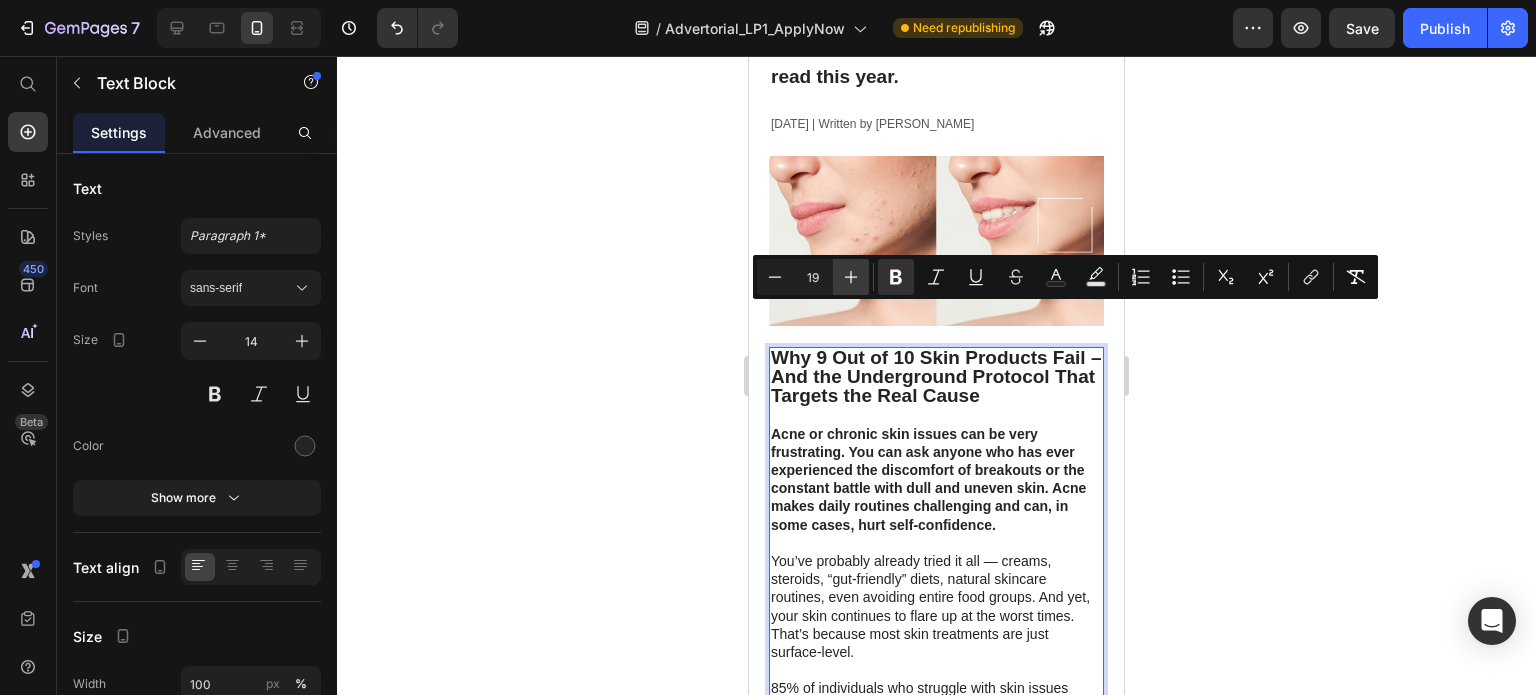 click on "Plus" at bounding box center (851, 277) 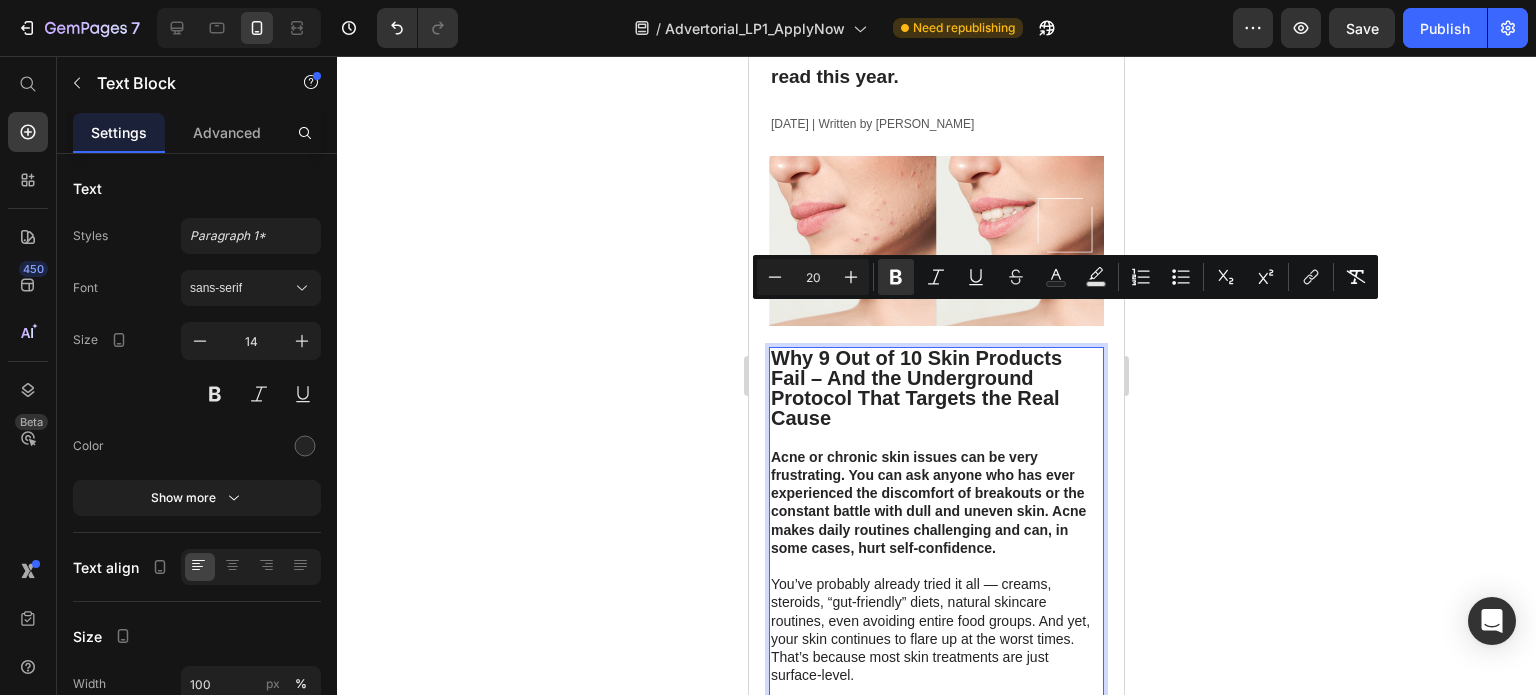 click 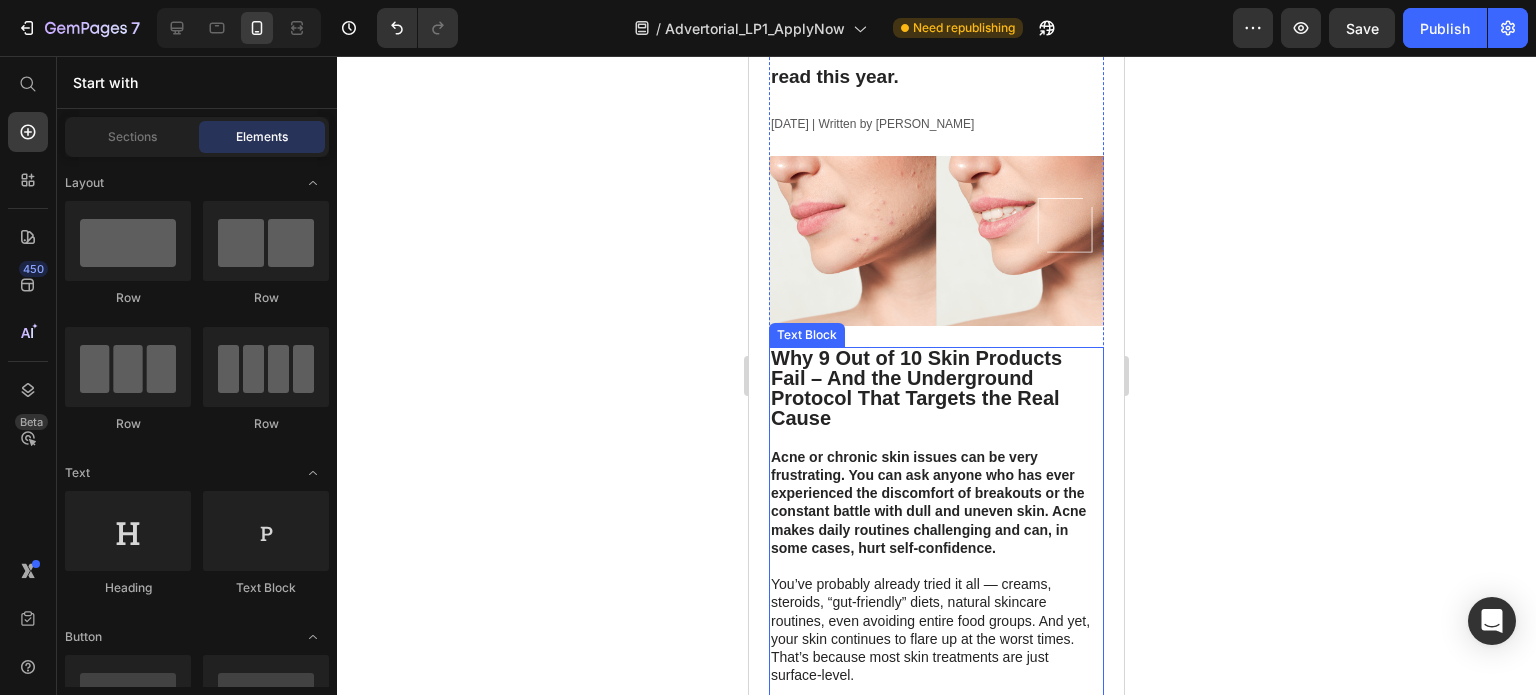 click on "Why 9 Out of 10 Skin Products Fail – And the Underground Protocol That Targets the Real Cause" at bounding box center (916, 388) 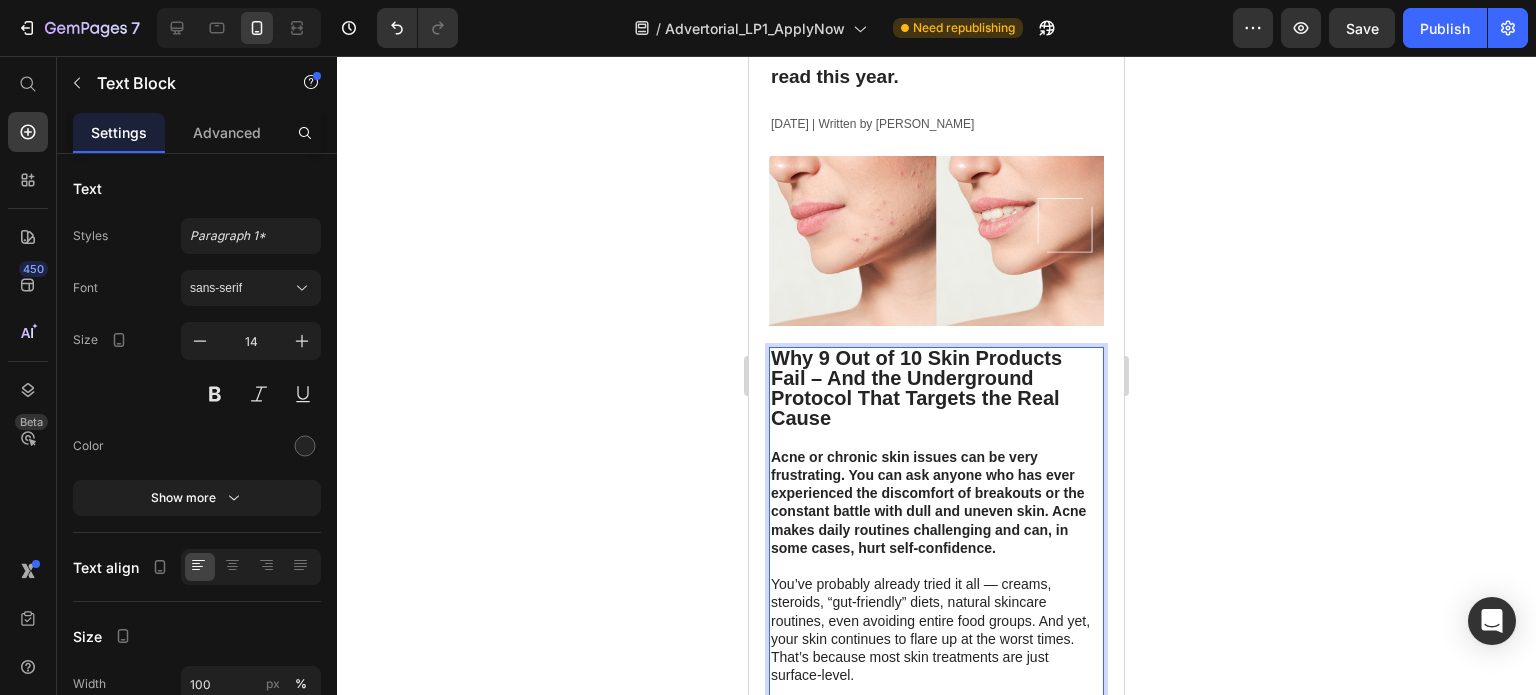 click on "Why 9 Out of 10 Skin Products Fail – And the Underground Protocol That Targets the Real Cause" at bounding box center [936, 389] 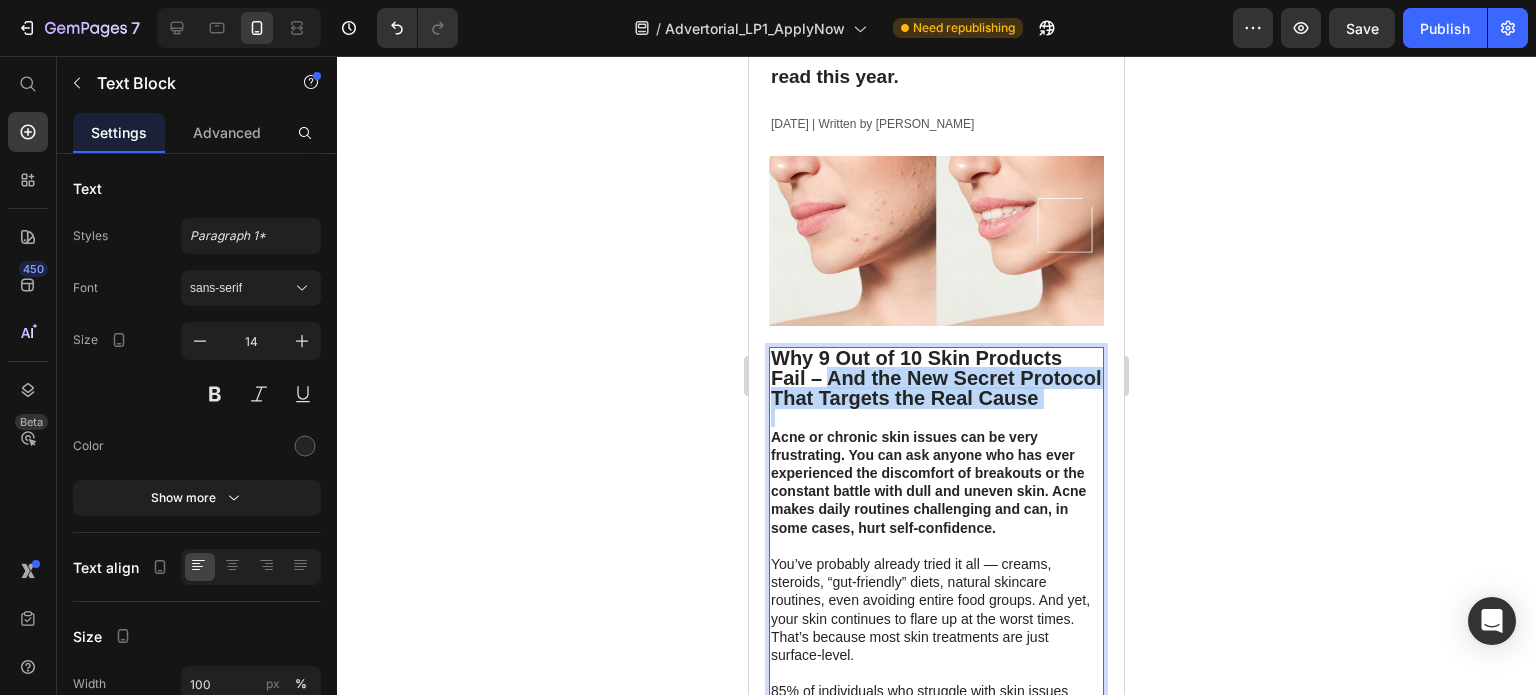 drag, startPoint x: 826, startPoint y: 334, endPoint x: 882, endPoint y: 399, distance: 85.79627 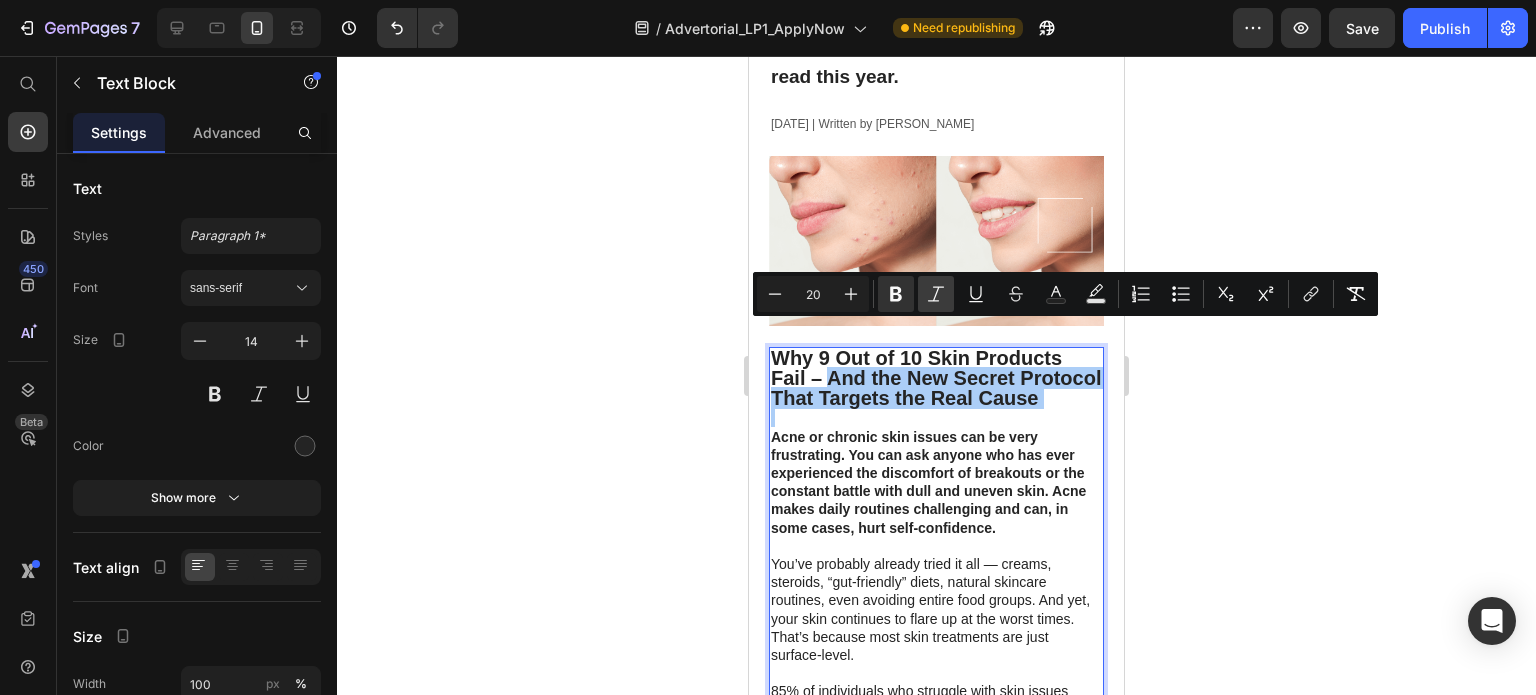 click 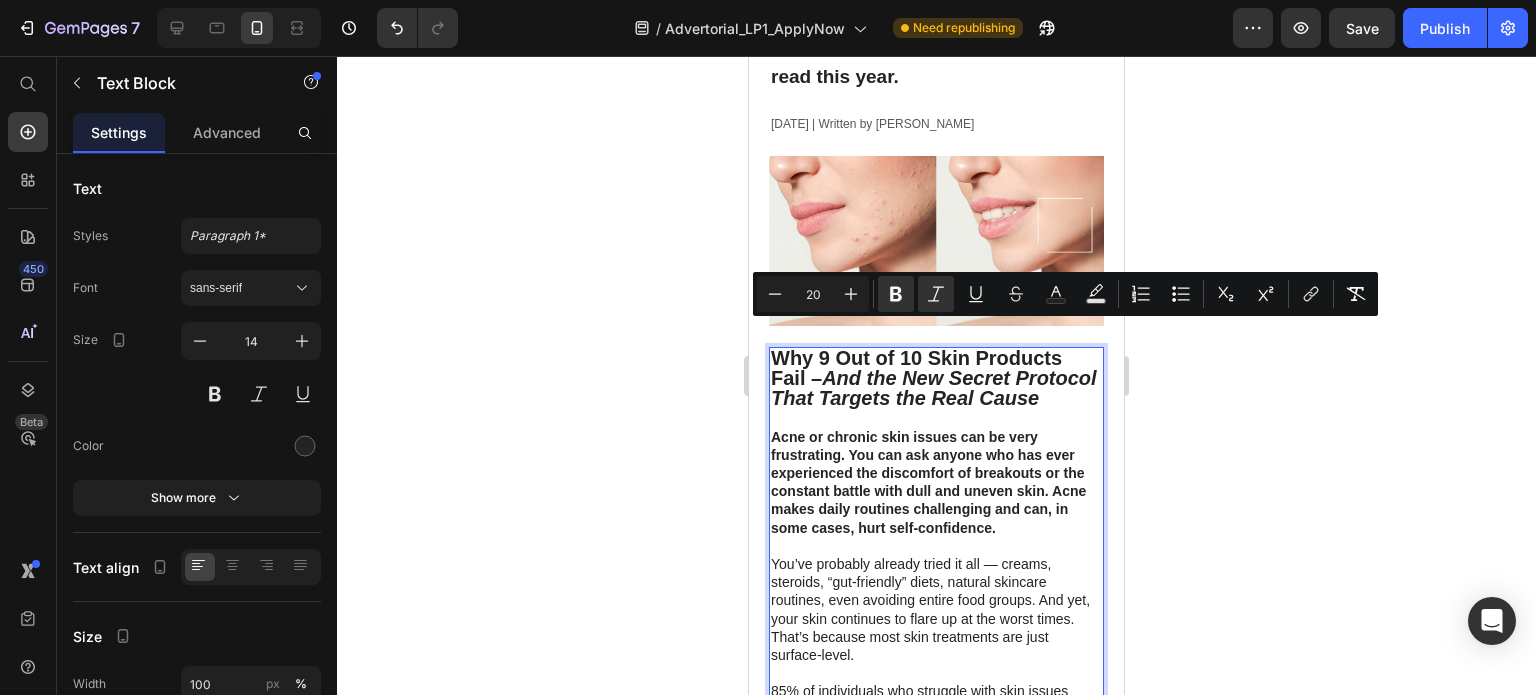 click at bounding box center (936, 418) 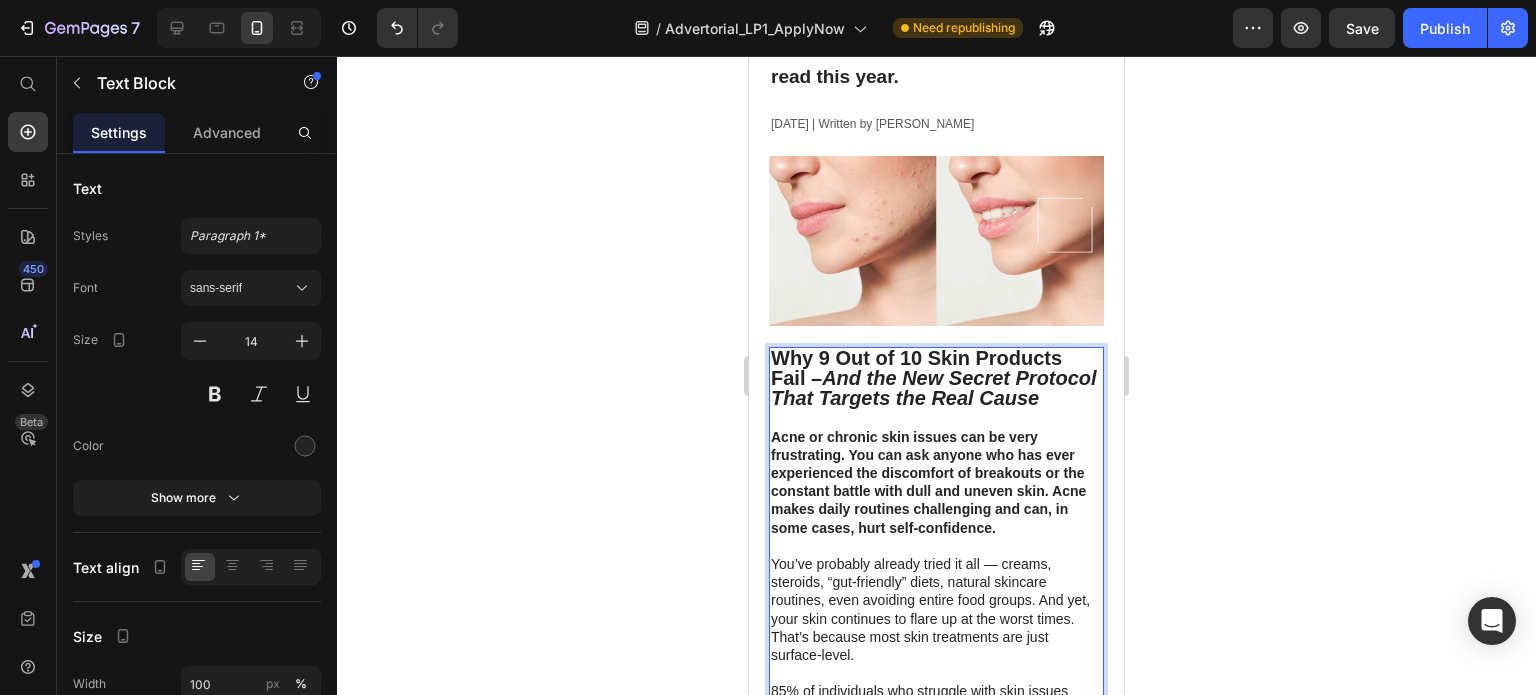 click on "Why 9 Out of 10 Skin Products Fail –  And the New Secret Protocol That Targets the Real Cause" at bounding box center [936, 379] 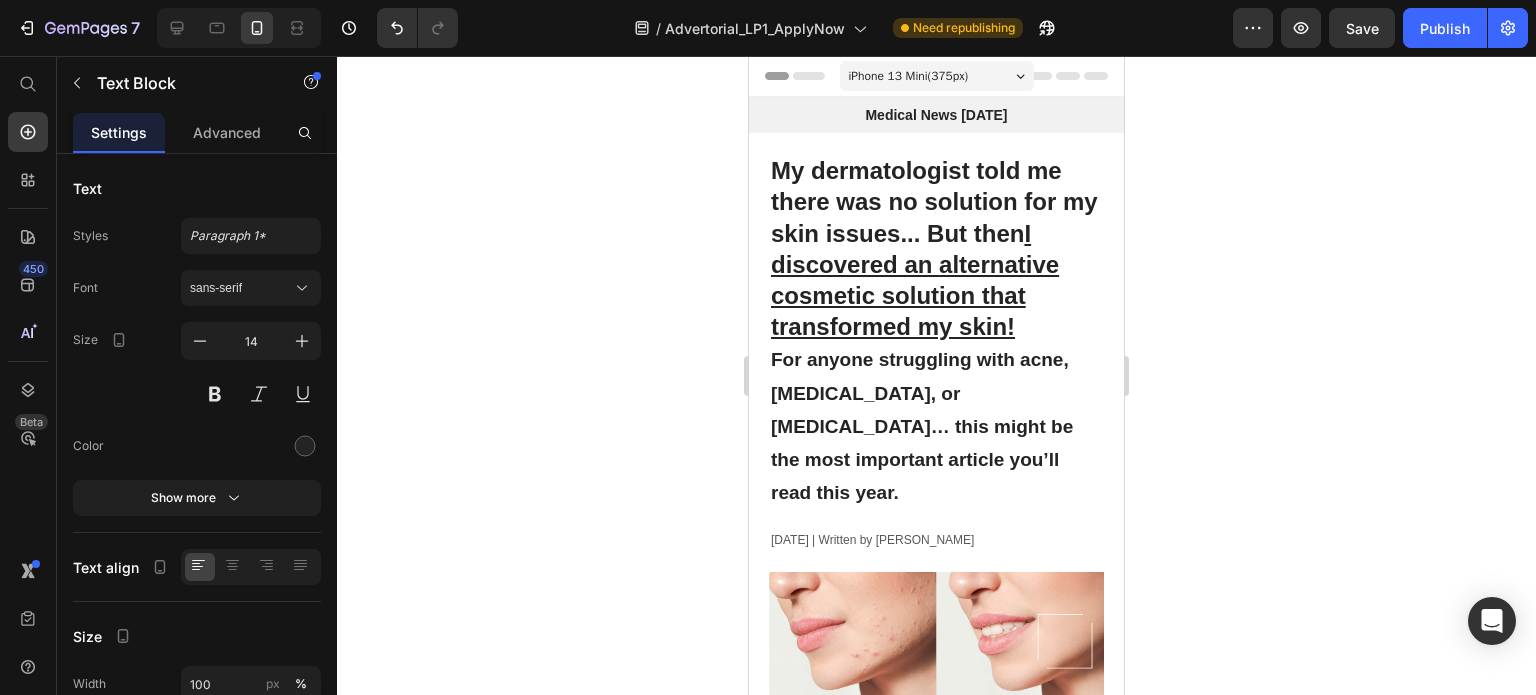 scroll, scrollTop: 0, scrollLeft: 0, axis: both 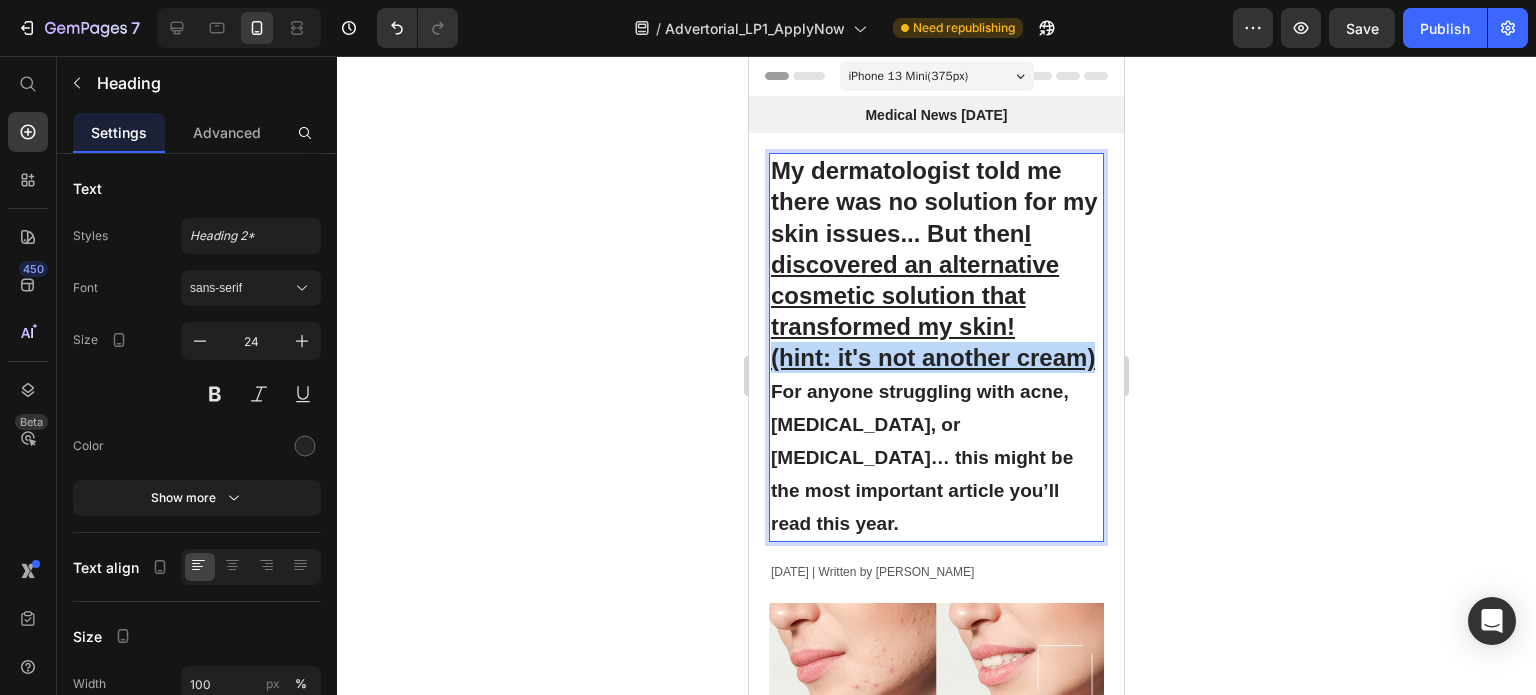 drag, startPoint x: 868, startPoint y: 382, endPoint x: 772, endPoint y: 355, distance: 99.724625 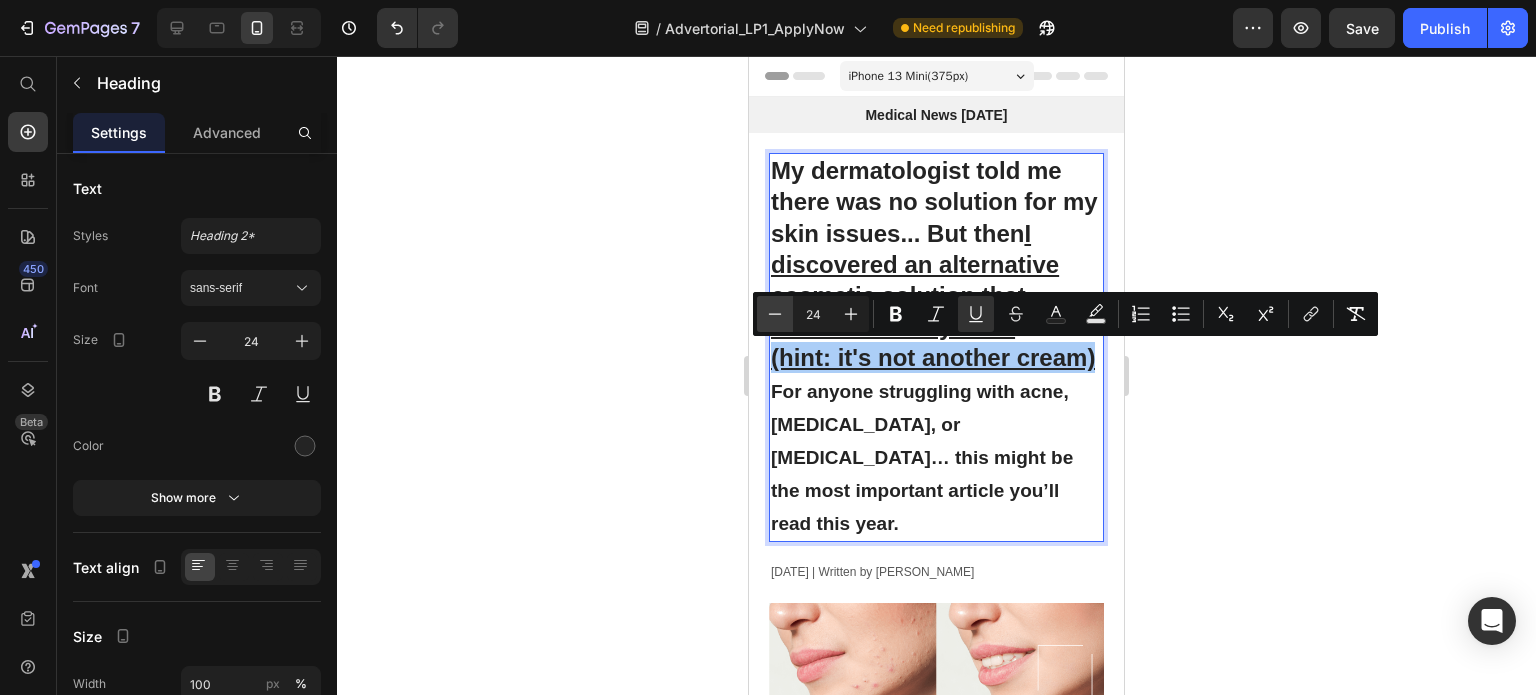 click on "Minus" at bounding box center [775, 314] 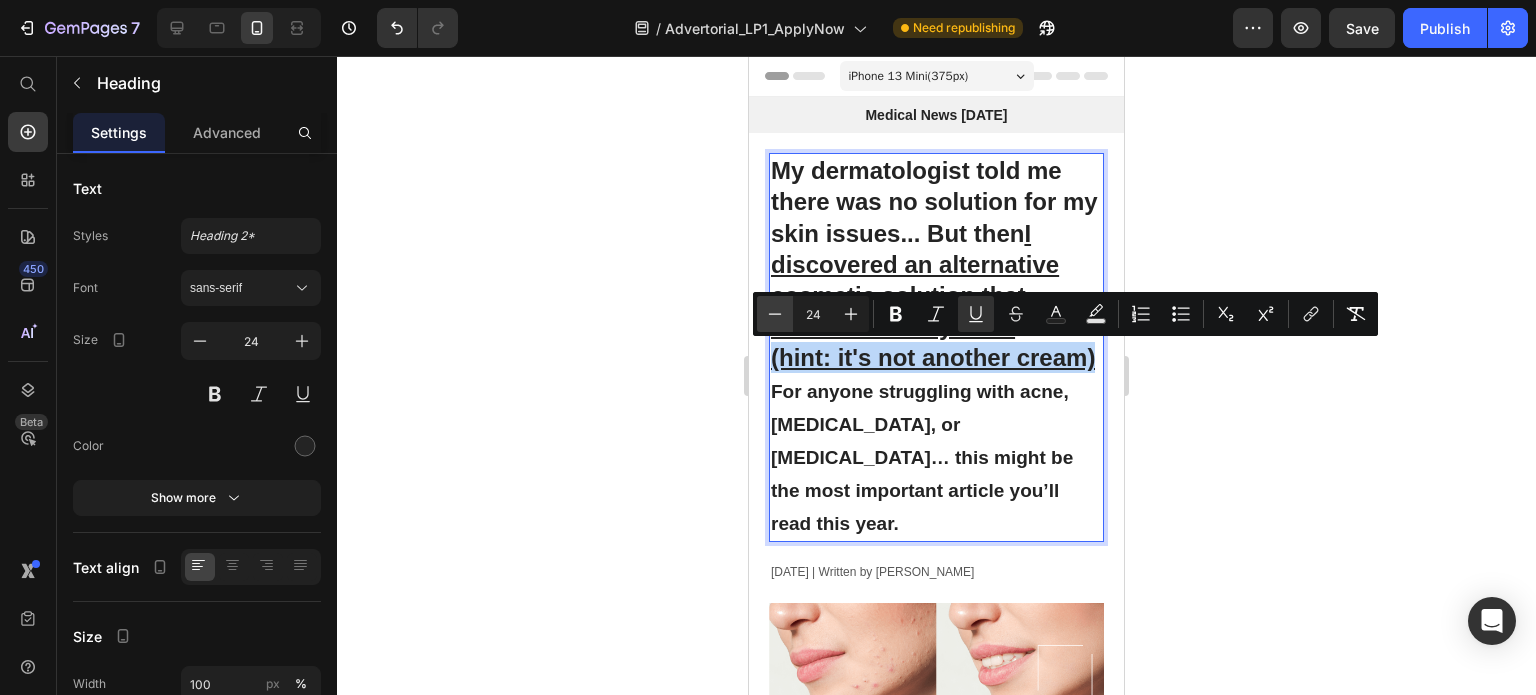 type on "23" 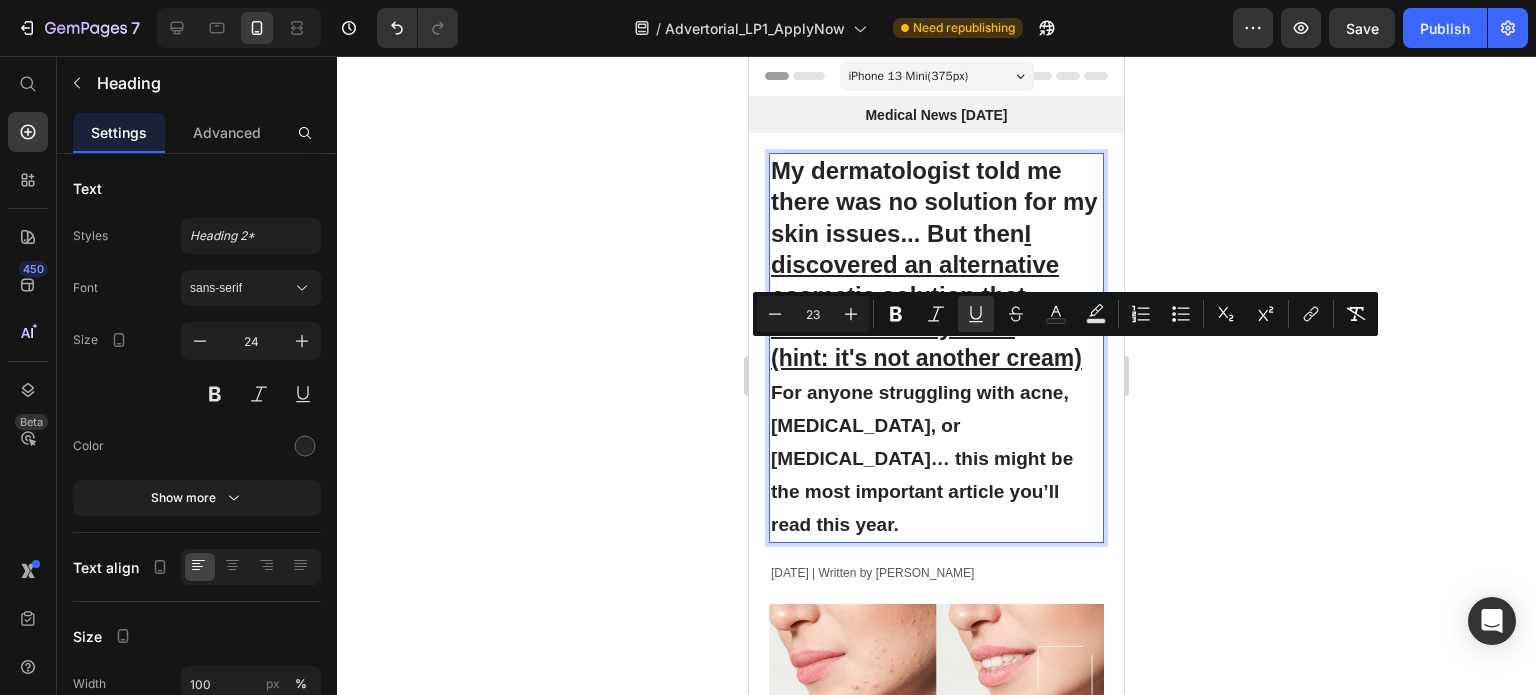 click 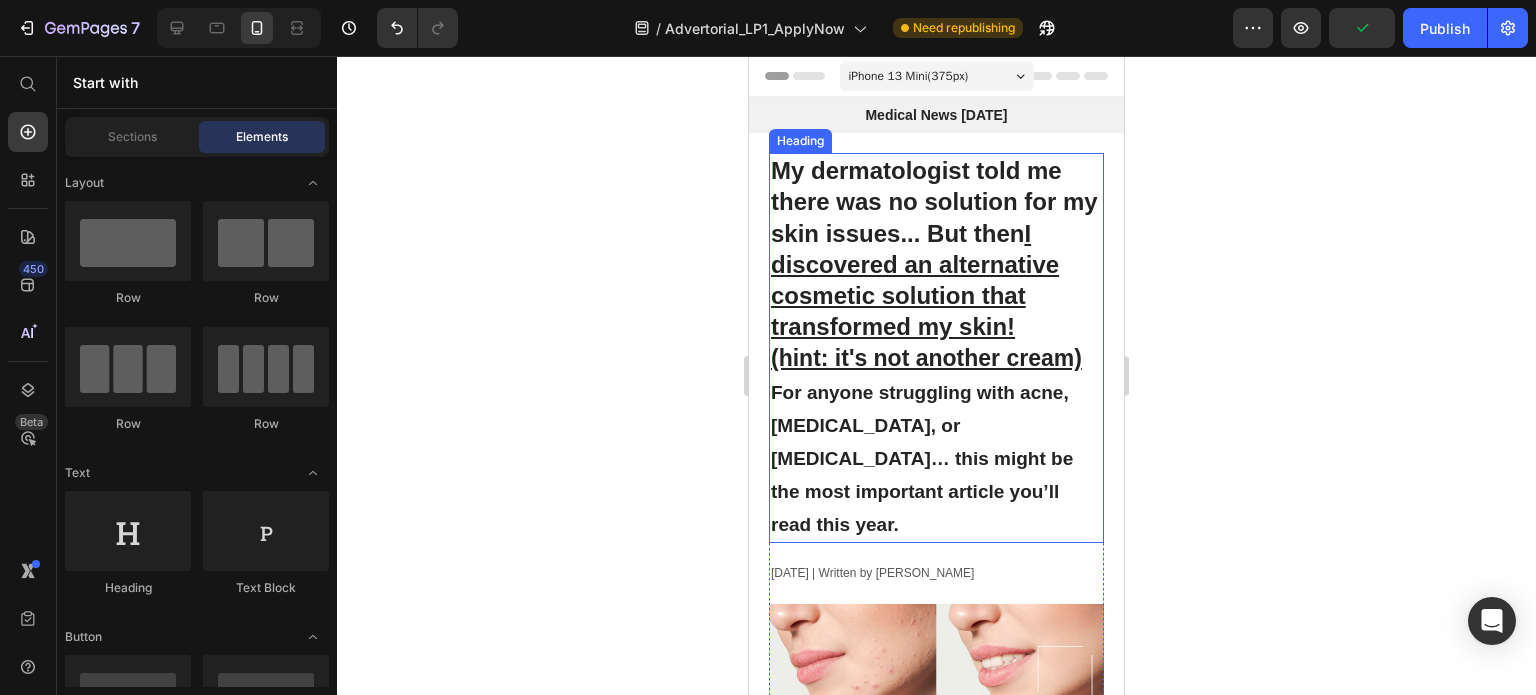 click on "(hint: it's not another cream)" at bounding box center [926, 358] 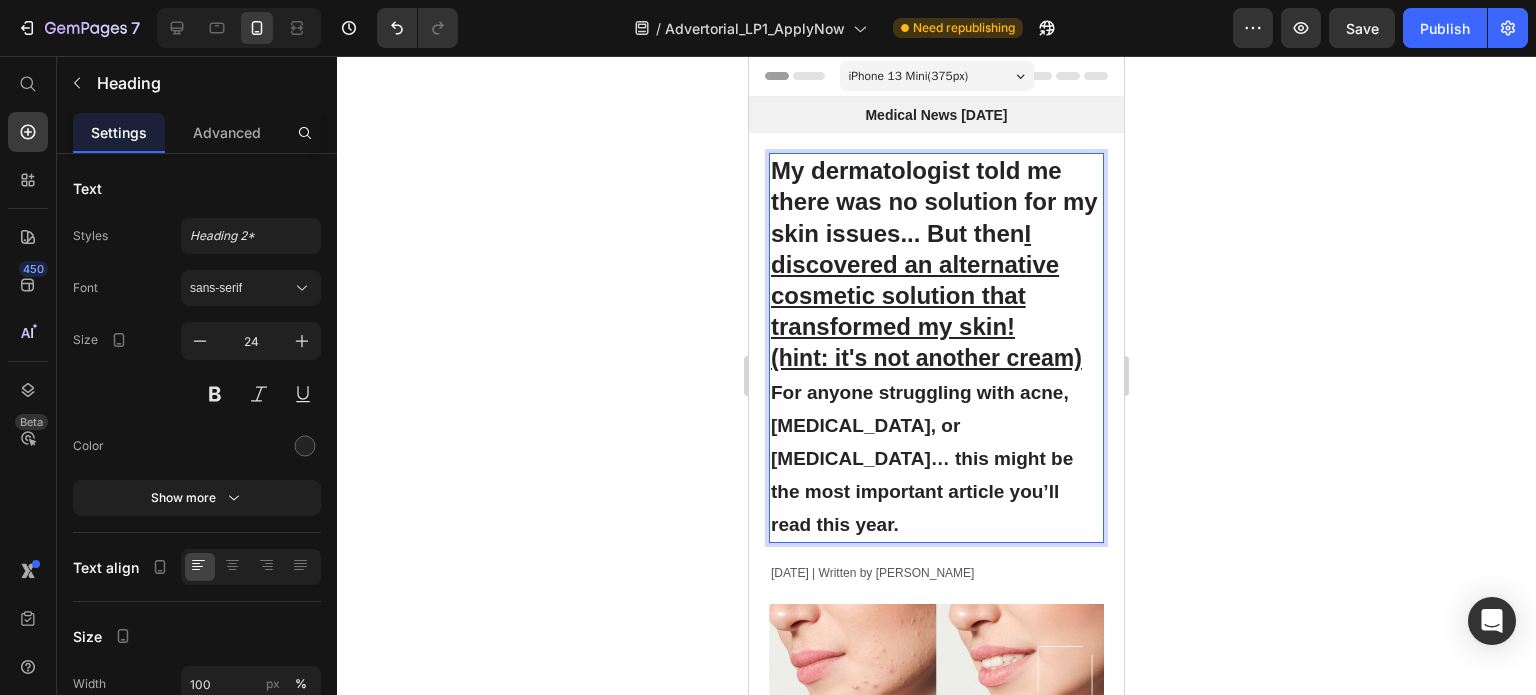 click on "My dermatologist told me there was no solution for my skin issues... But then  I discovered an alternative cosmetic solution that transformed my skin! (hint: it's not another cream) For anyone struggling with acne, [MEDICAL_DATA], or [MEDICAL_DATA]… this might be the most important article you’ll read this year." at bounding box center (936, 347) 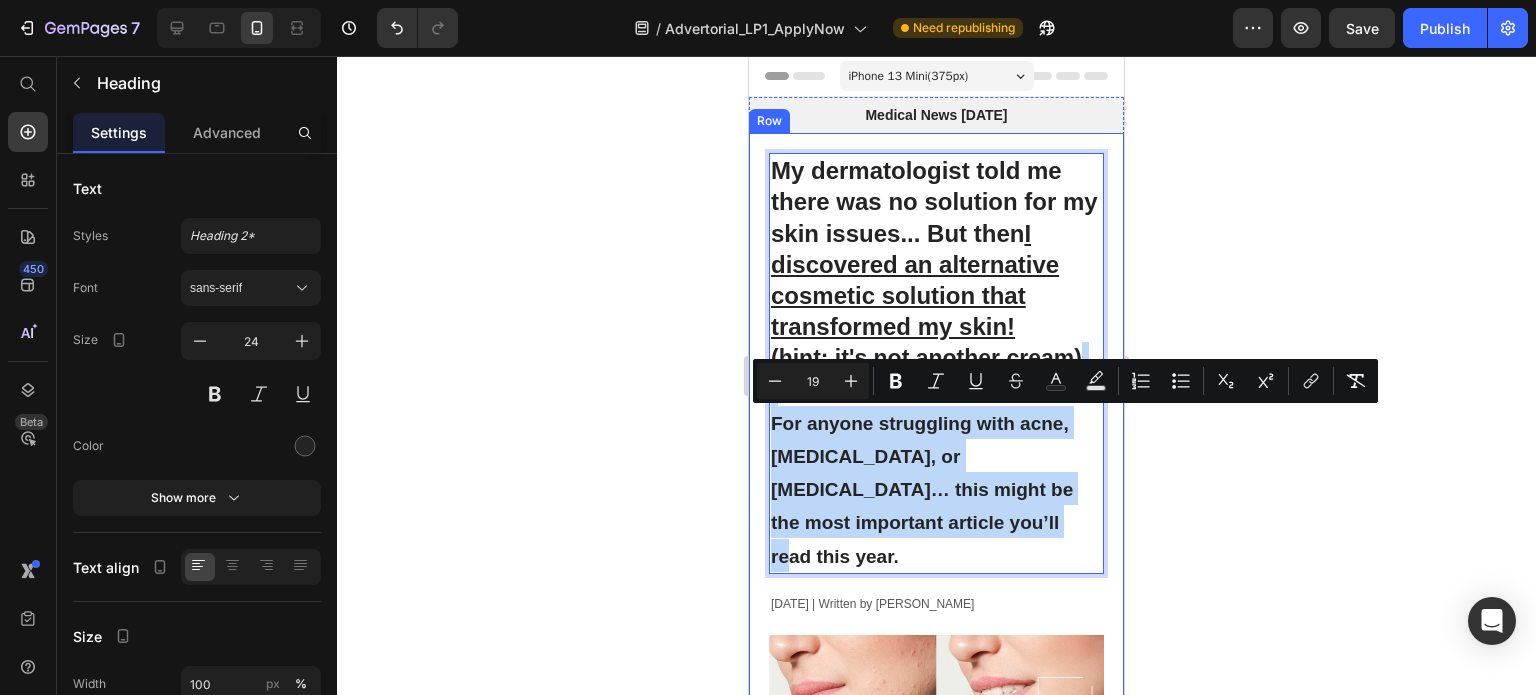 drag, startPoint x: 917, startPoint y: 527, endPoint x: 759, endPoint y: 400, distance: 202.71408 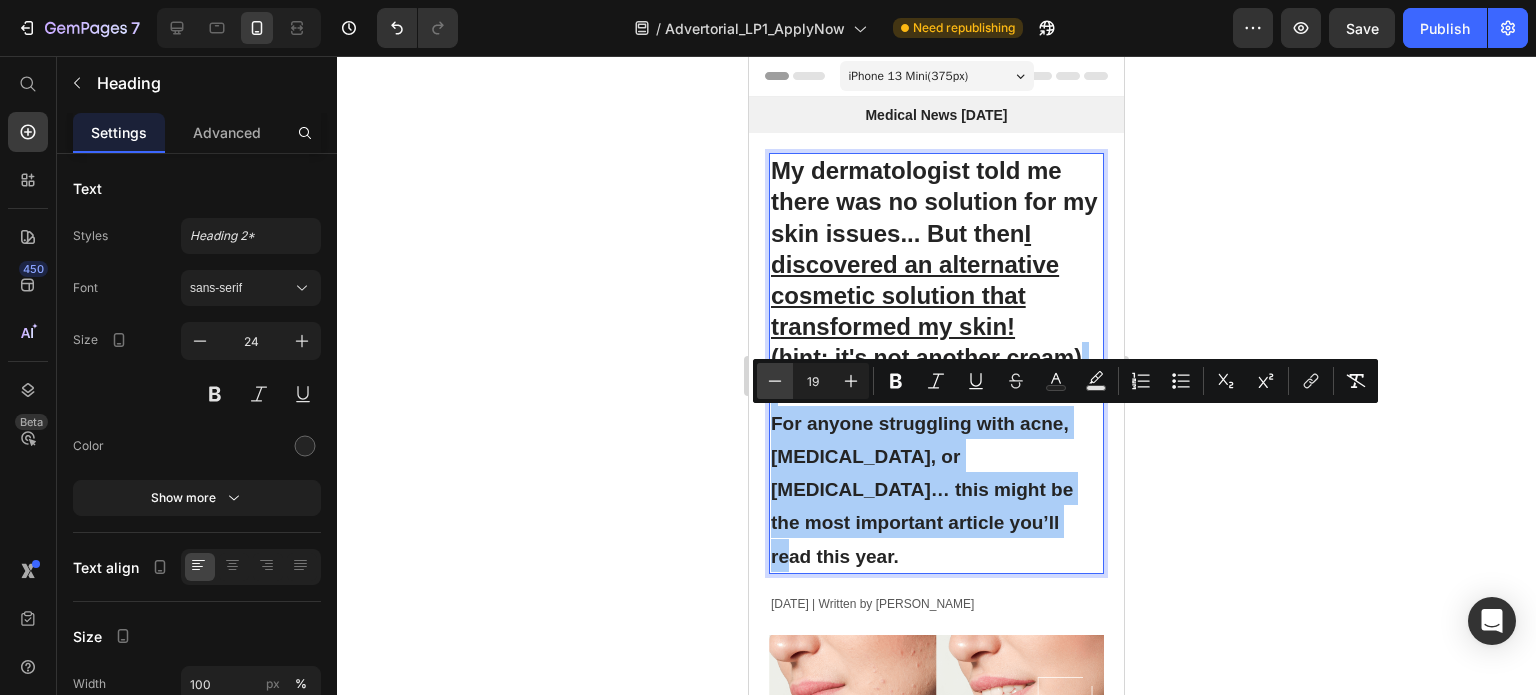 click 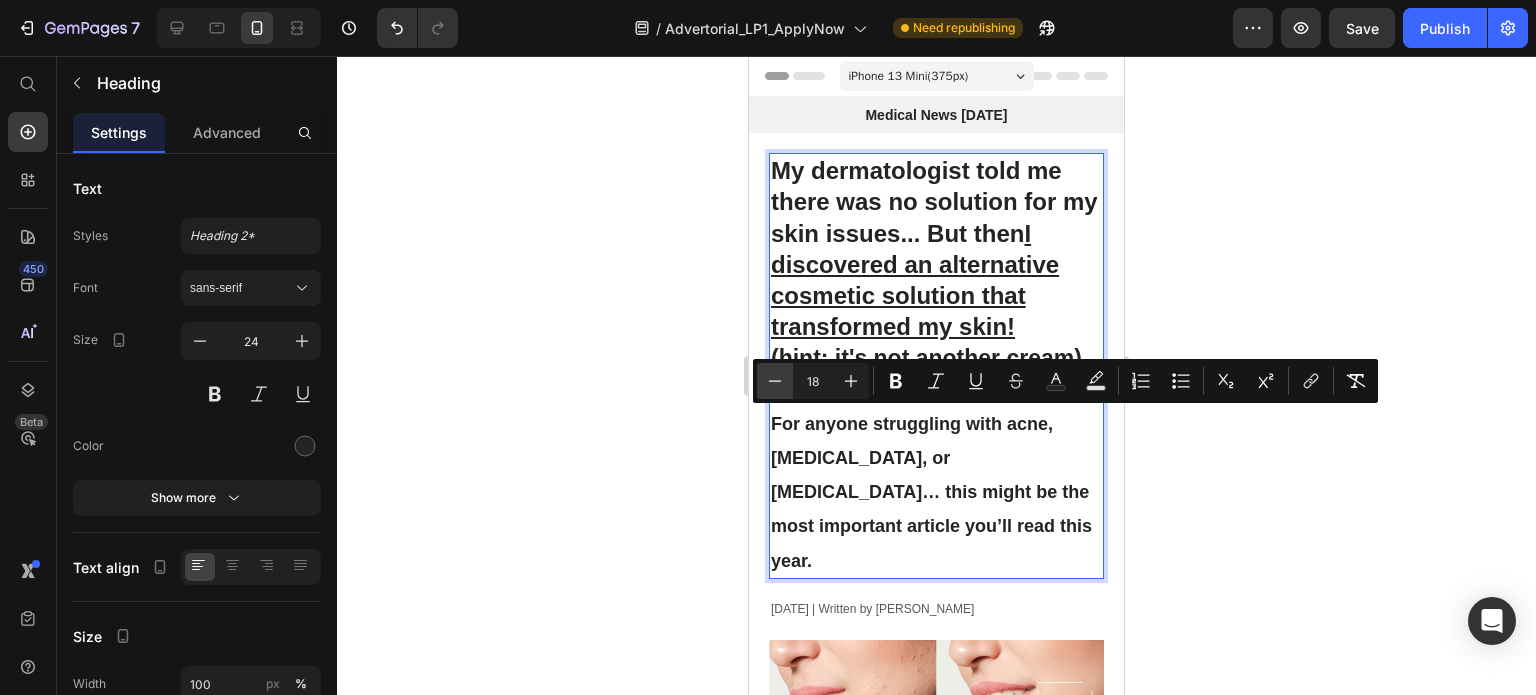 click 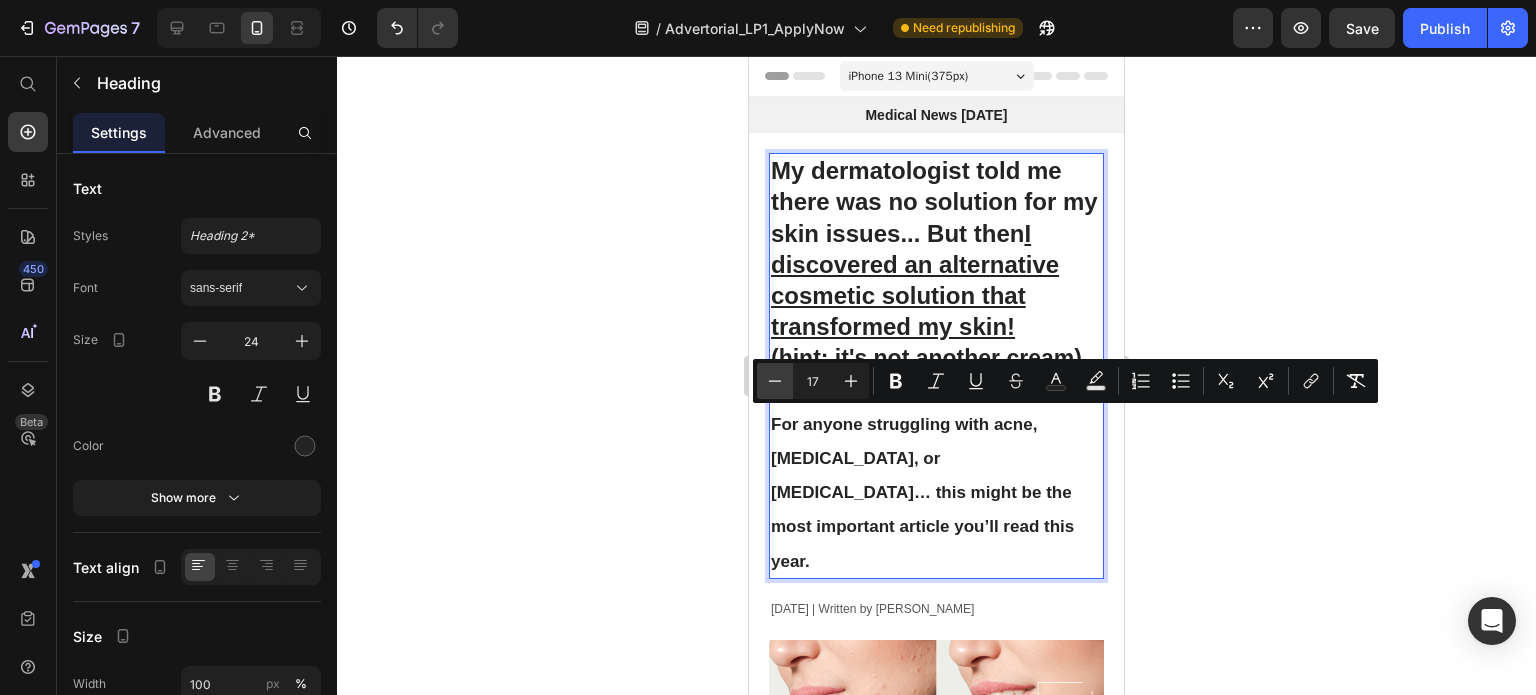 click 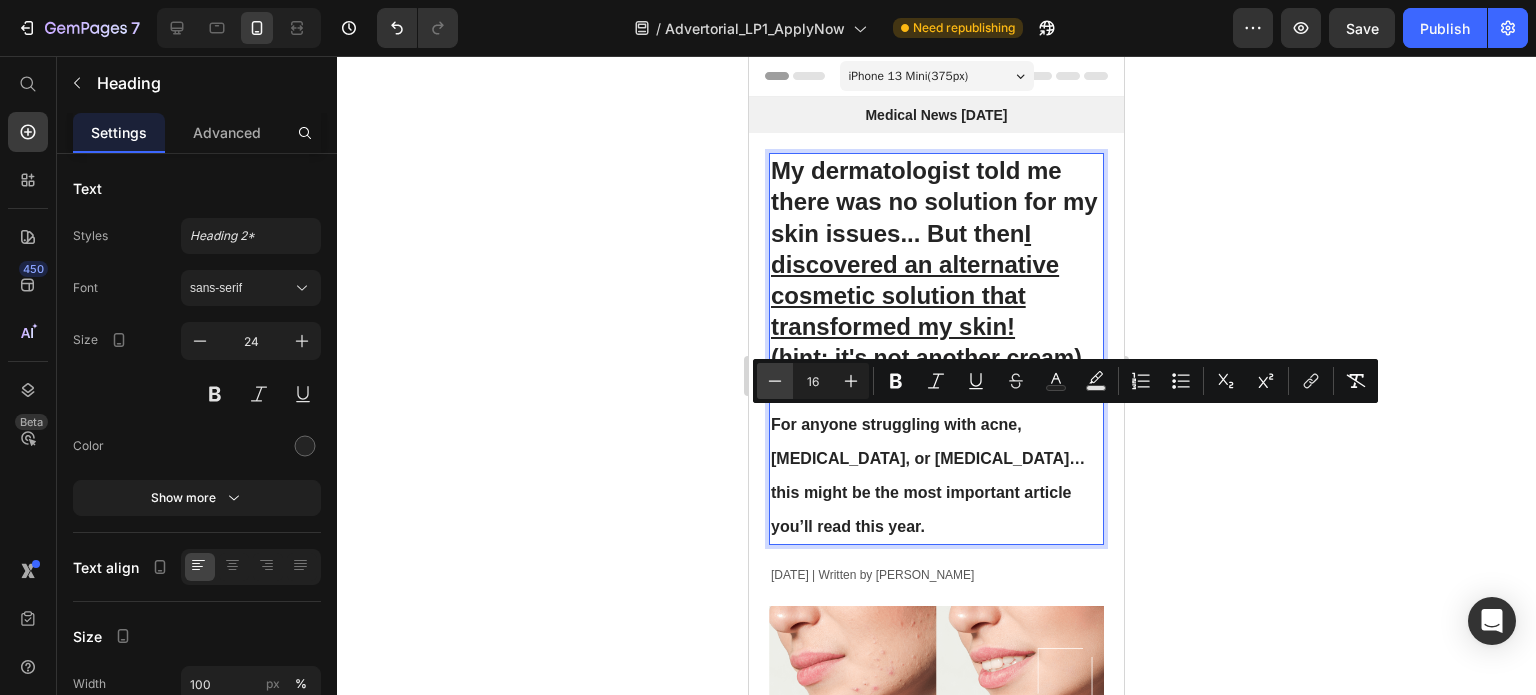 click 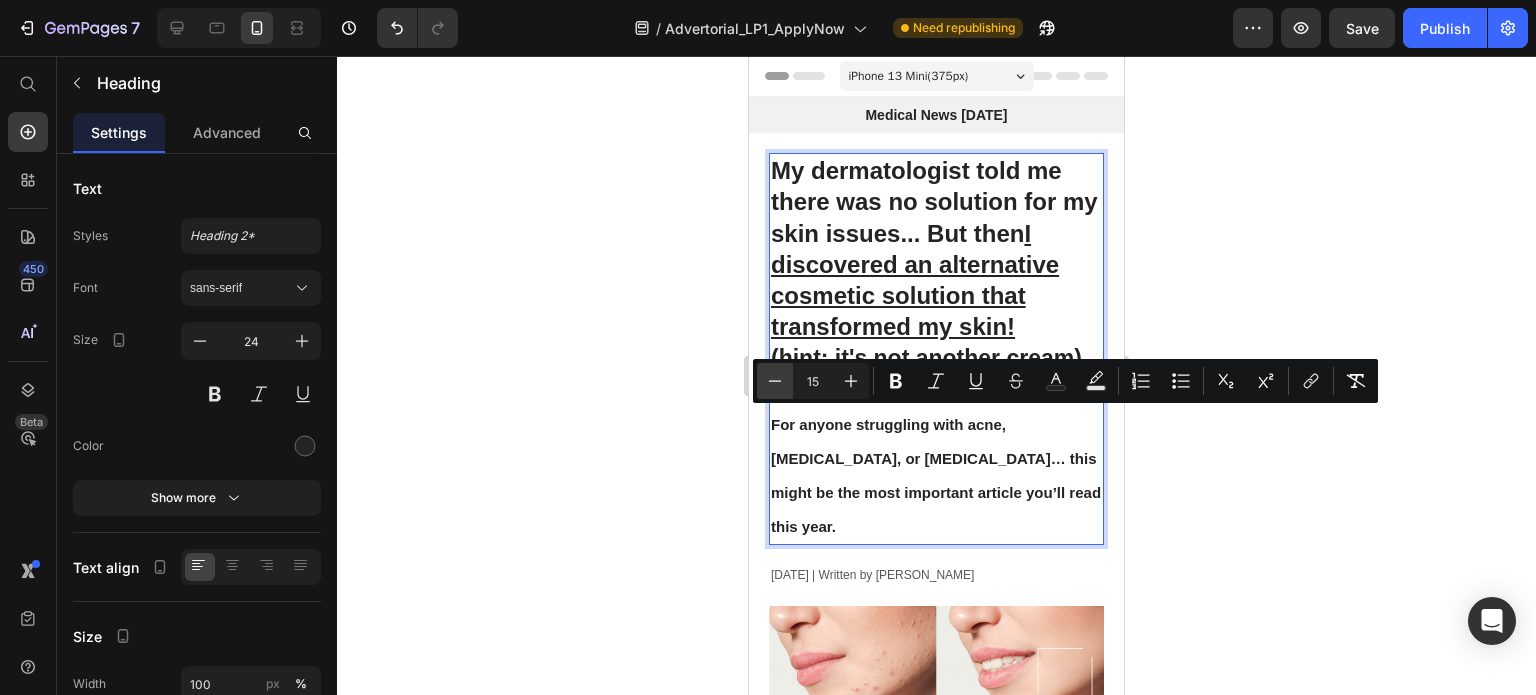 click 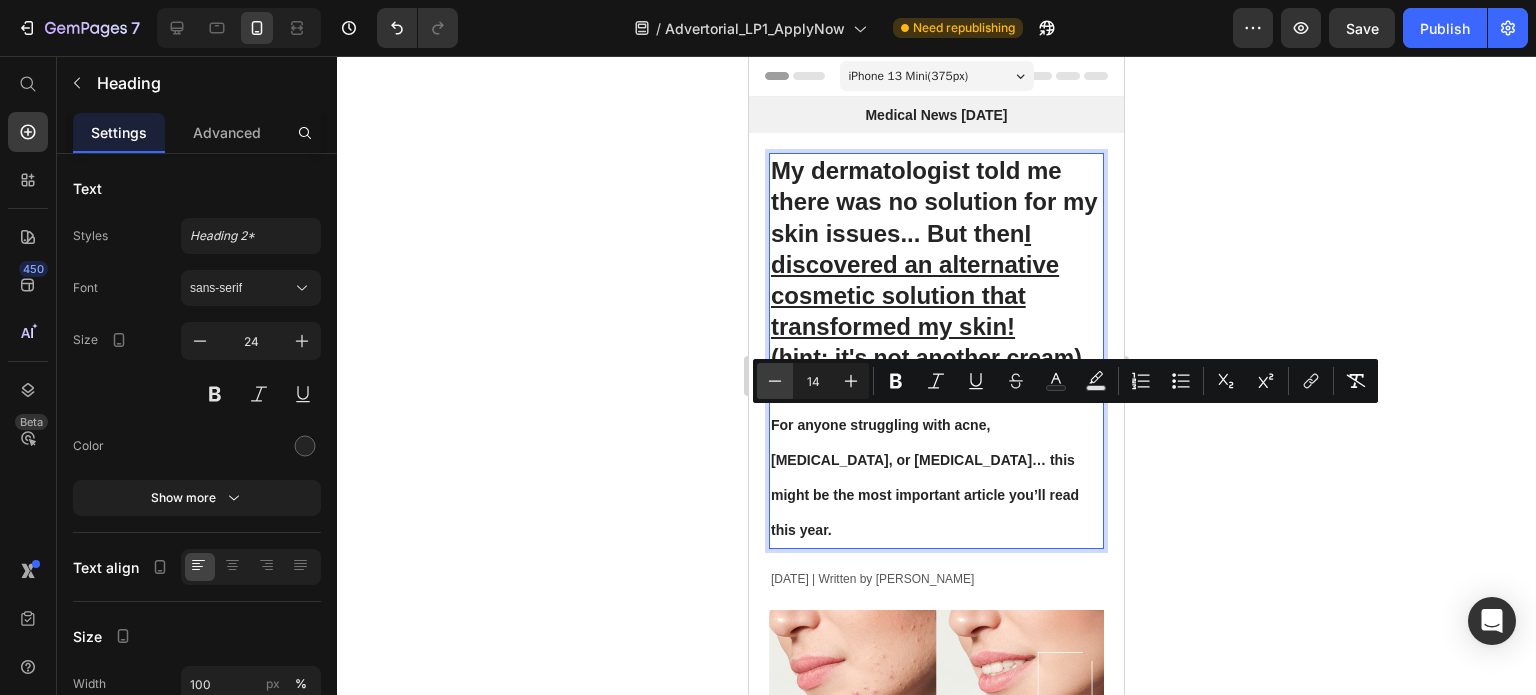 click 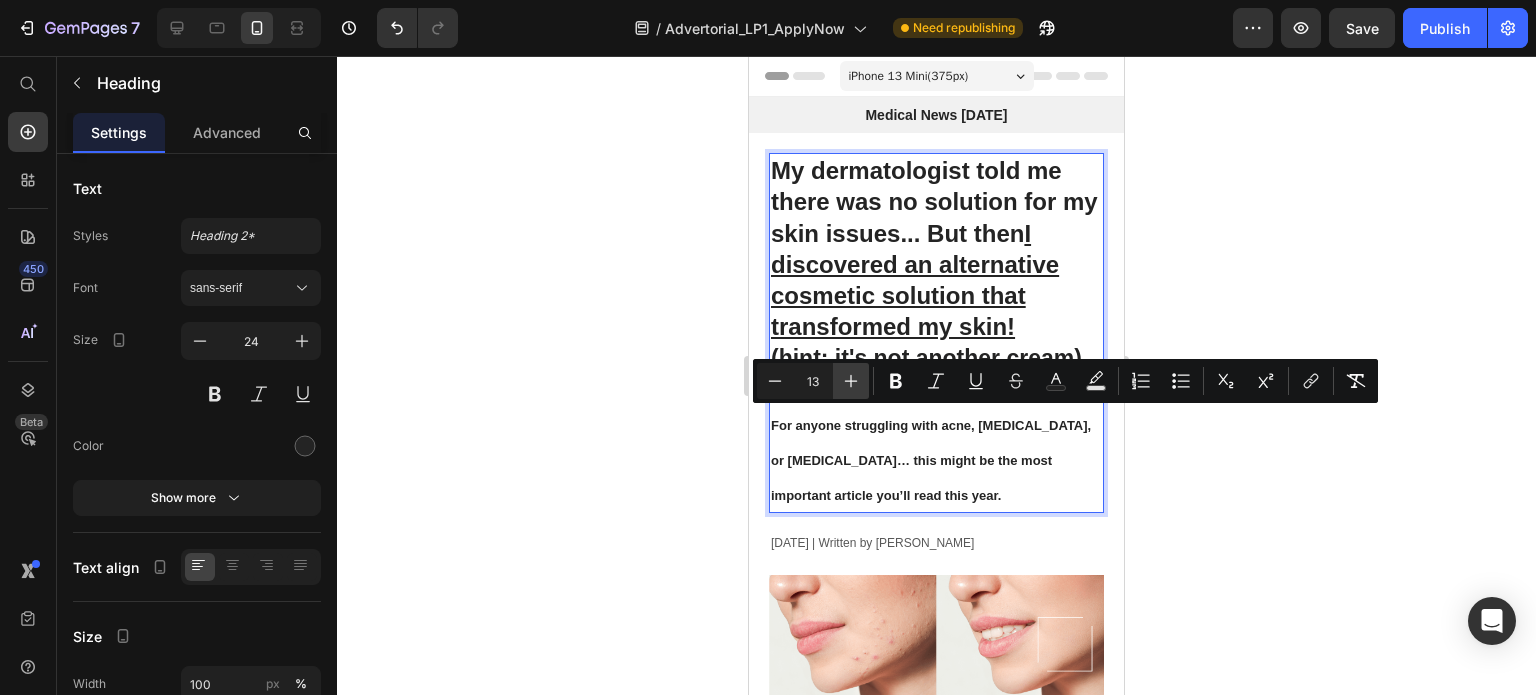 click 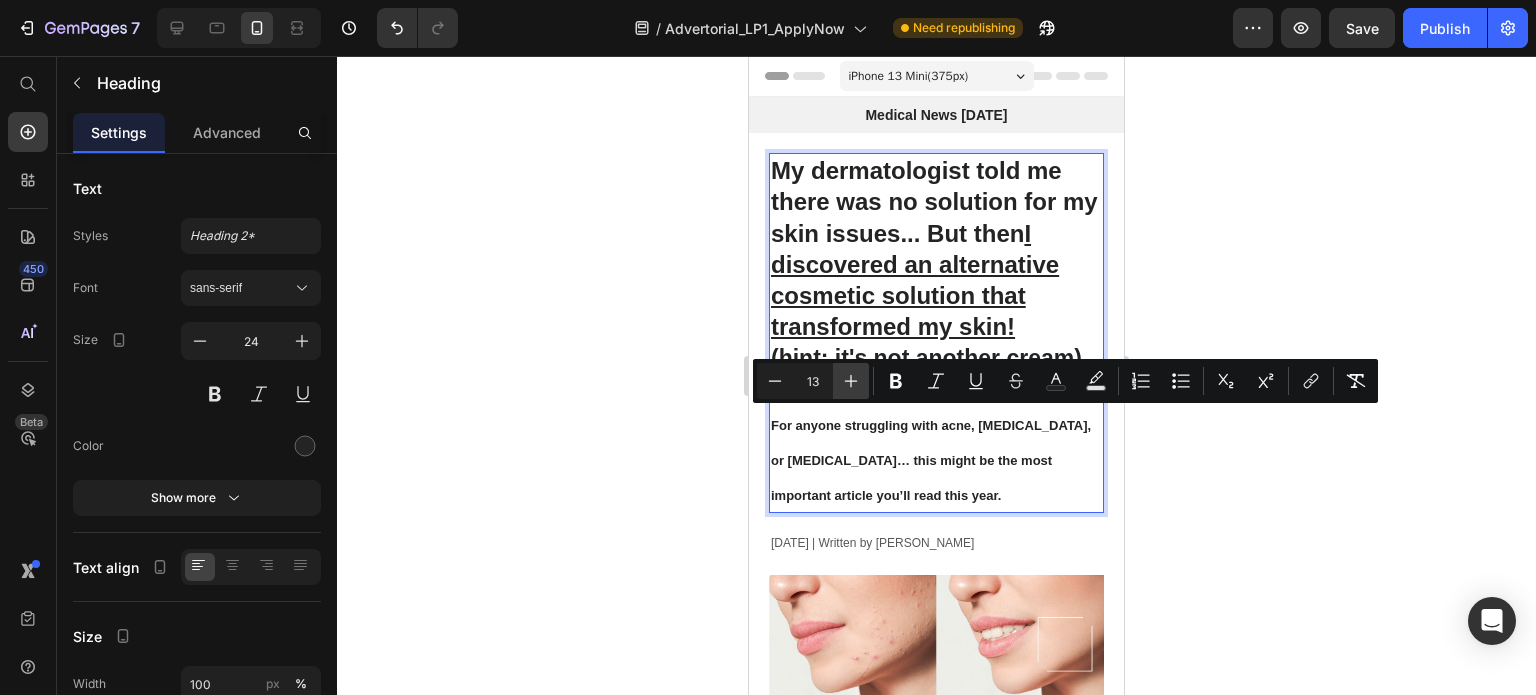 type on "14" 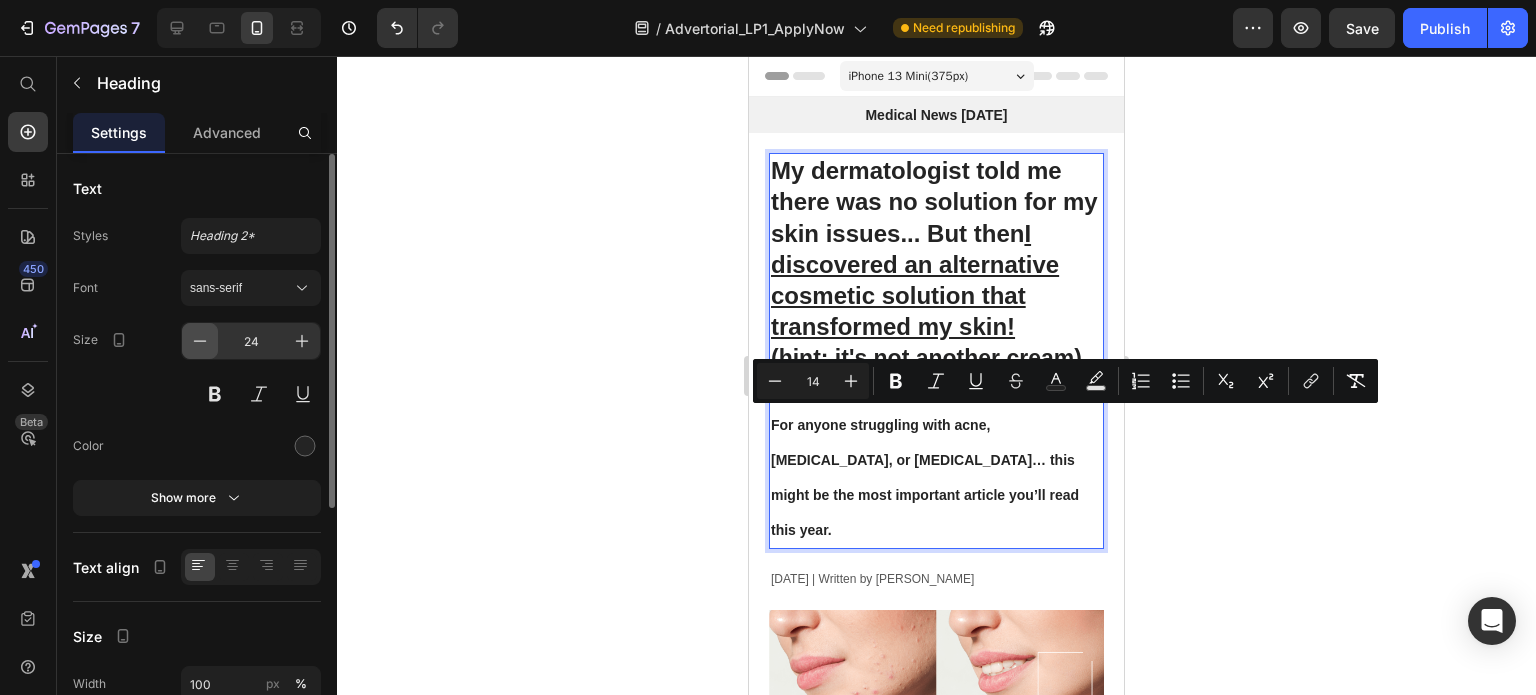 click 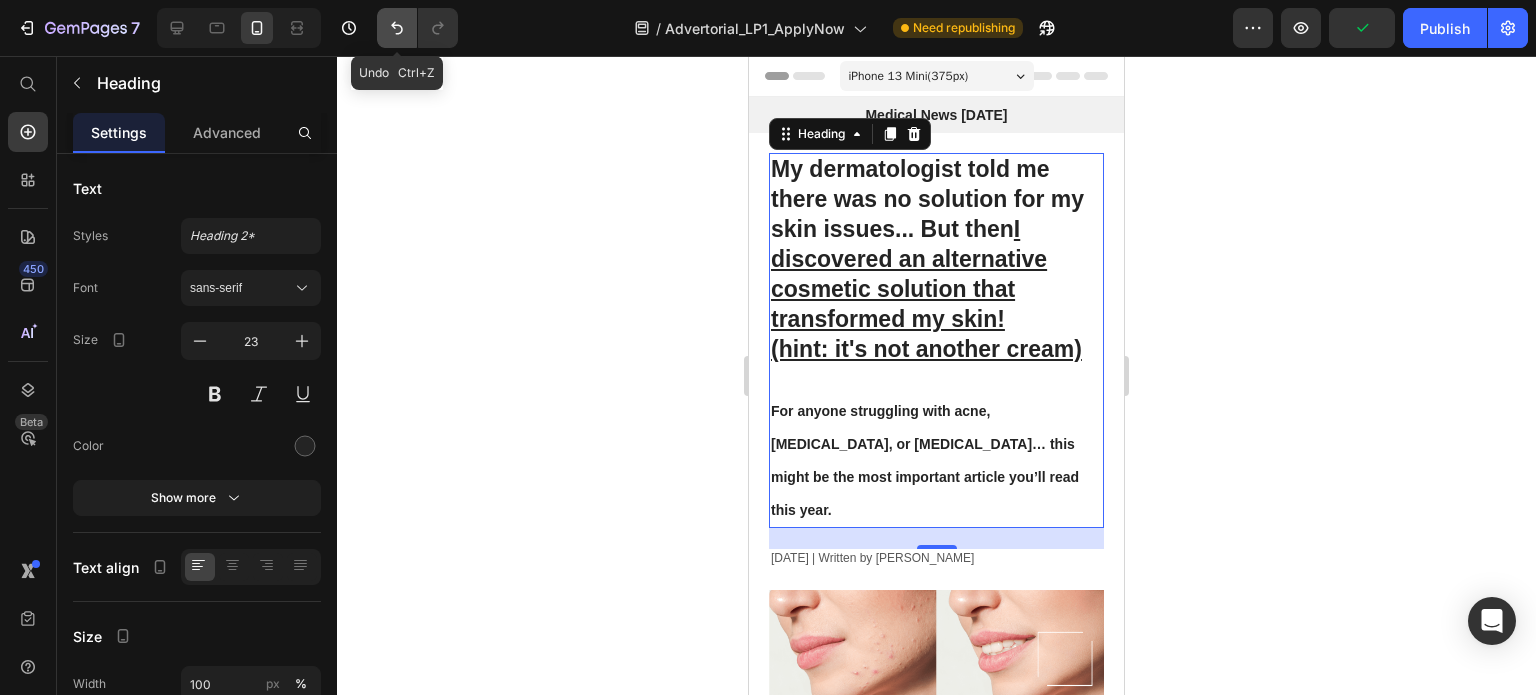 click 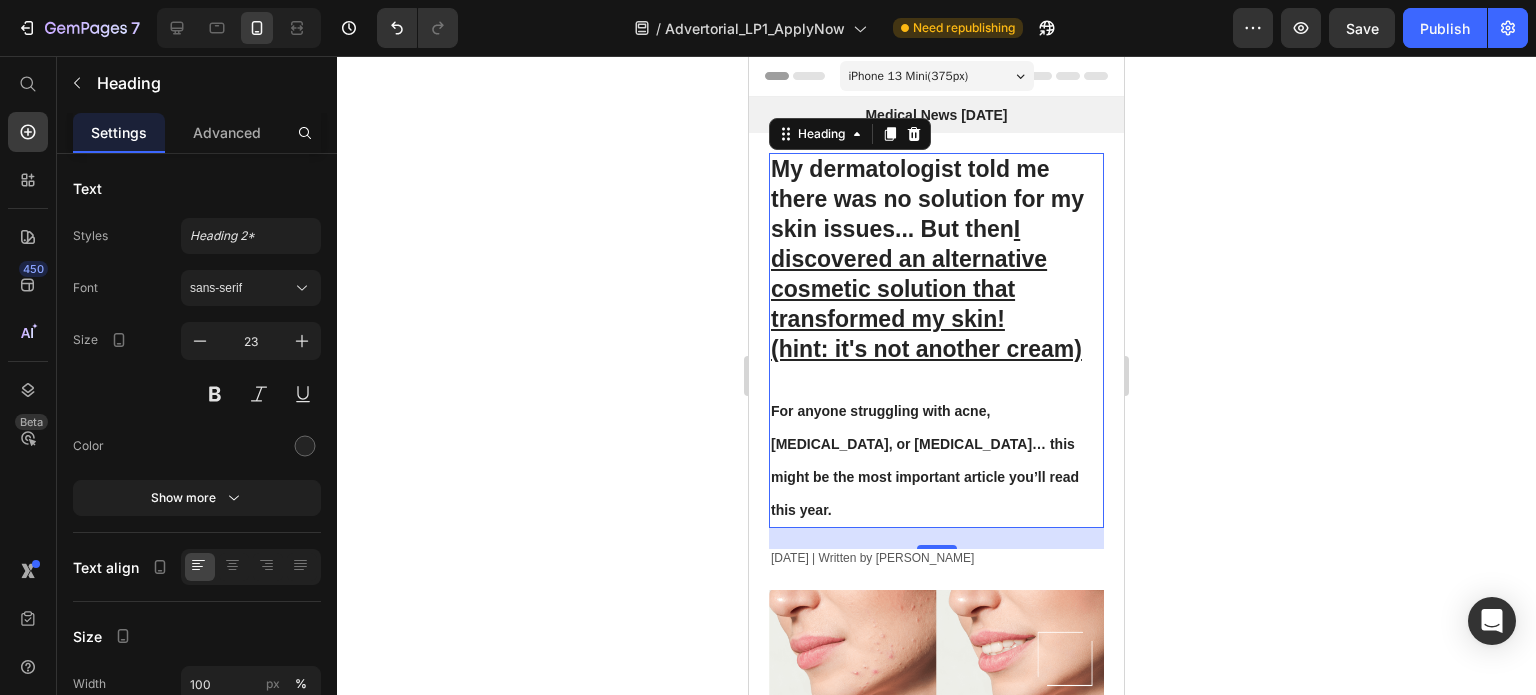 click 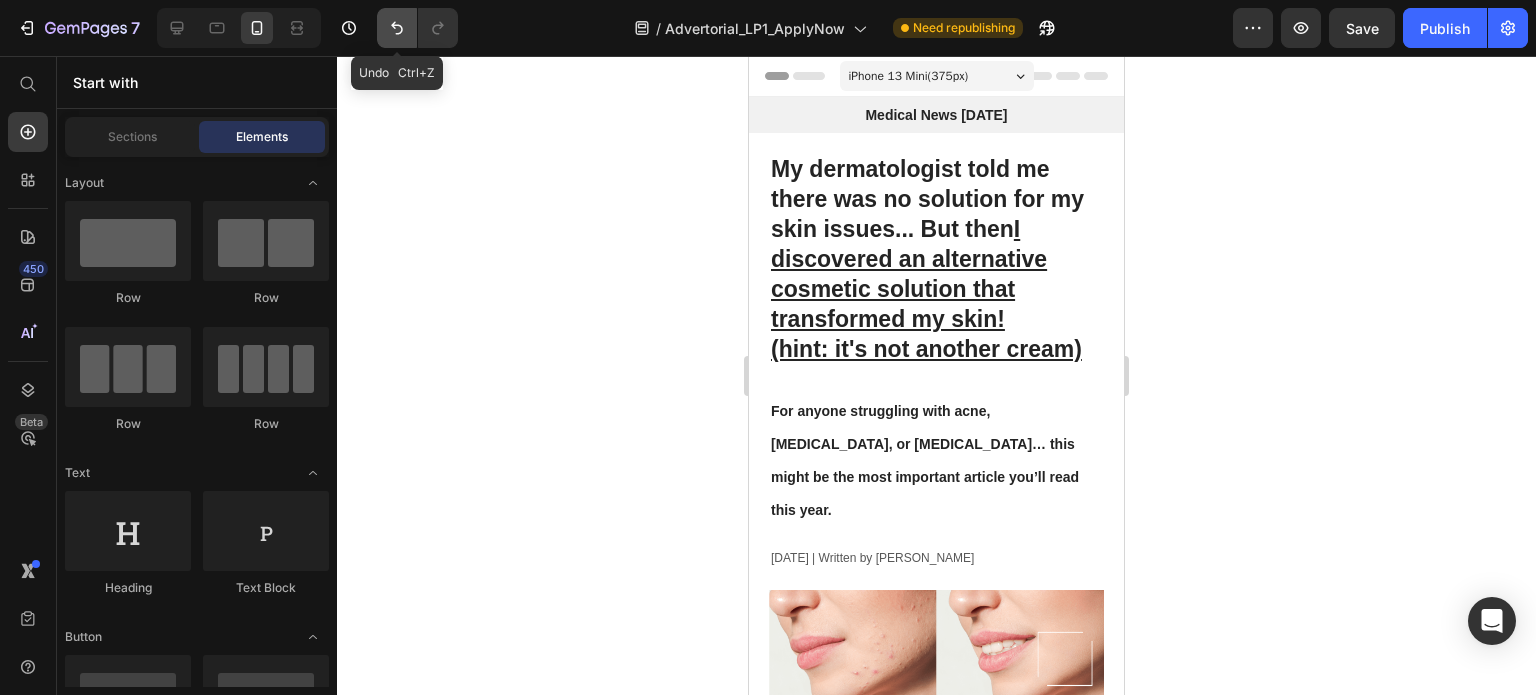 click 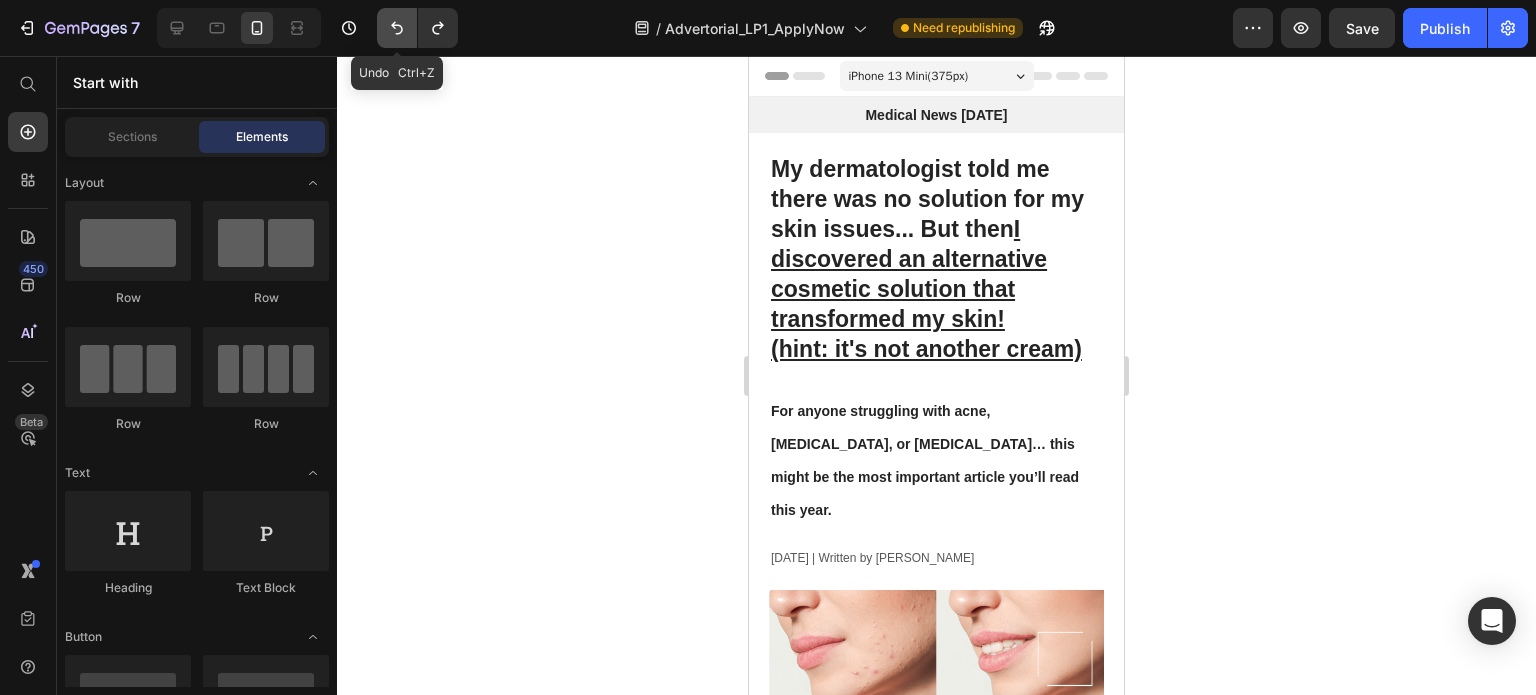 click 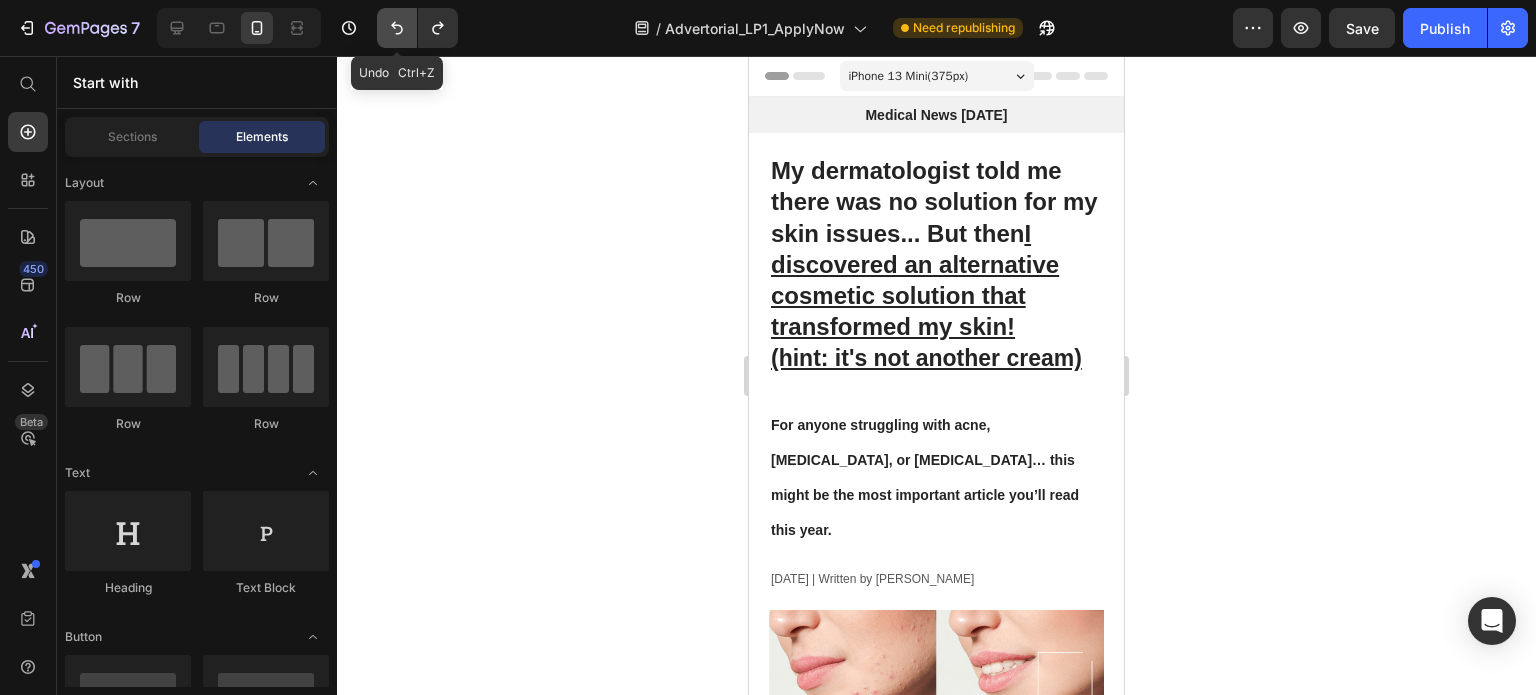click 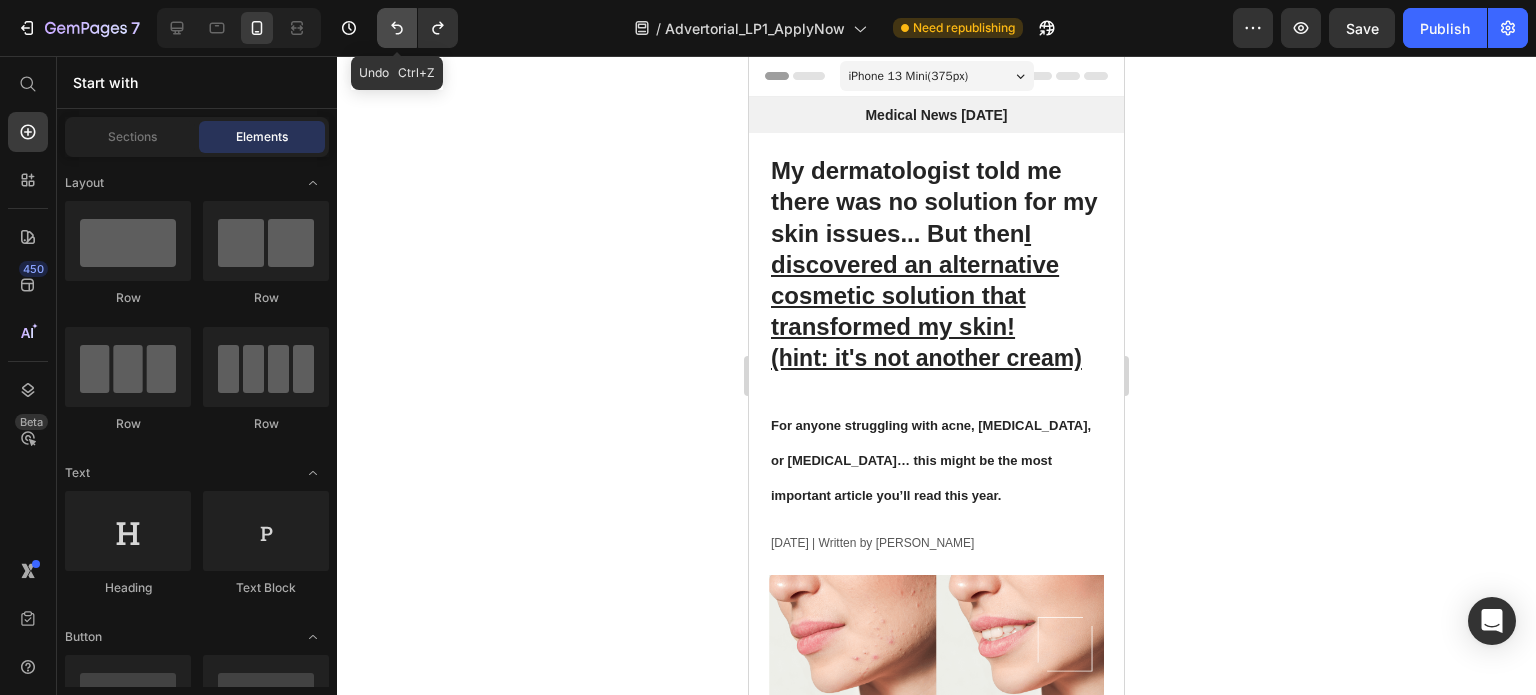 click 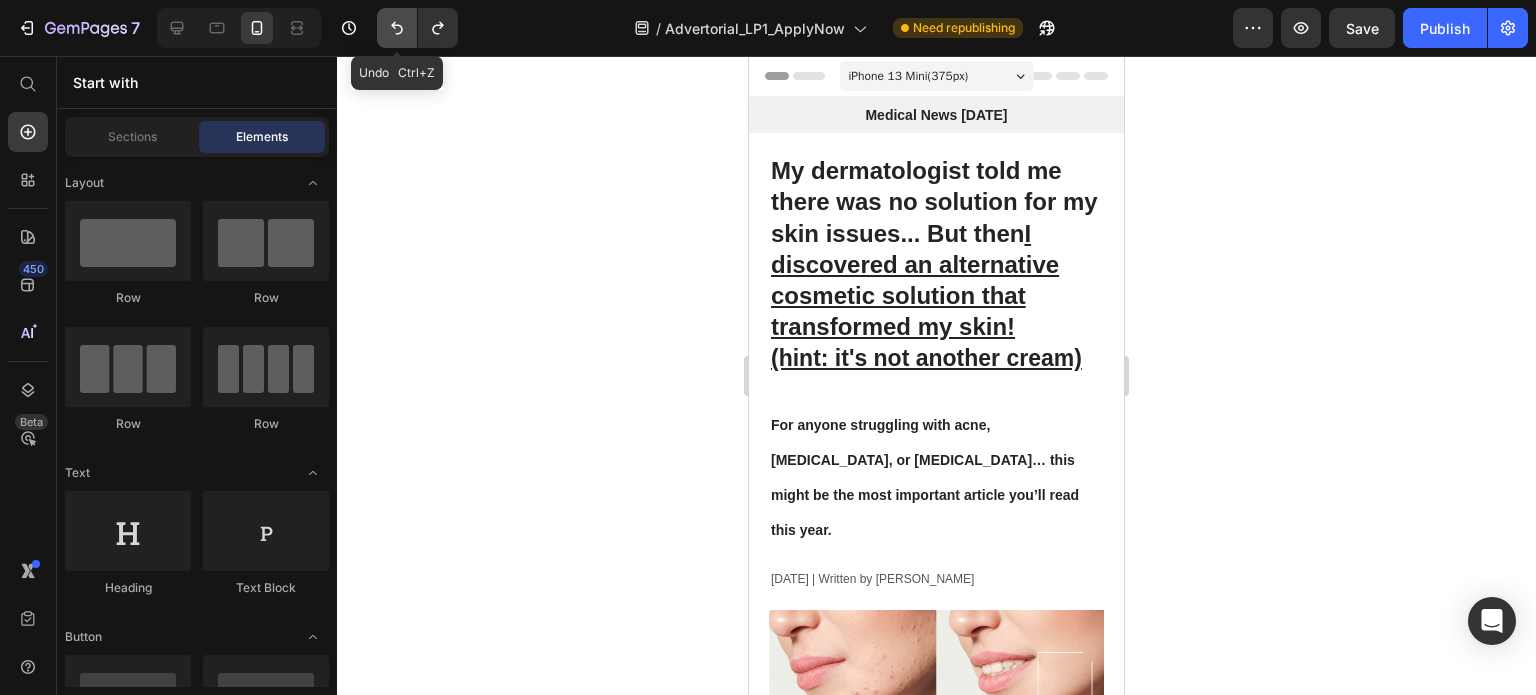 click 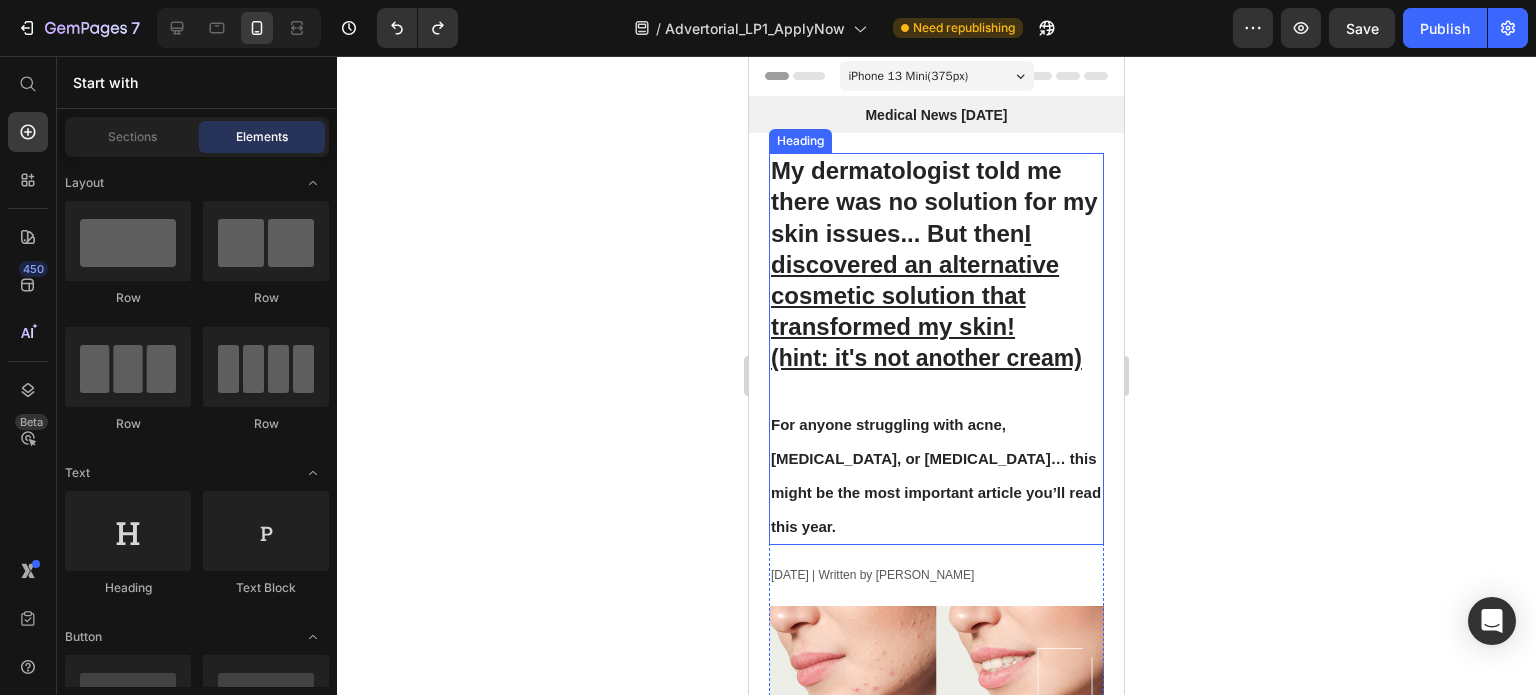 click on "My dermatologist told me there was no solution for my skin issues... But then  I discovered an alternative cosmetic solution that transformed my skin! (hint: it's not another cream) For anyone struggling with acne, [MEDICAL_DATA], or [MEDICAL_DATA]… this might be the most important article you’ll read this year." at bounding box center [936, 348] 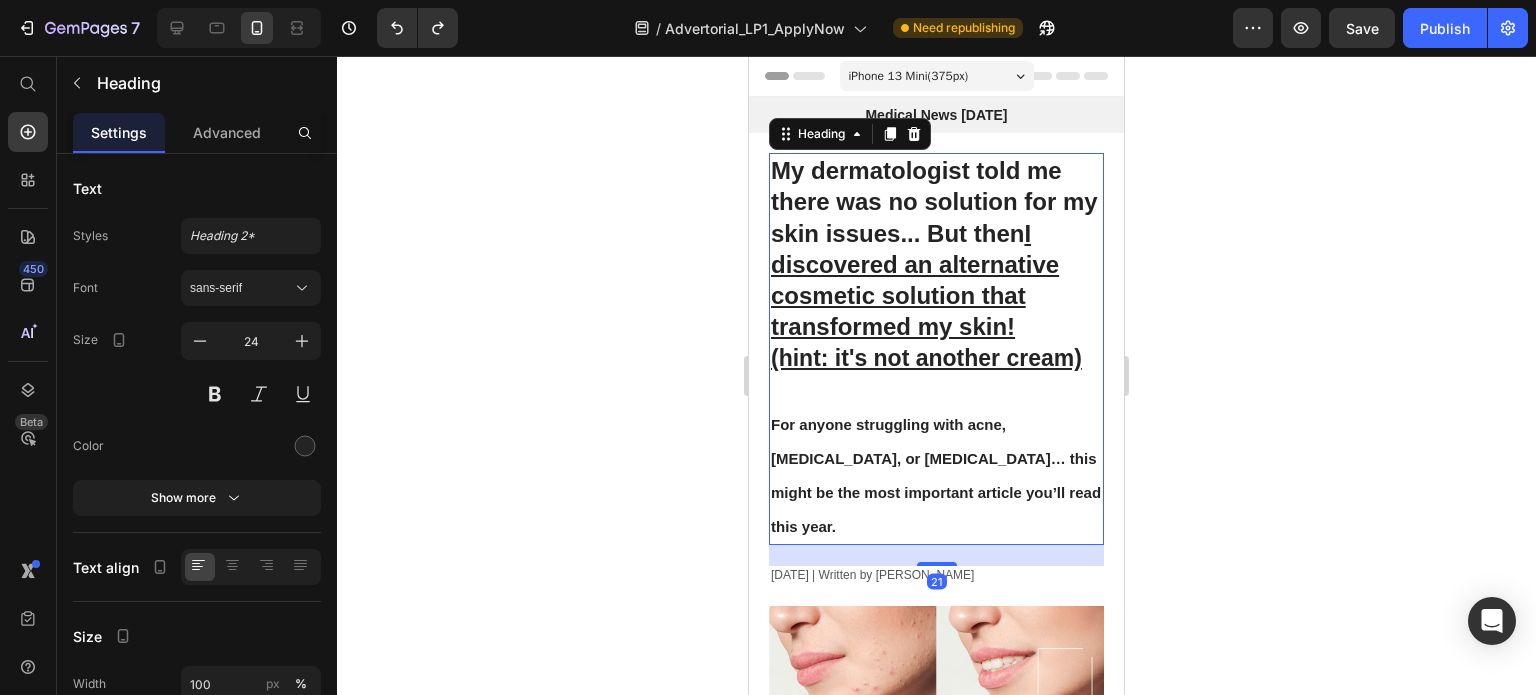 click on "My dermatologist told me there was no solution for my skin issues... But then  I discovered an alternative cosmetic solution that transformed my skin! (hint: it's not another cream) For anyone struggling with acne, [MEDICAL_DATA], or [MEDICAL_DATA]… this might be the most important article you’ll read this year." at bounding box center (936, 348) 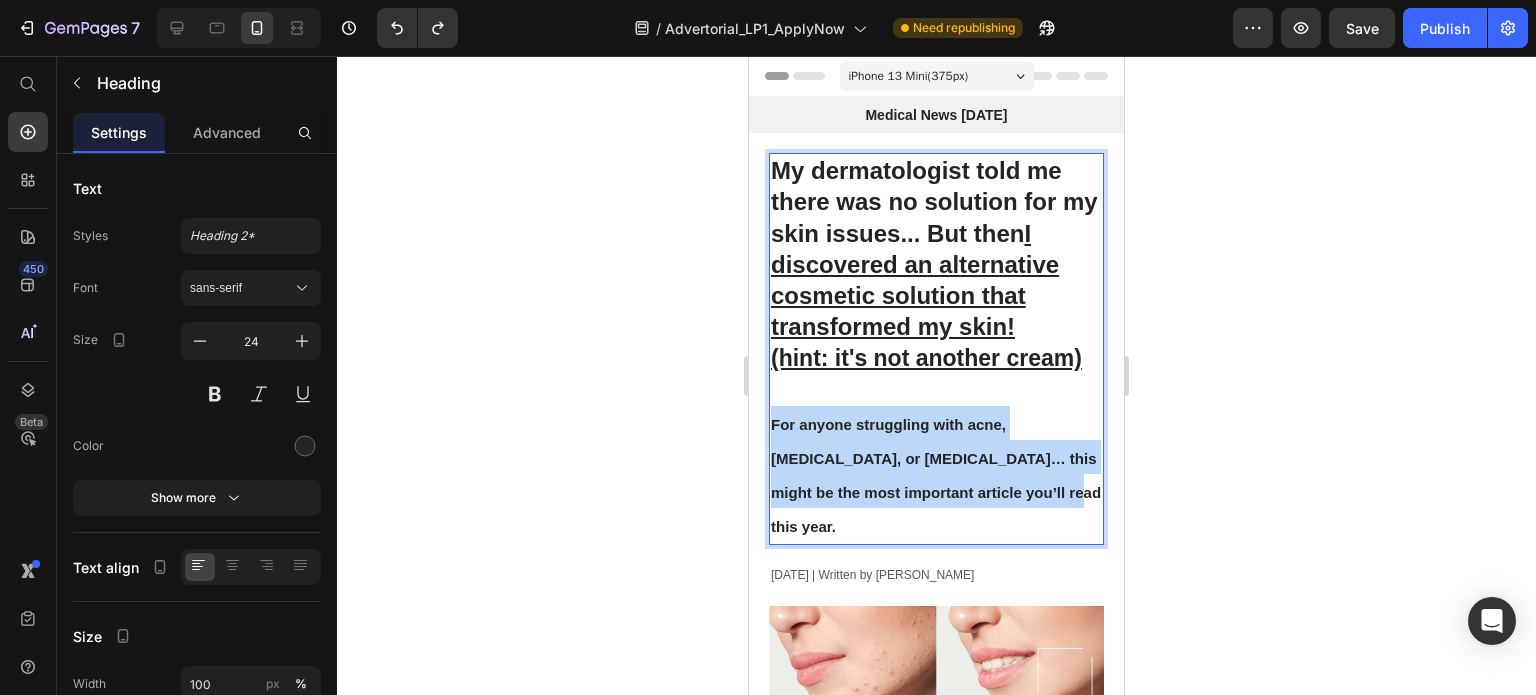 click on "My dermatologist told me there was no solution for my skin issues... But then  I discovered an alternative cosmetic solution that transformed my skin! (hint: it's not another cream) For anyone struggling with acne, [MEDICAL_DATA], or [MEDICAL_DATA]… this might be the most important article you’ll read this year." at bounding box center [936, 348] 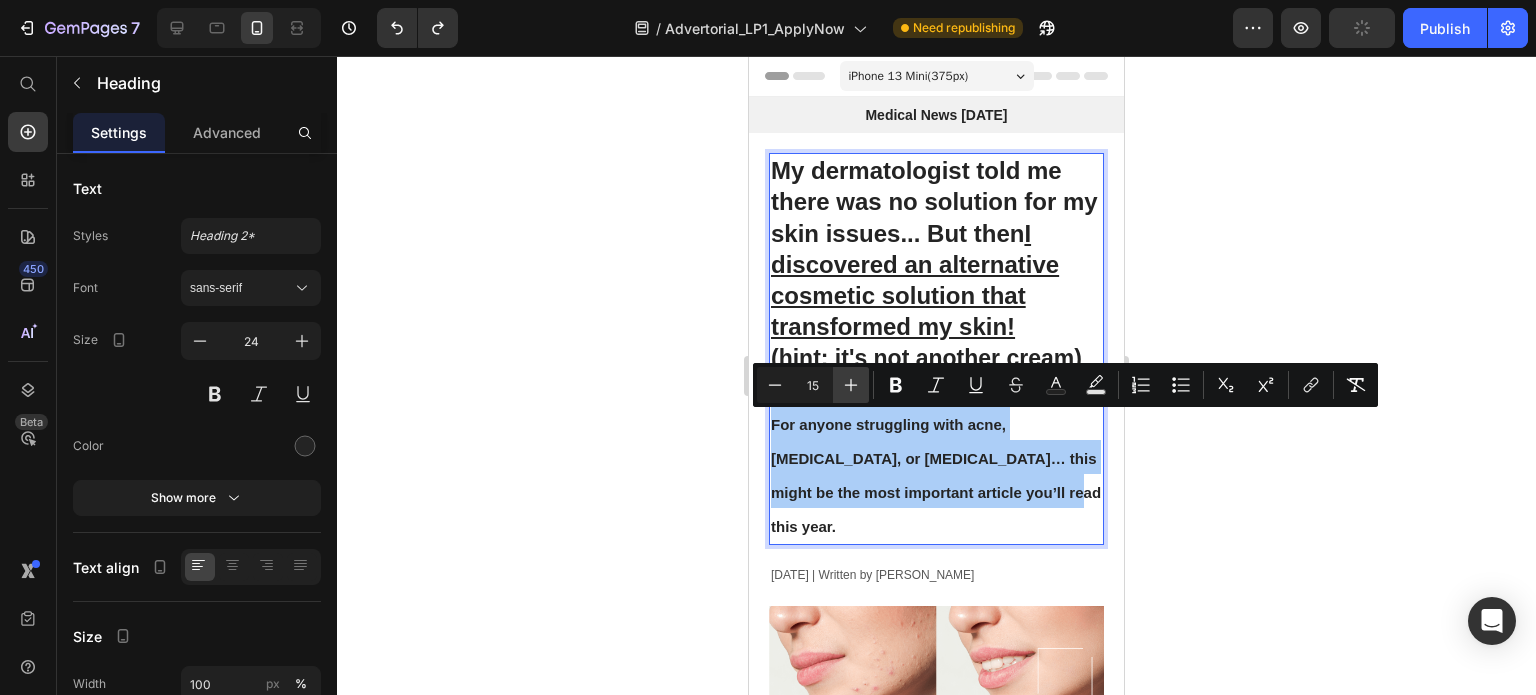 click 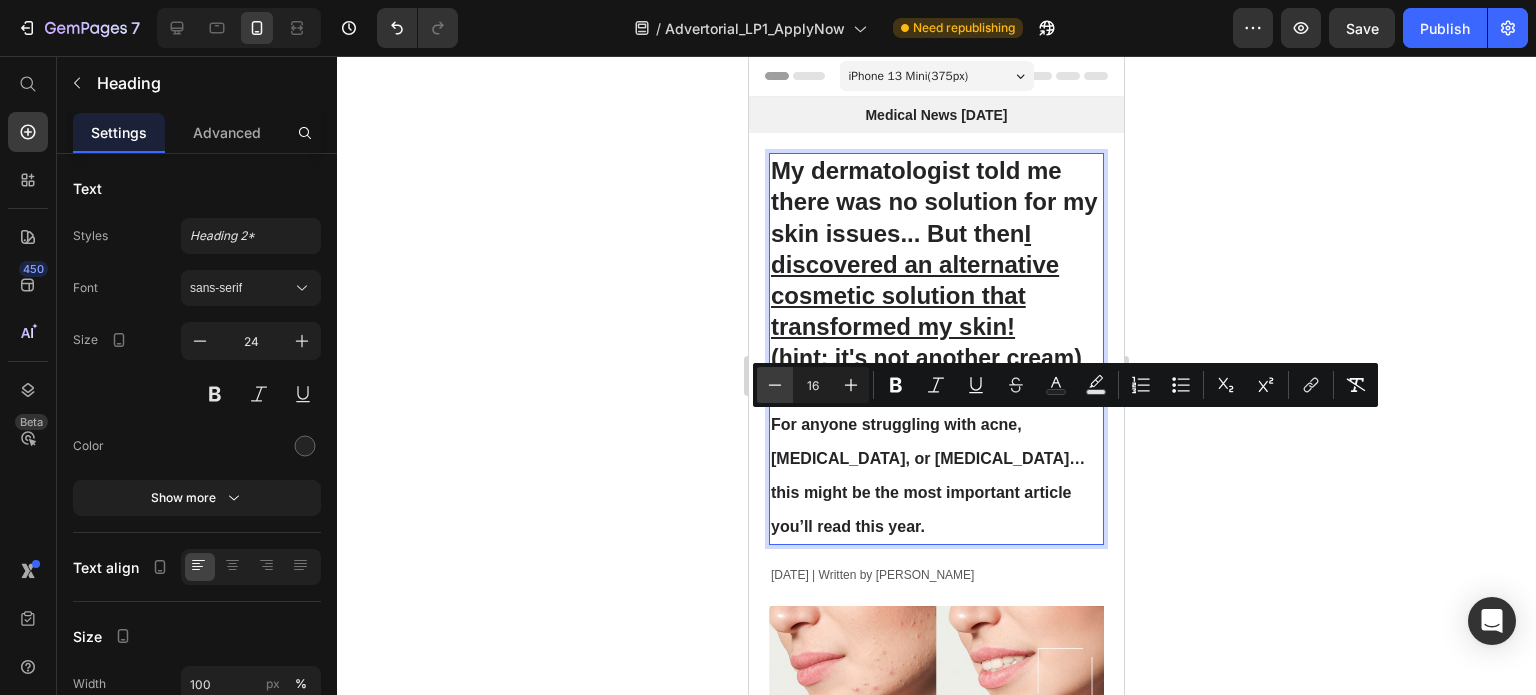 click 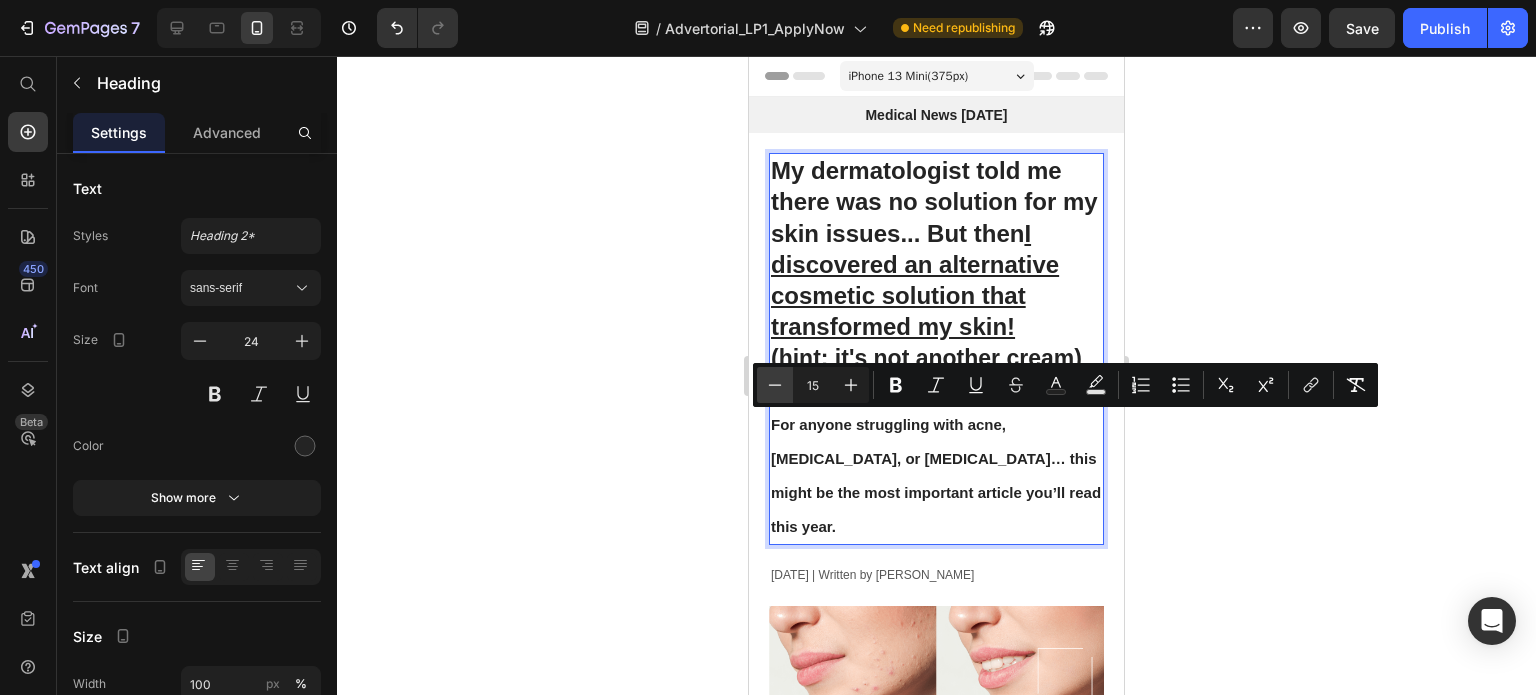 click on "Minus" at bounding box center [775, 385] 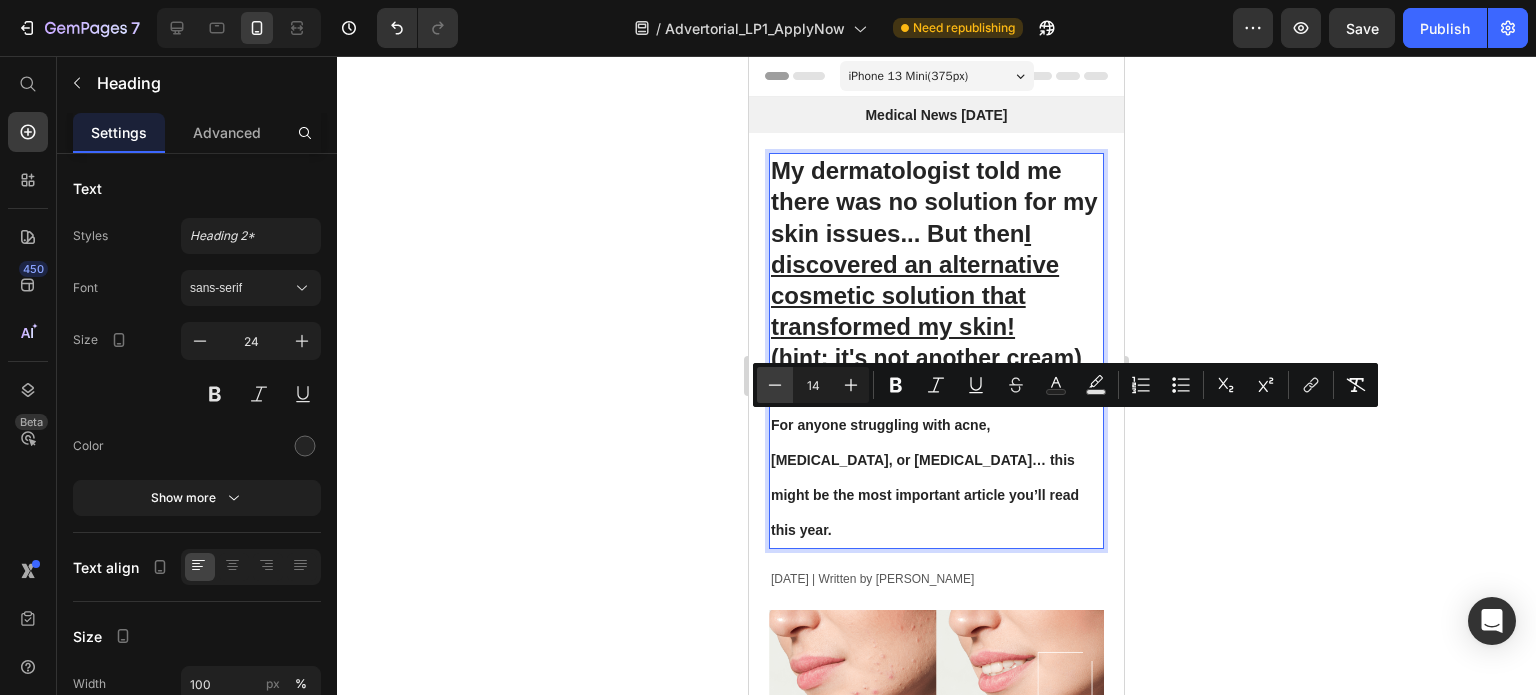 click on "Minus" at bounding box center [775, 385] 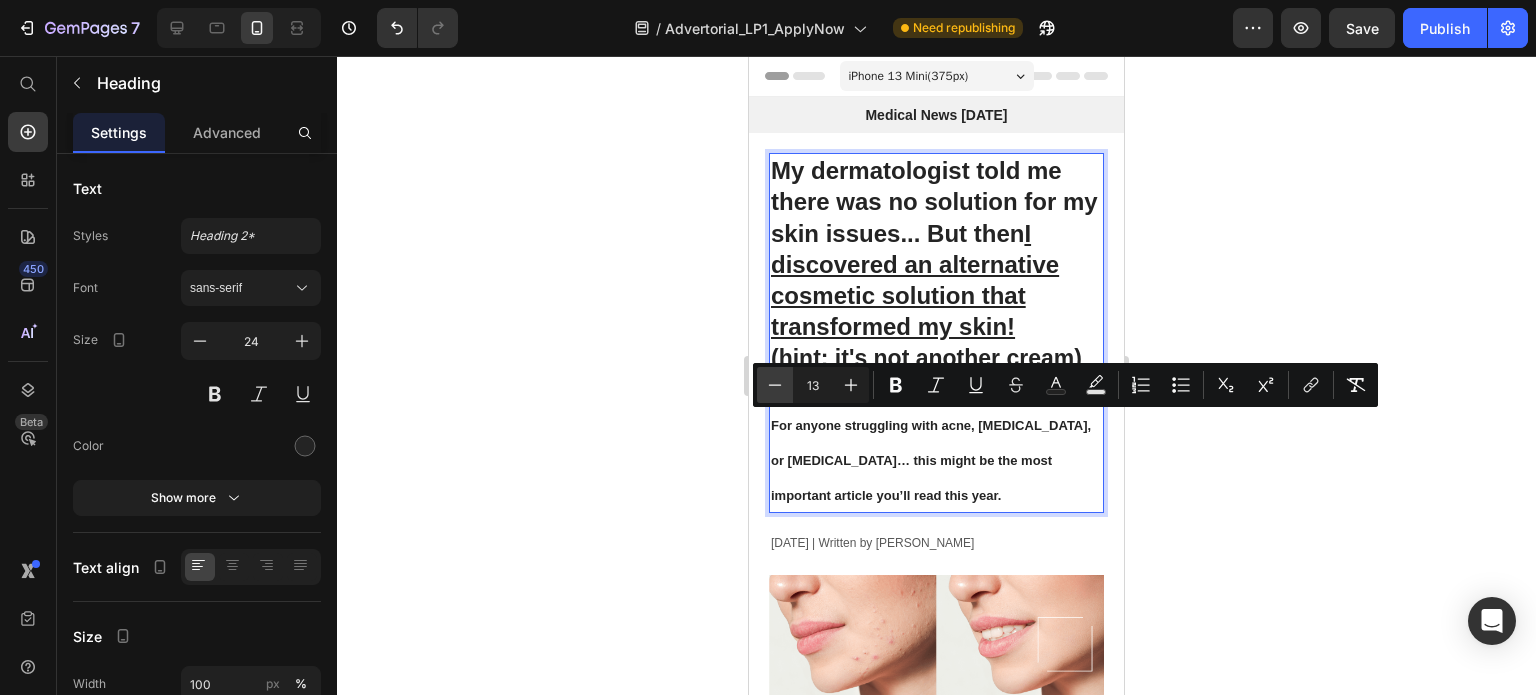 click on "Minus" at bounding box center [775, 385] 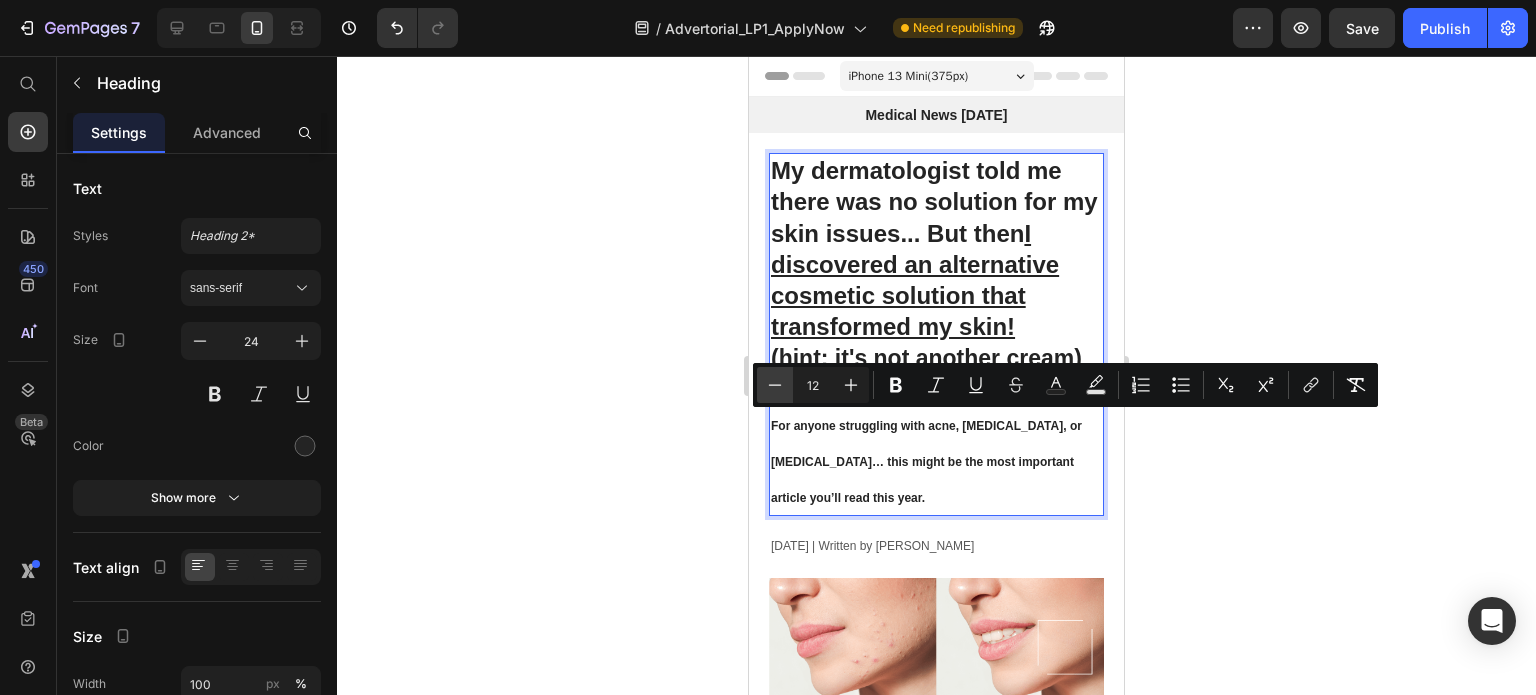 click on "Minus" at bounding box center [775, 385] 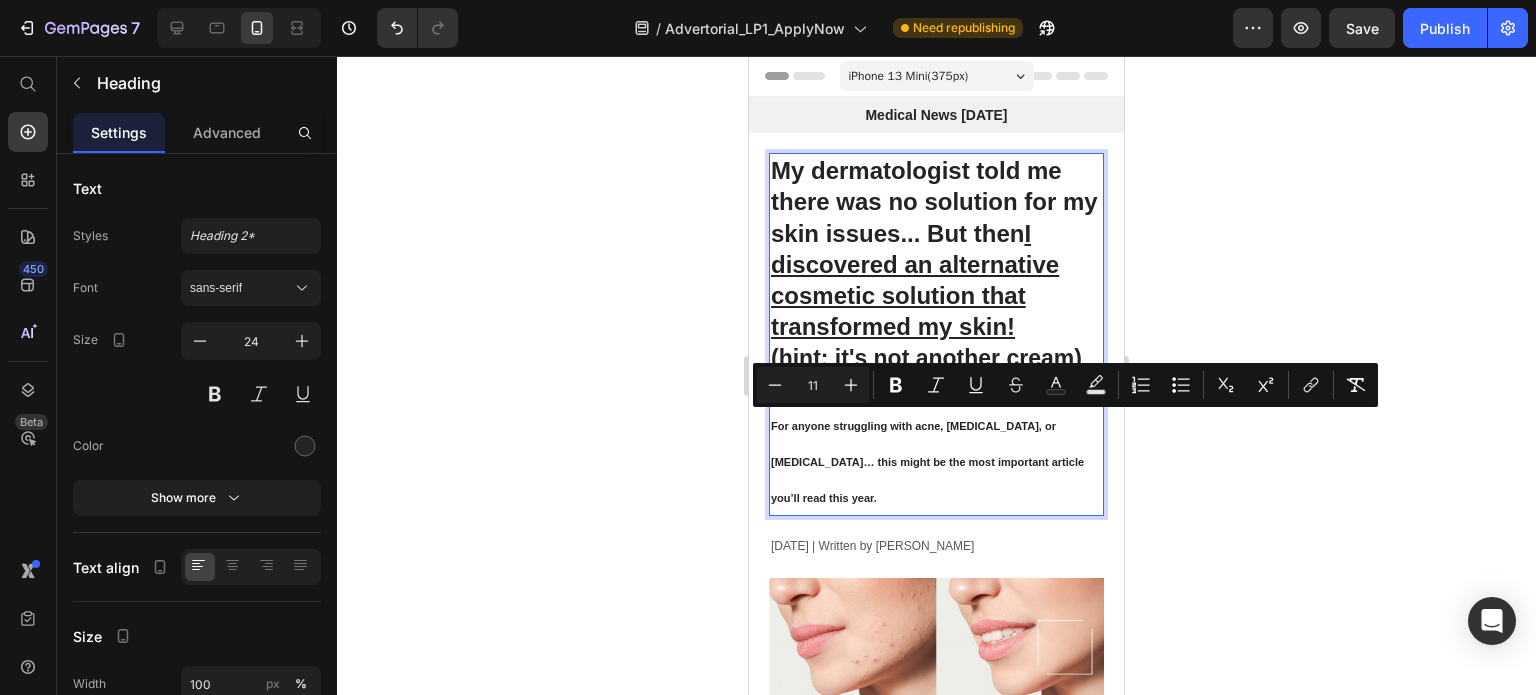 click 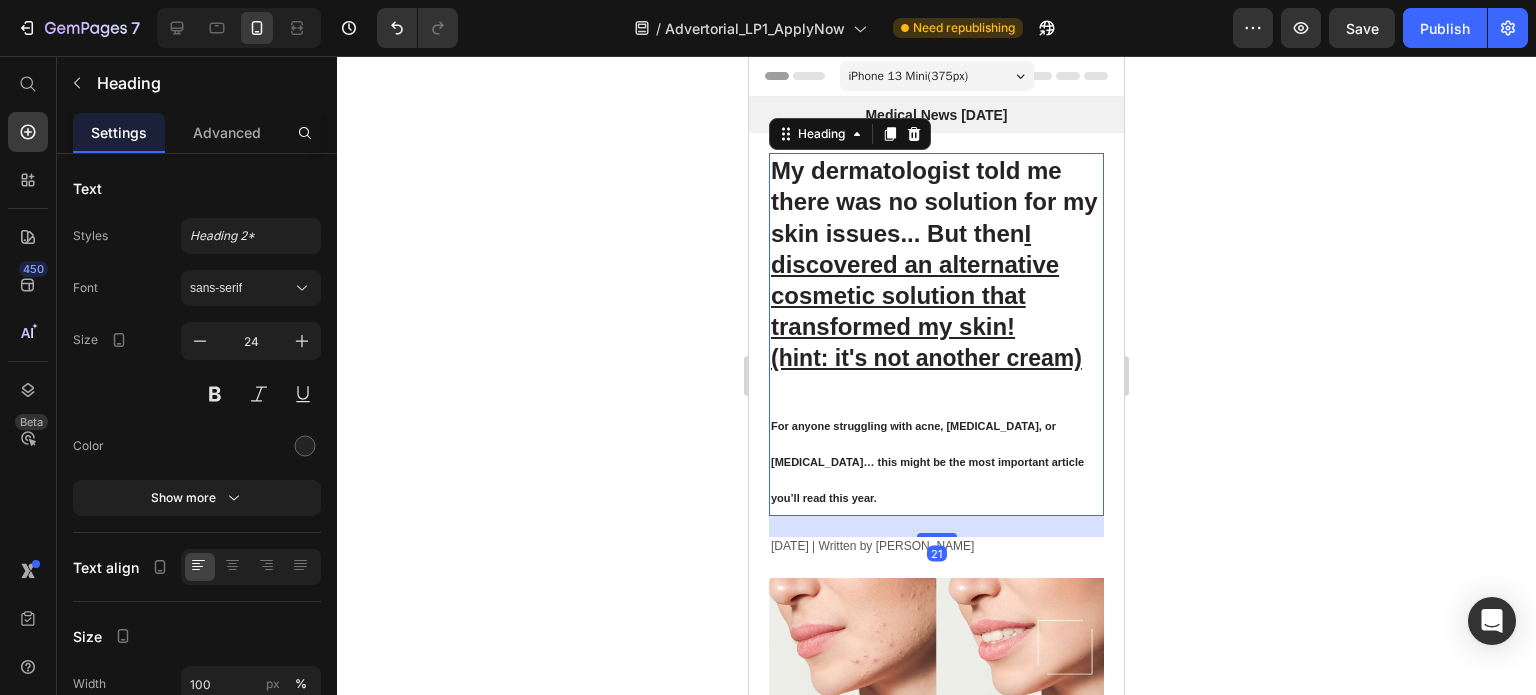 click on "For anyone struggling with acne, [MEDICAL_DATA], or [MEDICAL_DATA]… this might be the most important article you’ll read this year." at bounding box center (927, 462) 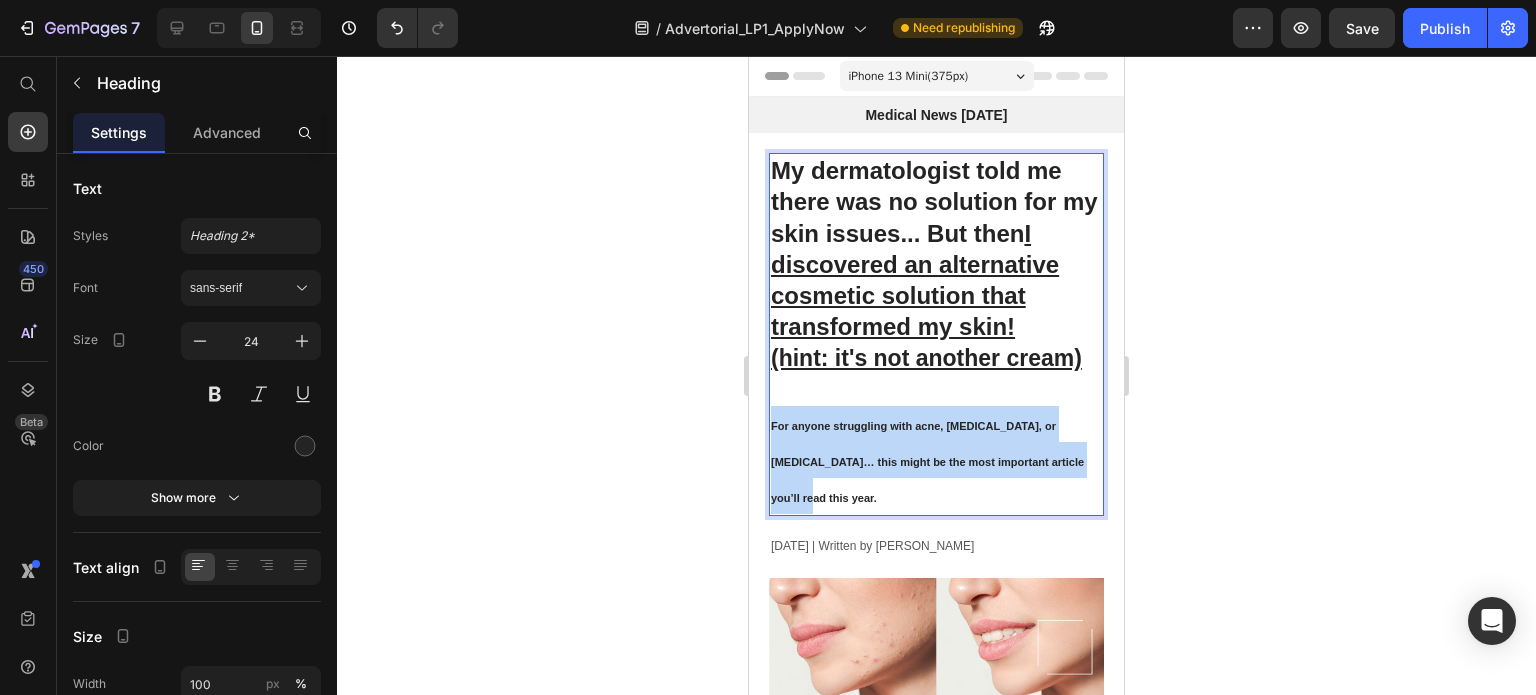 click on "For anyone struggling with acne, [MEDICAL_DATA], or [MEDICAL_DATA]… this might be the most important article you’ll read this year." at bounding box center [927, 462] 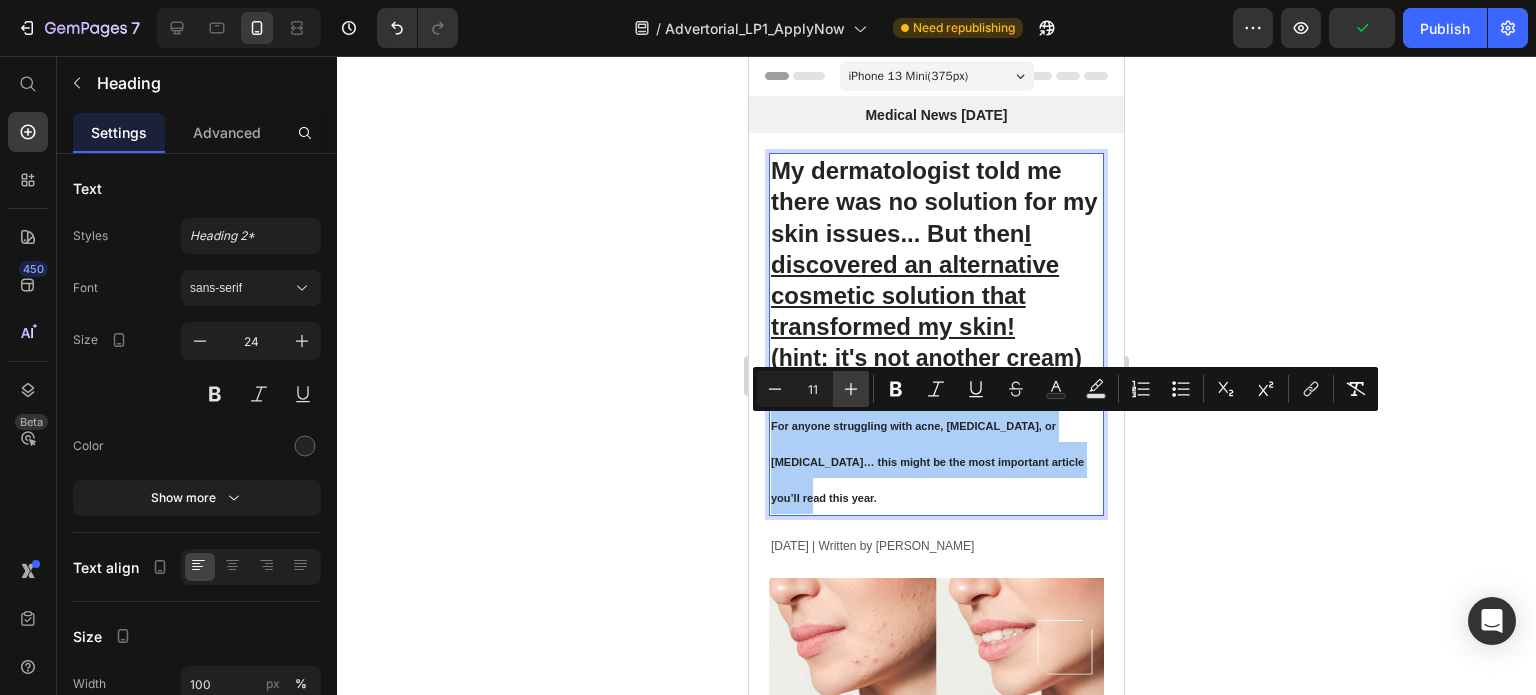 click 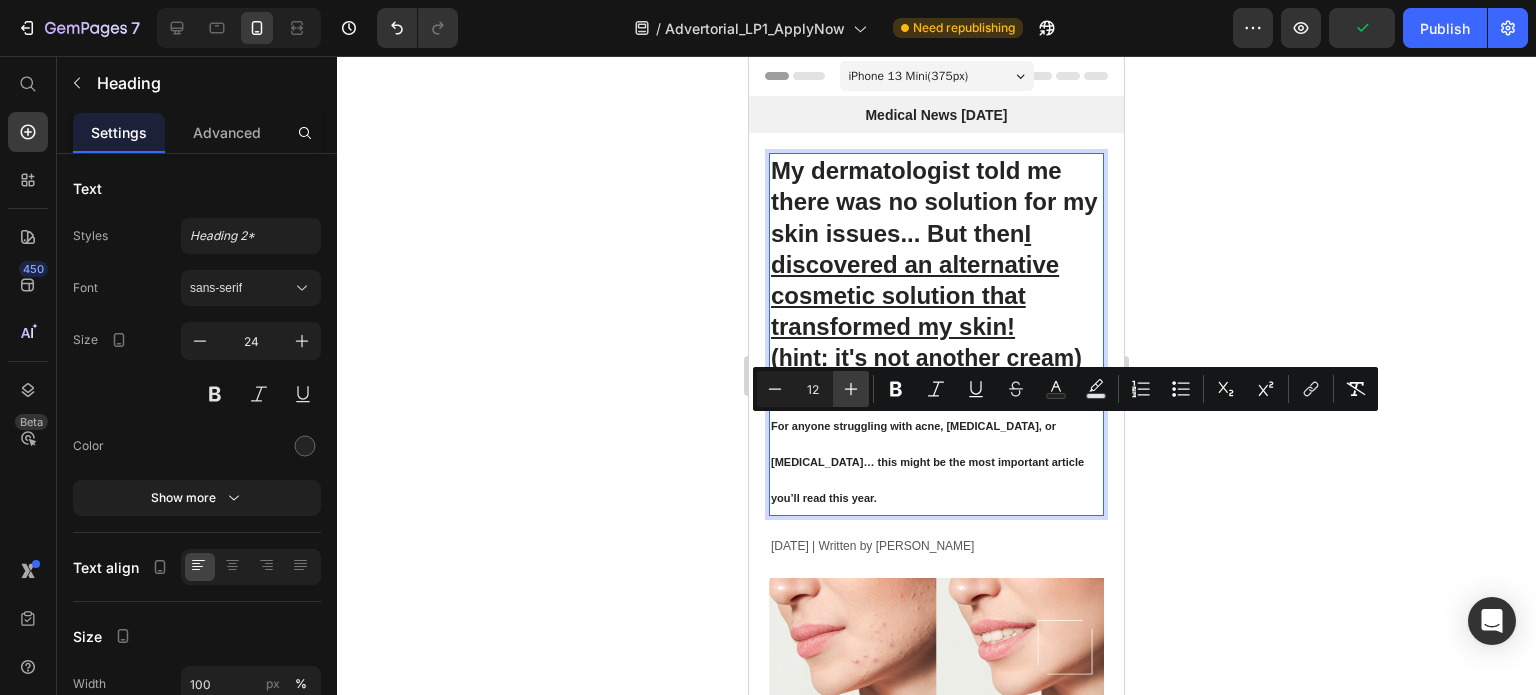 click 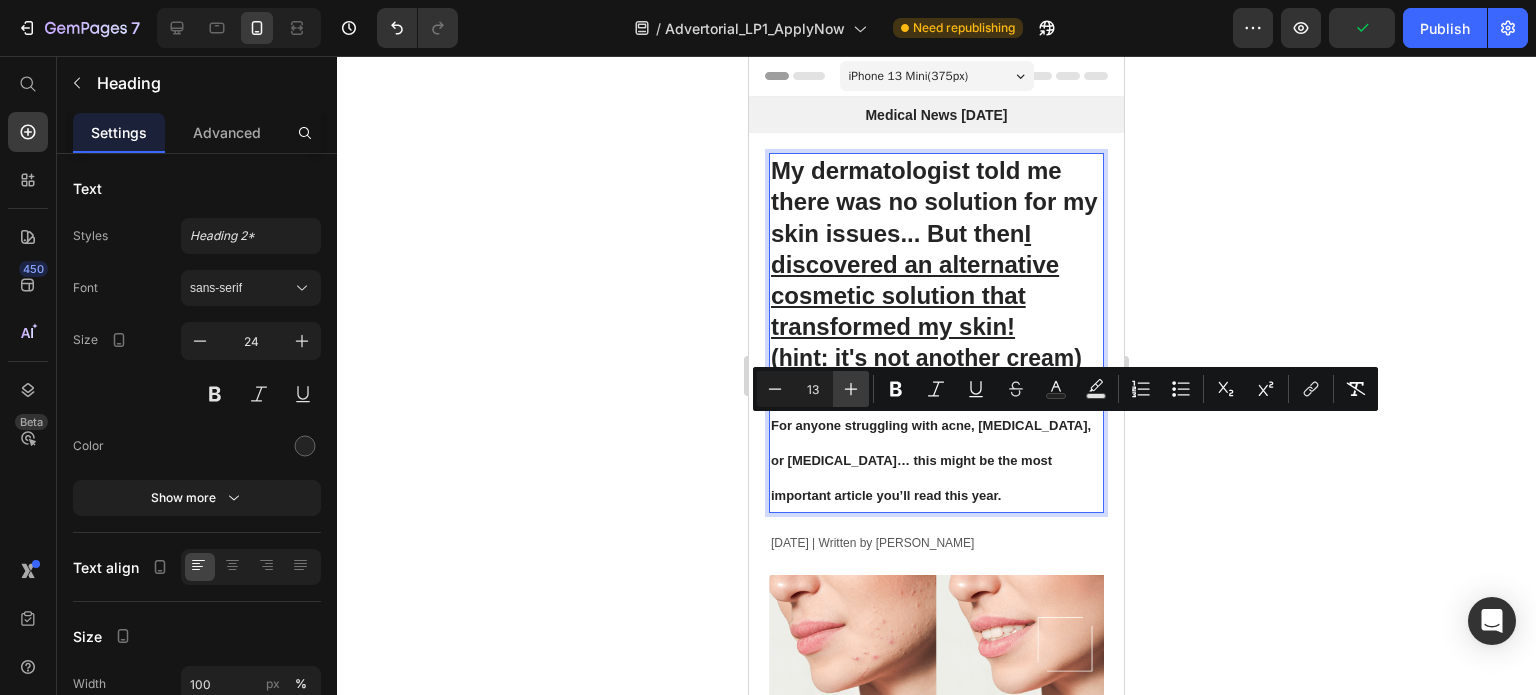 click 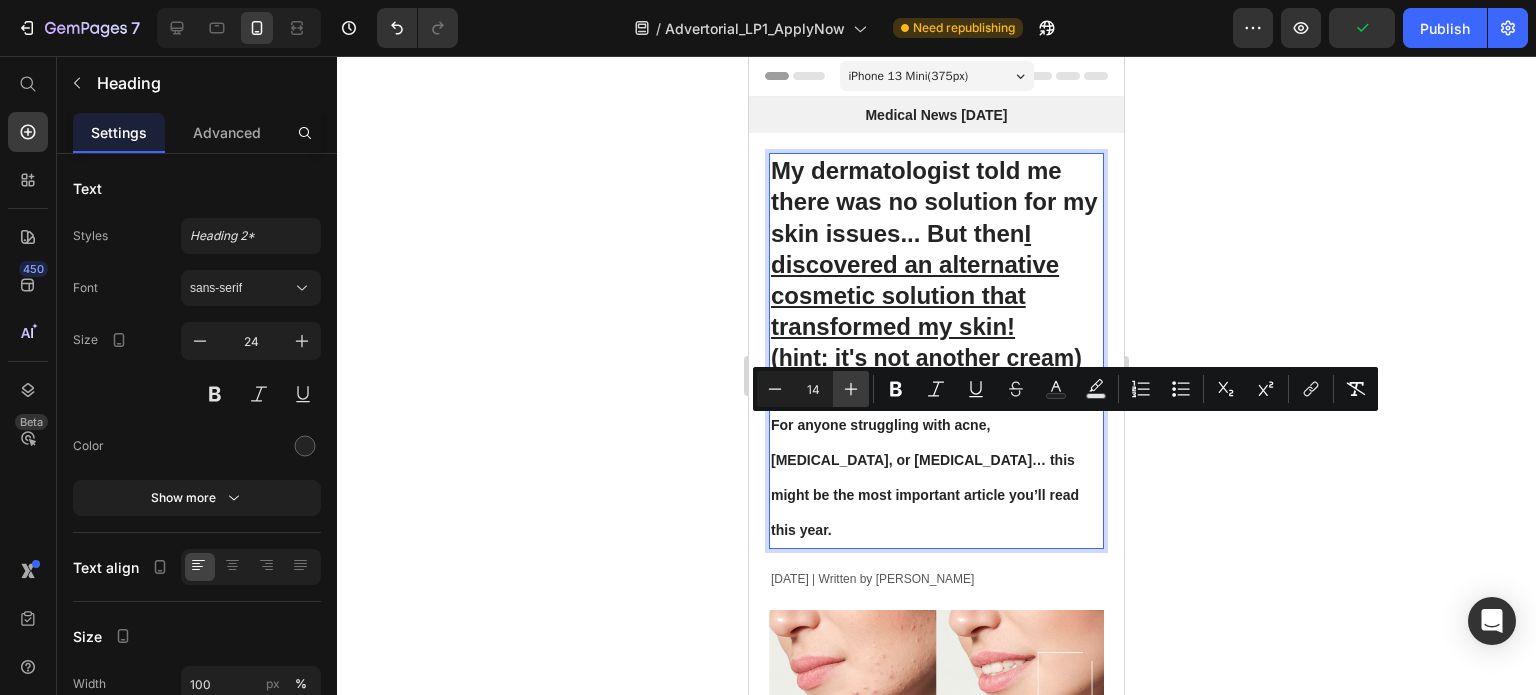 click 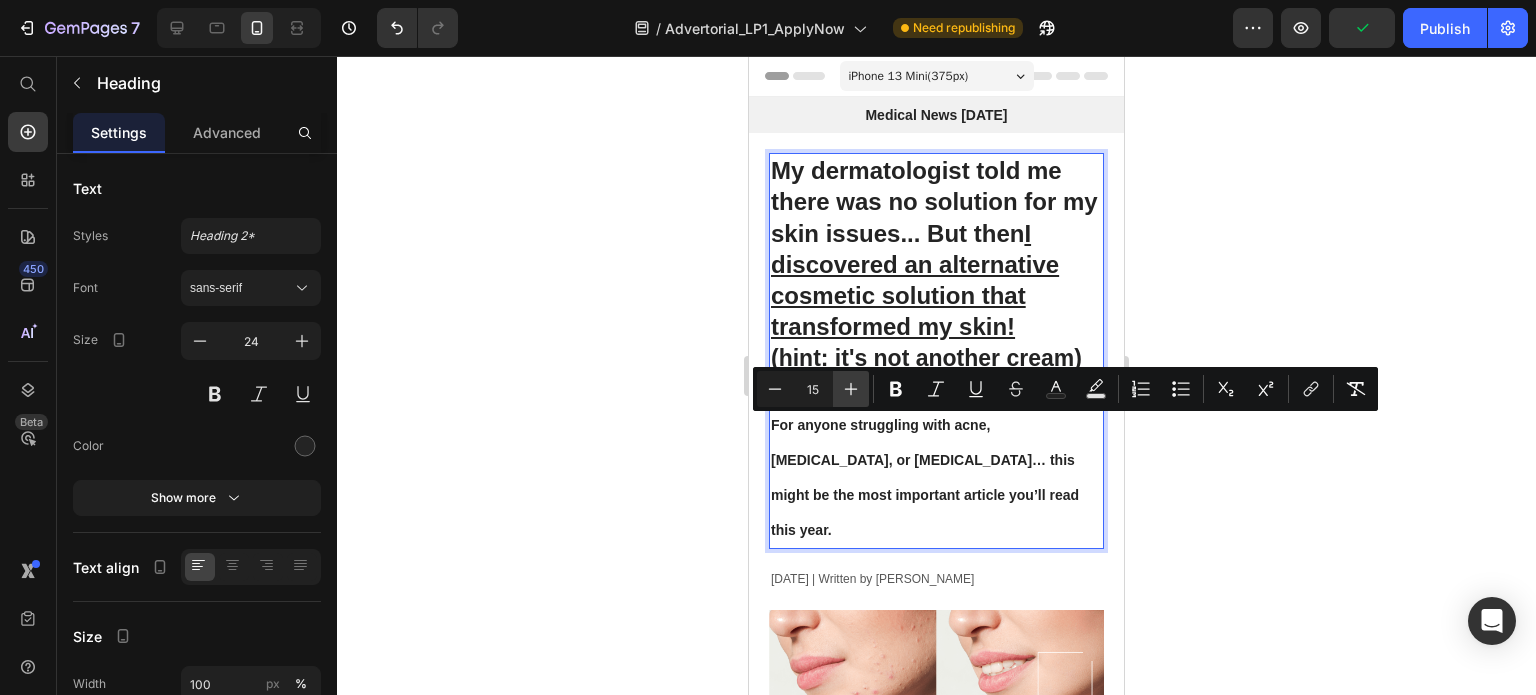 click 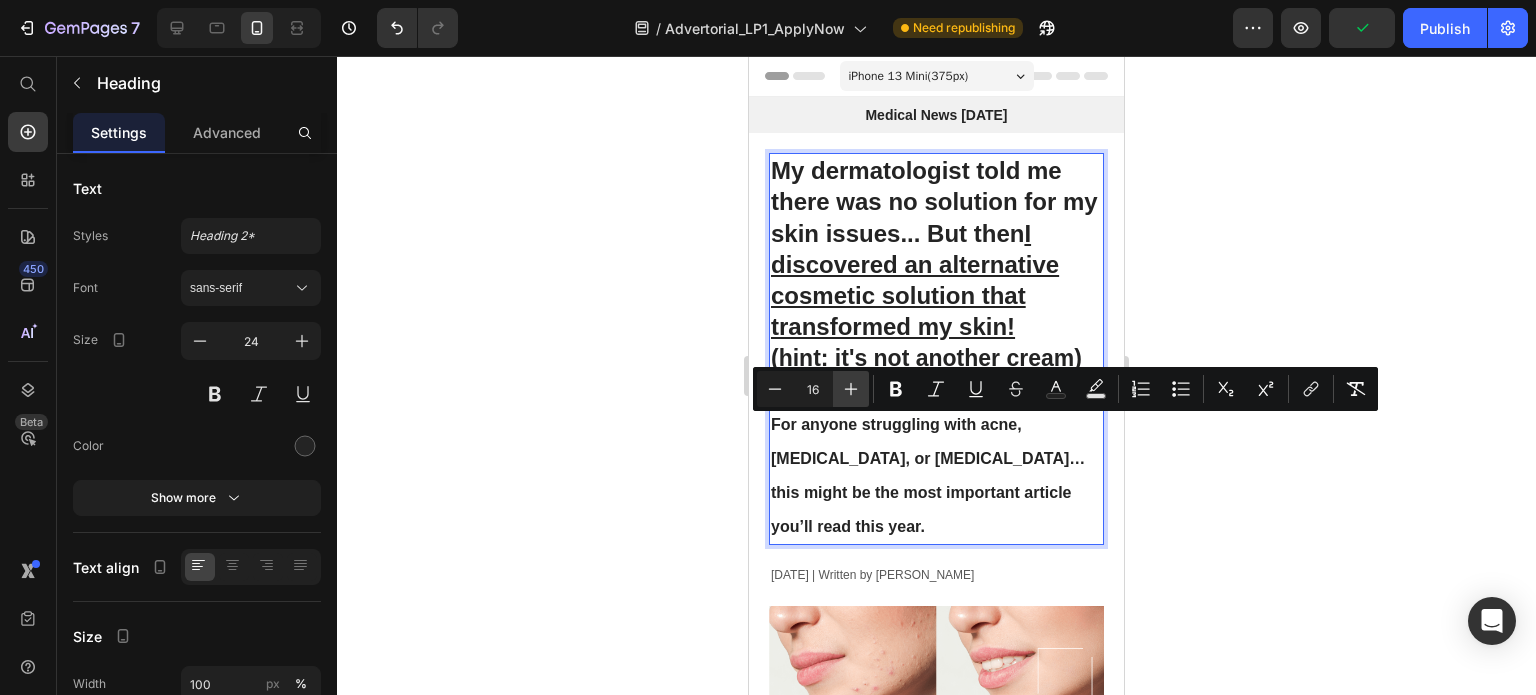 click 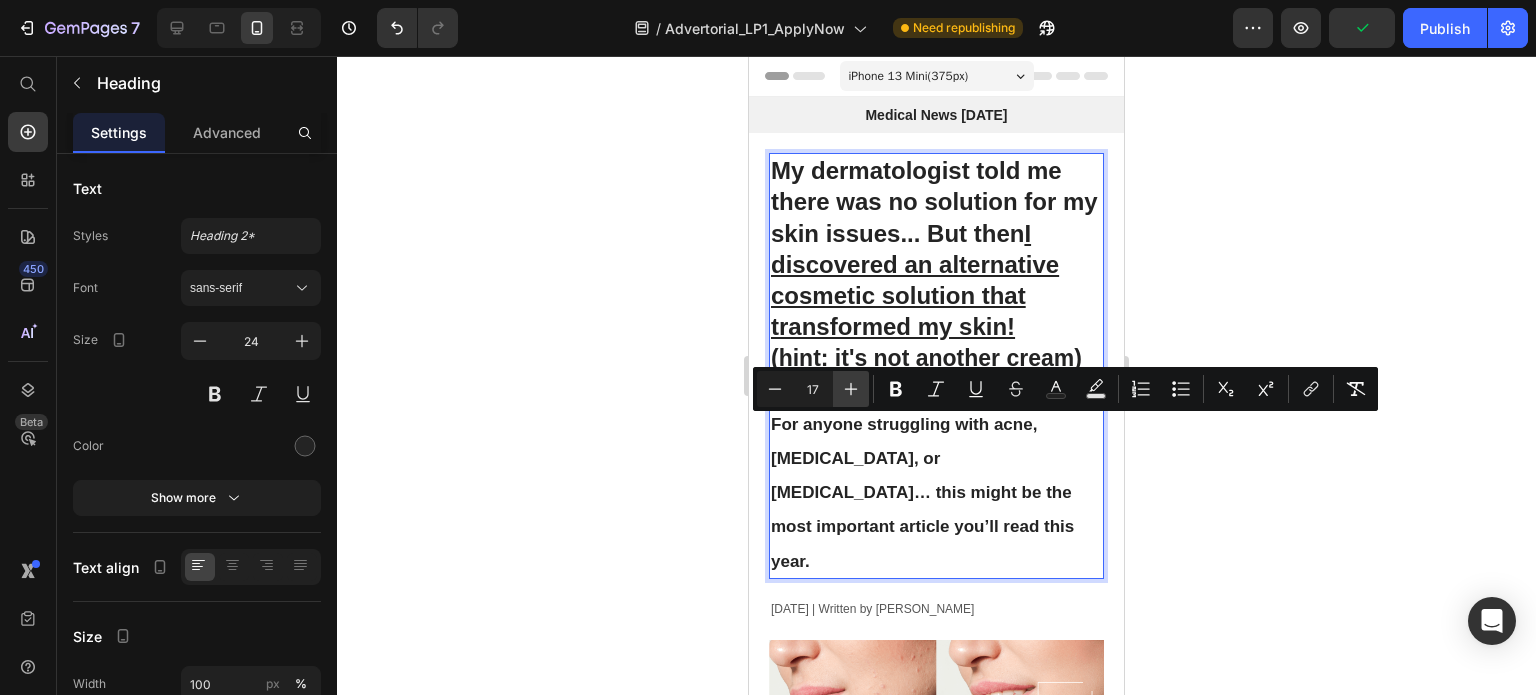 click 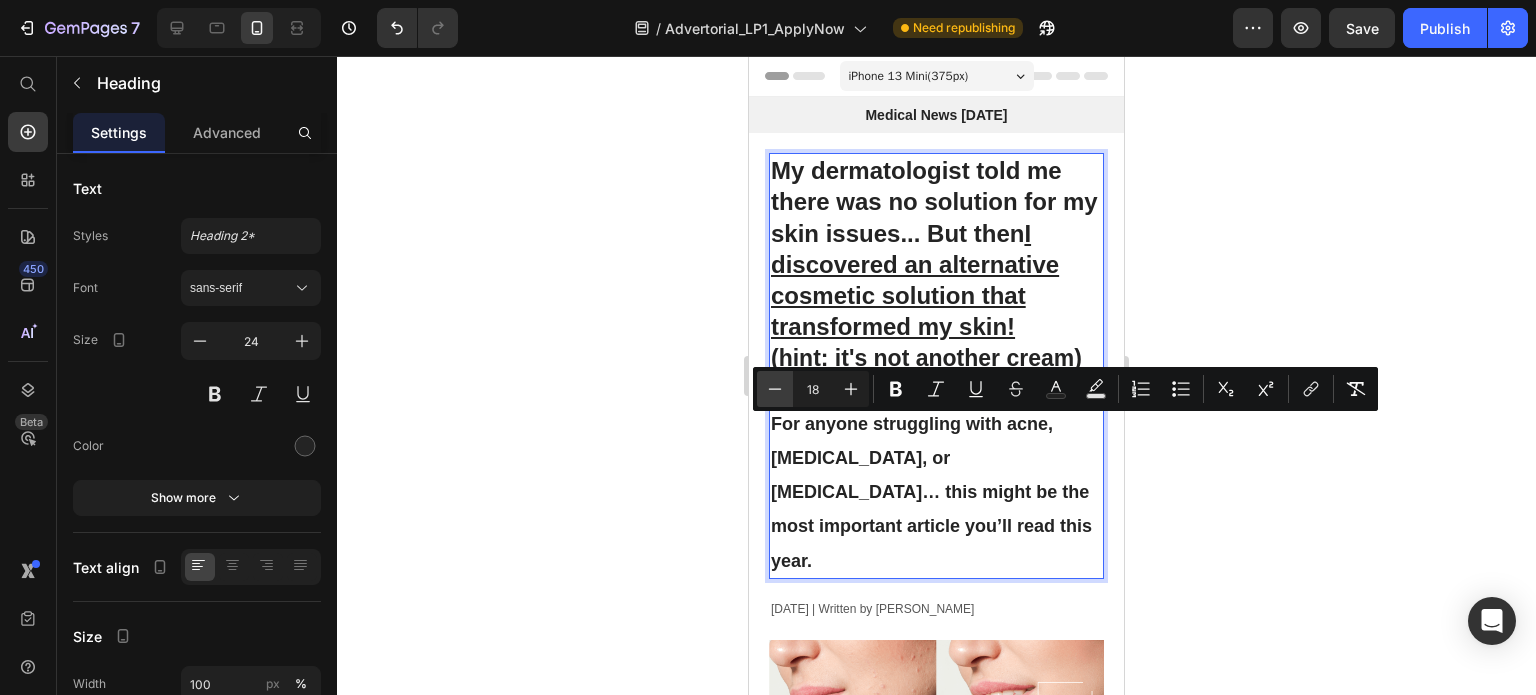 click on "Minus" at bounding box center [775, 389] 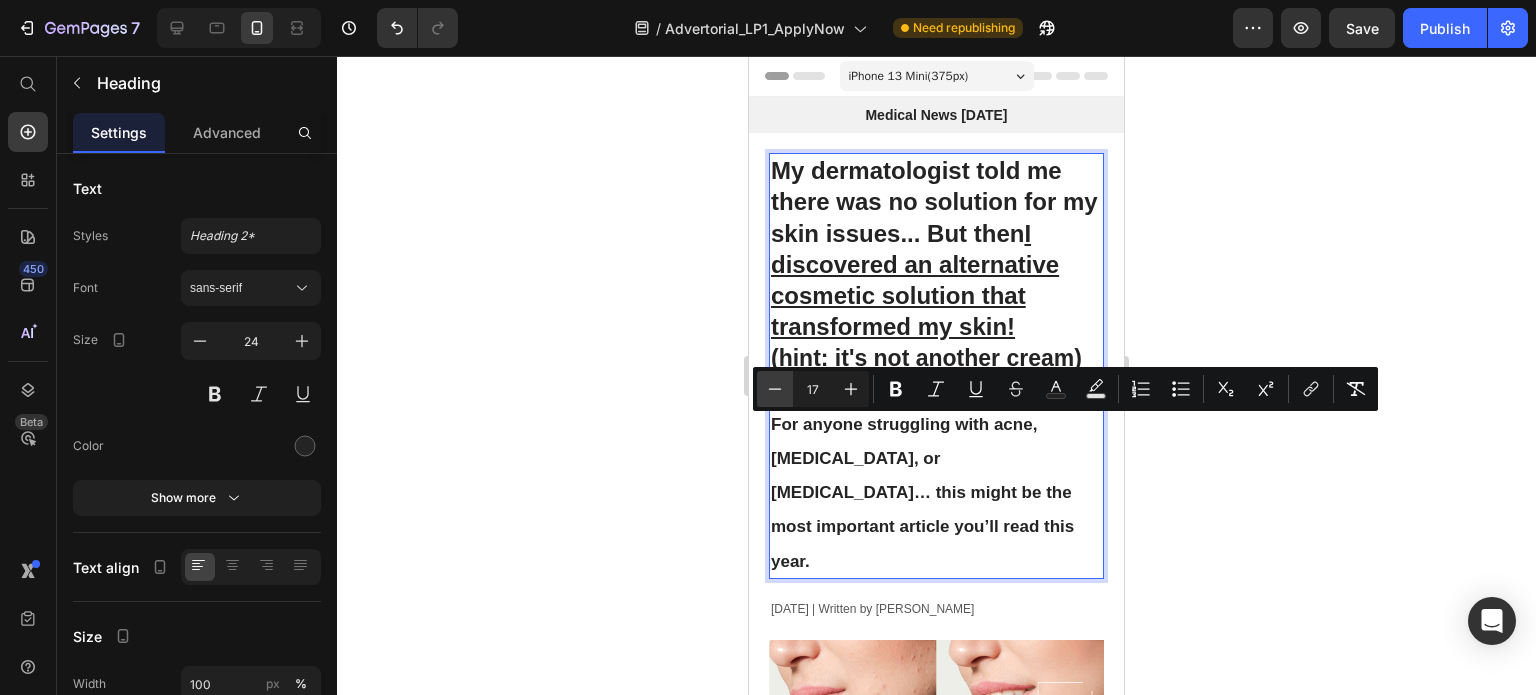 click on "Minus" at bounding box center [775, 389] 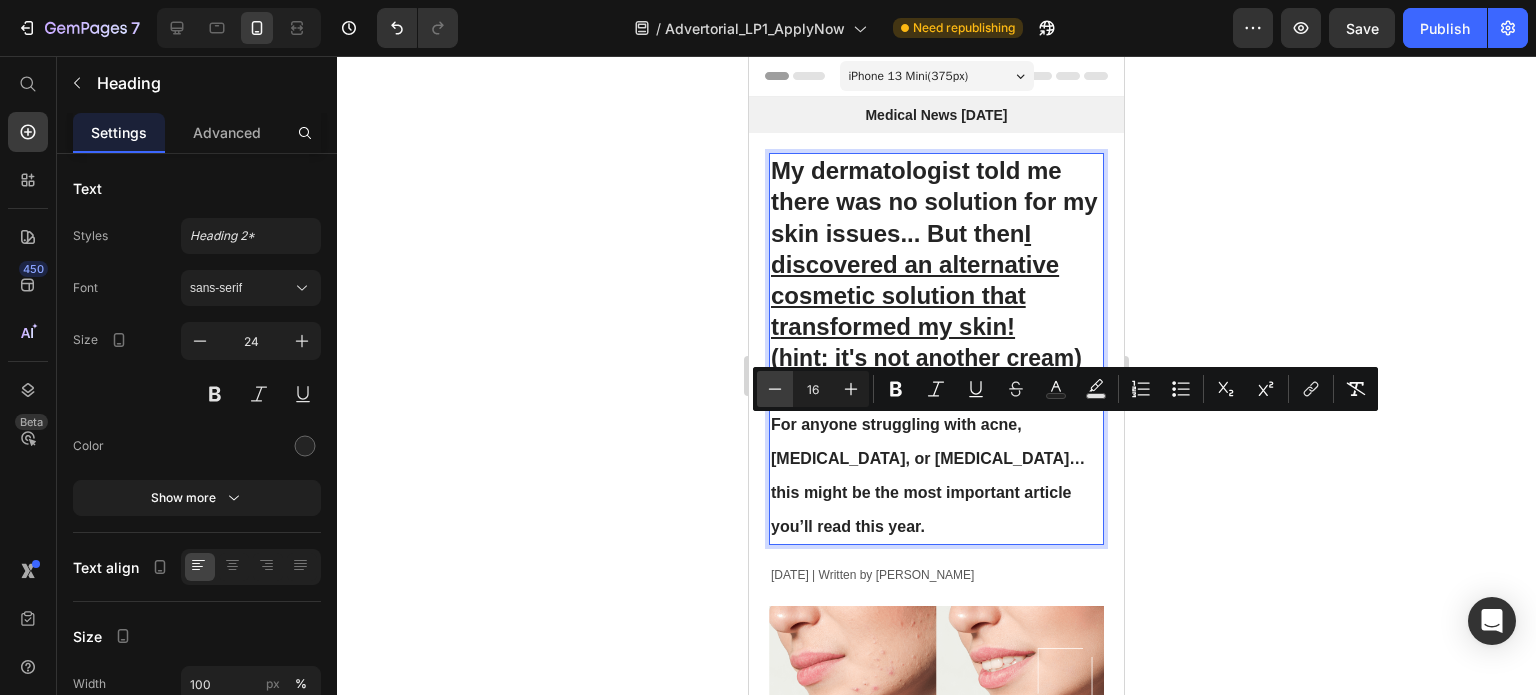 click on "Minus" at bounding box center [775, 389] 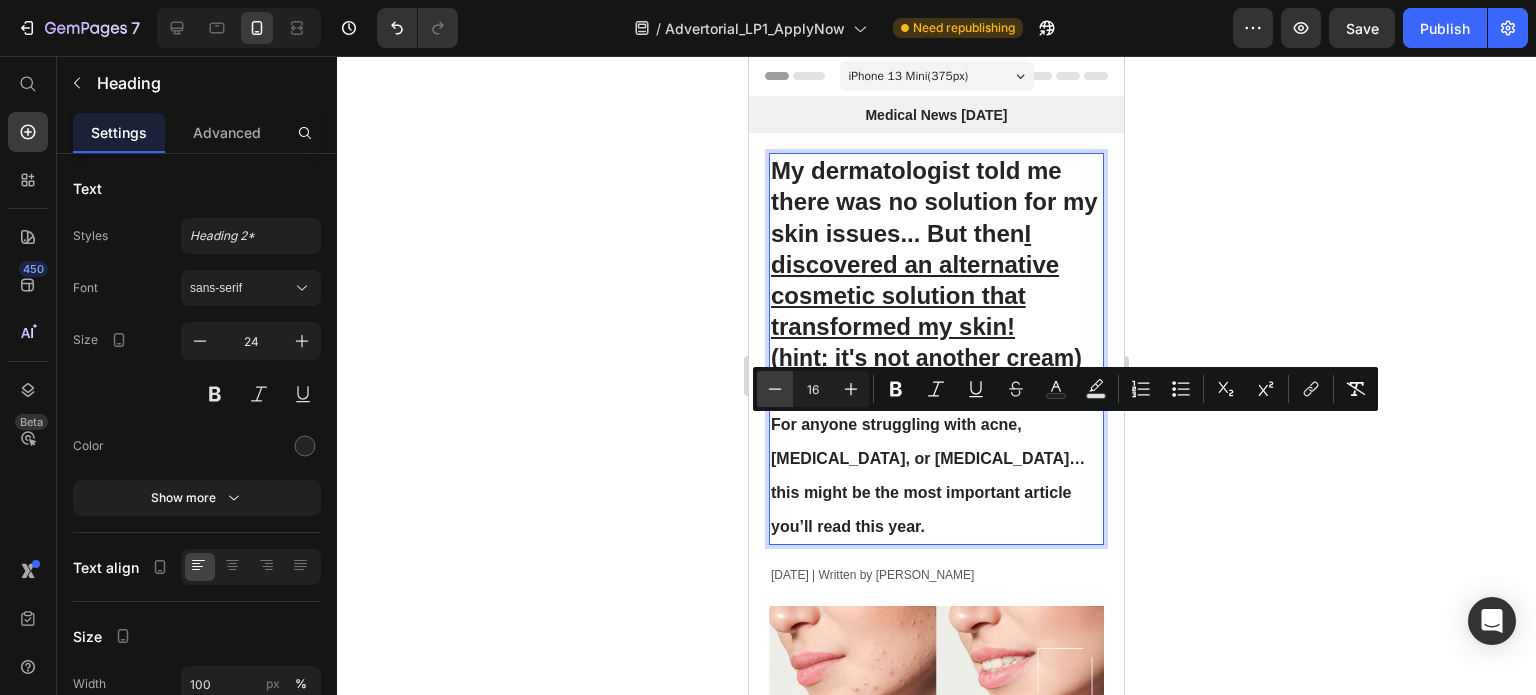 type on "15" 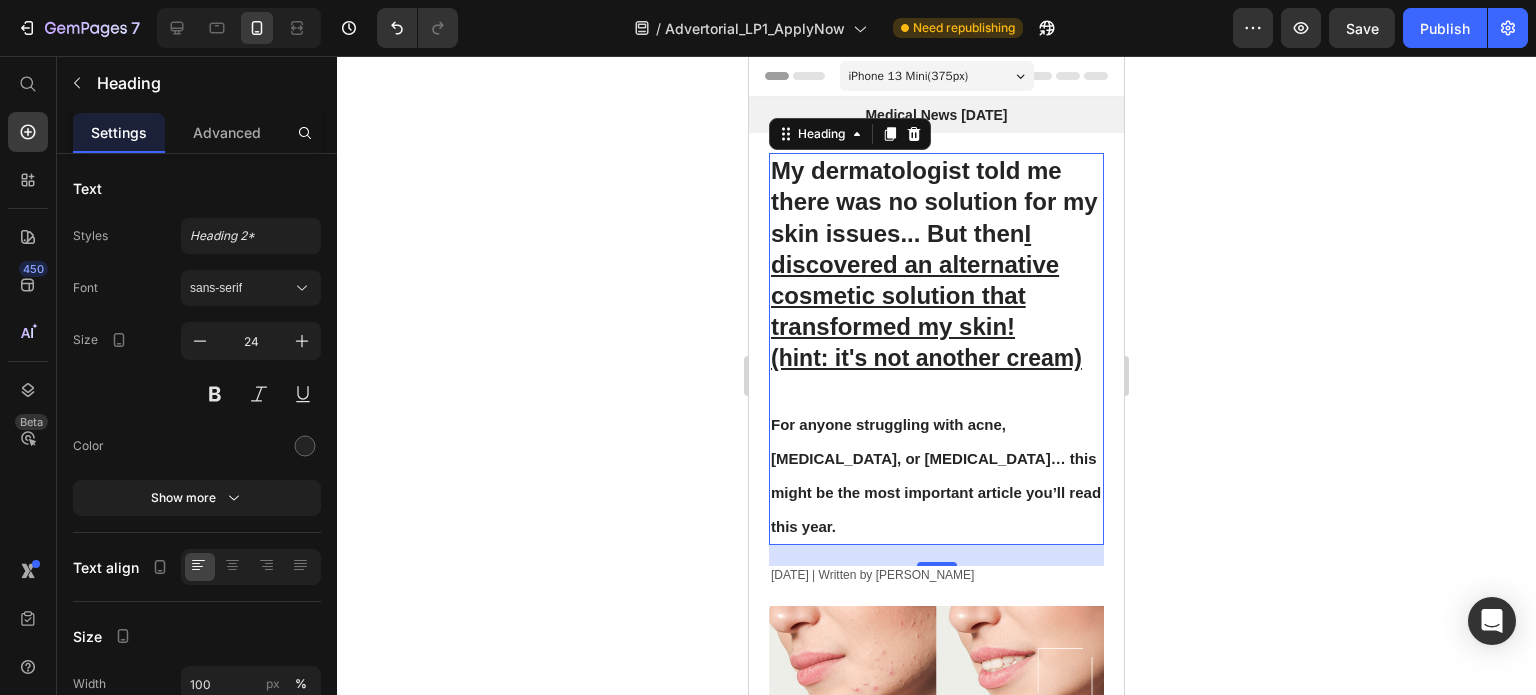 click 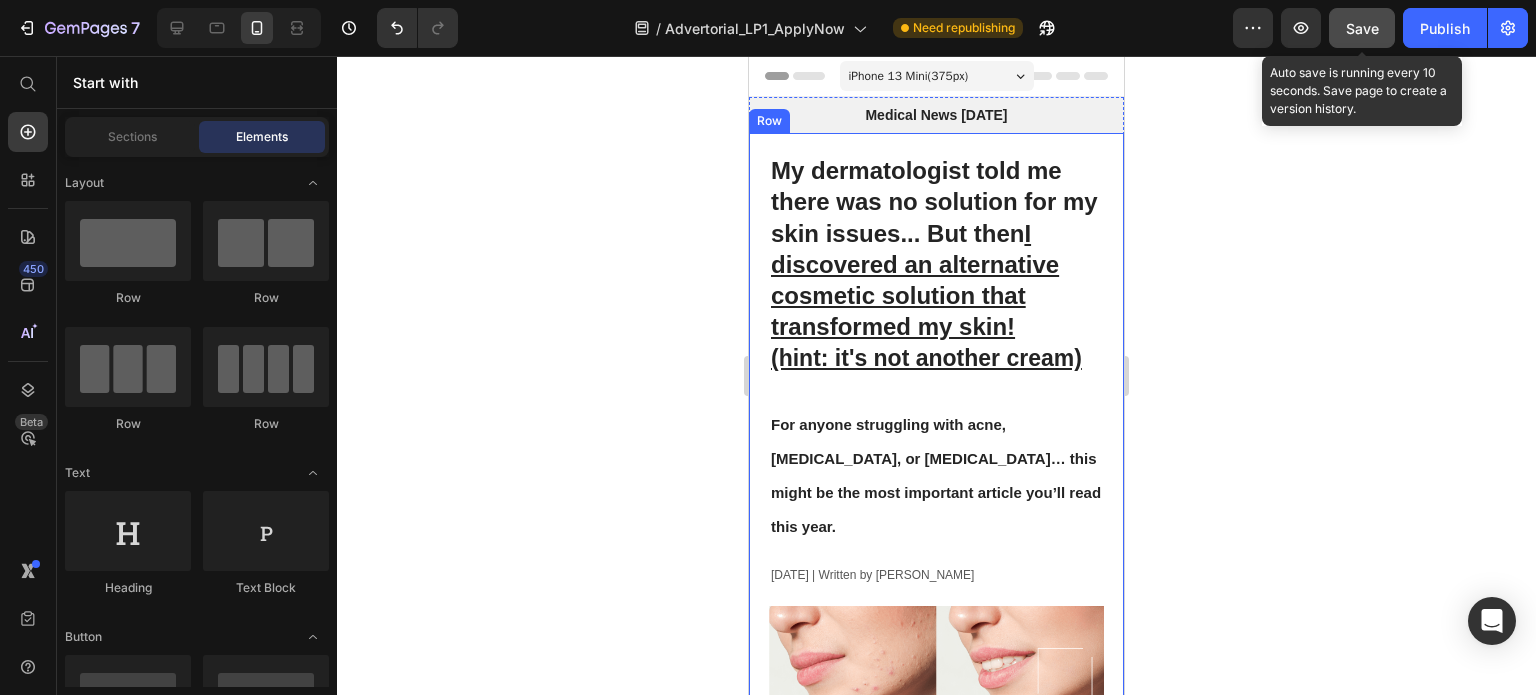 click on "Save" 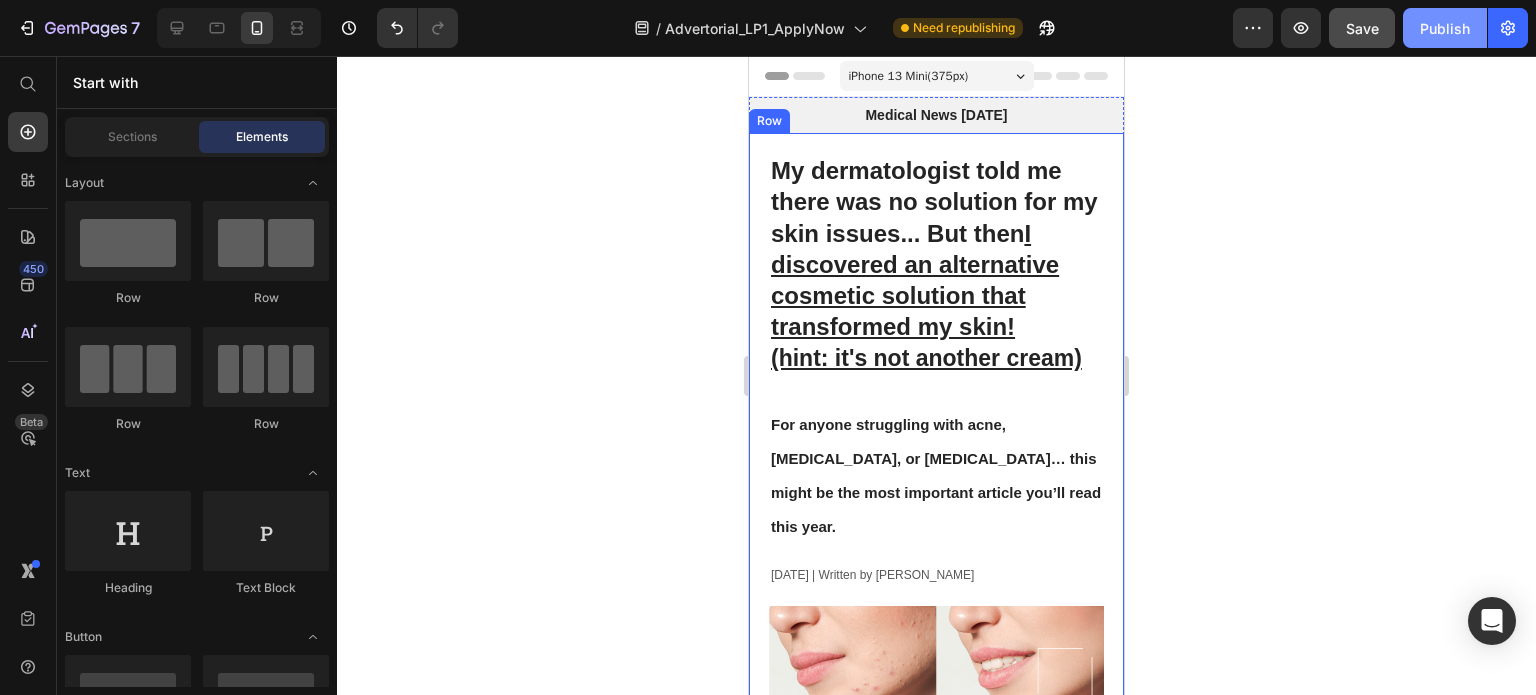 click on "Publish" at bounding box center (1445, 28) 